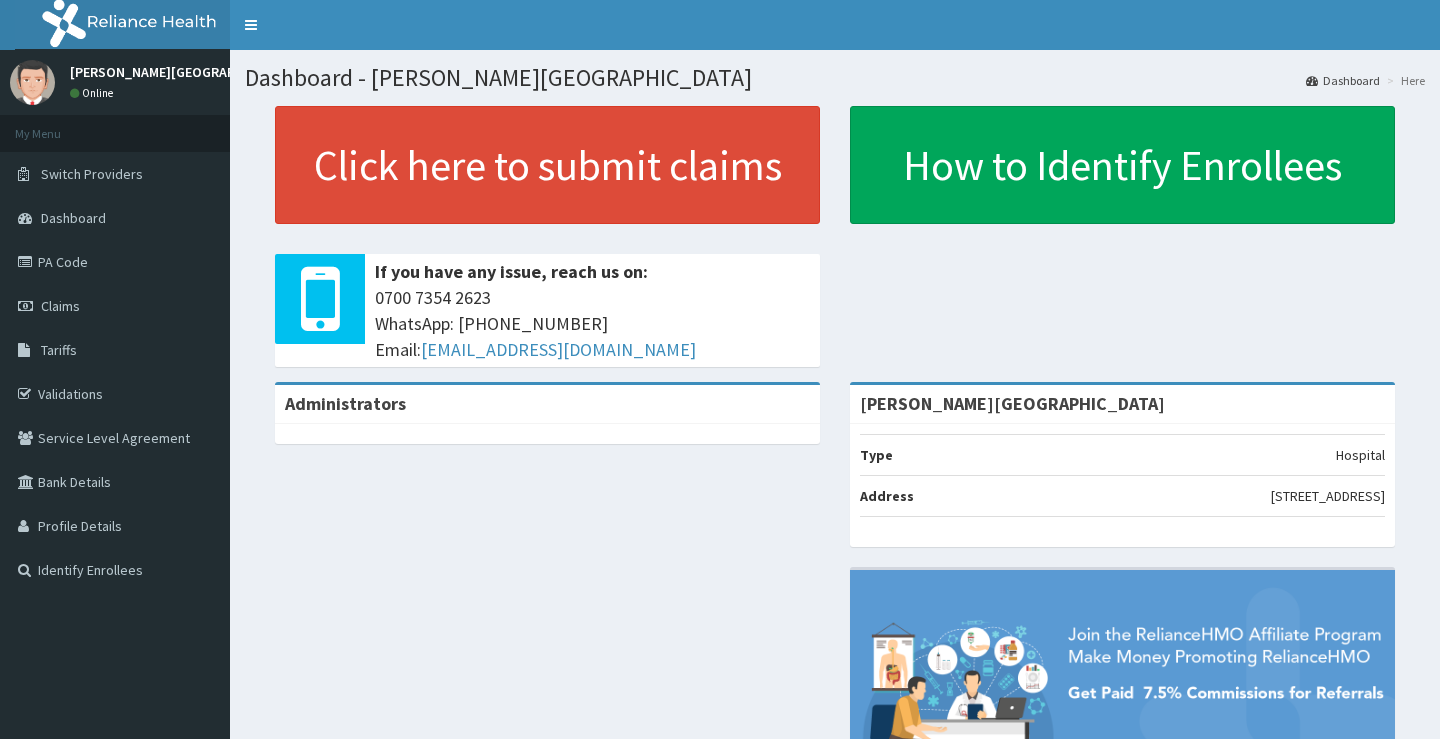scroll, scrollTop: 0, scrollLeft: 0, axis: both 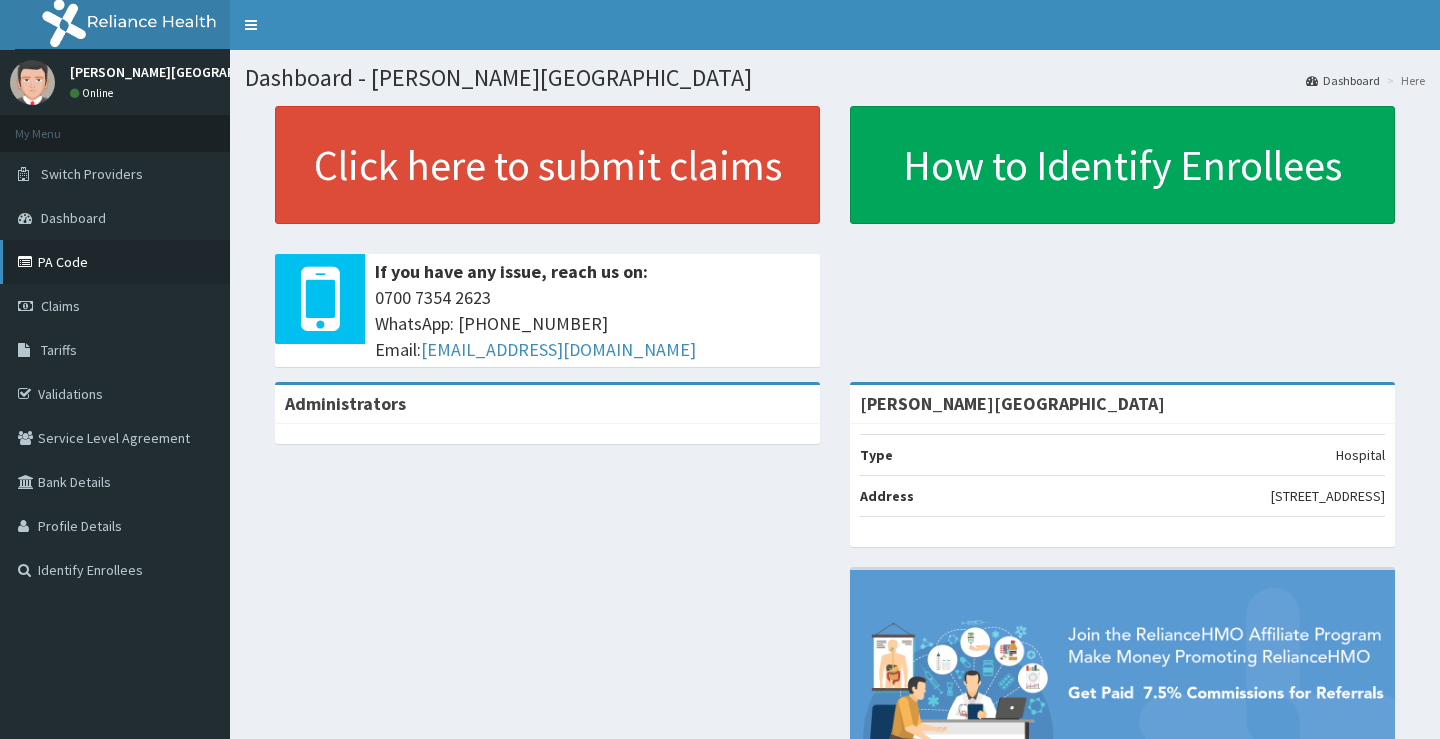 click on "PA Code" at bounding box center (115, 262) 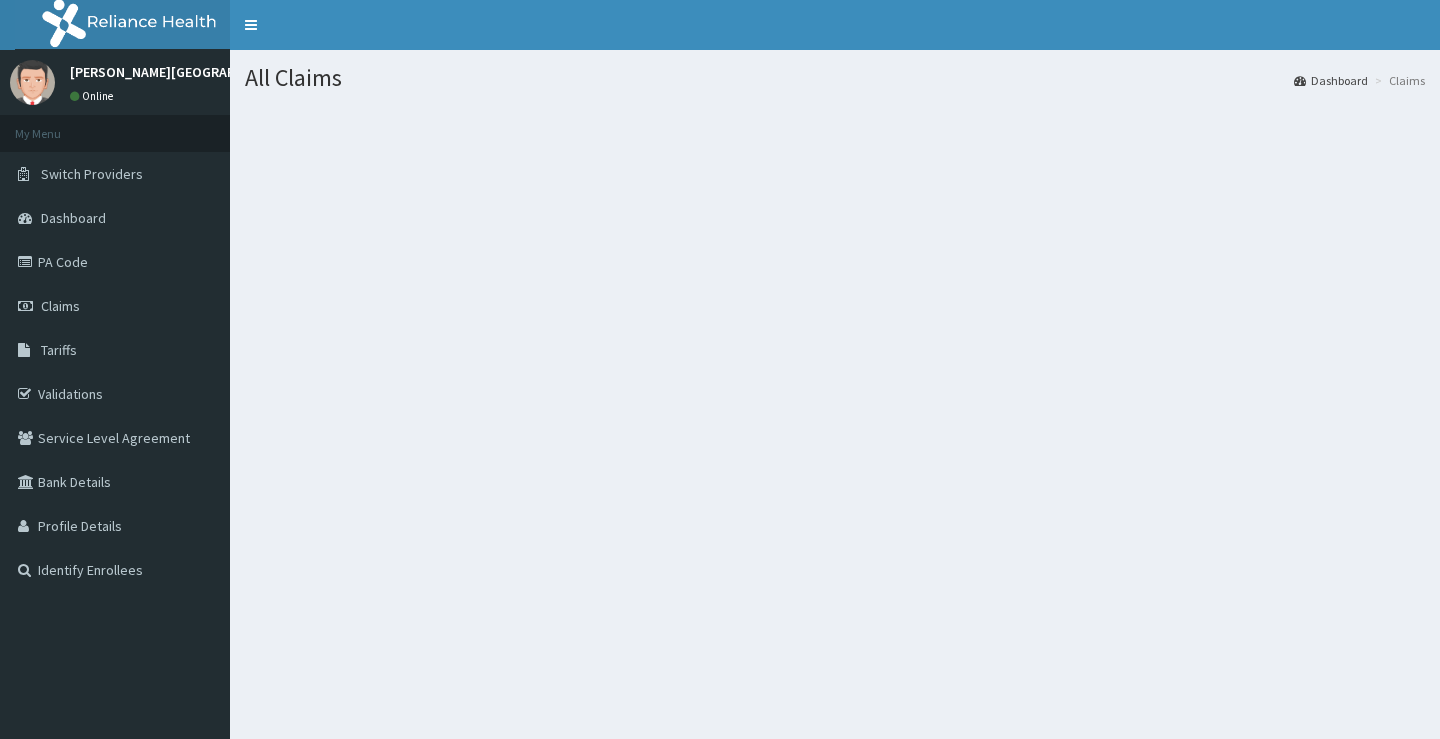 scroll, scrollTop: 0, scrollLeft: 0, axis: both 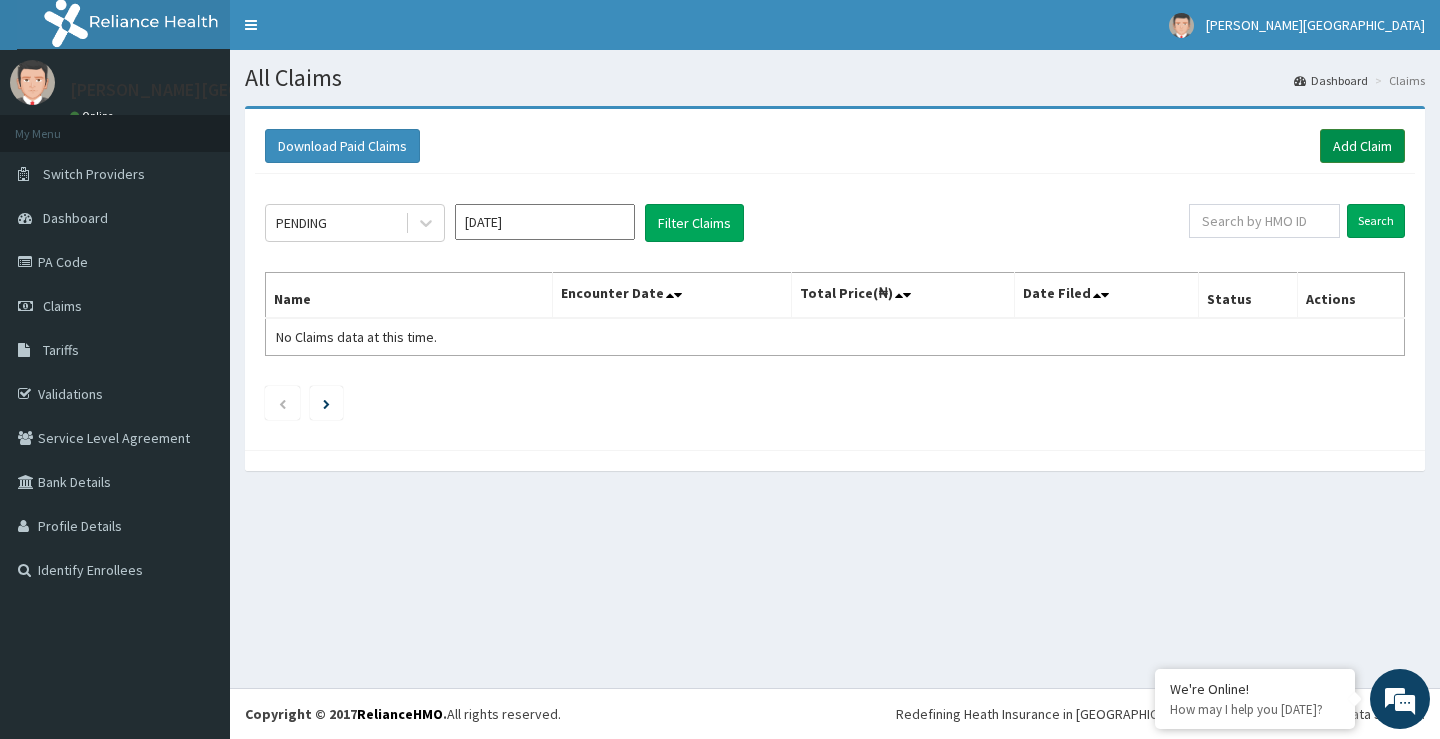 click on "Add Claim" at bounding box center [1362, 146] 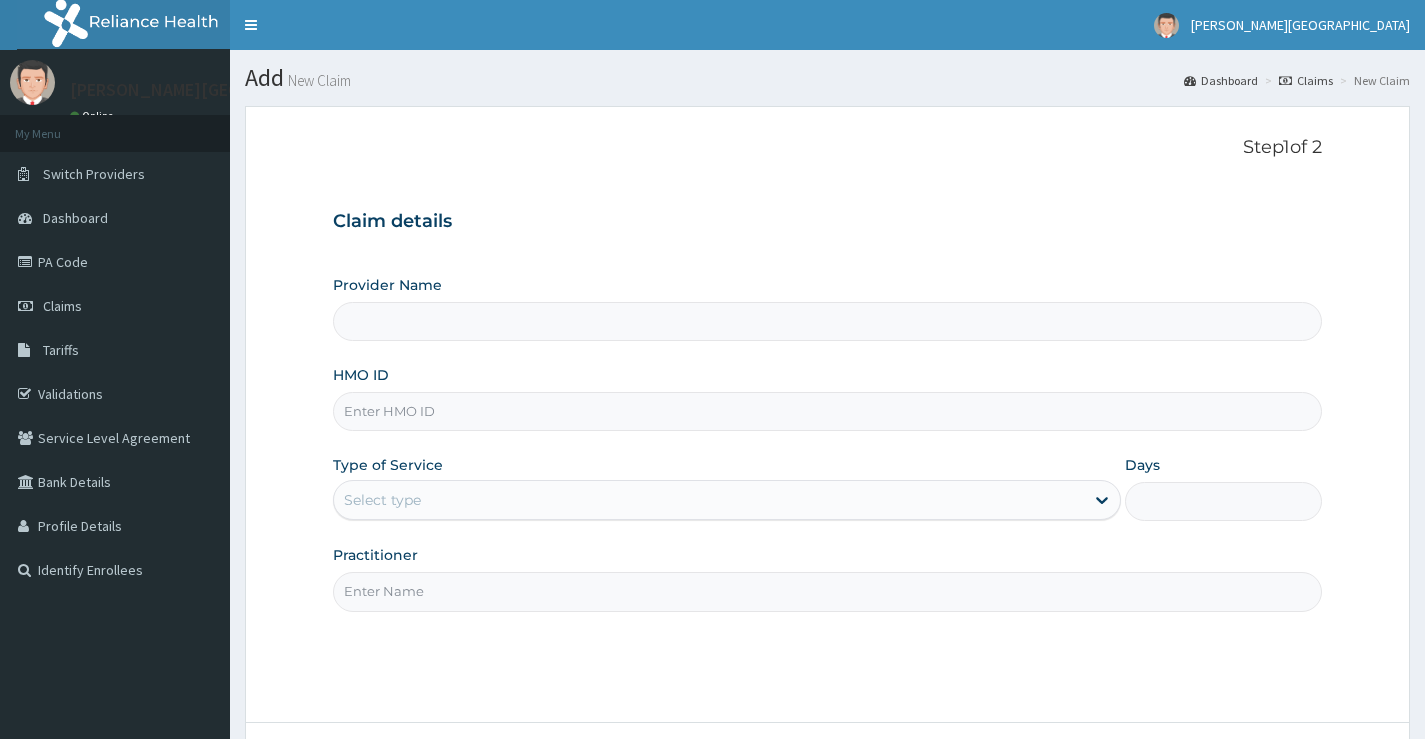 scroll, scrollTop: 0, scrollLeft: 0, axis: both 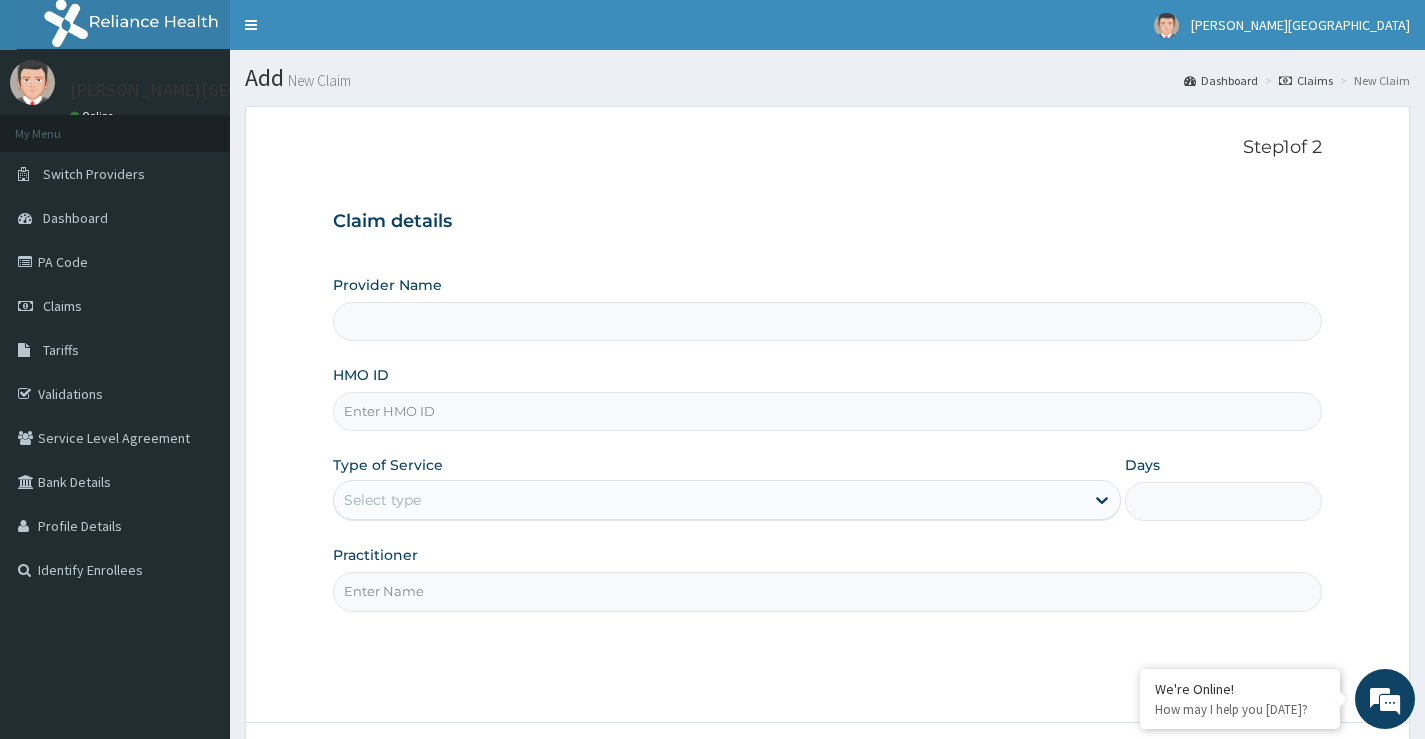 type on "[PERSON_NAME][GEOGRAPHIC_DATA]" 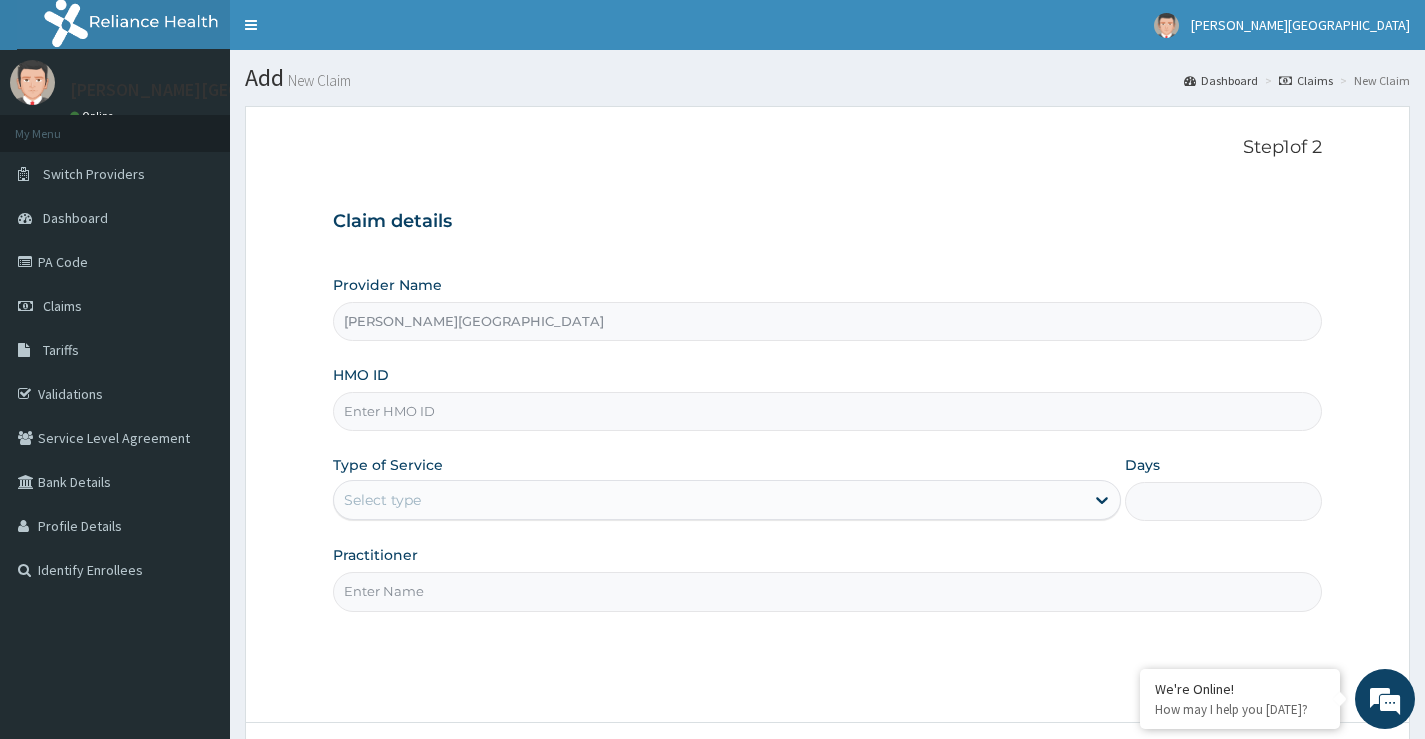 scroll, scrollTop: 0, scrollLeft: 0, axis: both 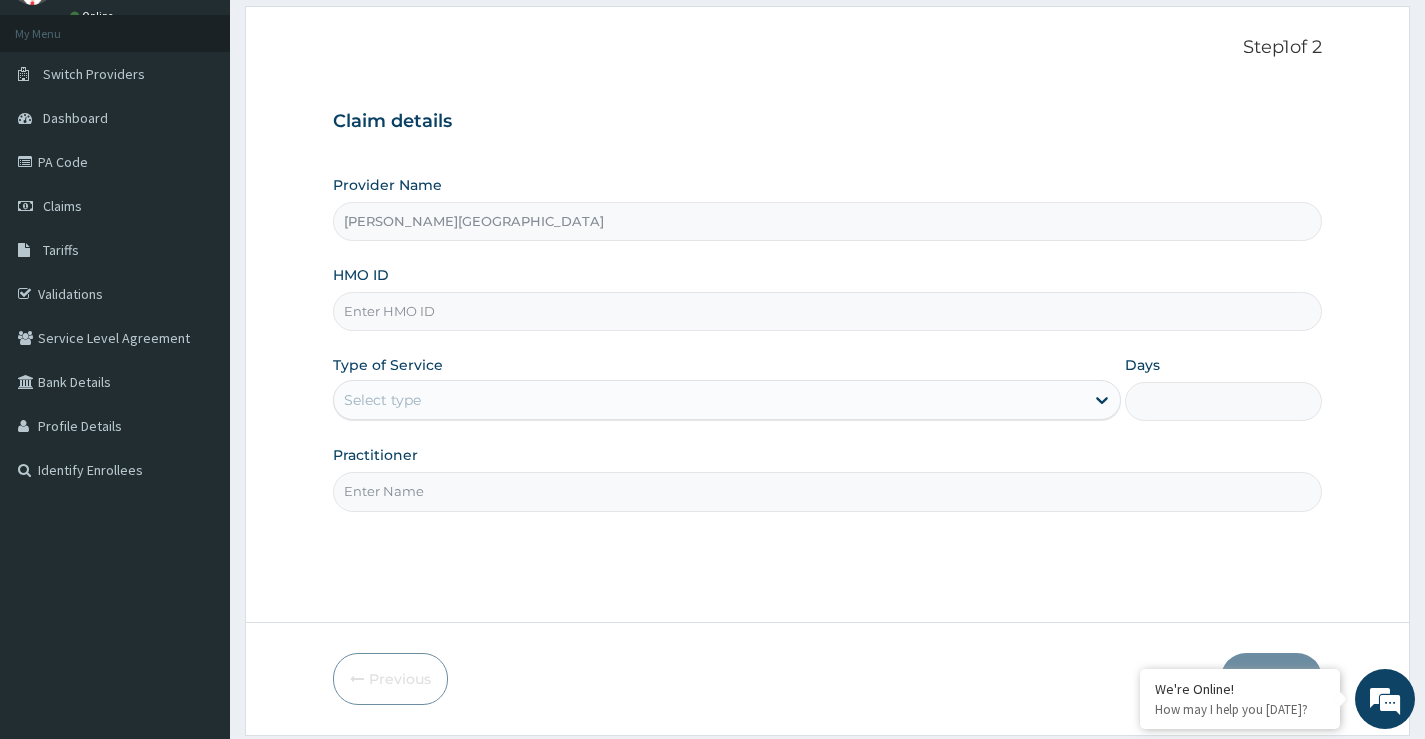 click on "HMO ID" at bounding box center [827, 311] 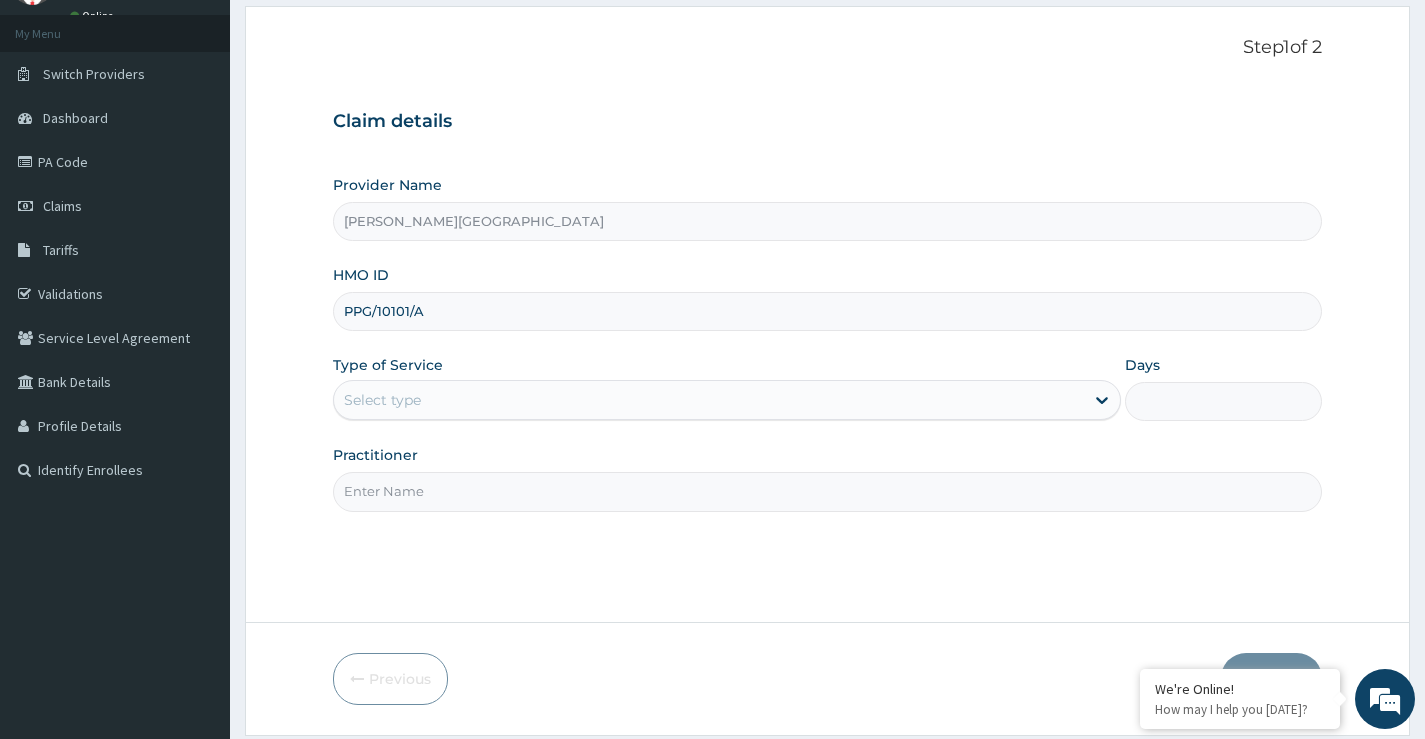 type on "PPG/10101/A" 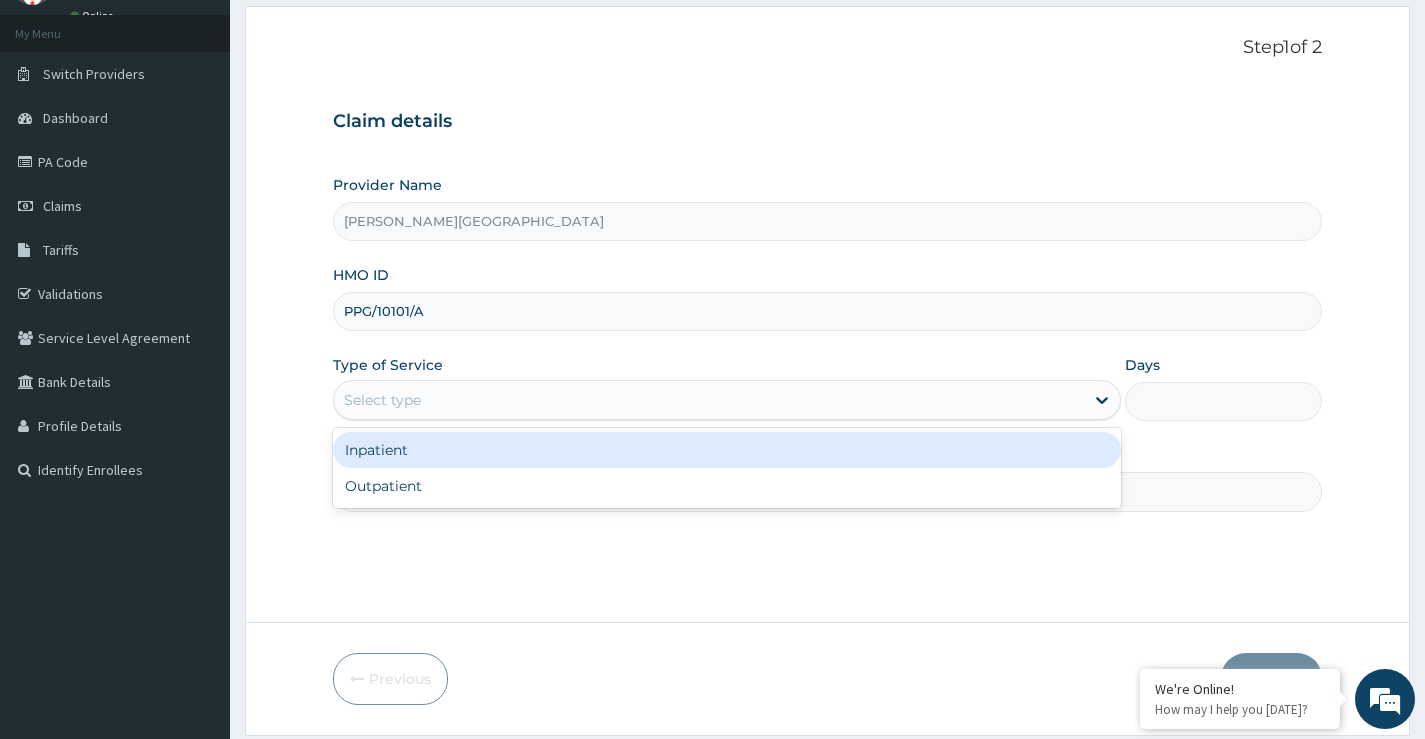 click on "Select type" at bounding box center (709, 400) 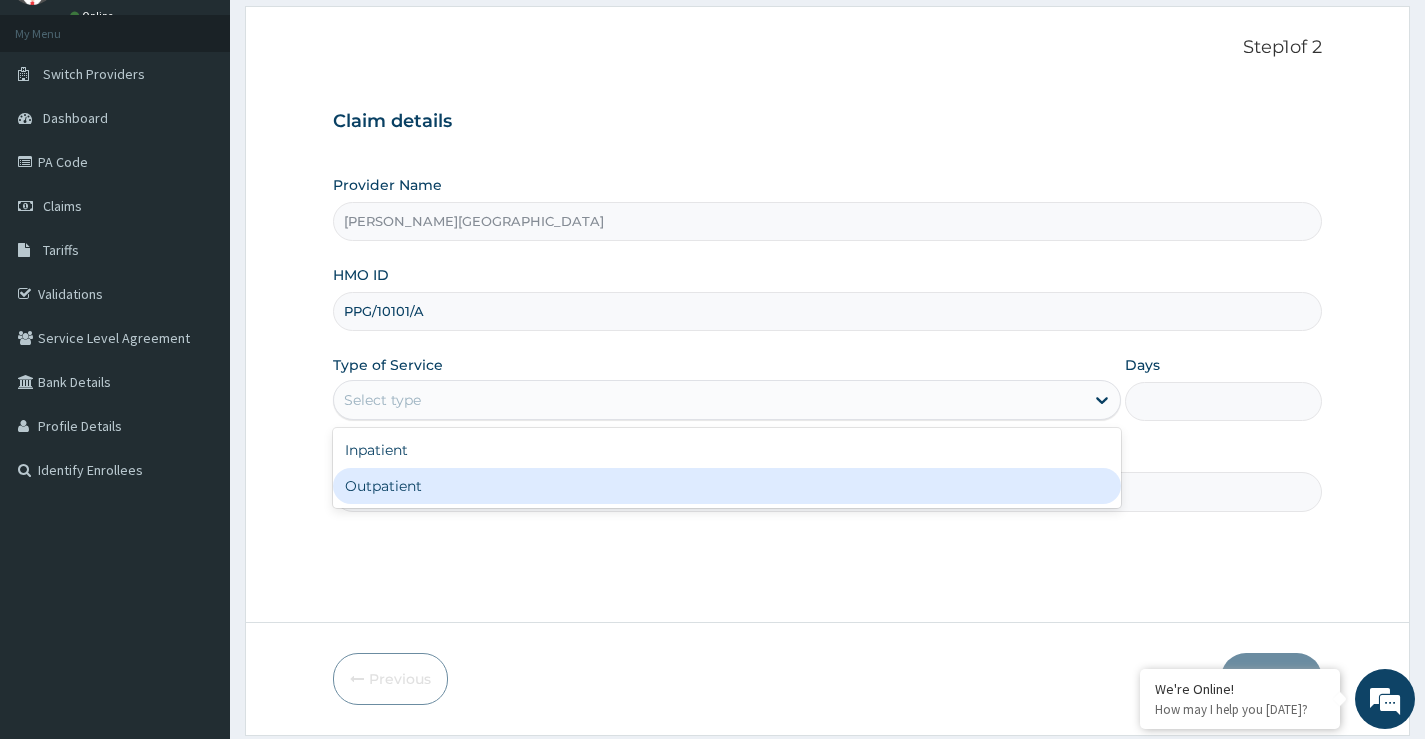 click on "Outpatient" at bounding box center (727, 486) 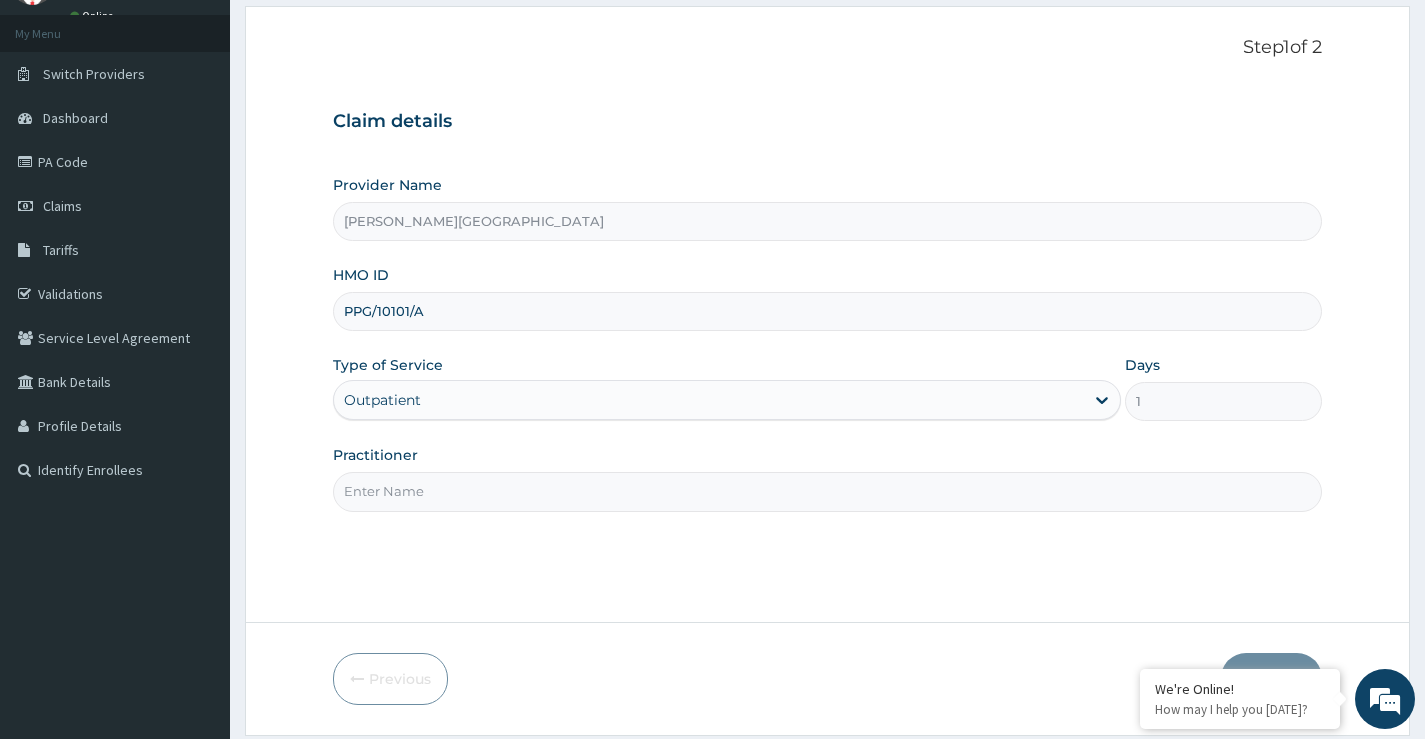 click on "Practitioner" at bounding box center (827, 491) 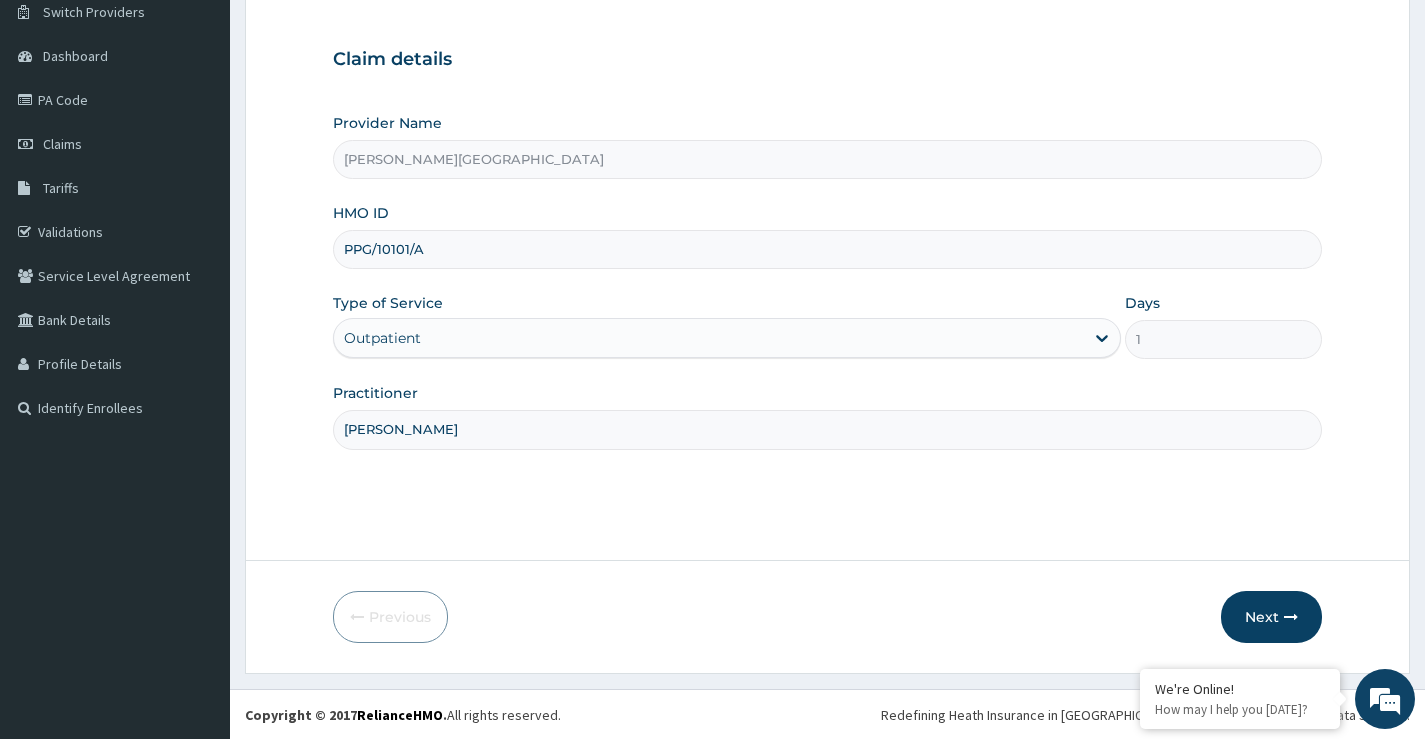 scroll, scrollTop: 163, scrollLeft: 0, axis: vertical 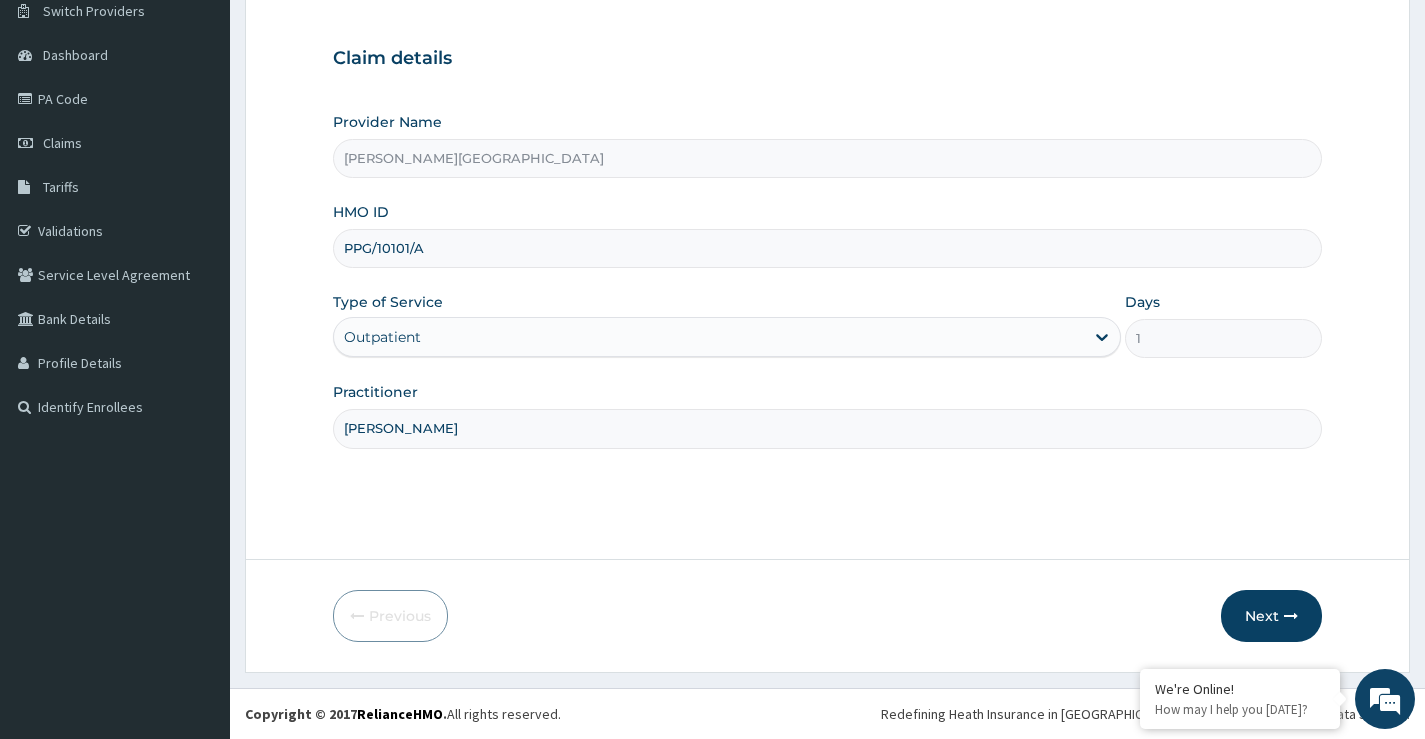 type on "DR POPOOLA" 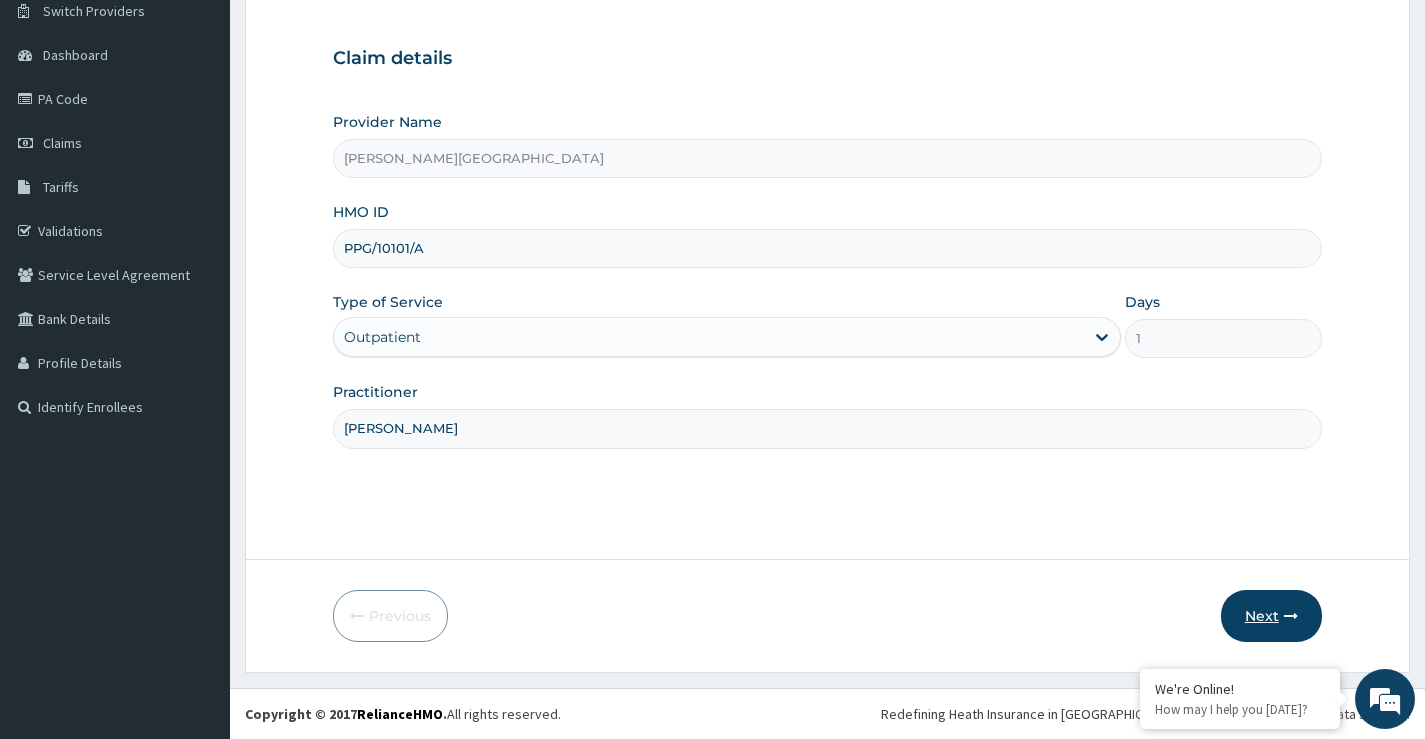 drag, startPoint x: 909, startPoint y: 507, endPoint x: 1297, endPoint y: 604, distance: 399.94125 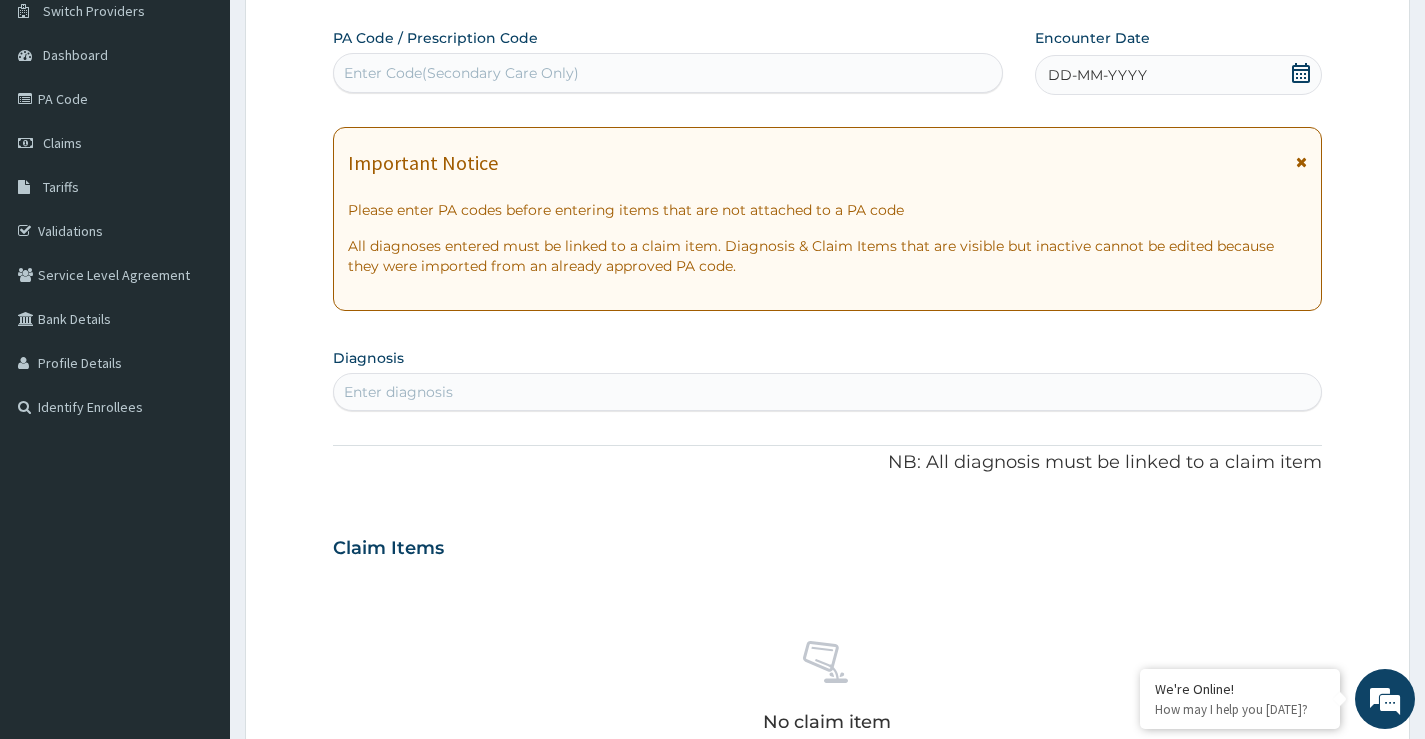 click on "No claim item" at bounding box center [827, 690] 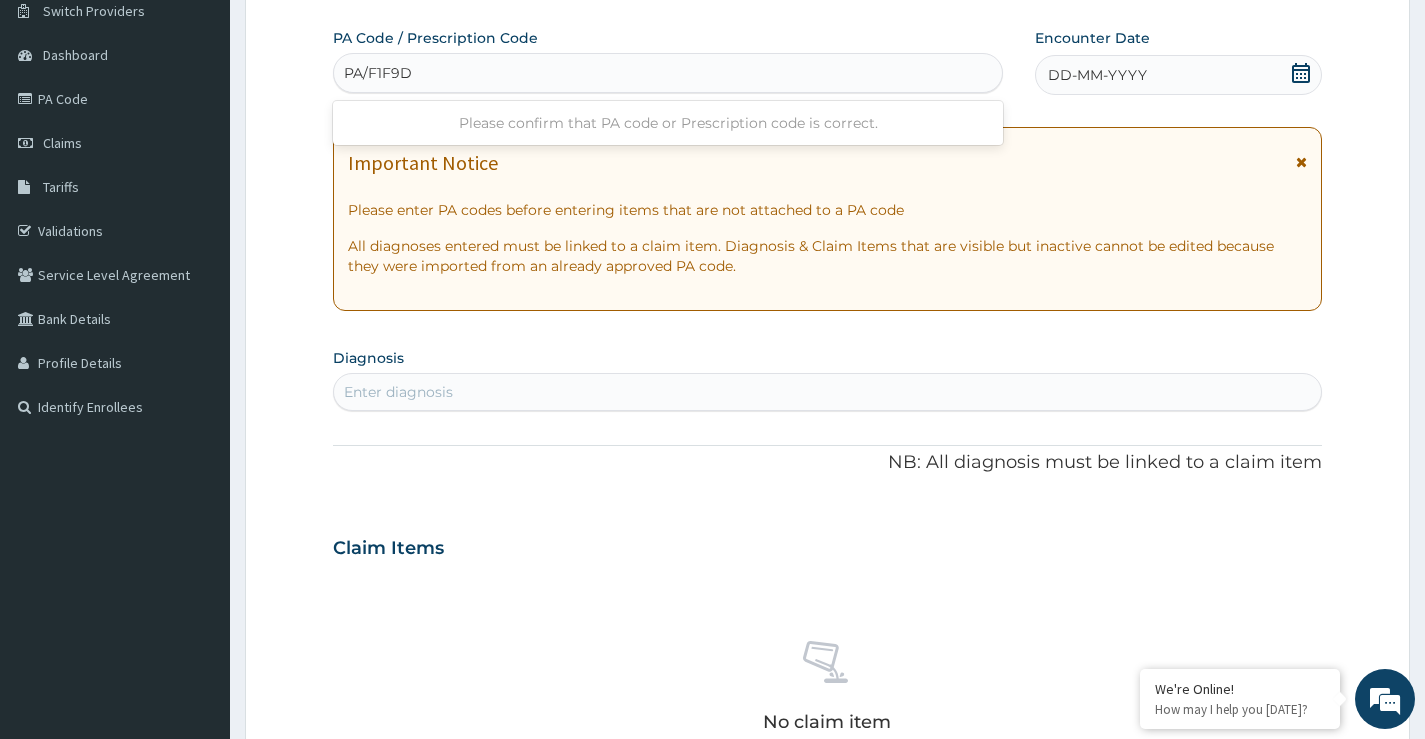 type on "PA/F1F9DB" 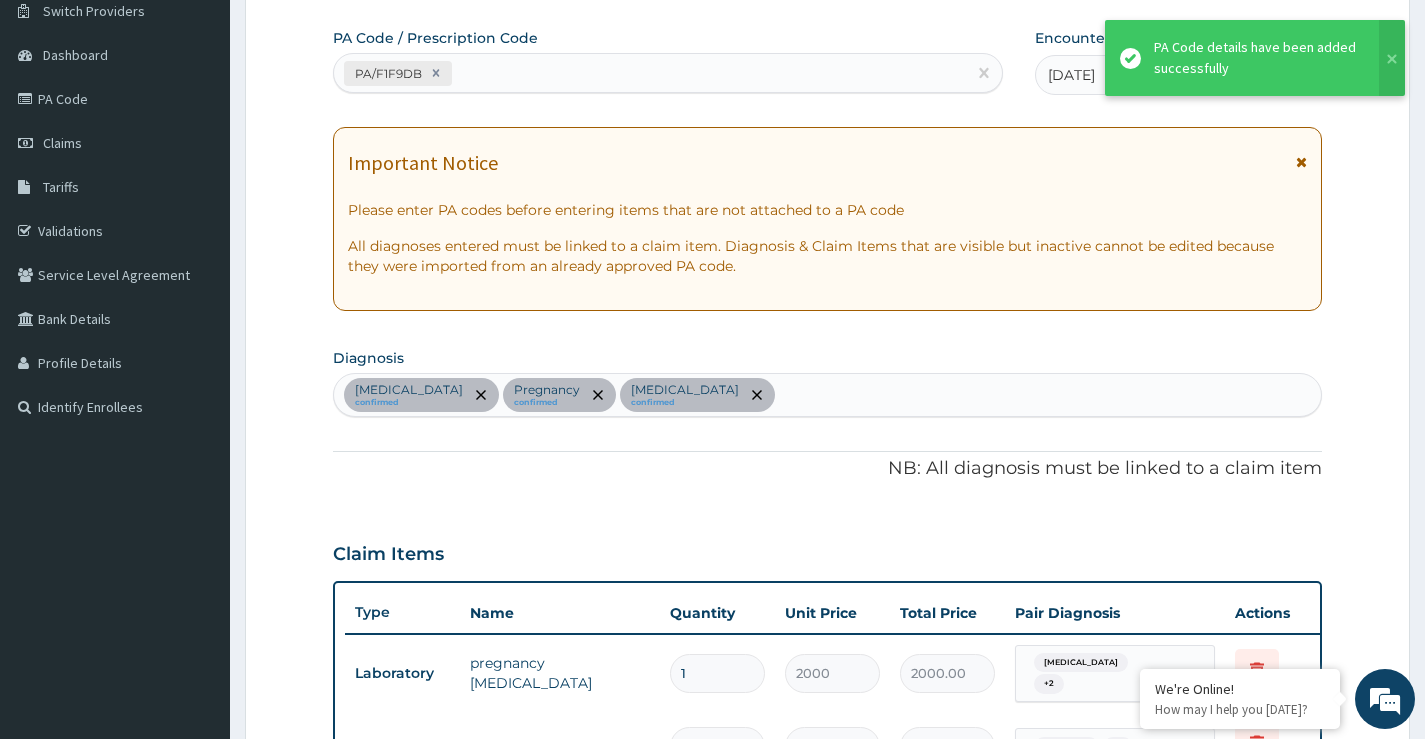 scroll, scrollTop: 670, scrollLeft: 0, axis: vertical 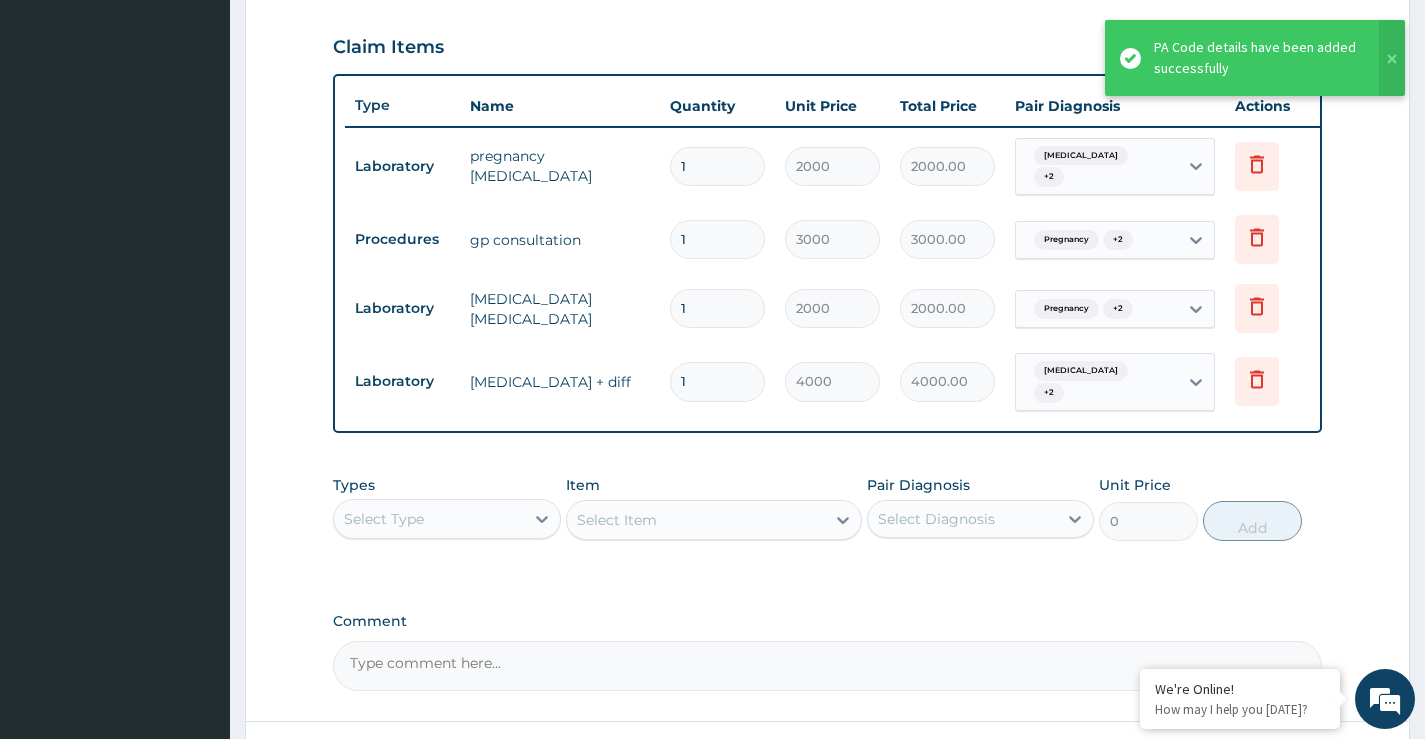 click on "PA Code / Prescription Code PA/F1F9DB Encounter Date 01-07-2025 Important Notice Please enter PA codes before entering items that are not attached to a PA code   All diagnoses entered must be linked to a claim item. Diagnosis & Claim Items that are visible but inactive cannot be edited because they were imported from an already approved PA code. Diagnosis Sepsis confirmed Pregnancy confirmed Malaria confirmed NB: All diagnosis must be linked to a claim item Claim Items Type Name Quantity Unit Price Total Price Pair Diagnosis Actions Laboratory pregnancy blood test 1 2000 2000.00 Sepsis  + 2 Delete Procedures gp consultation 1 3000 3000.00 Pregnancy  + 2 Delete Laboratory malaria parasite 1 2000 2000.00 Pregnancy  + 2 Delete Laboratory full blood count + diff 1 4000 4000.00 Malaria  + 2 Delete Types Select Type Item Select Item Pair Diagnosis Select Diagnosis Unit Price 0 Add Comment" at bounding box center [827, 106] 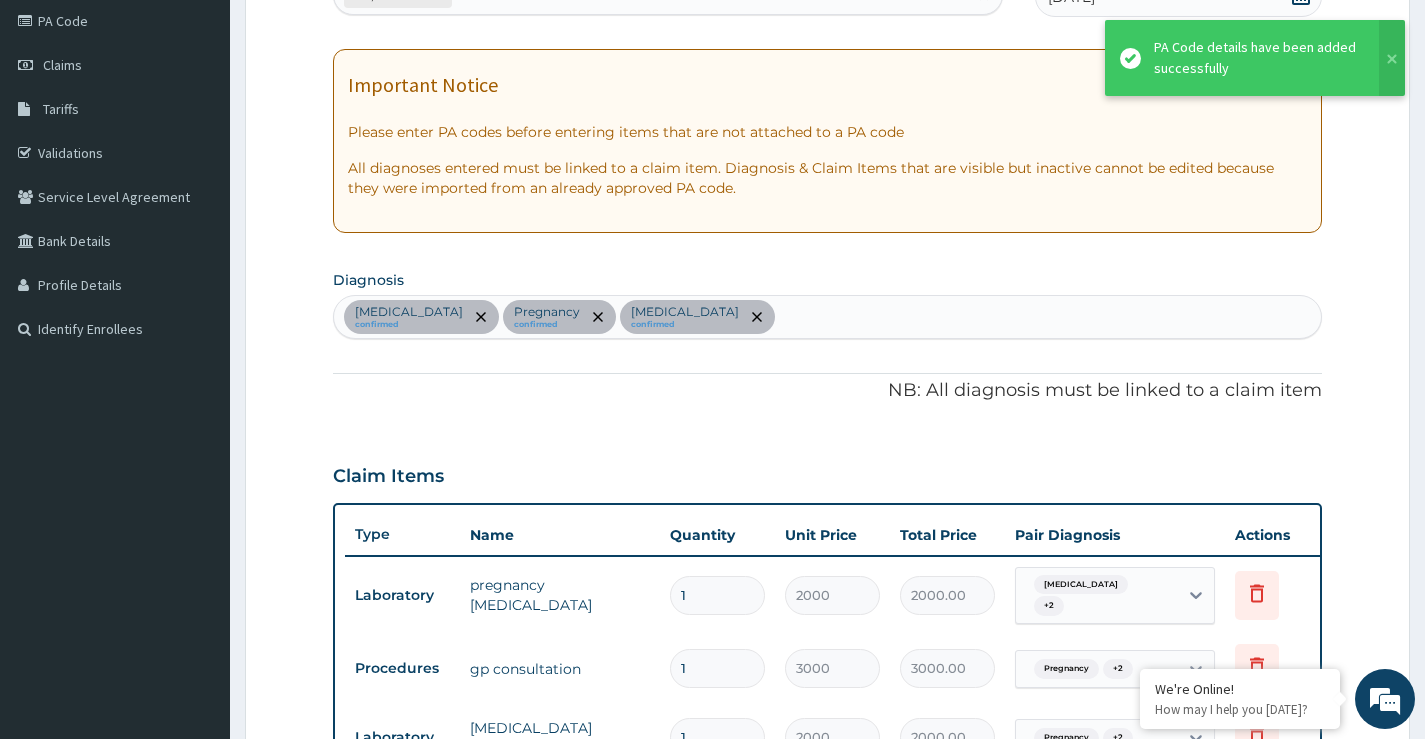 scroll, scrollTop: 0, scrollLeft: 0, axis: both 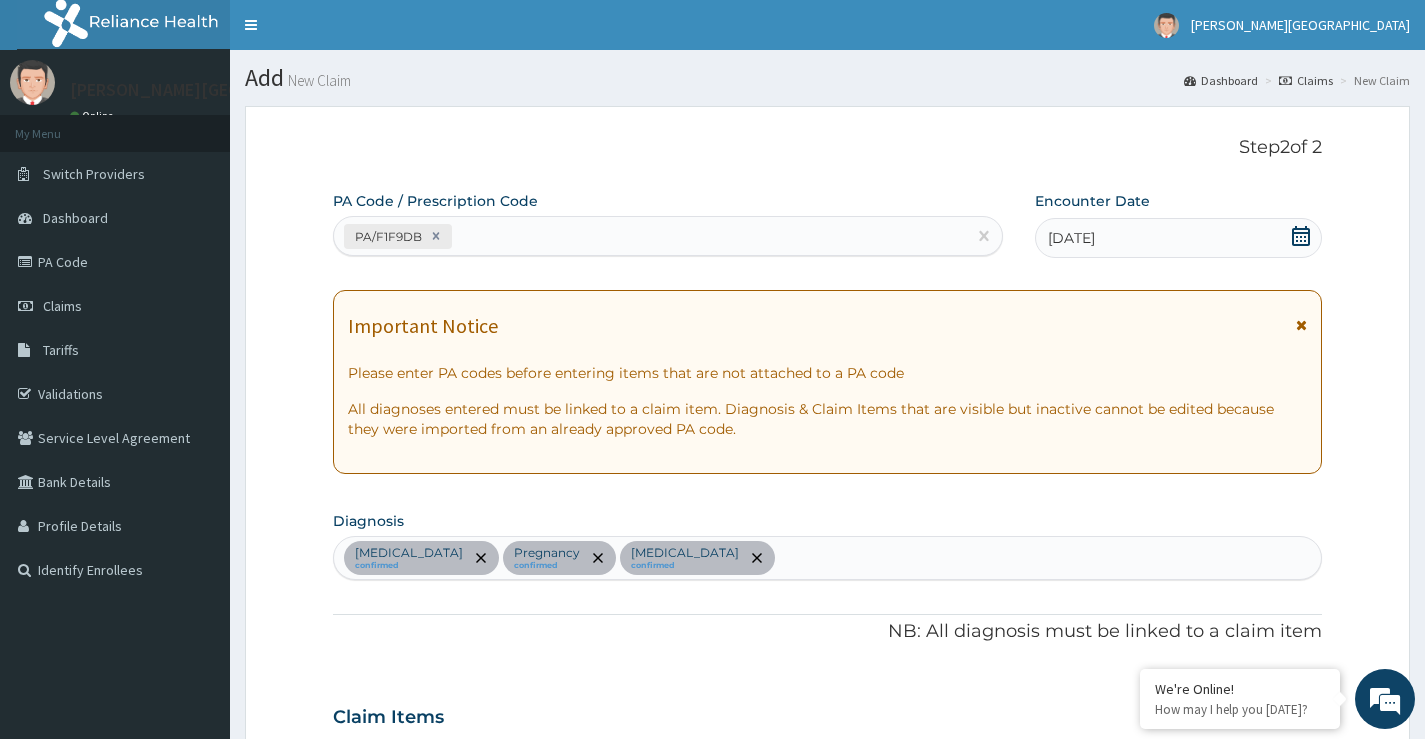 click on "PA/F1F9DB" at bounding box center [650, 236] 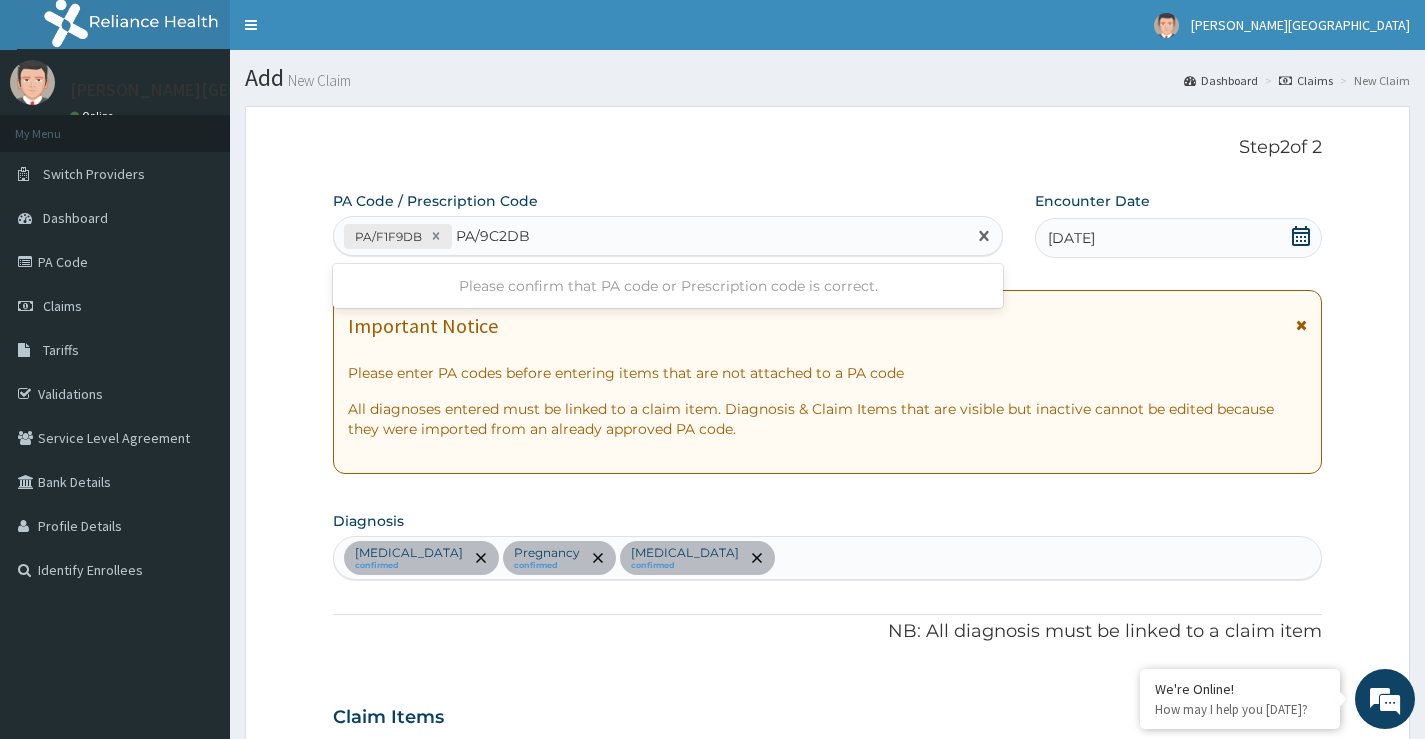 type on "PA/9C2DB4" 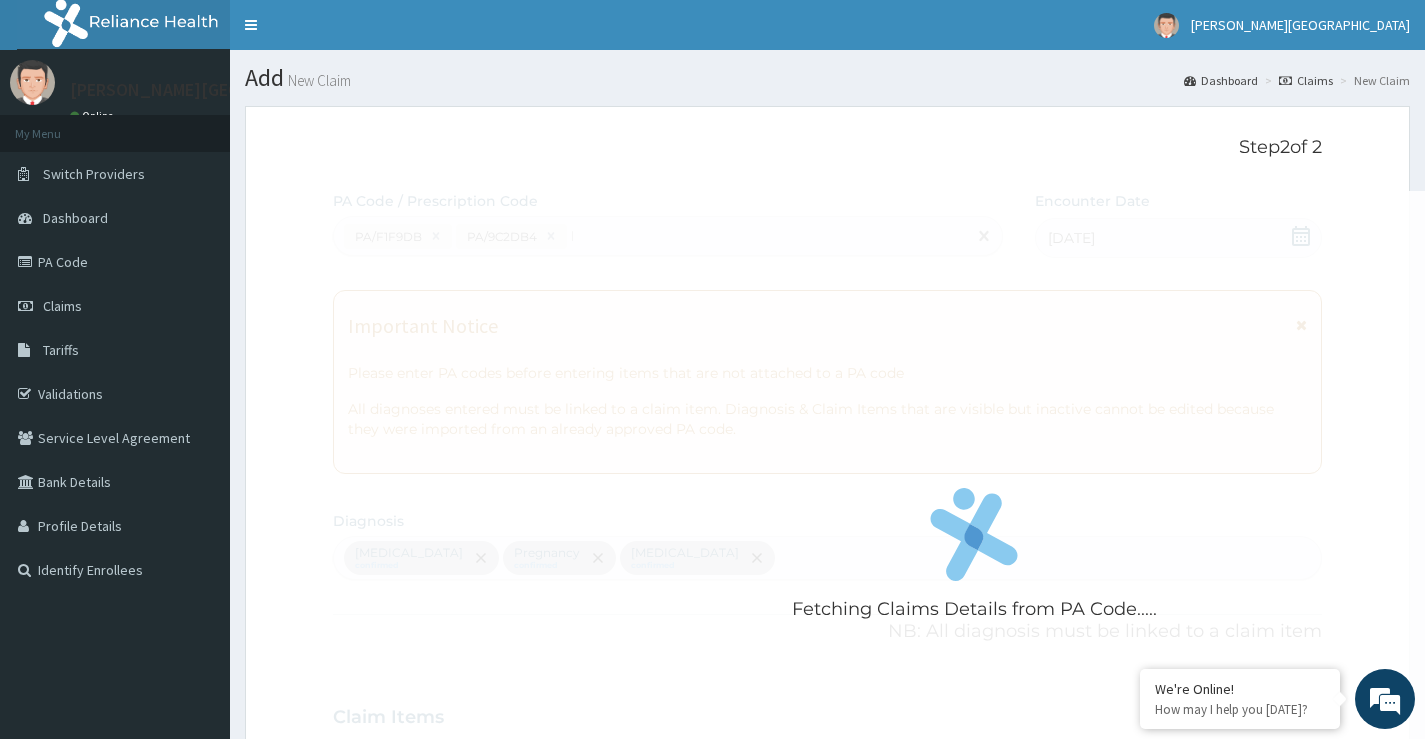 type 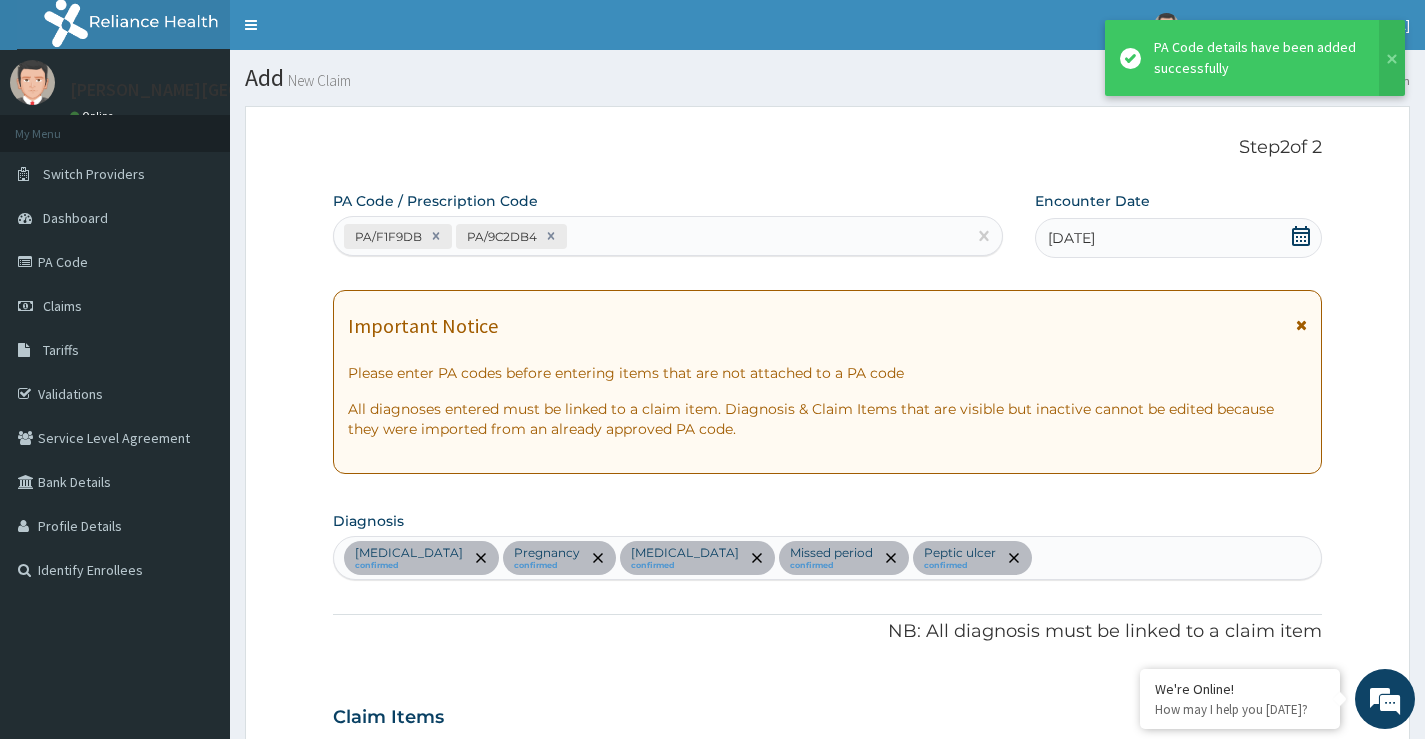 scroll, scrollTop: 946, scrollLeft: 0, axis: vertical 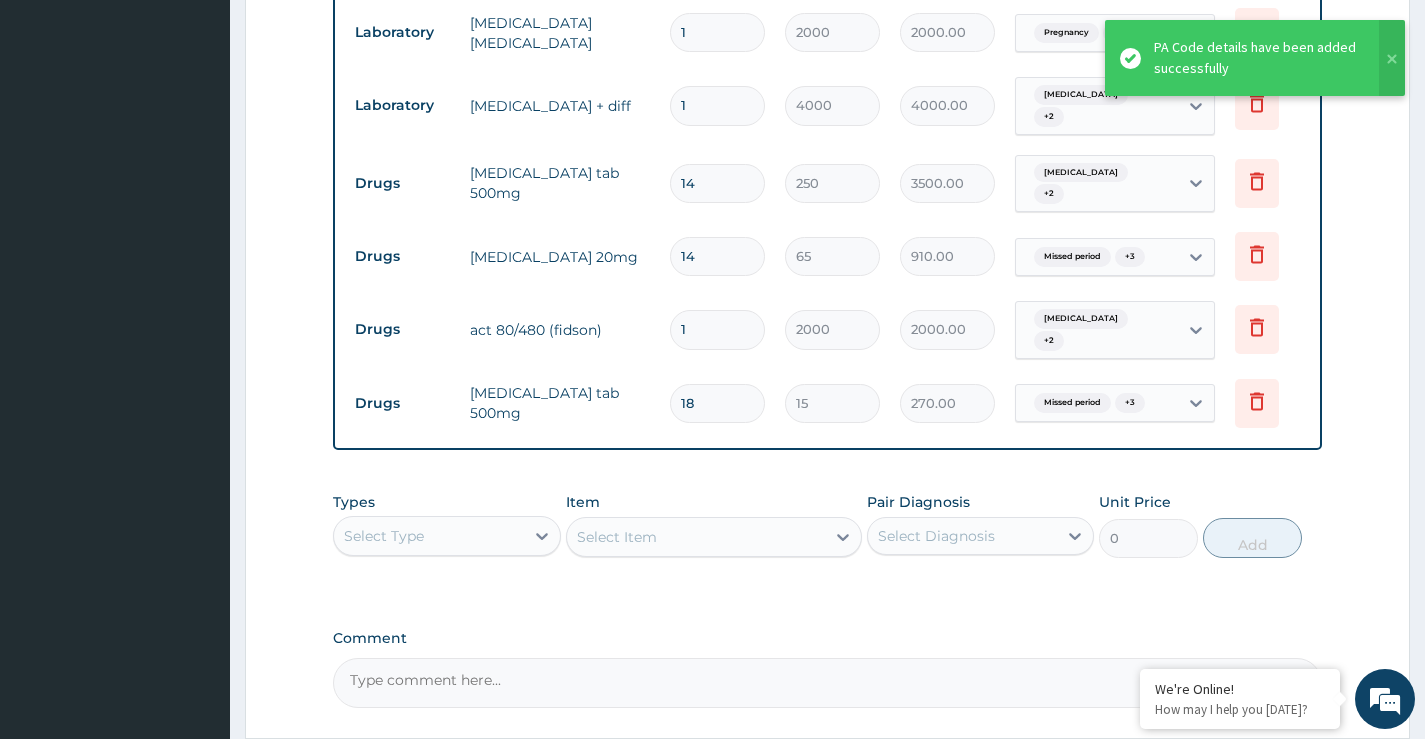 drag, startPoint x: 515, startPoint y: 461, endPoint x: 532, endPoint y: 457, distance: 17.464249 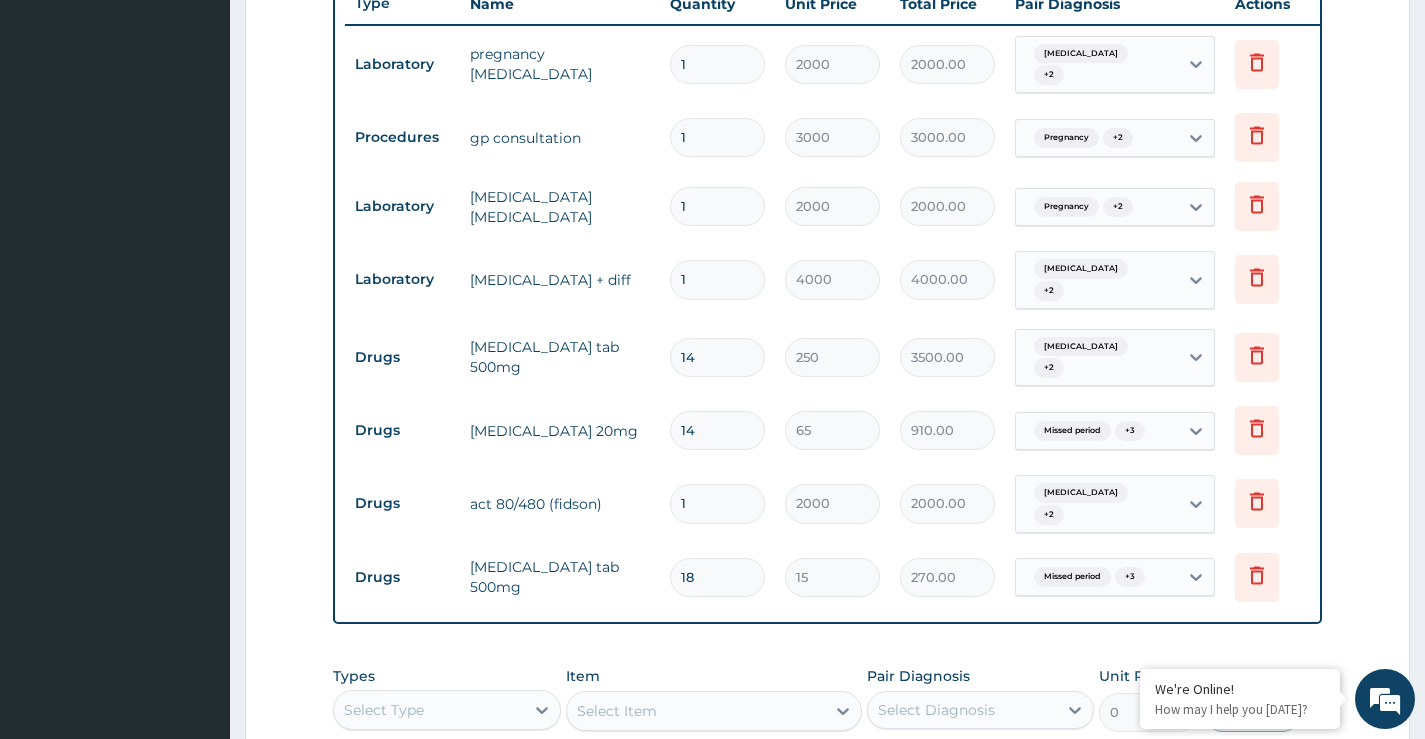 scroll, scrollTop: 746, scrollLeft: 0, axis: vertical 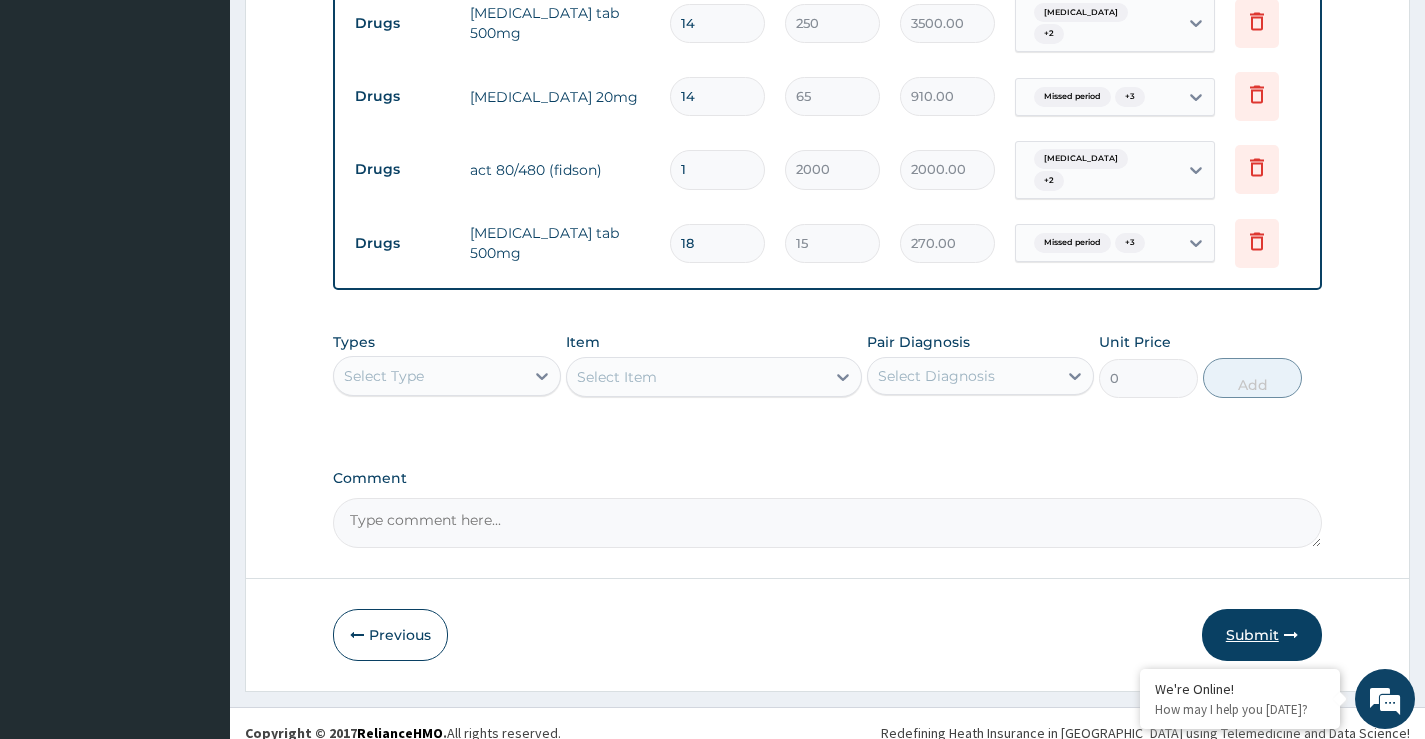 click on "Submit" at bounding box center [1262, 635] 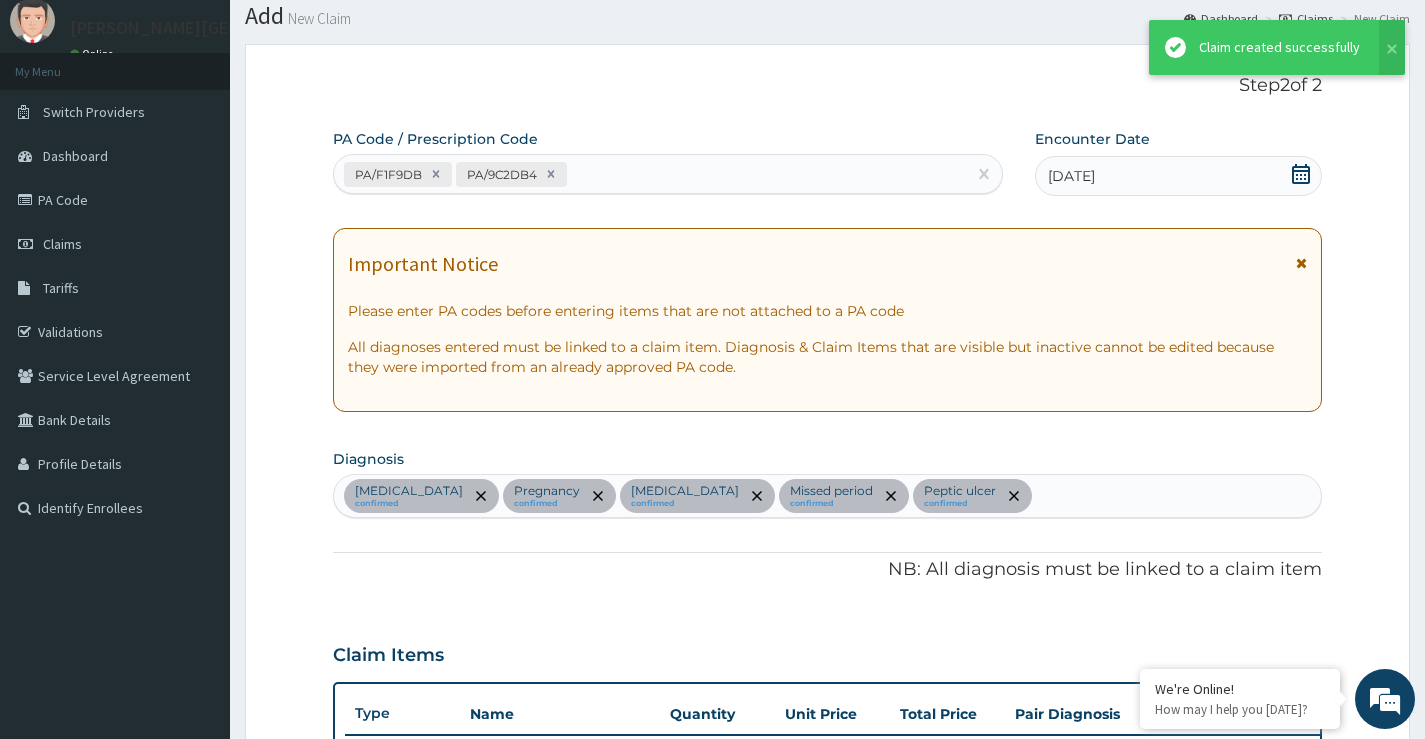 scroll, scrollTop: 1106, scrollLeft: 0, axis: vertical 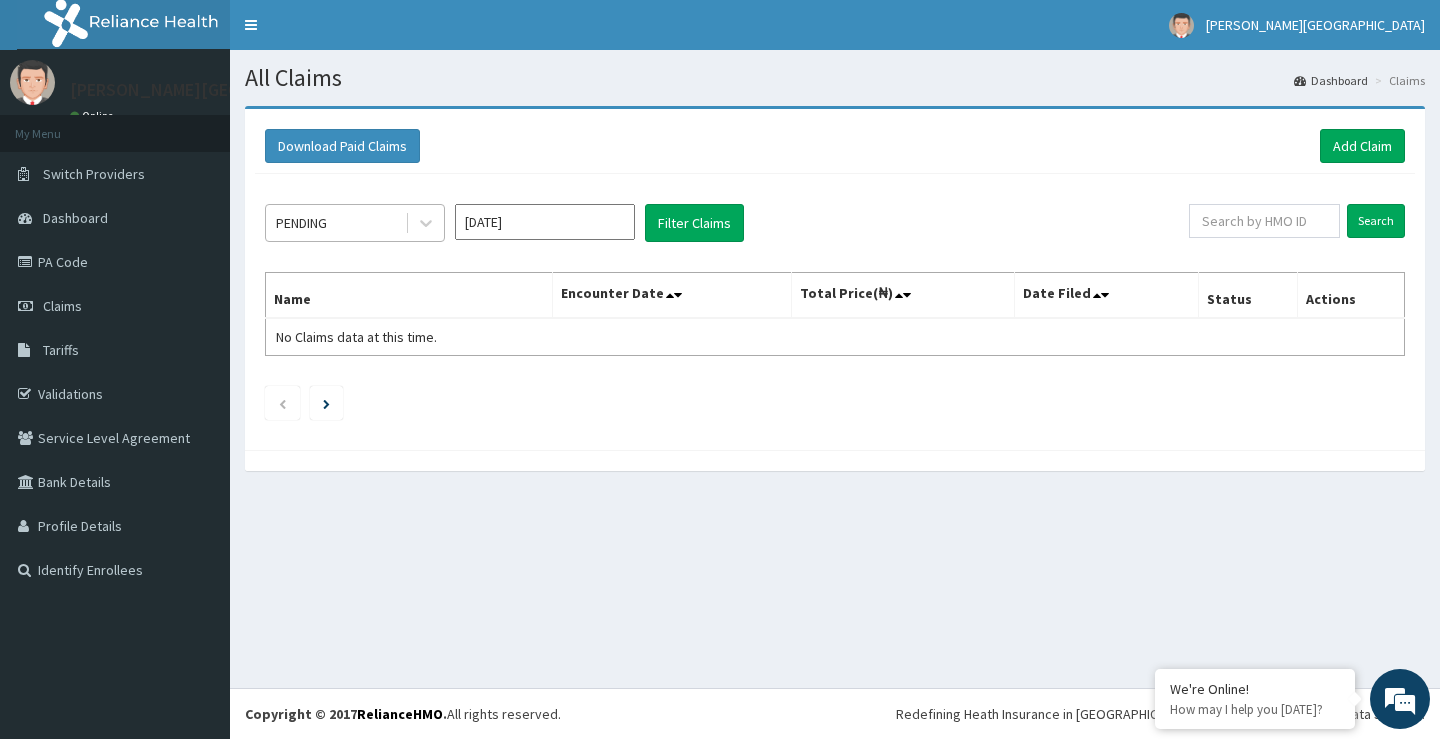 click on "PENDING" at bounding box center [335, 223] 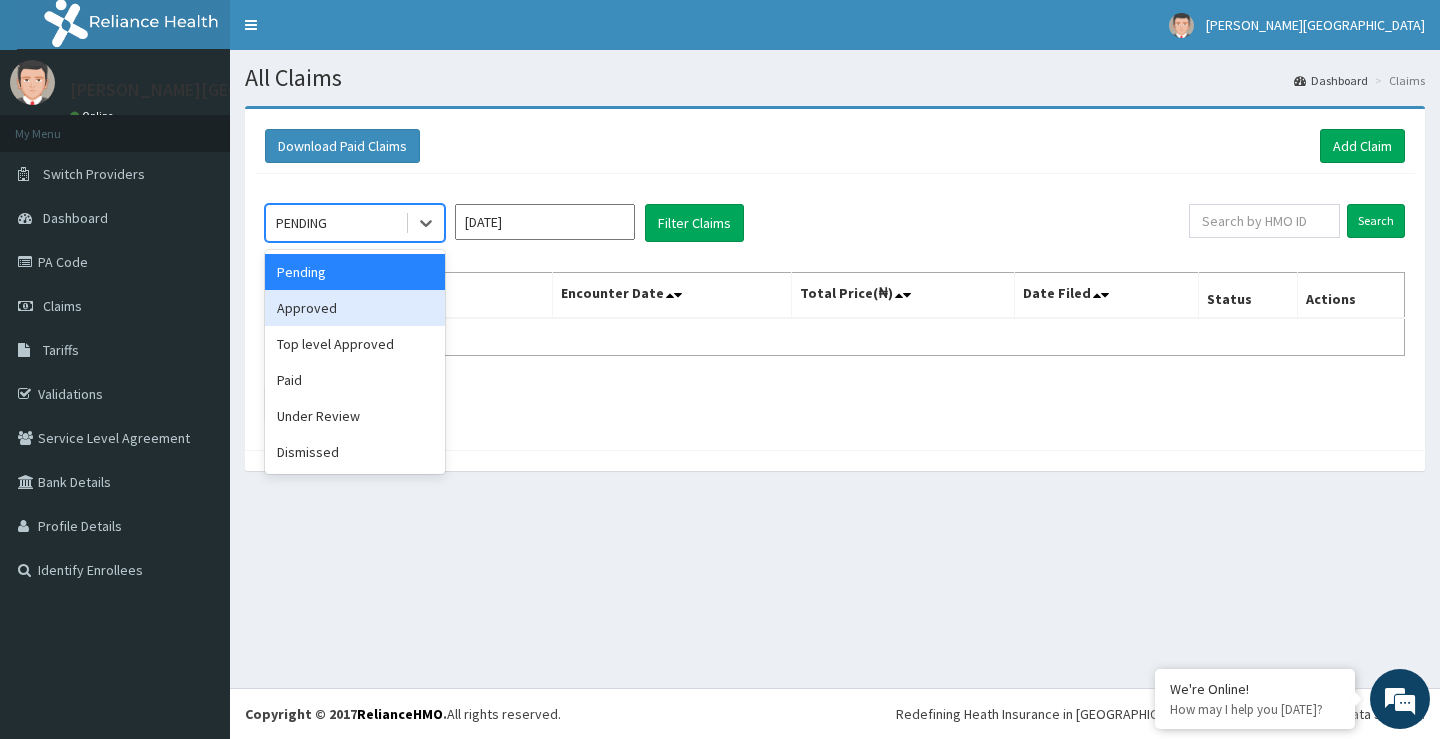 click on "Approved" at bounding box center [355, 308] 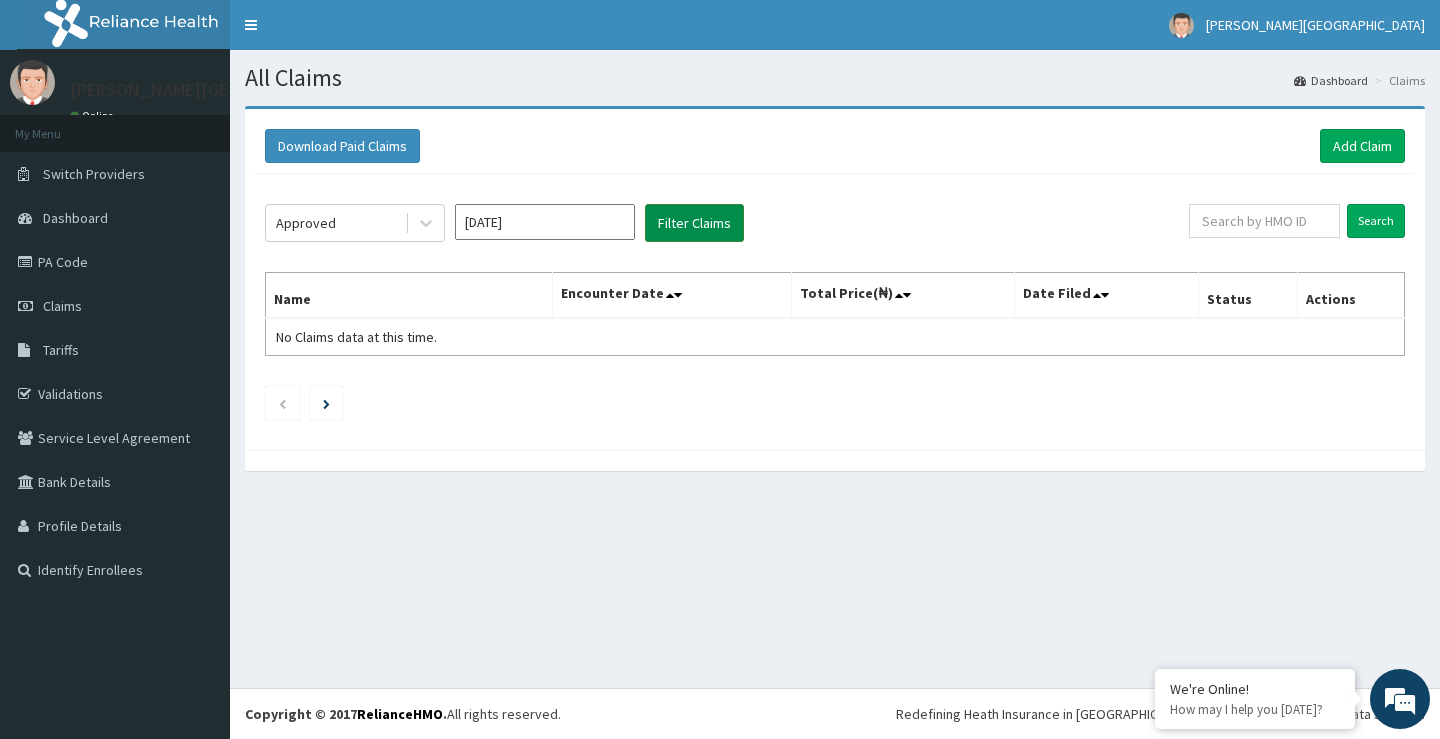 click on "Filter Claims" at bounding box center (694, 223) 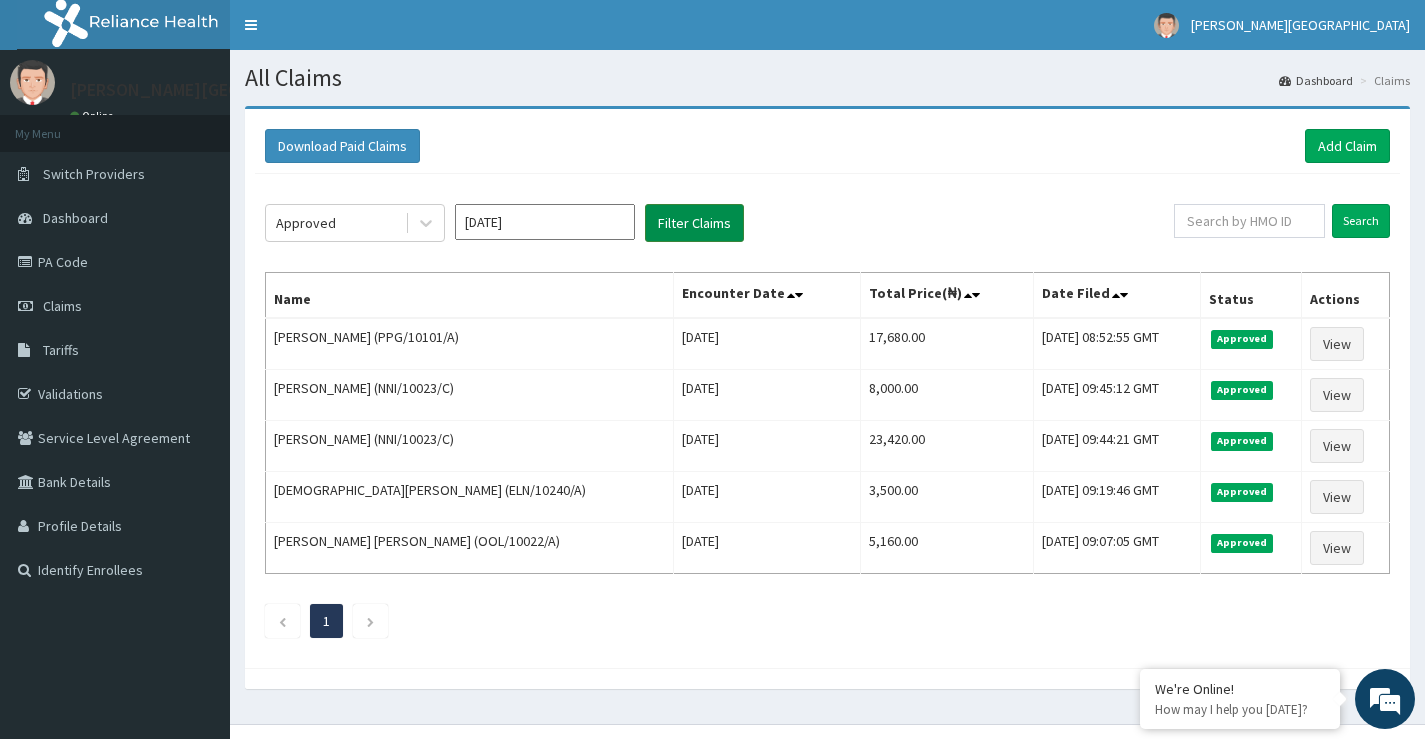 scroll, scrollTop: 0, scrollLeft: 0, axis: both 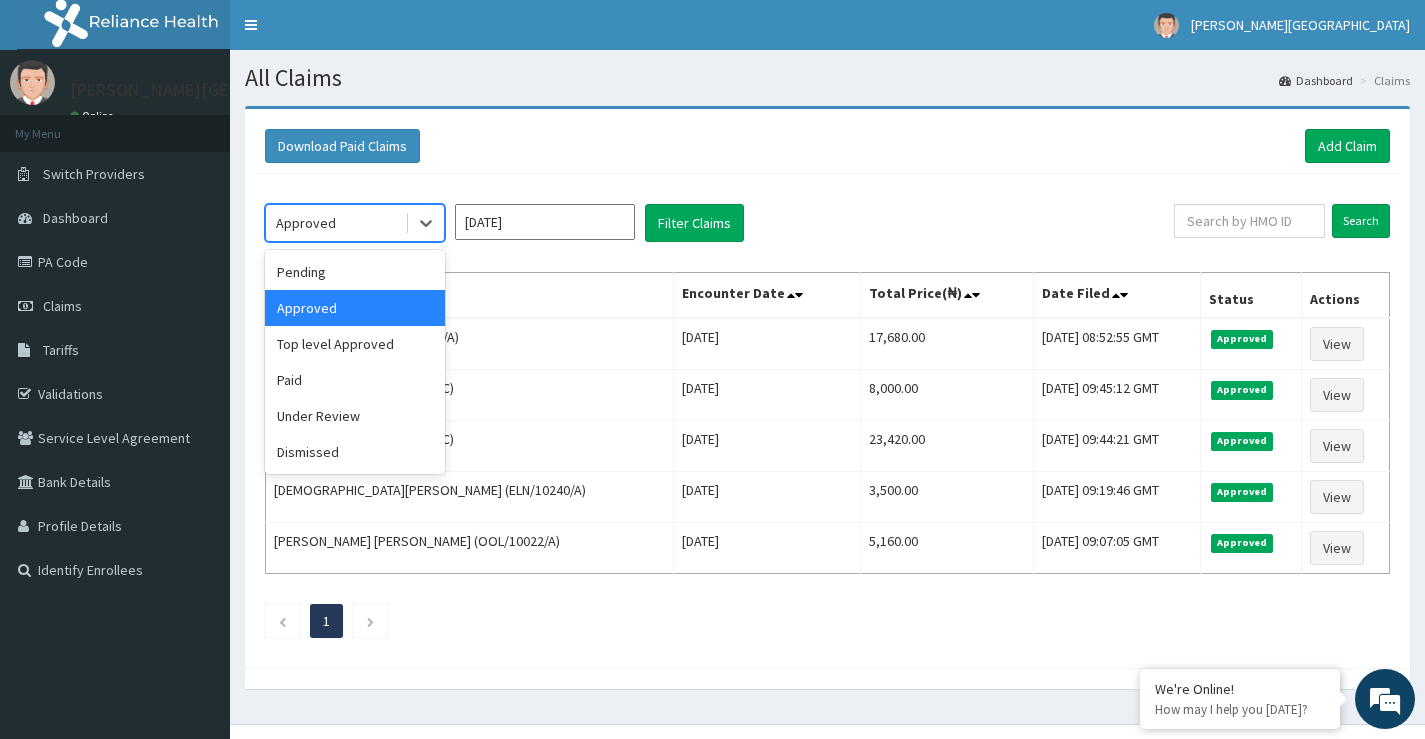click on "Approved" at bounding box center [335, 223] 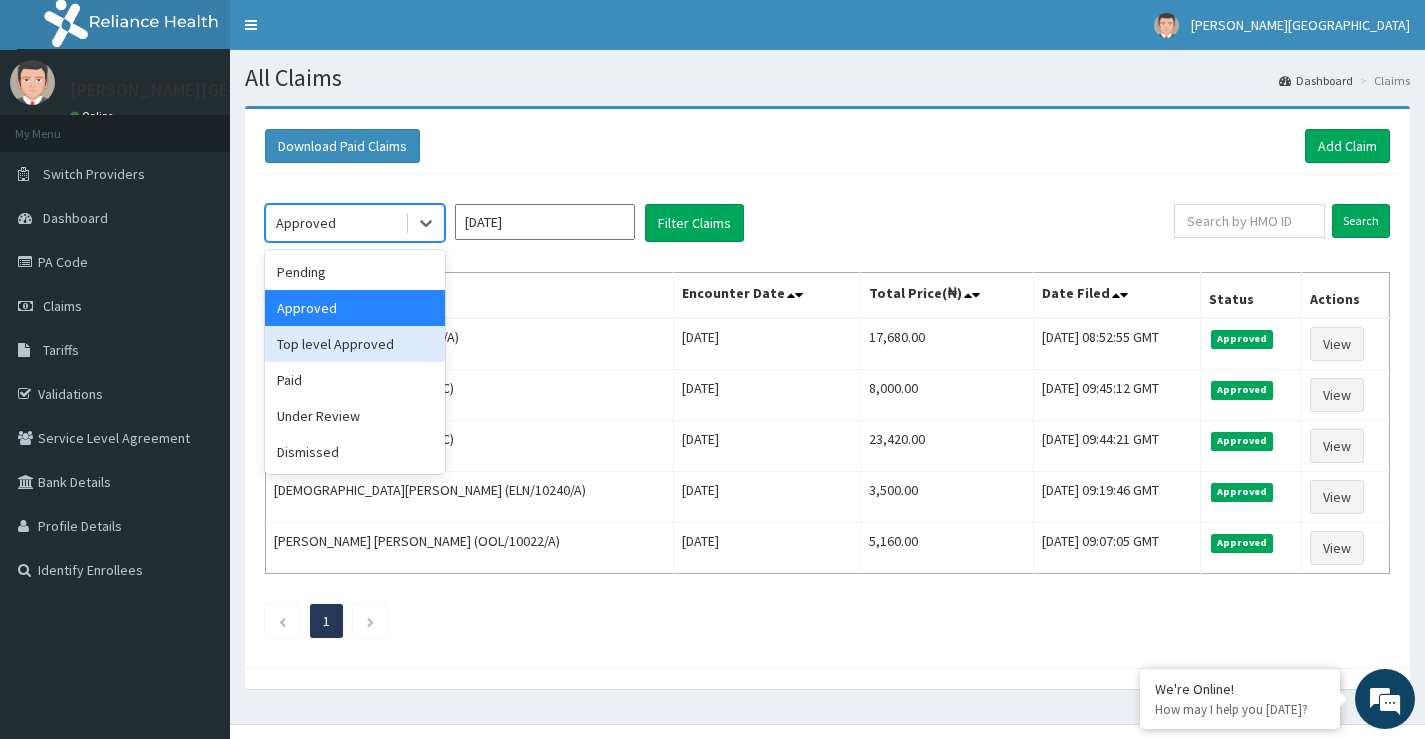 click on "Top level Approved" at bounding box center (355, 344) 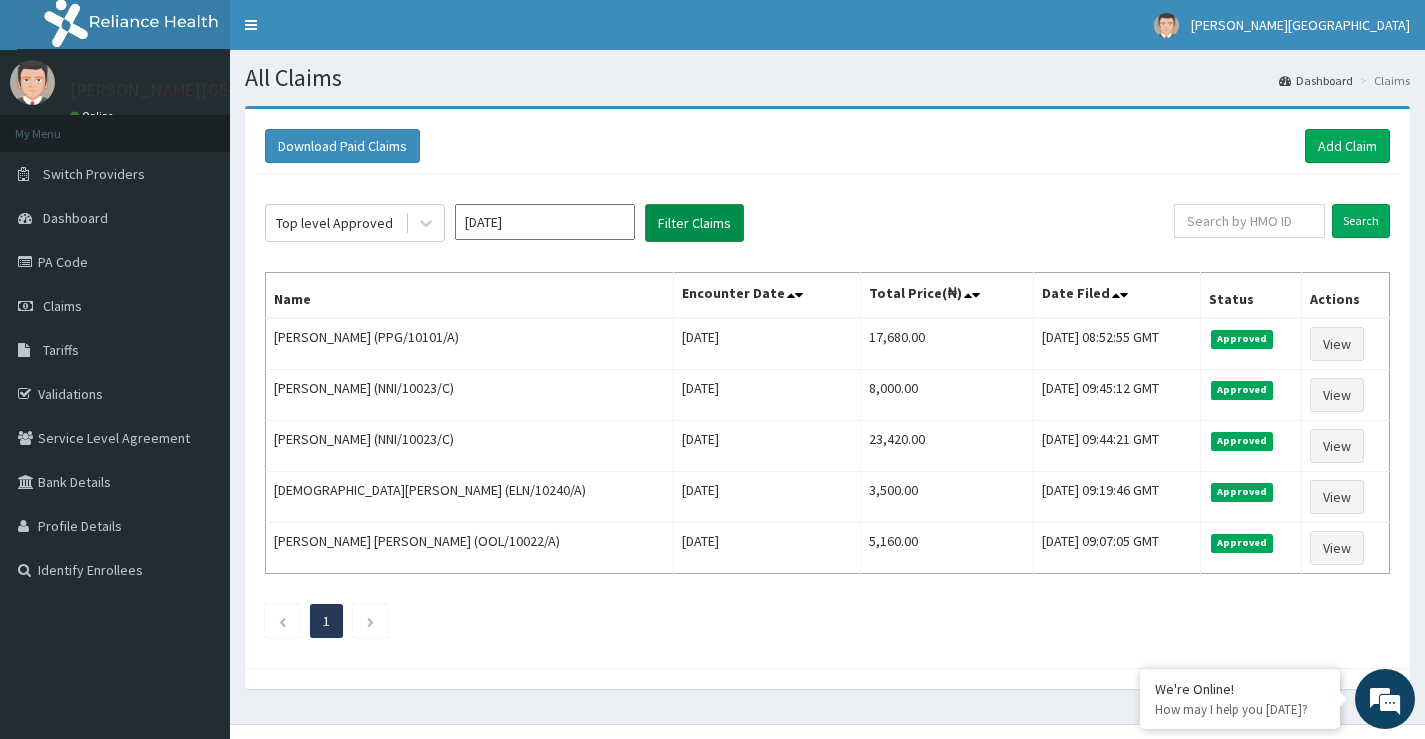 click on "Filter Claims" at bounding box center [694, 223] 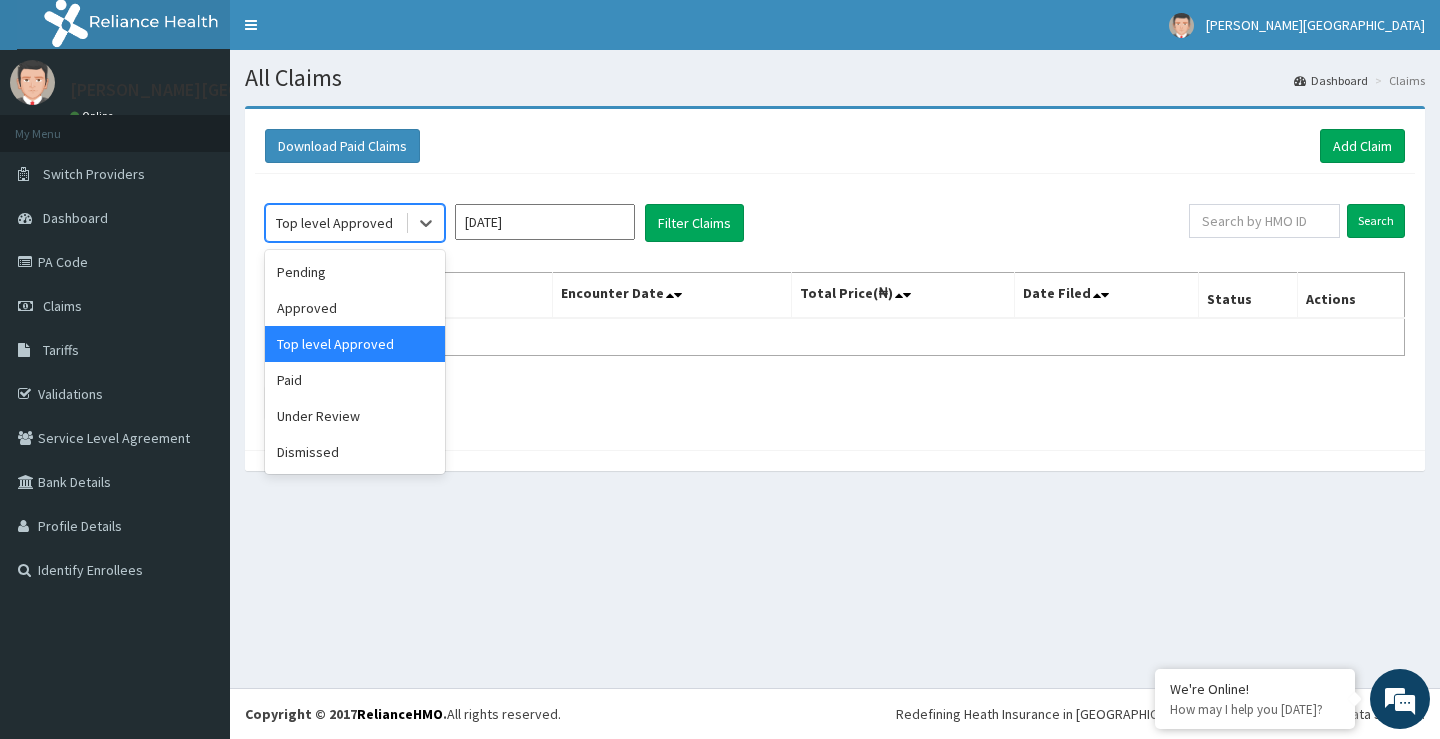 click on "Top level Approved" at bounding box center [334, 223] 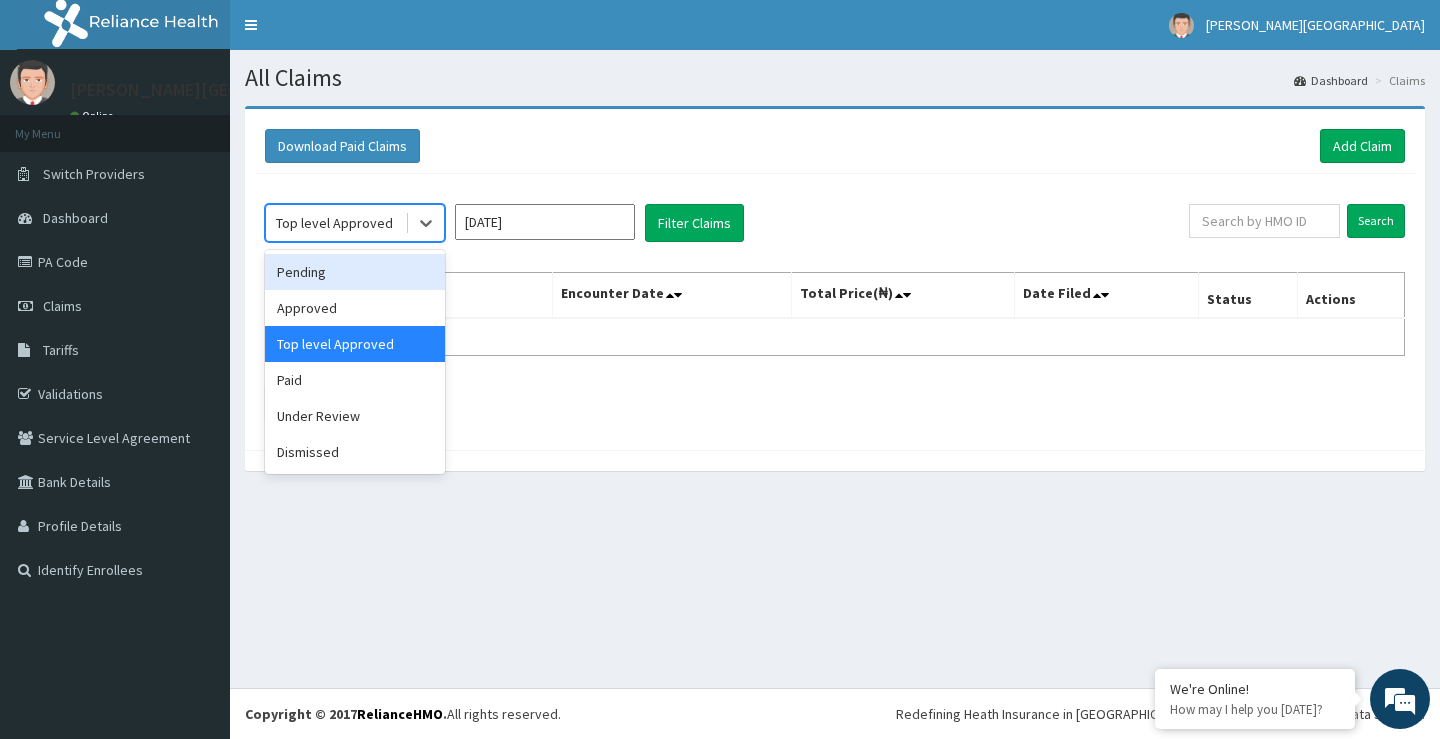 click on "Pending" at bounding box center [355, 272] 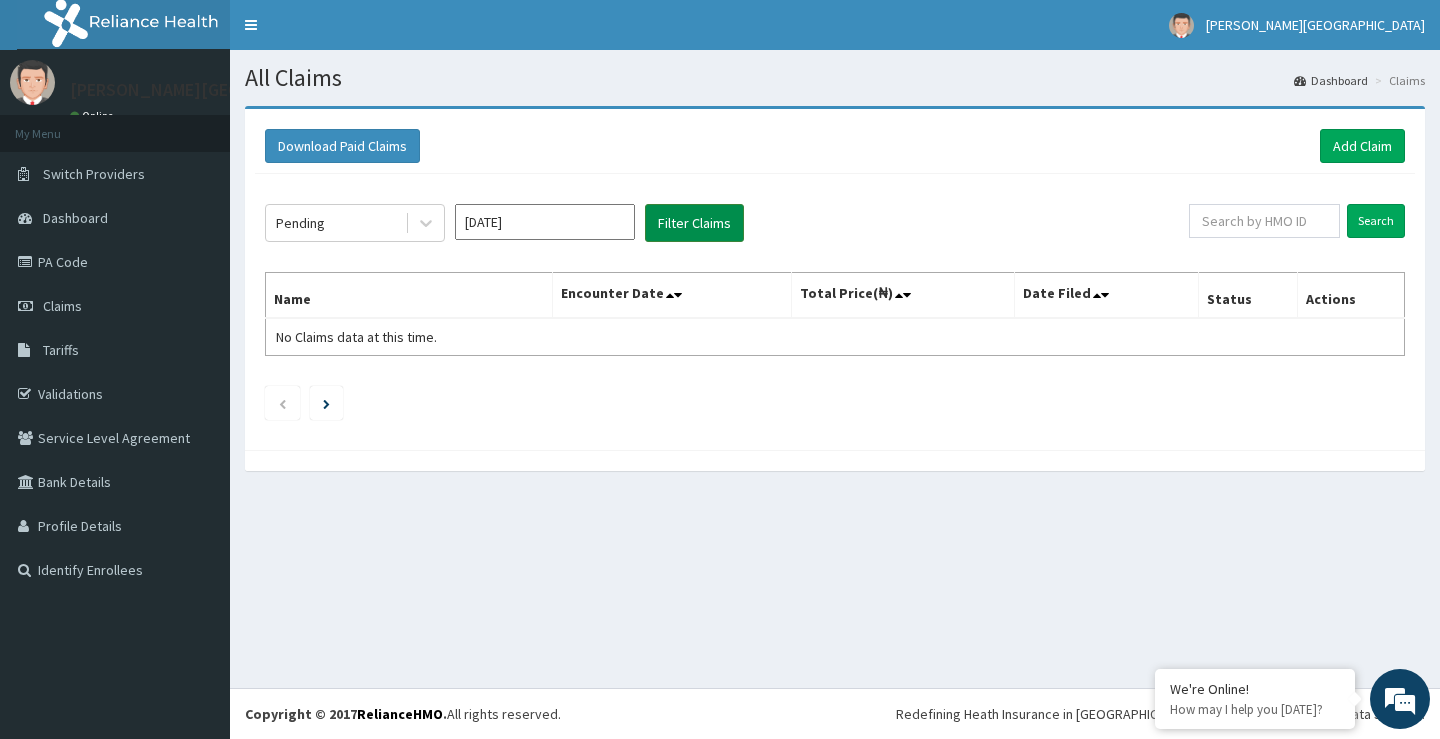 click on "Filter Claims" at bounding box center [694, 223] 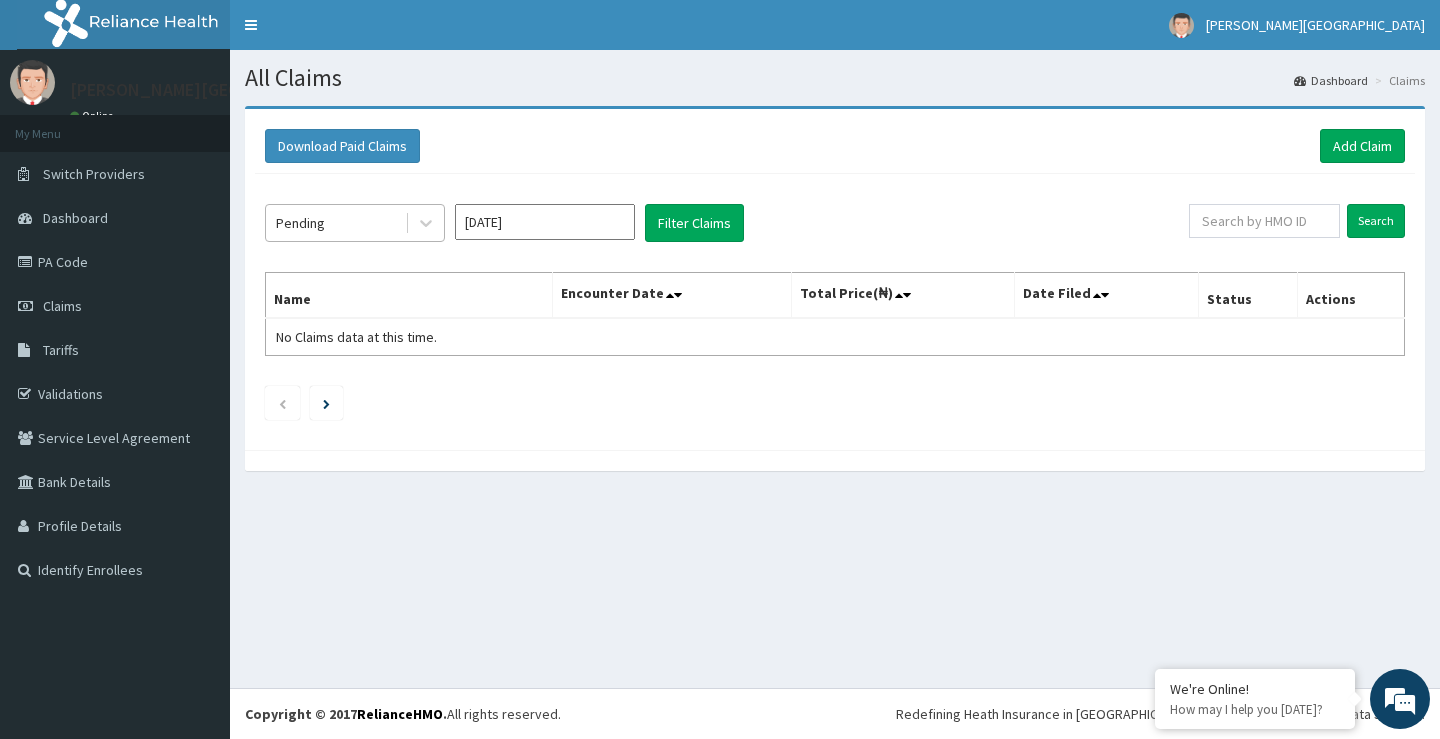 click on "Pending" at bounding box center [335, 223] 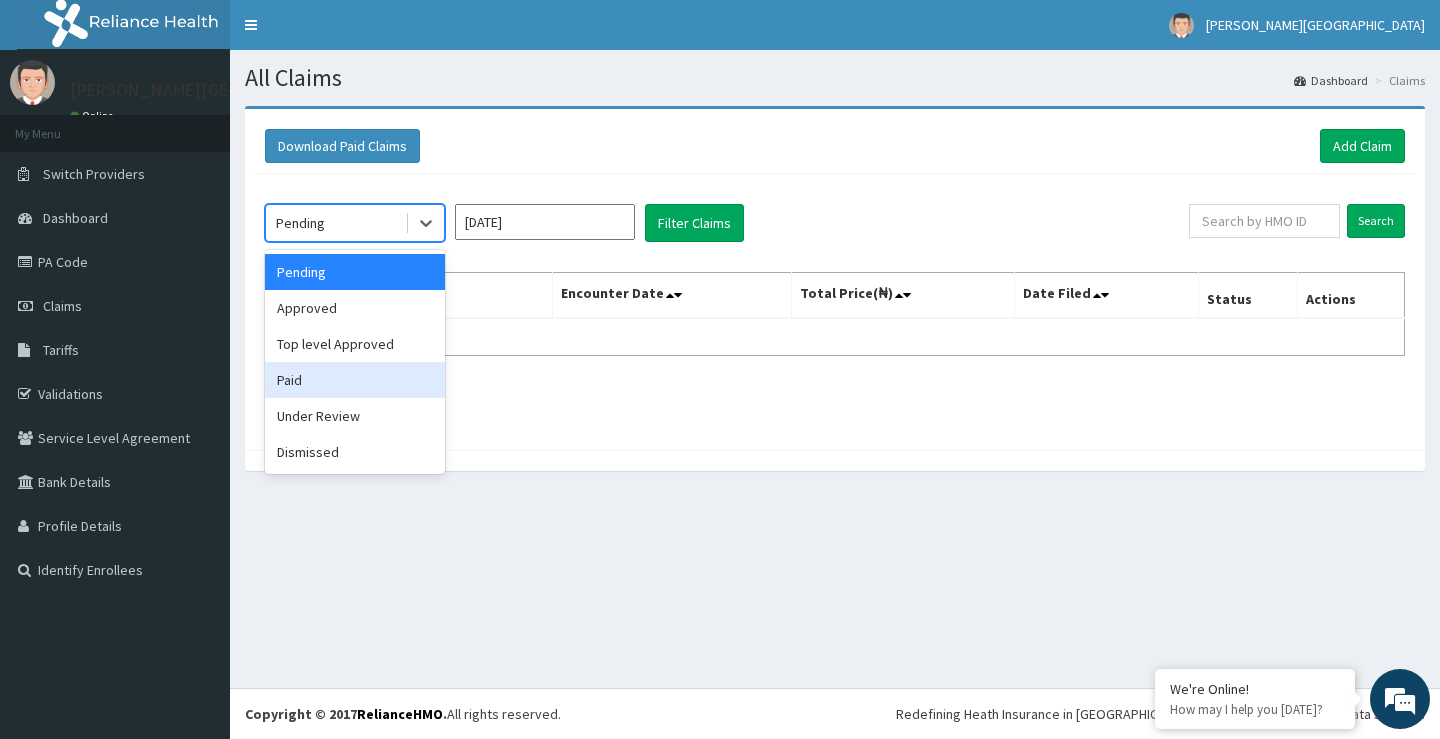 click on "Paid" at bounding box center (355, 380) 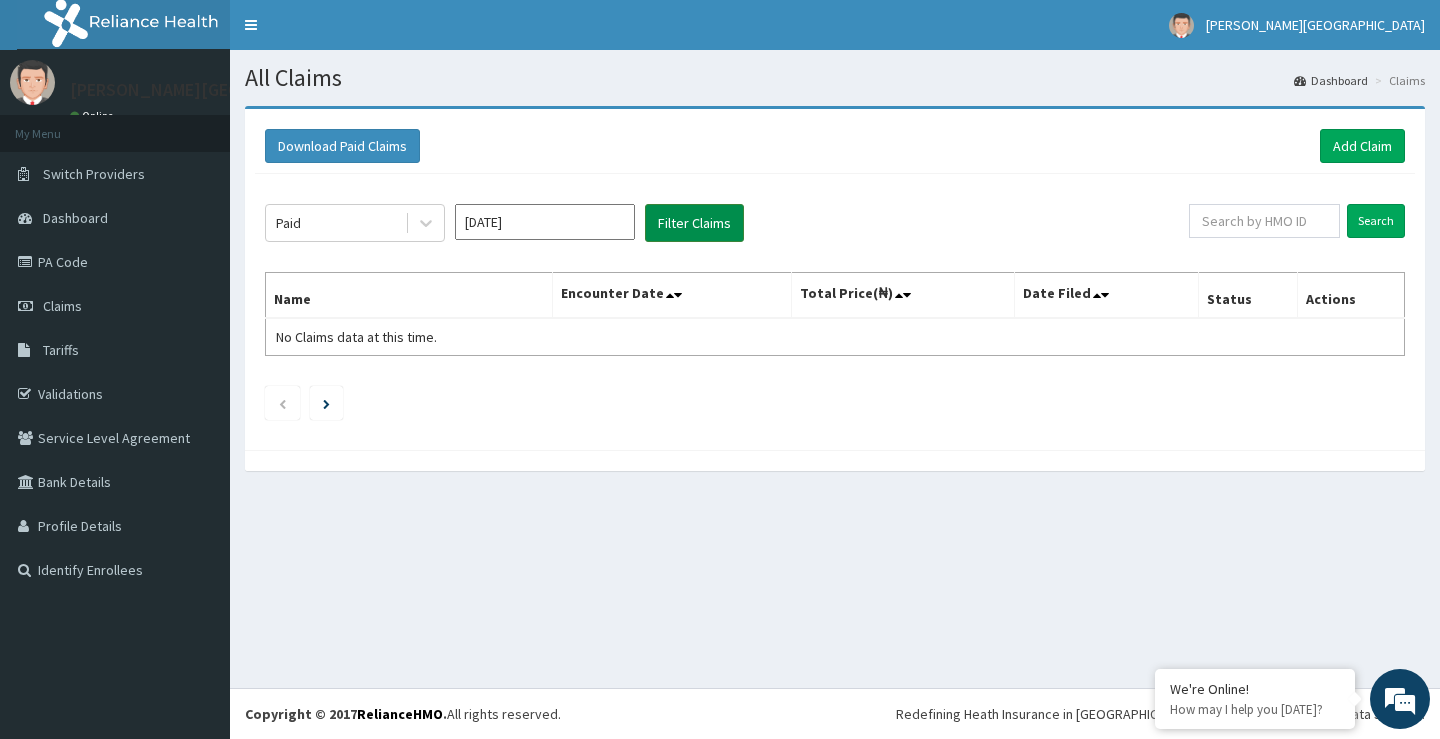 click on "Filter Claims" at bounding box center (694, 223) 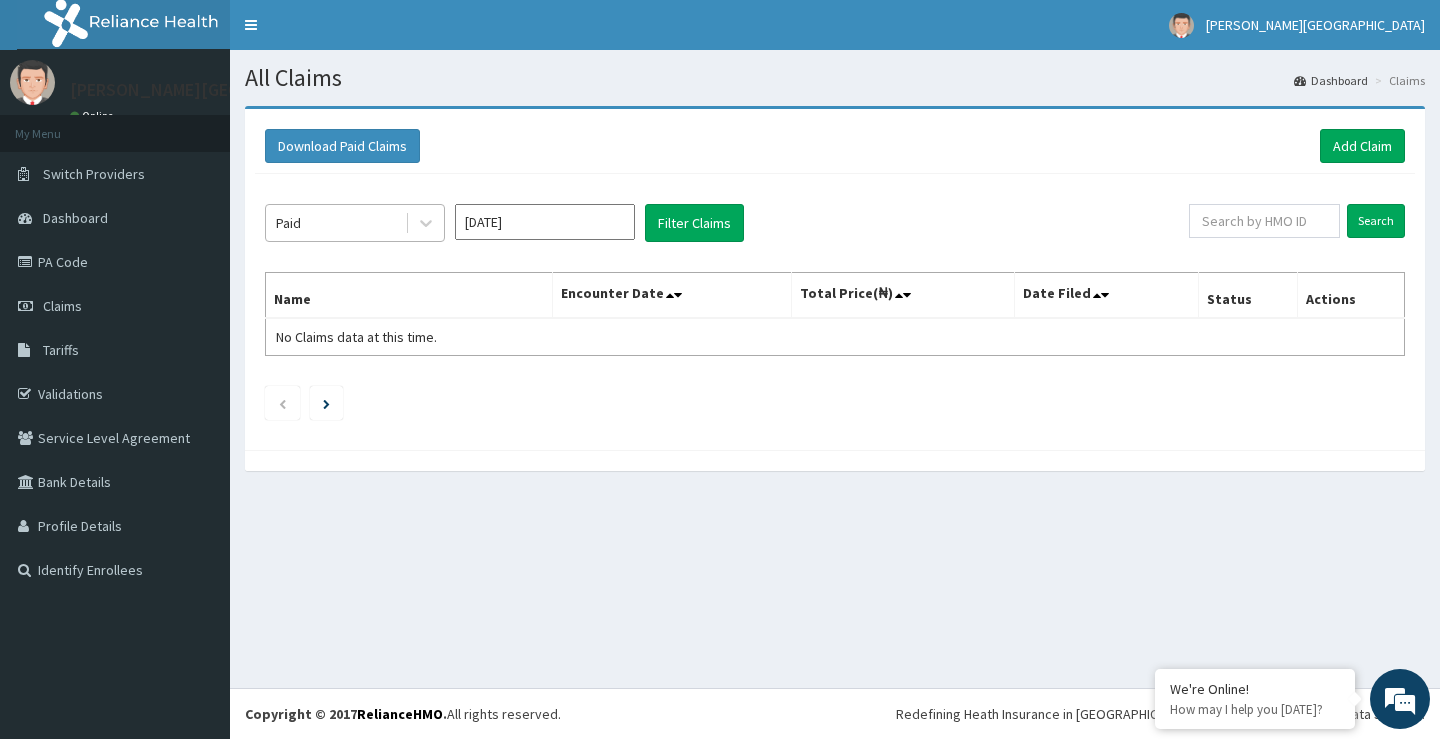 click on "Paid" at bounding box center [335, 223] 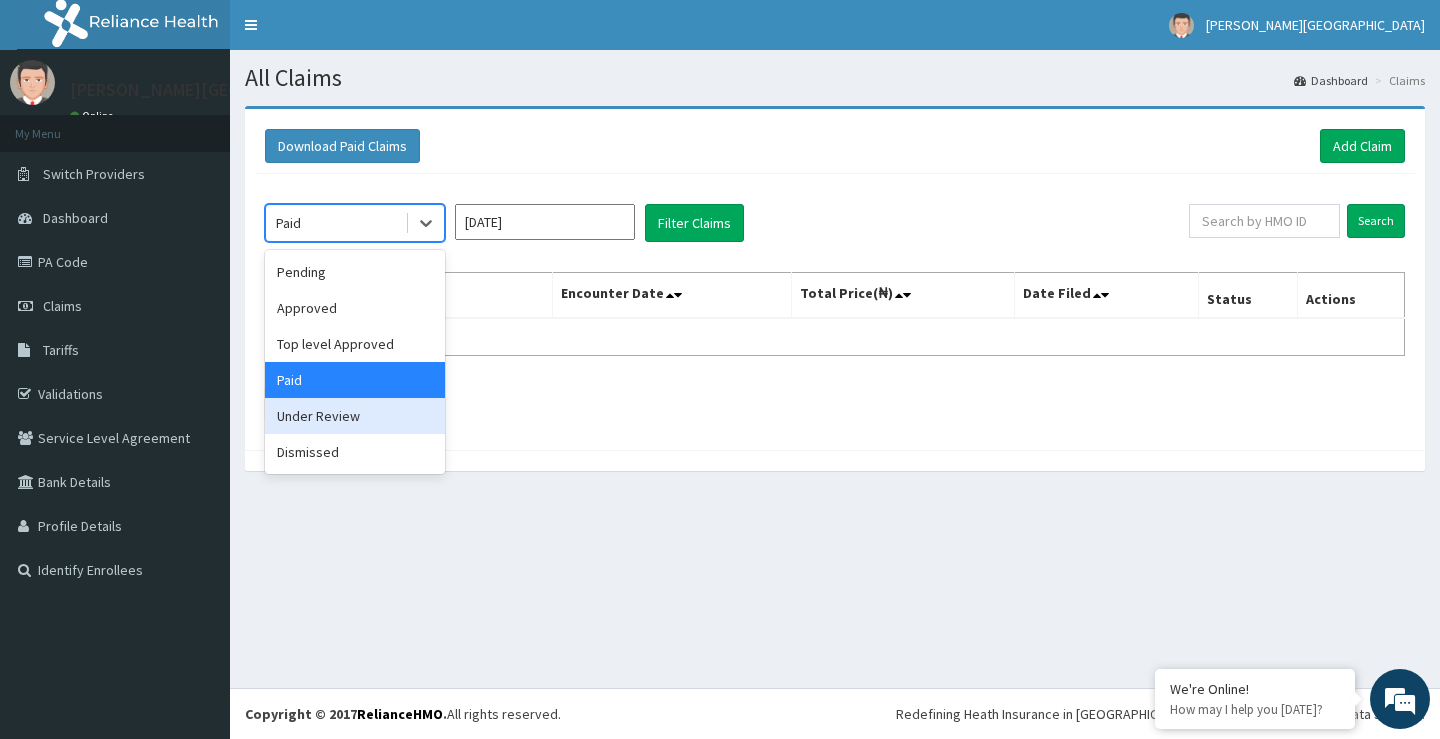 click on "Under Review" at bounding box center (355, 416) 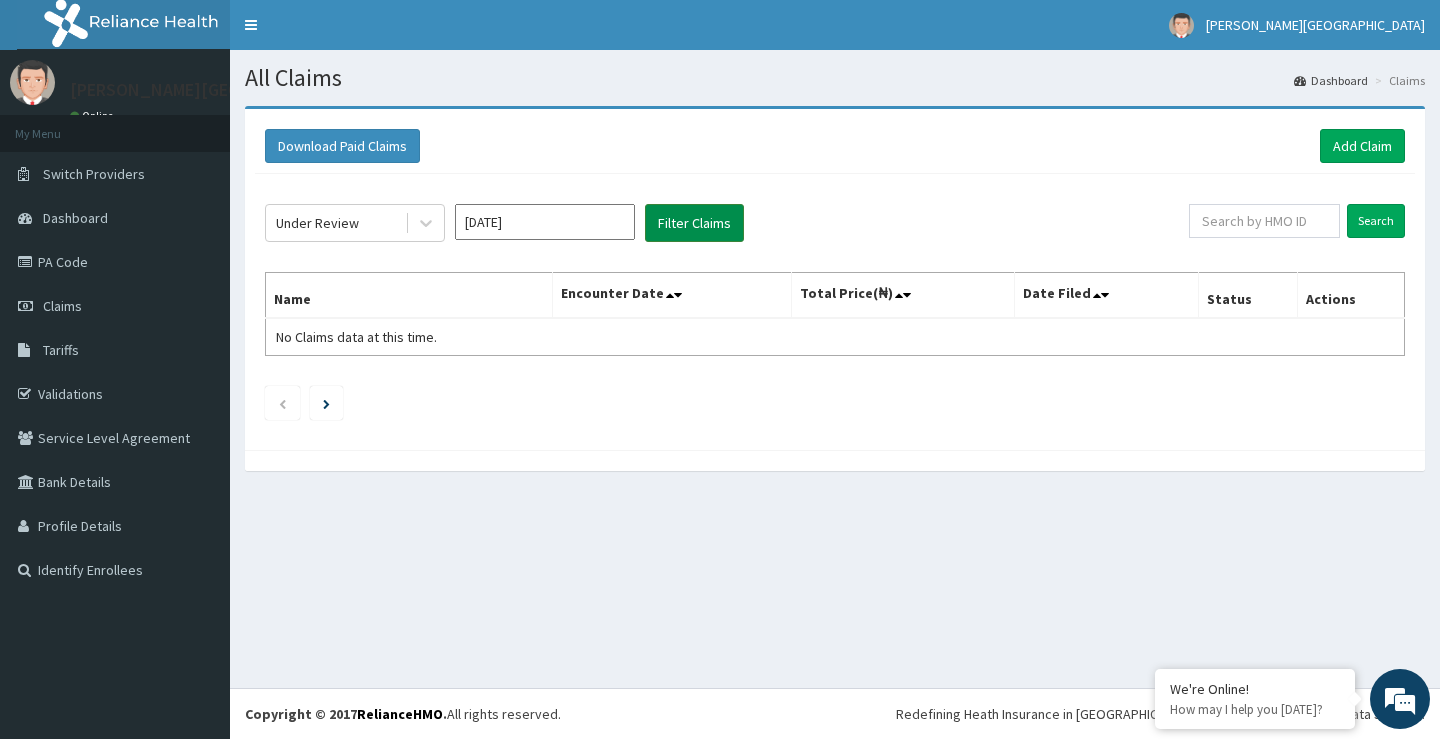 click on "Filter Claims" at bounding box center (694, 223) 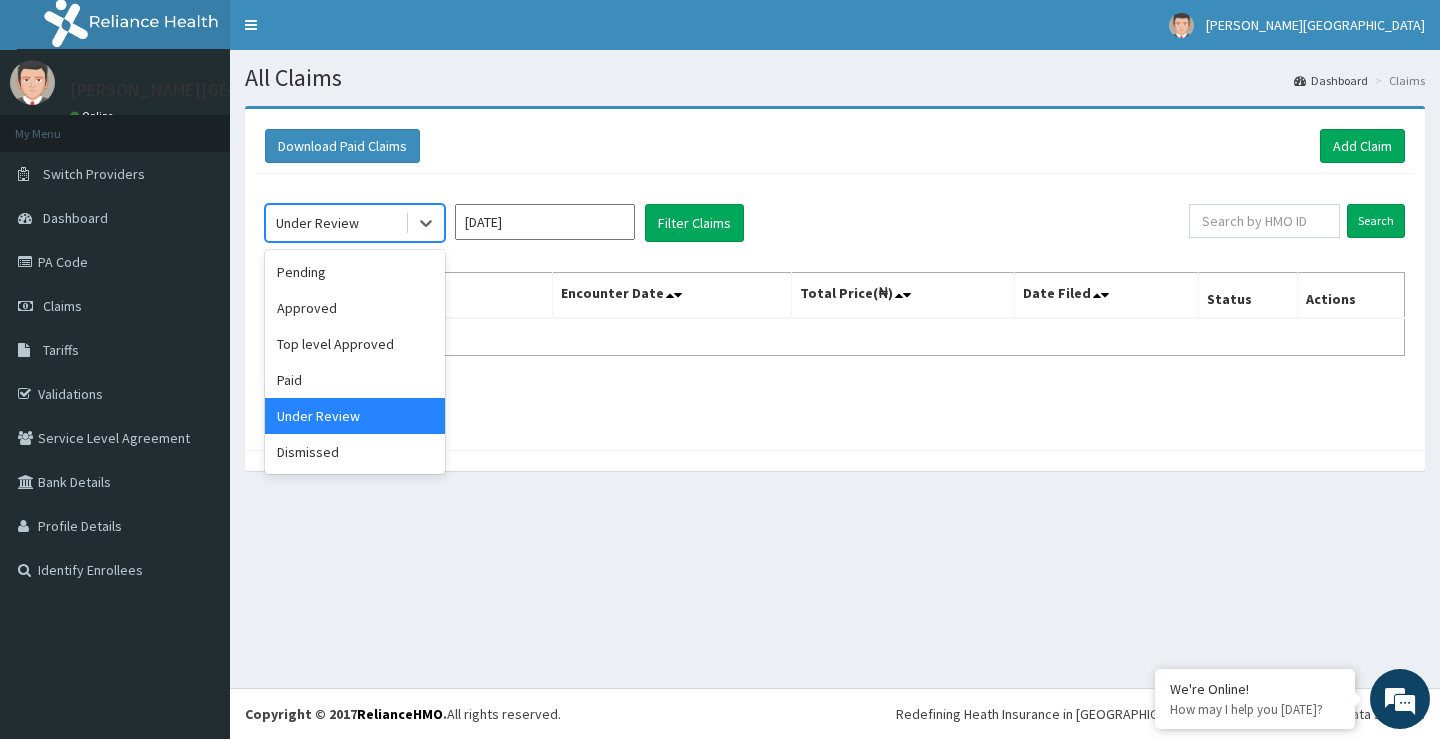 click on "Under Review" at bounding box center [335, 223] 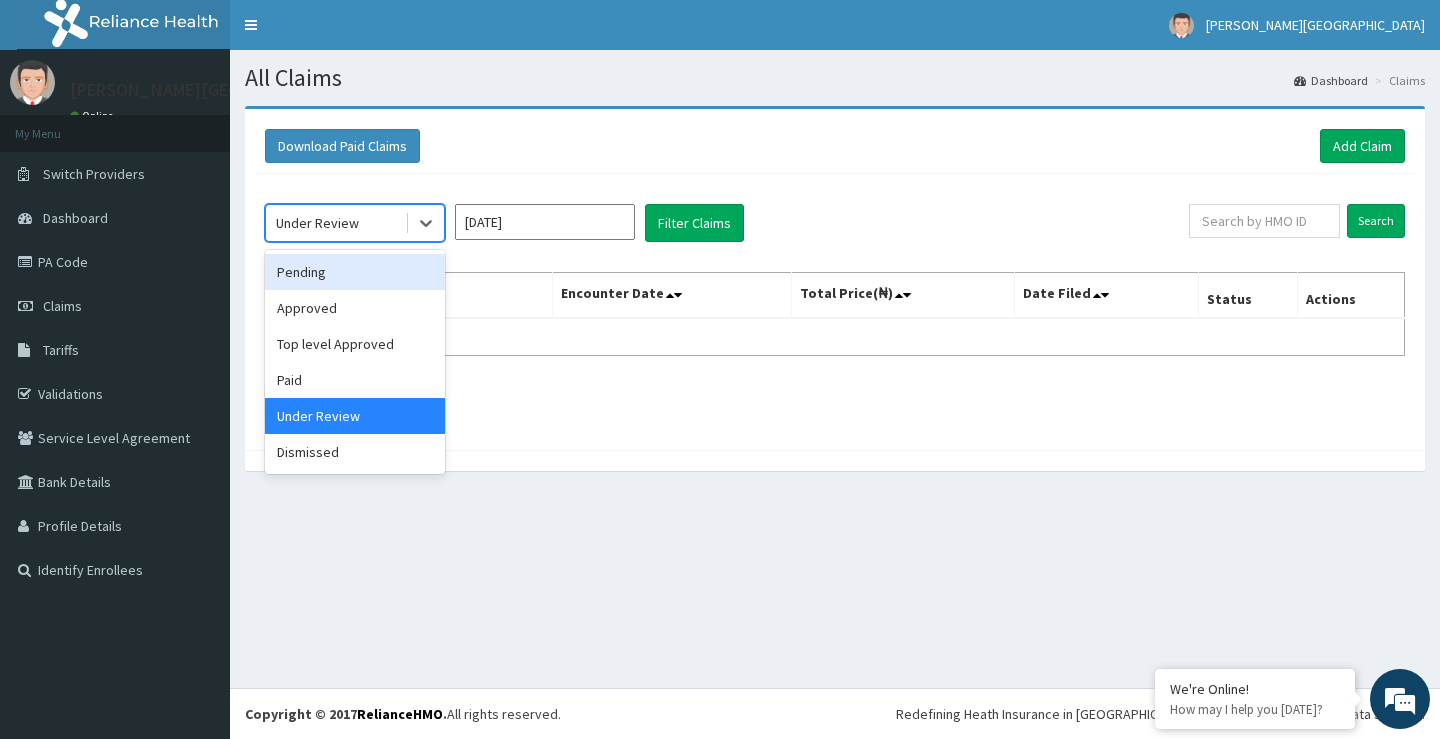 click on "Pending" at bounding box center [355, 272] 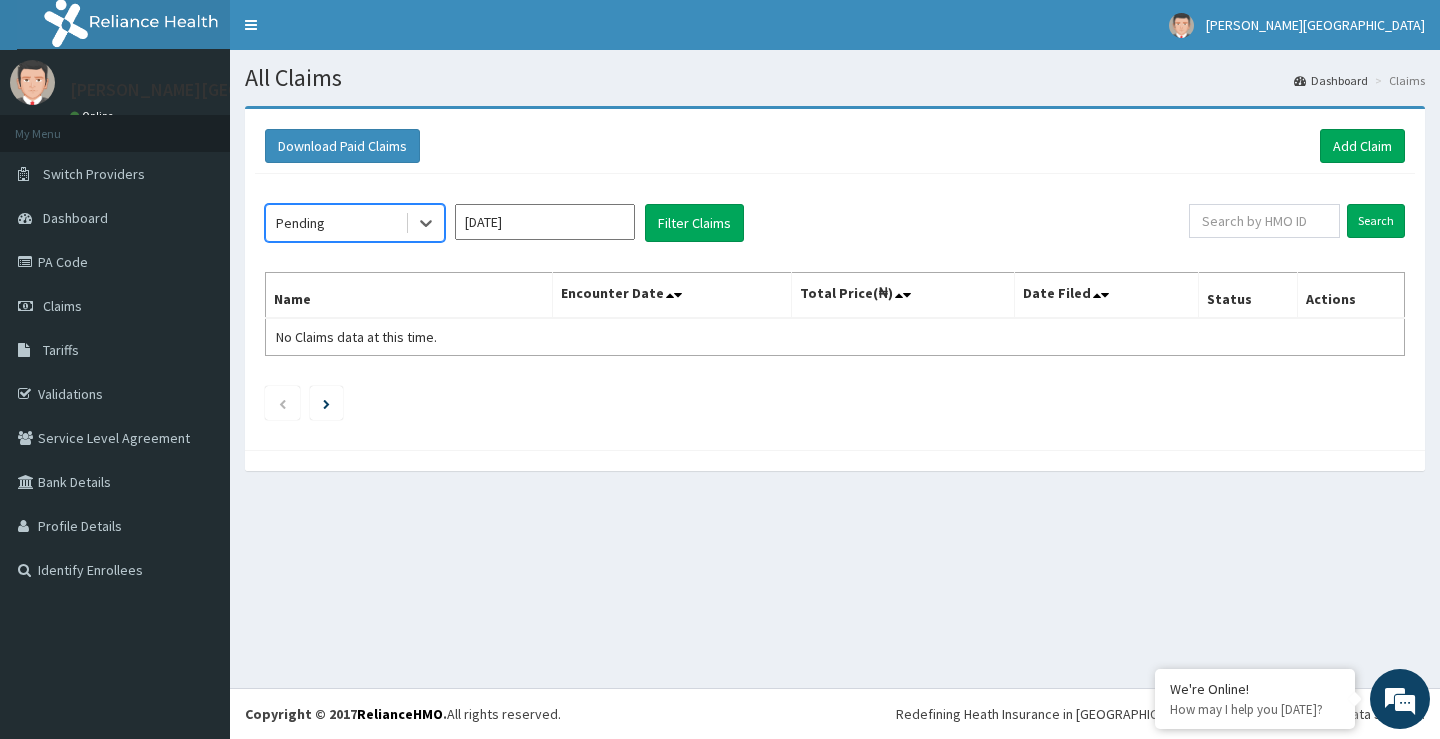 click on "Pending" at bounding box center [300, 223] 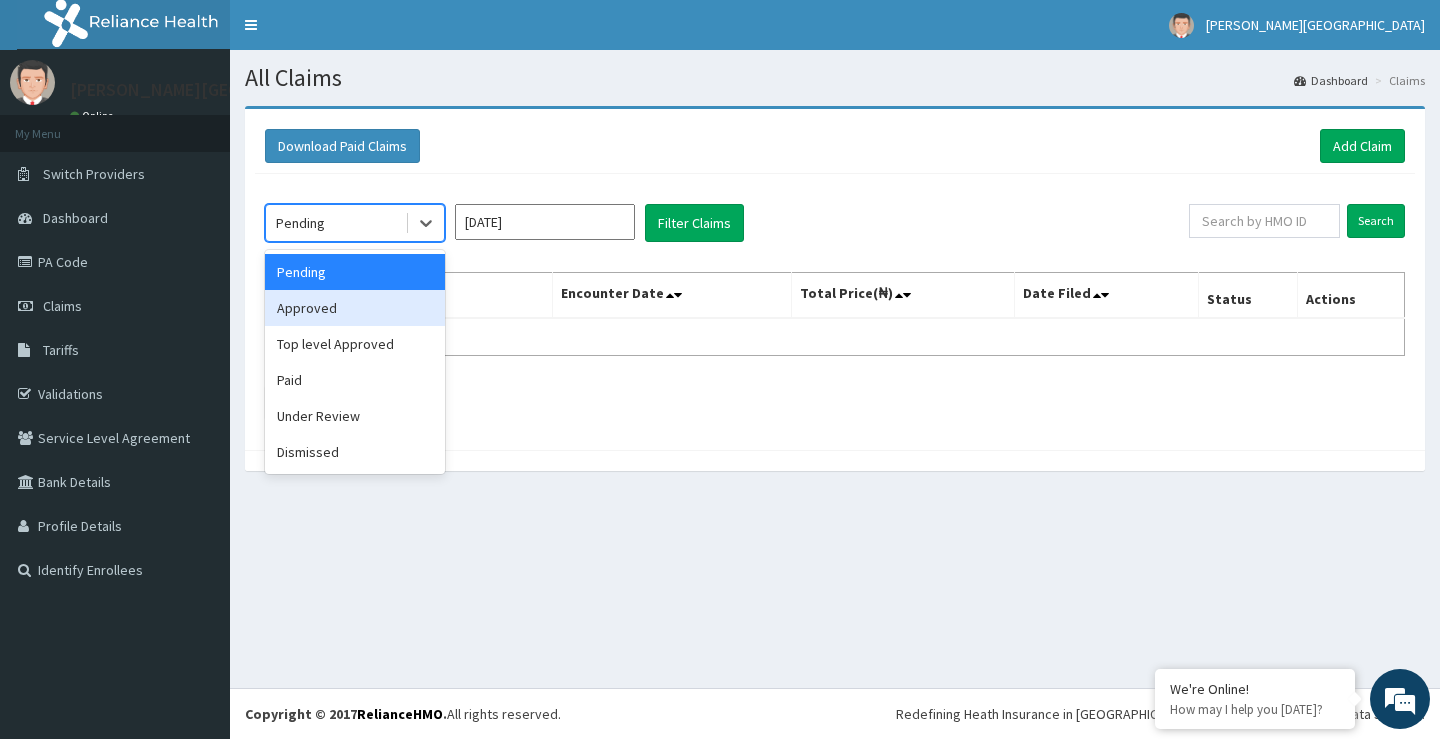 click on "Approved" at bounding box center (355, 308) 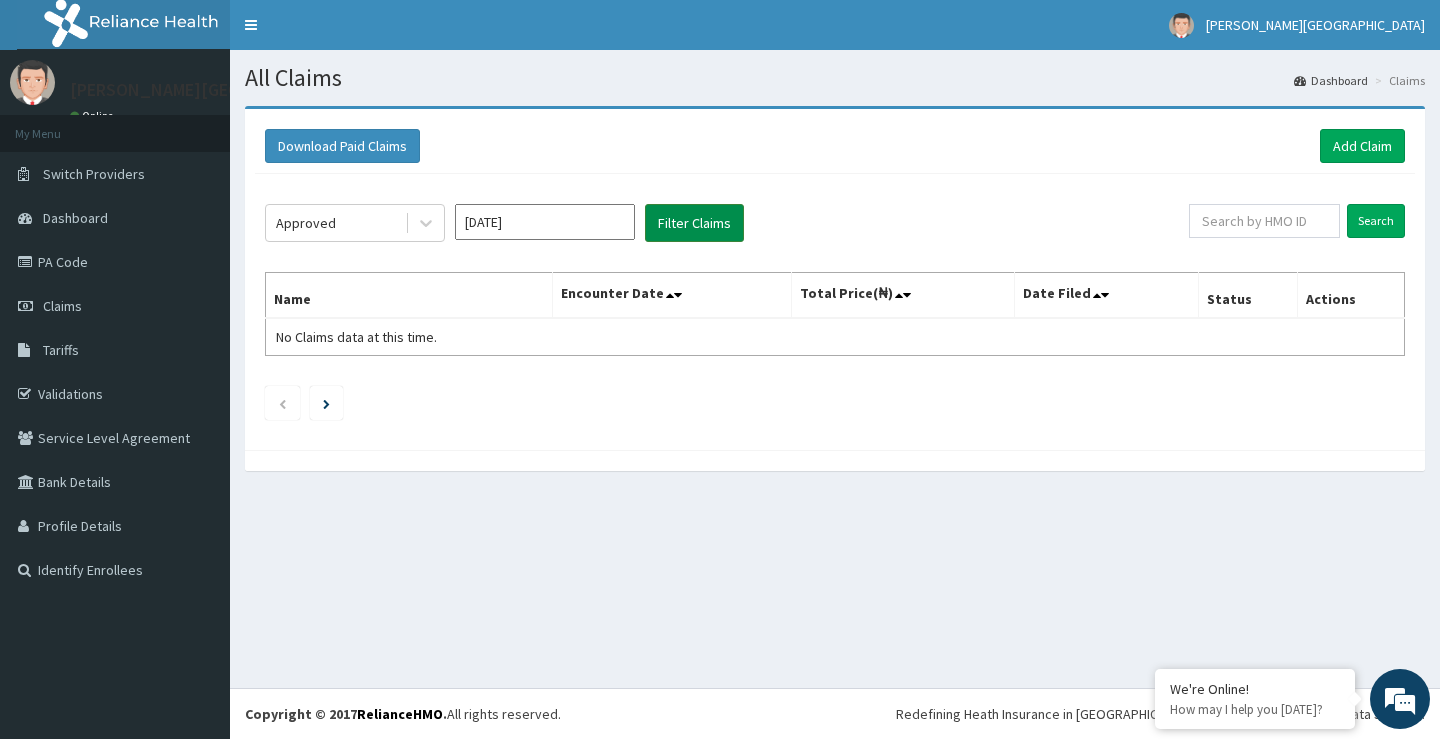 click on "Filter Claims" at bounding box center [694, 223] 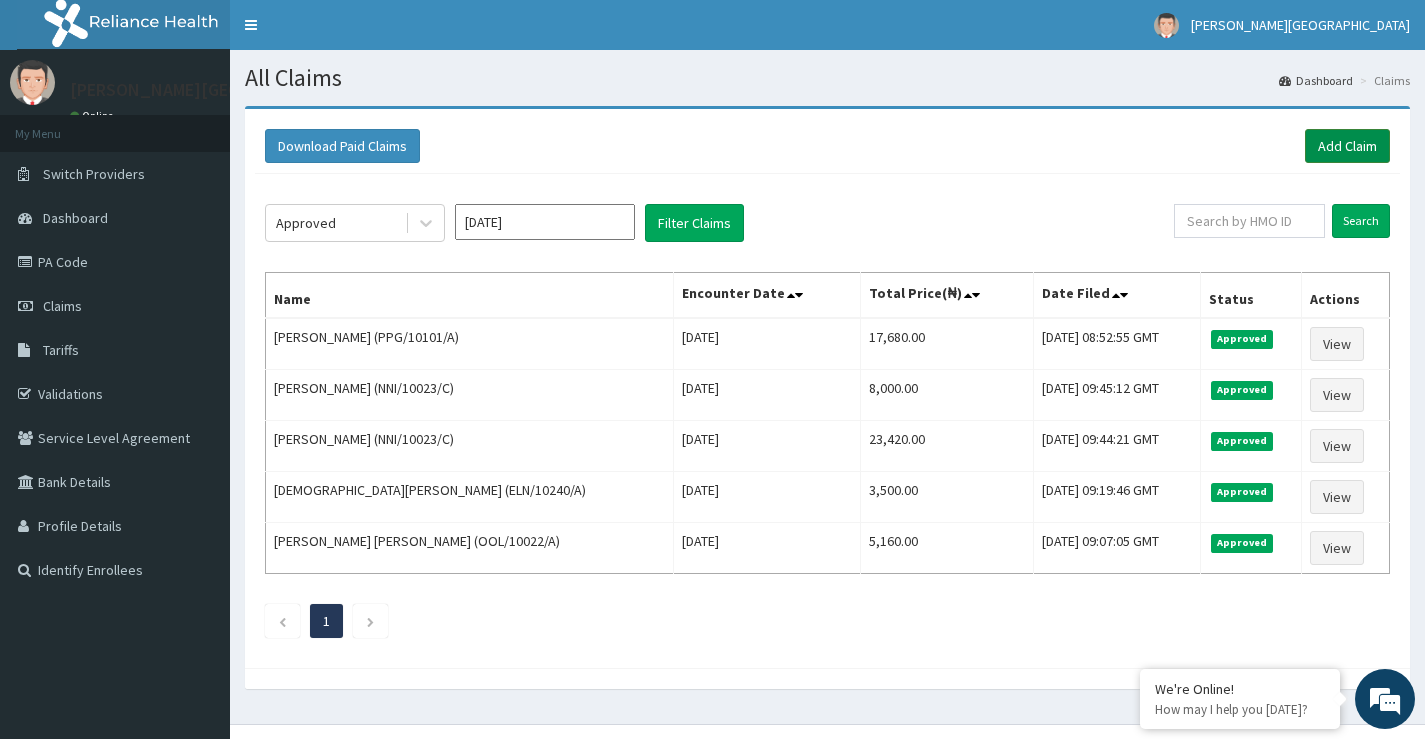 click on "Add Claim" at bounding box center (1347, 146) 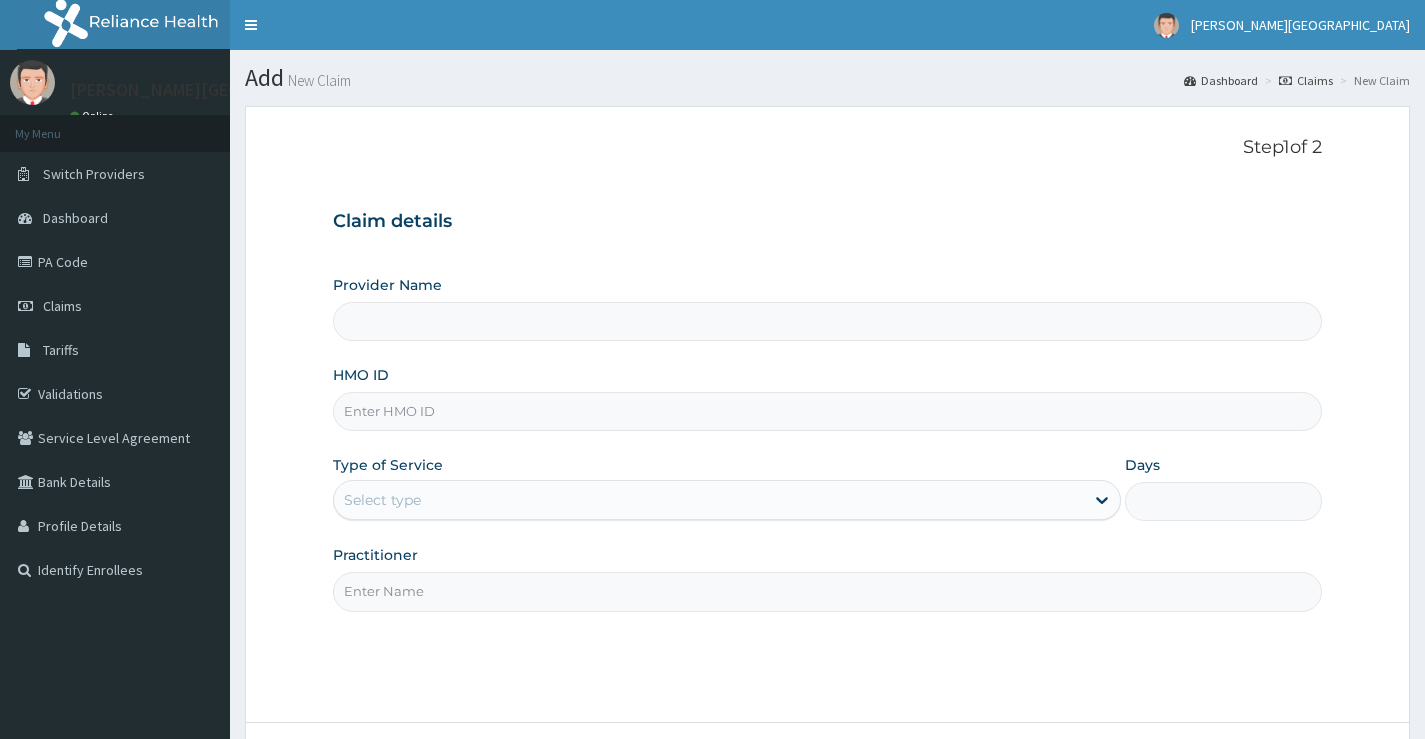 scroll, scrollTop: 0, scrollLeft: 0, axis: both 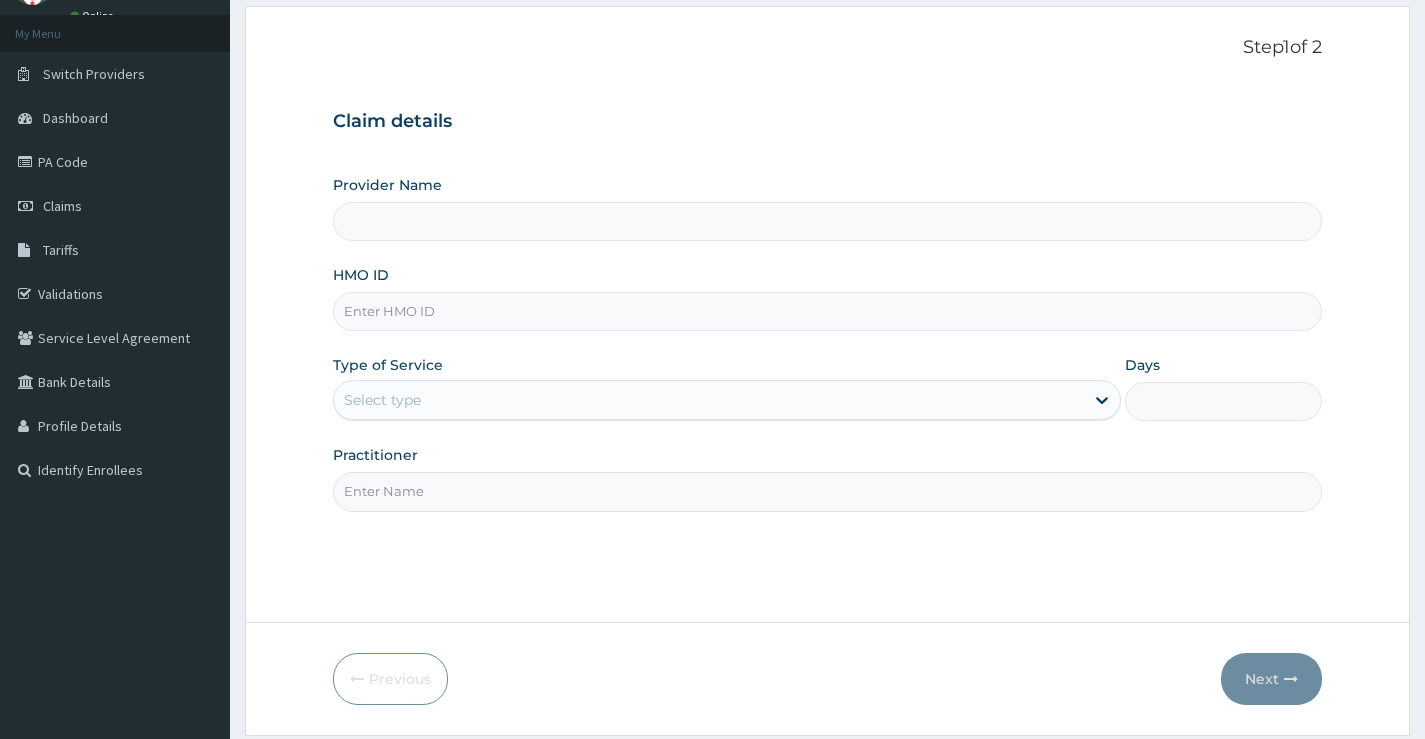 type on "[PERSON_NAME][GEOGRAPHIC_DATA]" 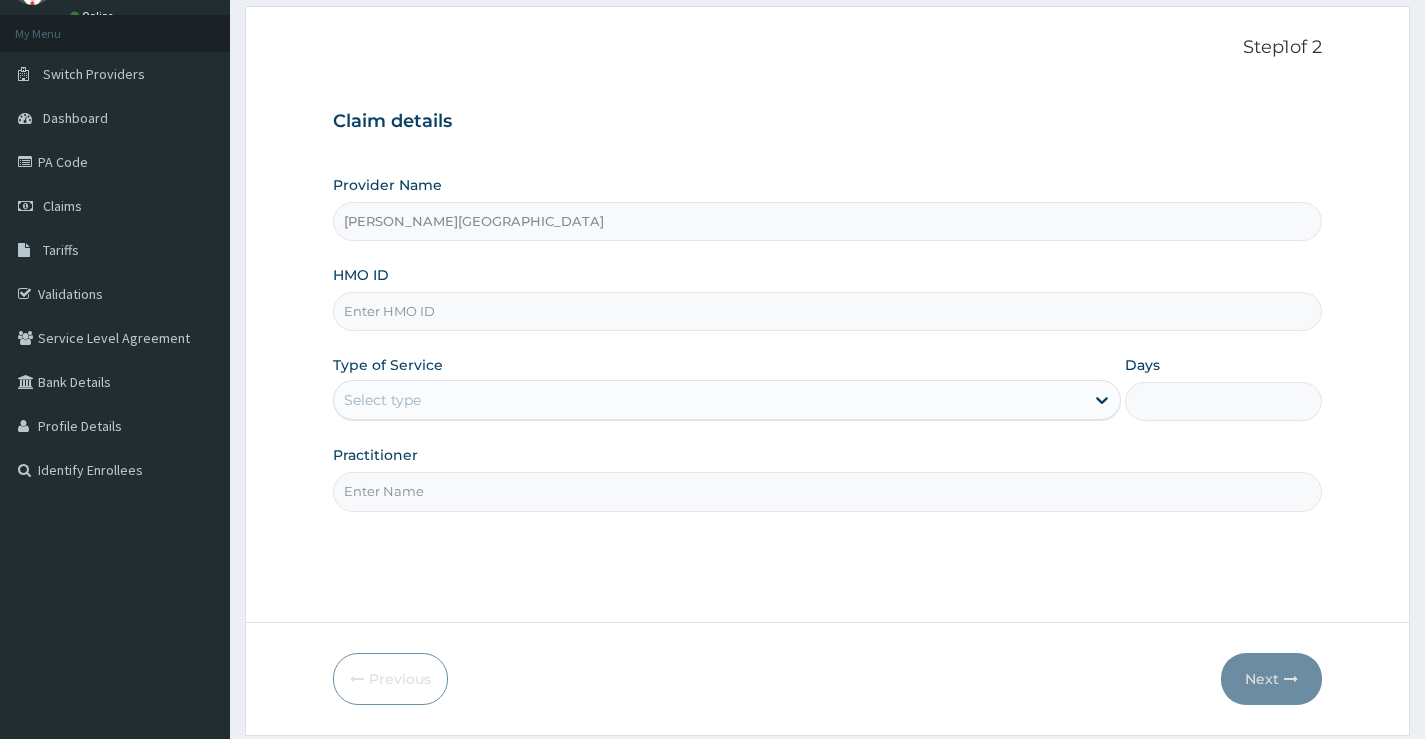 click on "HMO ID" at bounding box center [827, 311] 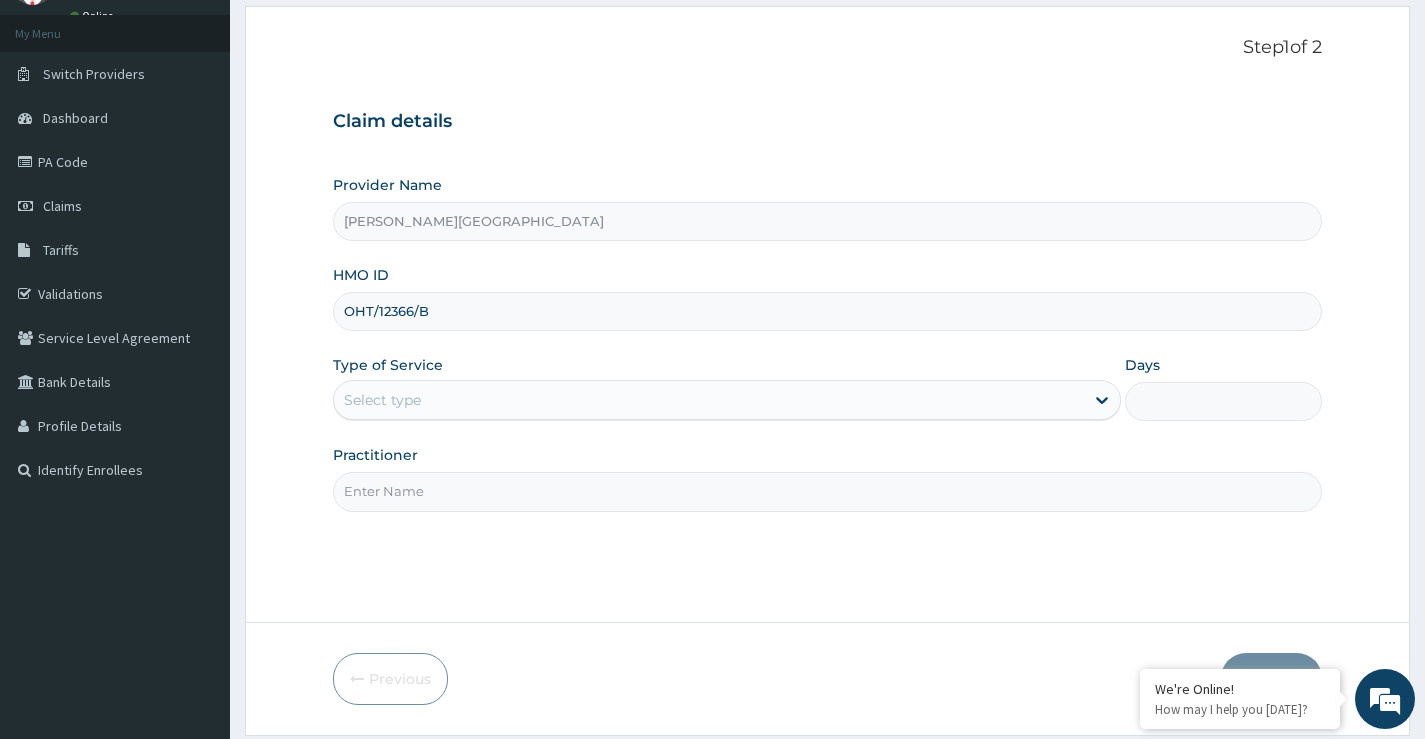 type on "OHT/12366/B" 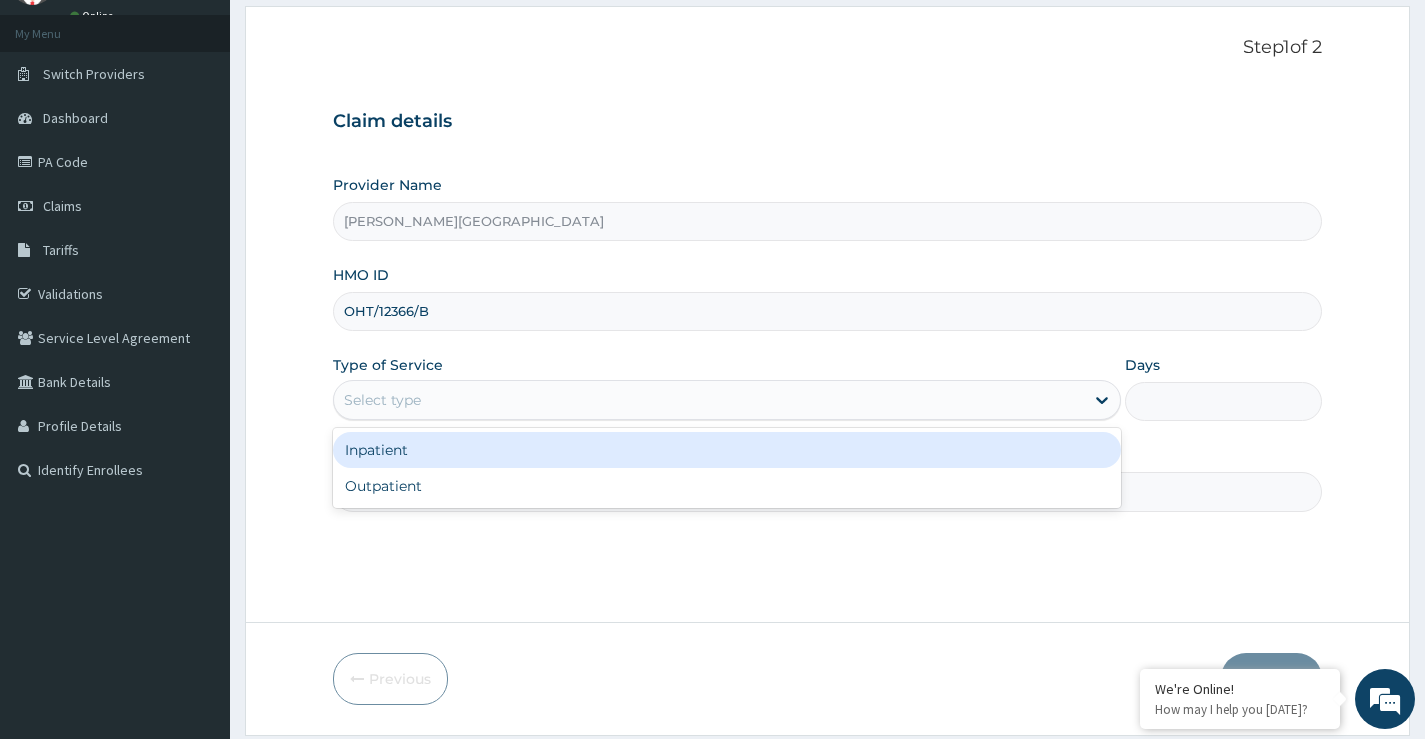 click on "Select type" at bounding box center [709, 400] 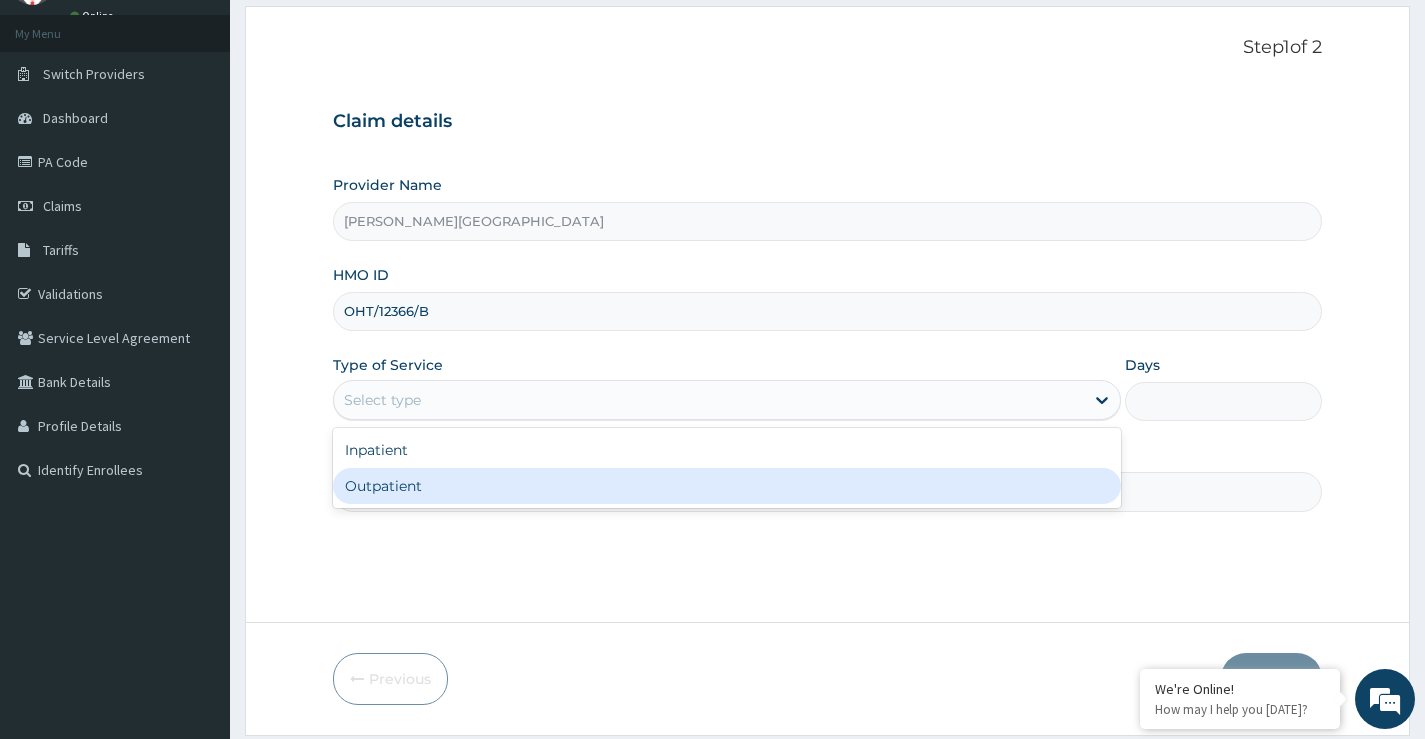 scroll, scrollTop: 0, scrollLeft: 0, axis: both 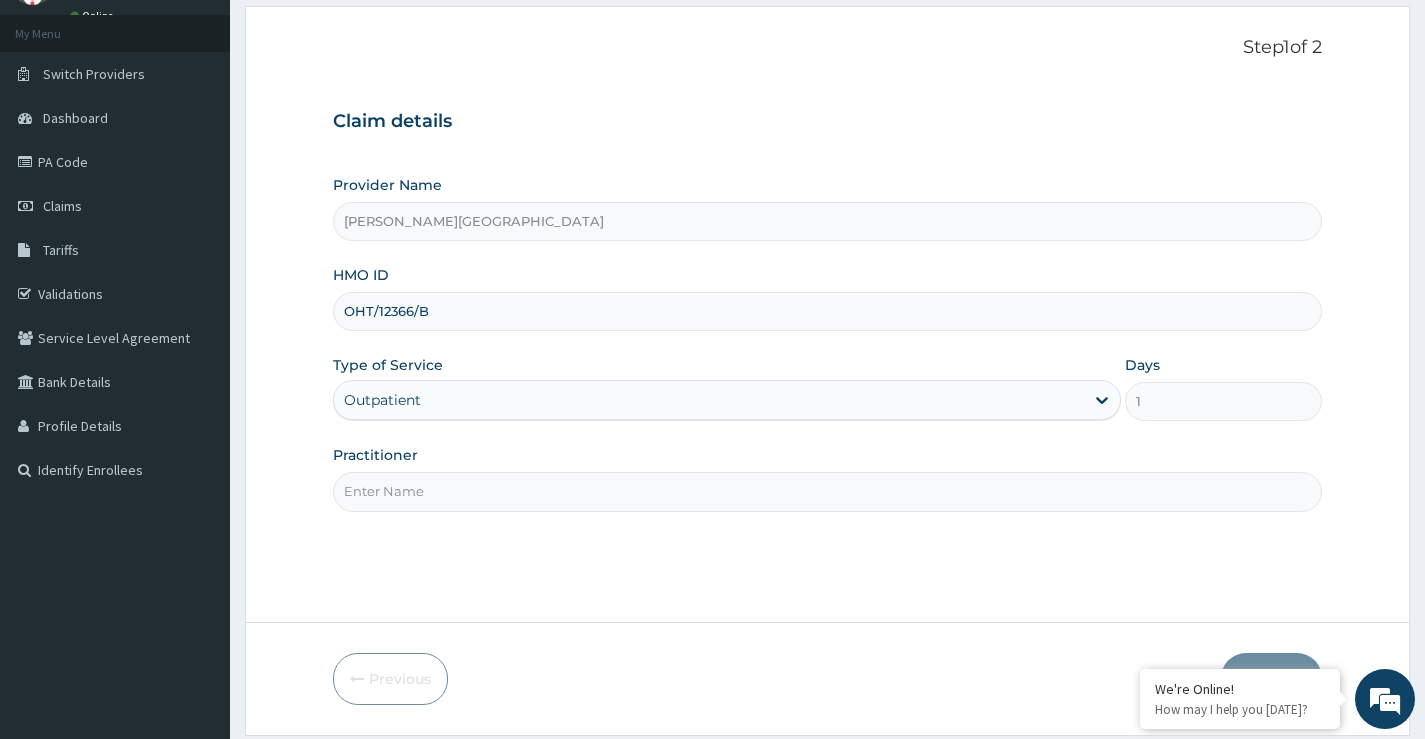 click on "Practitioner" at bounding box center (827, 491) 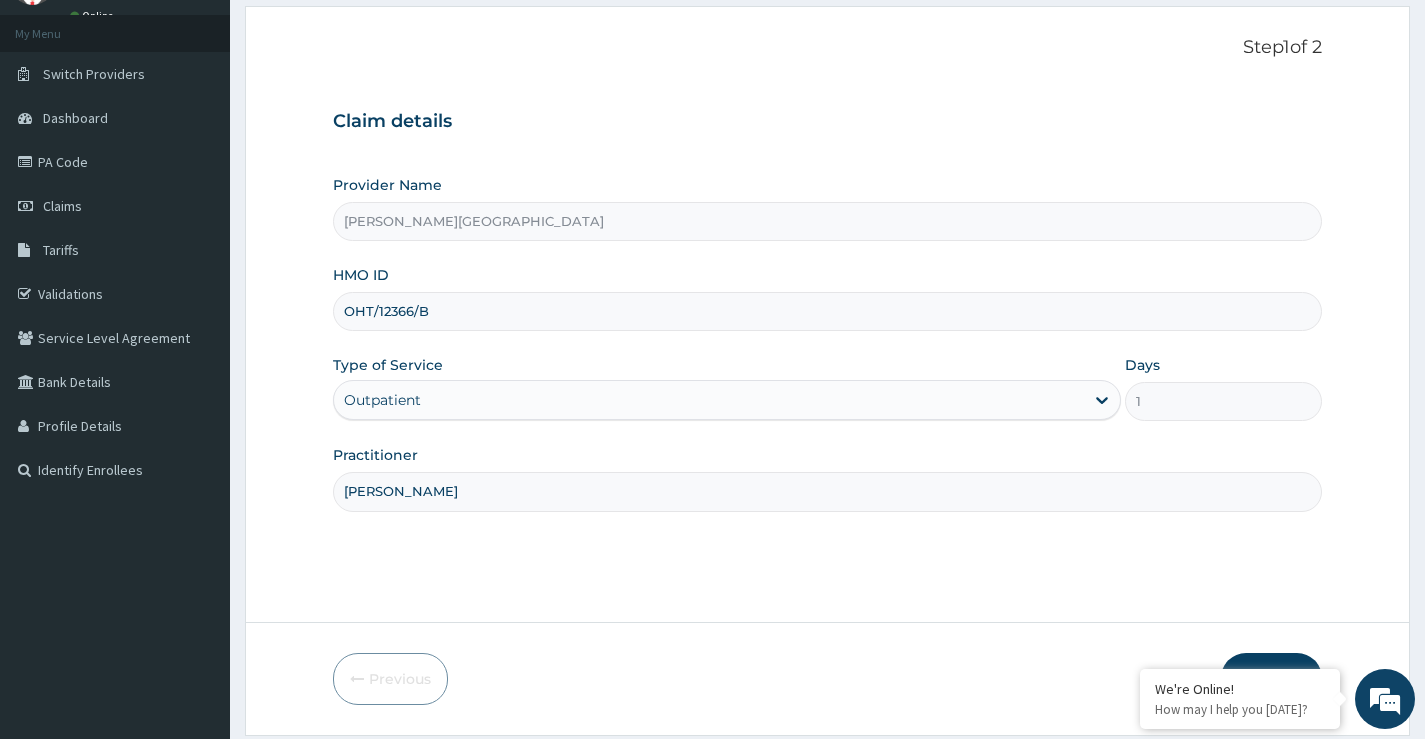 type on "[PERSON_NAME]" 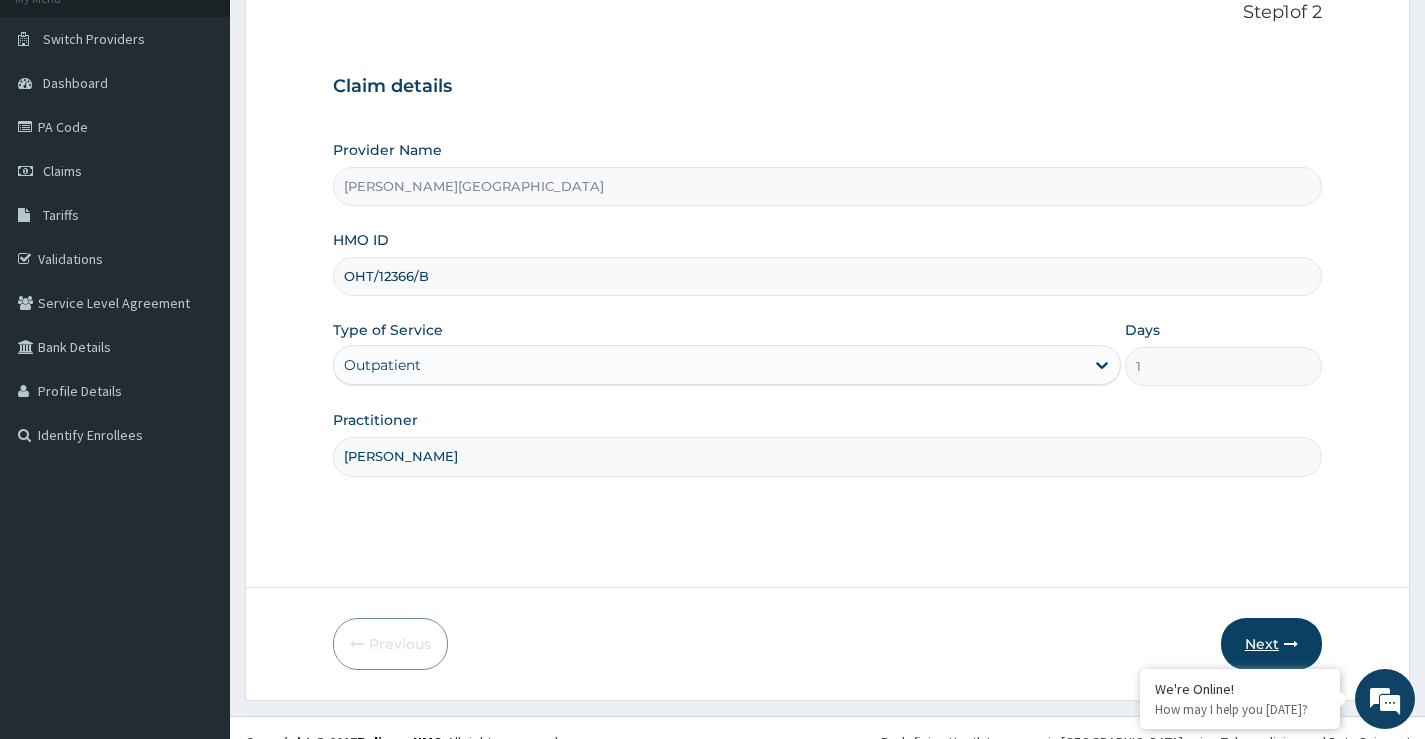 scroll, scrollTop: 163, scrollLeft: 0, axis: vertical 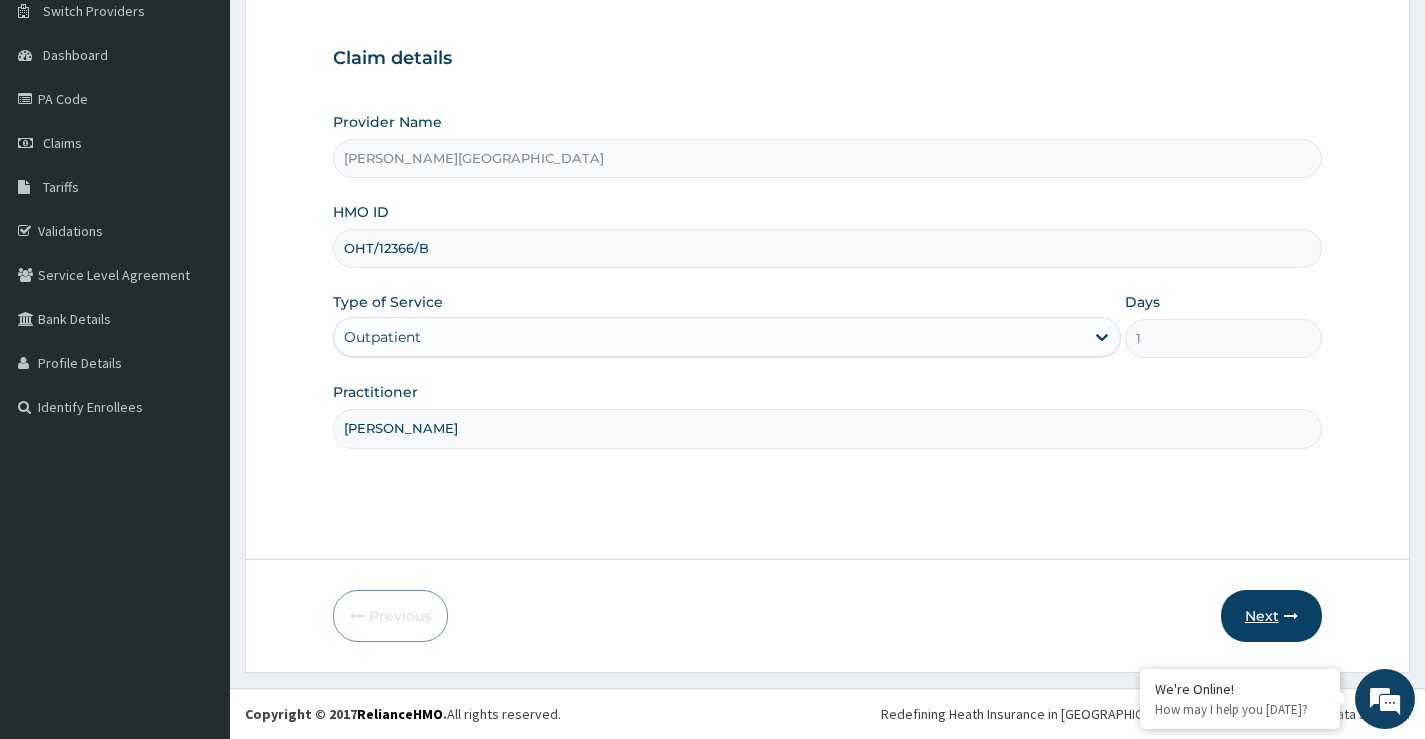 click on "Next" at bounding box center [1271, 616] 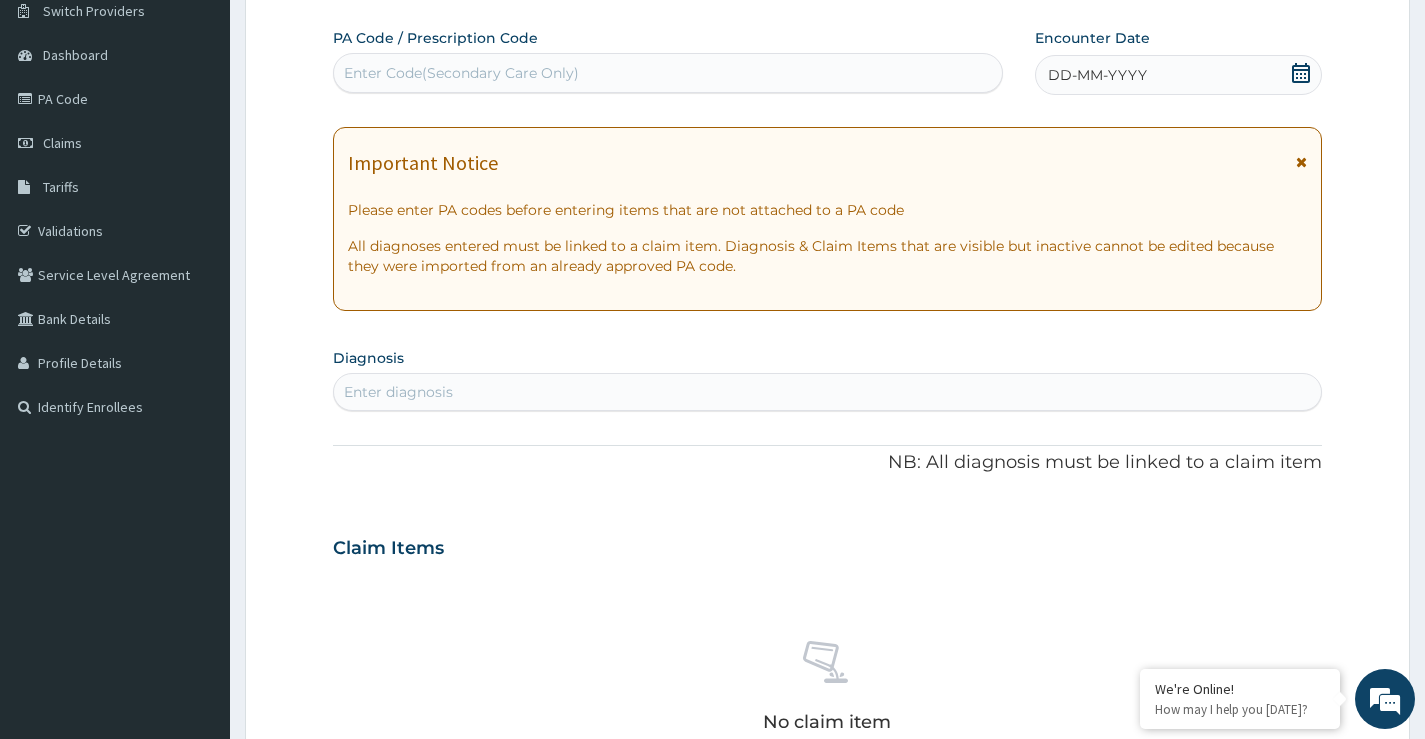 click on "Enter Code(Secondary Care Only)" at bounding box center (668, 73) 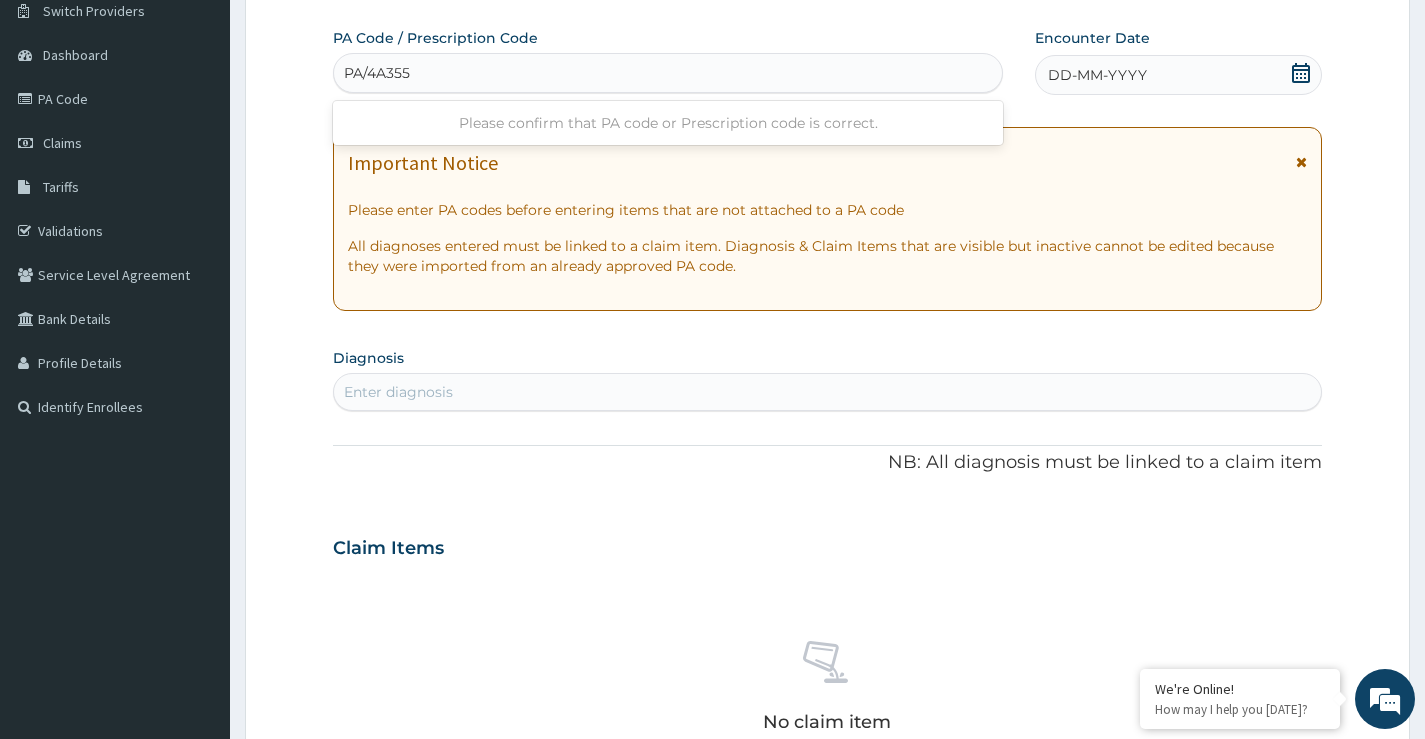 type on "PA/4A355B" 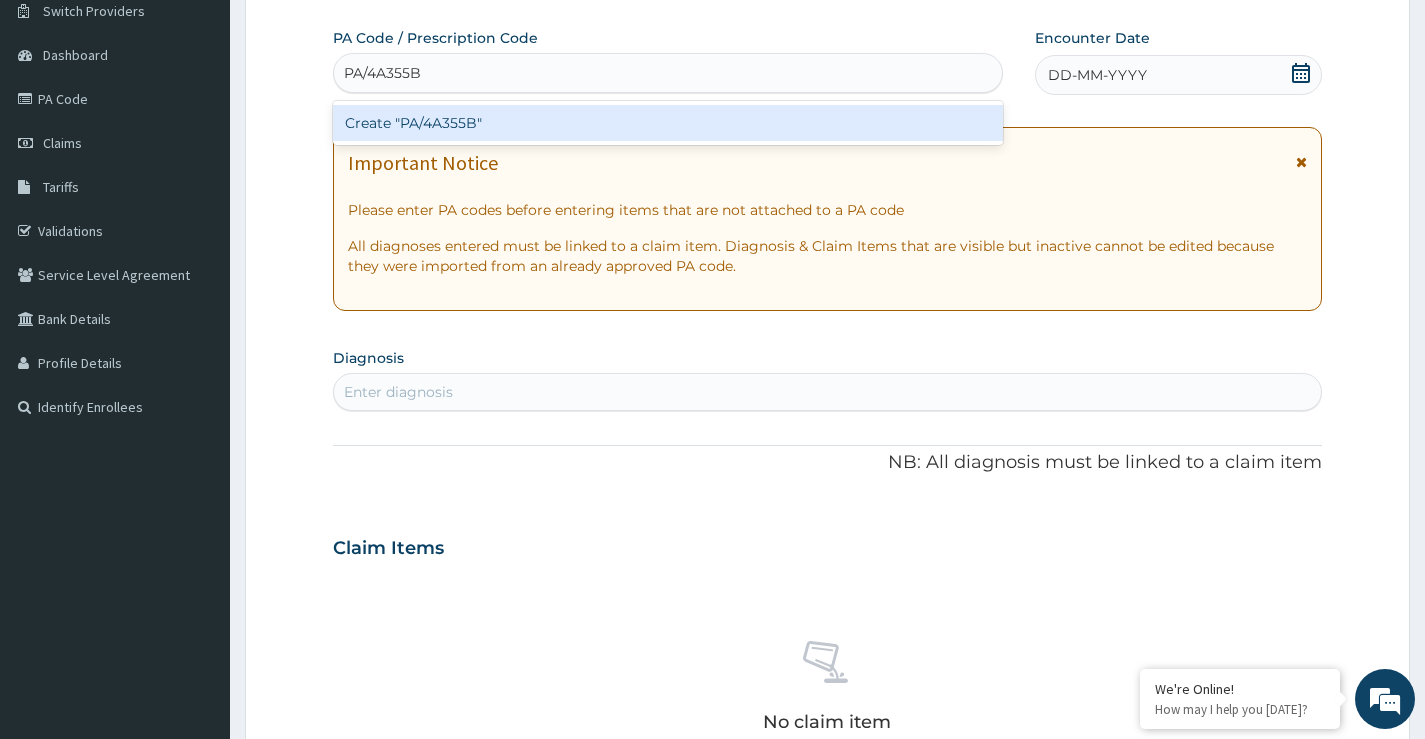 type 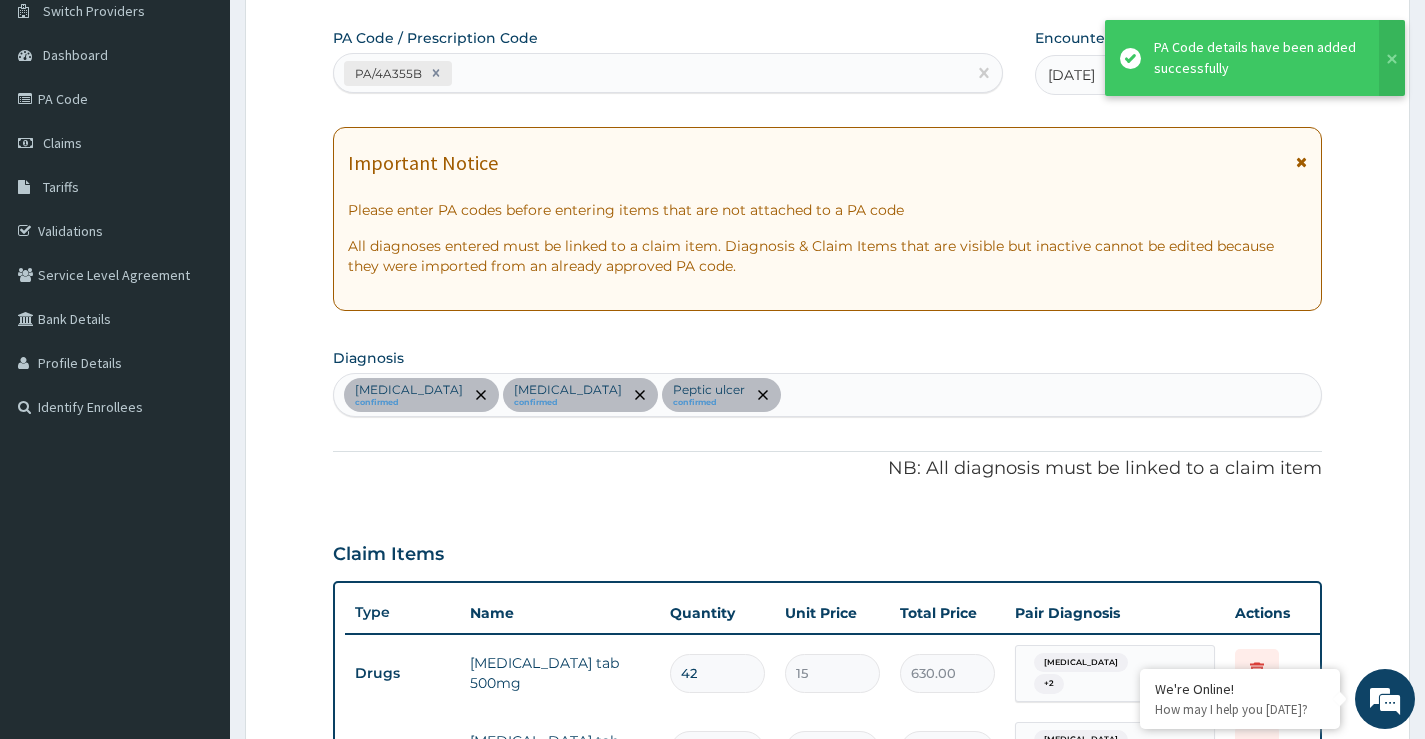 scroll, scrollTop: 808, scrollLeft: 0, axis: vertical 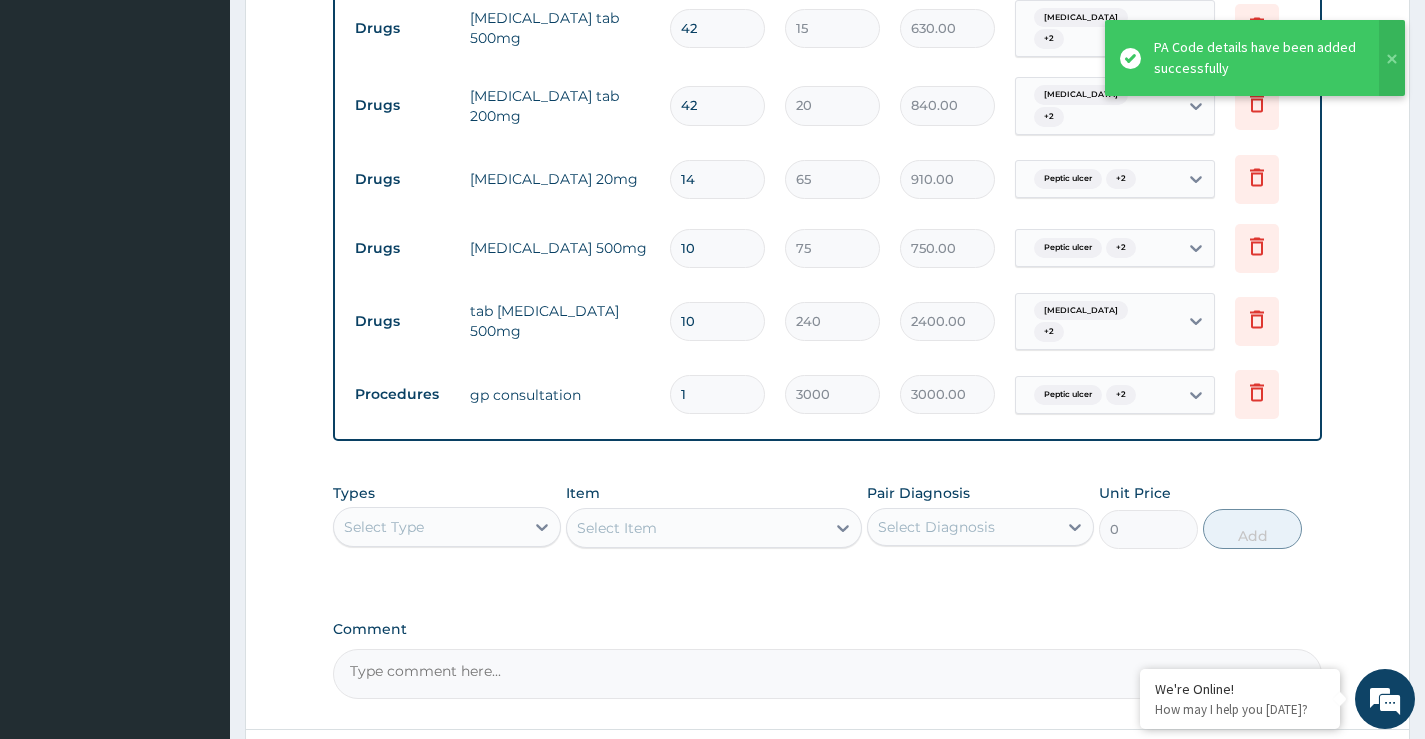 click on "Item Select Item" at bounding box center [714, 516] 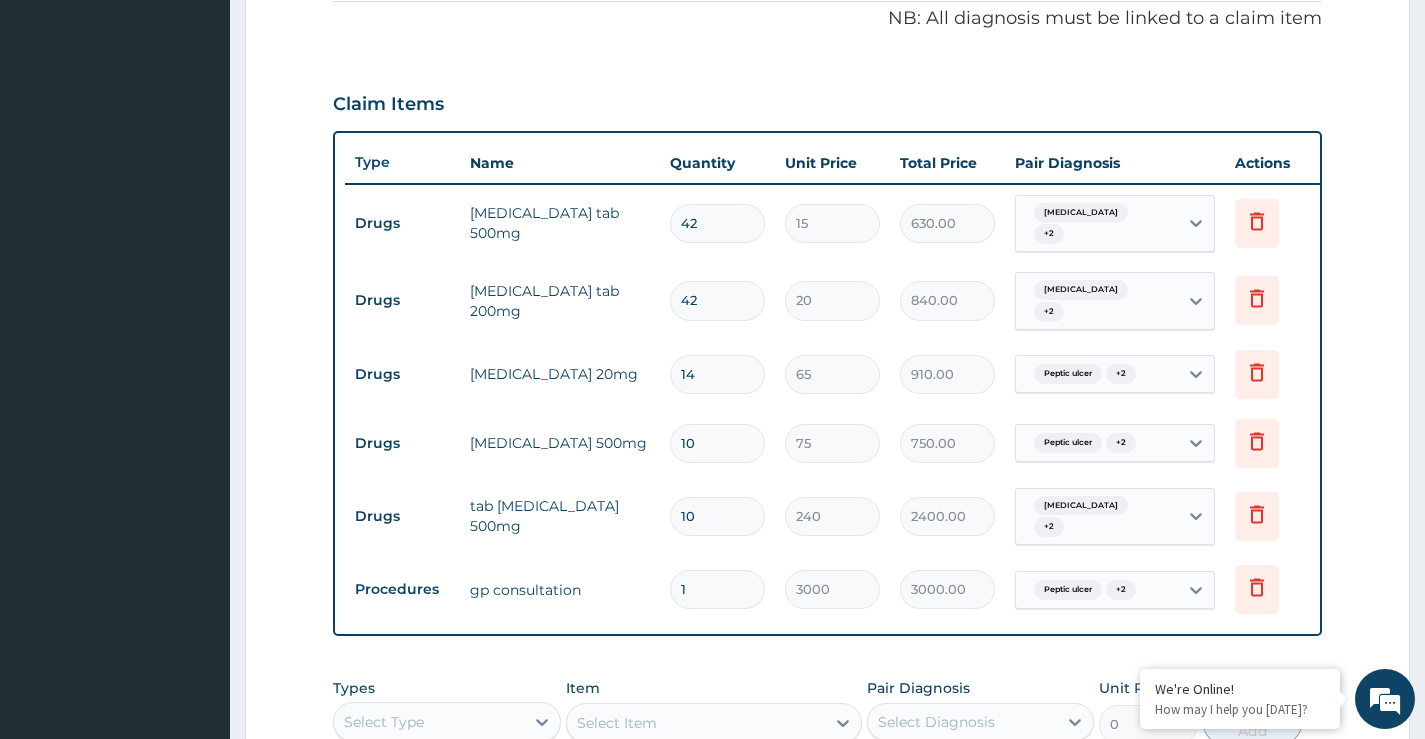 scroll, scrollTop: 608, scrollLeft: 0, axis: vertical 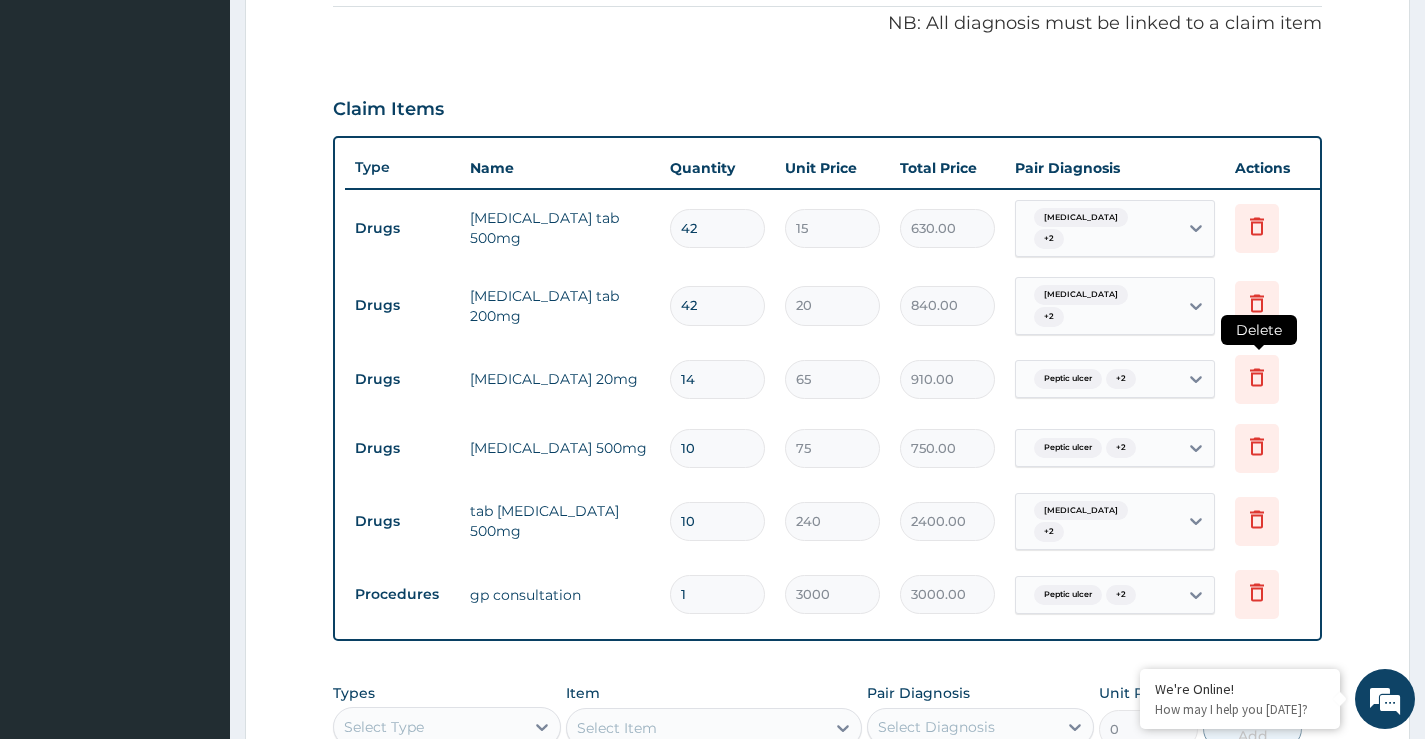 click 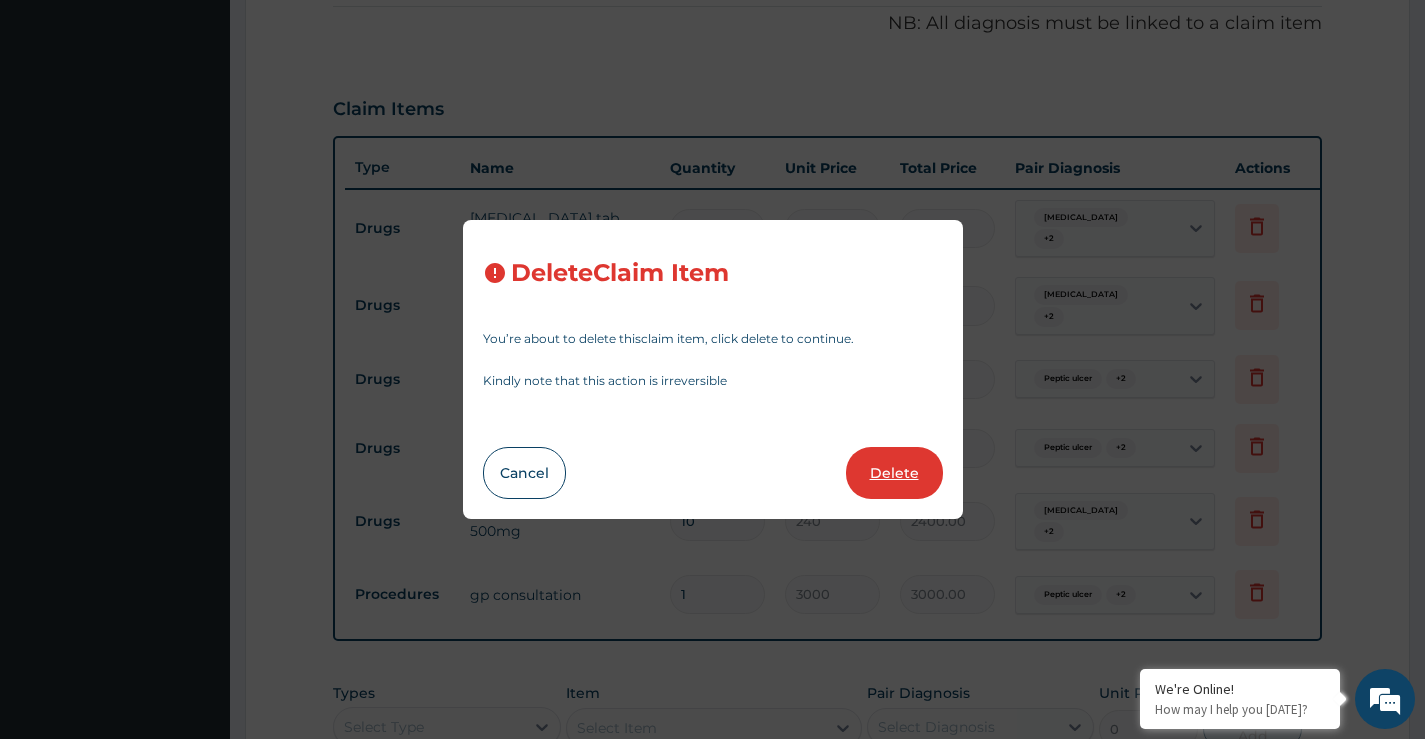 click on "Delete" at bounding box center [894, 473] 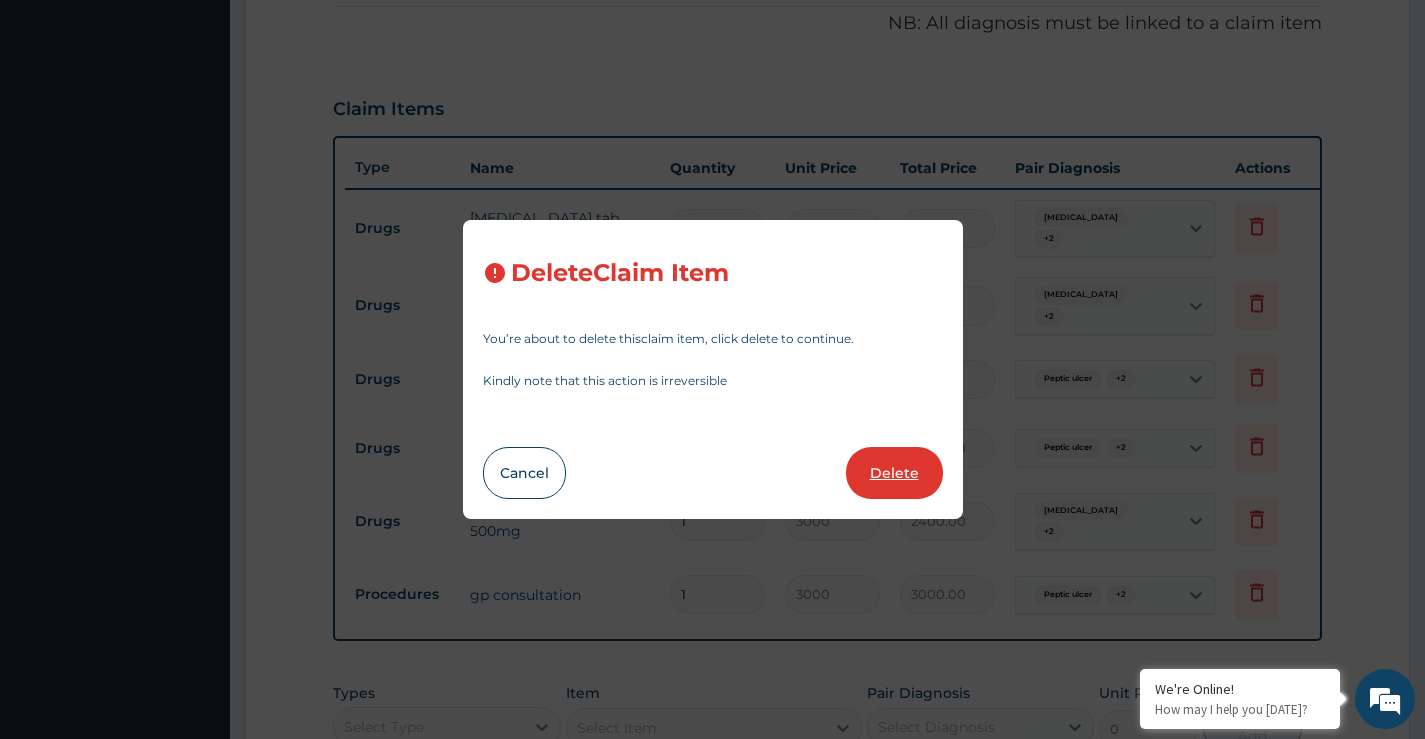 type on "3000.00" 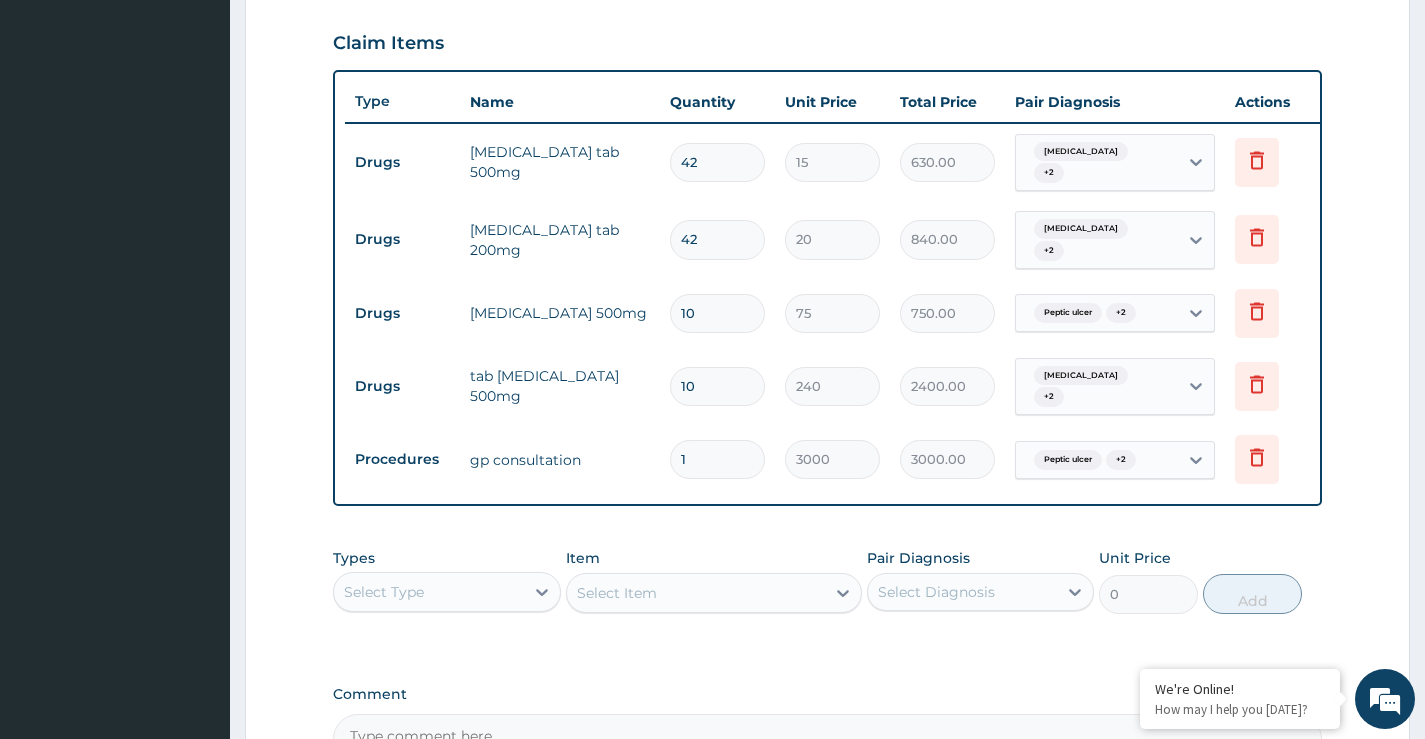 scroll, scrollTop: 708, scrollLeft: 0, axis: vertical 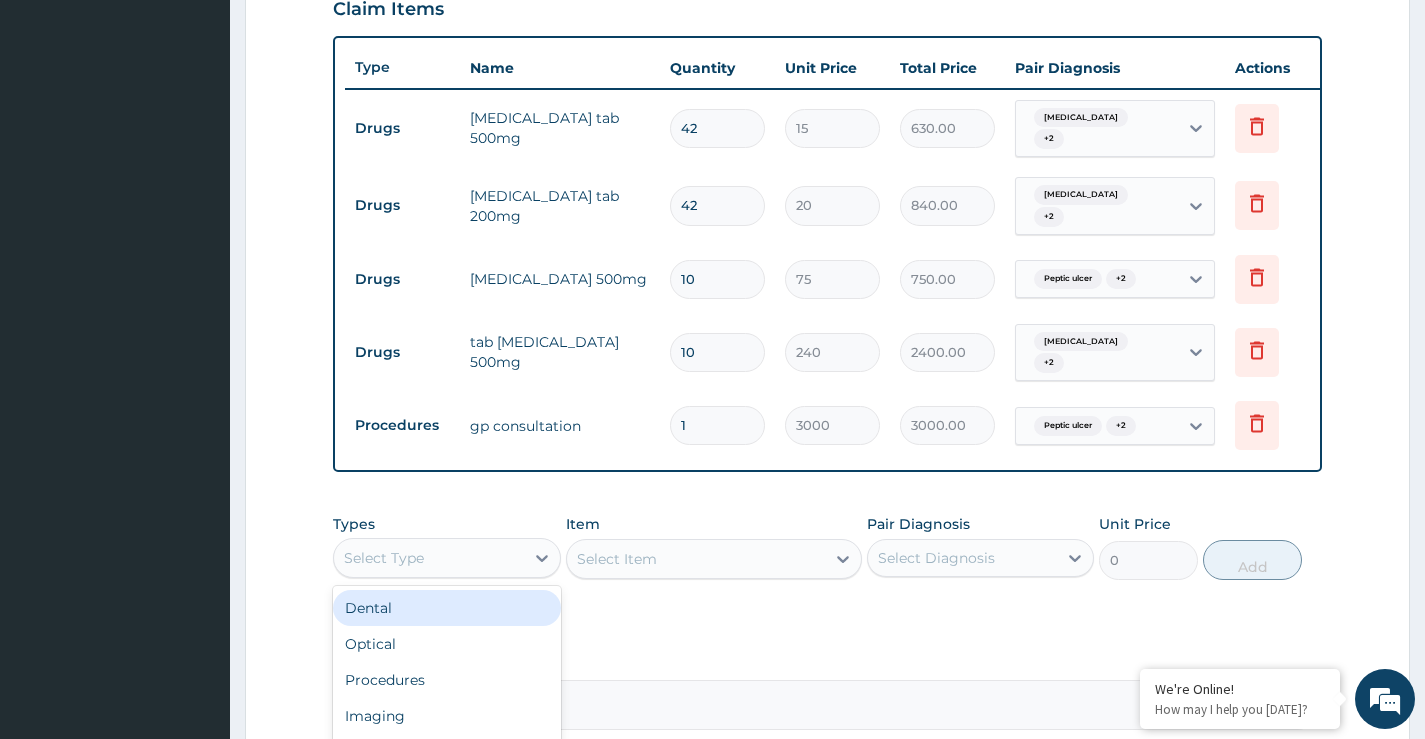click on "Select Type" at bounding box center (428, 558) 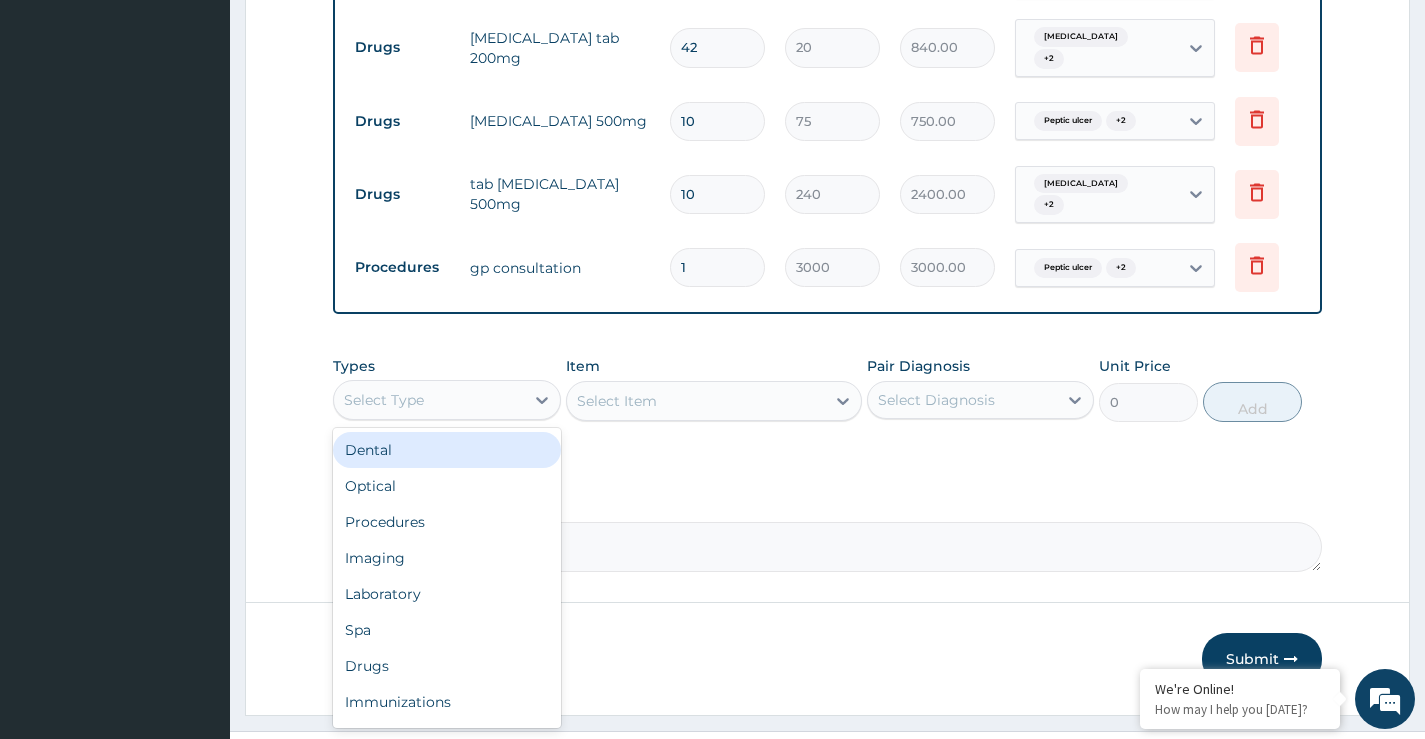 scroll, scrollTop: 899, scrollLeft: 0, axis: vertical 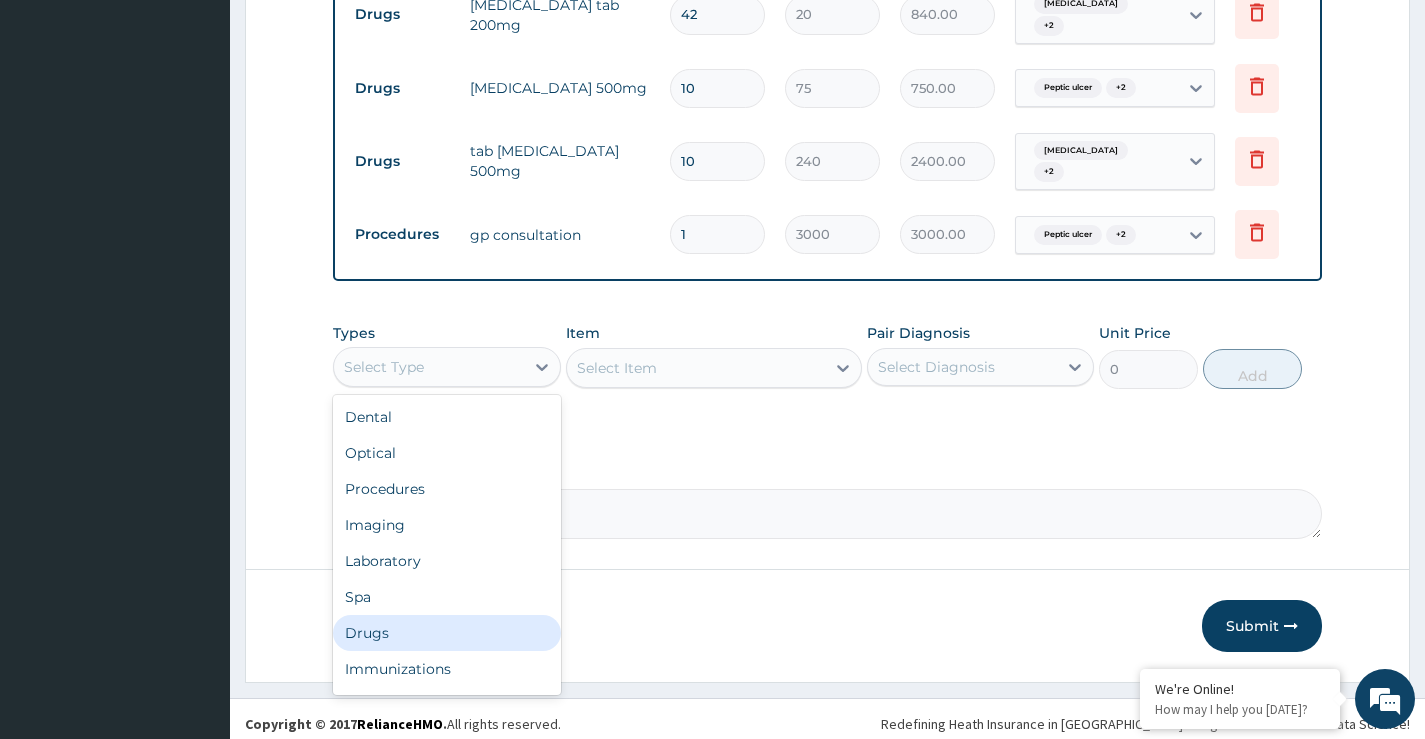 click on "Drugs" at bounding box center [446, 633] 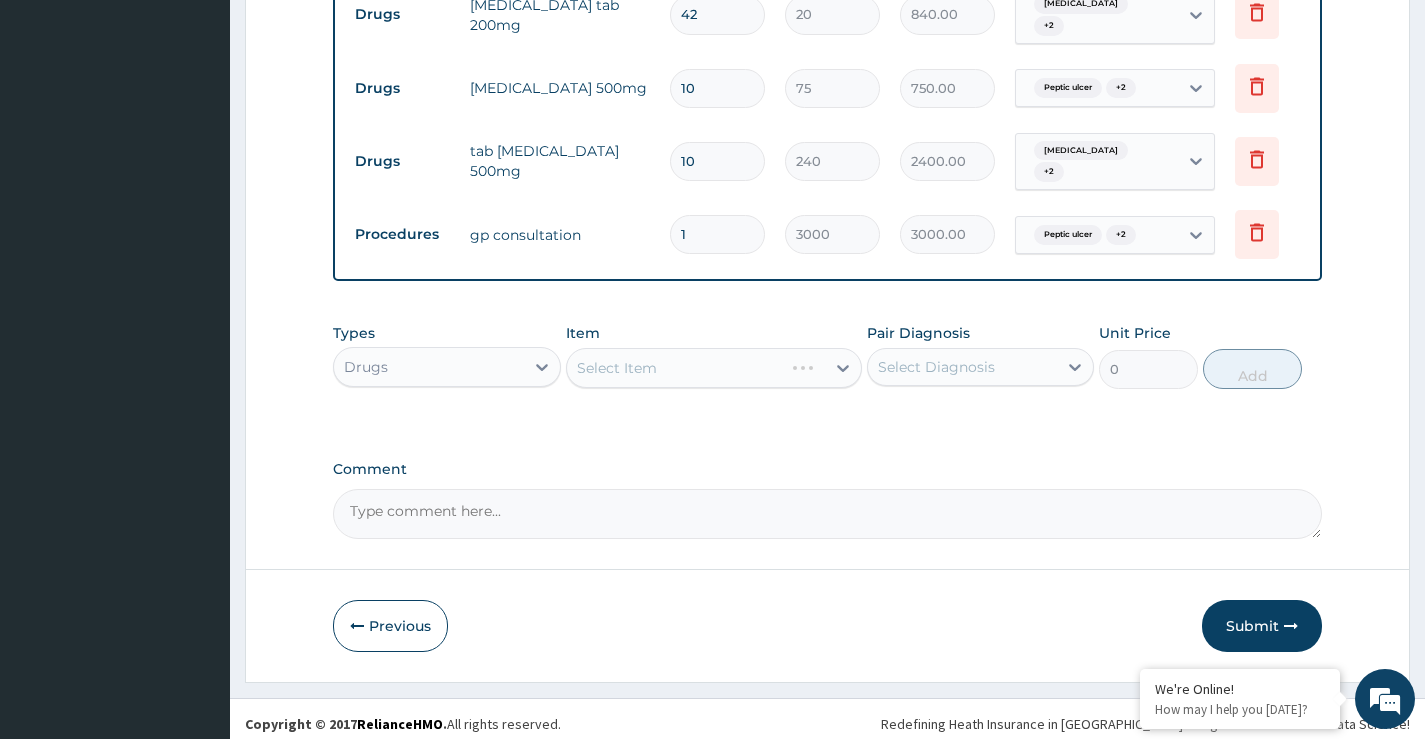 click on "Select Item" at bounding box center (714, 368) 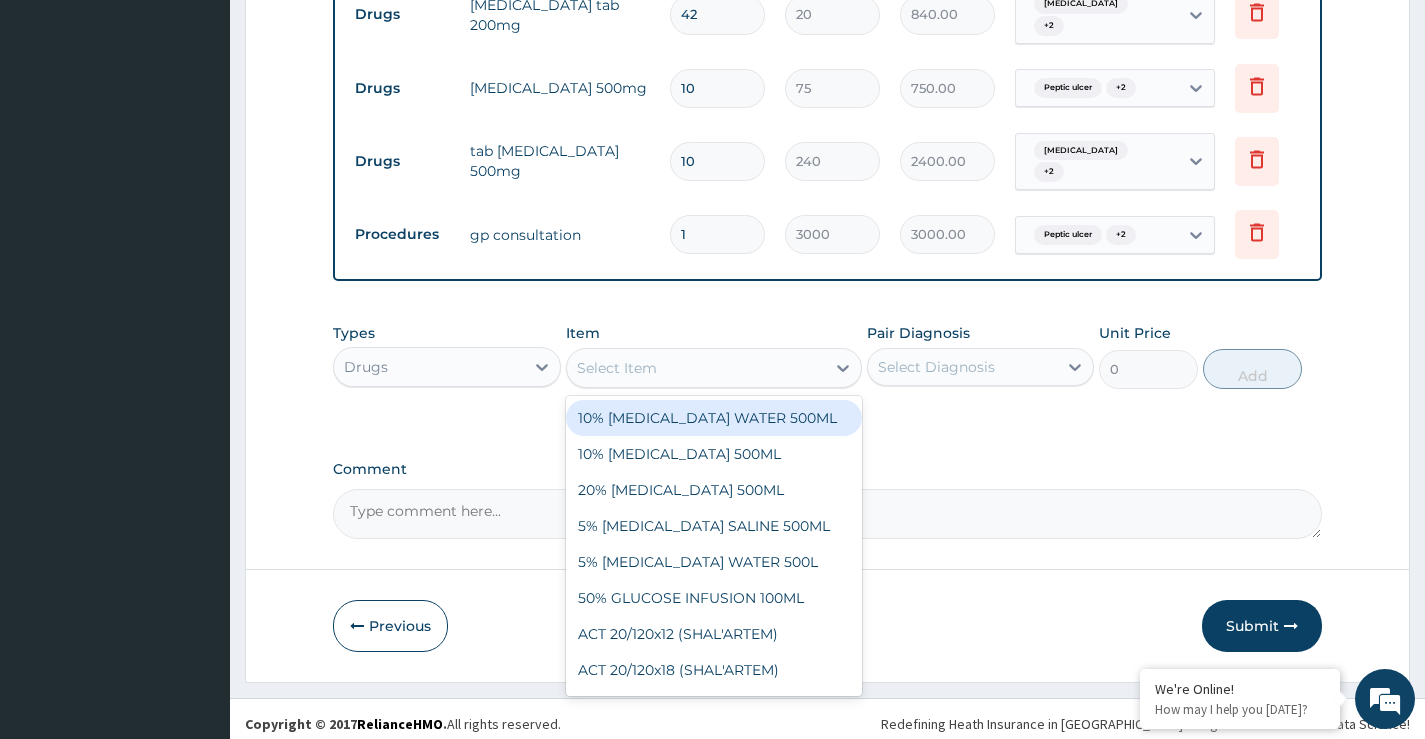 click on "Select Item" at bounding box center [696, 368] 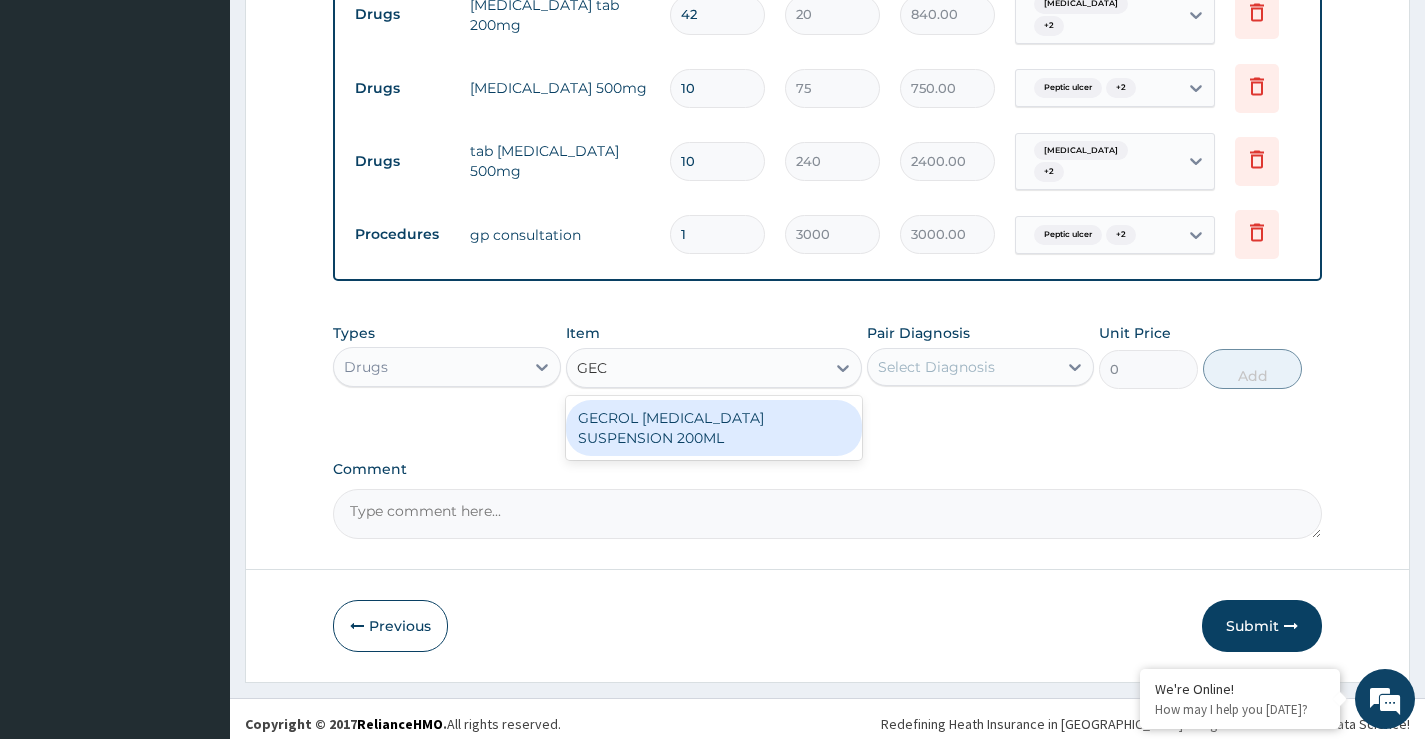 type on "GECR" 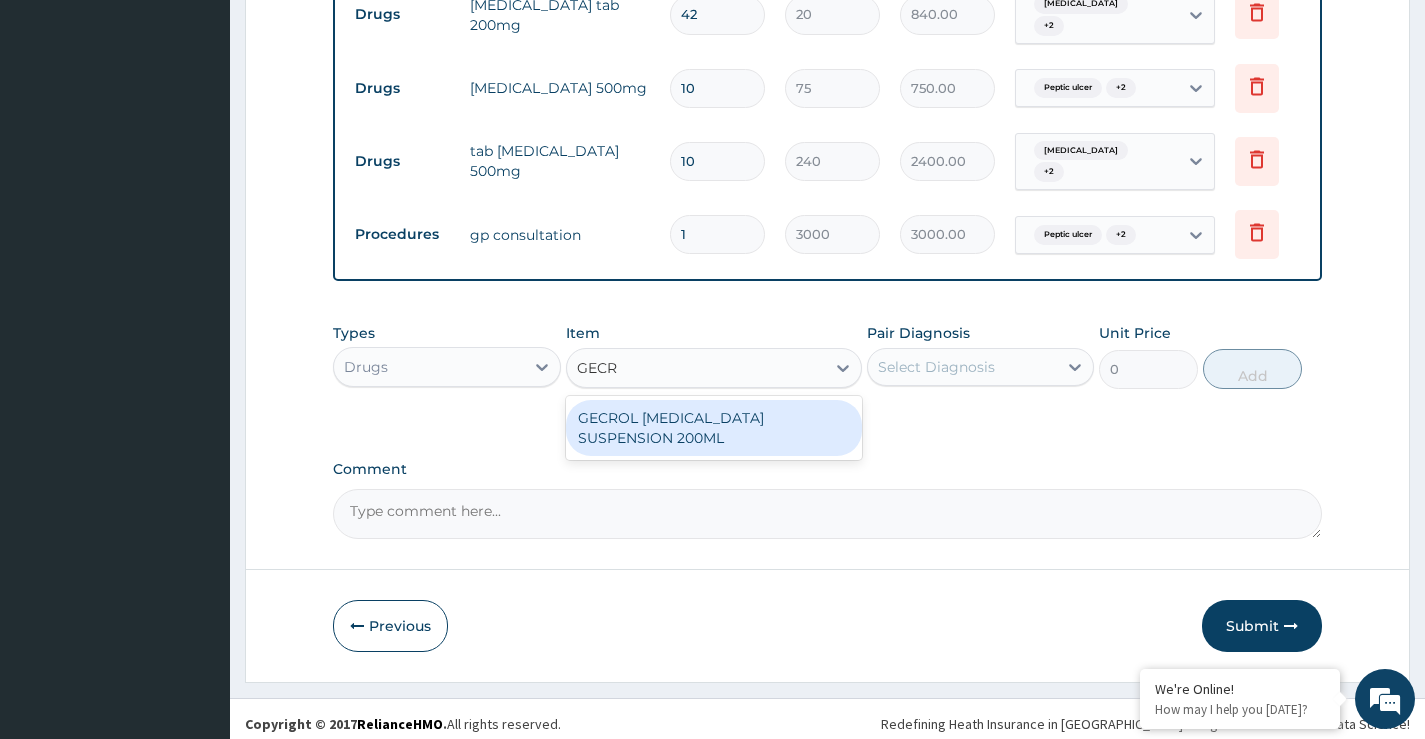 click on "GECROL ANTACID SUSPENSION 200ML" at bounding box center (714, 428) 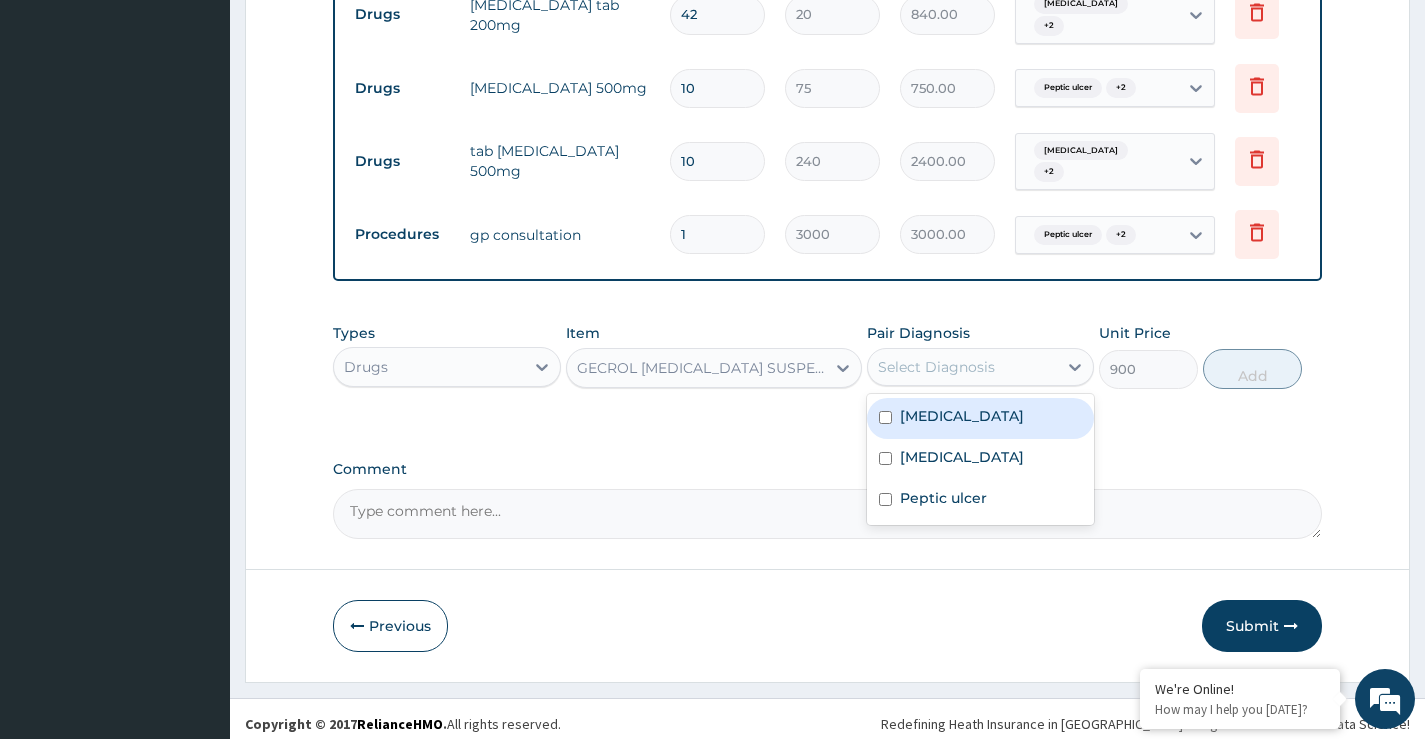 click on "Select Diagnosis" at bounding box center [936, 367] 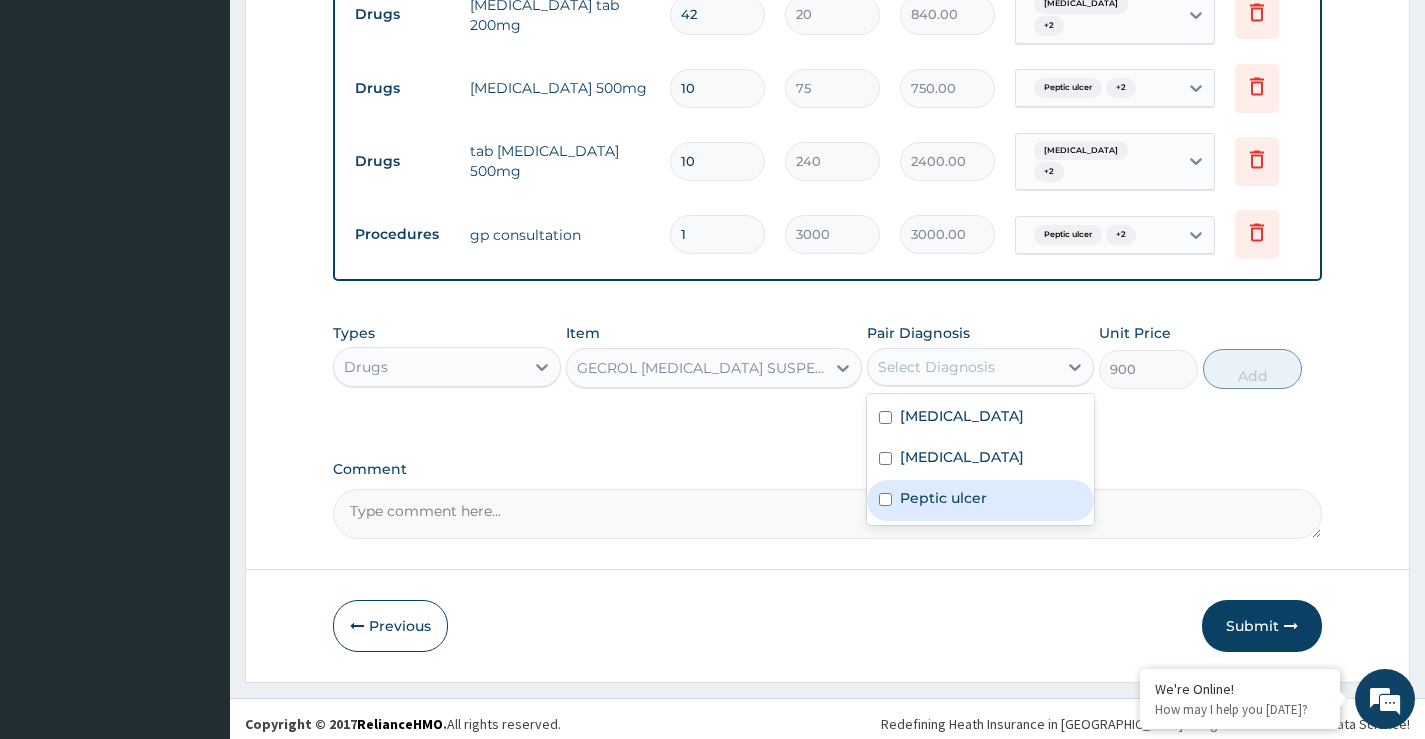 click on "Peptic ulcer" at bounding box center (980, 500) 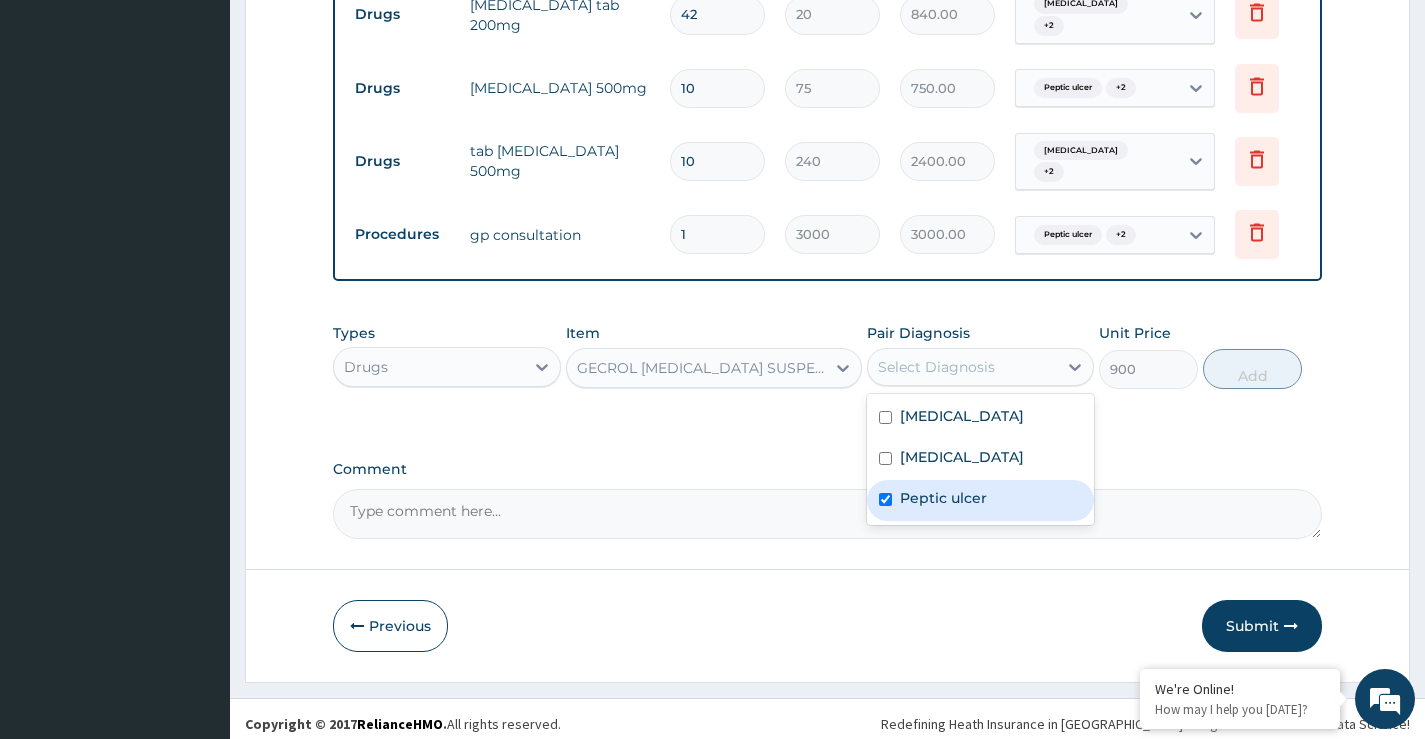 checkbox on "true" 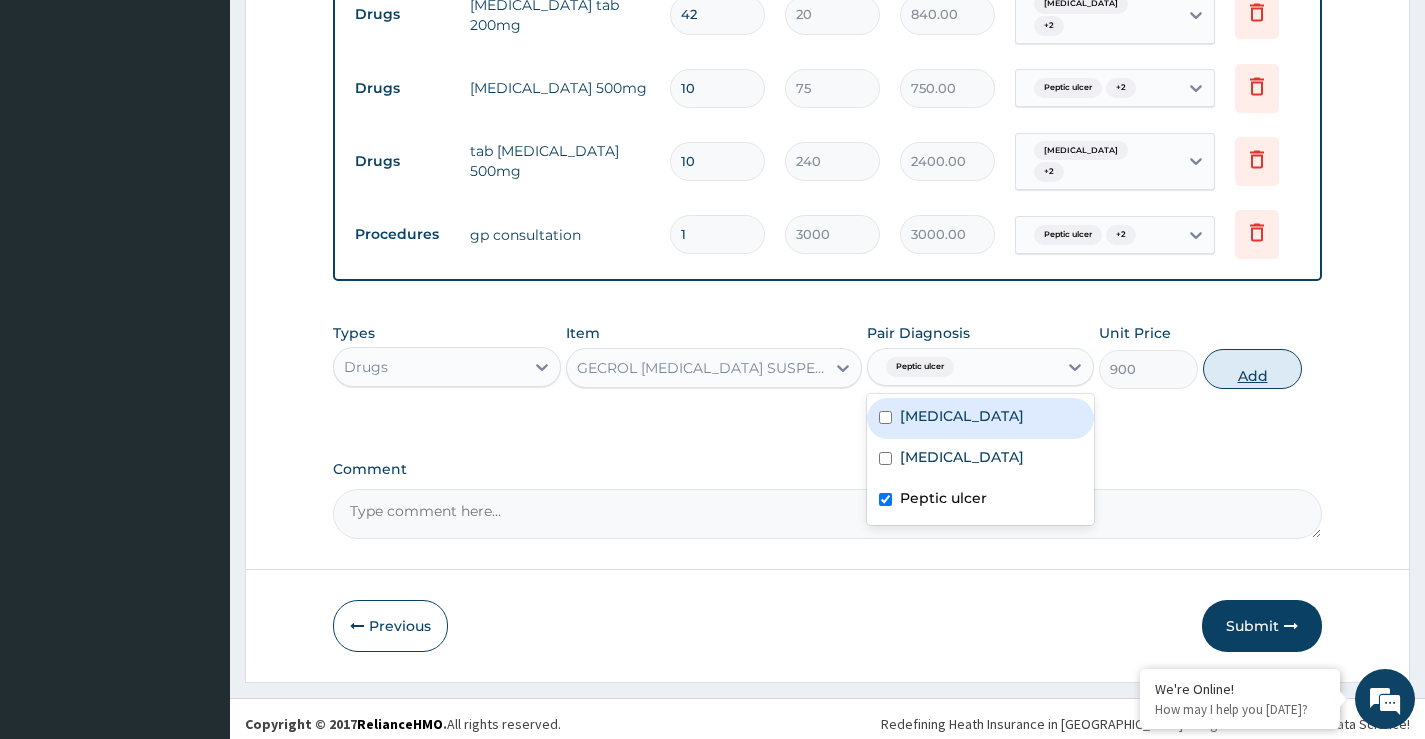 click on "Add" at bounding box center [1252, 369] 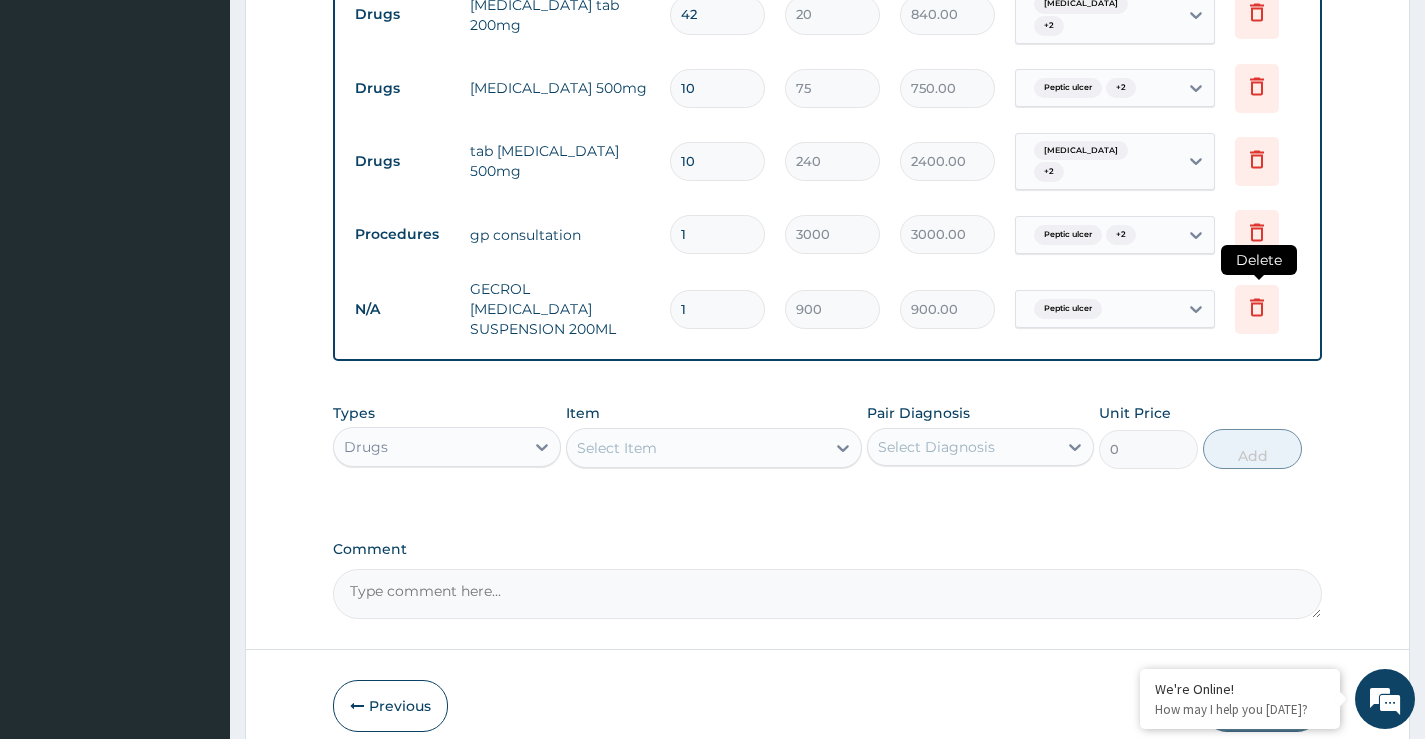 click 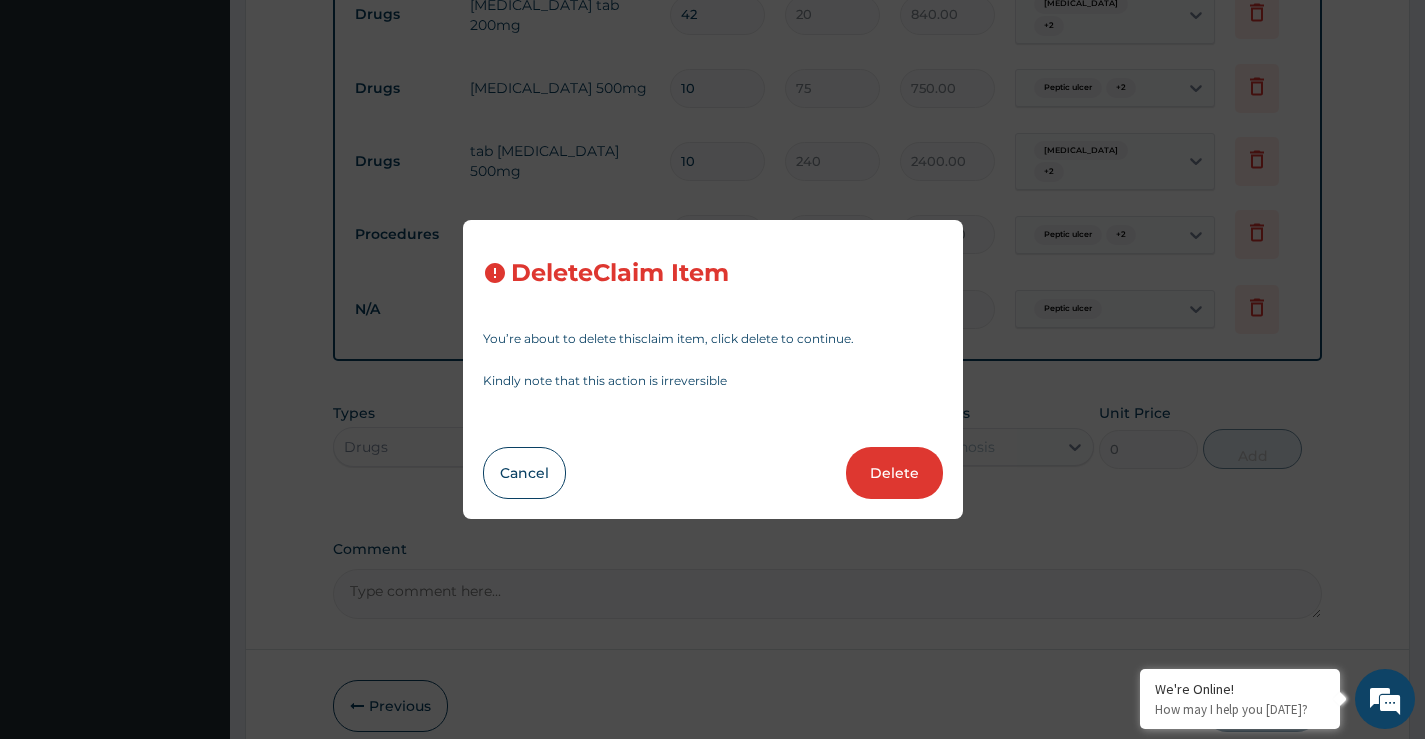 click on "Delete" at bounding box center (894, 473) 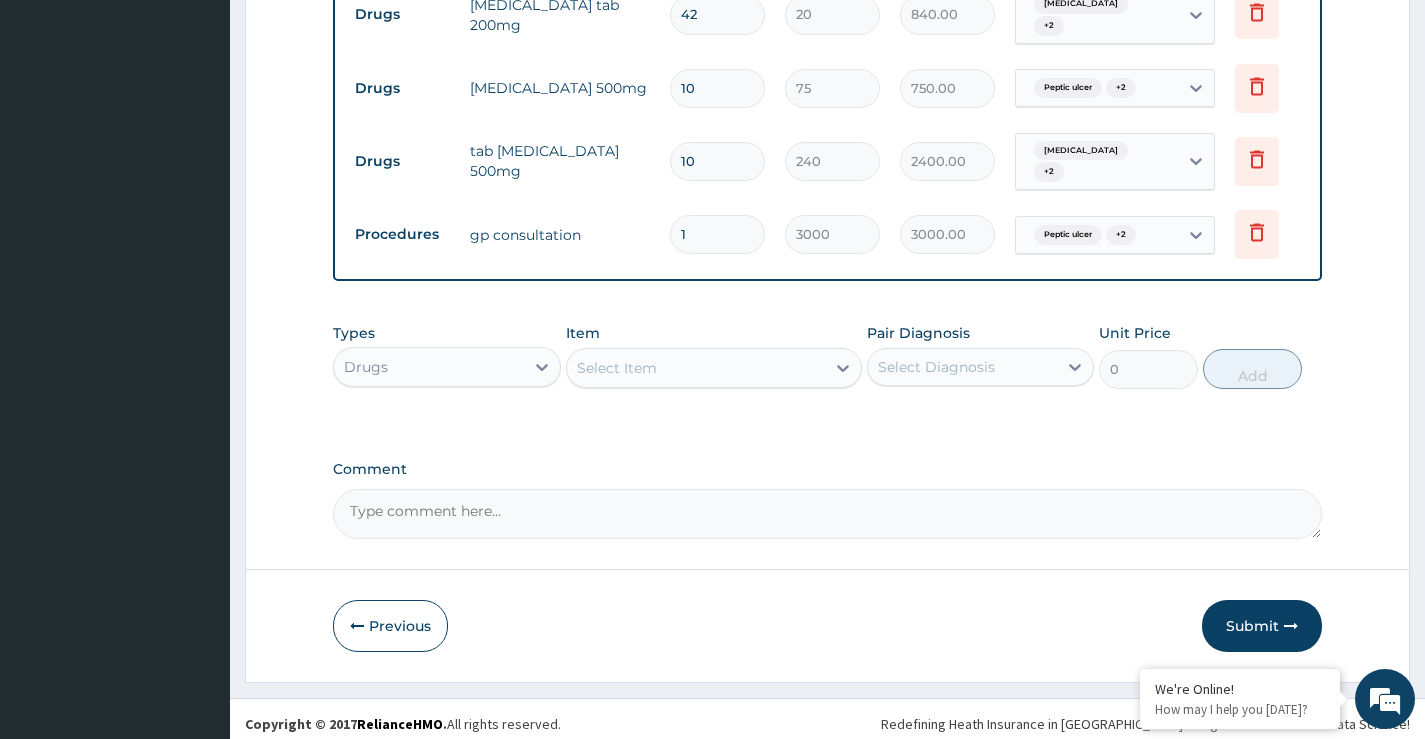 click on "Drugs" at bounding box center [428, 367] 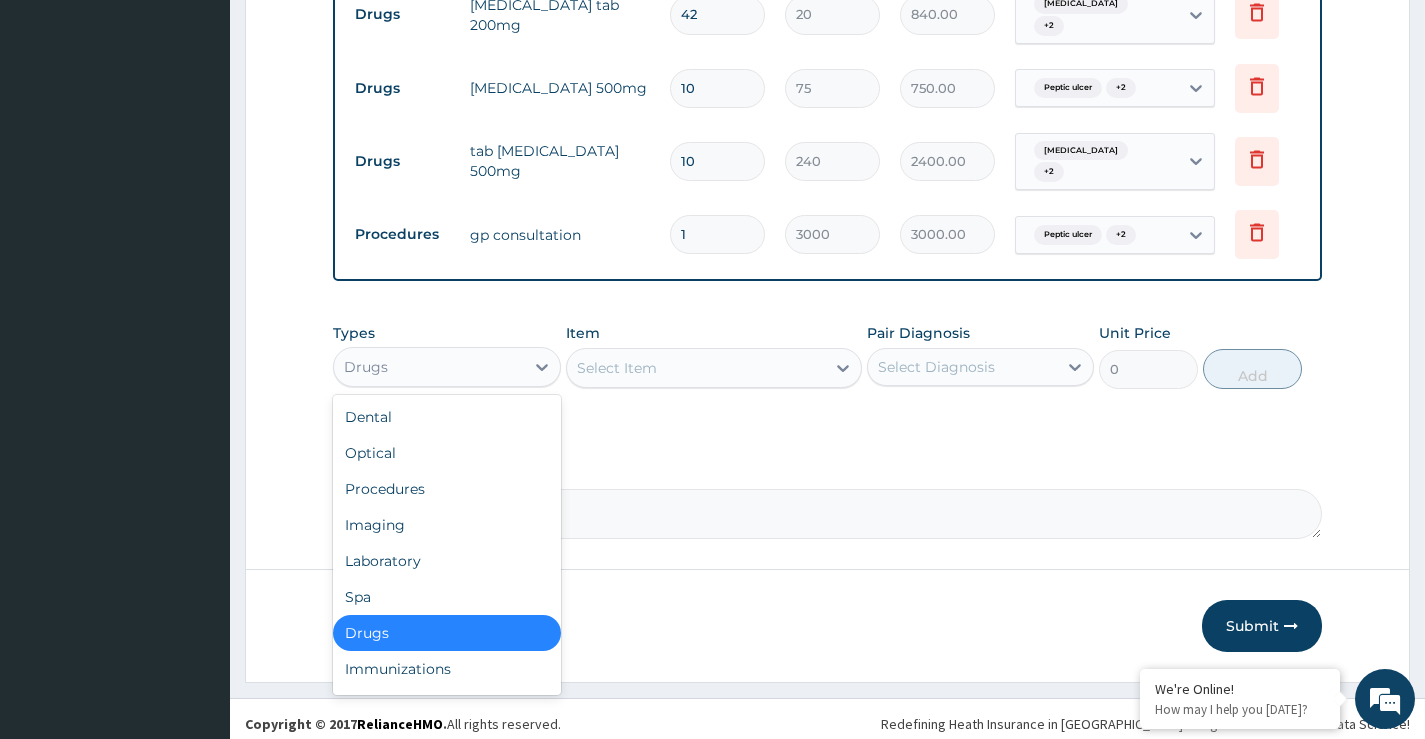 click on "Select Item" at bounding box center [696, 368] 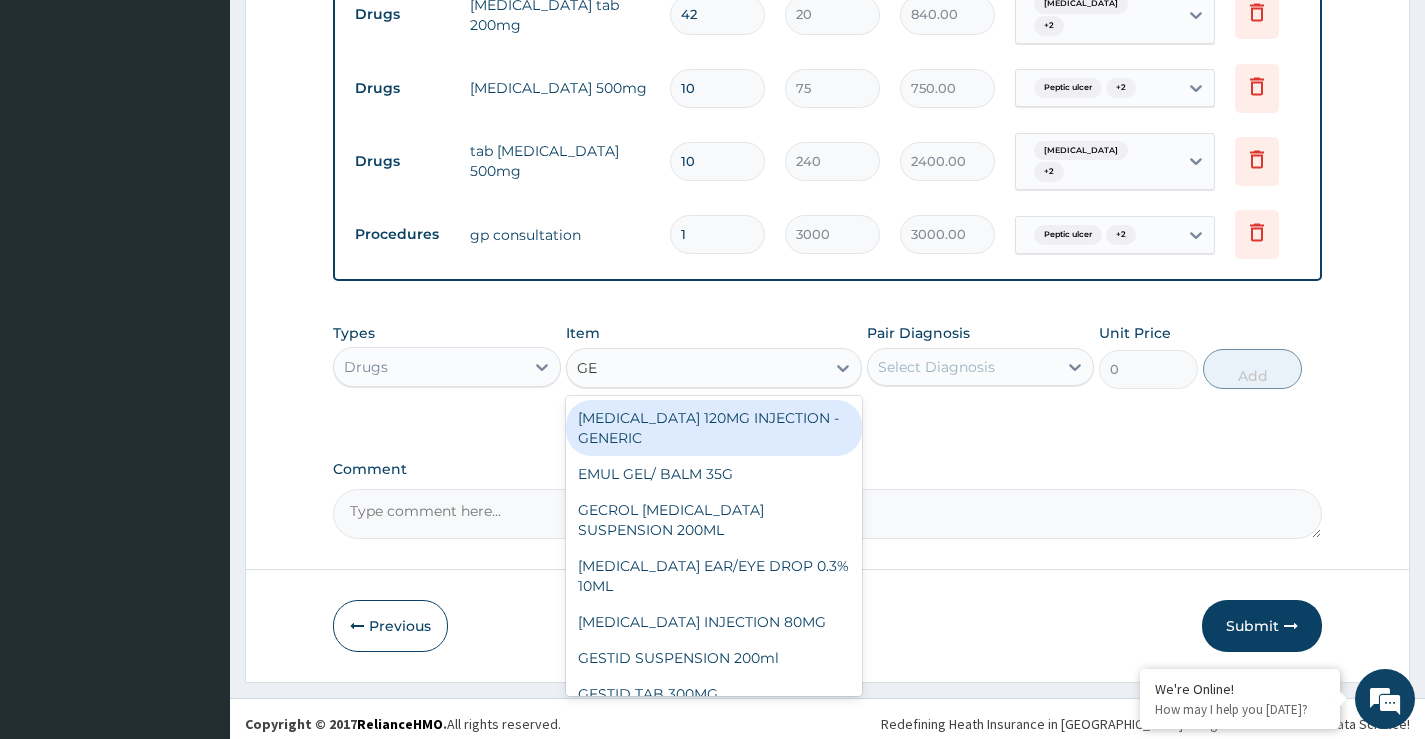 type on "GES" 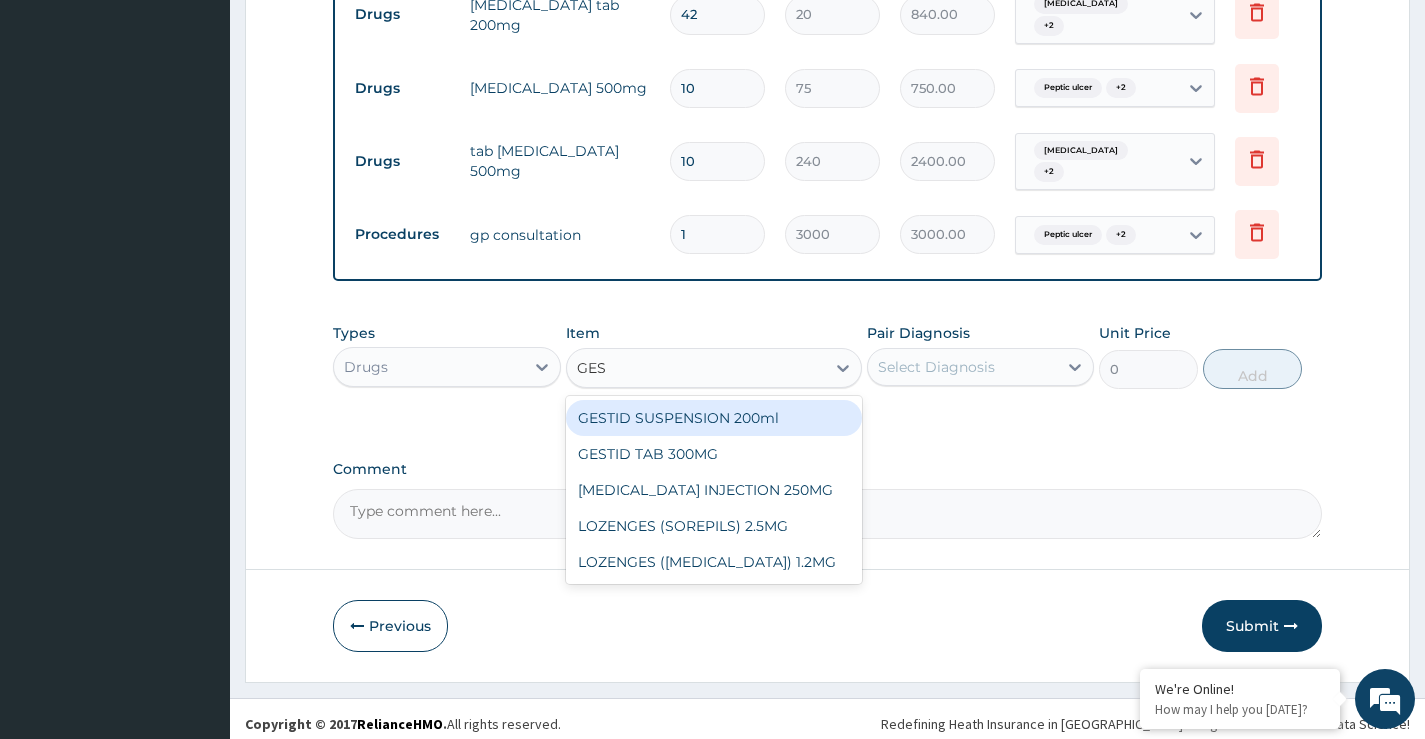 click on "GESTID SUSPENSION 200ml" at bounding box center (714, 418) 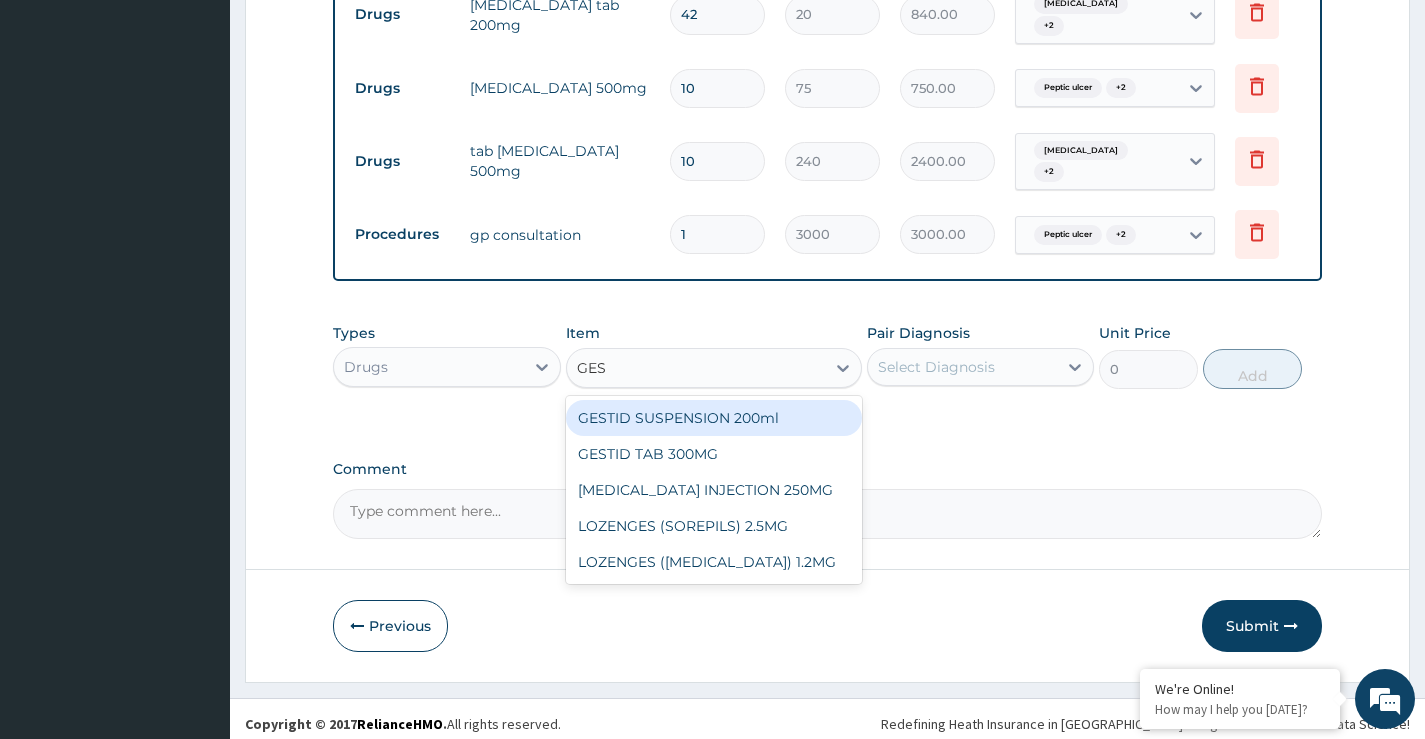 type 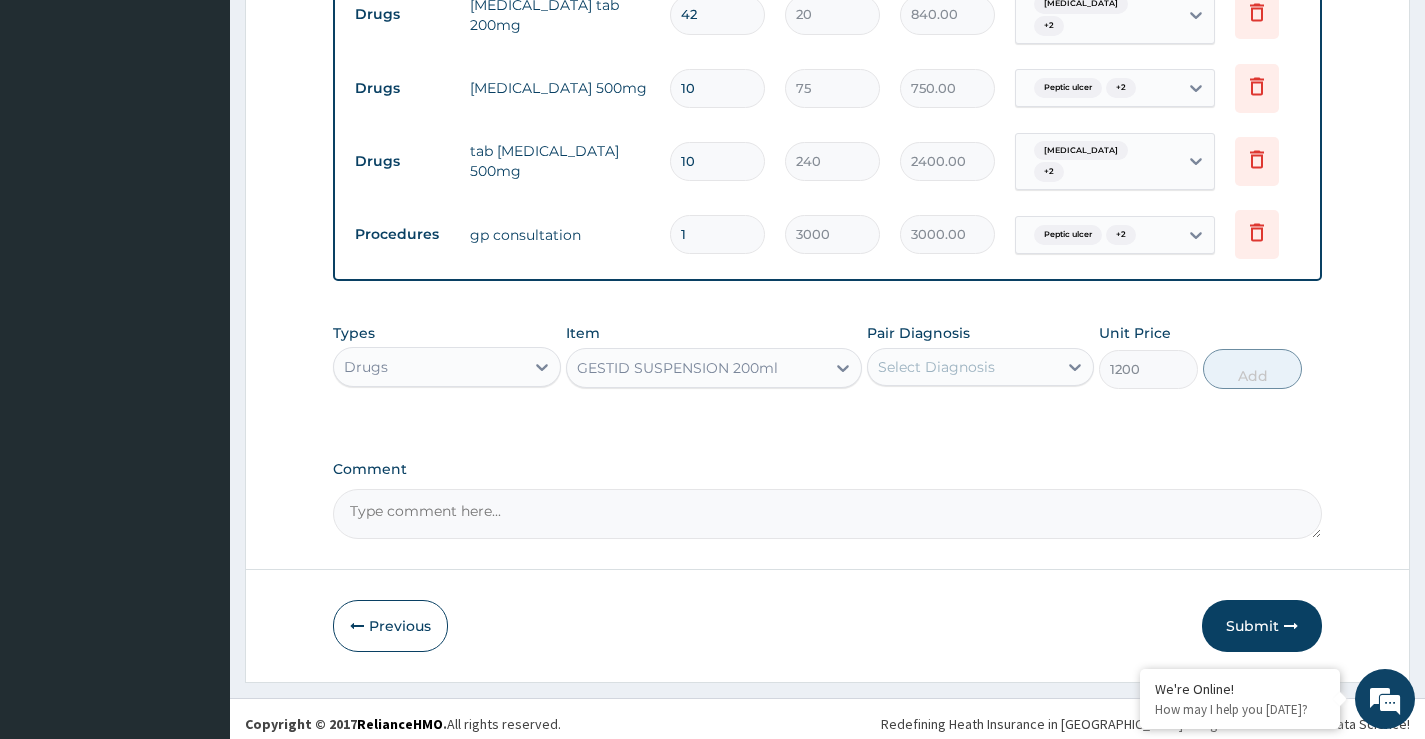 click on "Select Diagnosis" at bounding box center [936, 367] 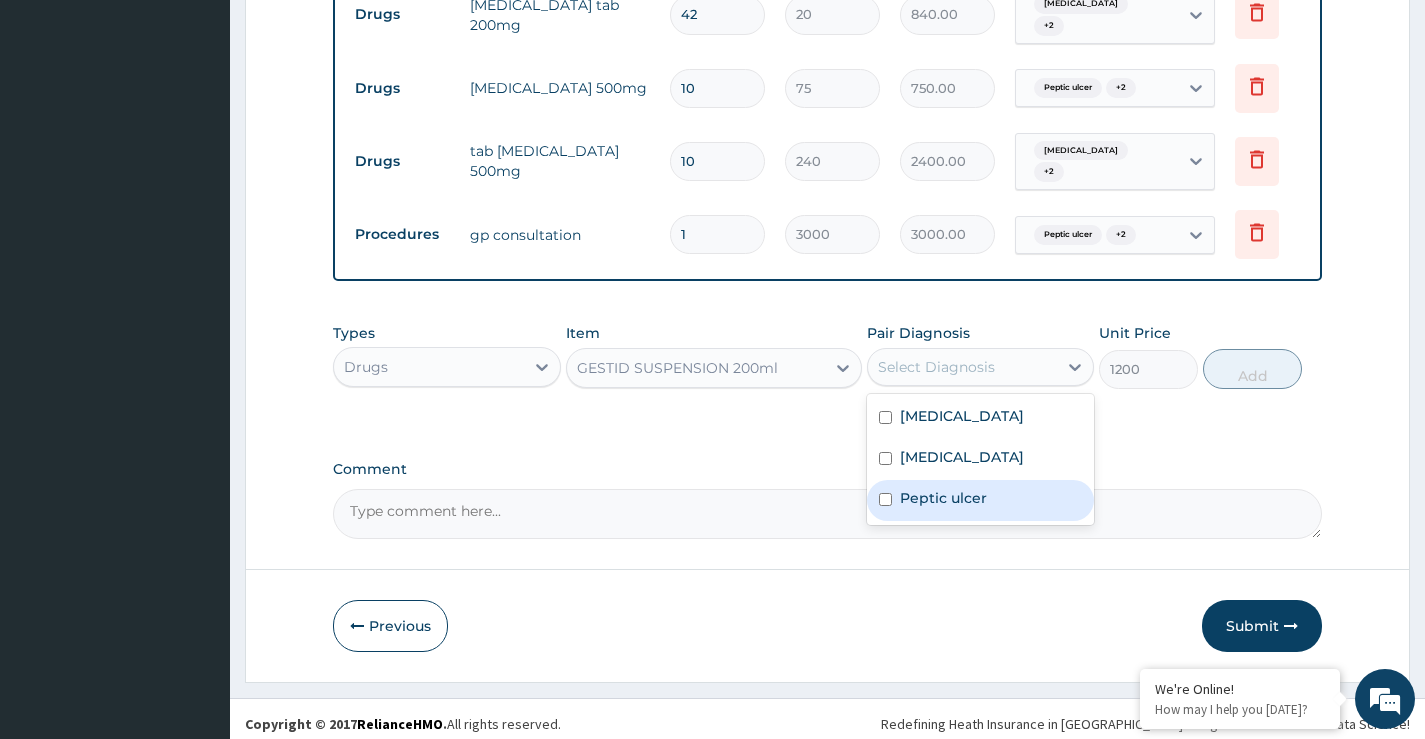 click on "Peptic ulcer" at bounding box center [943, 498] 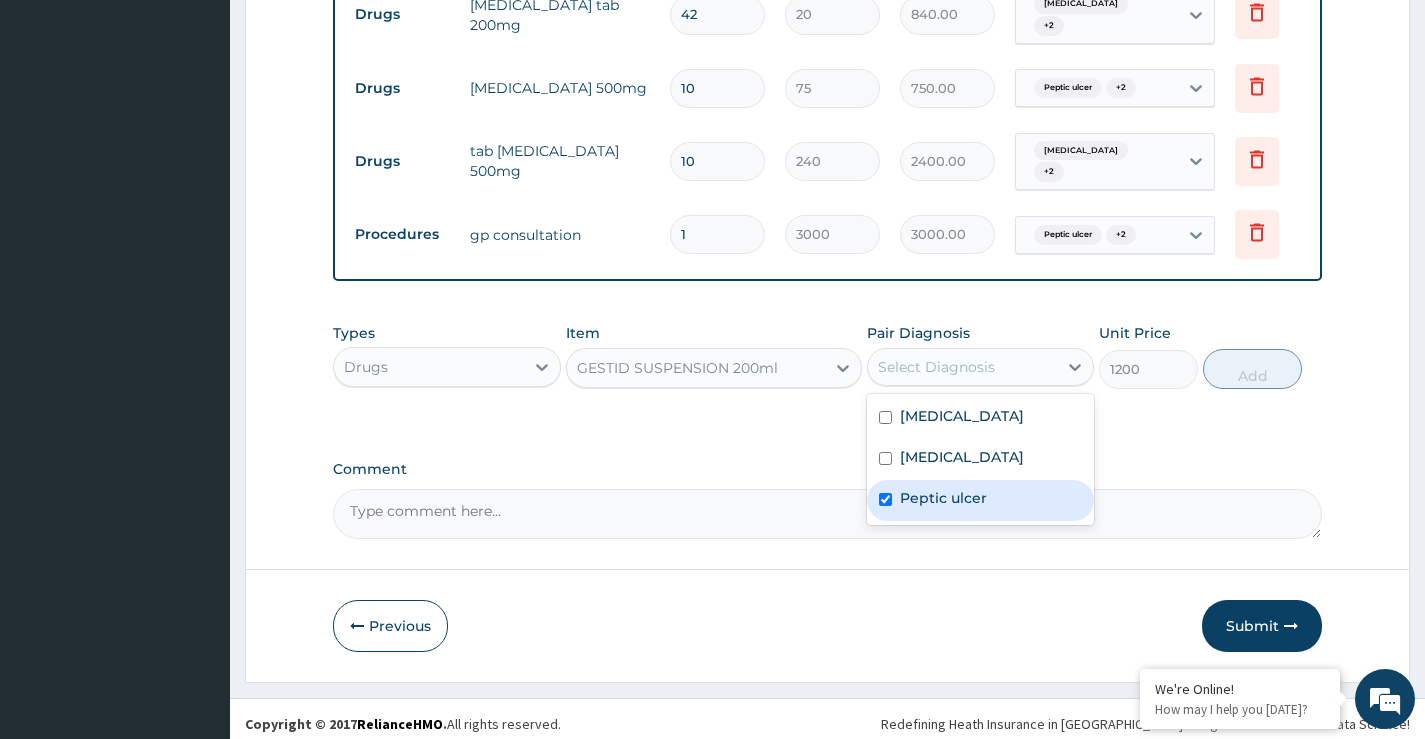 checkbox on "true" 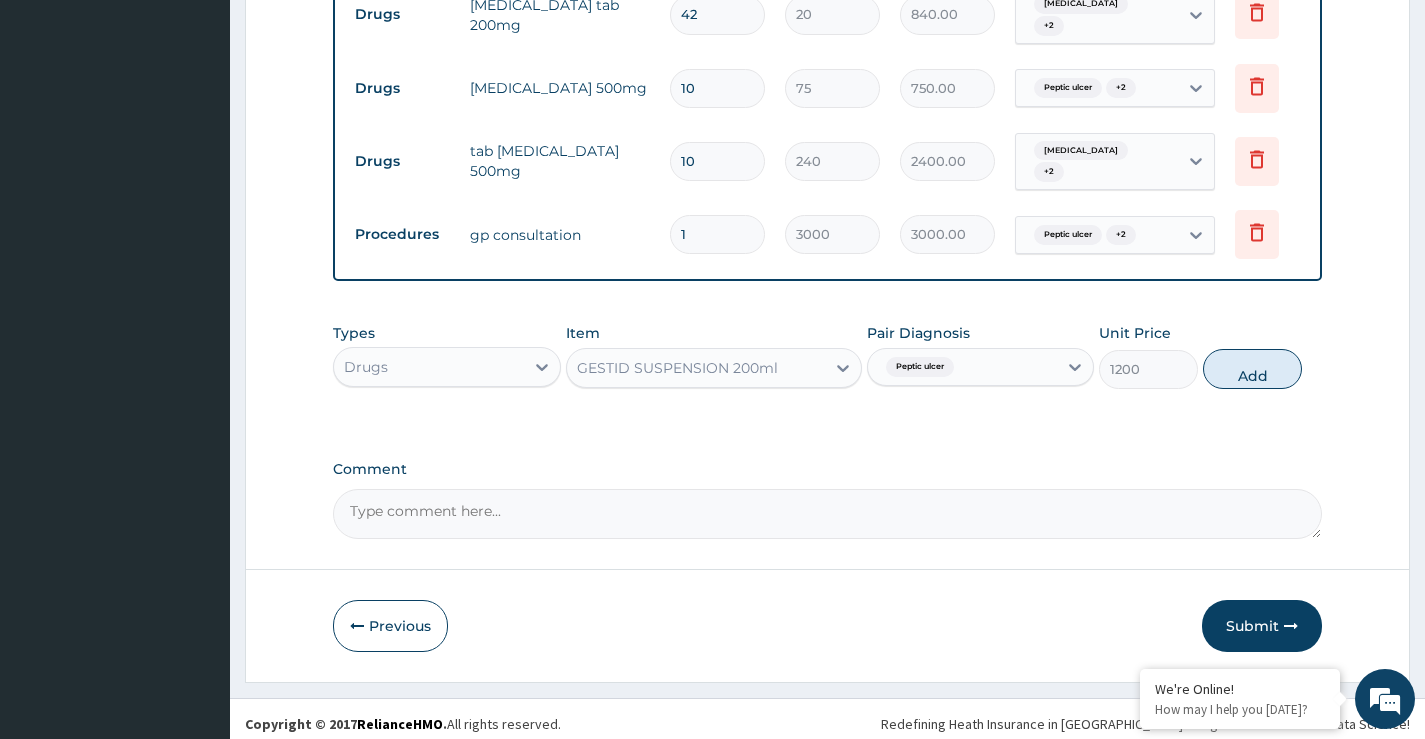 click on "Add" at bounding box center (1252, 369) 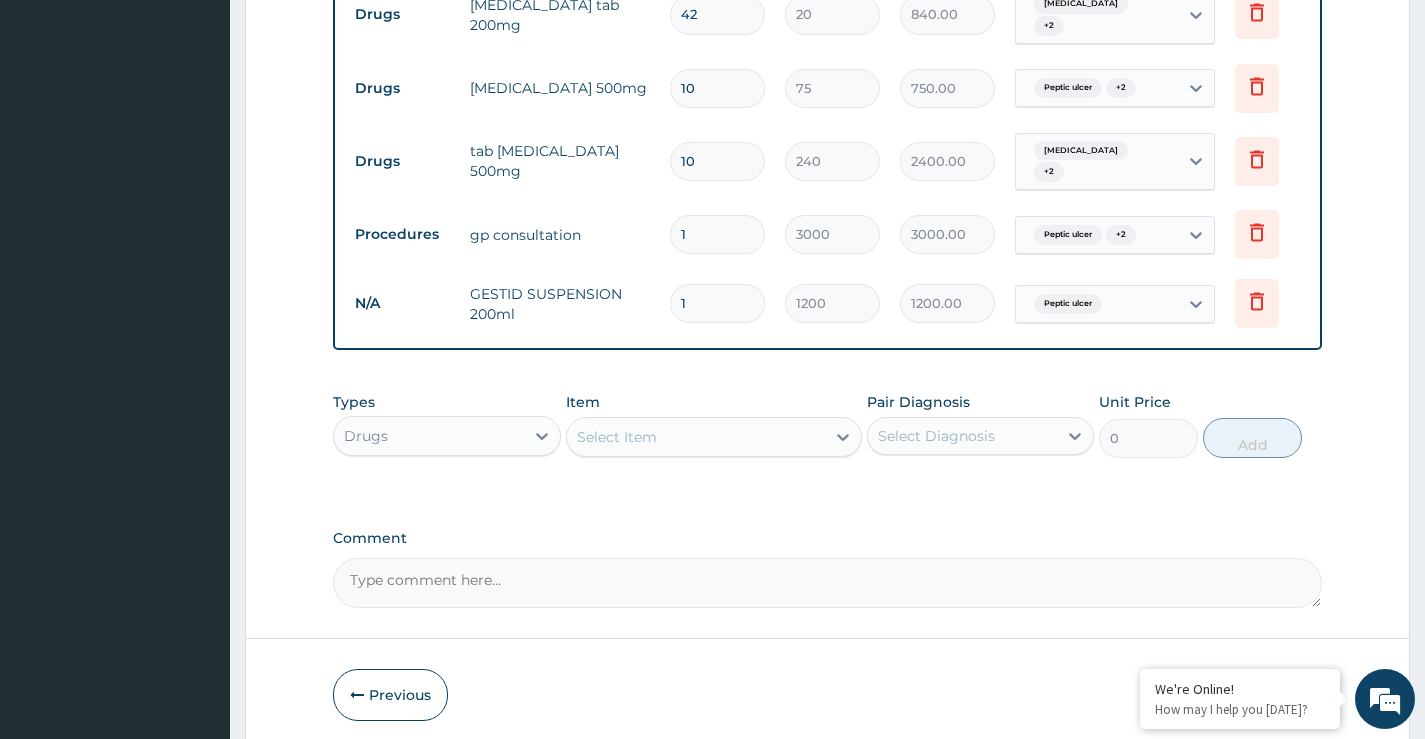 click on "PA Code / Prescription Code PA/4A355B Encounter Date 02-07-2025 Important Notice Please enter PA codes before entering items that are not attached to a PA code   All diagnoses entered must be linked to a claim item. Diagnosis & Claim Items that are visible but inactive cannot be edited because they were imported from an already approved PA code. Diagnosis Malaria confirmed Sepsis confirmed Peptic ulcer confirmed NB: All diagnosis must be linked to a claim item Claim Items Type Name Quantity Unit Price Total Price Pair Diagnosis Actions Drugs paracetamol tab 500mg 42 15 630.00 Malaria  + 2 Delete Drugs metronidazole tab 200mg 42 20 840.00 Malaria  + 2 Delete Drugs amoxicillin 500mg 10 75 750.00 Peptic ulcer  + 2 Delete Drugs tab erythromycin 500mg 10 240 2400.00 Sepsis  + 2 Delete Procedures gp consultation 1 3000 3000.00 Peptic ulcer  + 2 Delete N/A GESTID SUSPENSION 200ml 1 1200 1200.00 Peptic ulcer Delete Types Drugs Item Select Item Pair Diagnosis Select Diagnosis Unit Price 0 Add Comment" at bounding box center [827, -50] 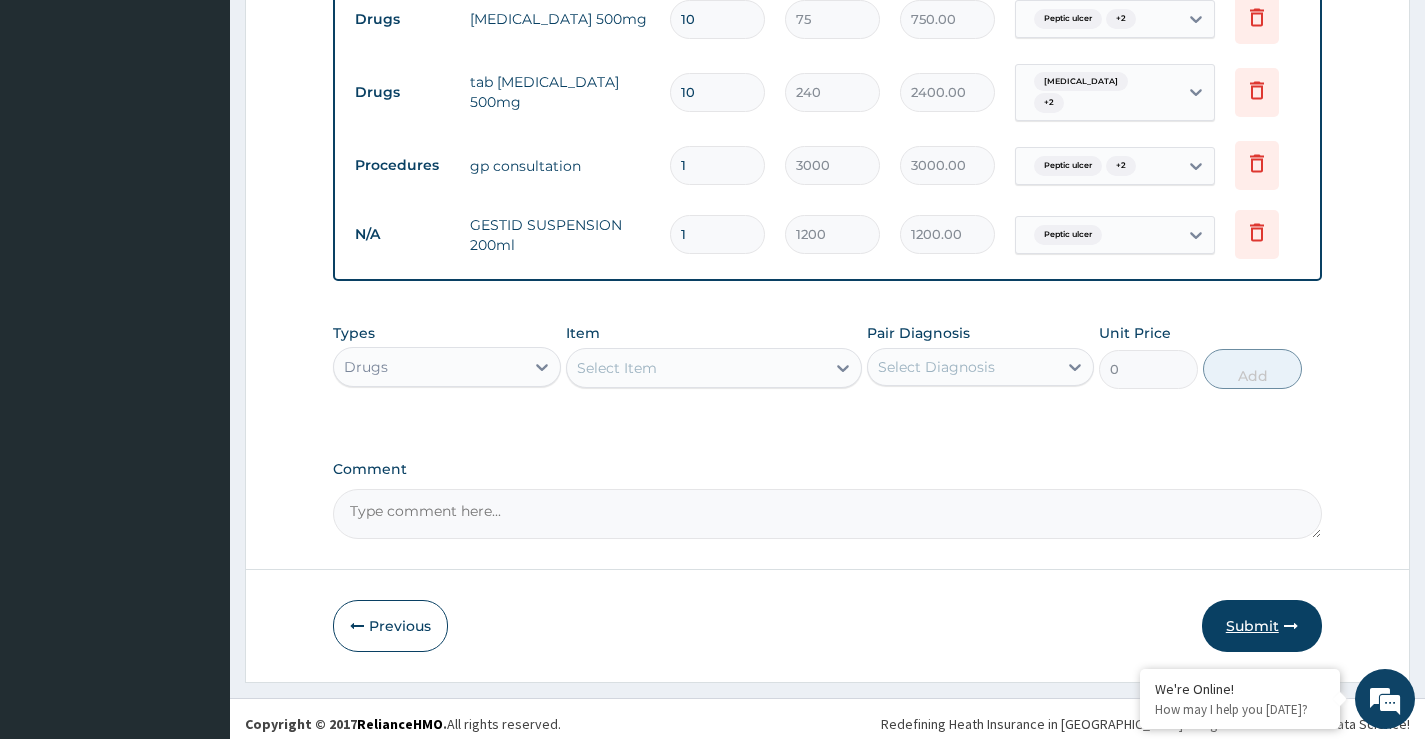 click on "Submit" at bounding box center (1262, 626) 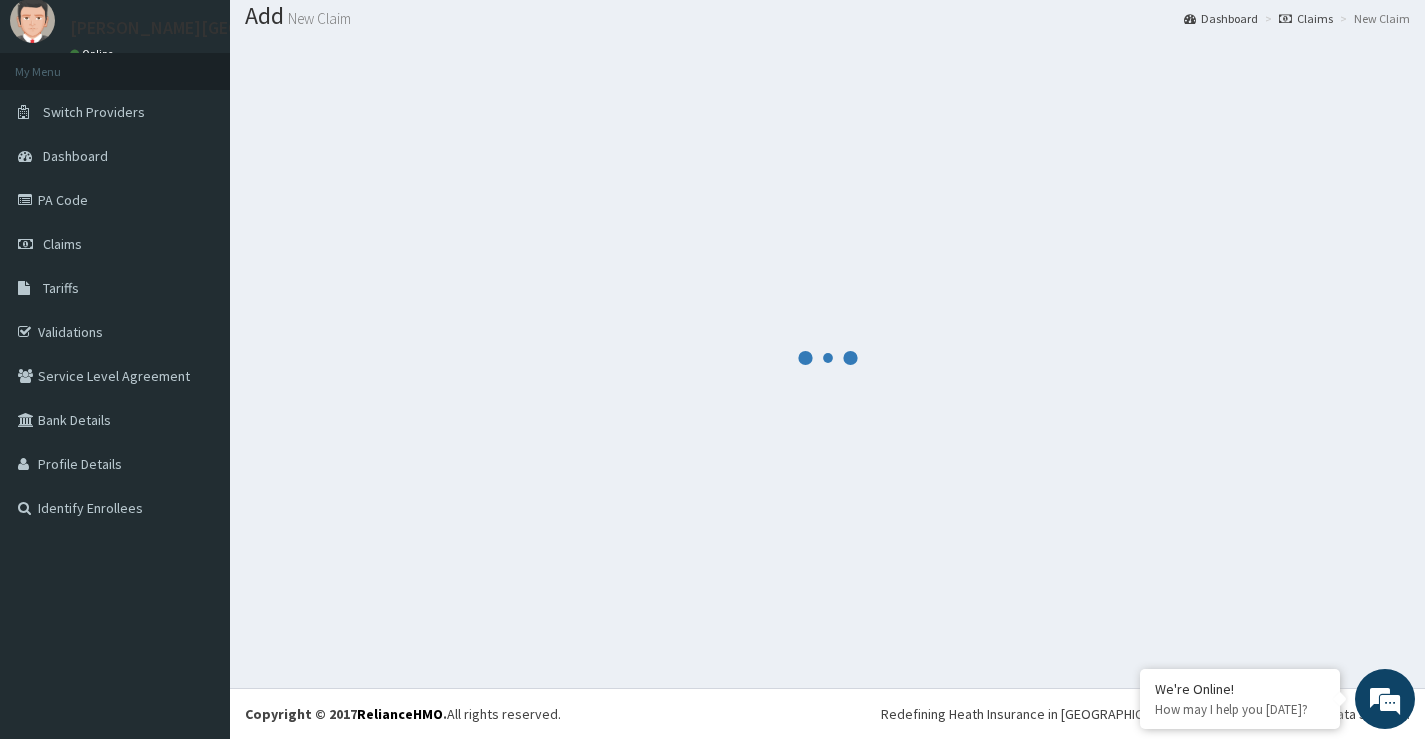 scroll, scrollTop: 968, scrollLeft: 0, axis: vertical 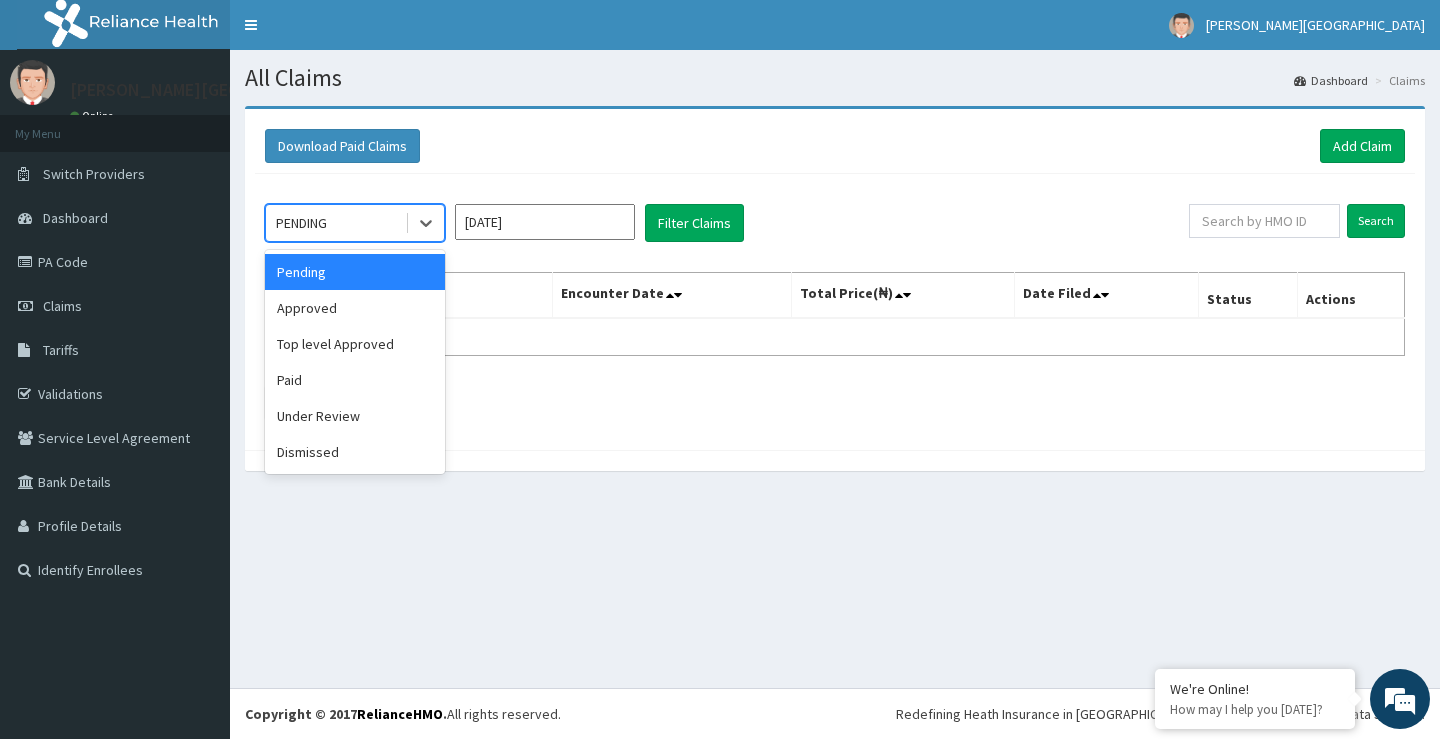 click on "PENDING" at bounding box center [335, 223] 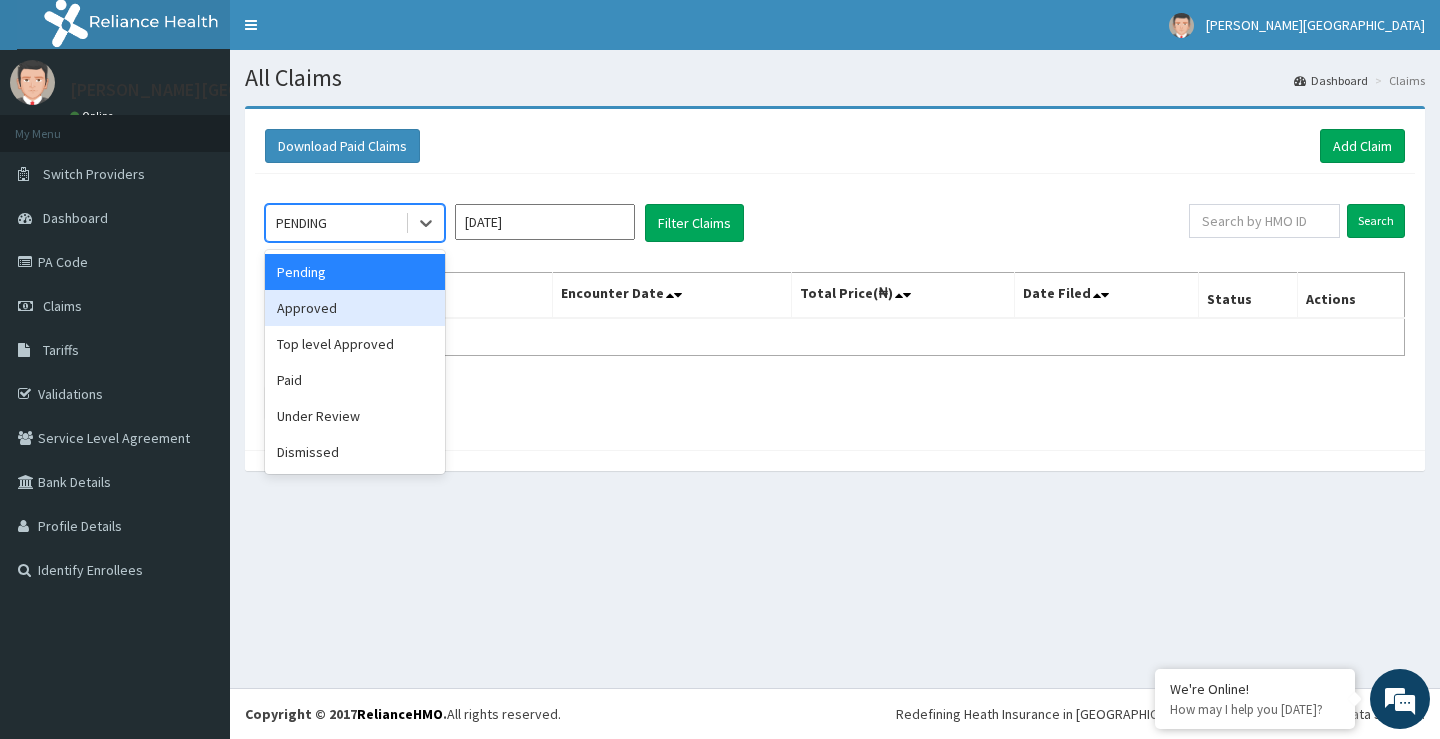 click on "Approved" at bounding box center [355, 308] 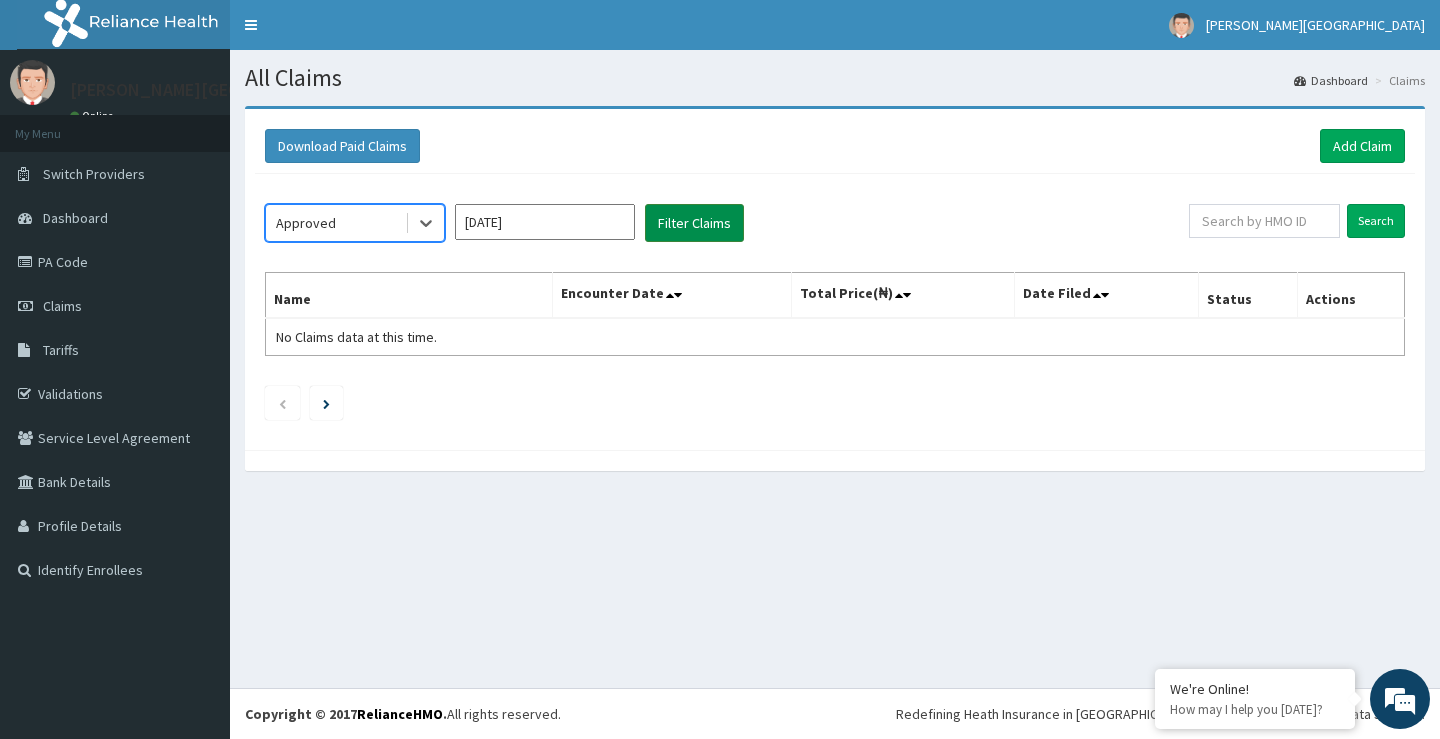 click on "Filter Claims" at bounding box center [694, 223] 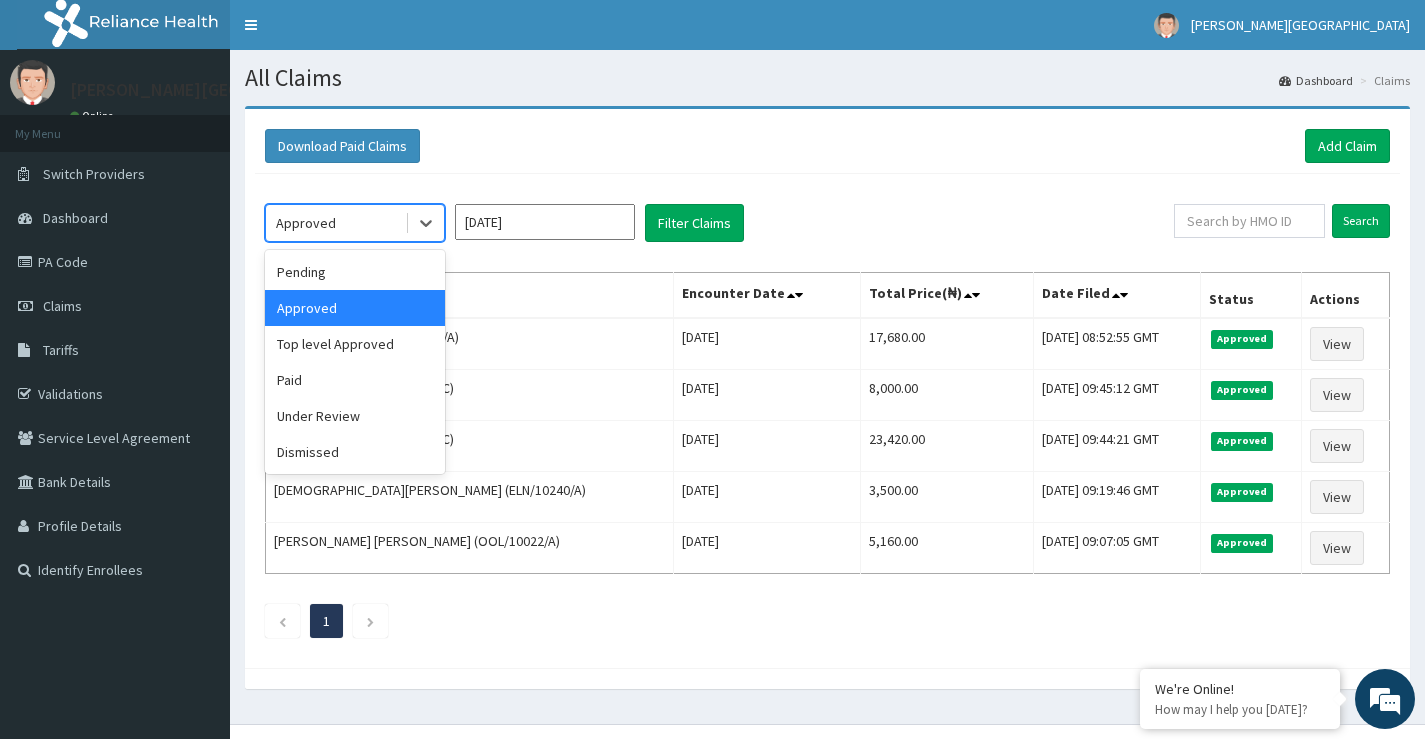 click on "Approved" at bounding box center (335, 223) 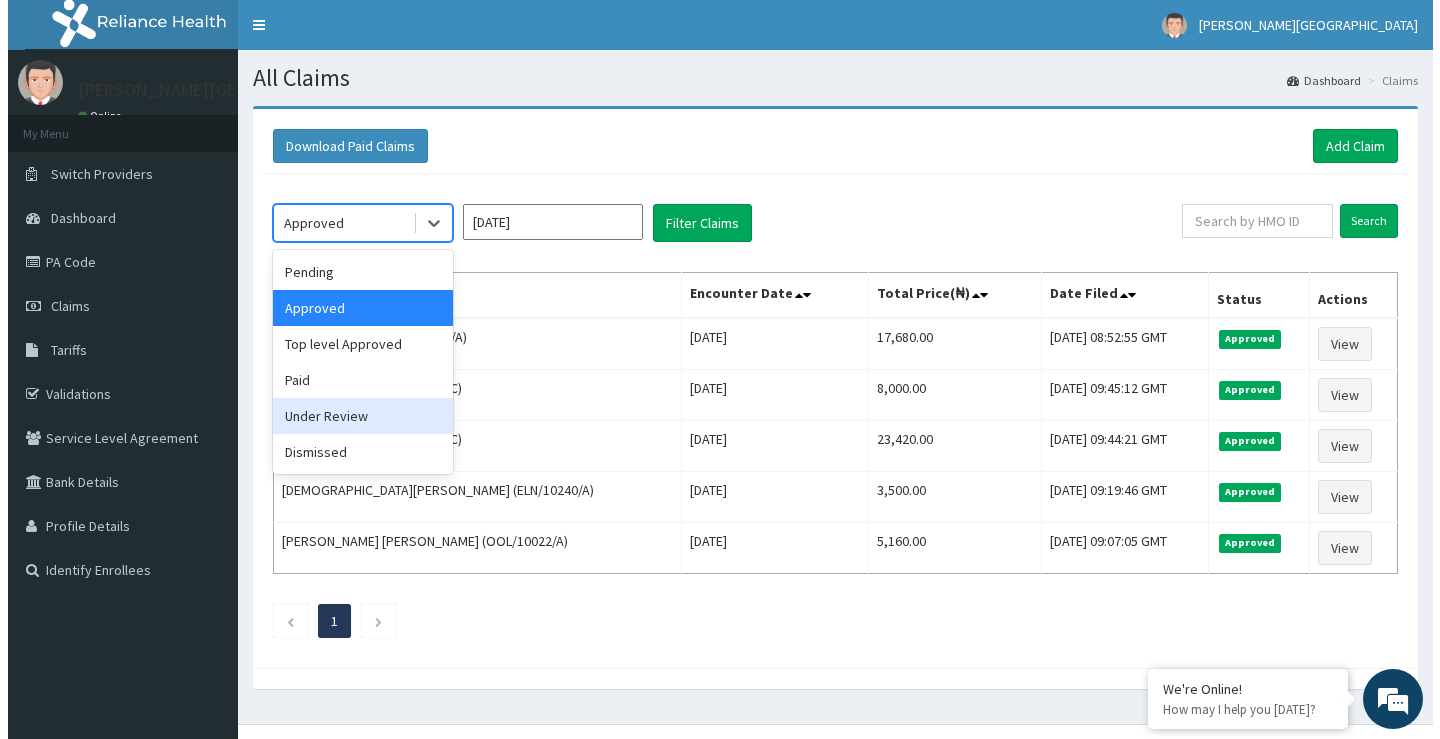 scroll, scrollTop: 0, scrollLeft: 0, axis: both 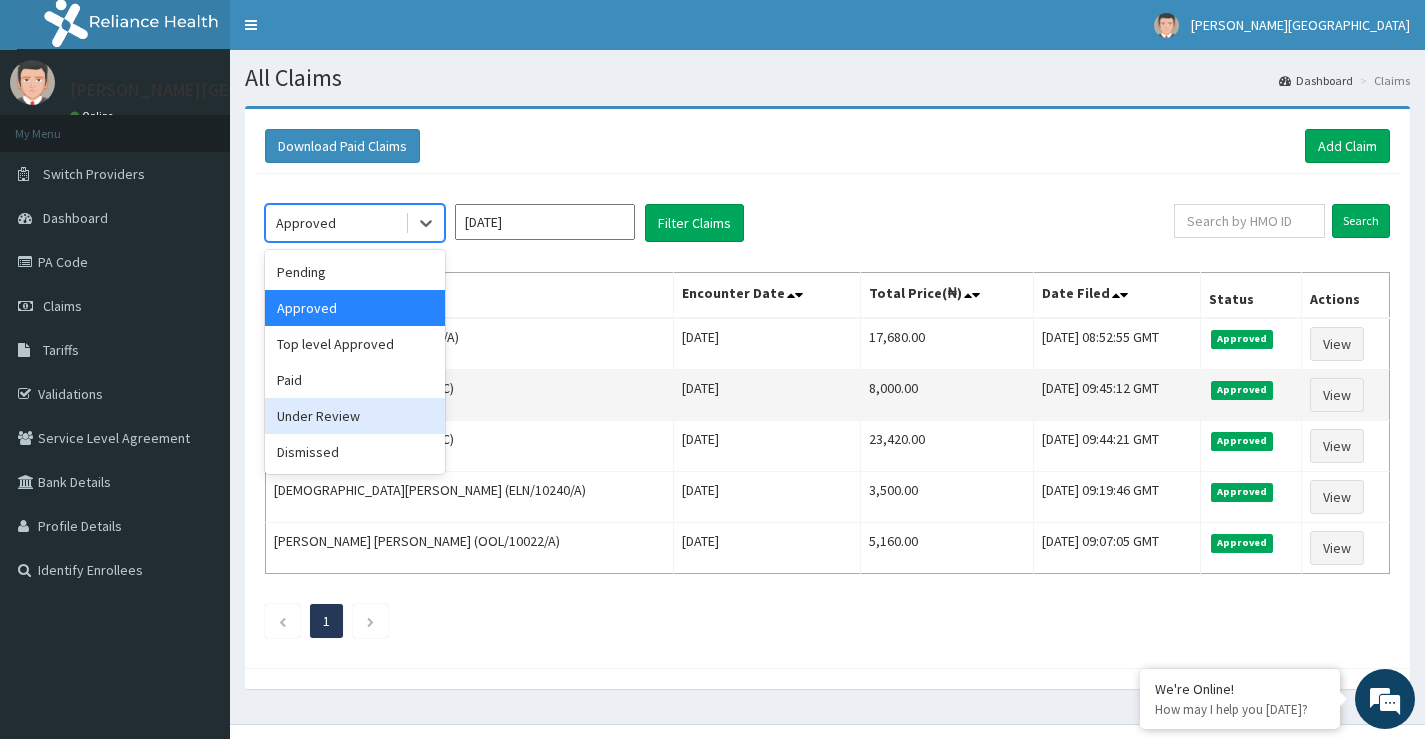 click on "Under Review" at bounding box center [355, 416] 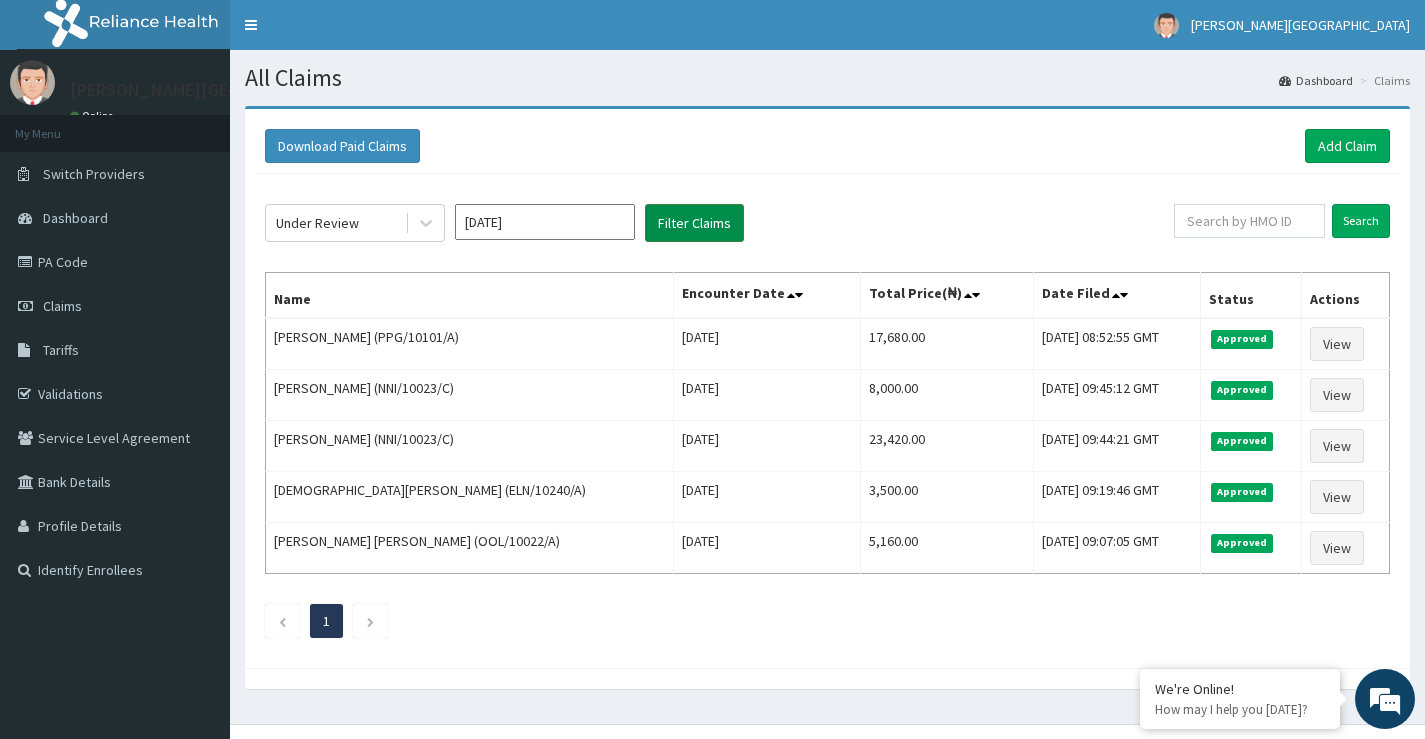 click on "Filter Claims" at bounding box center (694, 223) 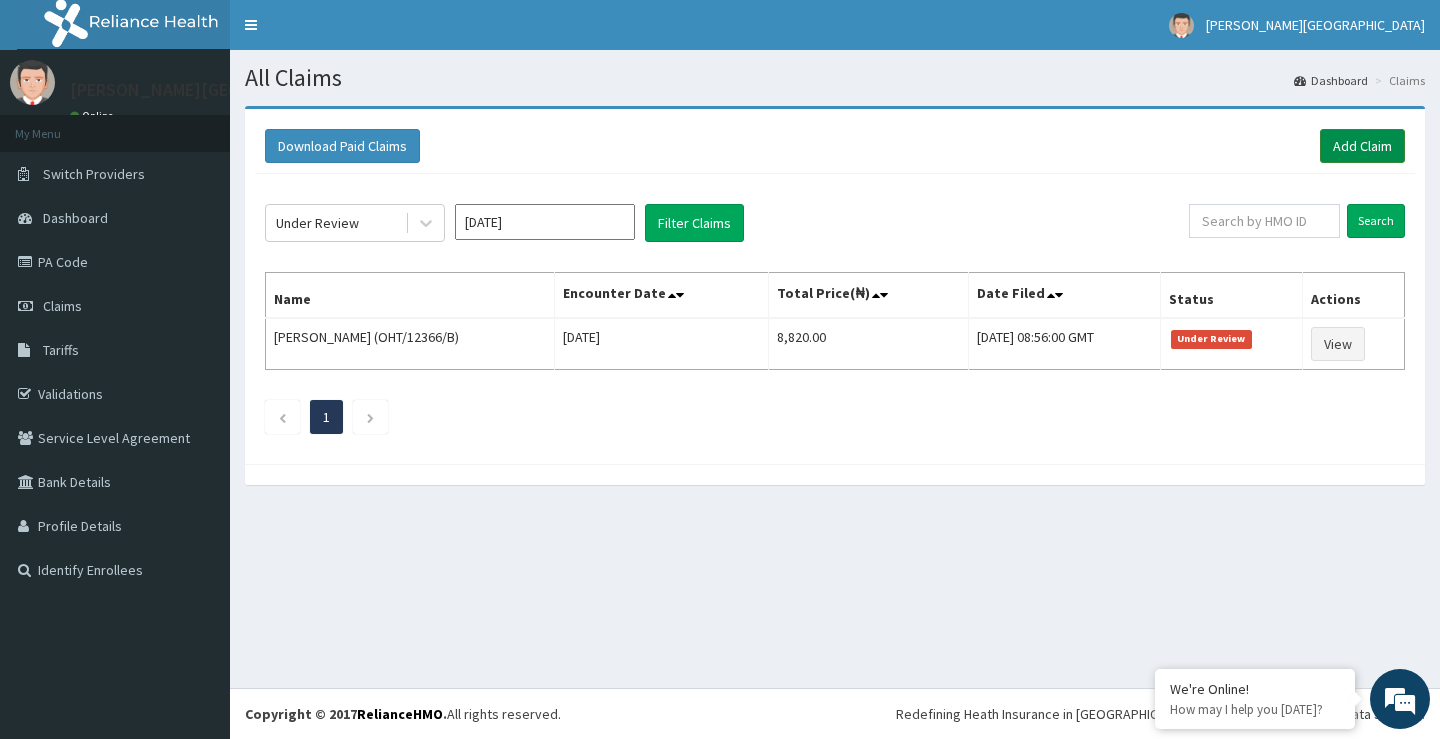 click on "Add Claim" at bounding box center (1362, 146) 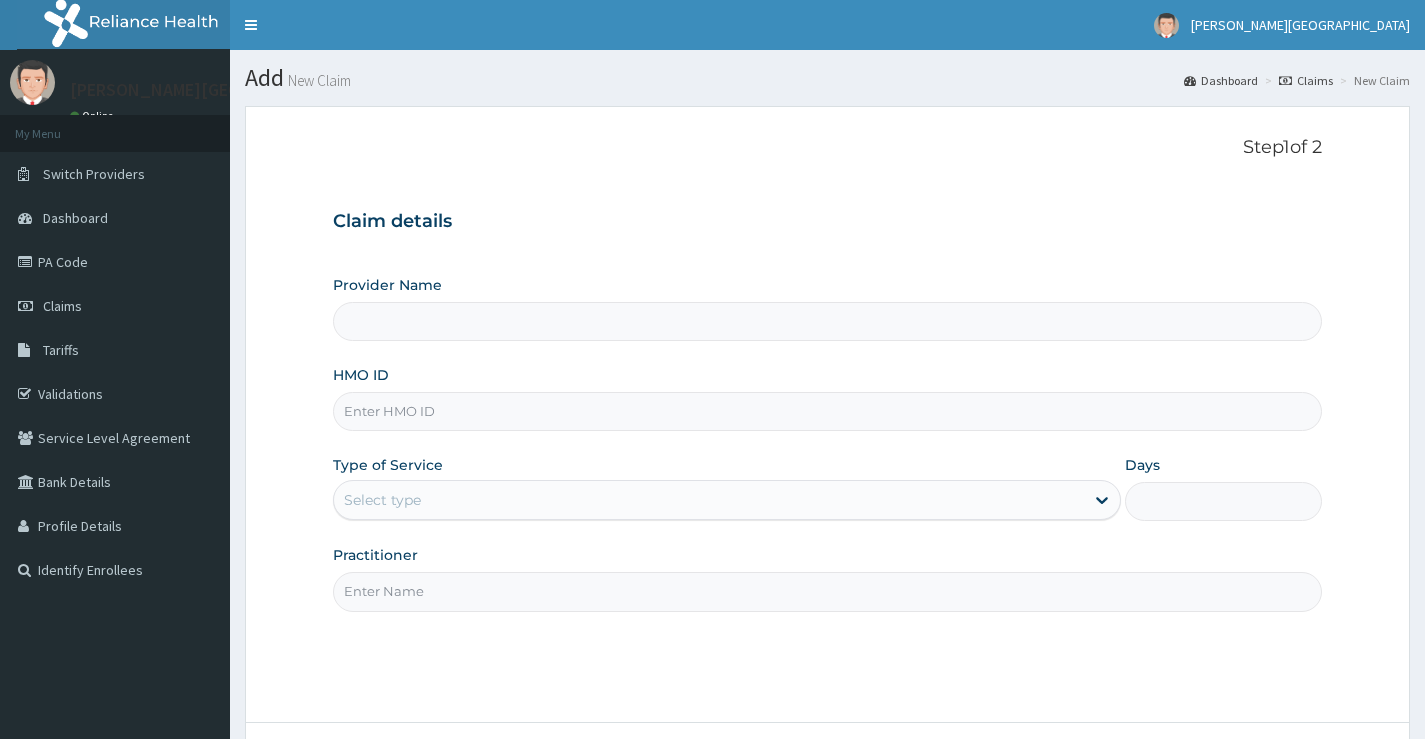 scroll, scrollTop: 0, scrollLeft: 0, axis: both 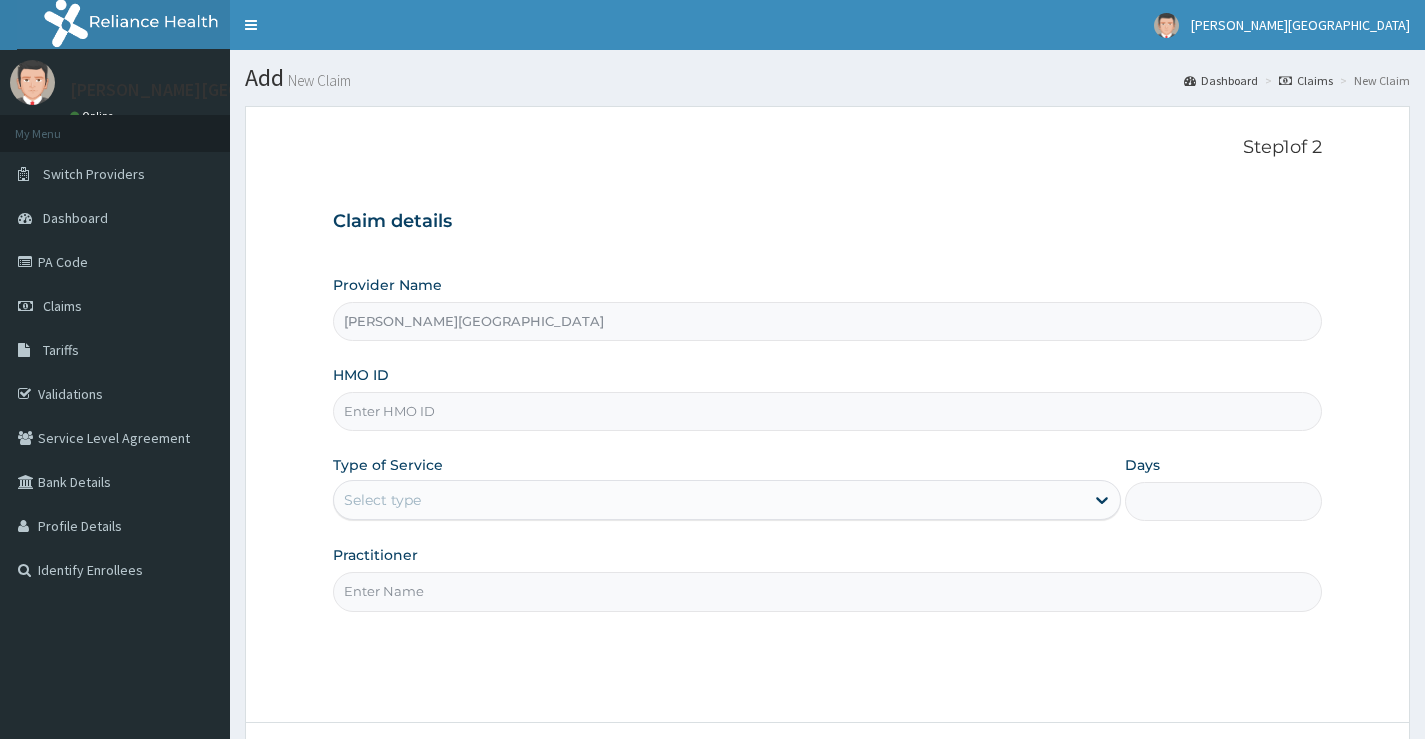 click on "HMO ID" at bounding box center (827, 411) 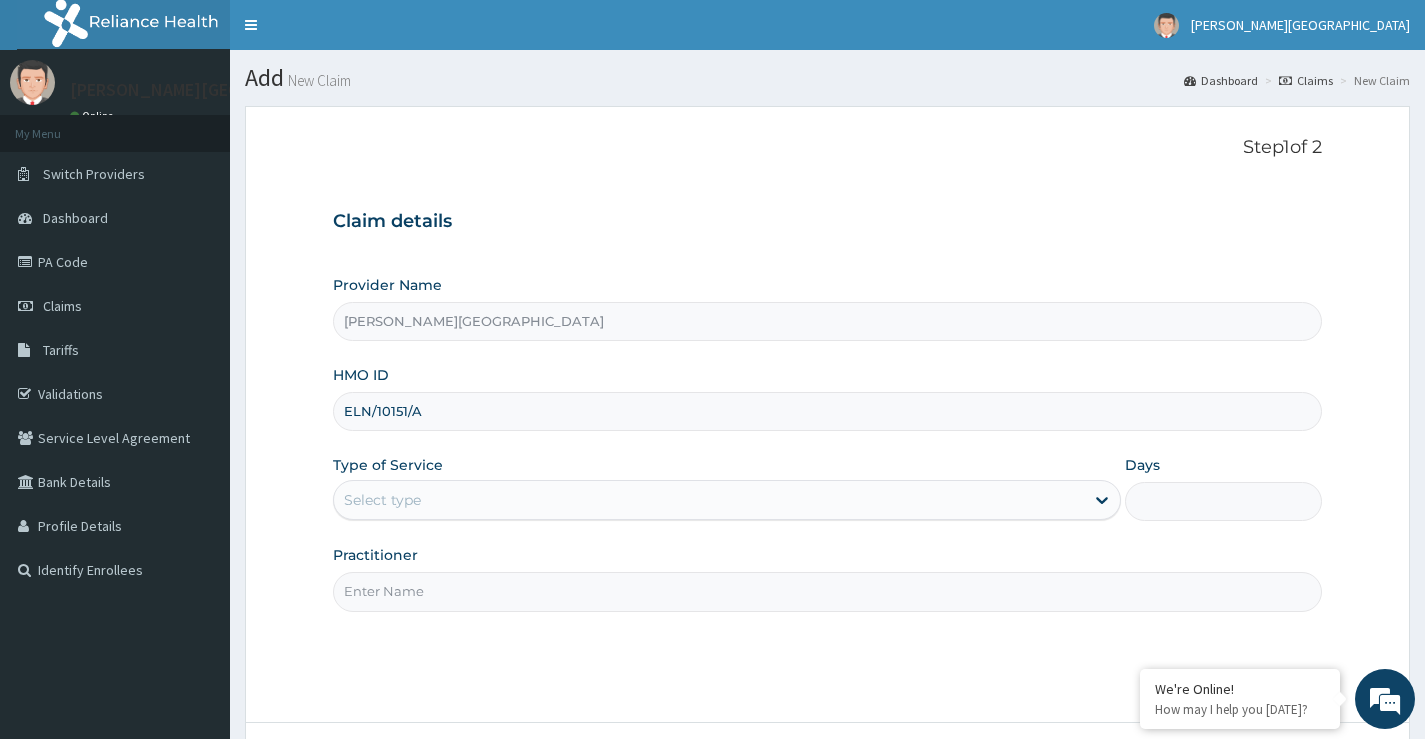 type on "ELN/10151/A" 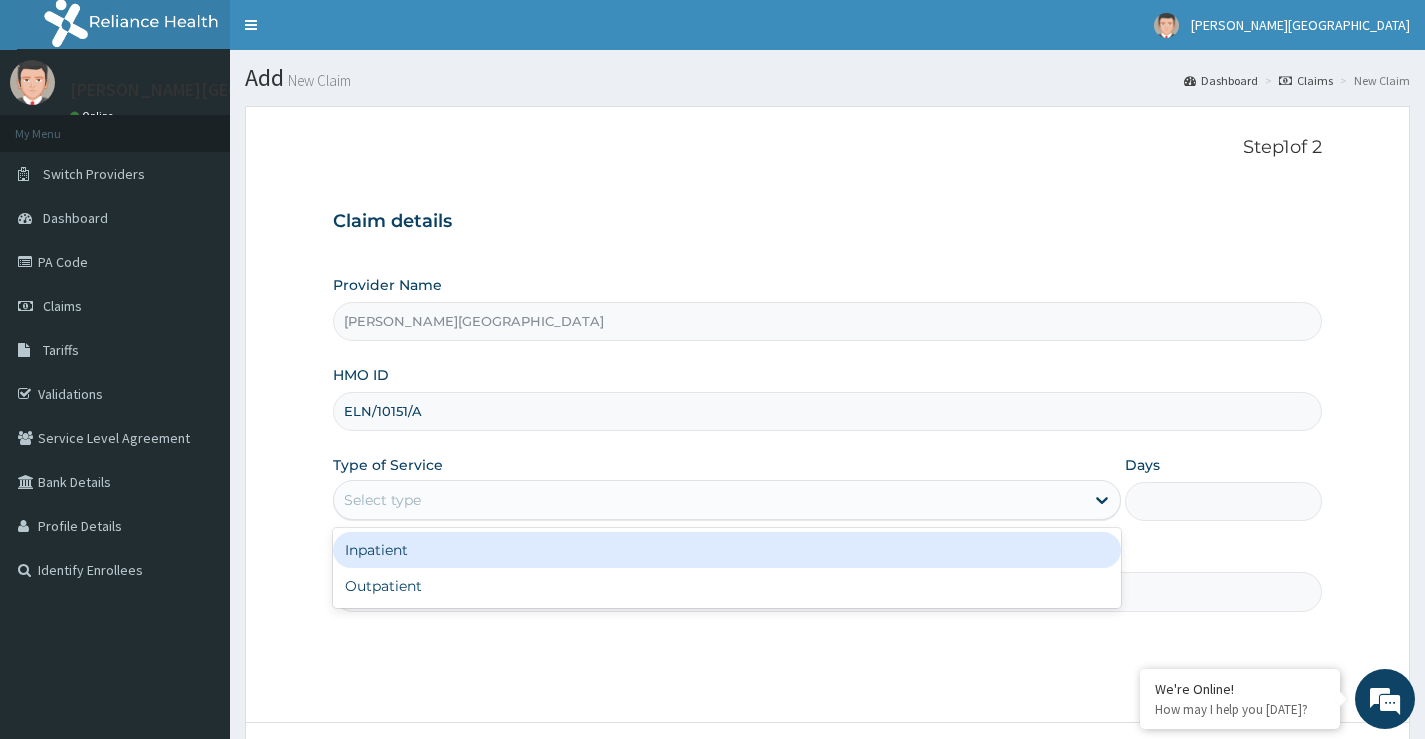 scroll, scrollTop: 0, scrollLeft: 0, axis: both 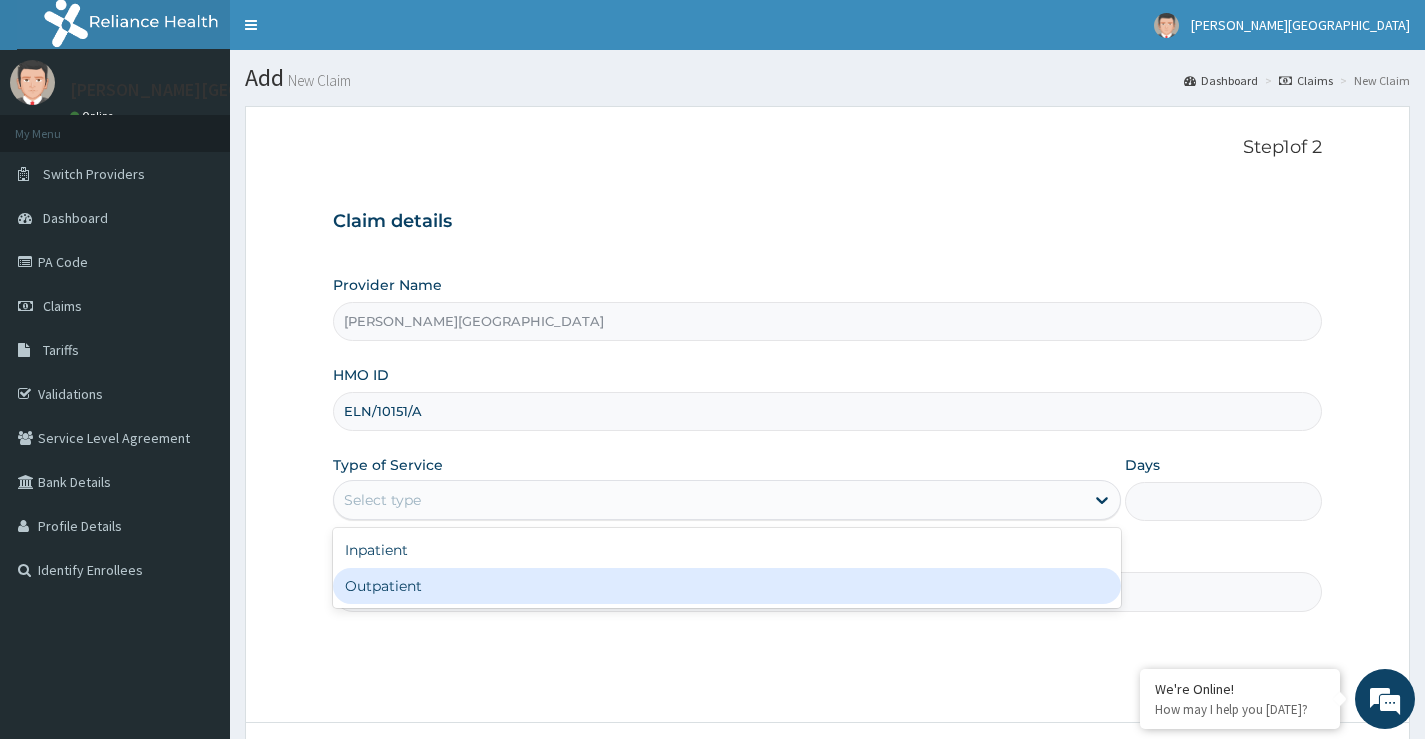 click on "Outpatient" at bounding box center (727, 586) 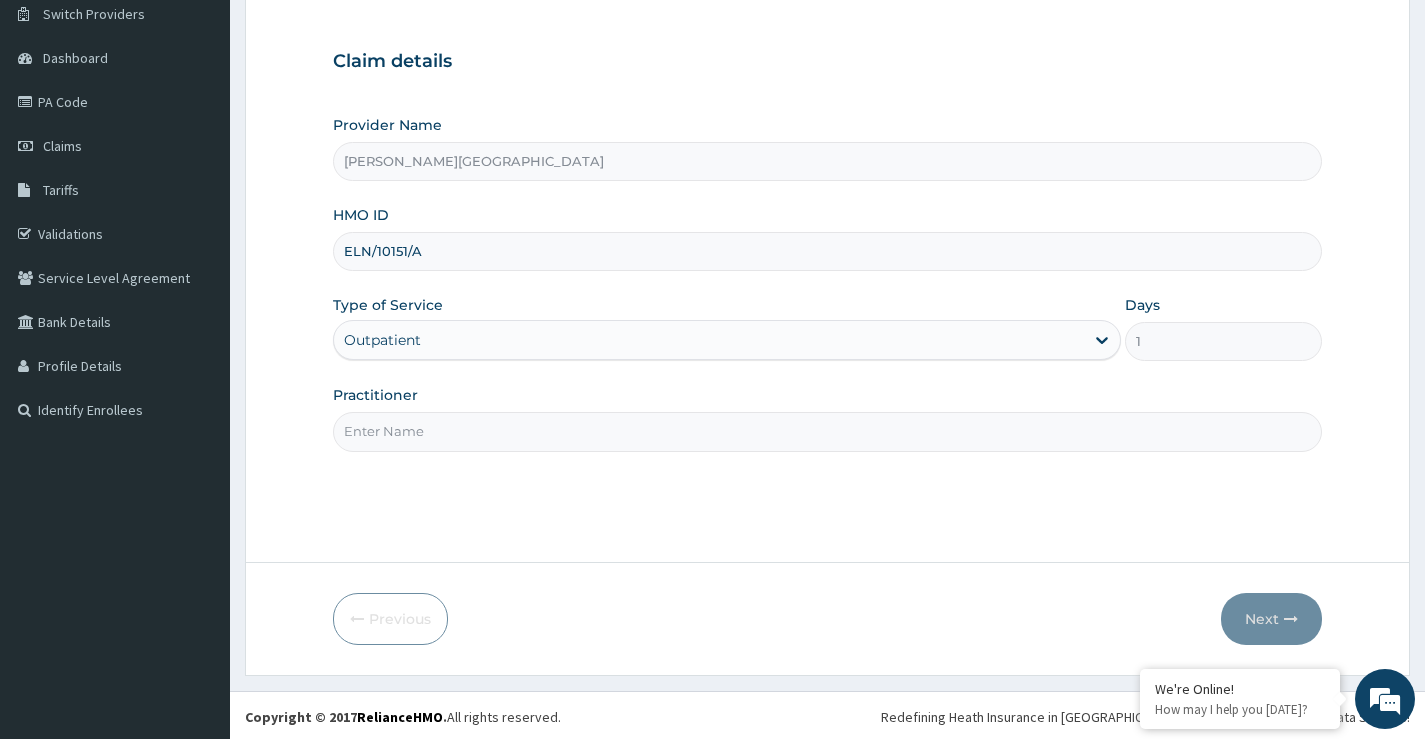 scroll, scrollTop: 163, scrollLeft: 0, axis: vertical 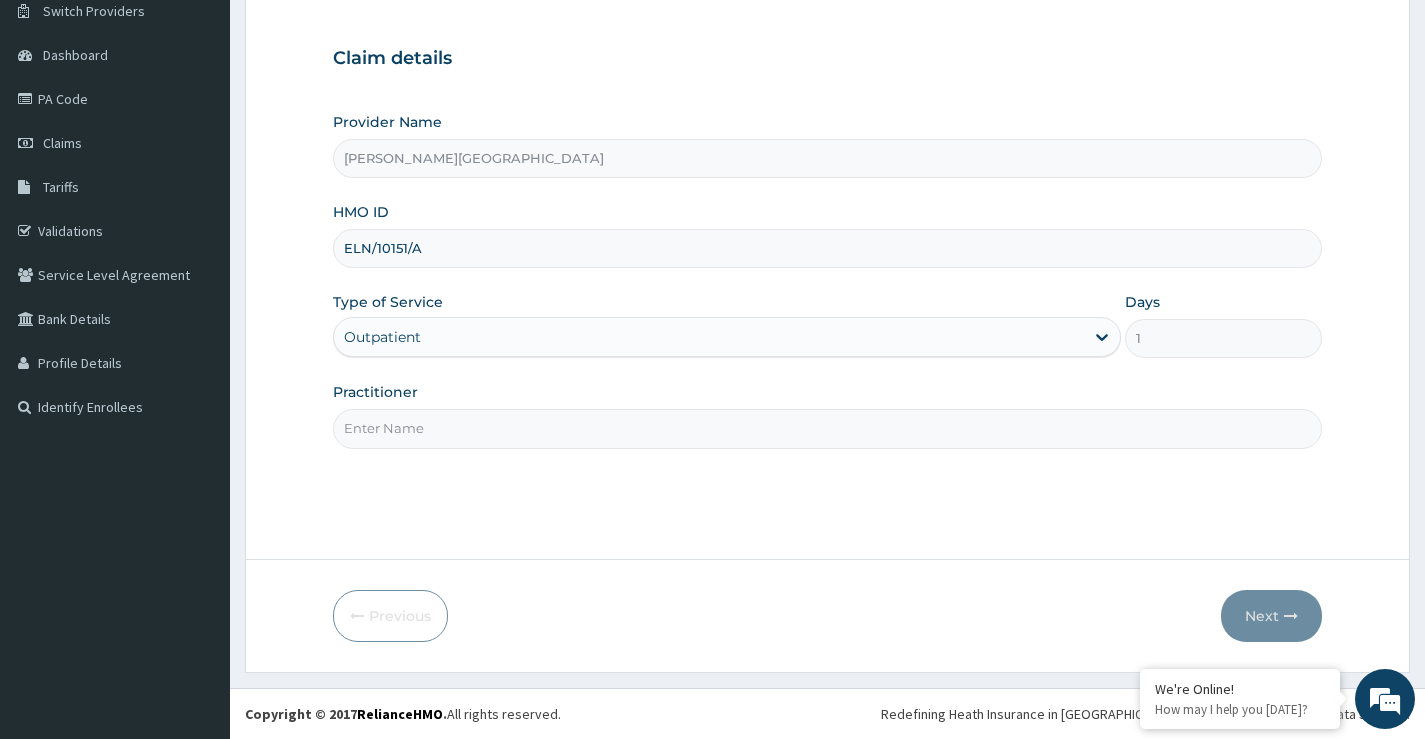 click on "Practitioner" at bounding box center (827, 428) 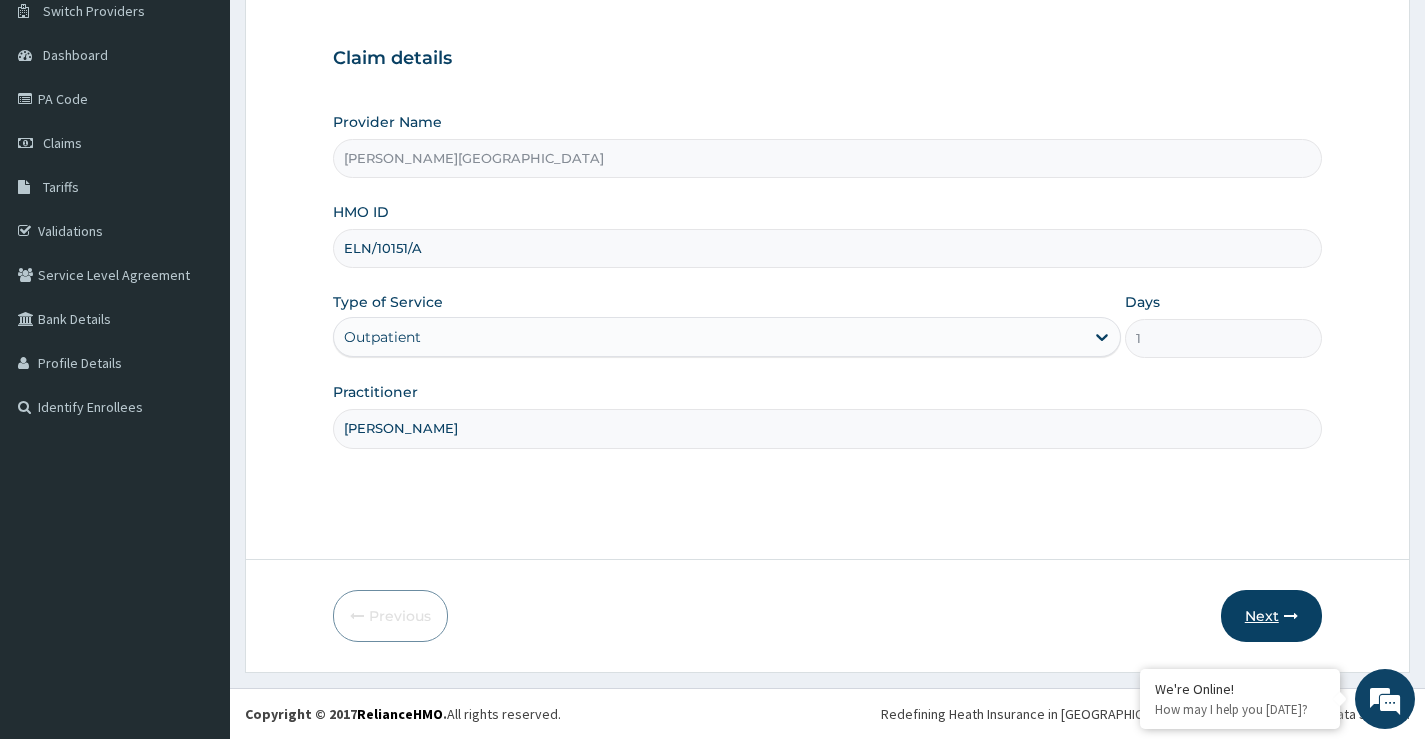 type on "DR OPARA" 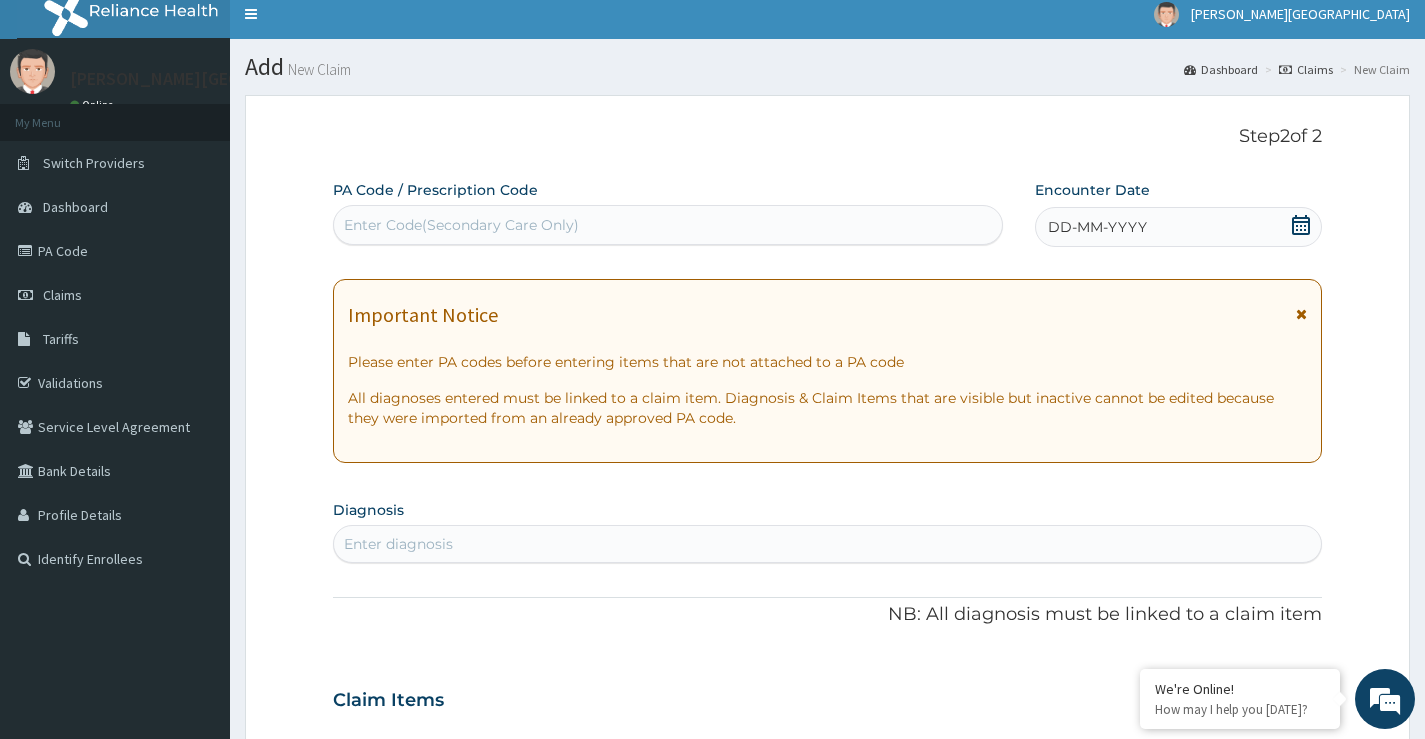 scroll, scrollTop: 0, scrollLeft: 0, axis: both 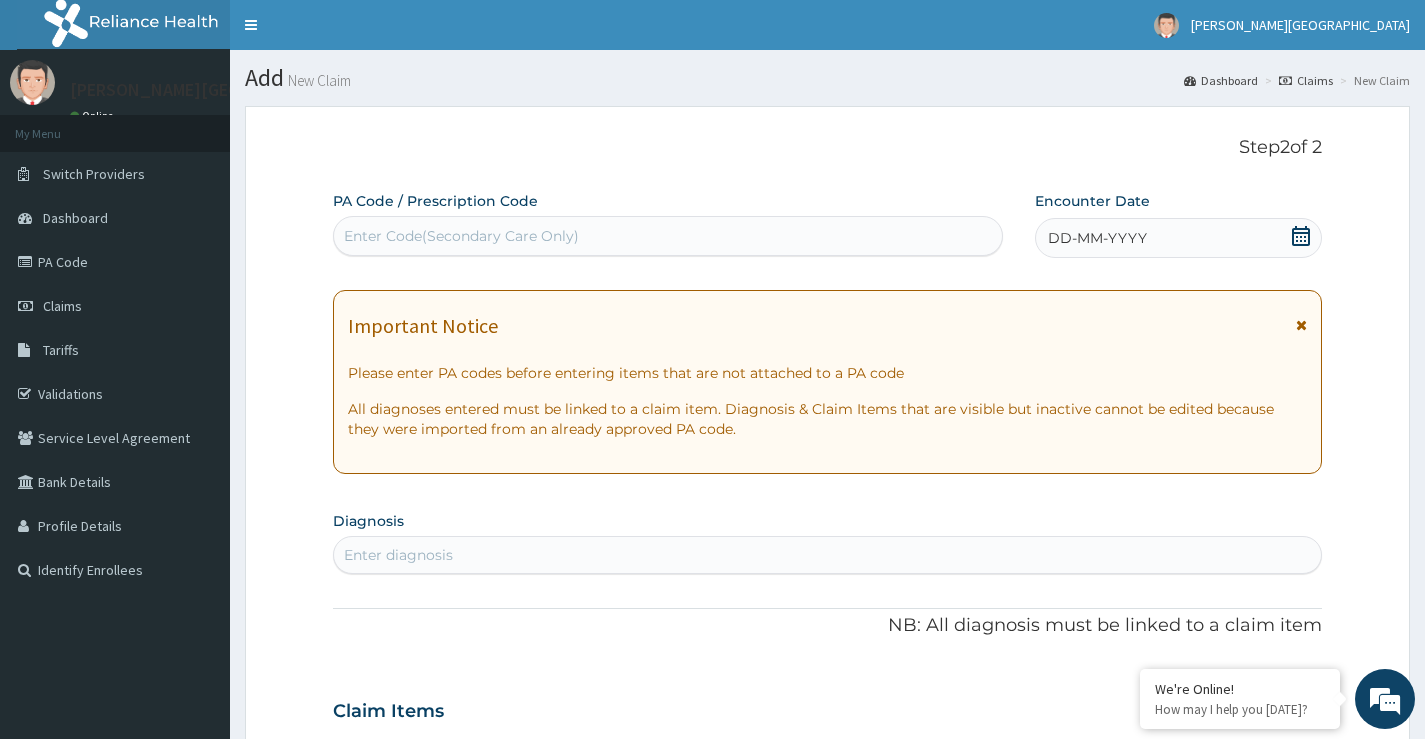 click on "Enter Code(Secondary Care Only)" at bounding box center [668, 236] 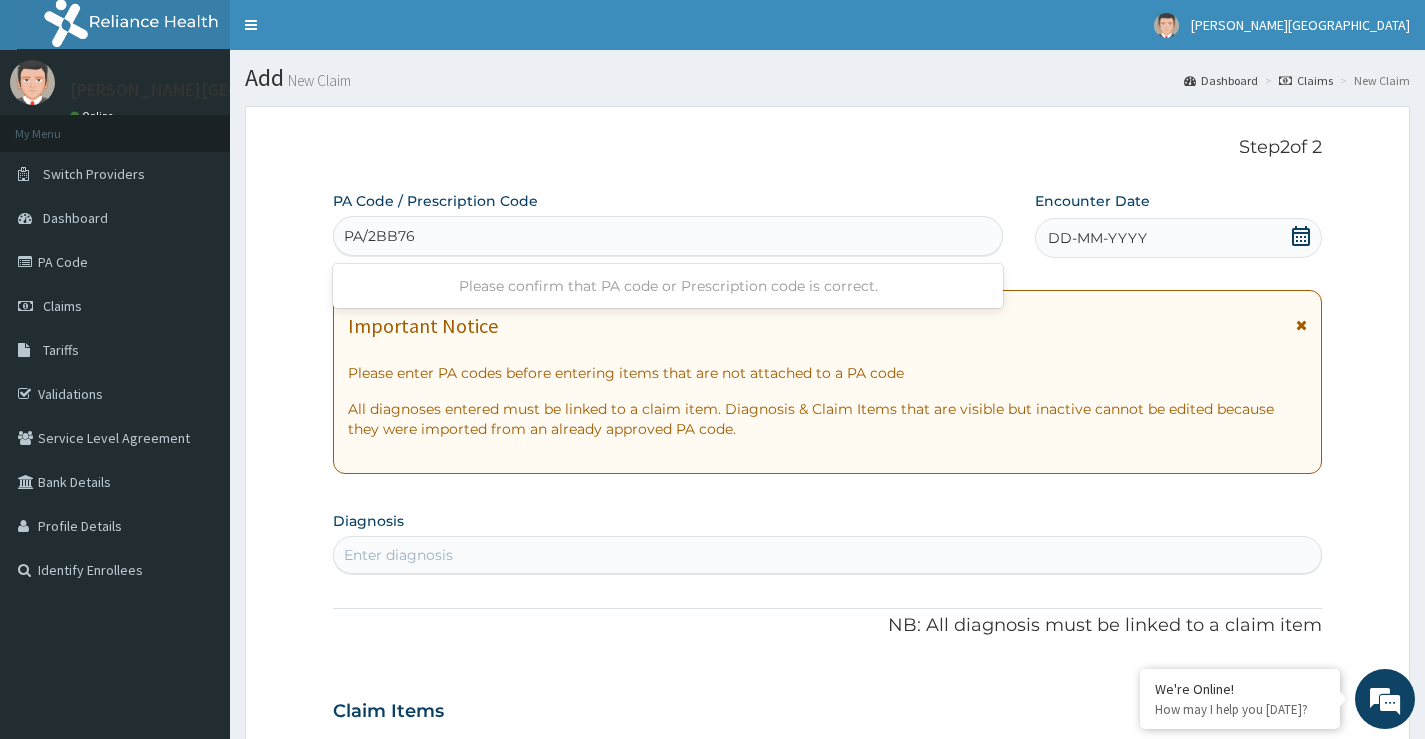 type on "PA/2BB768" 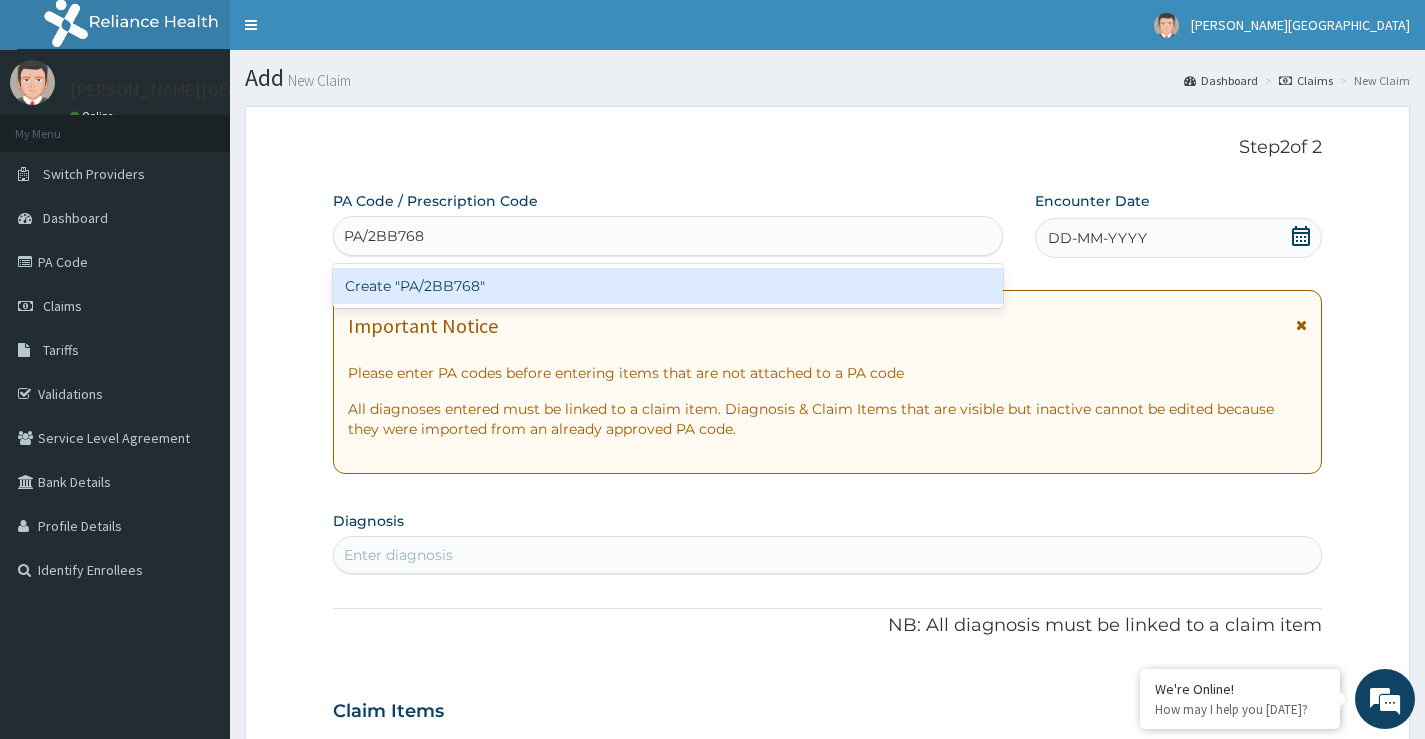 type 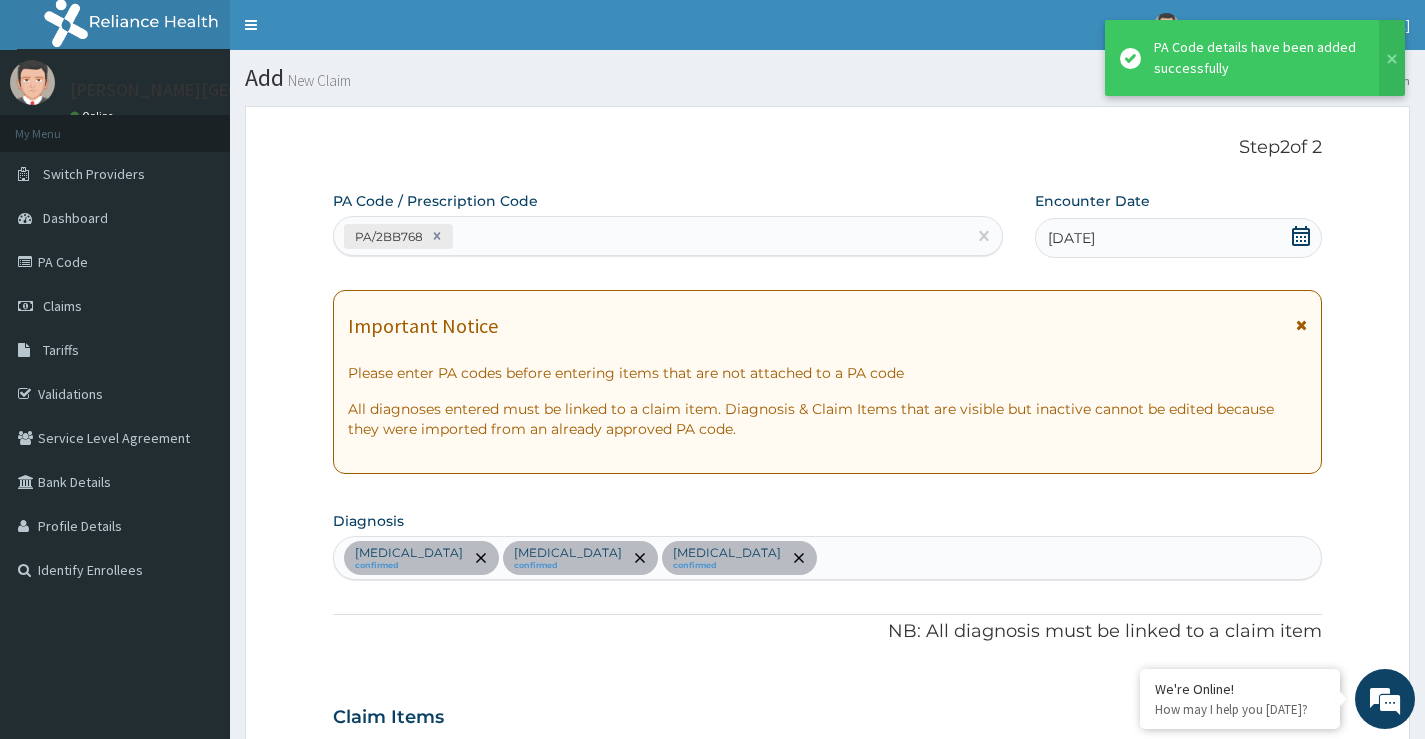 scroll, scrollTop: 739, scrollLeft: 0, axis: vertical 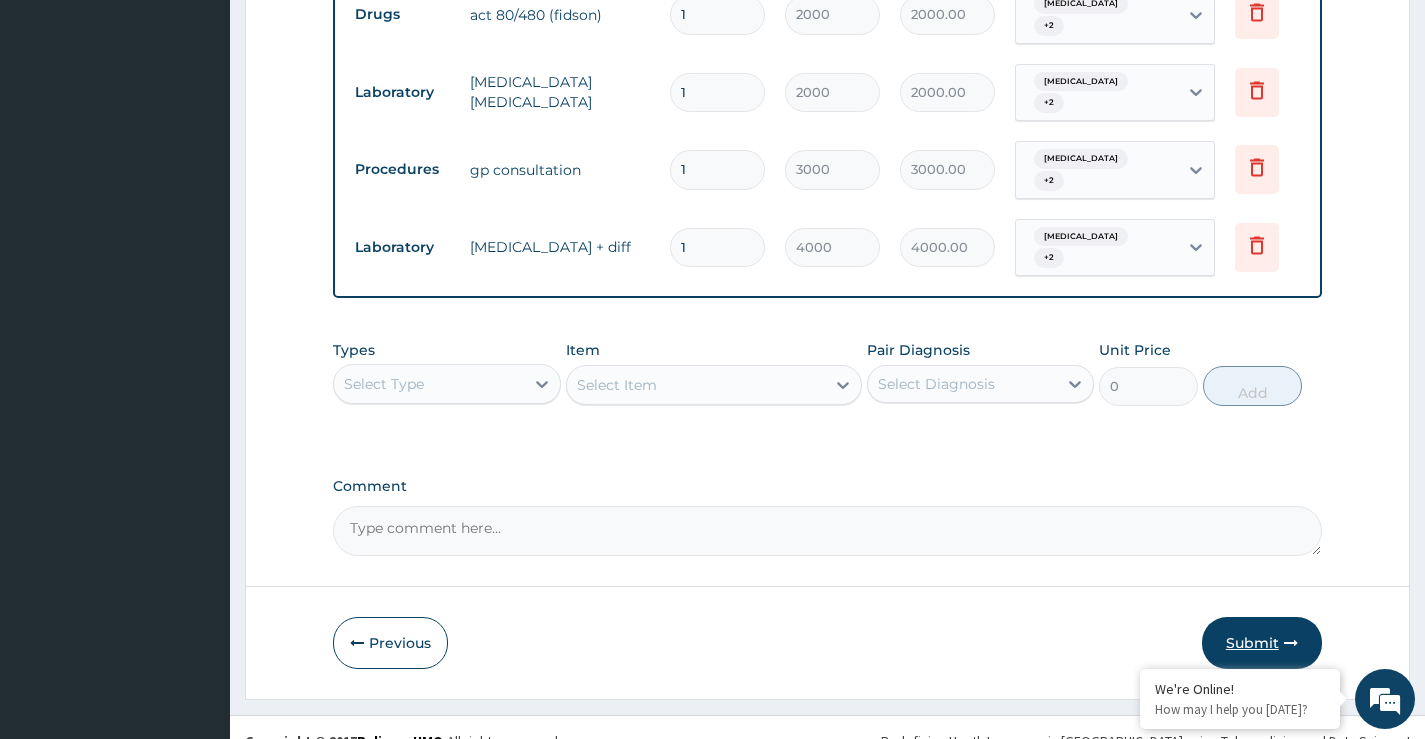 click on "Submit" at bounding box center [1262, 643] 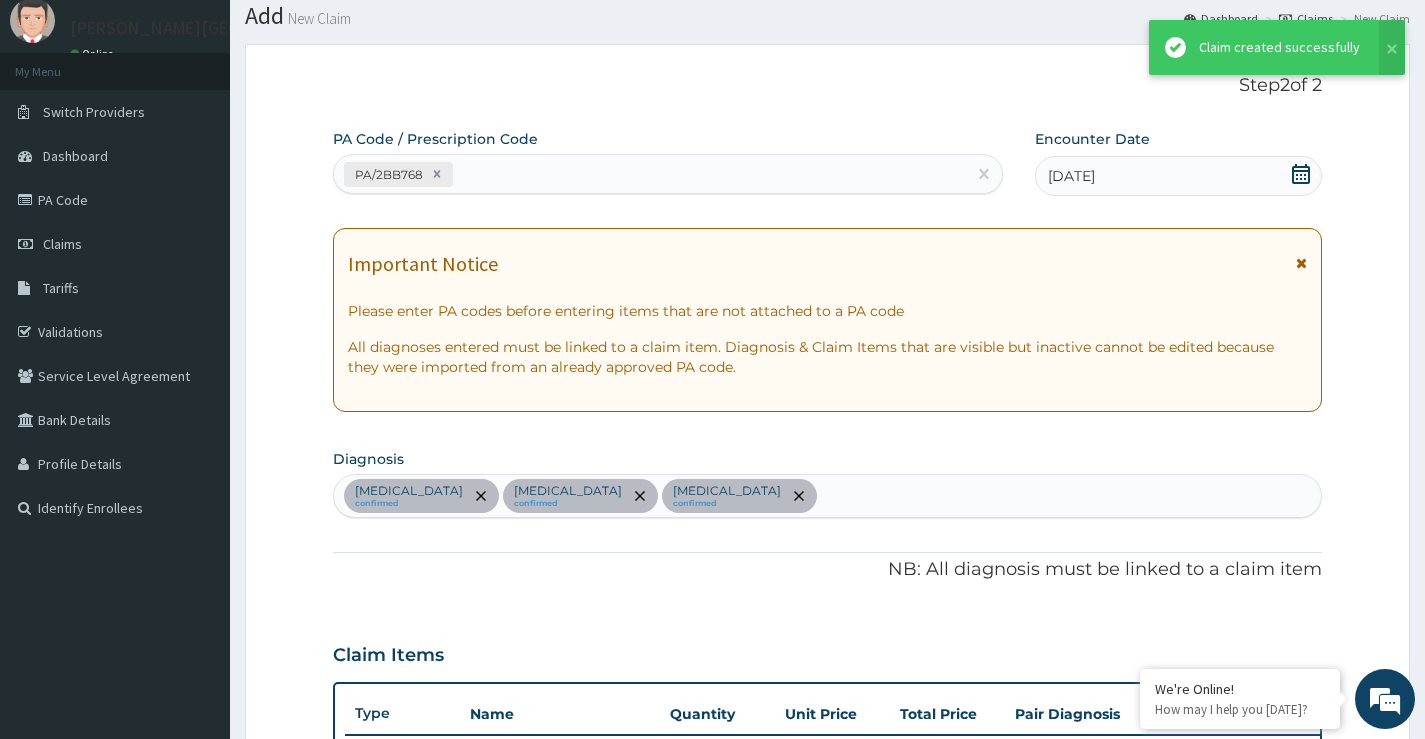 scroll, scrollTop: 899, scrollLeft: 0, axis: vertical 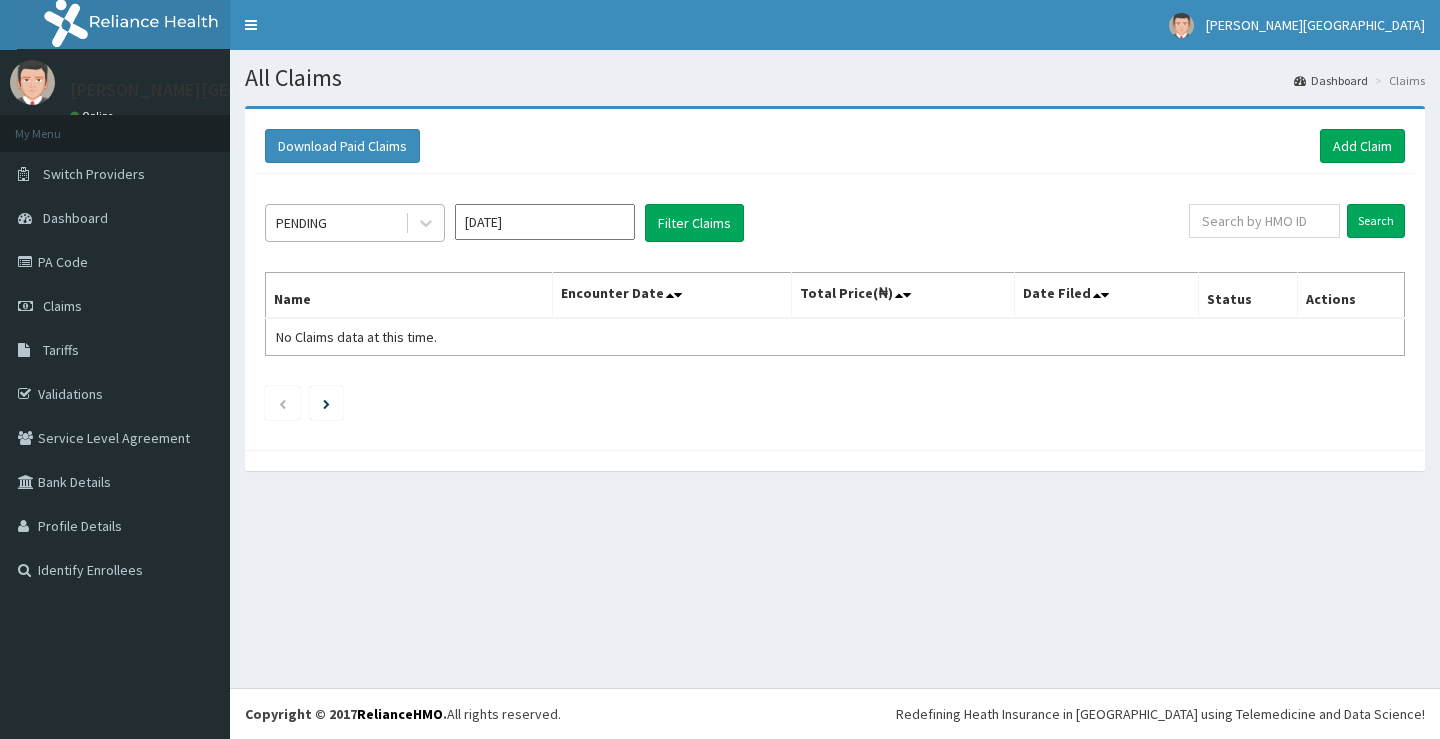 click on "PENDING" at bounding box center [335, 223] 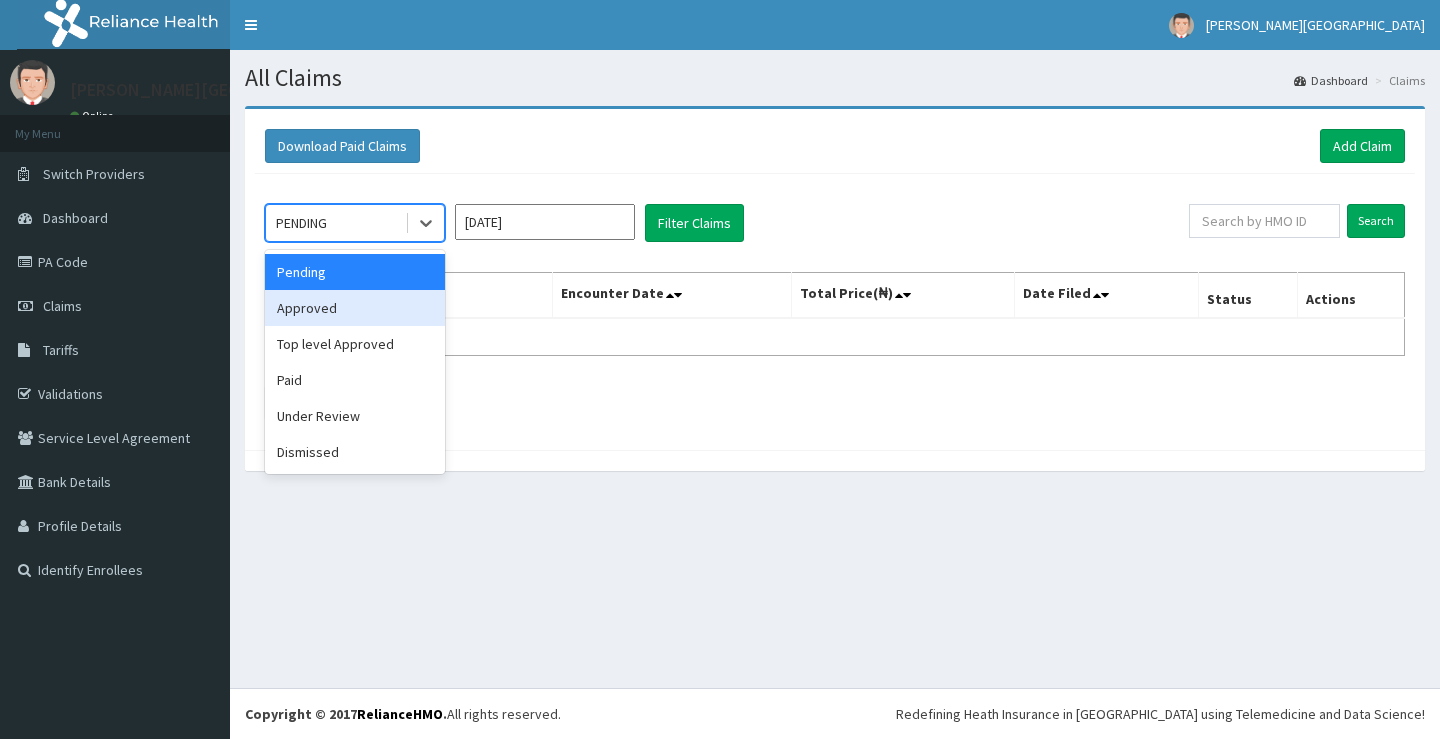 click on "Approved" at bounding box center (355, 308) 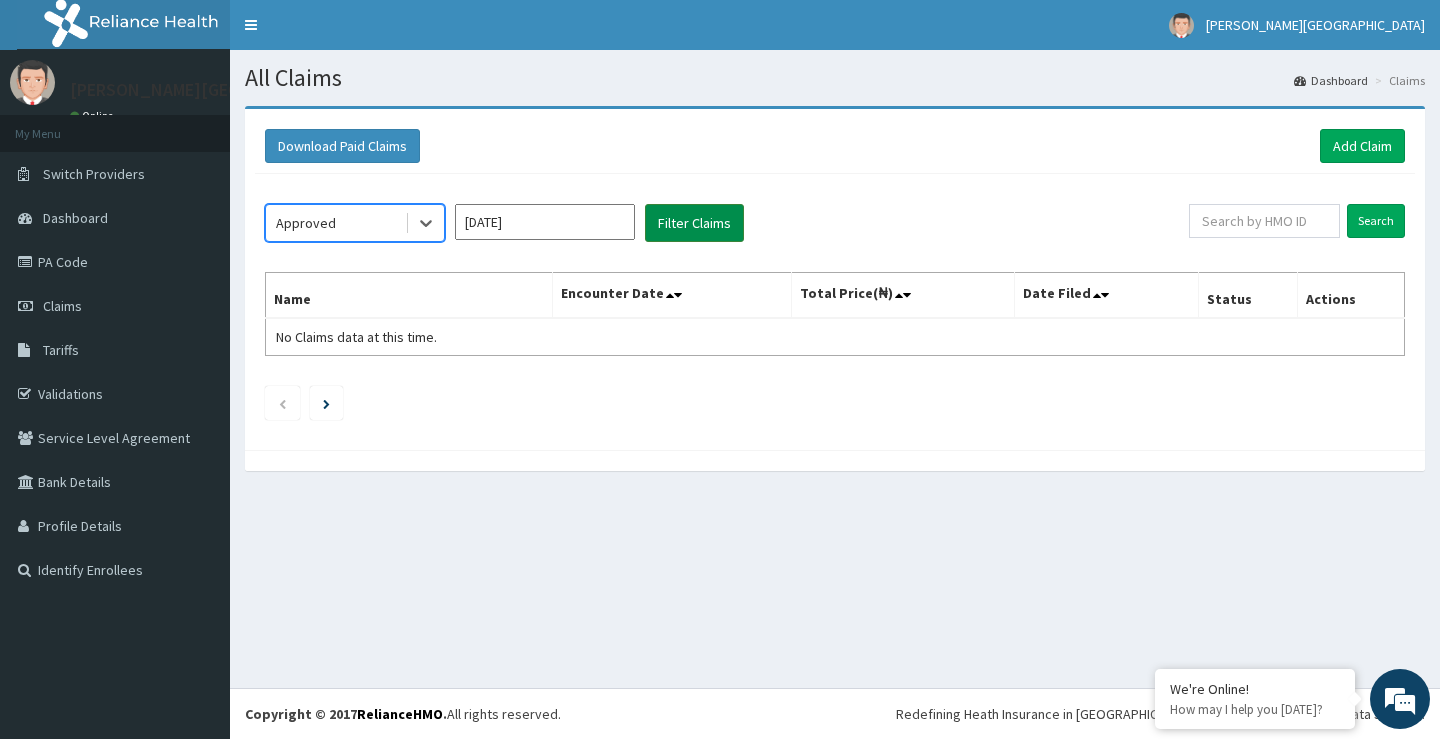 click on "Filter Claims" at bounding box center (694, 223) 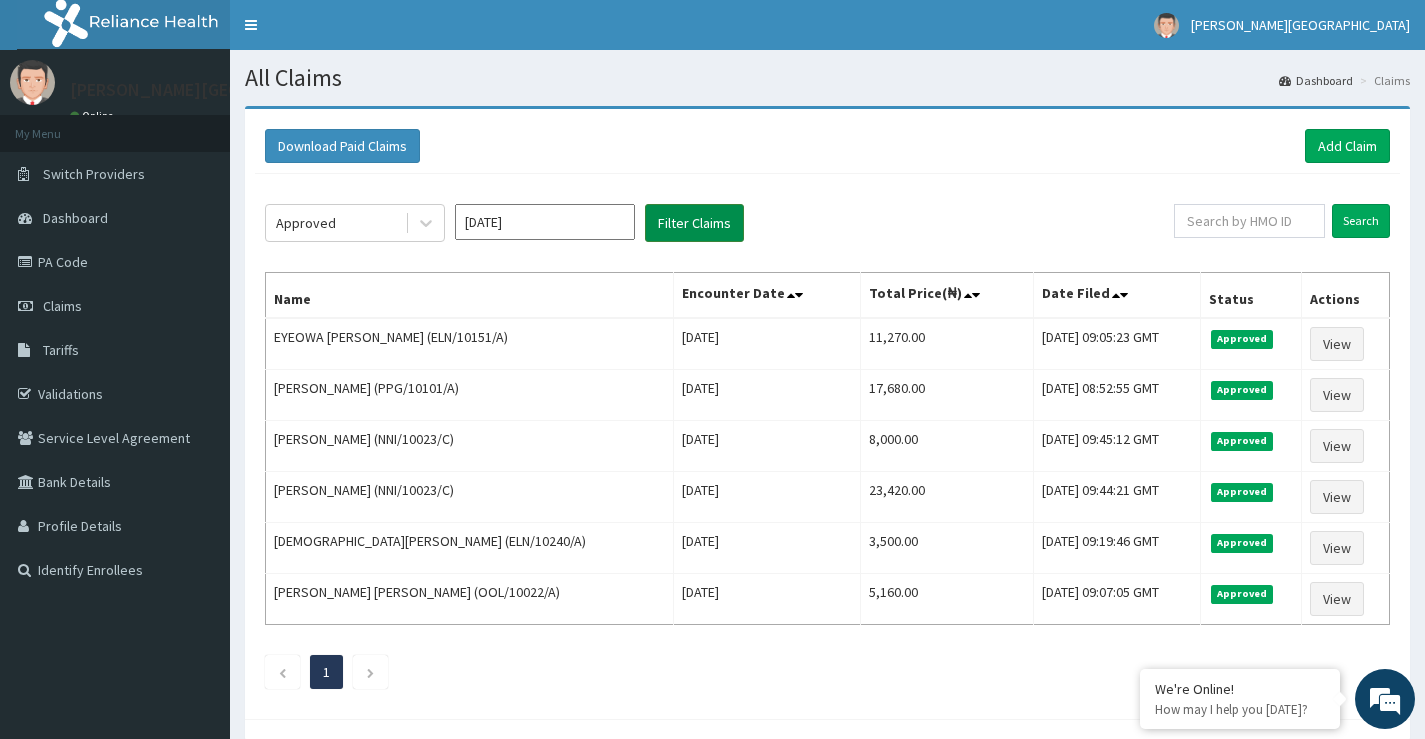 scroll, scrollTop: 0, scrollLeft: 0, axis: both 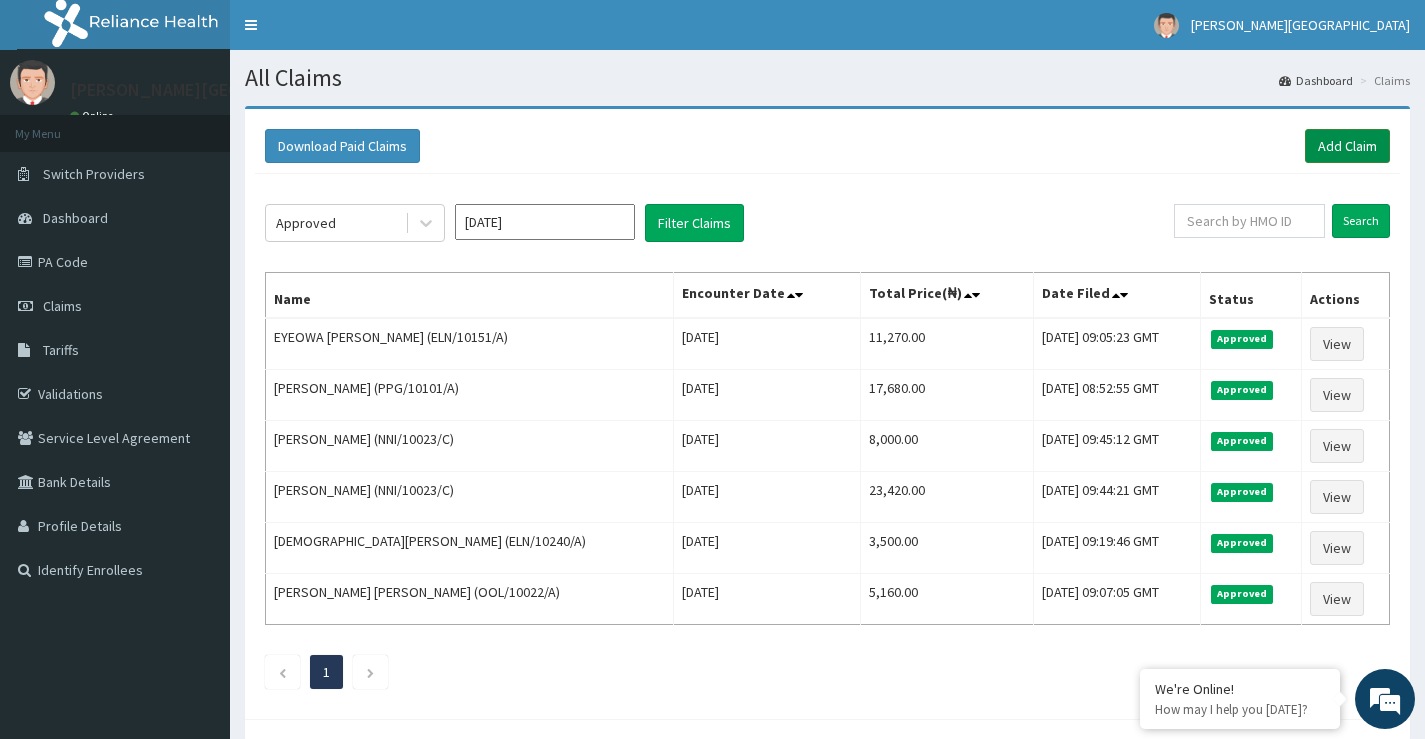 click on "Add Claim" at bounding box center (1347, 146) 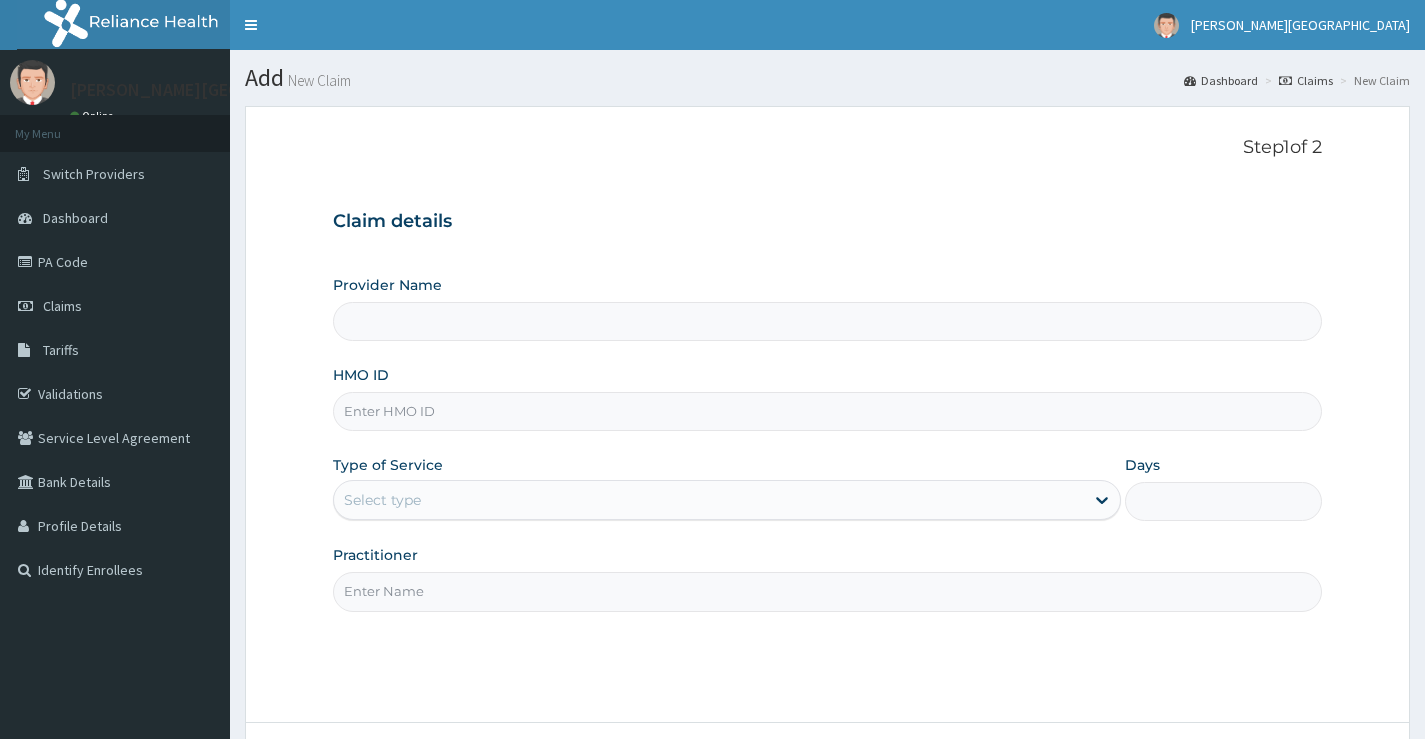 scroll, scrollTop: 0, scrollLeft: 0, axis: both 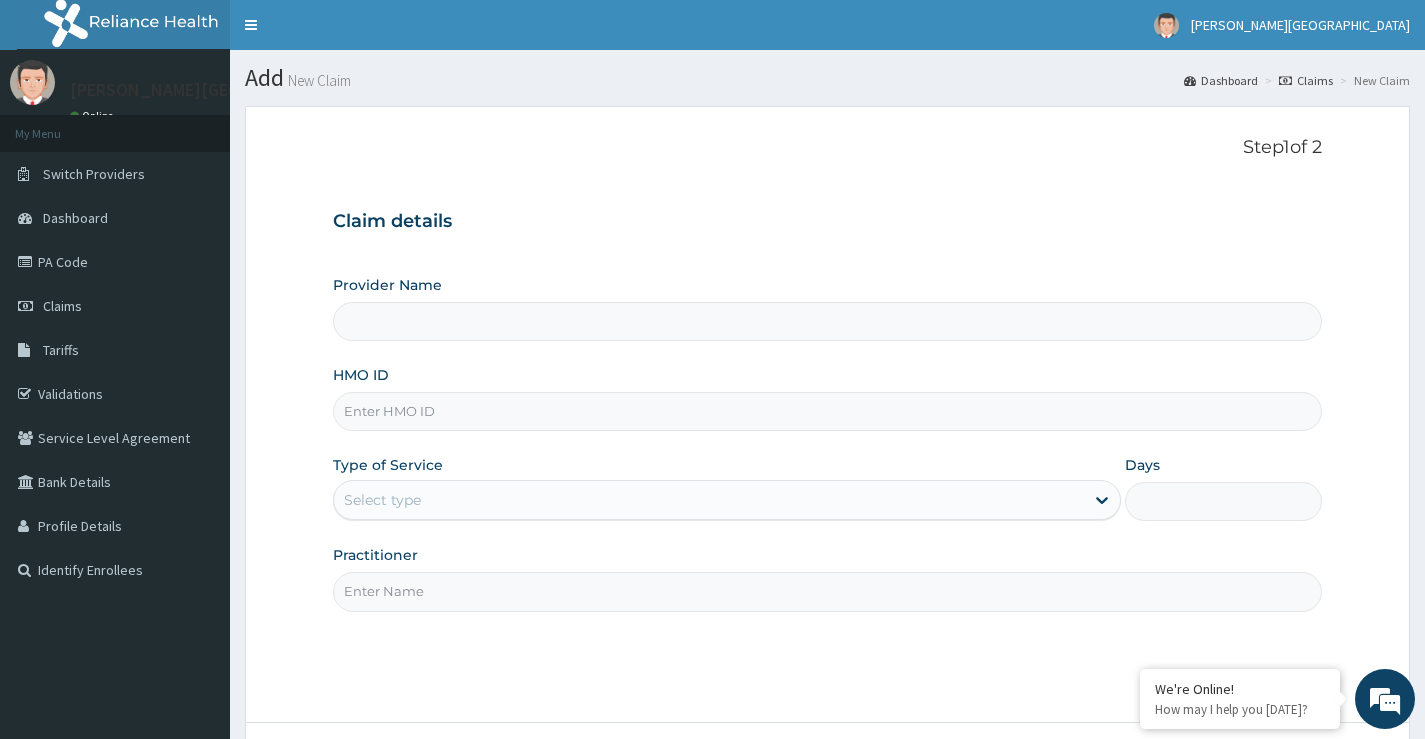 type on "[PERSON_NAME][GEOGRAPHIC_DATA]" 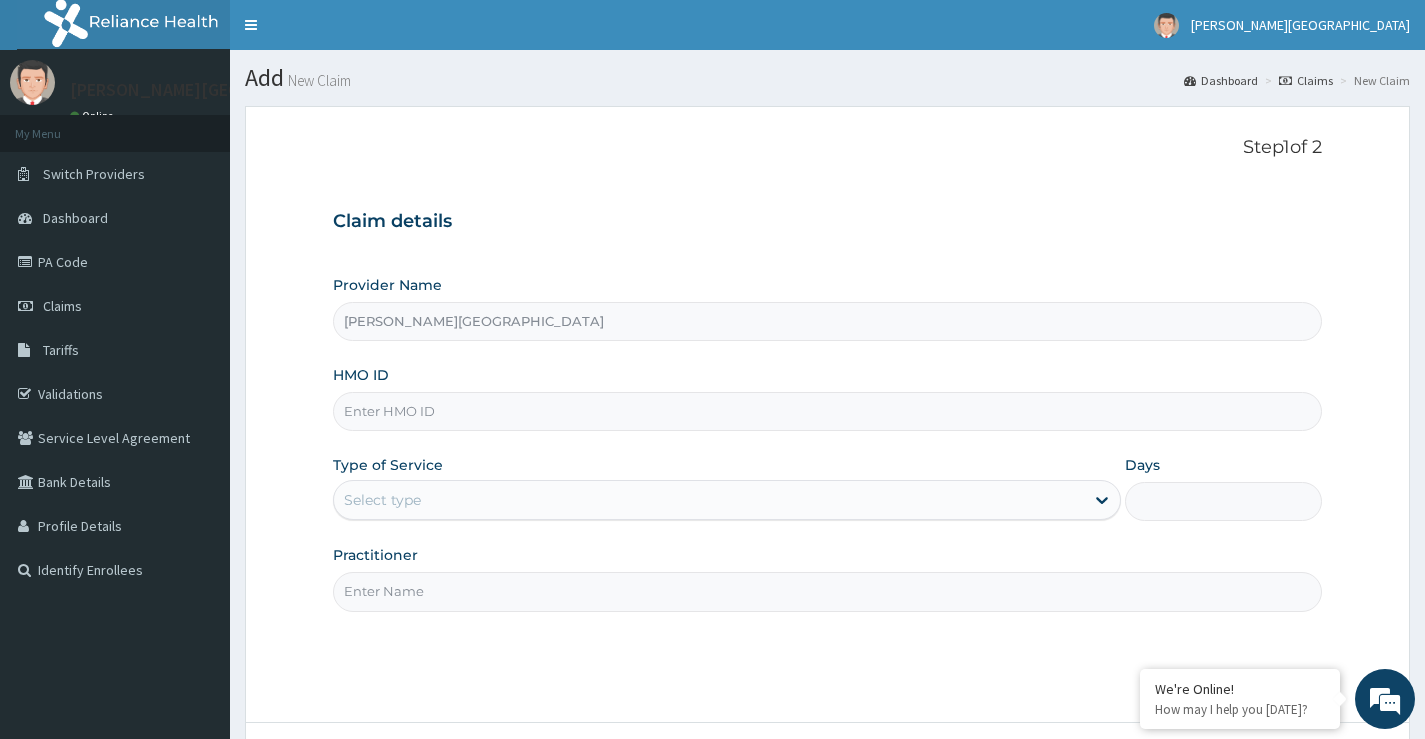 scroll, scrollTop: 163, scrollLeft: 0, axis: vertical 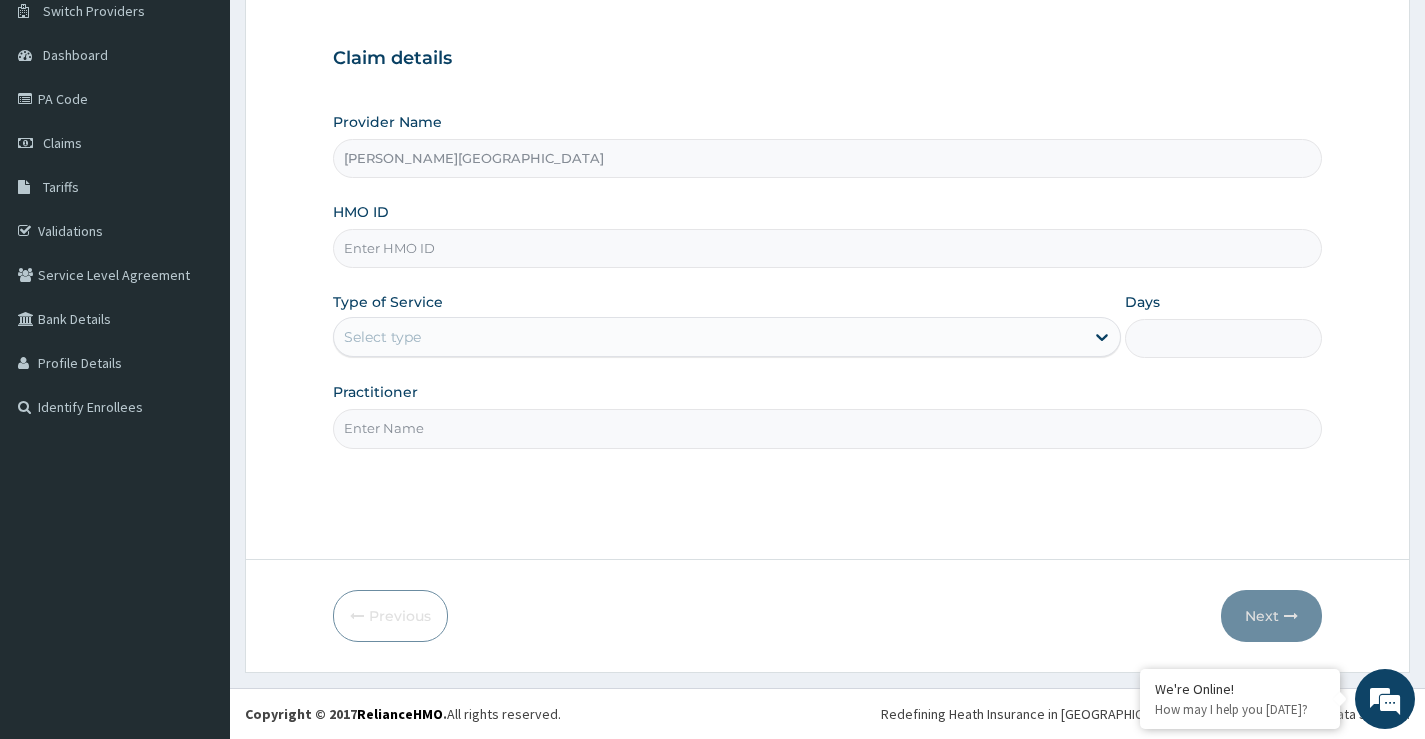 click on "HMO ID" at bounding box center (827, 248) 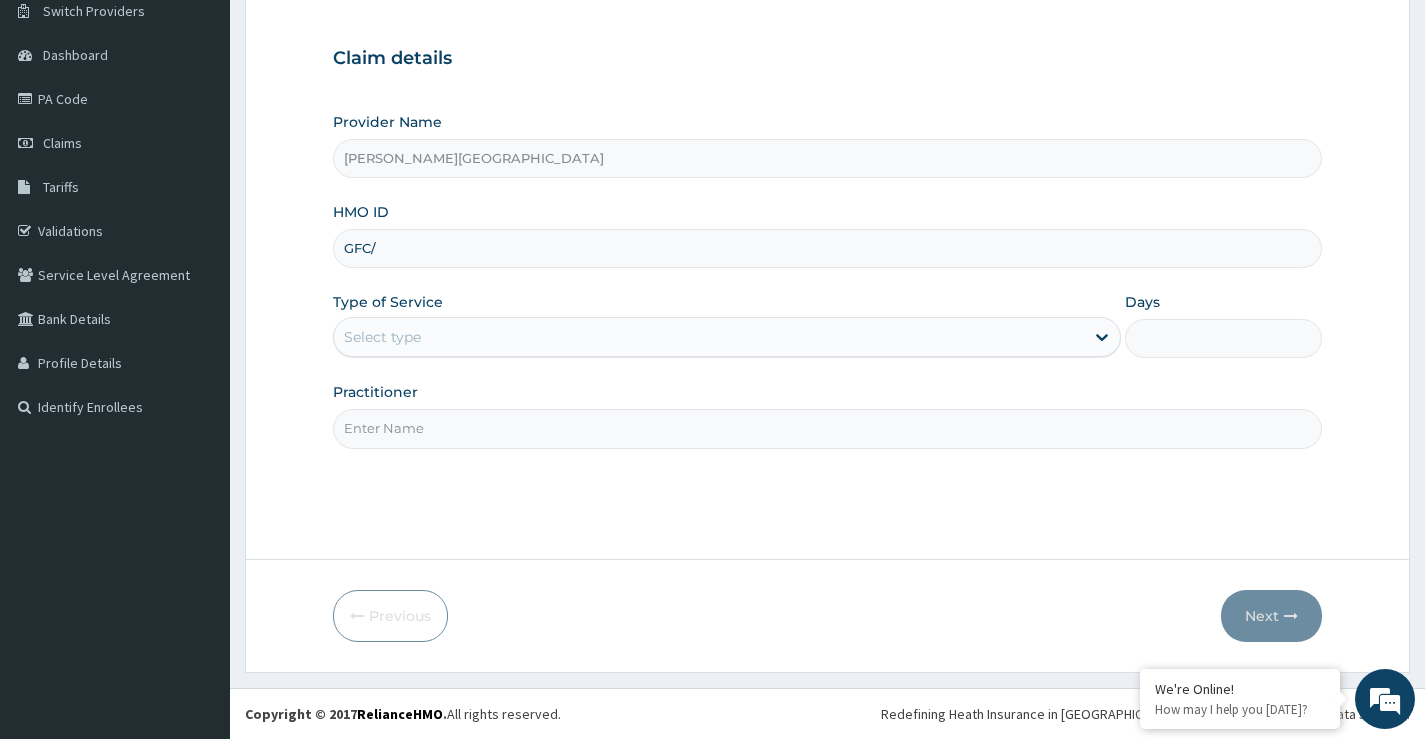 scroll, scrollTop: 0, scrollLeft: 0, axis: both 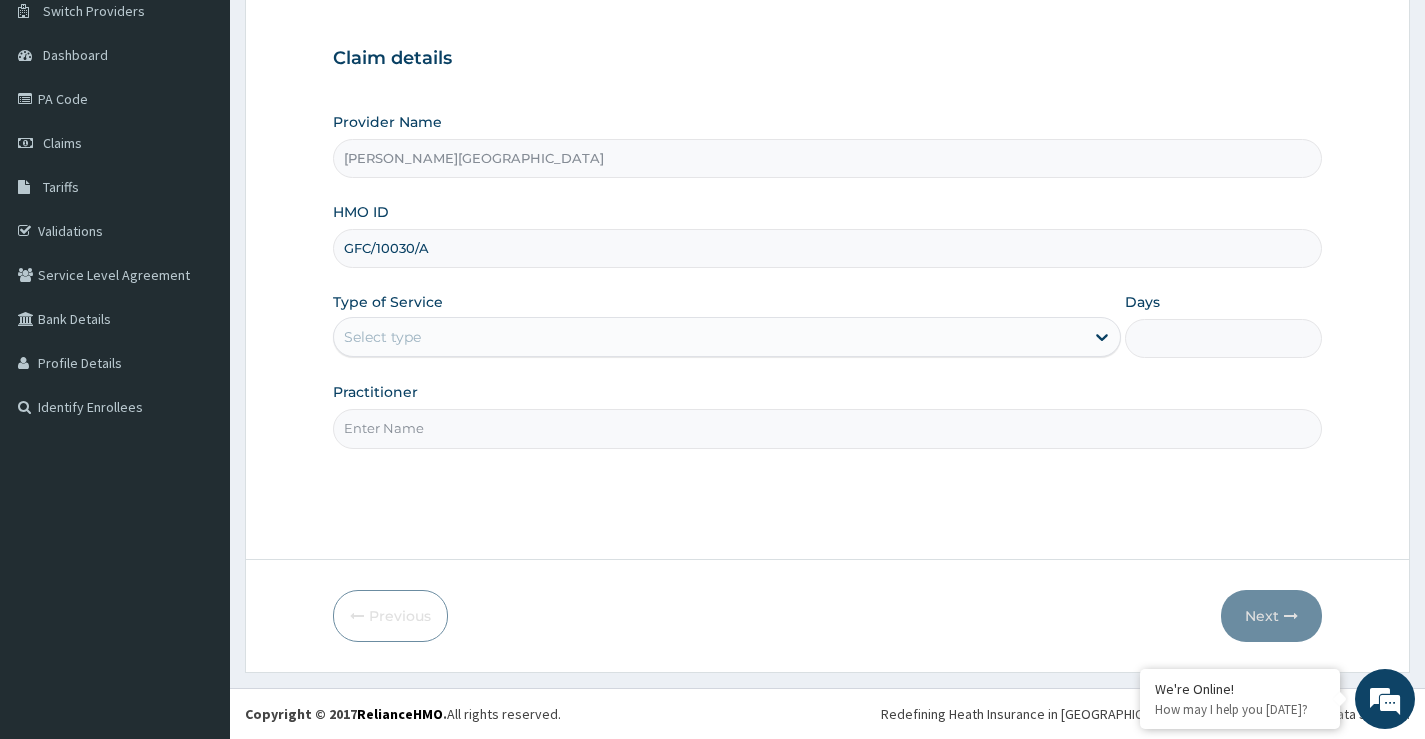 type on "GFC/10030/A" 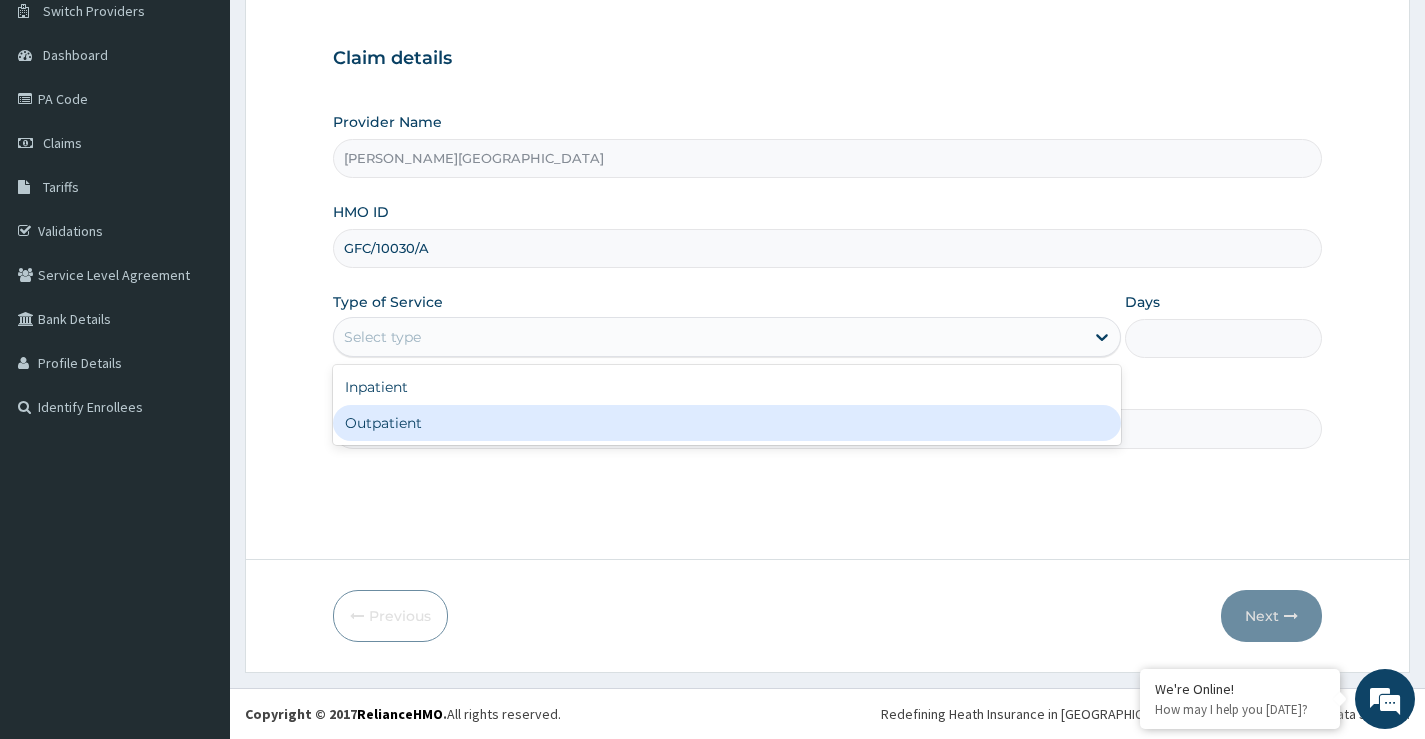 click on "Outpatient" at bounding box center (727, 423) 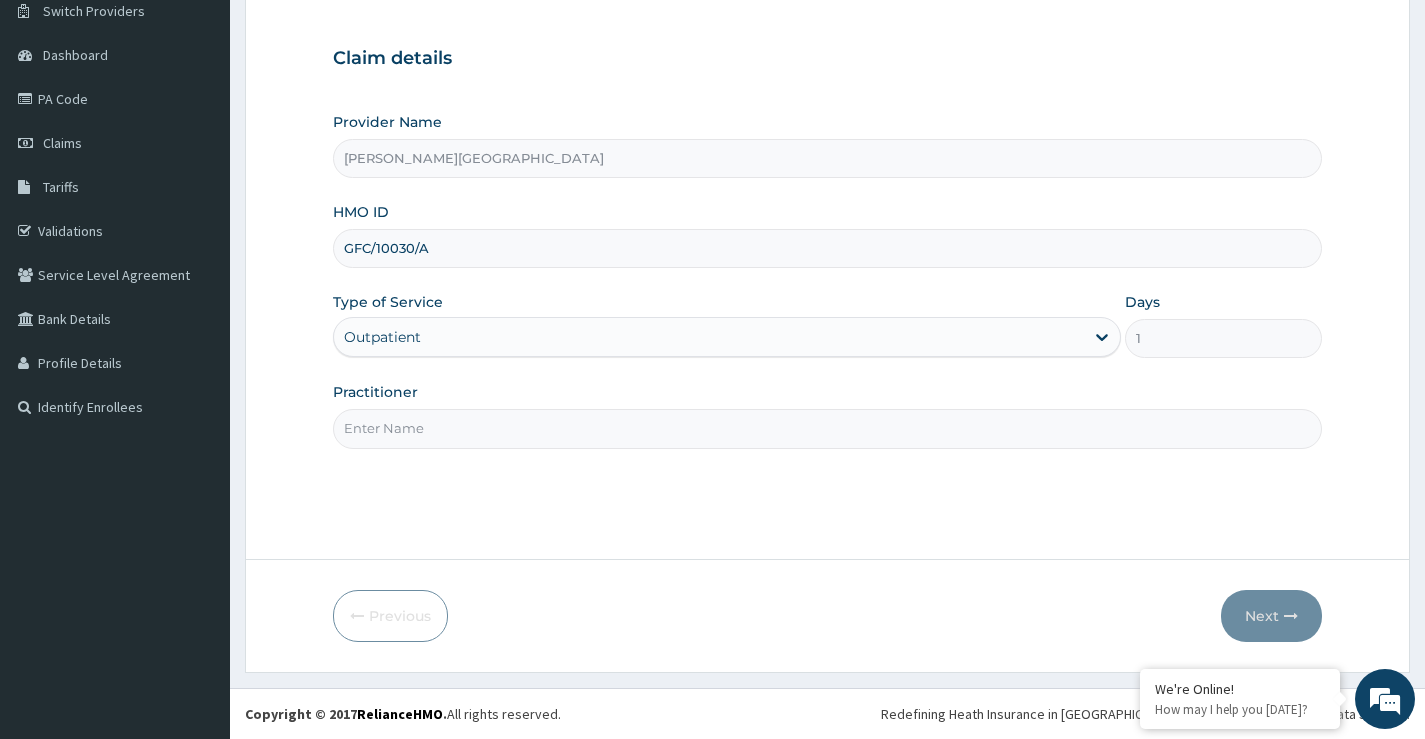 click on "Practitioner" at bounding box center [827, 428] 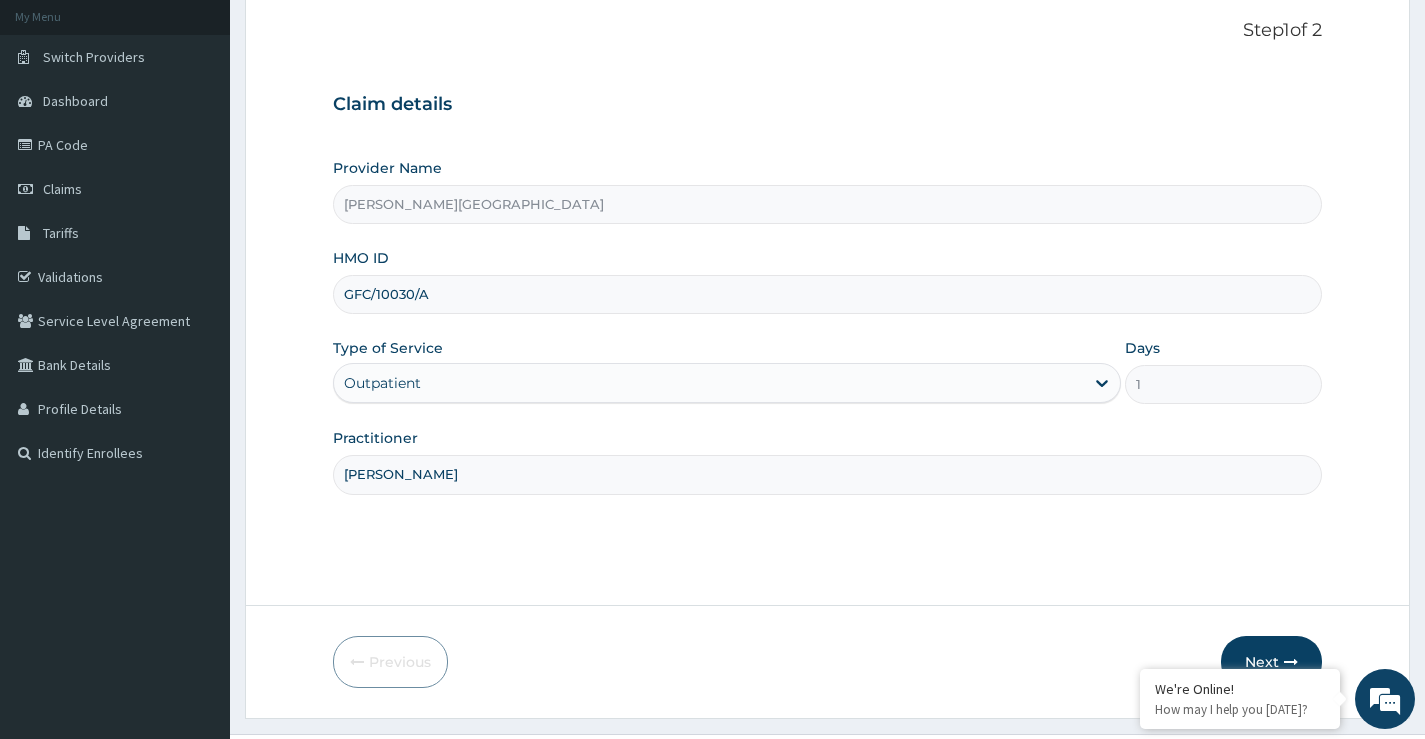 scroll, scrollTop: 163, scrollLeft: 0, axis: vertical 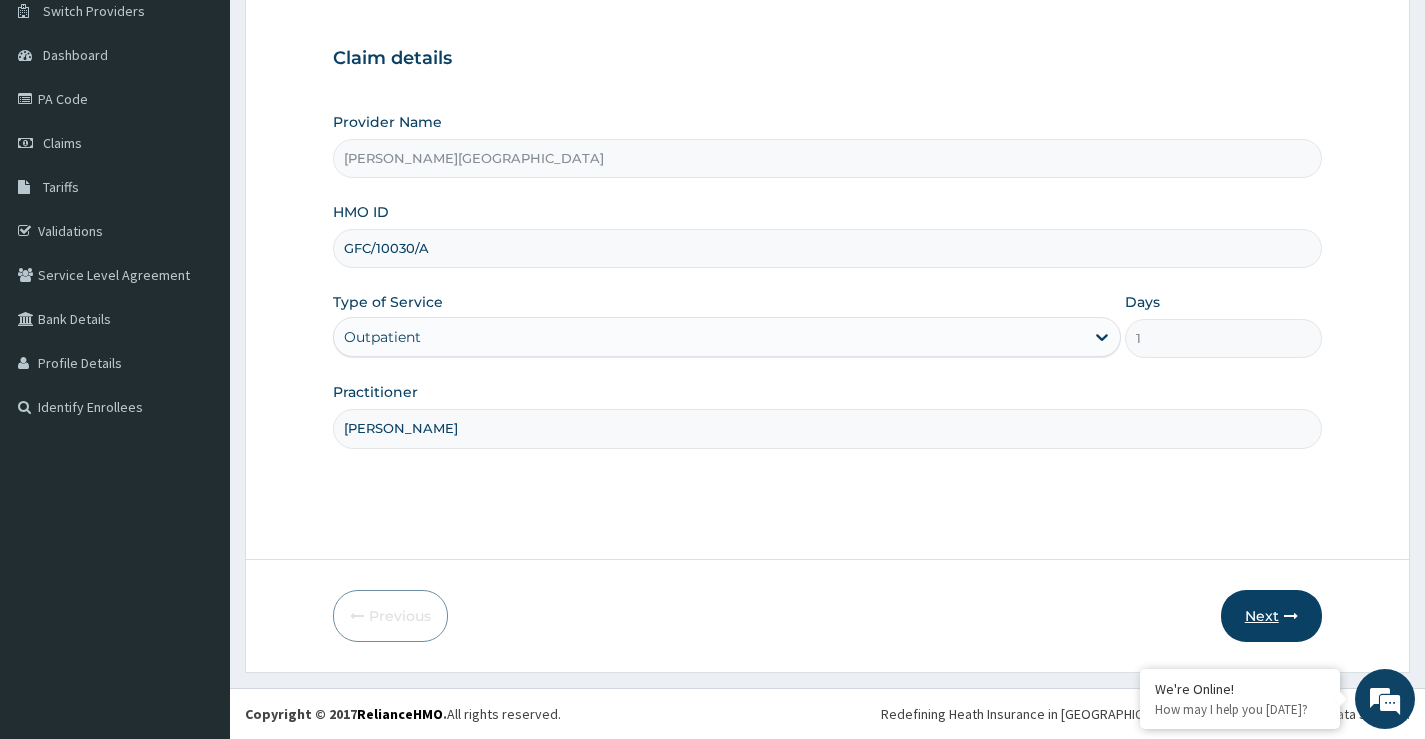 type on "DR POPOOLA" 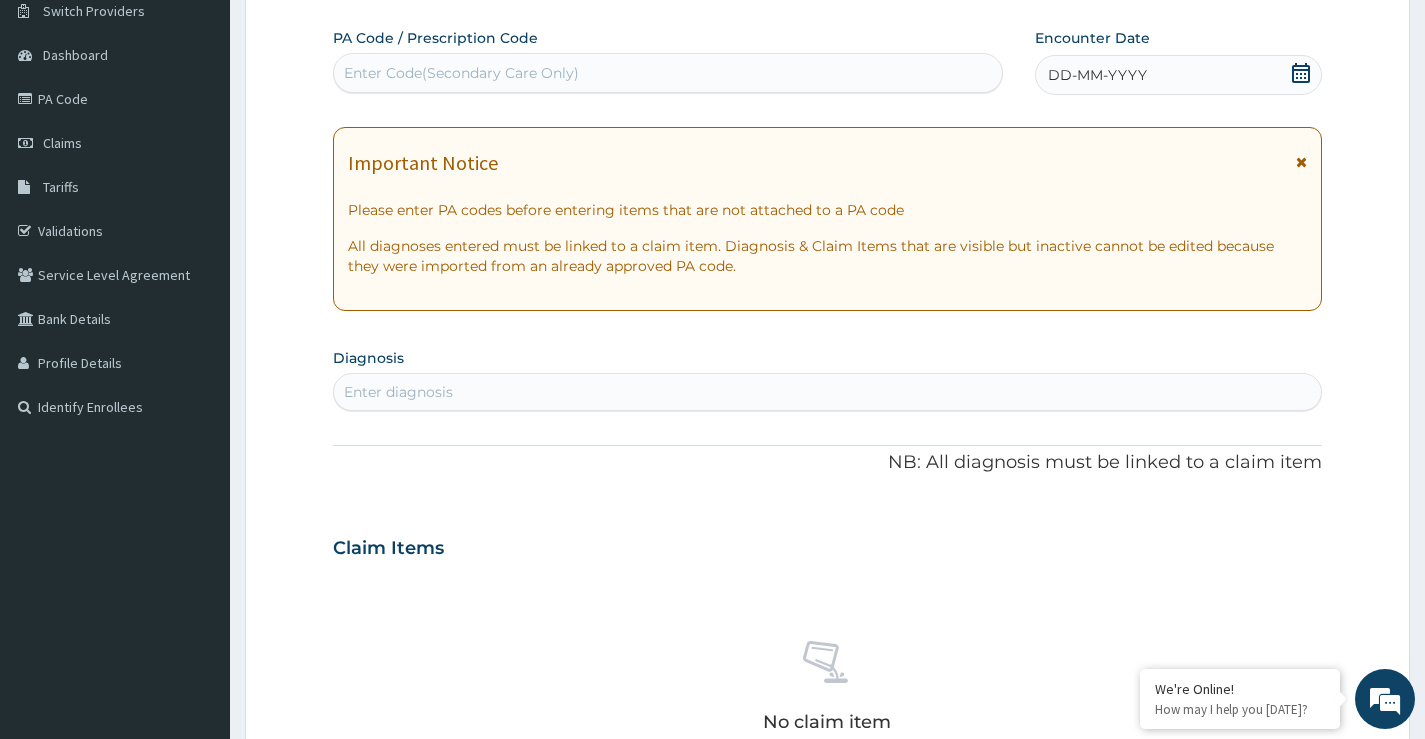 click on "Enter Code(Secondary Care Only)" at bounding box center [461, 73] 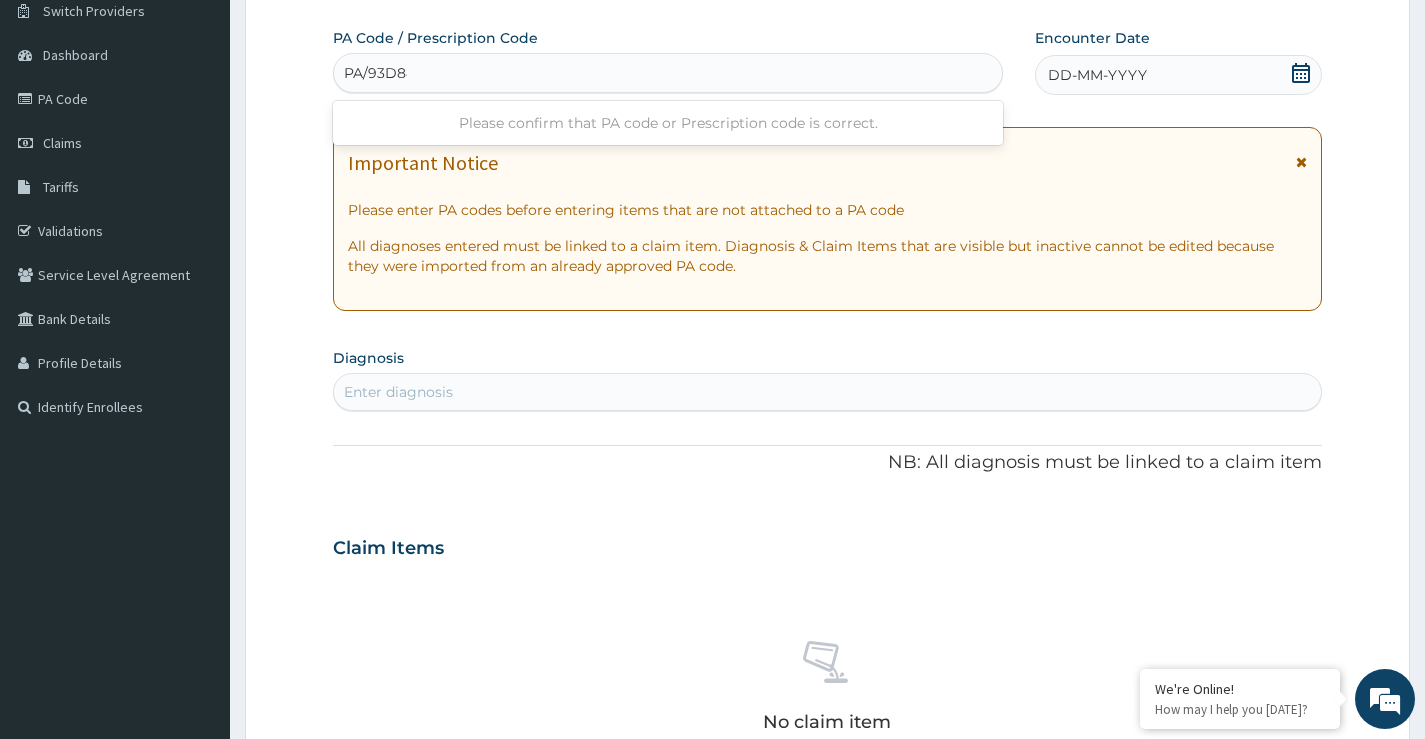 type on "PA/93D887" 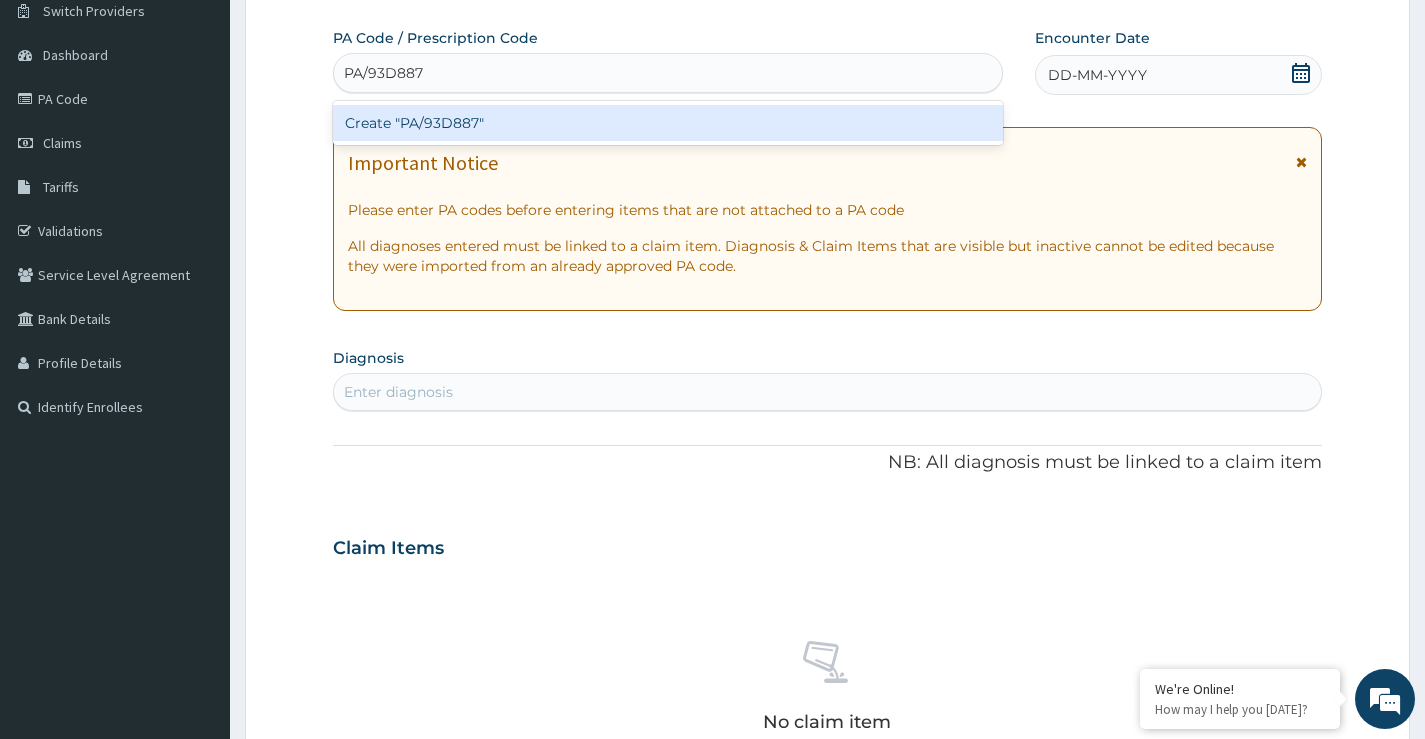 type 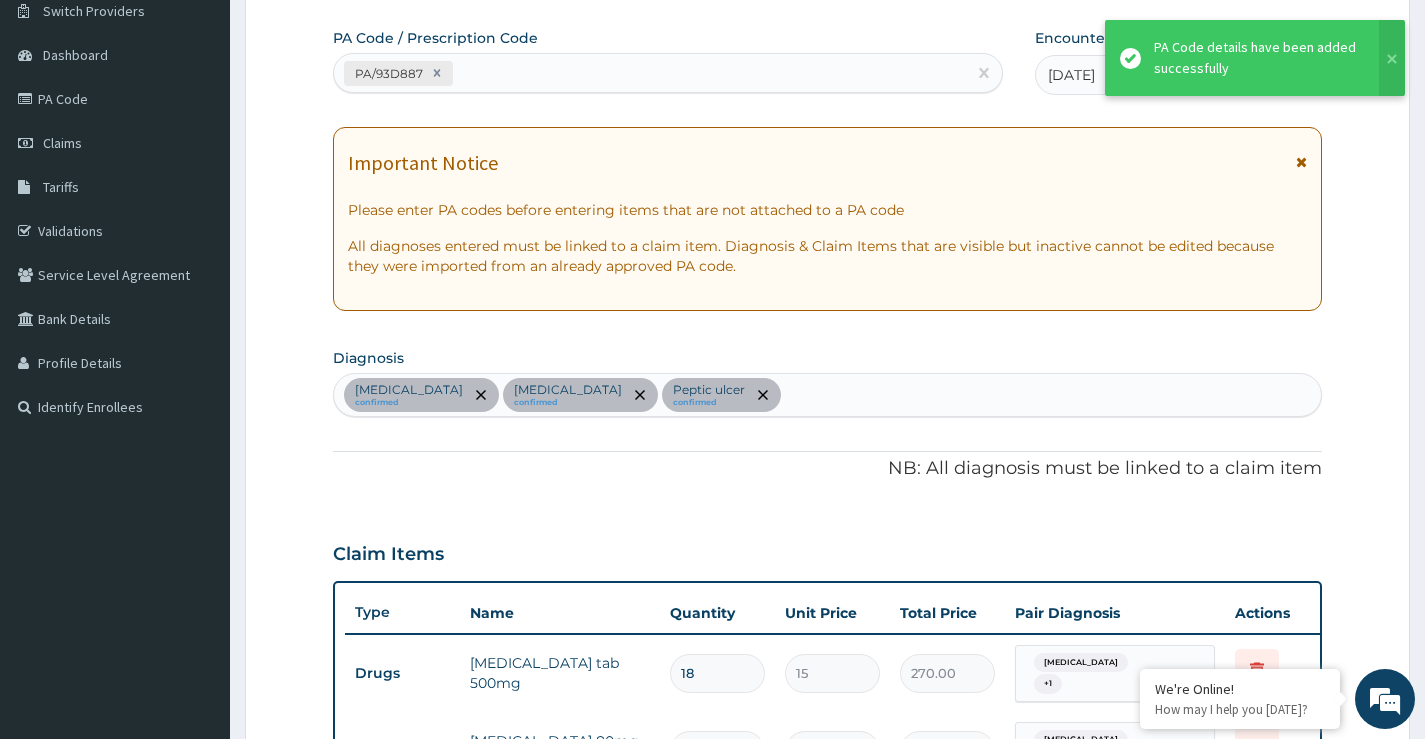 scroll, scrollTop: 808, scrollLeft: 0, axis: vertical 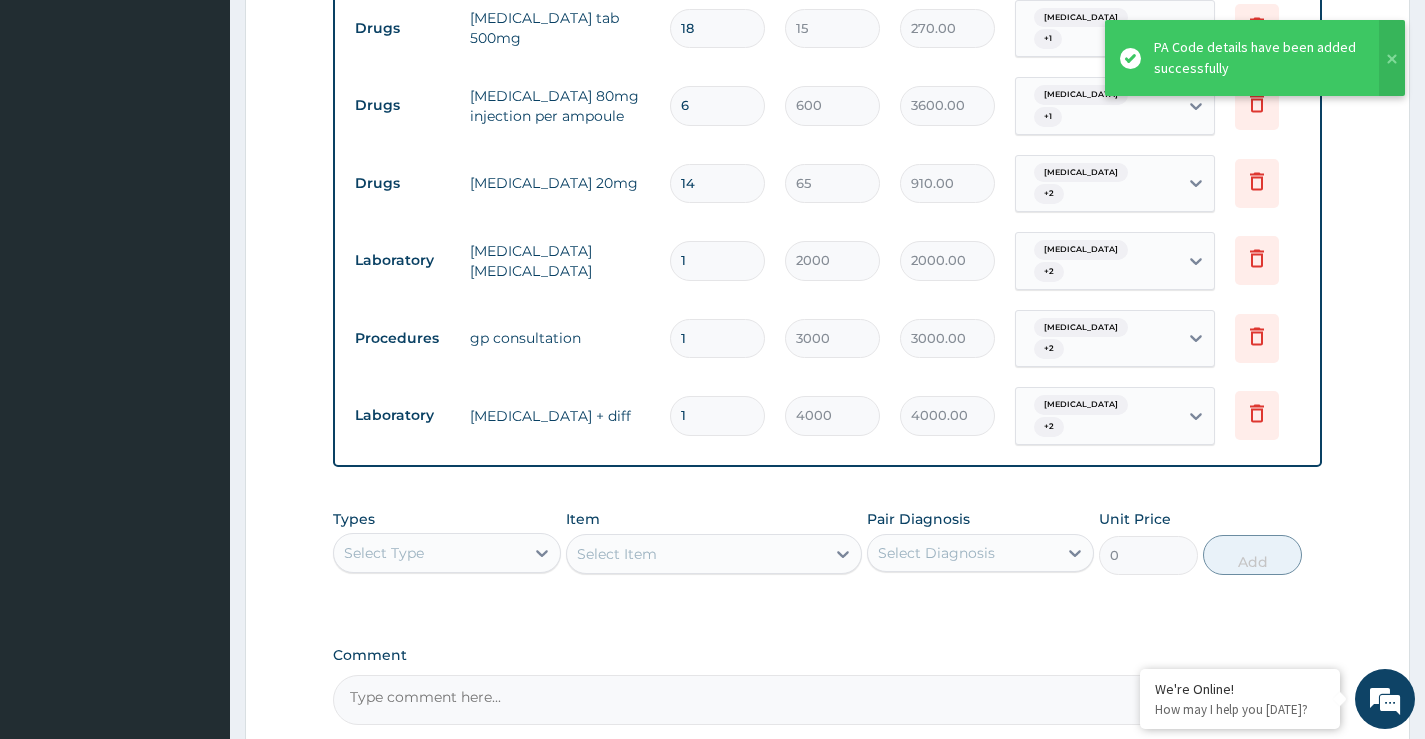 click on "PA Code / Prescription Code PA/93D887 Encounter Date 02-07-2025 Important Notice Please enter PA codes before entering items that are not attached to a PA code   All diagnoses entered must be linked to a claim item. Diagnosis & Claim Items that are visible but inactive cannot be edited because they were imported from an already approved PA code. Diagnosis Malaria confirmed Dysphasia confirmed Peptic ulcer confirmed NB: All diagnosis must be linked to a claim item Claim Items Type Name Quantity Unit Price Total Price Pair Diagnosis Actions Drugs paracetamol tab 500mg 18 15 270.00 Malaria  + 1 Delete Drugs artemether 80mg injection per ampoule 6 600 3600.00 Malaria  + 1 Delete Drugs omeprazole 20mg 14 65 910.00 Malaria  + 2 Delete Laboratory malaria parasite 1 2000 2000.00 Malaria  + 2 Delete Procedures gp consultation 1 3000 3000.00 Dysphasia  + 2 Delete Laboratory full blood count + diff 1 4000 4000.00 Dysphasia  + 2 Delete Types Select Type Item Select Item Pair Diagnosis Select Diagnosis Unit Price 0 Add" at bounding box center [827, 54] 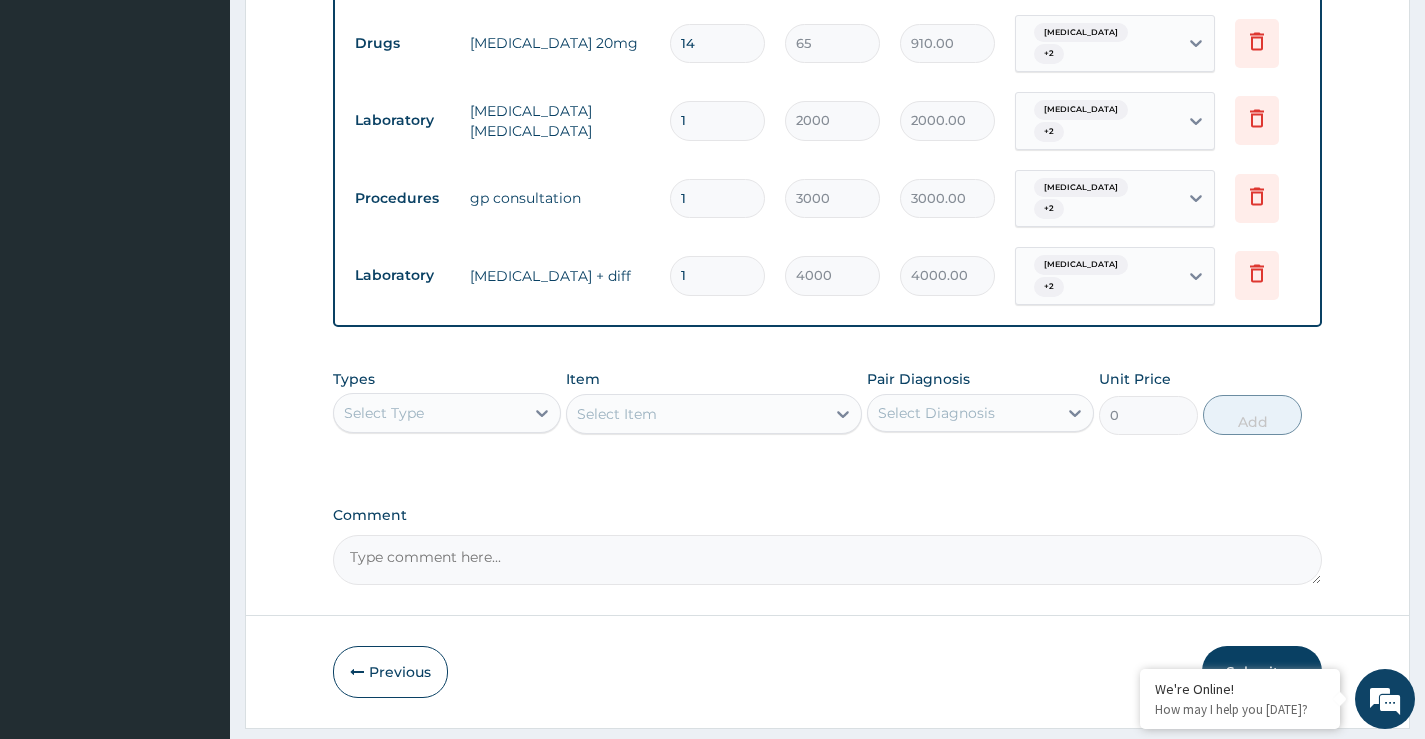 scroll, scrollTop: 968, scrollLeft: 0, axis: vertical 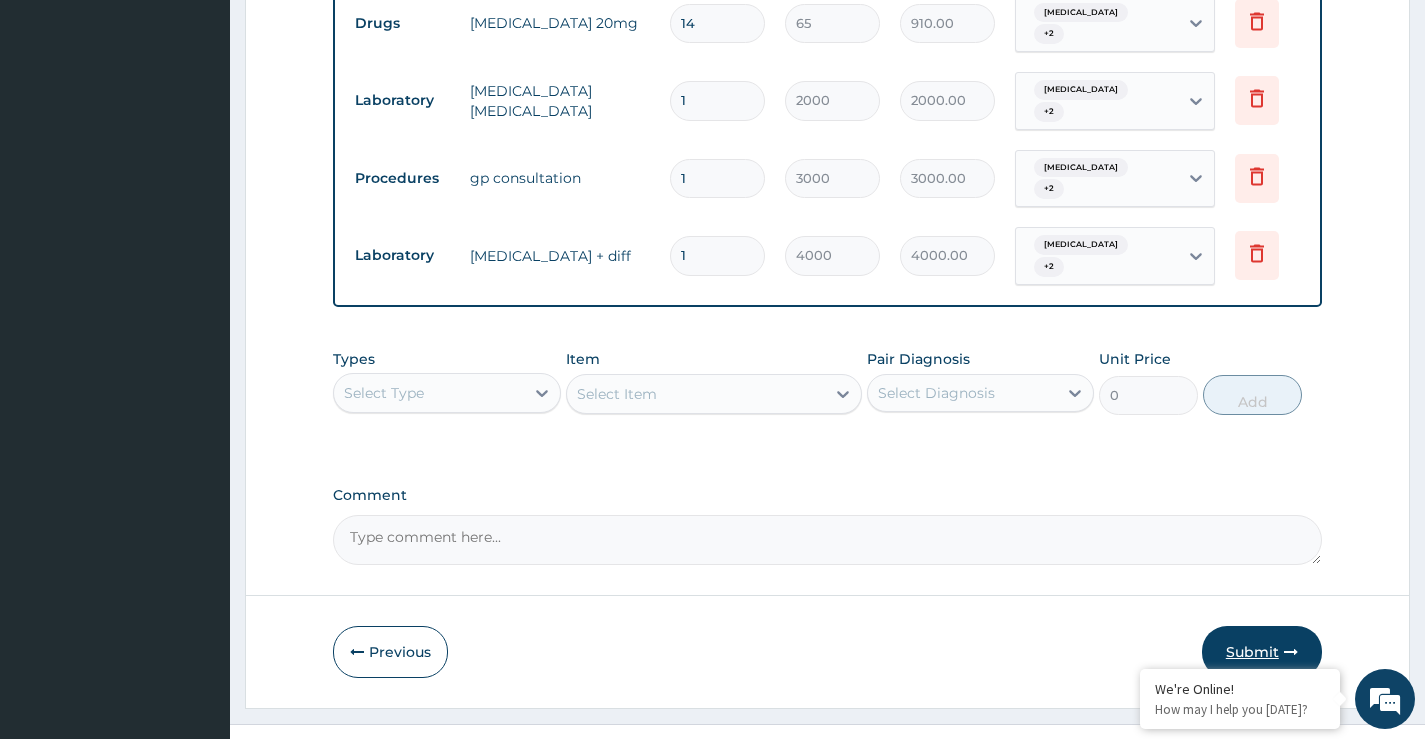 click on "Submit" at bounding box center (1262, 652) 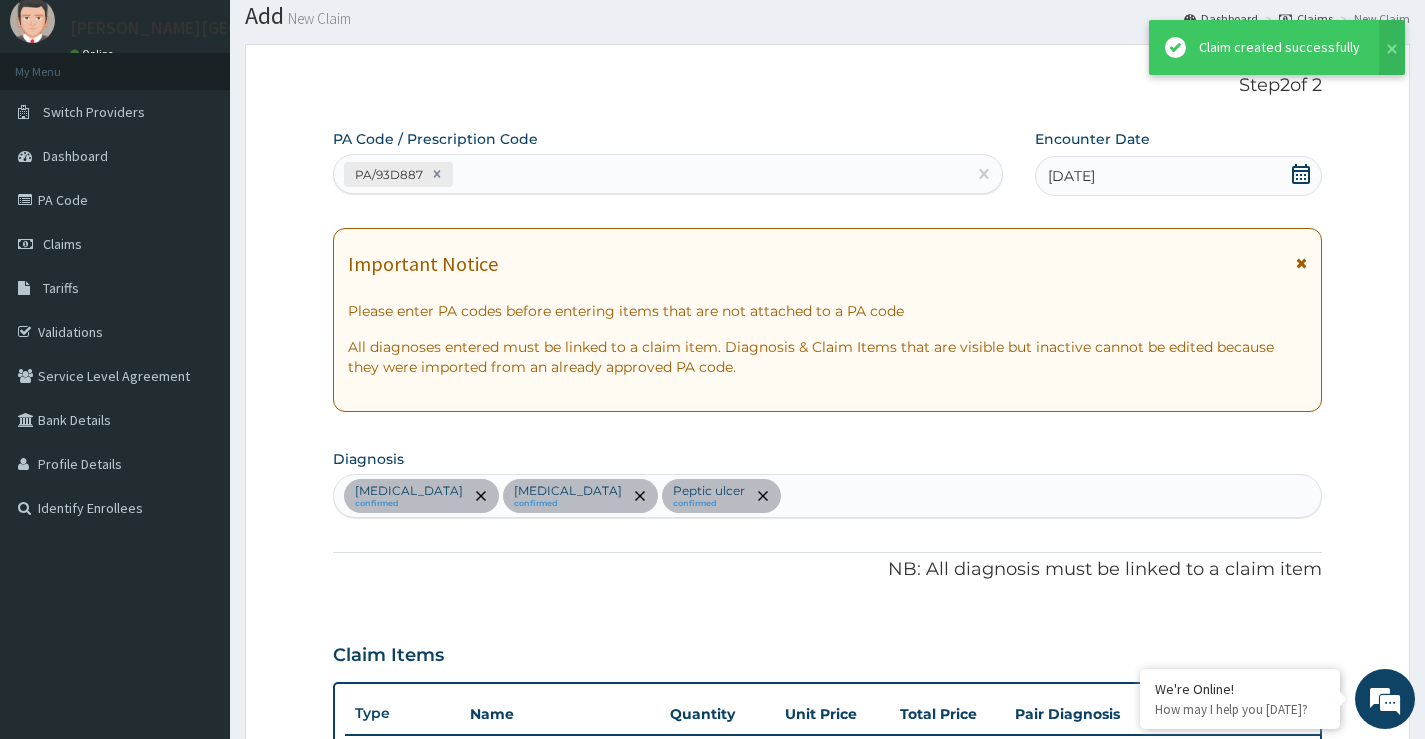 scroll, scrollTop: 968, scrollLeft: 0, axis: vertical 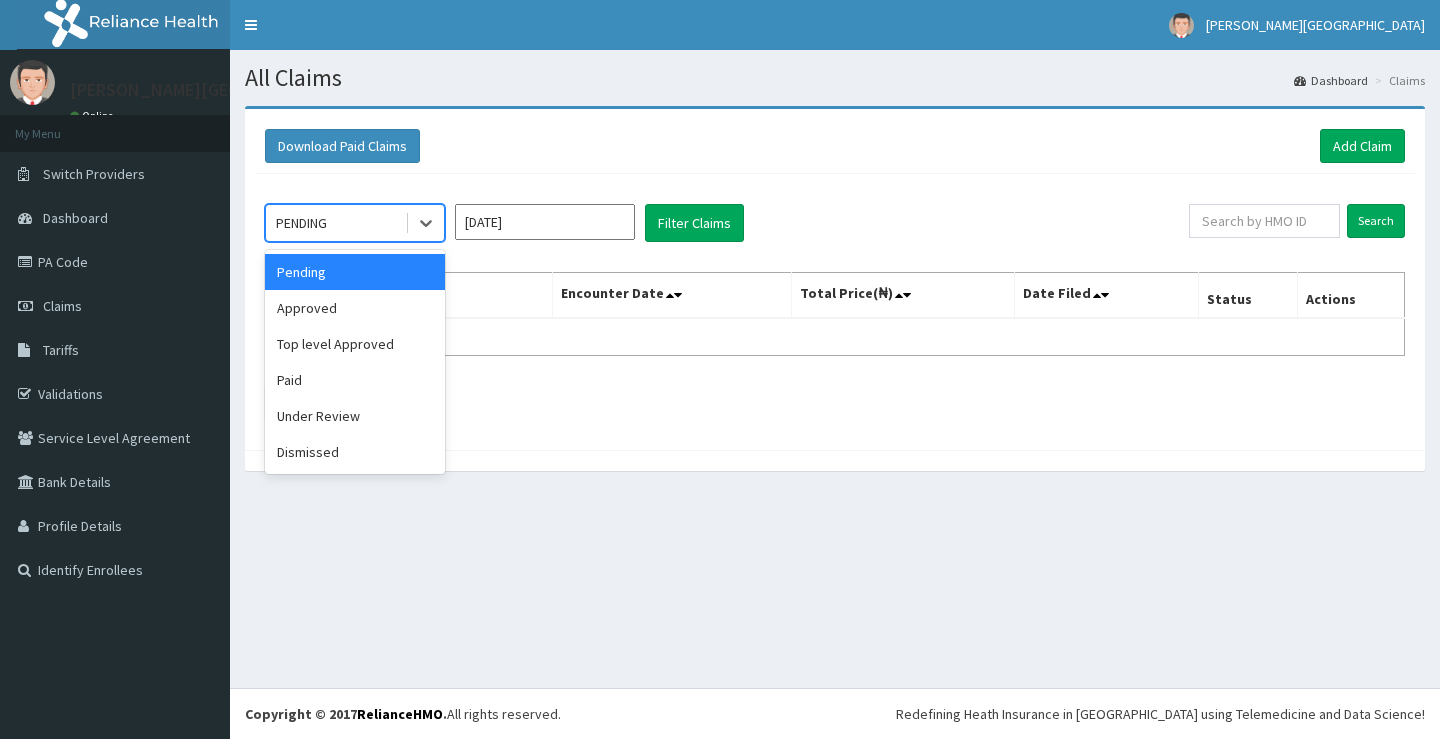 click on "PENDING" at bounding box center (335, 223) 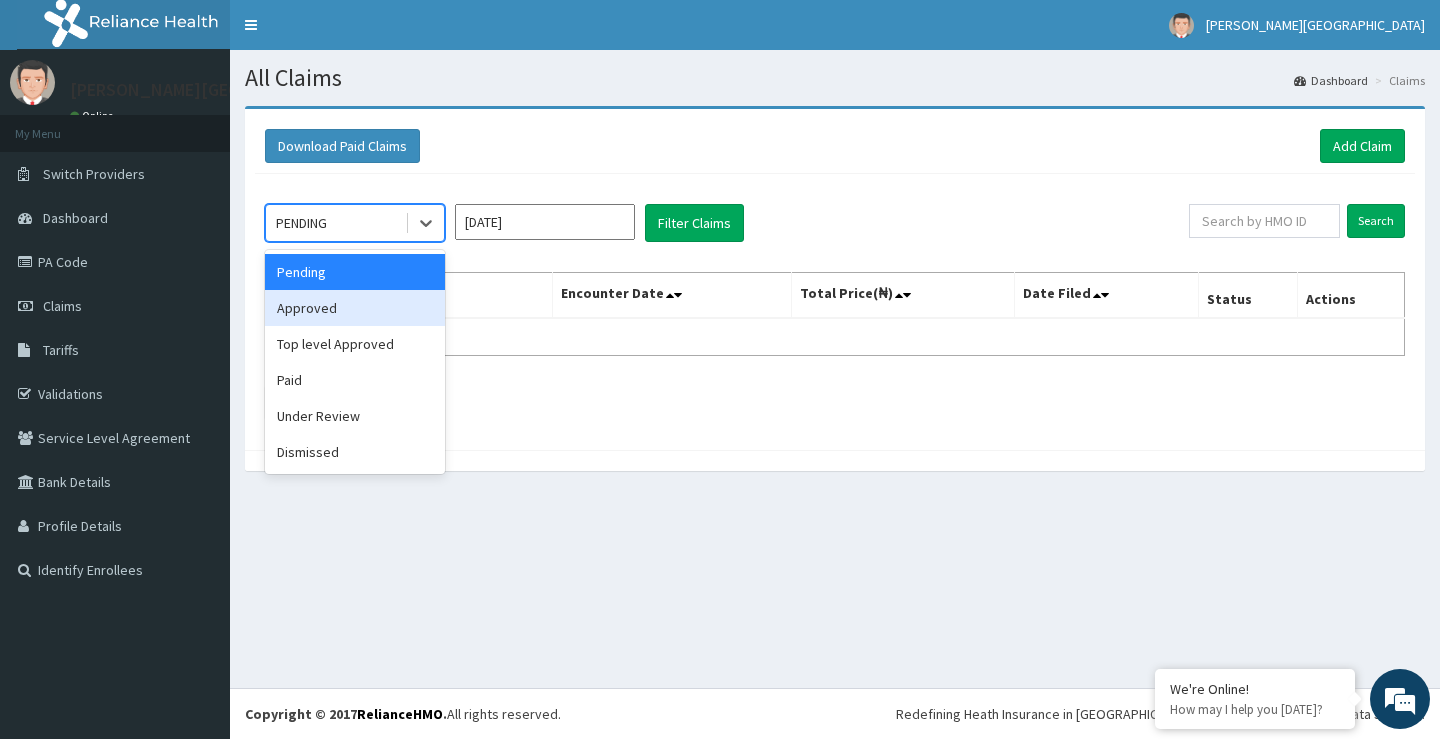 click on "Approved" at bounding box center (355, 308) 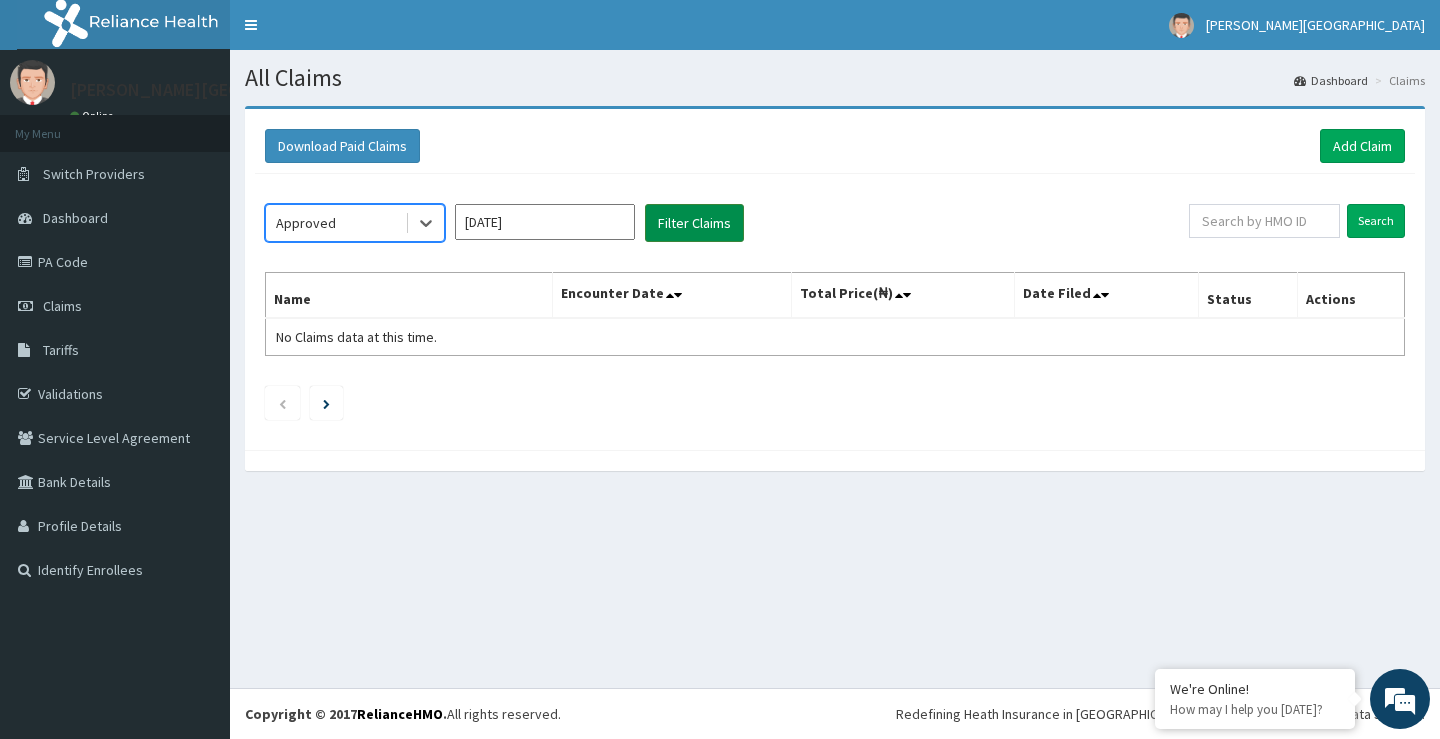 click on "Filter Claims" at bounding box center [694, 223] 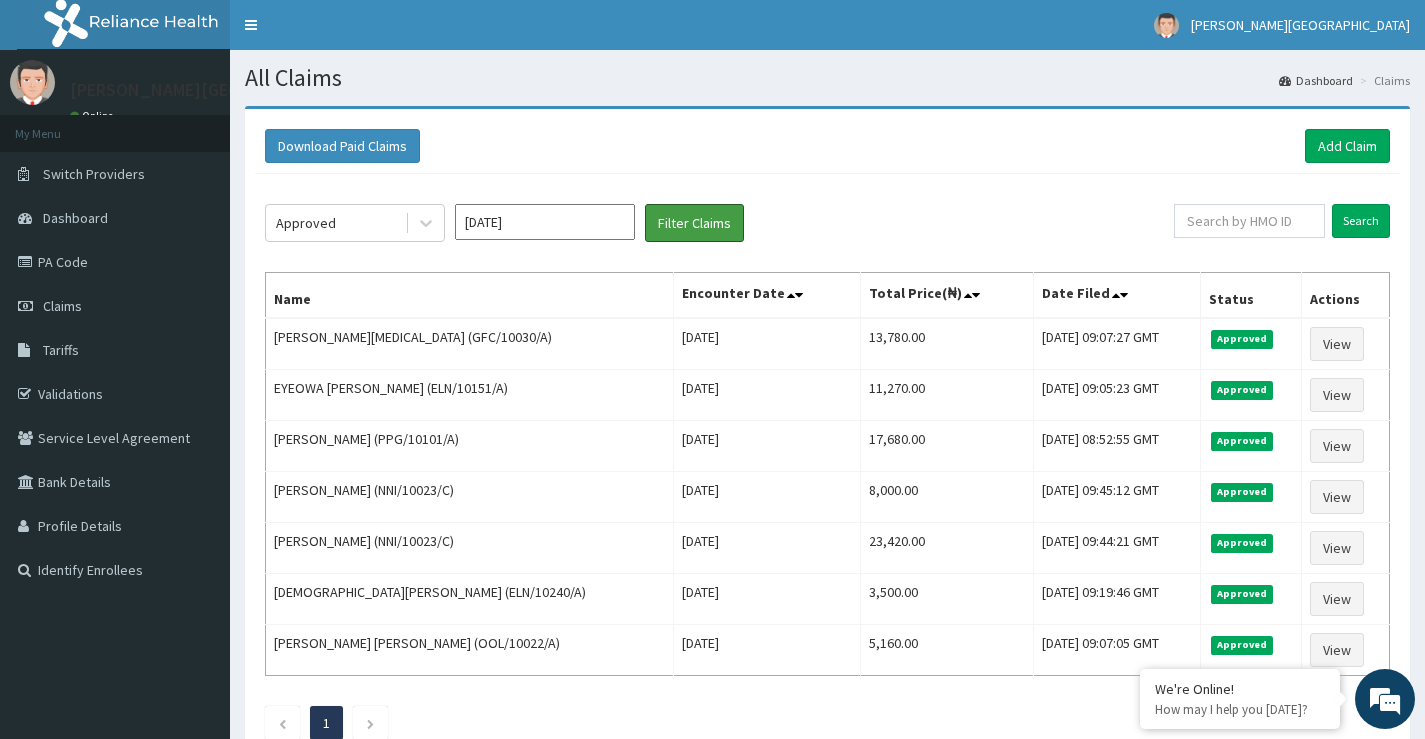 scroll, scrollTop: 0, scrollLeft: 0, axis: both 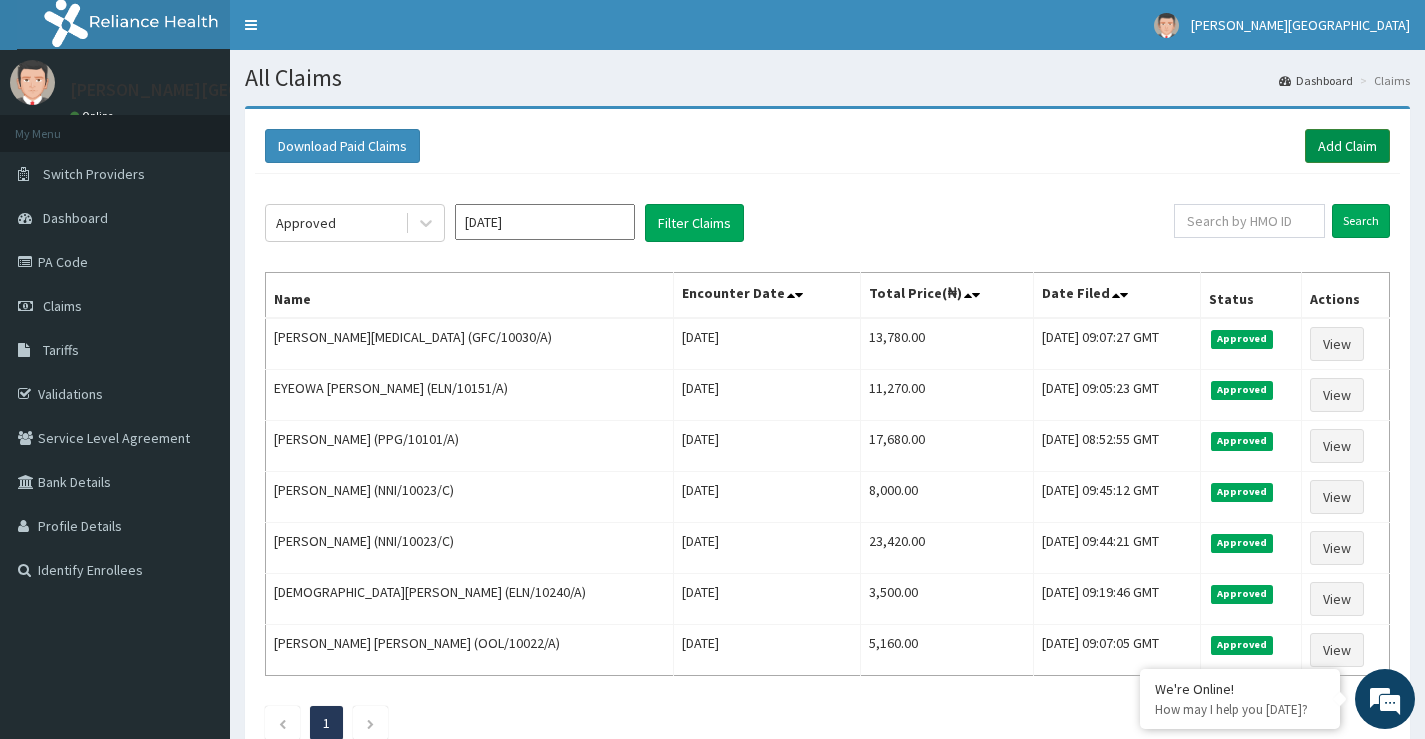 click on "Add Claim" at bounding box center (1347, 146) 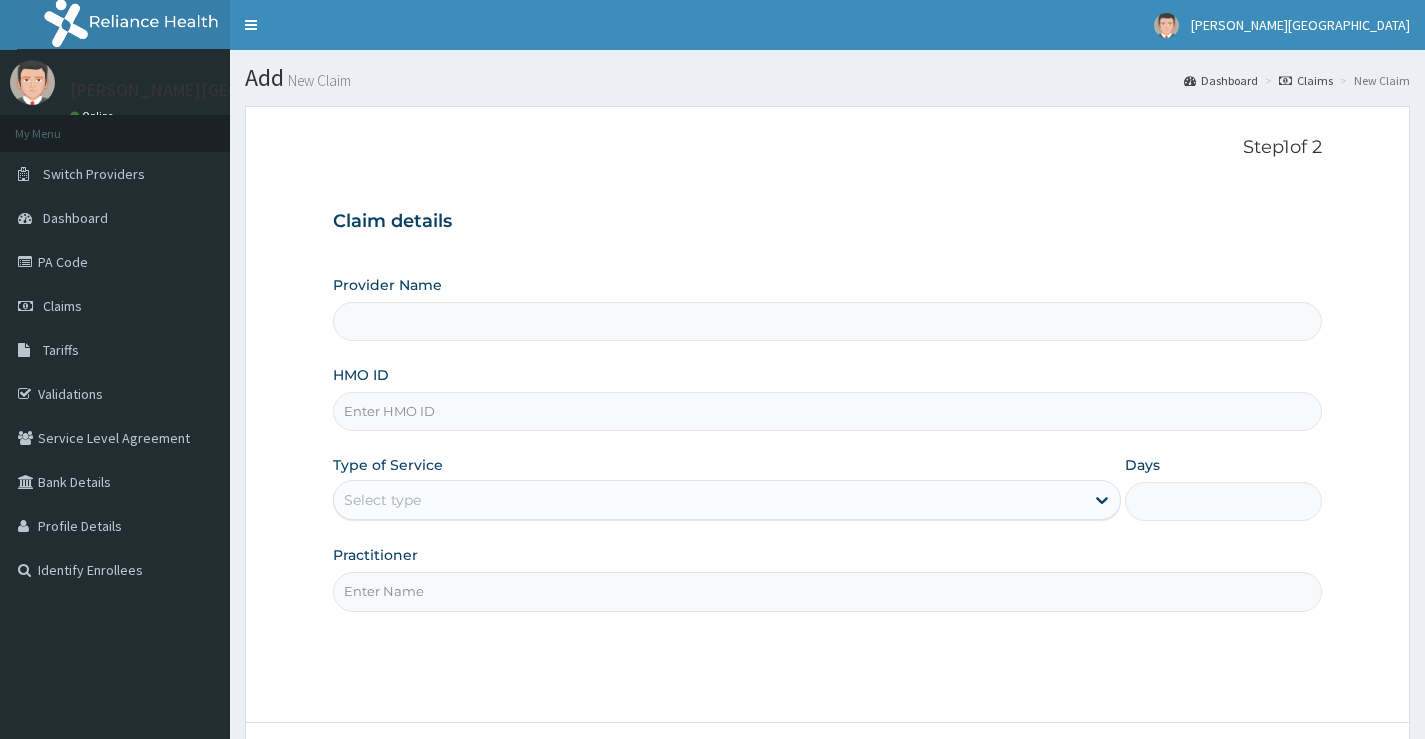 scroll, scrollTop: 0, scrollLeft: 0, axis: both 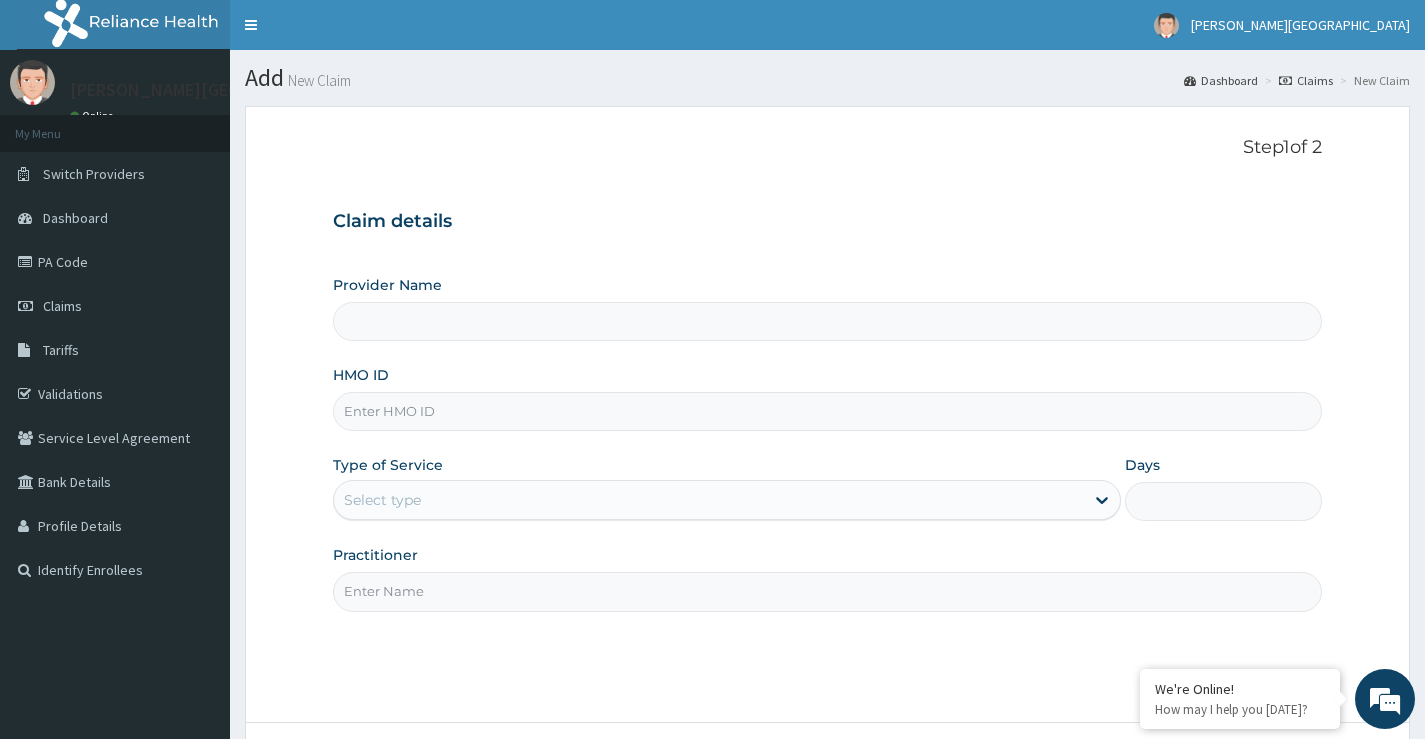 type on "[PERSON_NAME][GEOGRAPHIC_DATA]" 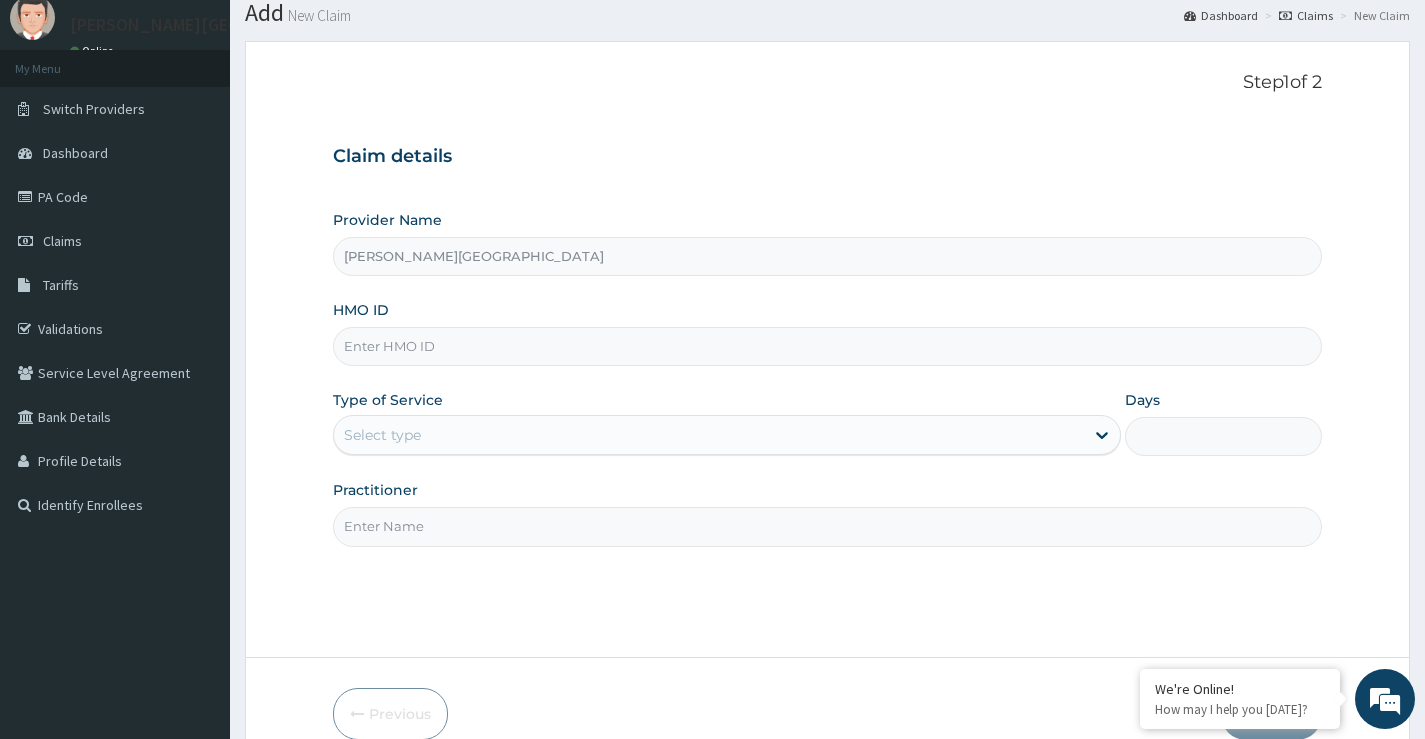 scroll, scrollTop: 100, scrollLeft: 0, axis: vertical 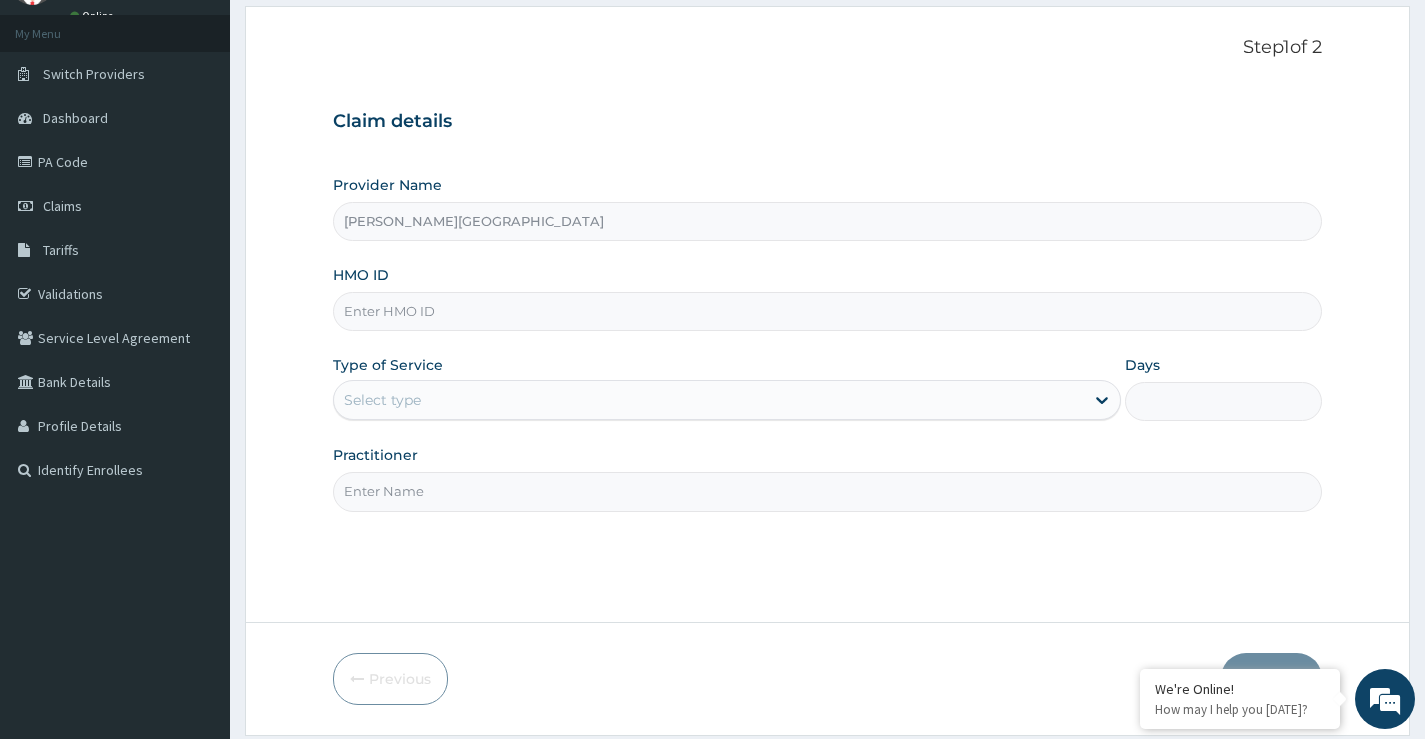 click on "HMO ID" at bounding box center (827, 311) 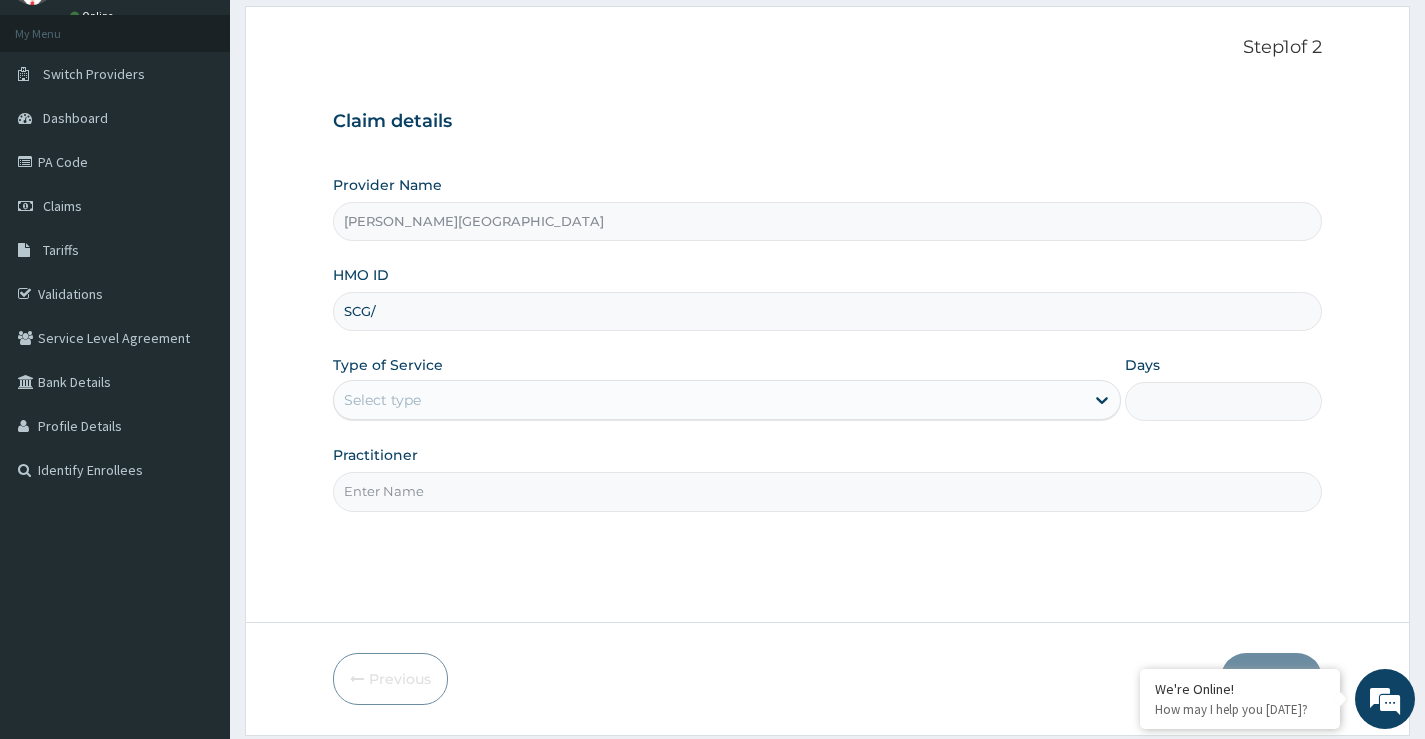 scroll, scrollTop: 0, scrollLeft: 0, axis: both 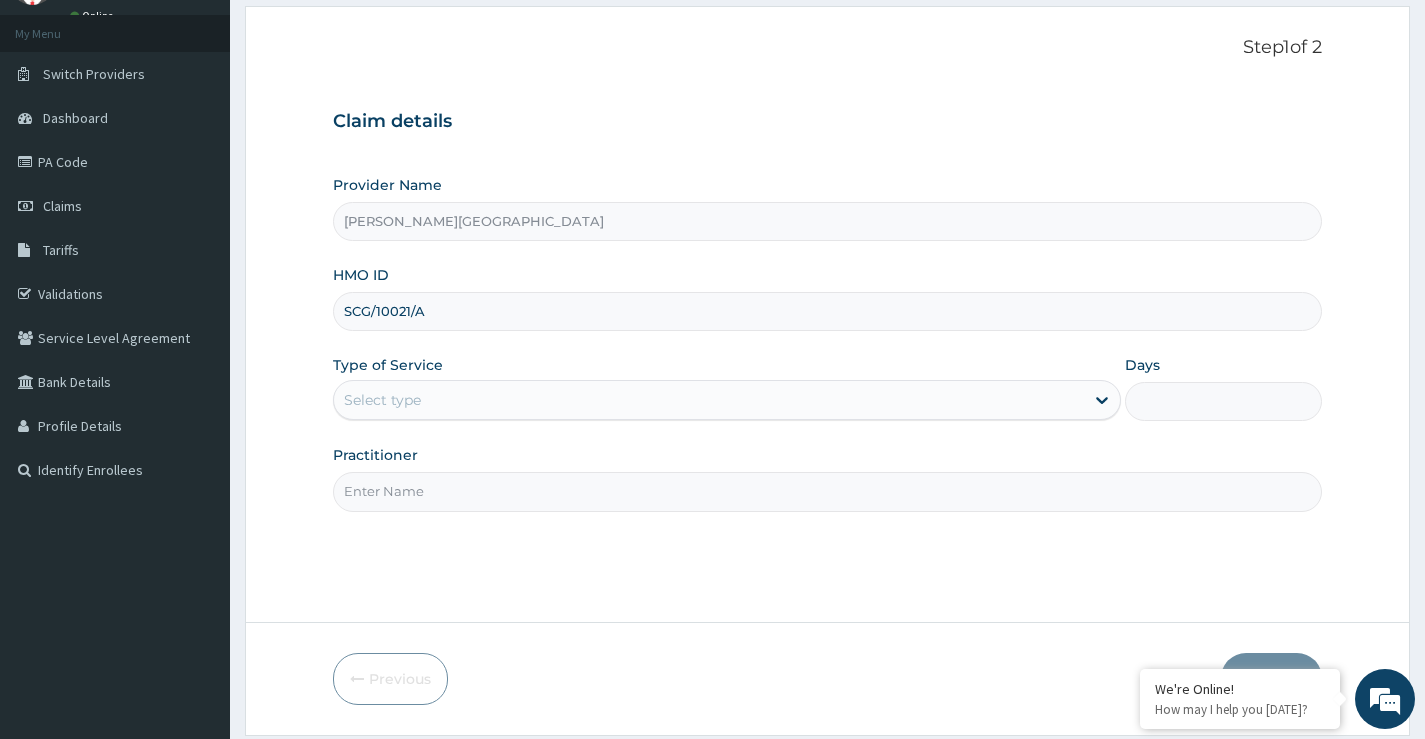 type on "SCG/10021/A" 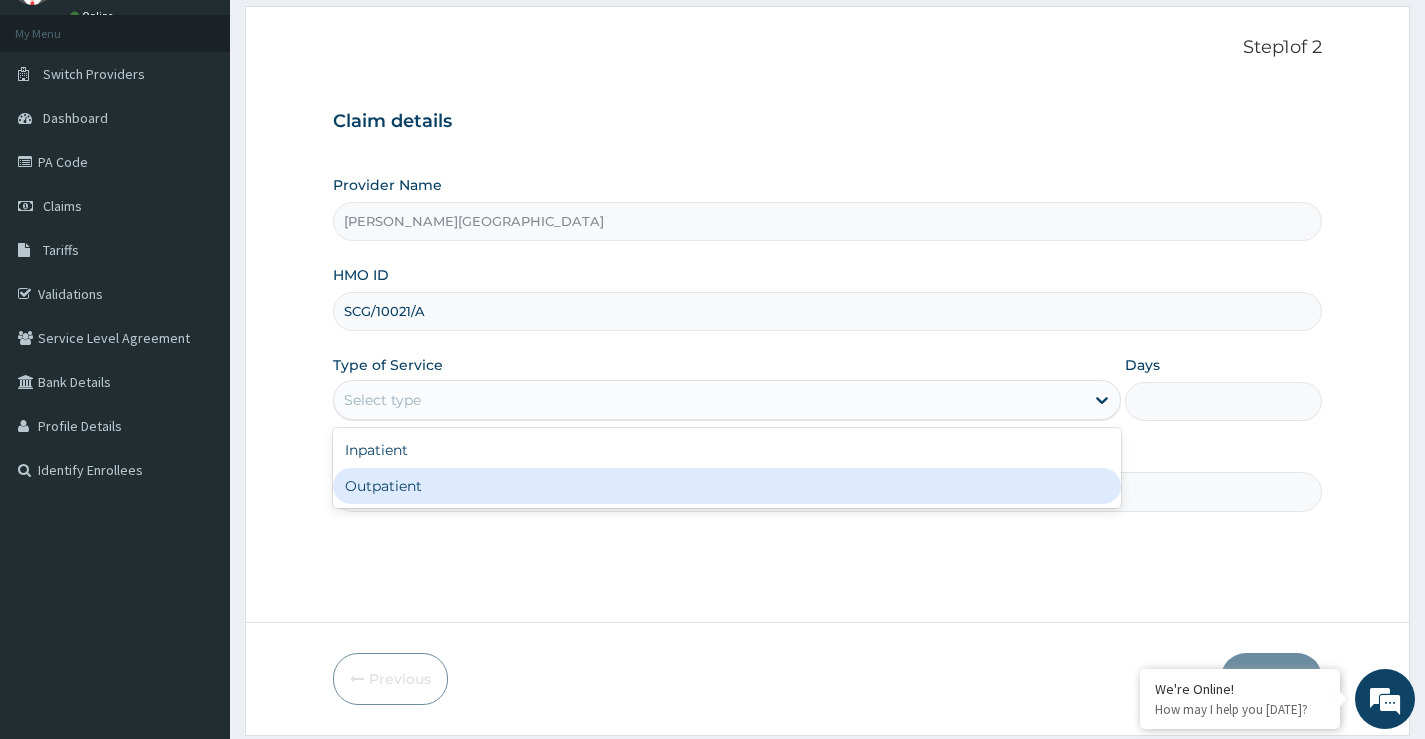 click on "Outpatient" at bounding box center (727, 486) 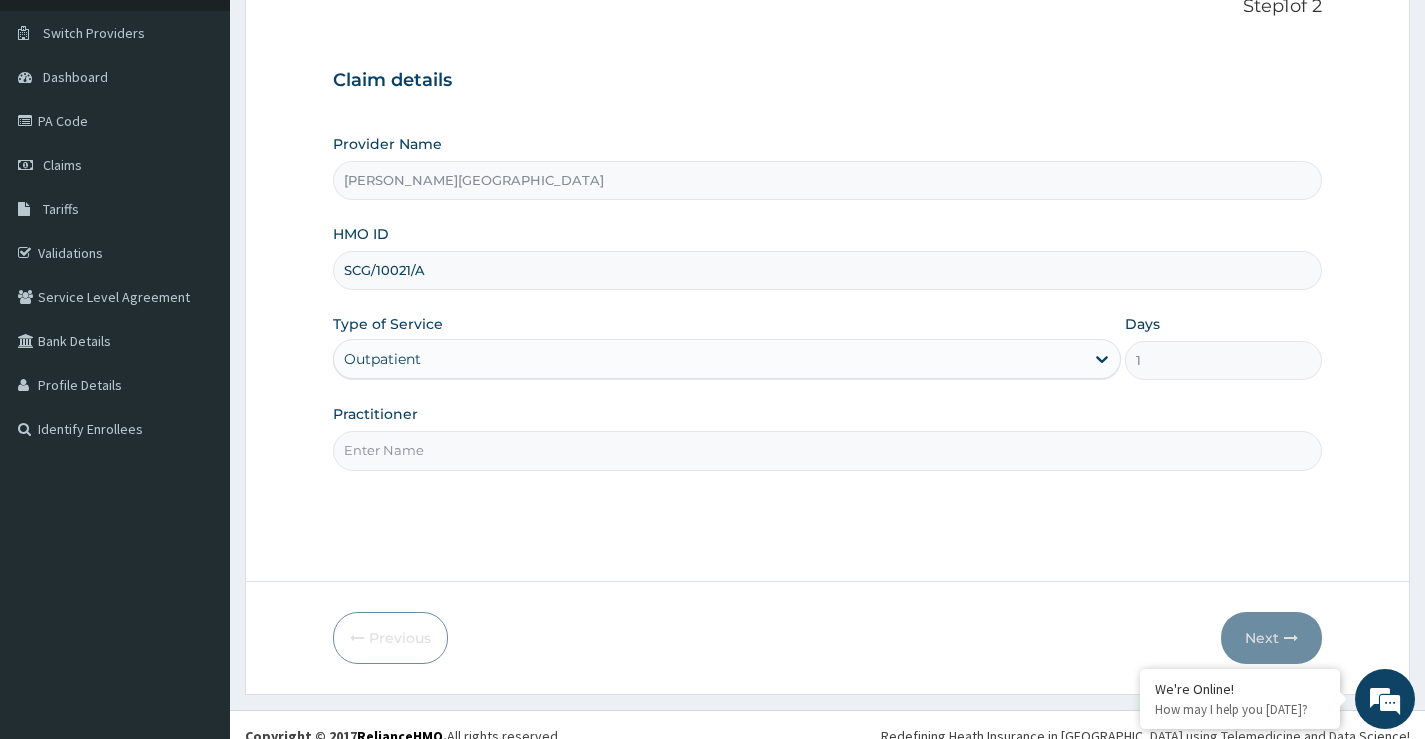 scroll, scrollTop: 163, scrollLeft: 0, axis: vertical 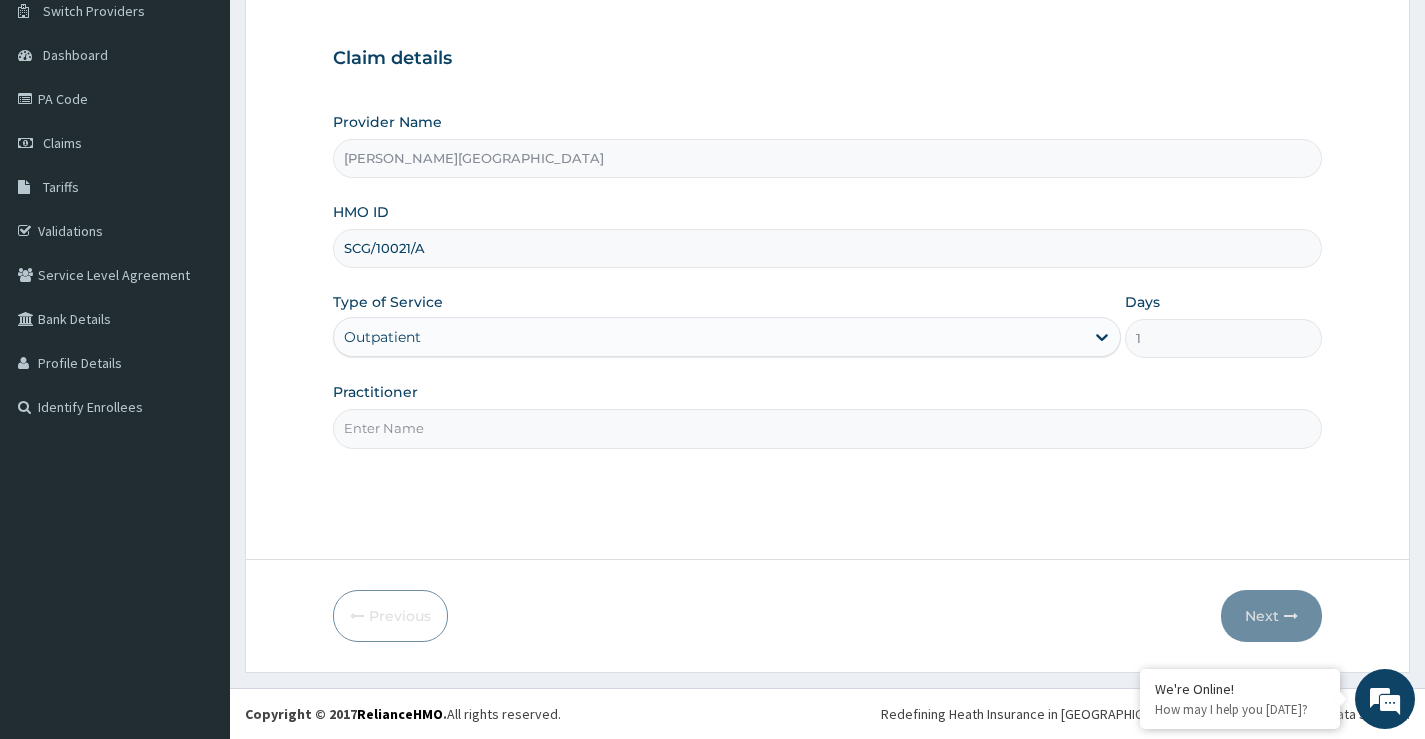 click on "Practitioner" at bounding box center (827, 428) 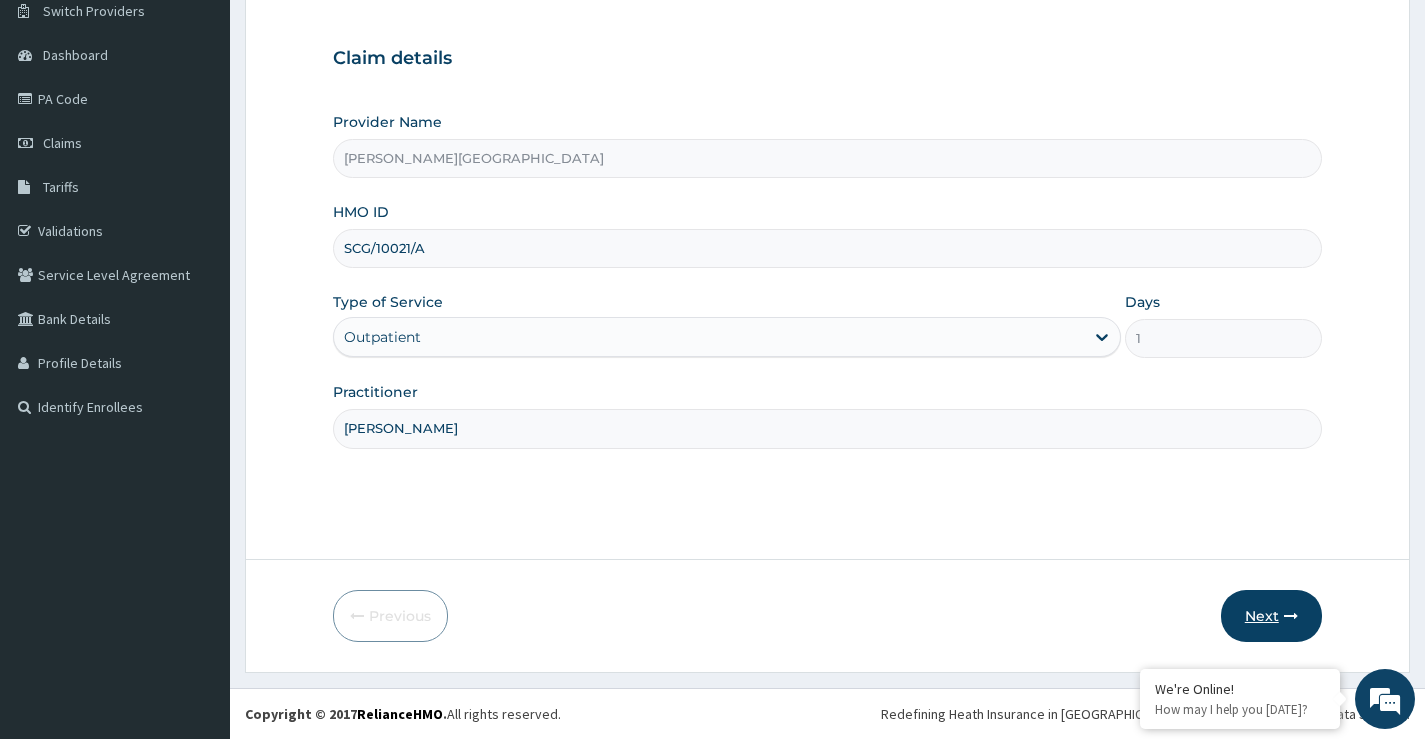 type on "DR POPOOLA" 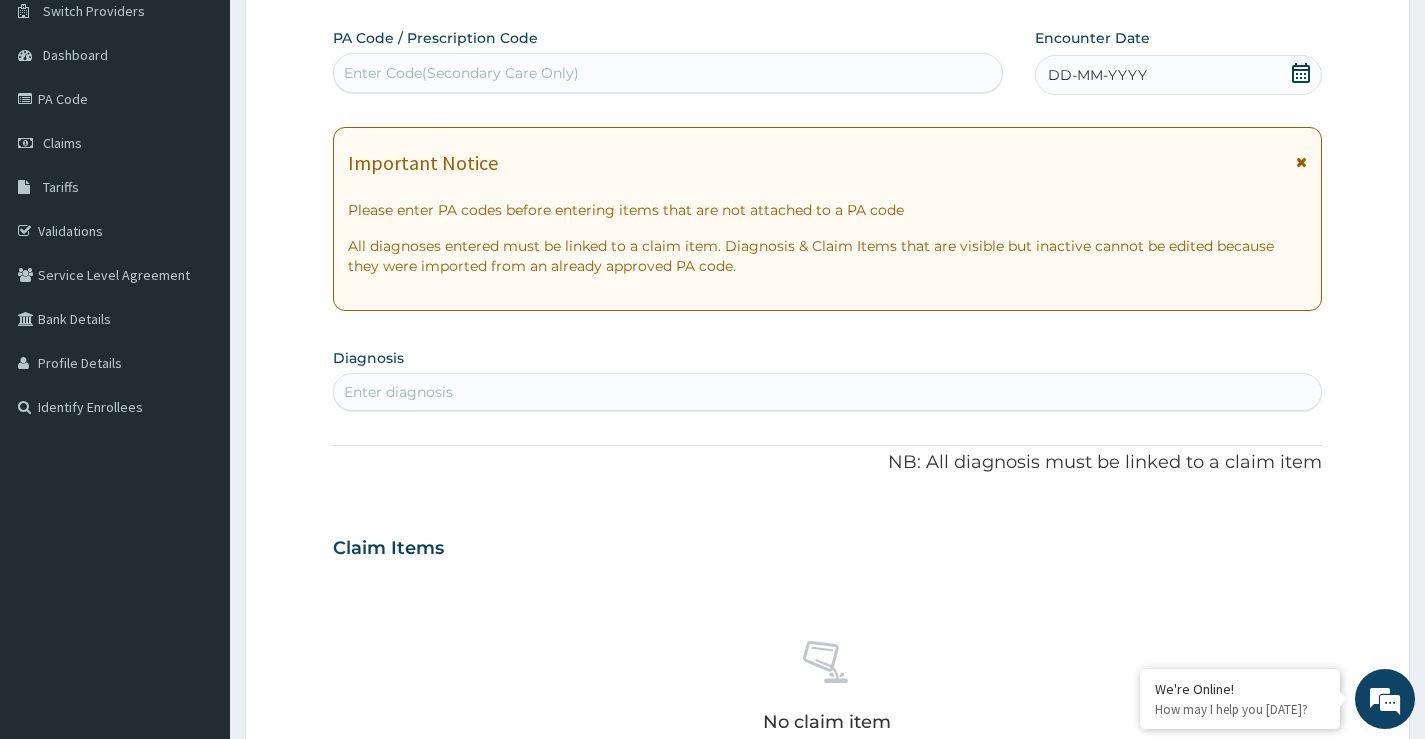 click on "Enter Code(Secondary Care Only)" at bounding box center [461, 73] 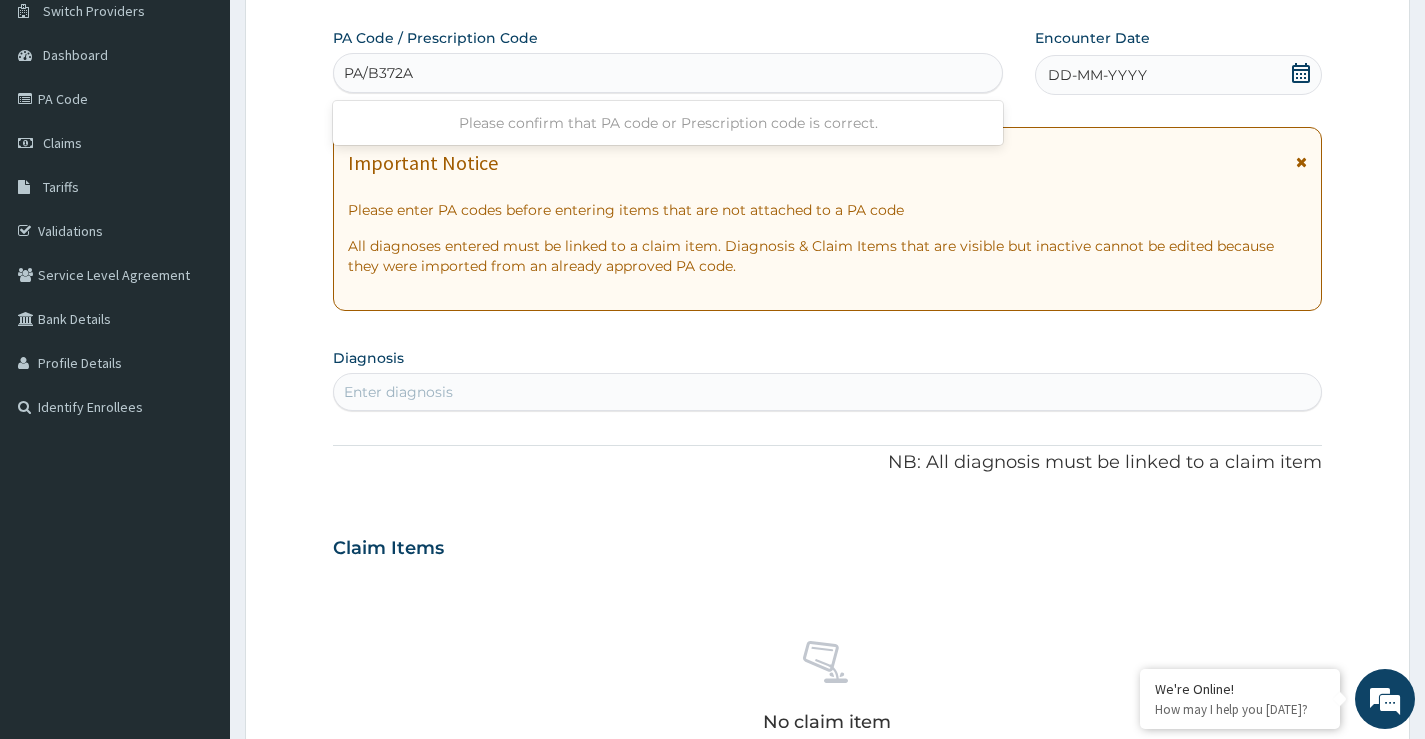 type on "PA/B372A6" 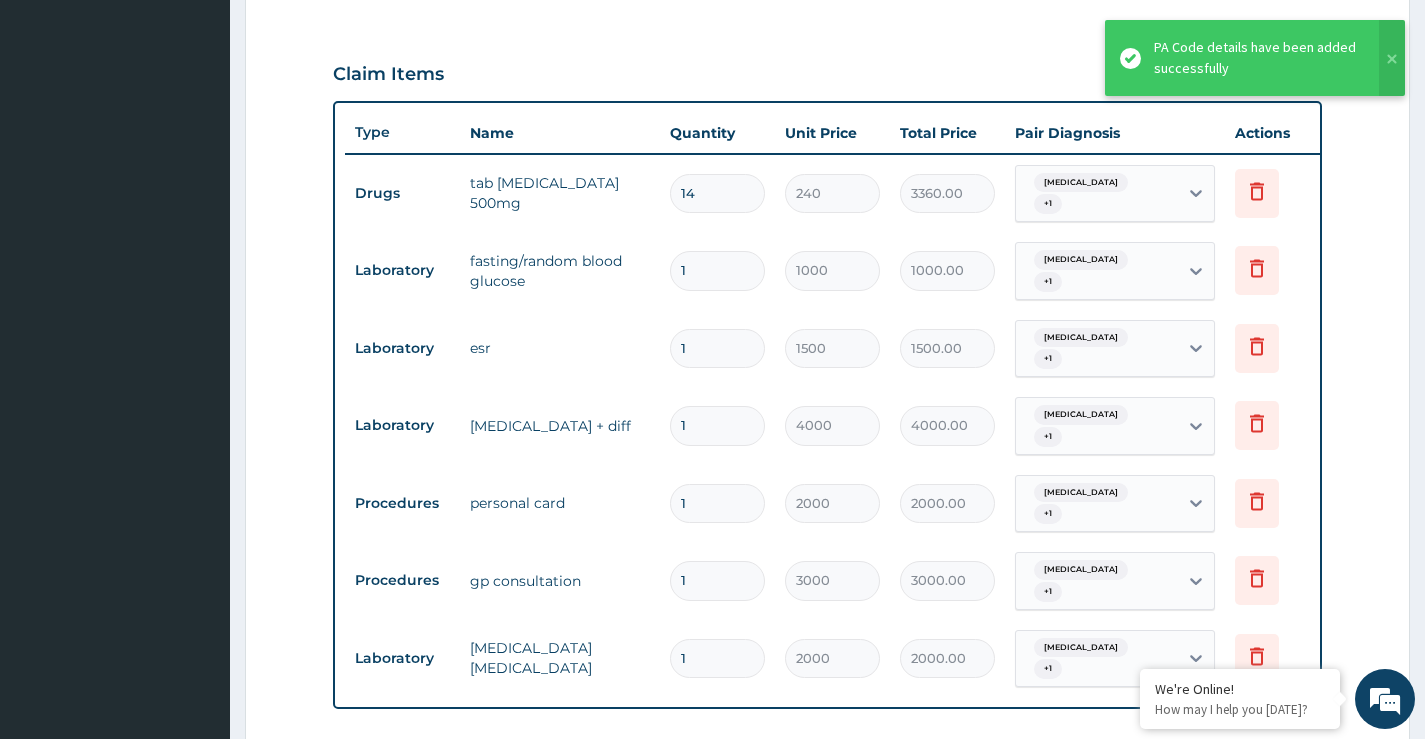 scroll, scrollTop: 577, scrollLeft: 0, axis: vertical 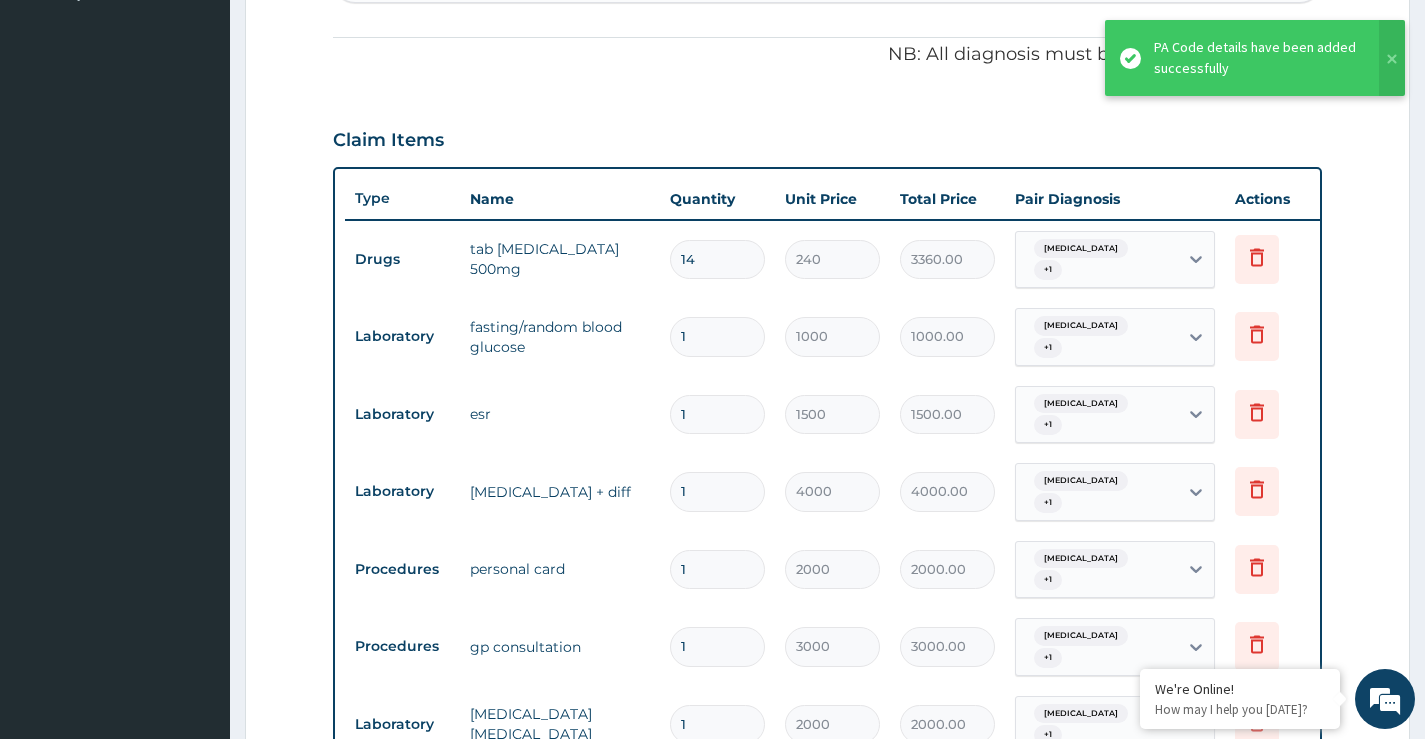 click on "Claim Items" at bounding box center [827, 136] 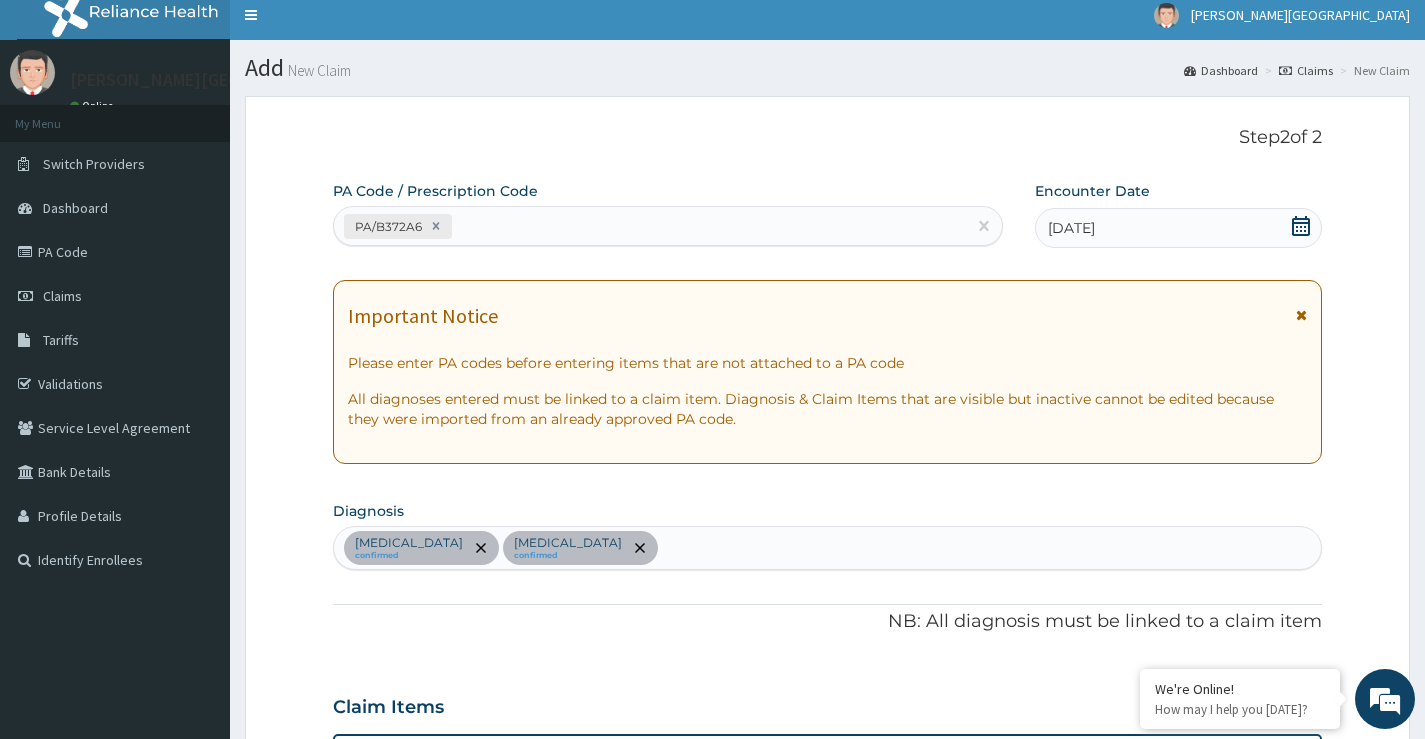 scroll, scrollTop: 0, scrollLeft: 0, axis: both 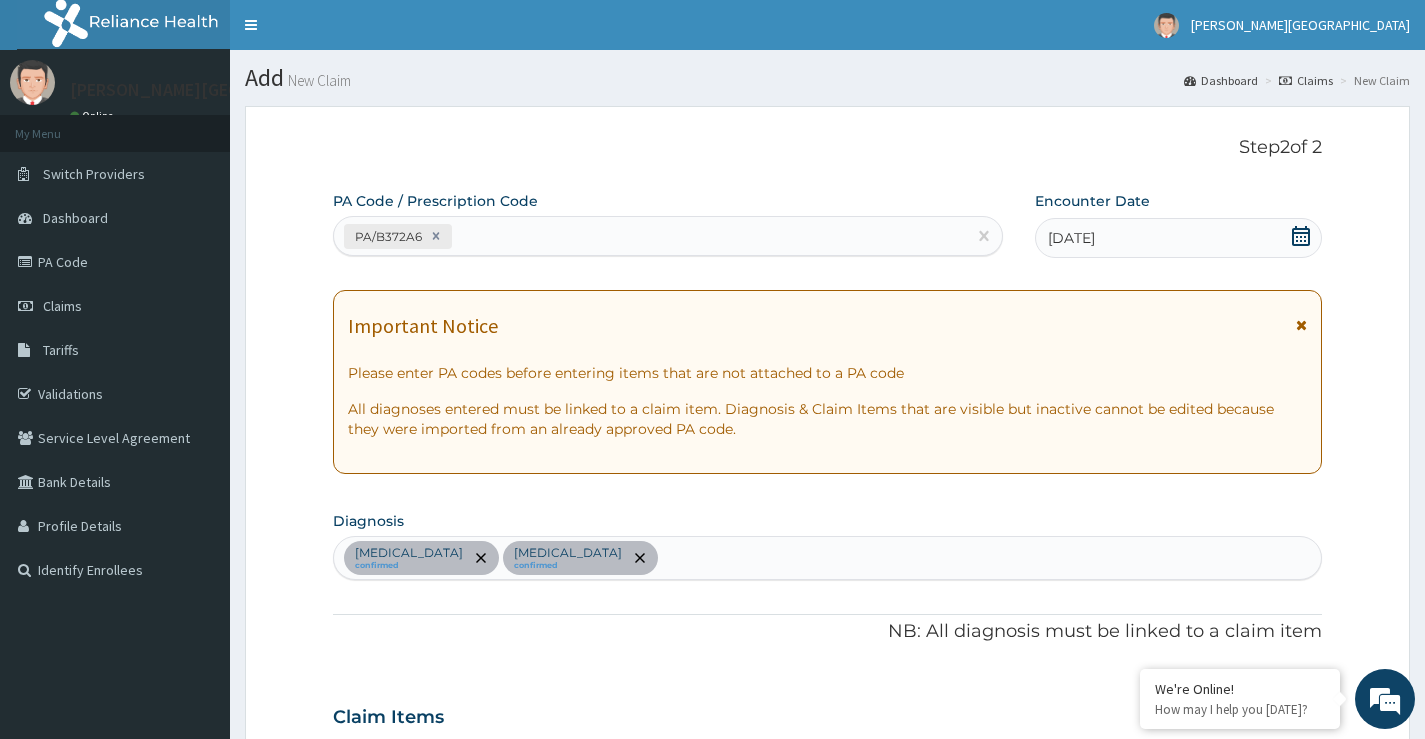 click on "PA/B372A6" at bounding box center [650, 236] 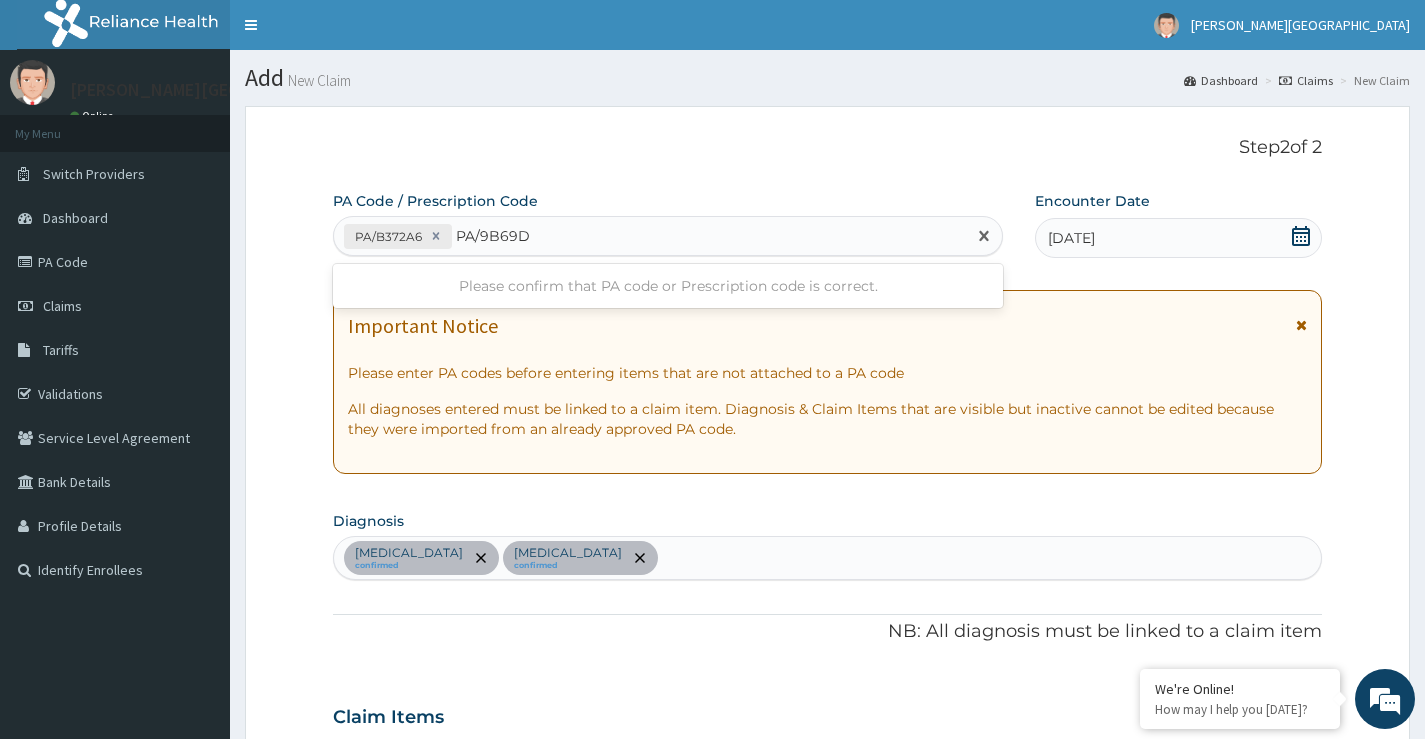 type on "PA/9B69DC" 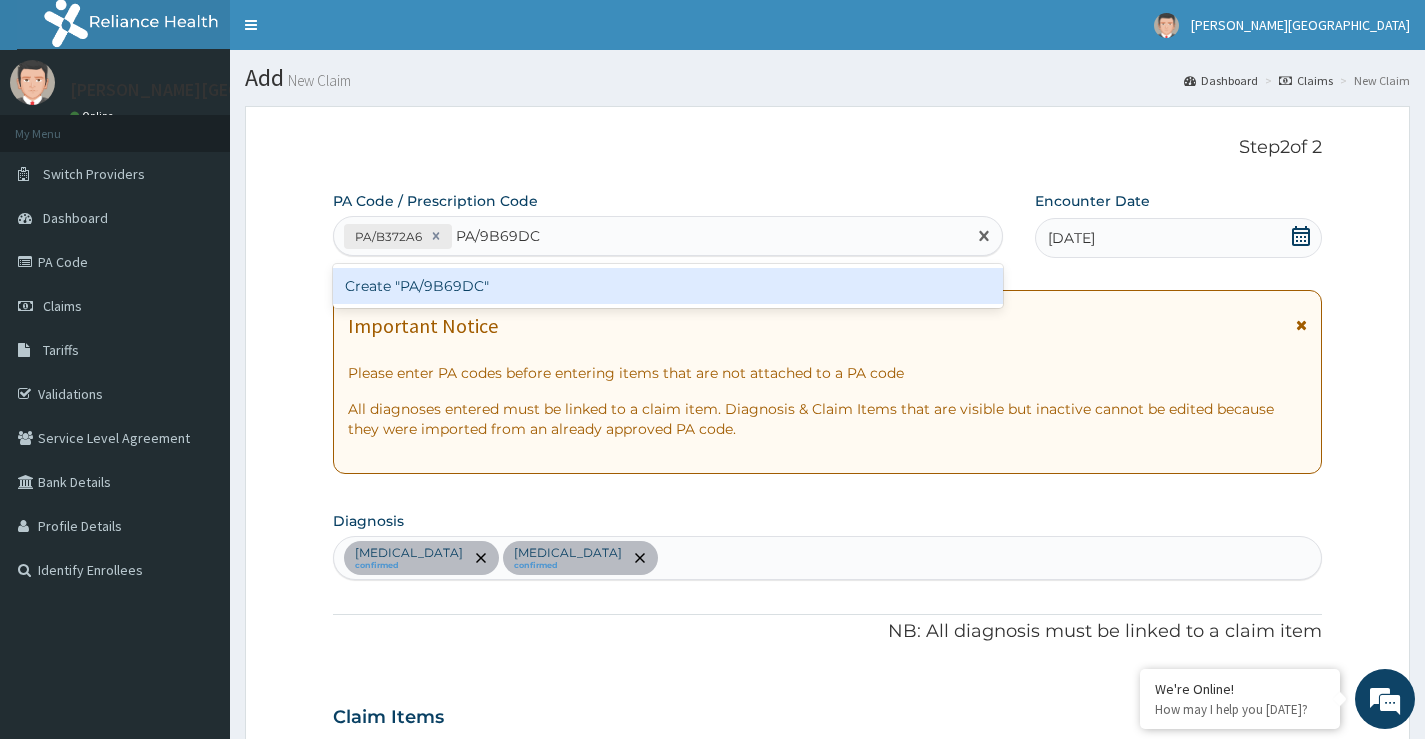 type 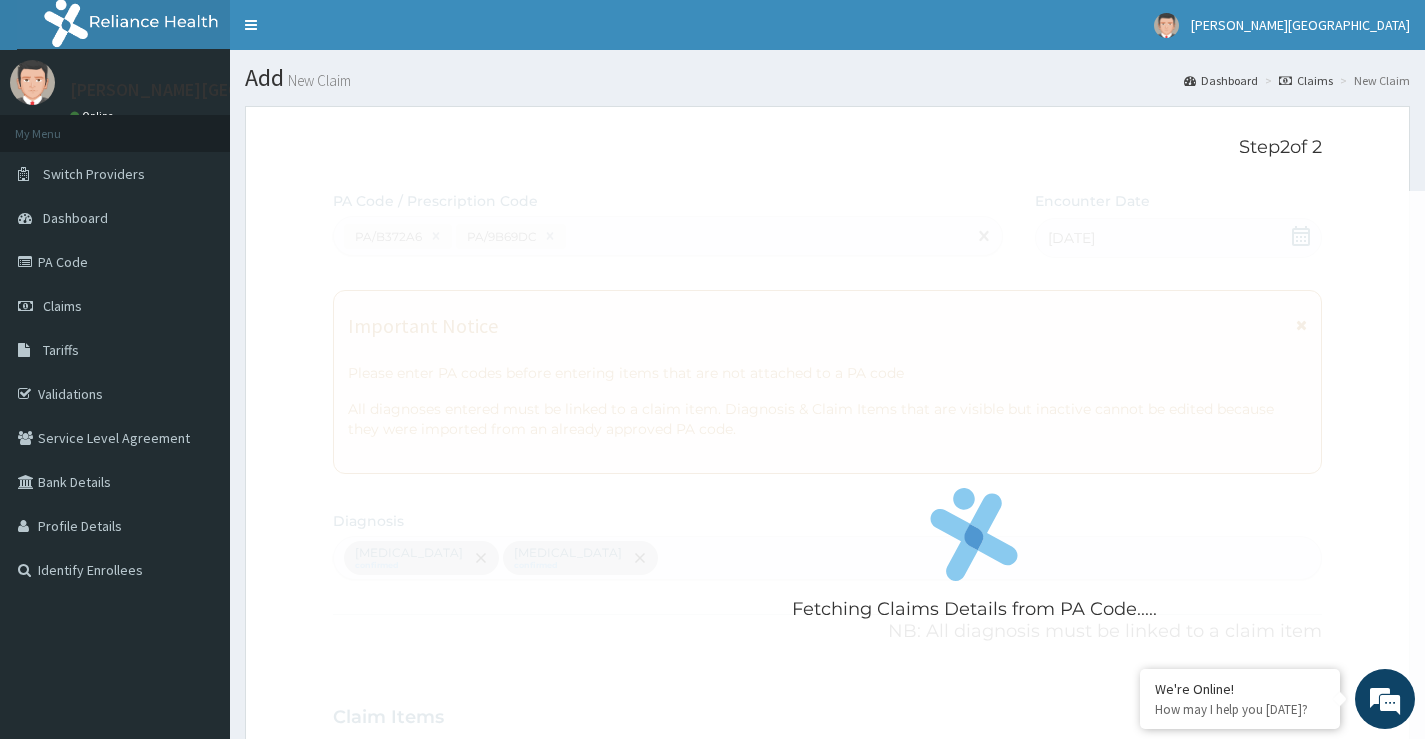scroll, scrollTop: 1015, scrollLeft: 0, axis: vertical 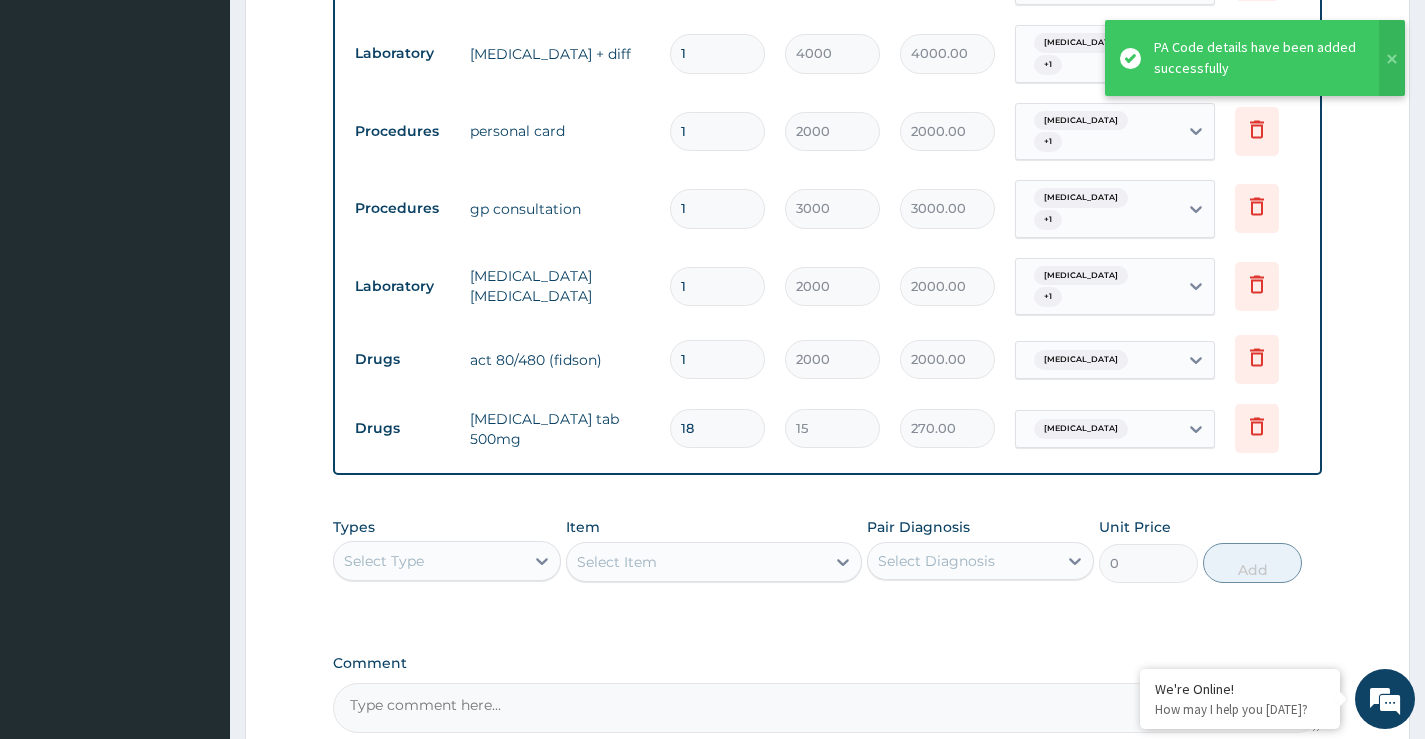 click on "PA Code / Prescription Code PA/B372A6 PA/9B69DC Encounter Date 02-07-2025 Important Notice Please enter PA codes before entering items that are not attached to a PA code   All diagnoses entered must be linked to a claim item. Diagnosis & Claim Items that are visible but inactive cannot be edited because they were imported from an already approved PA code. Diagnosis Malaria confirmed Sepsis confirmed NB: All diagnosis must be linked to a claim item Claim Items Type Name Quantity Unit Price Total Price Pair Diagnosis Actions Drugs tab erythromycin 500mg 14 240 3360.00 Malaria  + 1 Delete Laboratory fasting/random blood glucose 1 1000 1000.00 Sepsis  + 1 Delete Laboratory esr 1 1500 1500.00 Malaria  + 1 Delete Laboratory full blood count + diff 1 4000 4000.00 Malaria  + 1 Delete Procedures personal card 1 2000 2000.00 Sepsis  + 1 Delete Procedures gp consultation 1 3000 3000.00 Sepsis  + 1 Delete Laboratory malaria parasite 1 2000 2000.00 Sepsis  + 1 Delete Drugs act 80/480 (fidson) 1 2000 2000.00 Malaria Delete" at bounding box center [827, -46] 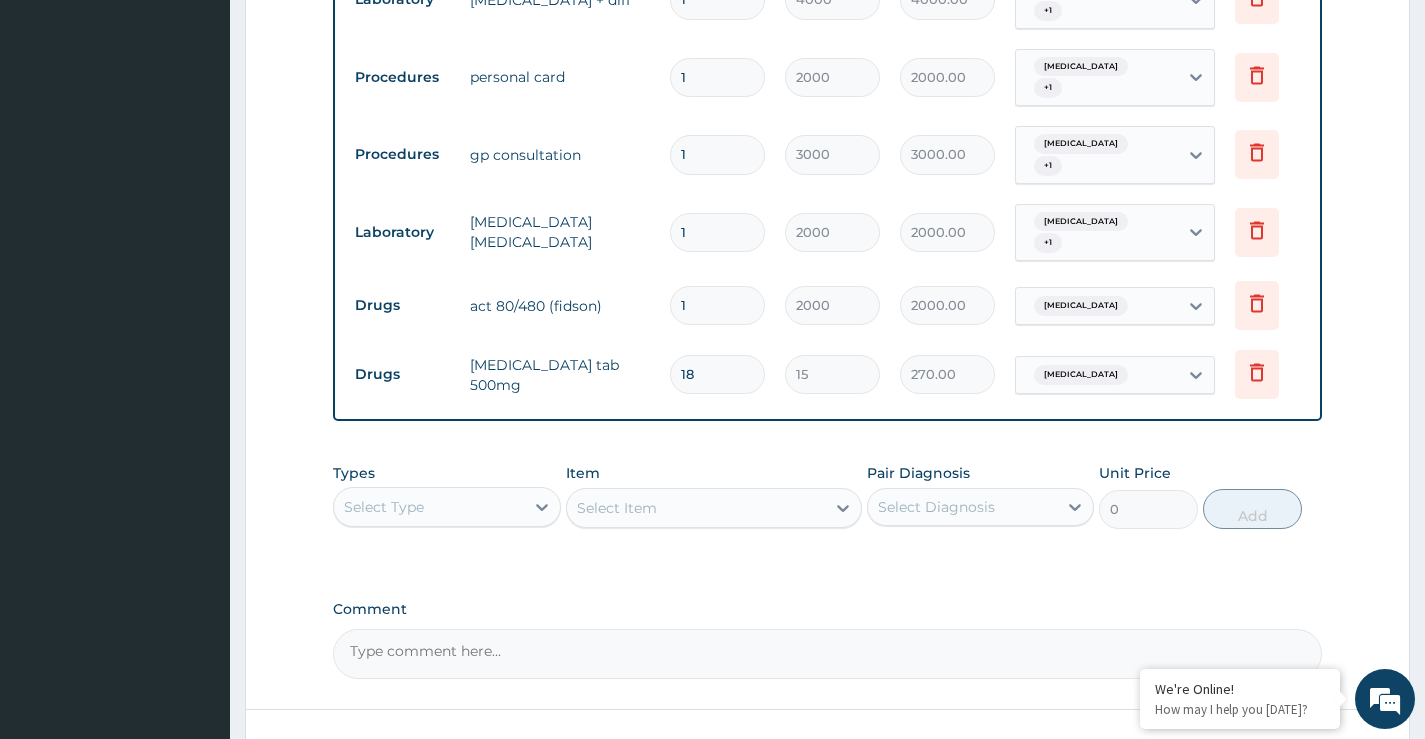 scroll, scrollTop: 1175, scrollLeft: 0, axis: vertical 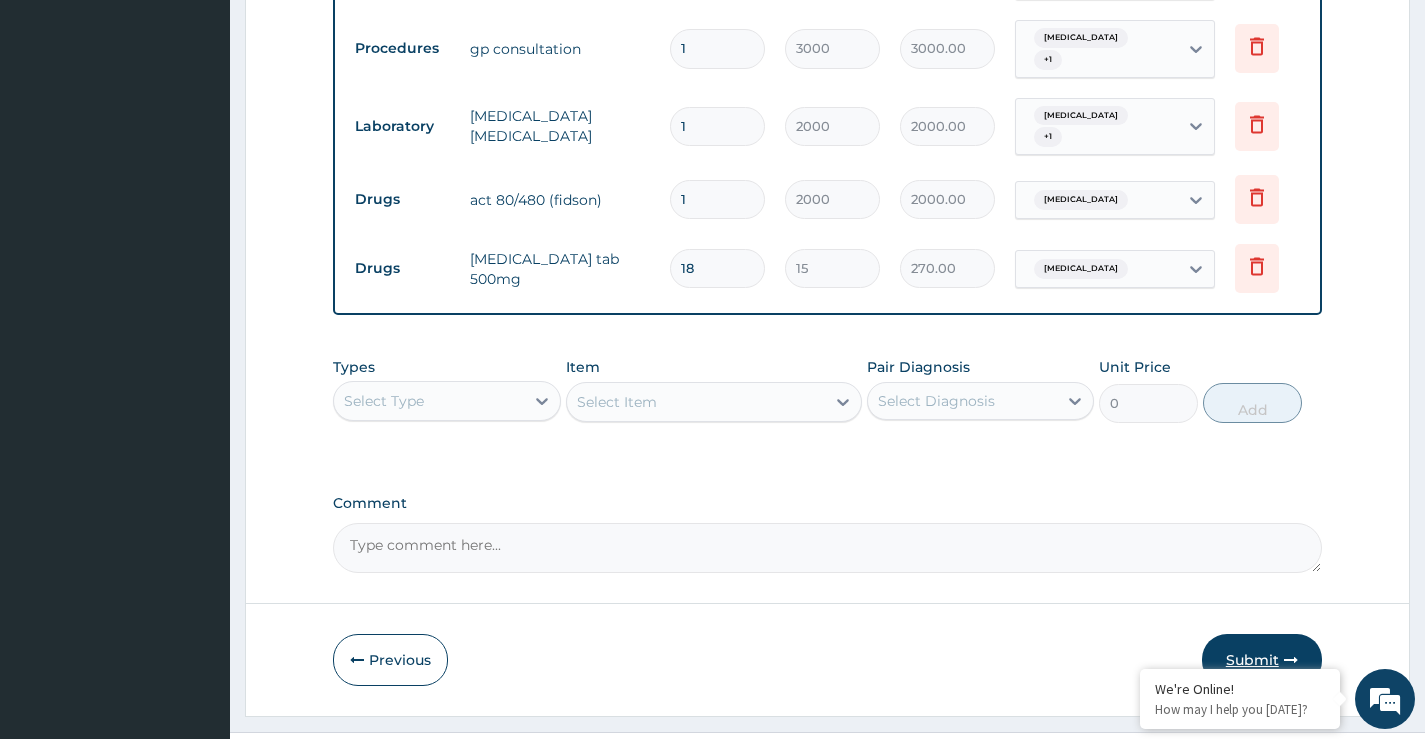 click on "Submit" at bounding box center (1262, 660) 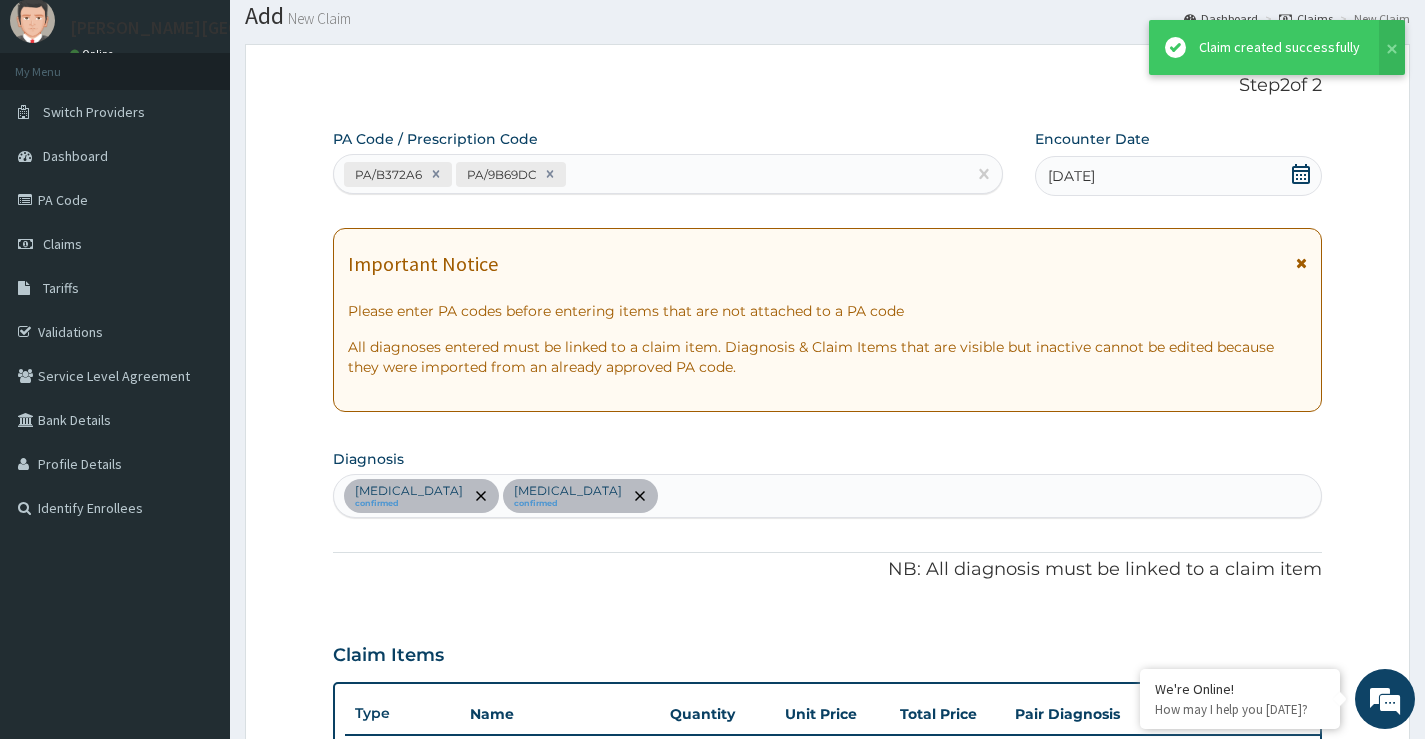 scroll, scrollTop: 1175, scrollLeft: 0, axis: vertical 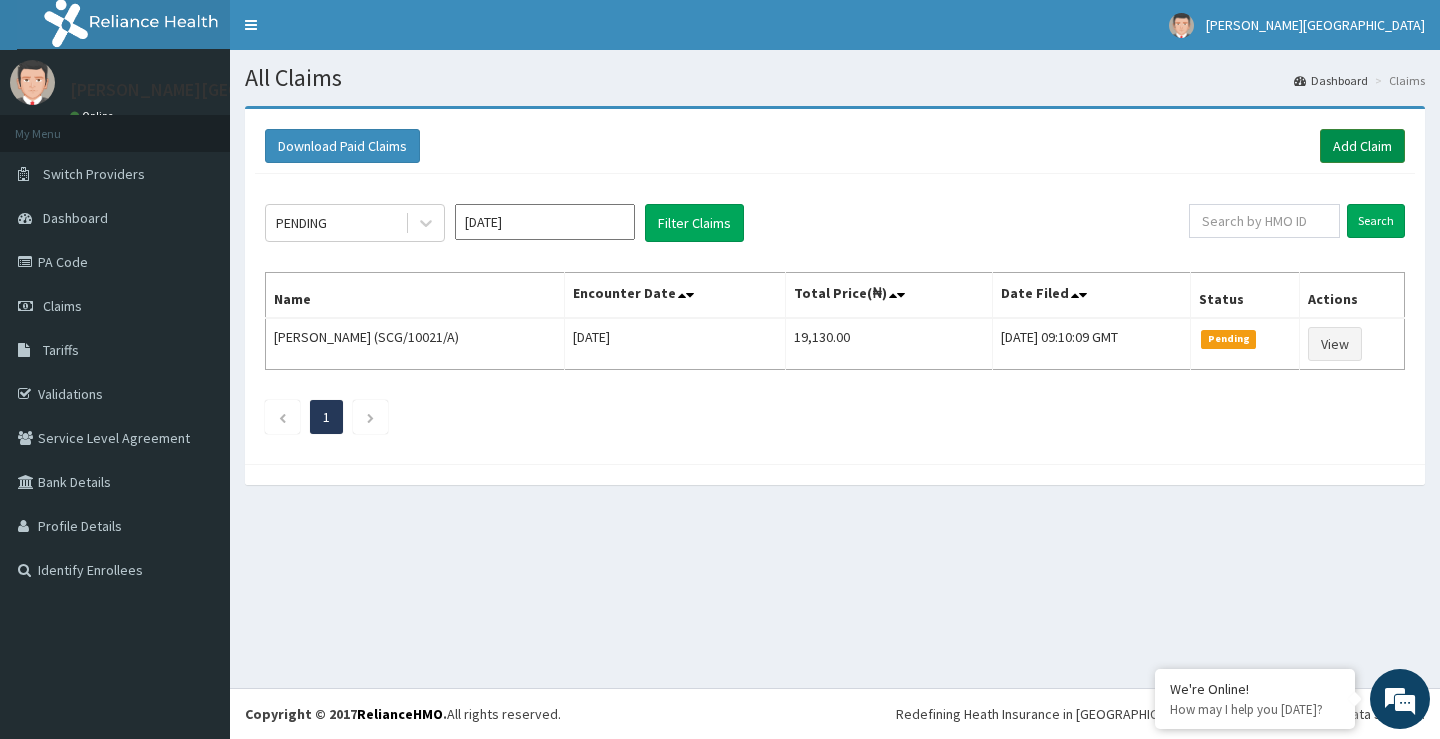 click on "Add Claim" at bounding box center (1362, 146) 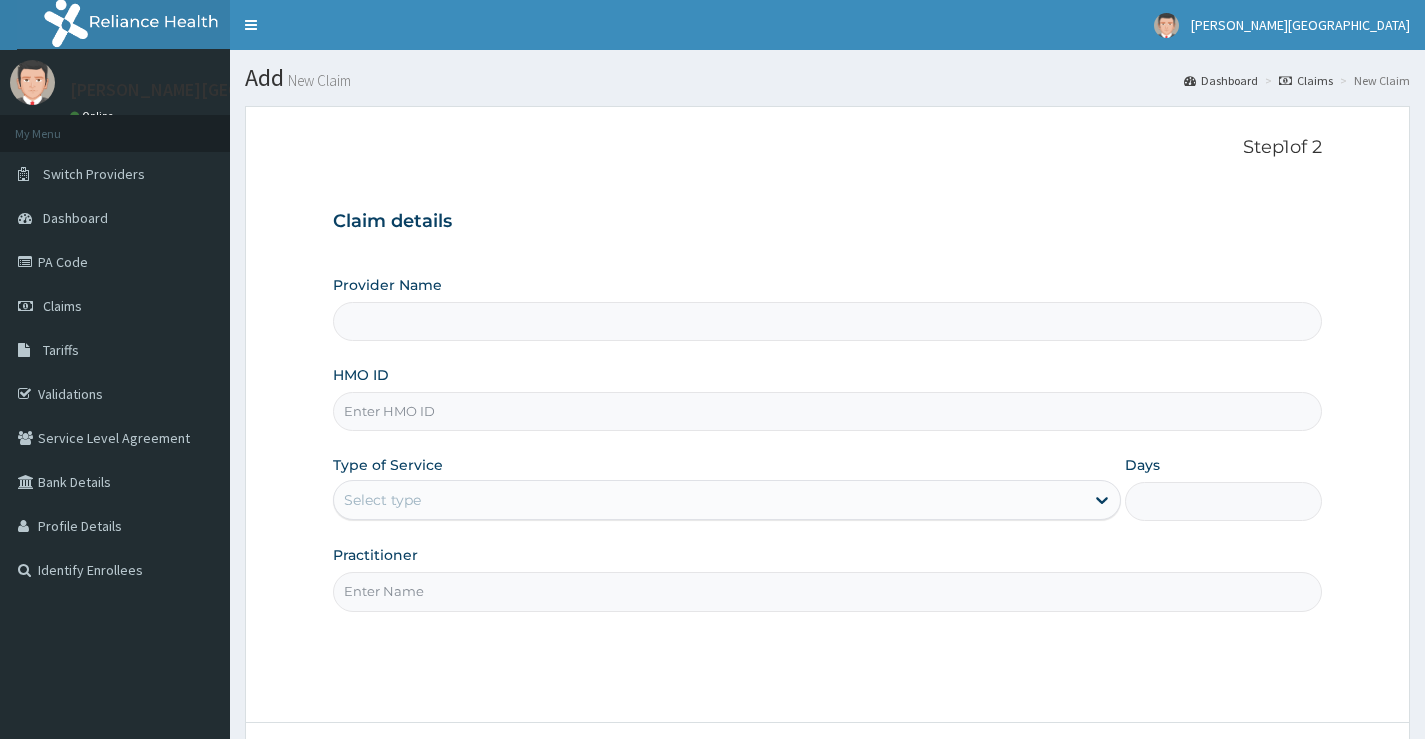 scroll, scrollTop: 0, scrollLeft: 0, axis: both 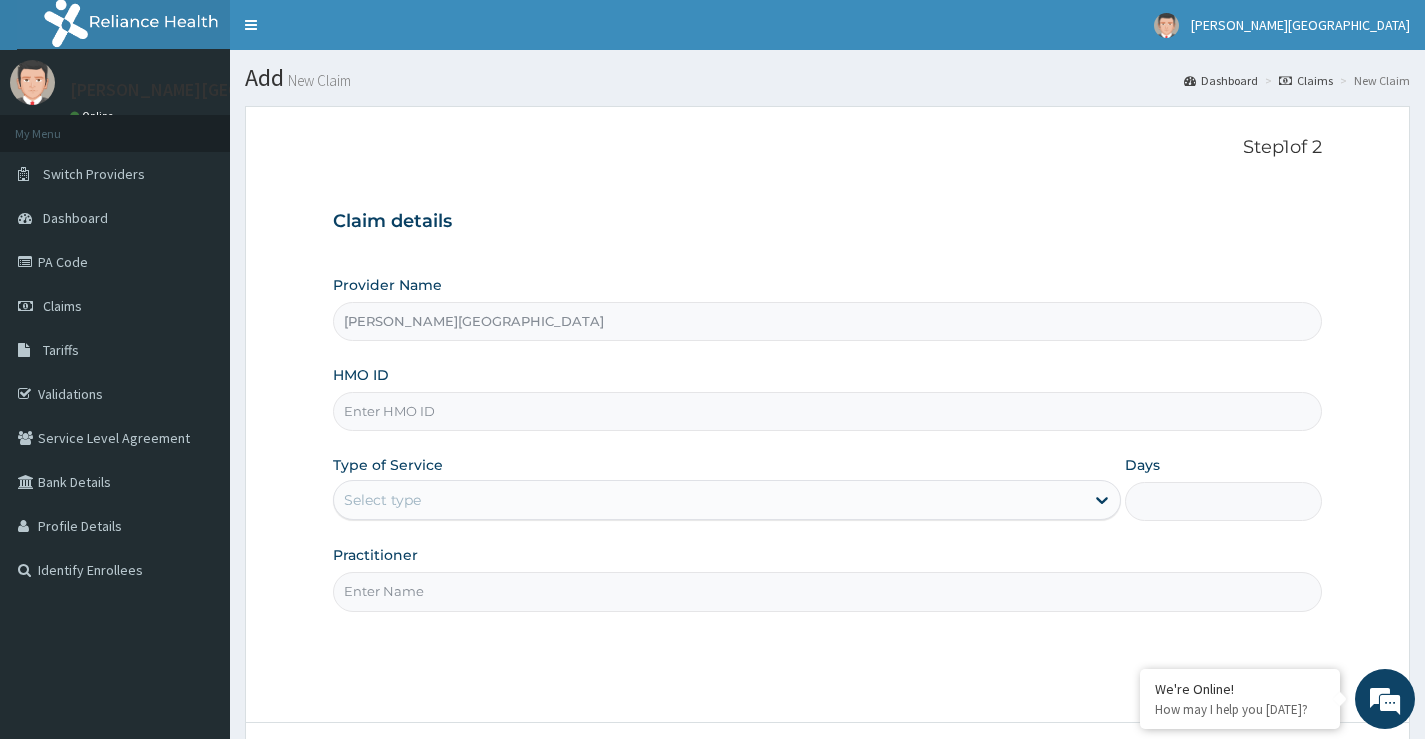 click on "HMO ID" at bounding box center [827, 411] 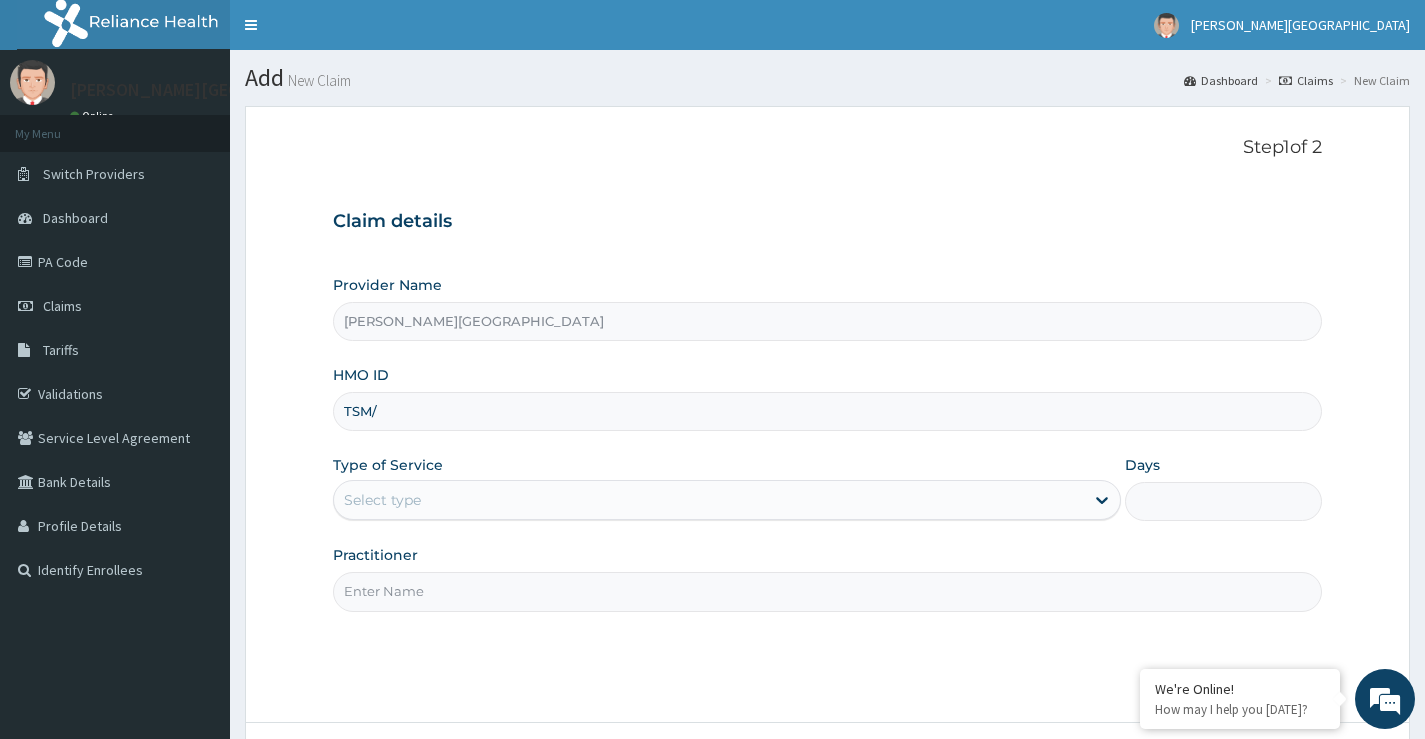 scroll, scrollTop: 0, scrollLeft: 0, axis: both 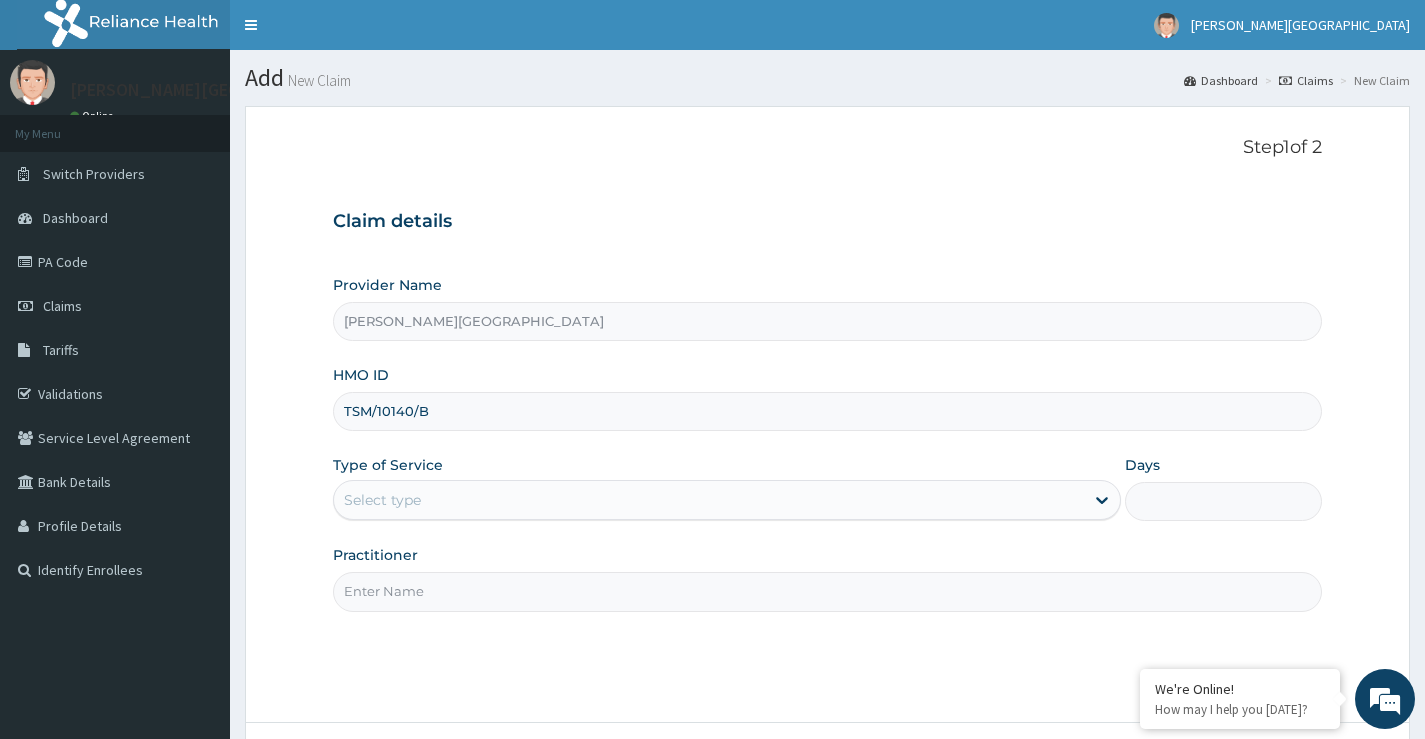 type on "TSM/10140/B" 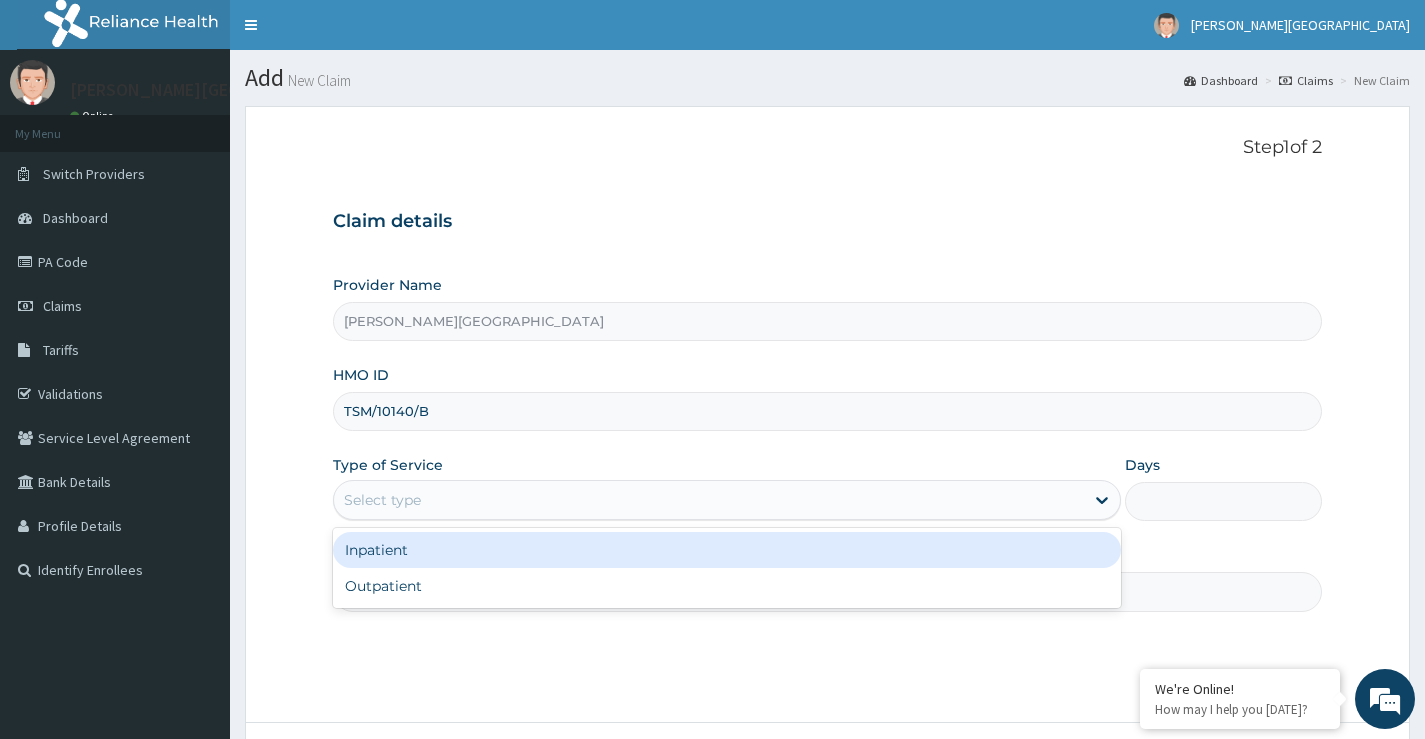 click on "Select type" at bounding box center (709, 500) 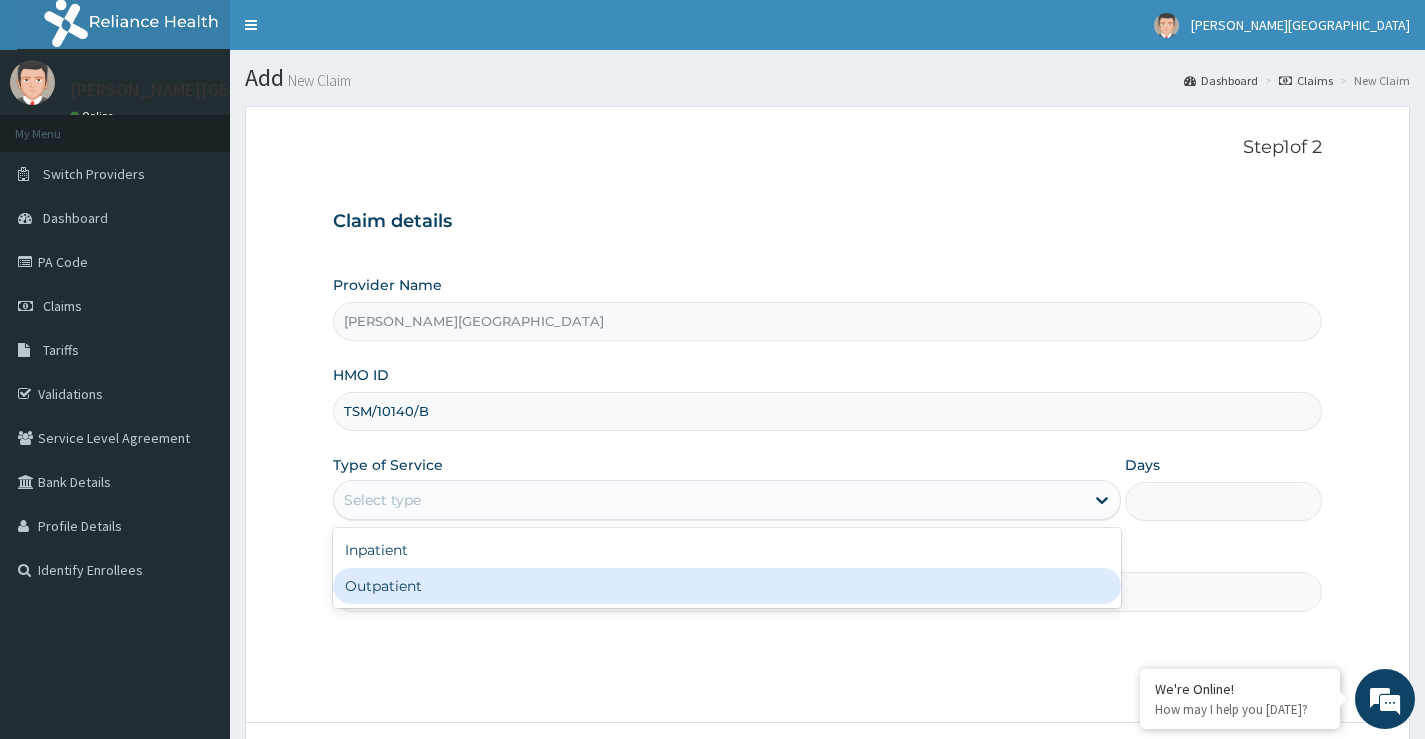 click on "Outpatient" at bounding box center [727, 586] 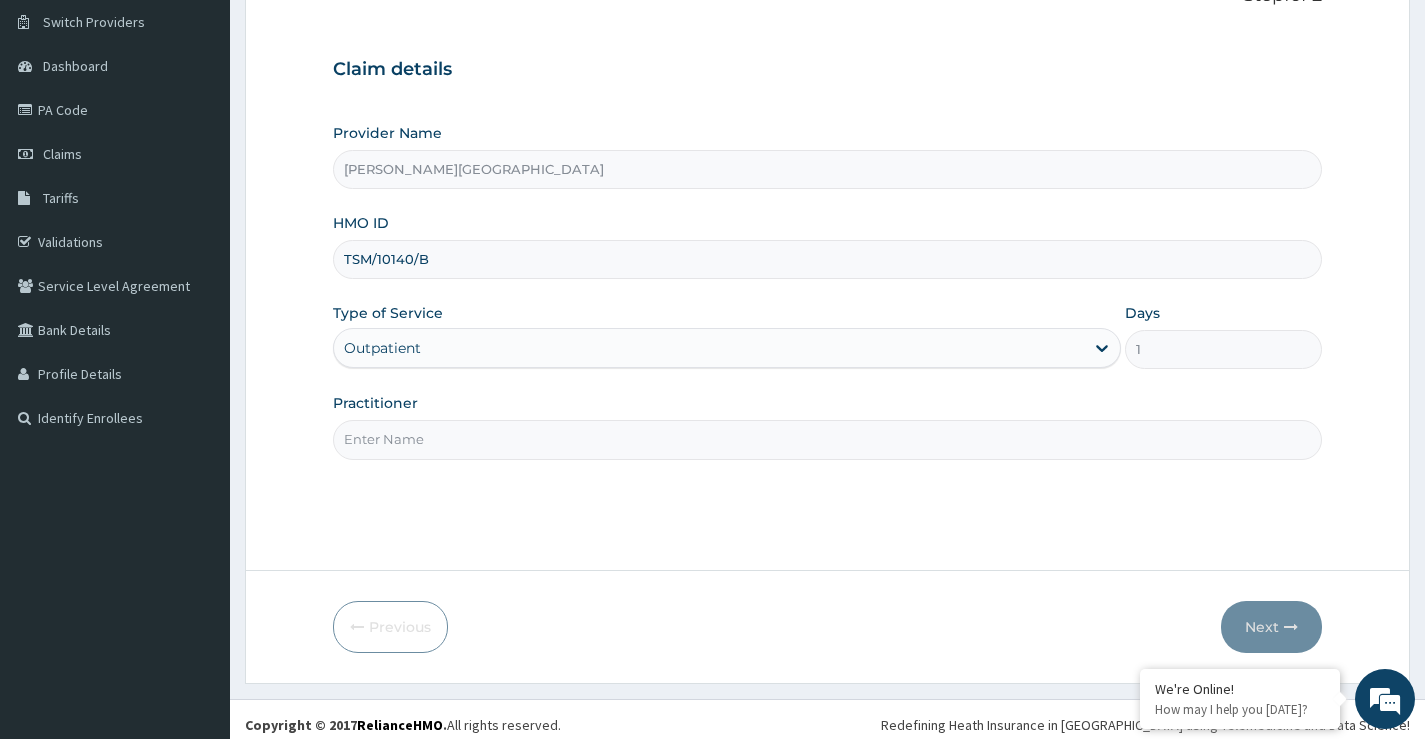 scroll, scrollTop: 163, scrollLeft: 0, axis: vertical 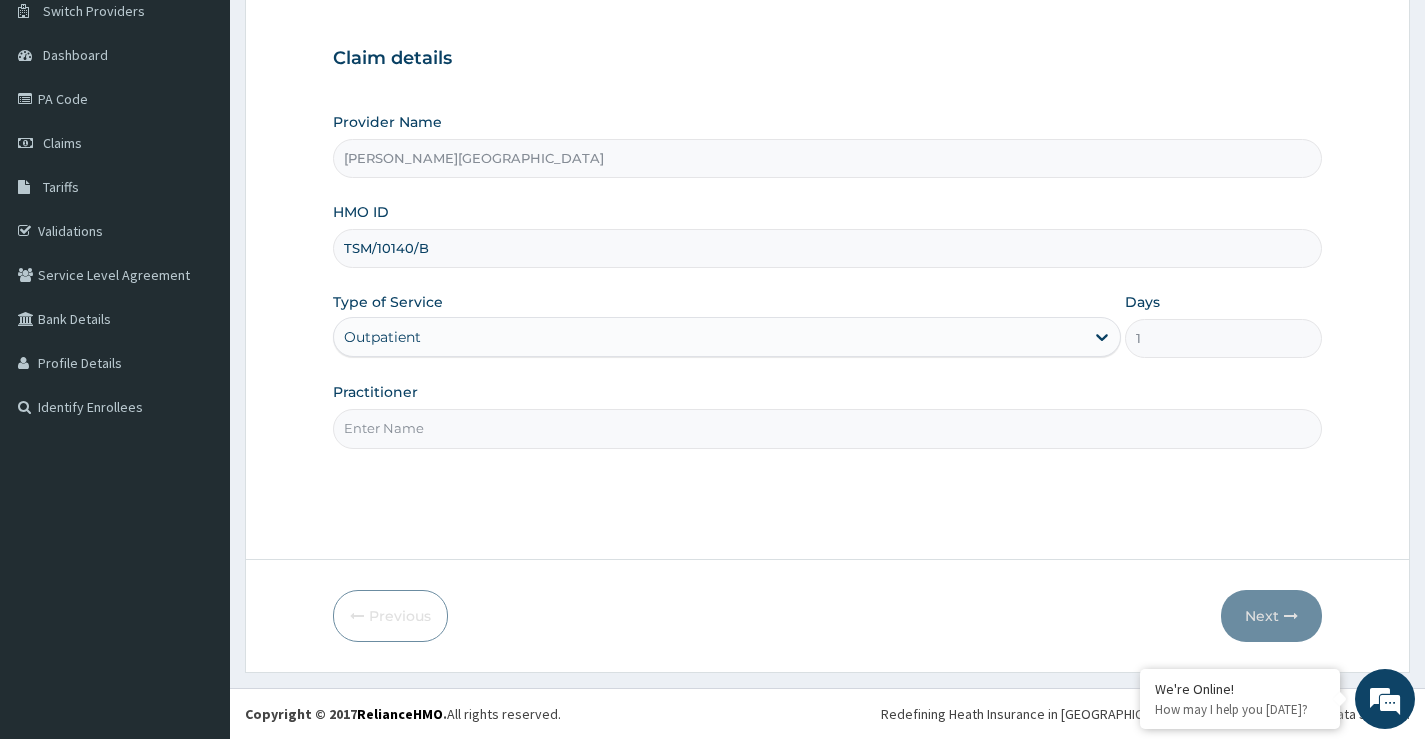 click on "Practitioner" at bounding box center [827, 428] 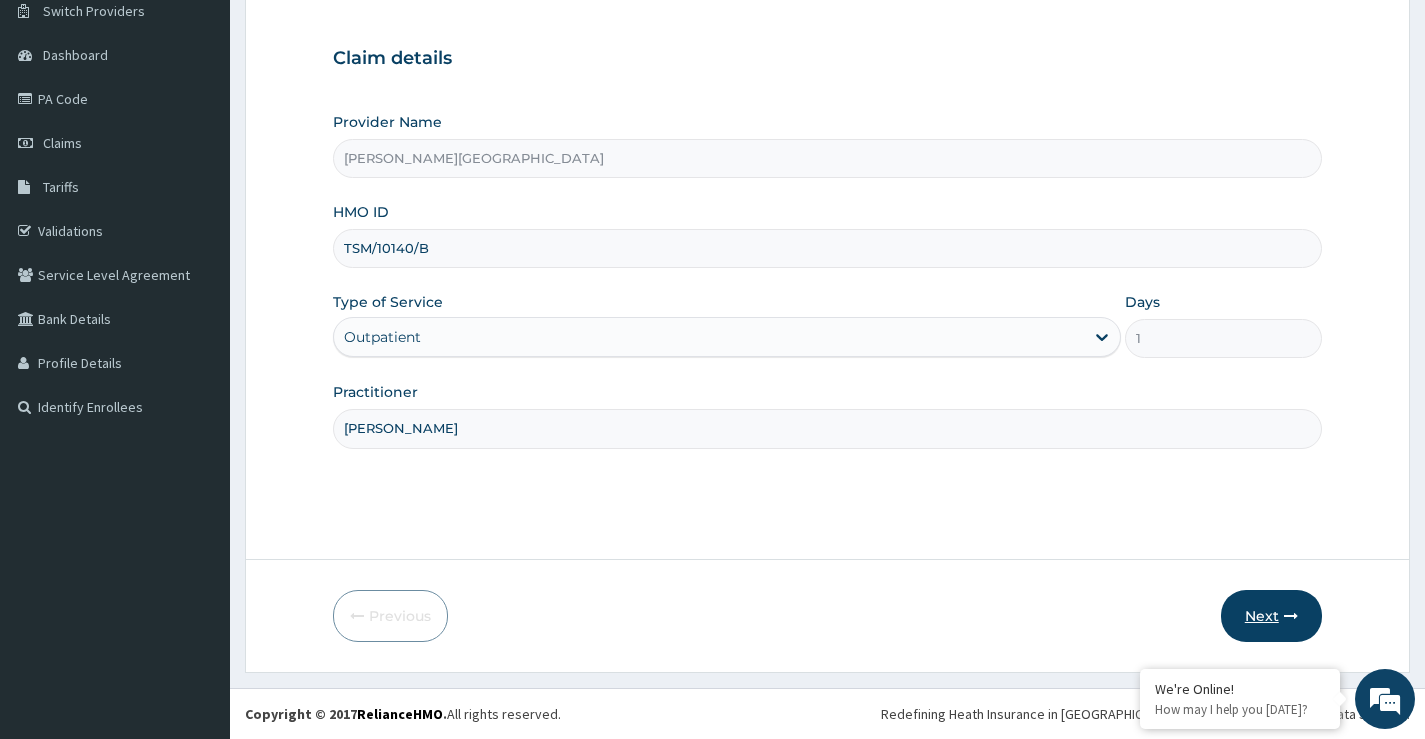 type on "DR POPOOLA" 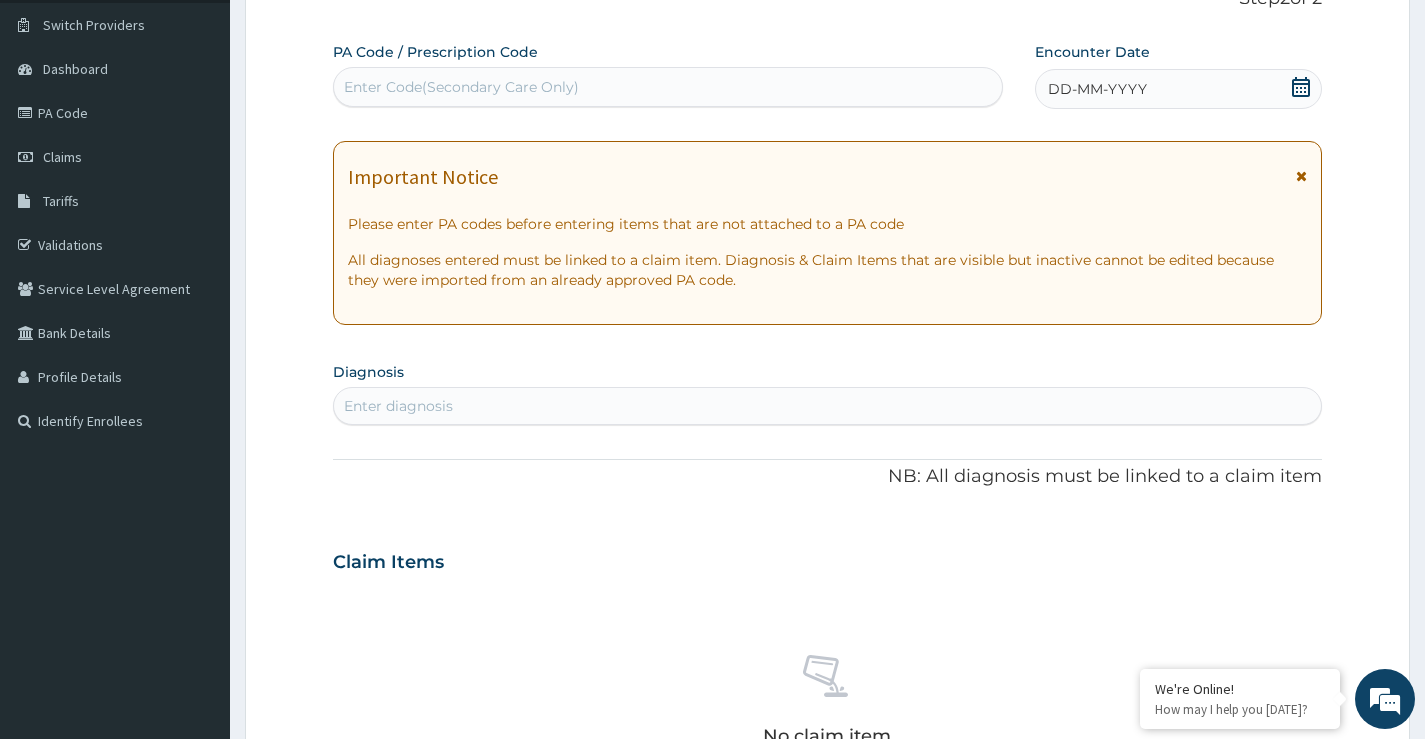 scroll, scrollTop: 0, scrollLeft: 0, axis: both 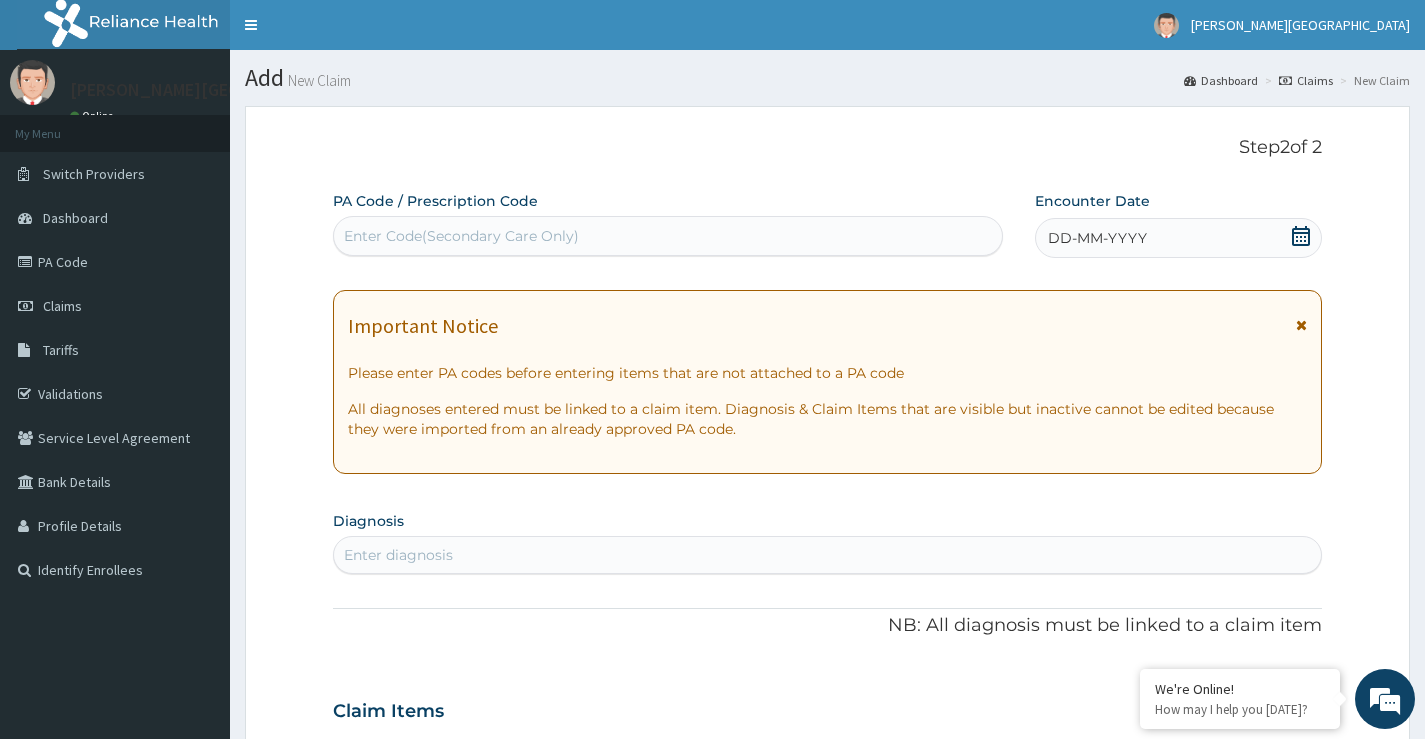 drag, startPoint x: 630, startPoint y: 182, endPoint x: 639, endPoint y: 226, distance: 44.911022 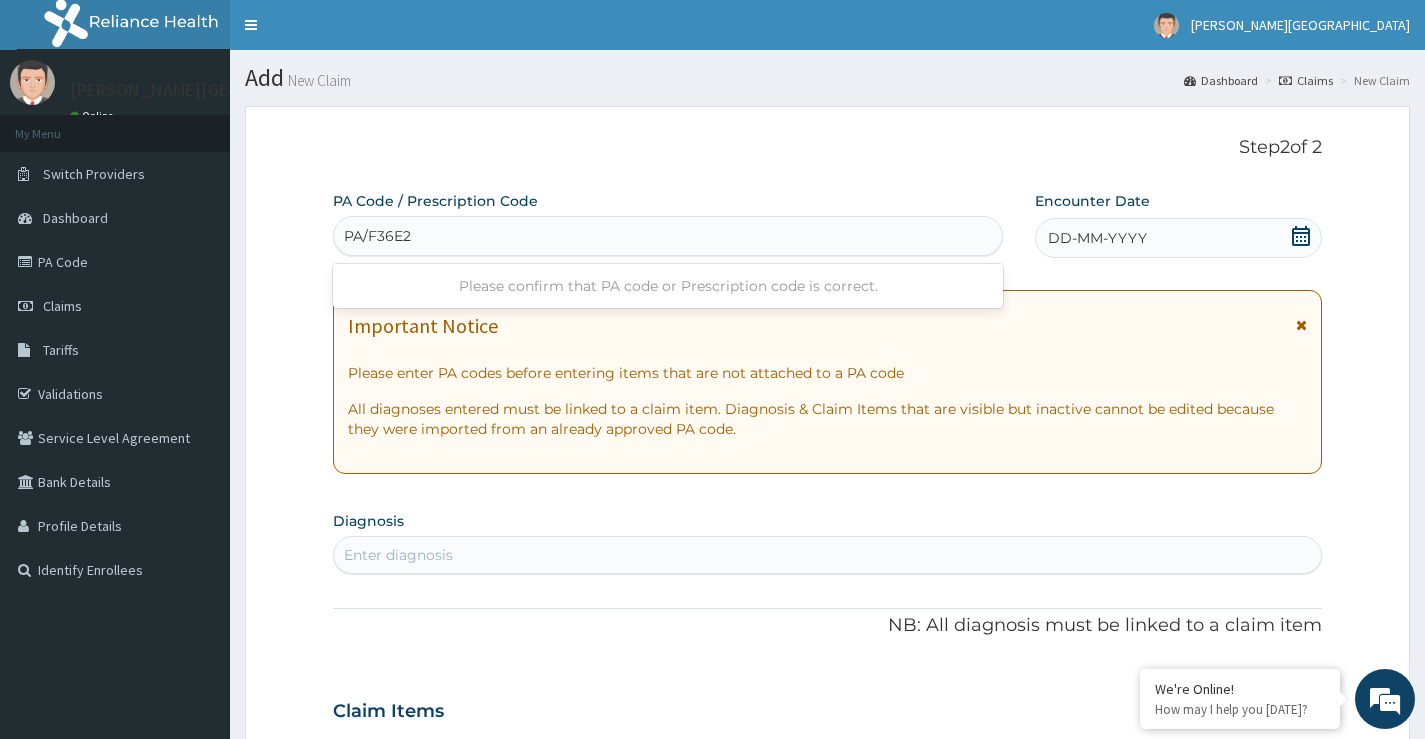 type on "PA/F36E20" 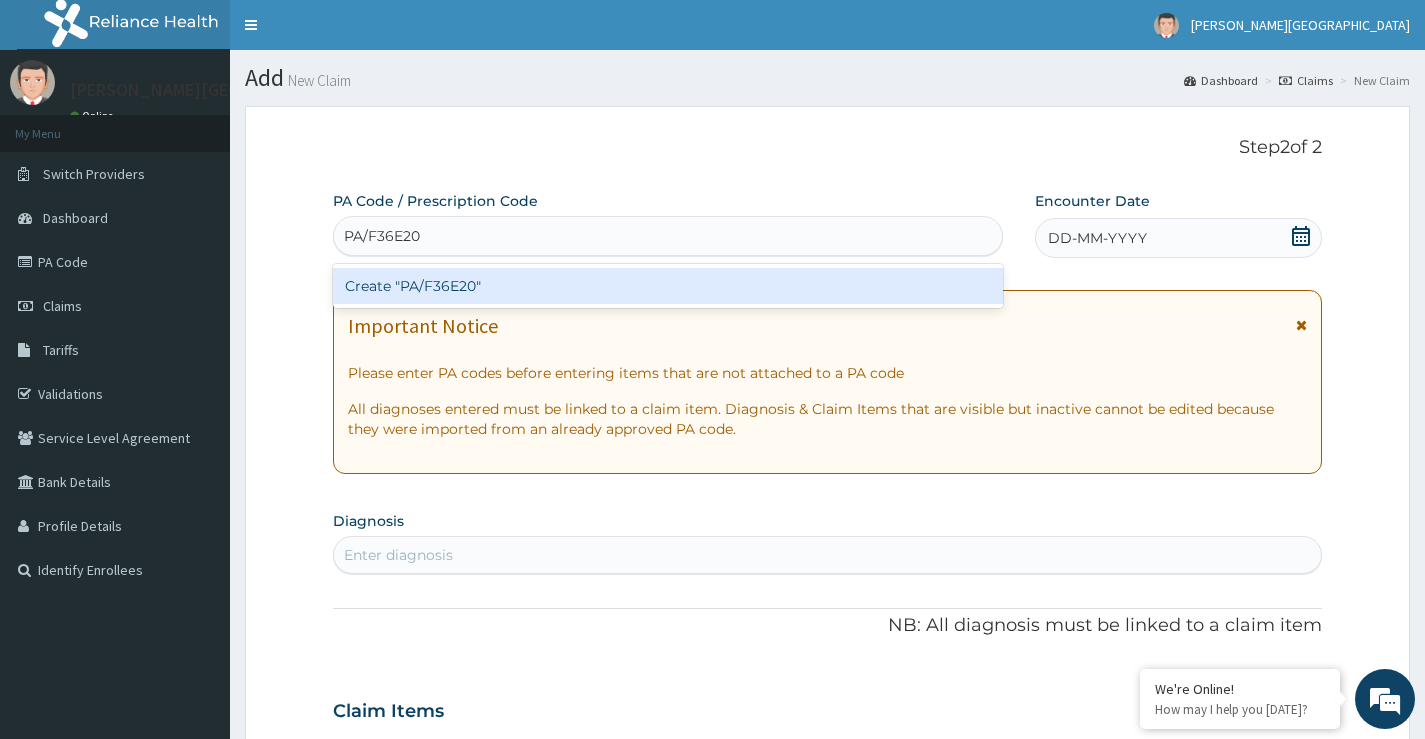type 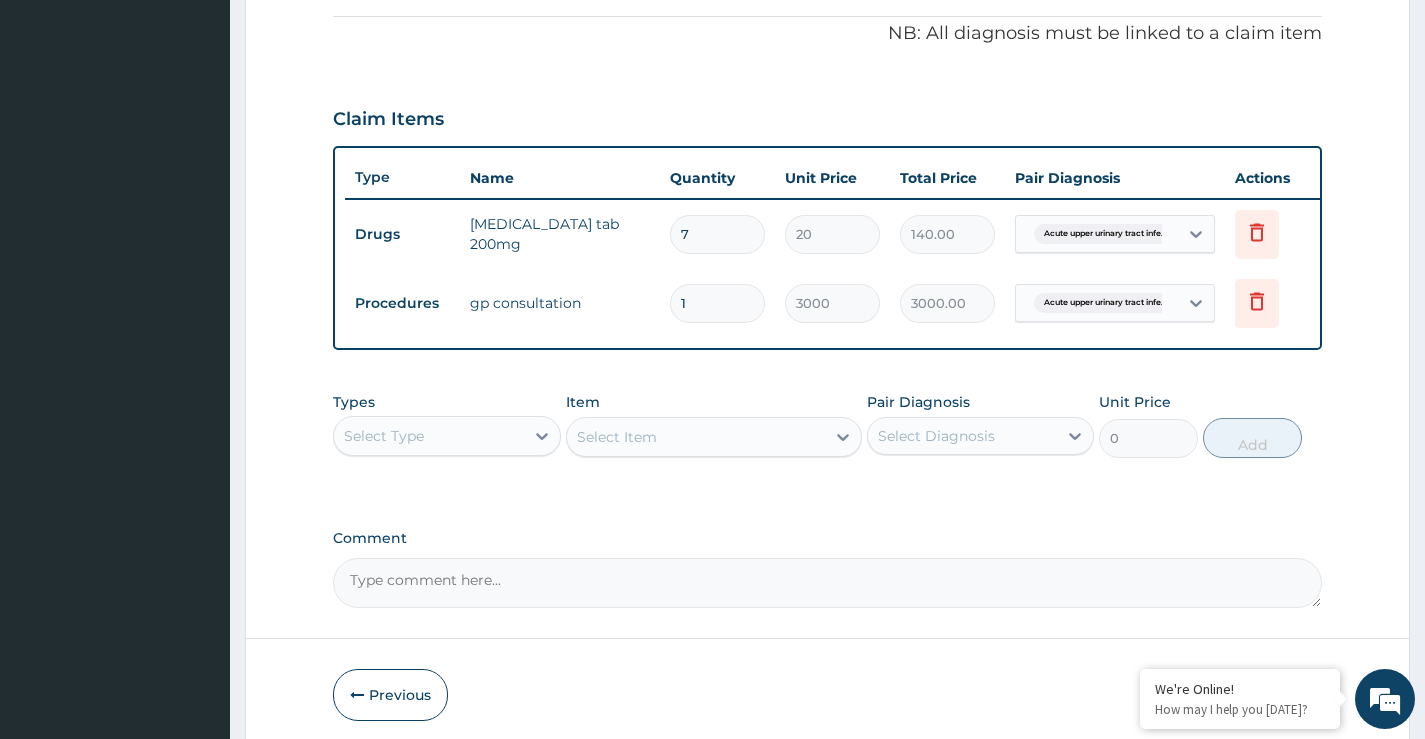 scroll, scrollTop: 632, scrollLeft: 0, axis: vertical 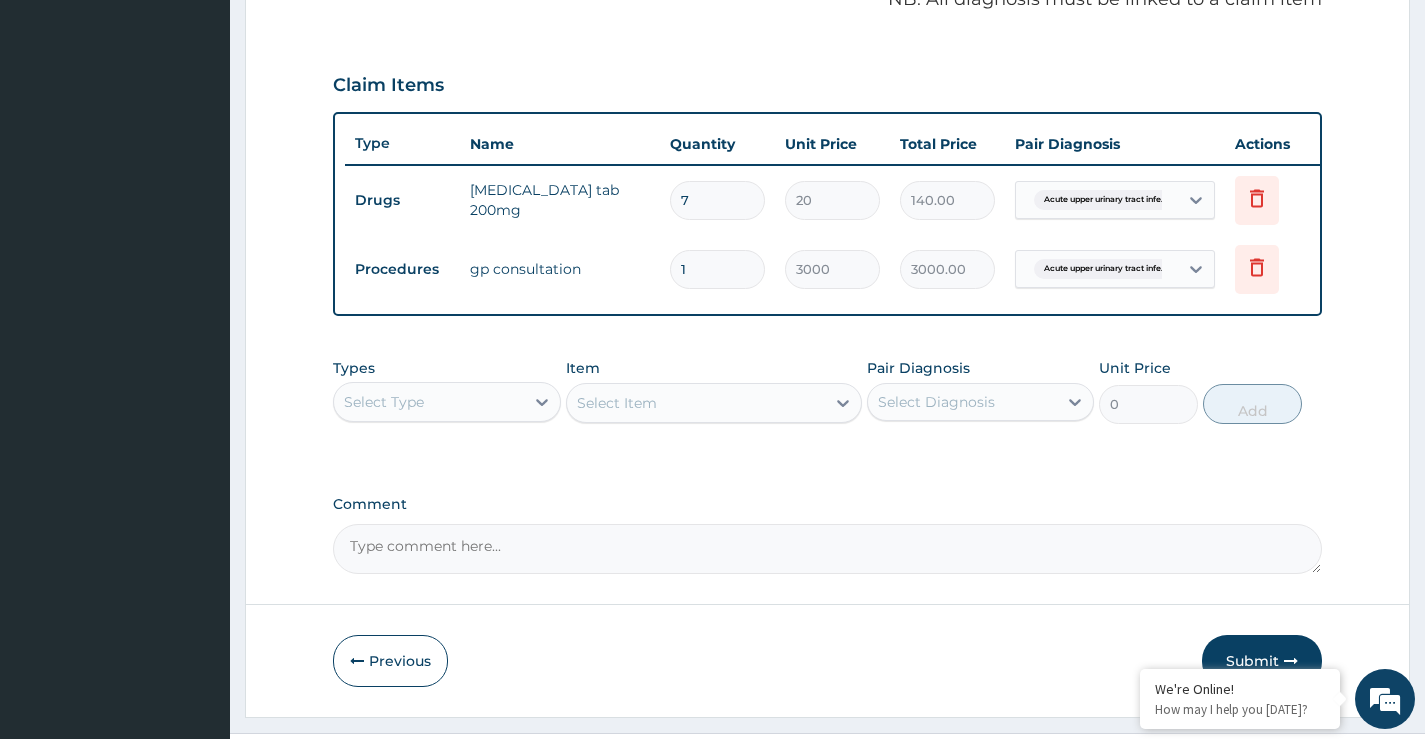 click on "7" at bounding box center (717, 200) 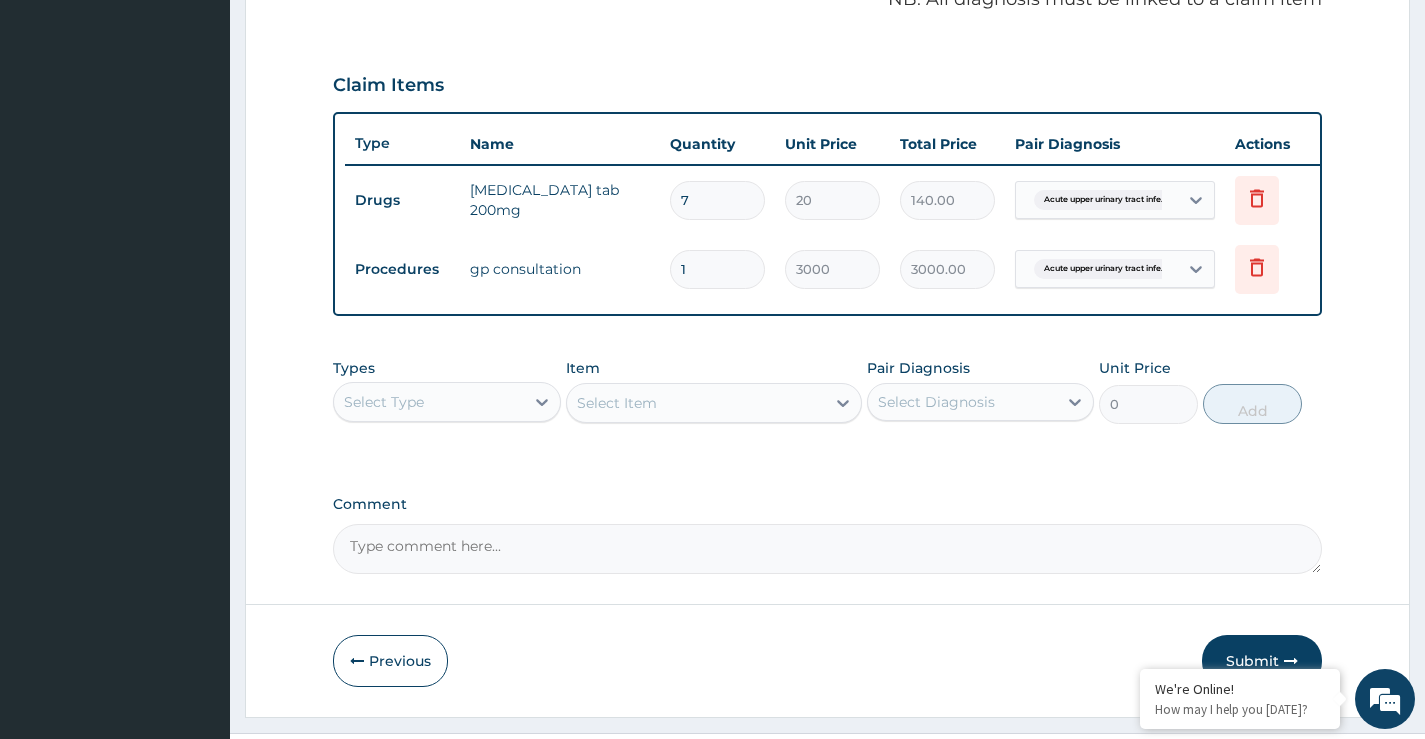 type 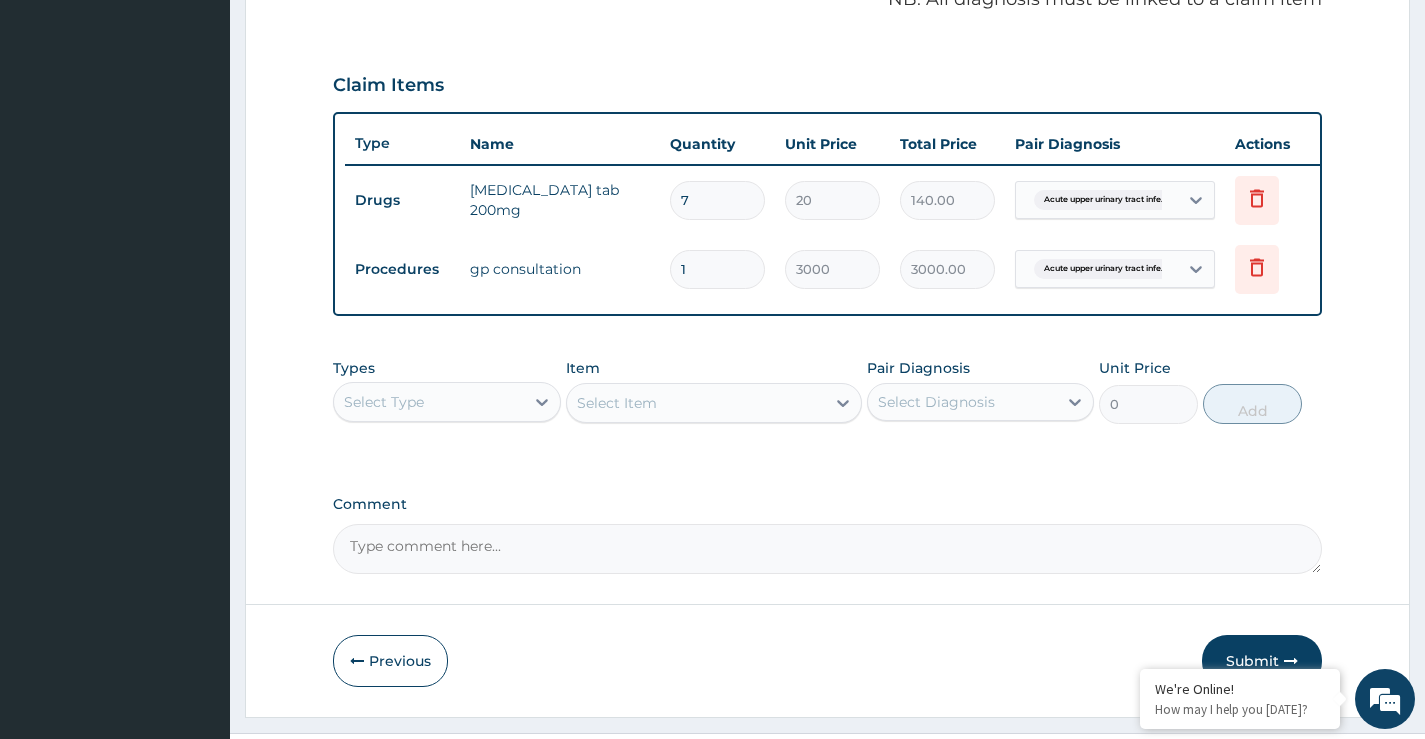 type on "0.00" 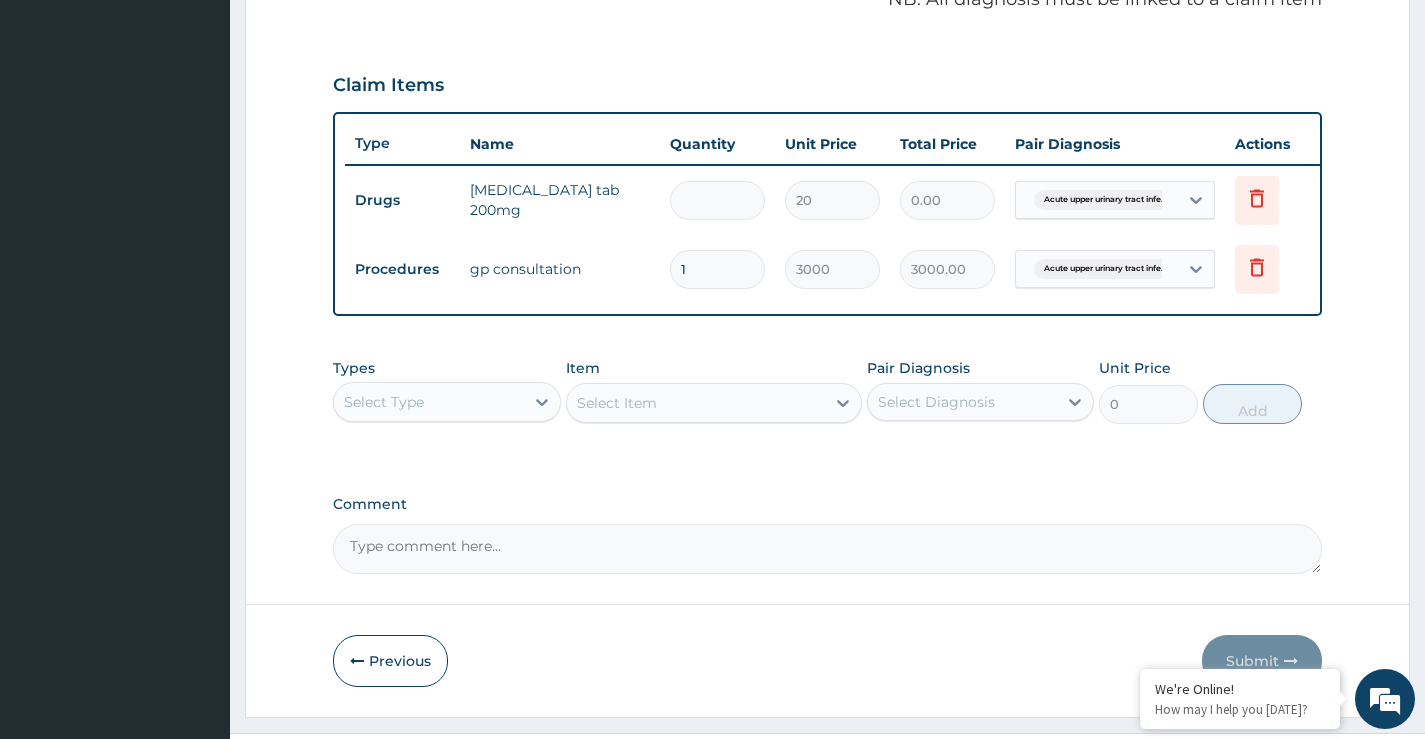 type on "6" 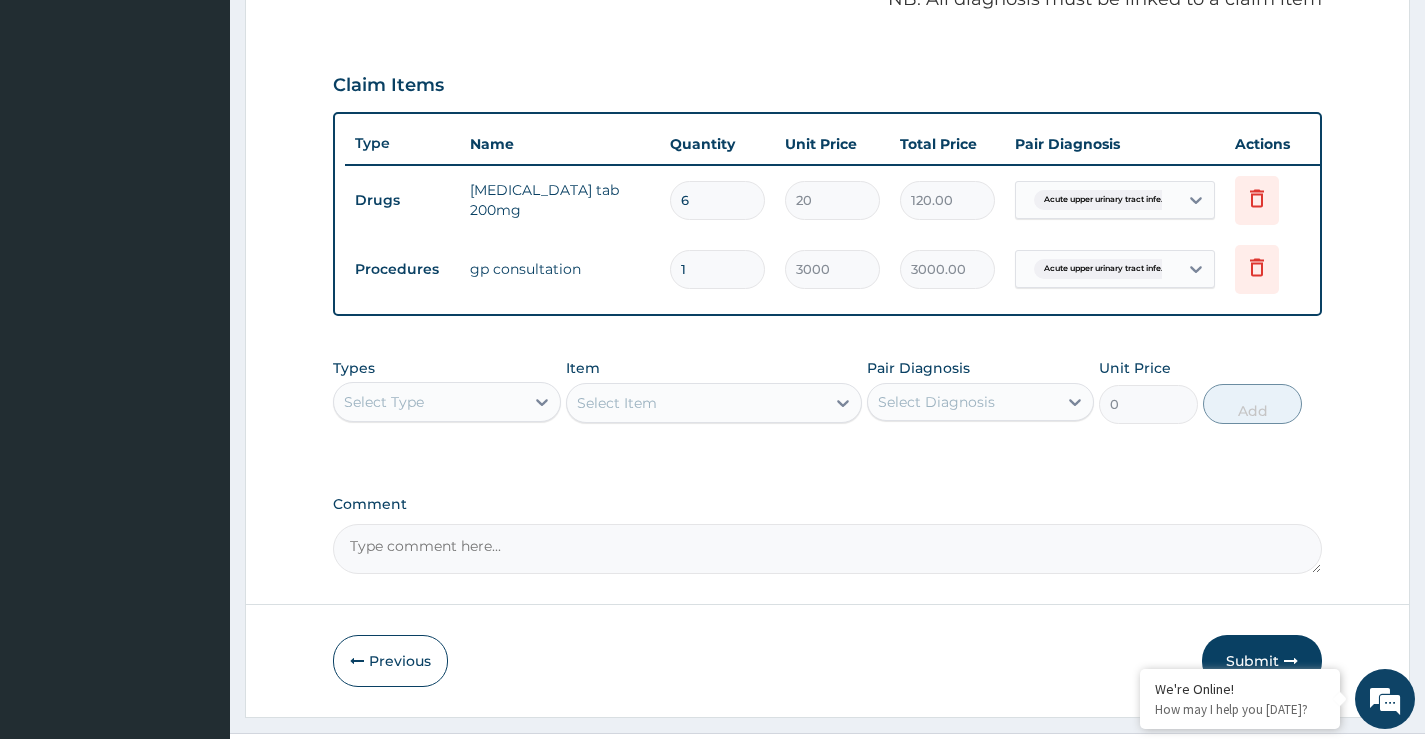 type on "60" 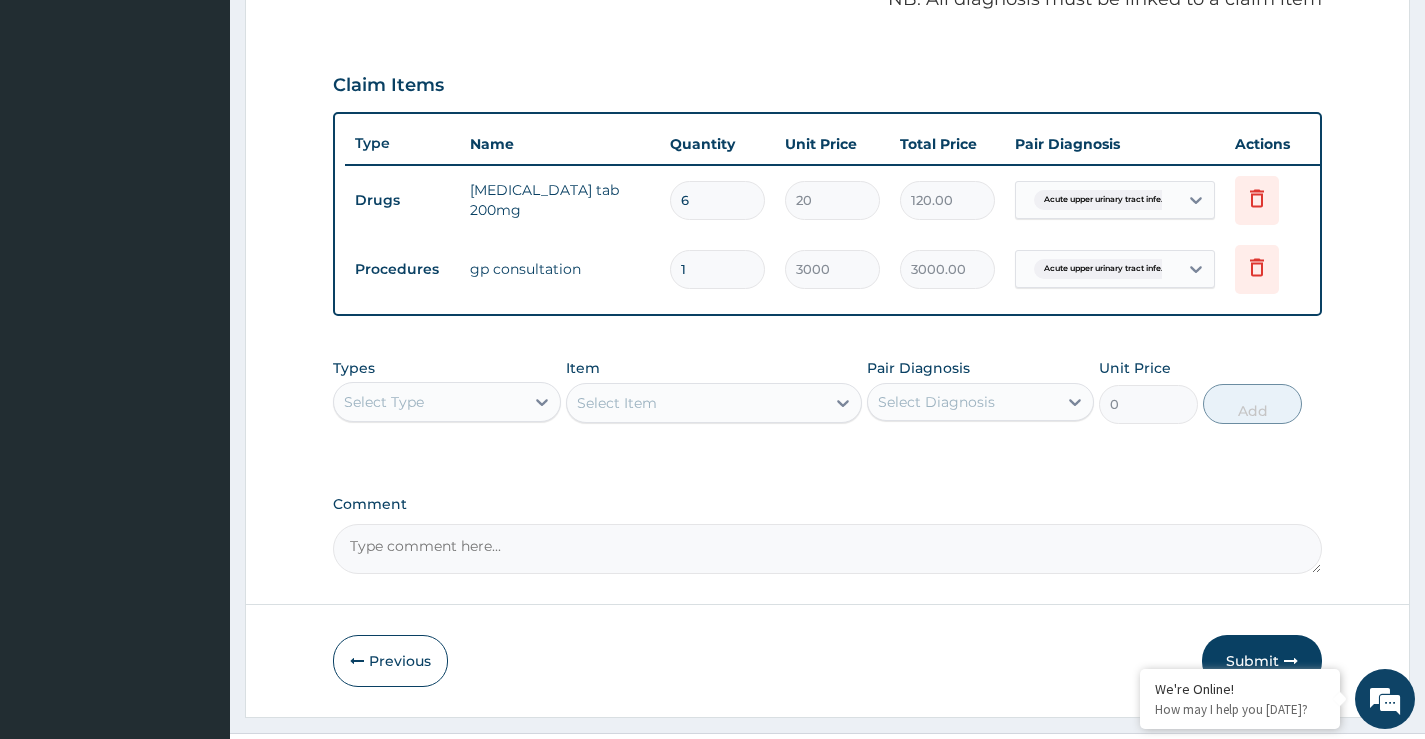 type on "1200.00" 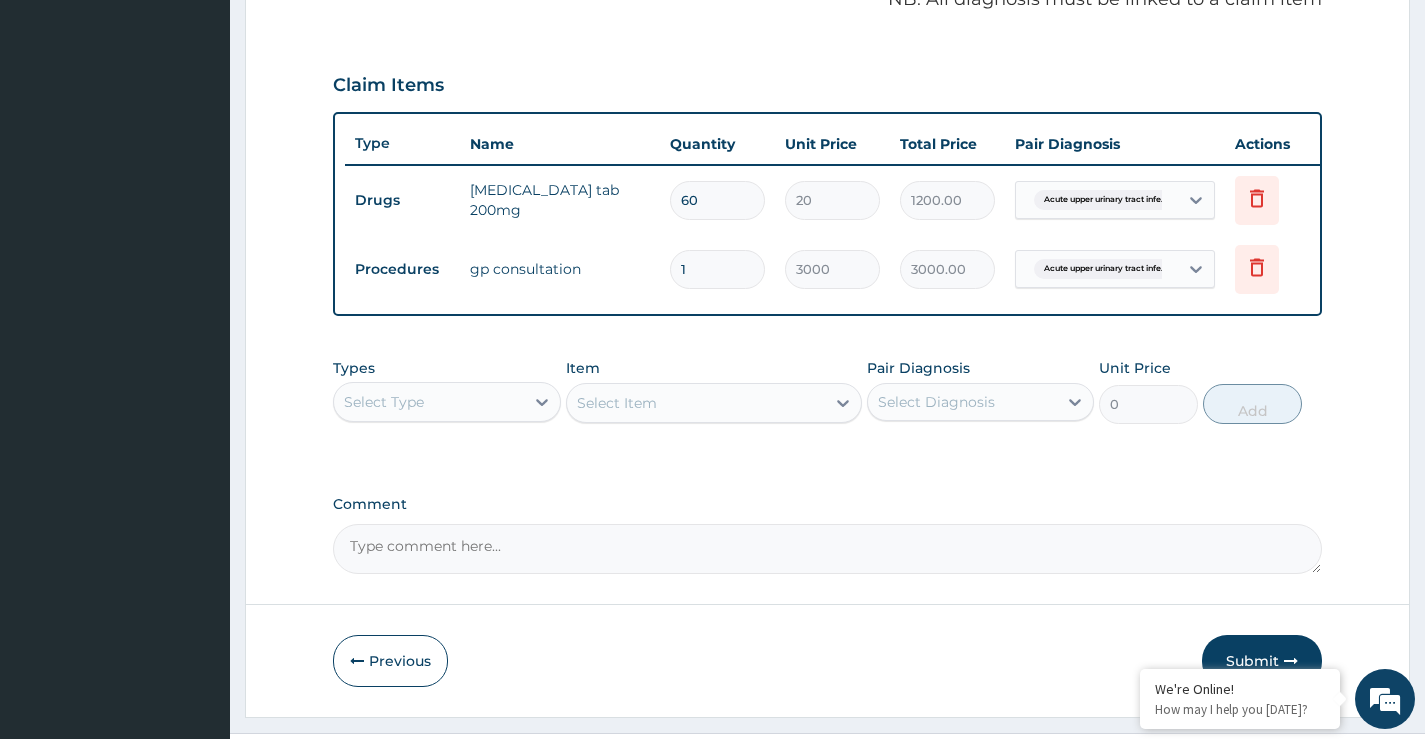 type on "60" 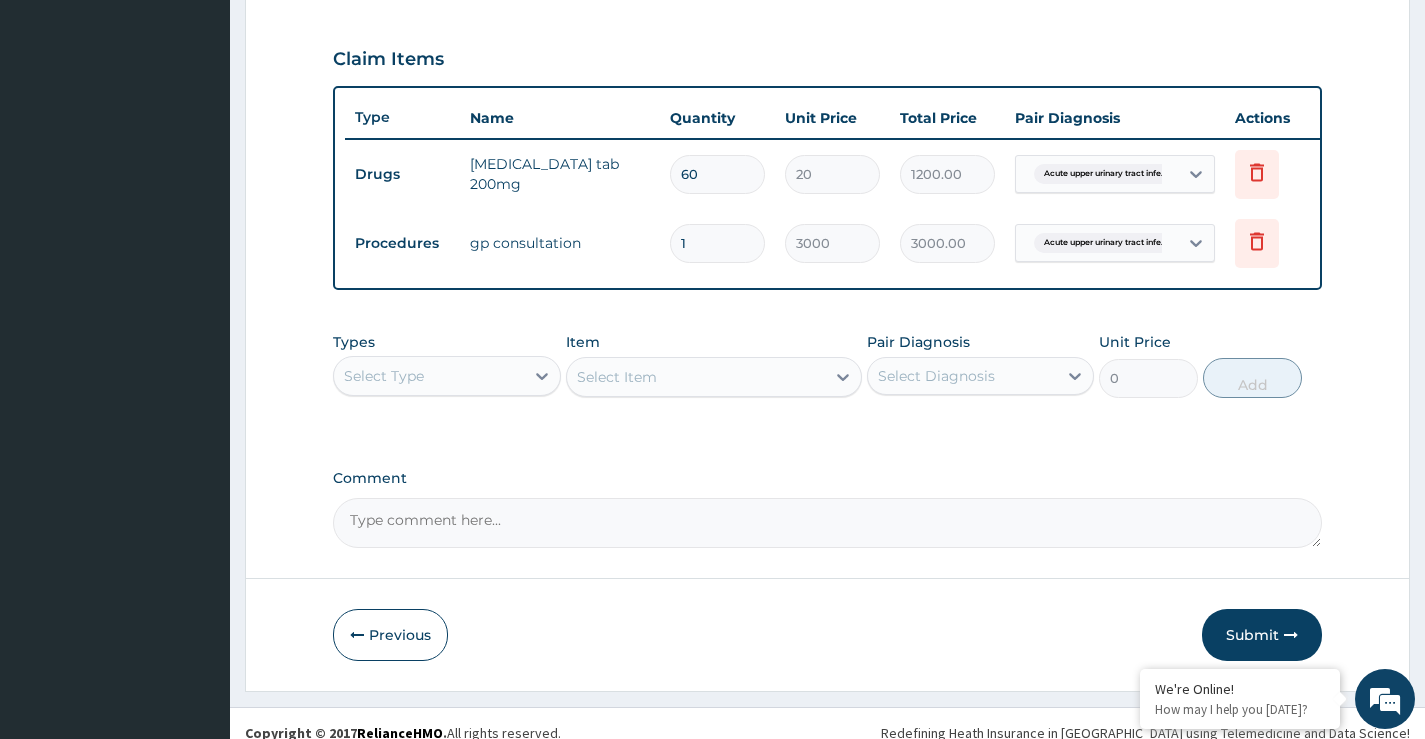 scroll, scrollTop: 692, scrollLeft: 0, axis: vertical 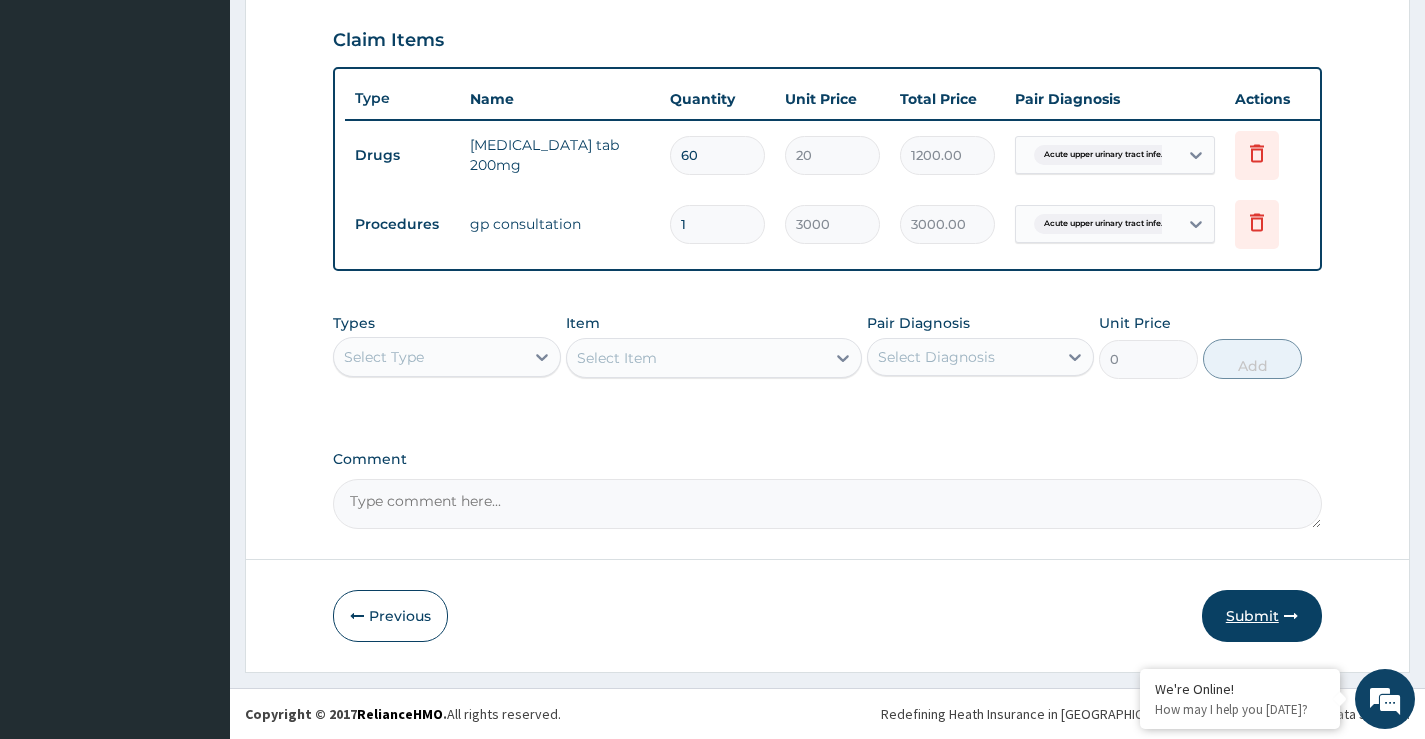 click on "Submit" at bounding box center (1262, 616) 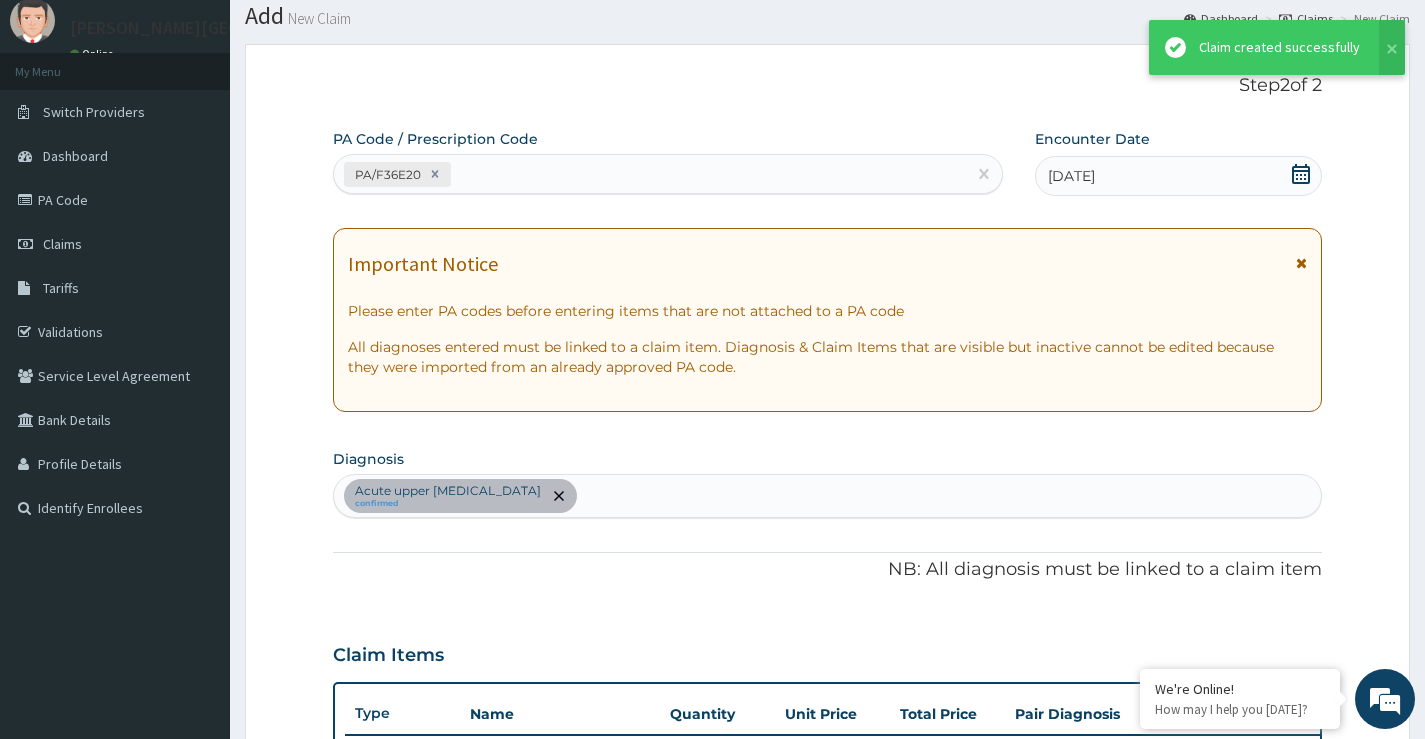 scroll, scrollTop: 692, scrollLeft: 0, axis: vertical 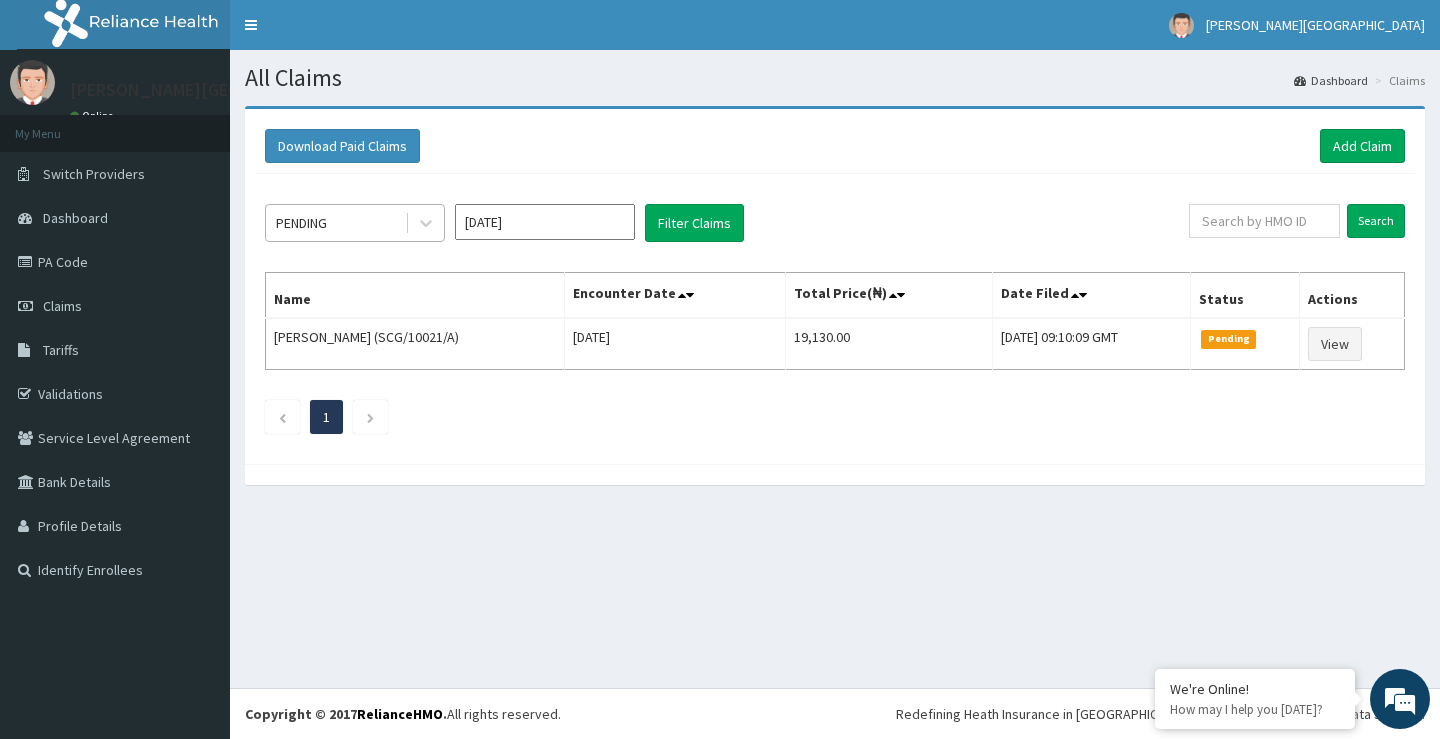 click on "PENDING" at bounding box center [335, 223] 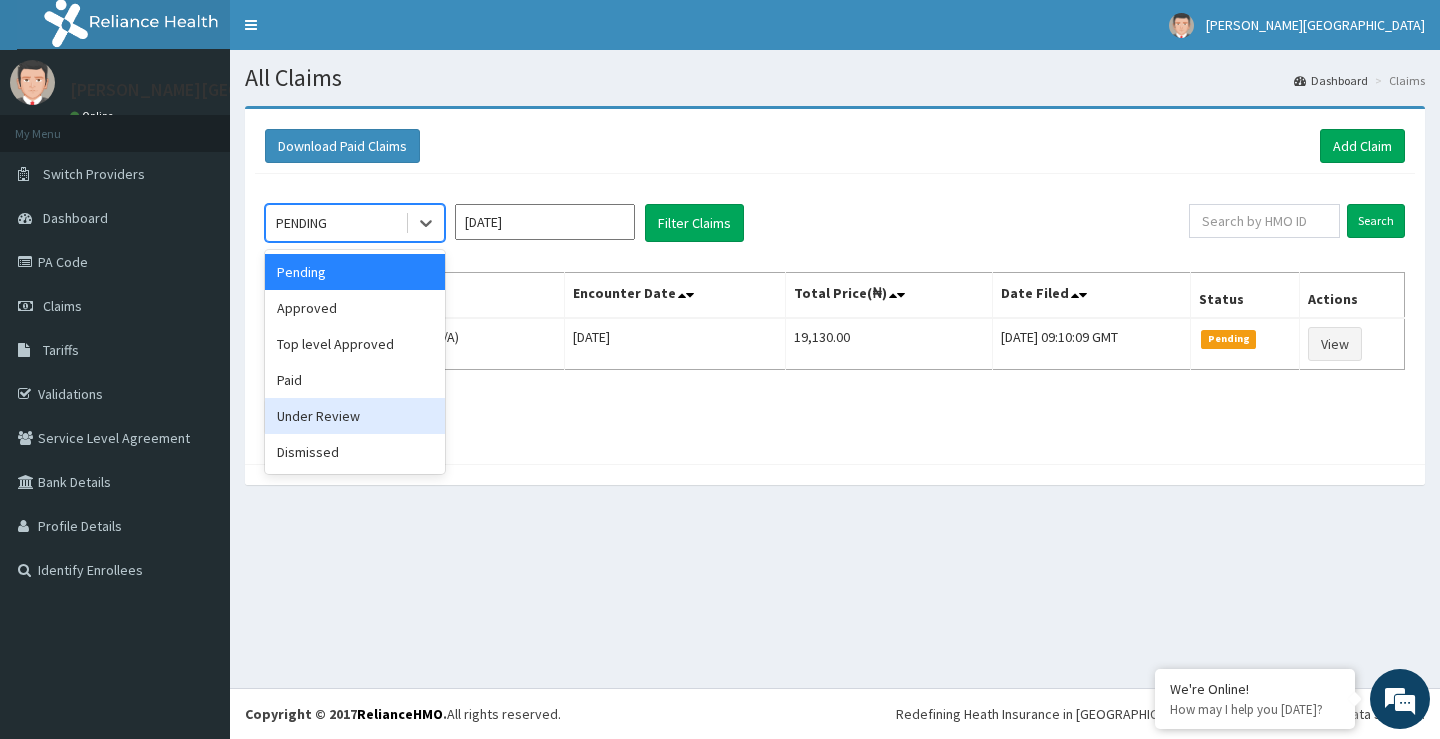 click on "Under Review" at bounding box center (355, 416) 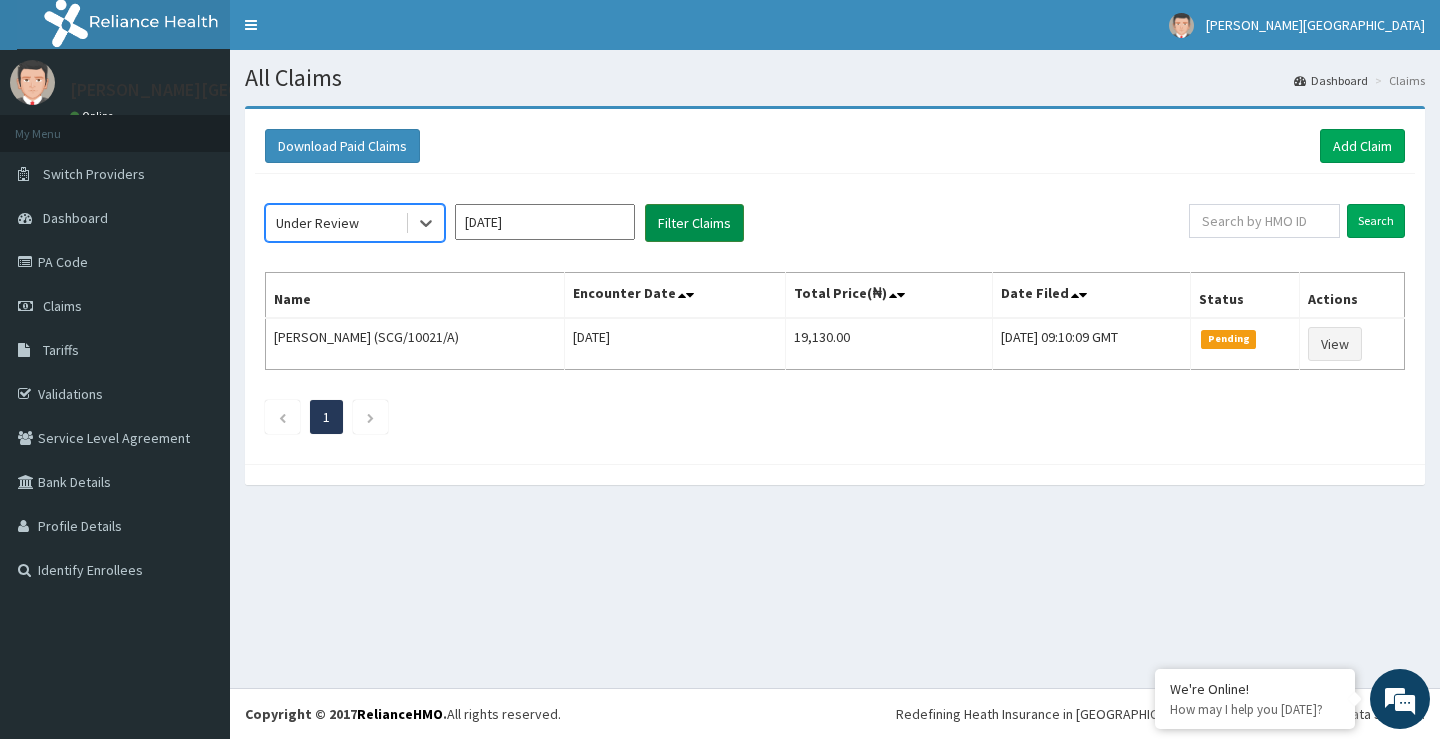 click on "Filter Claims" at bounding box center (694, 223) 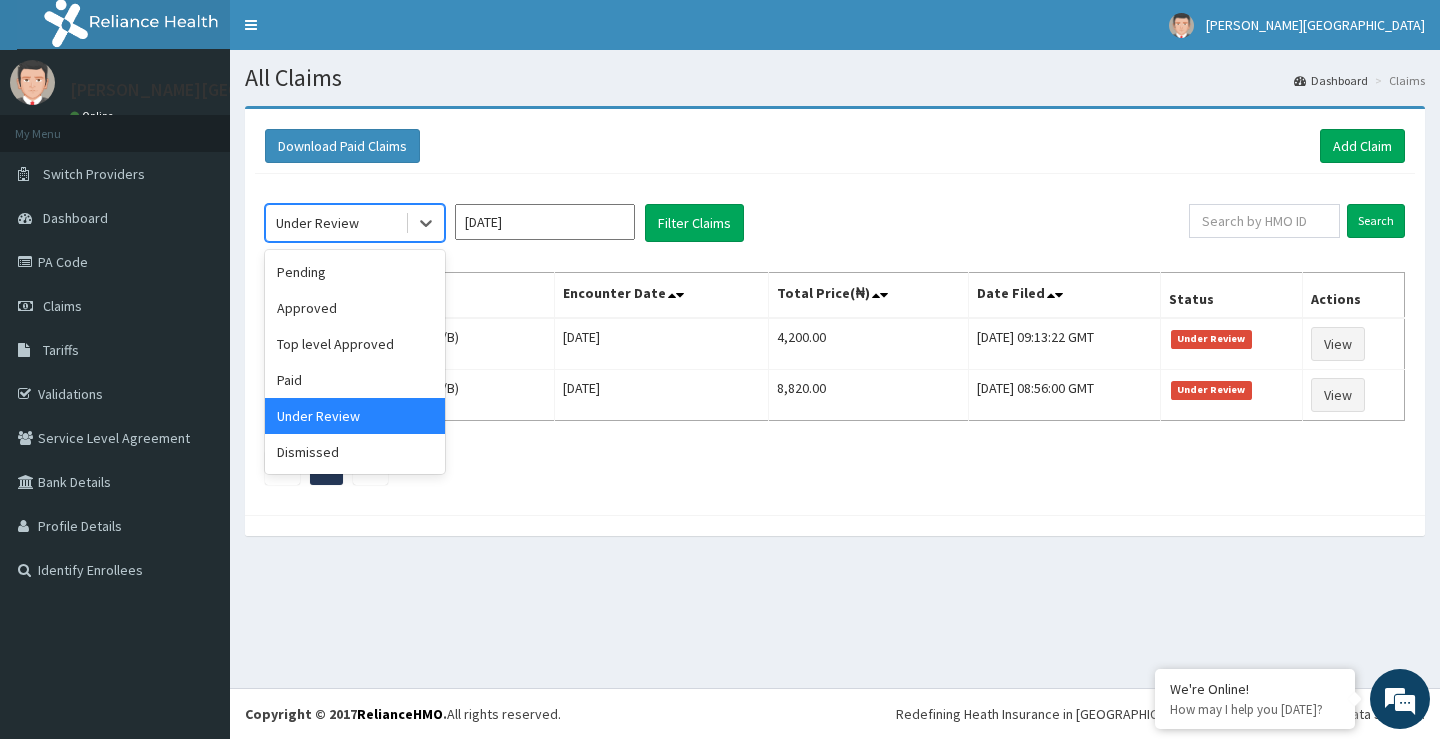 click on "Under Review" at bounding box center [317, 223] 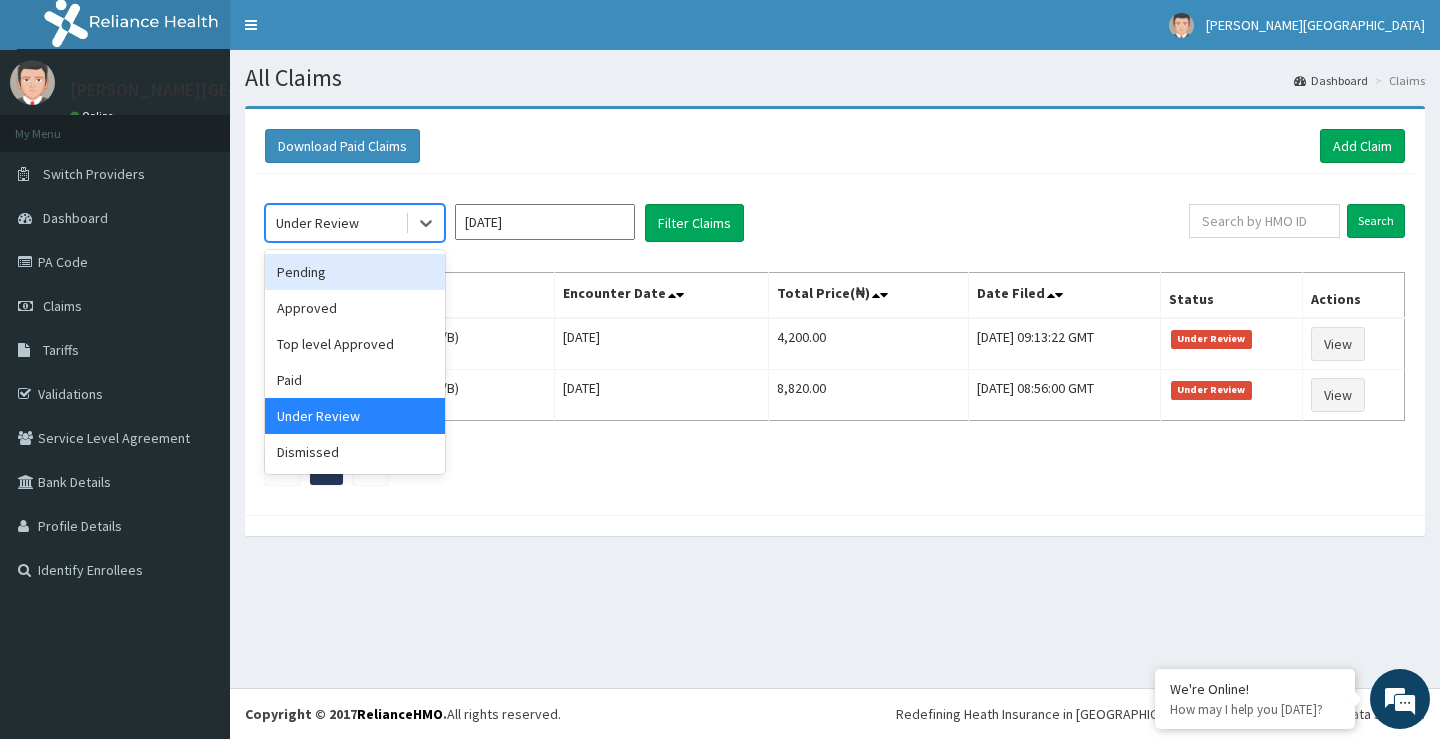 scroll, scrollTop: 0, scrollLeft: 0, axis: both 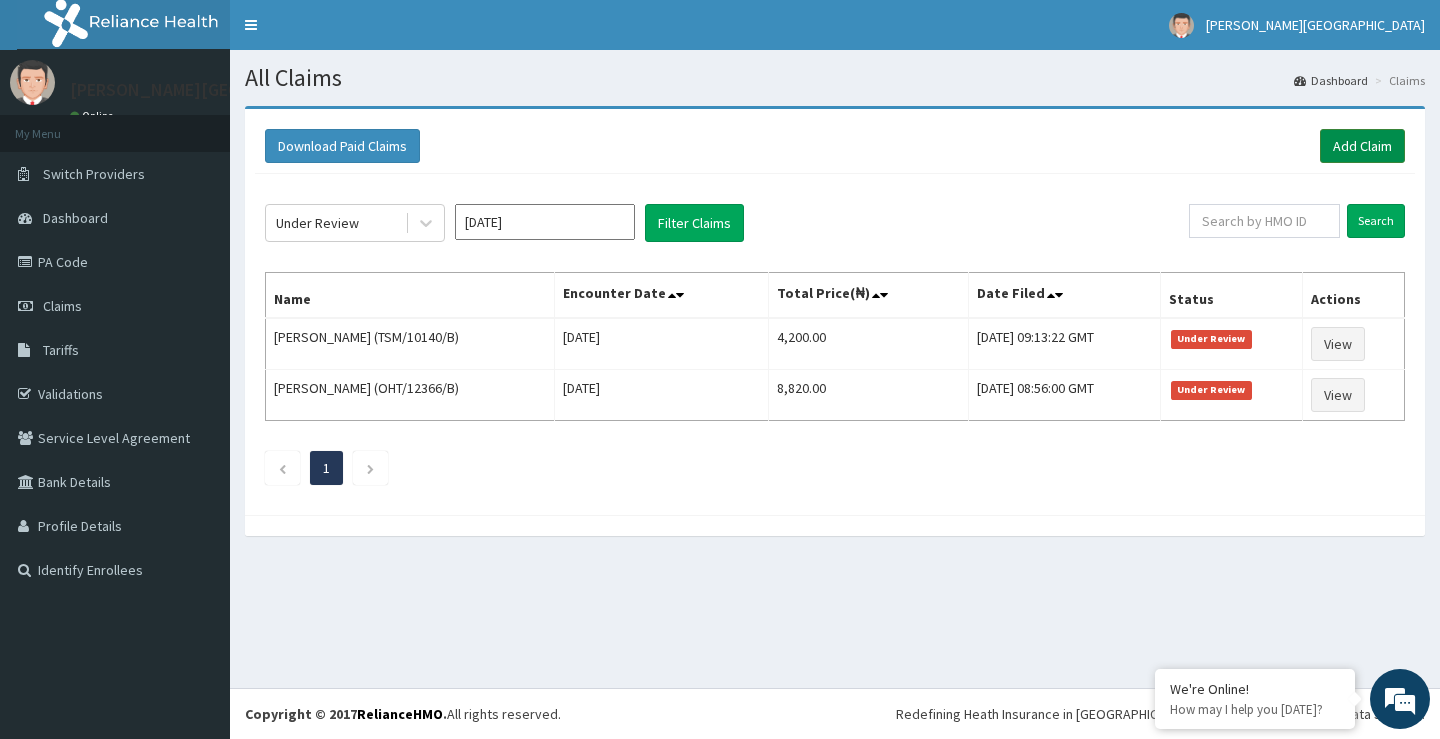click on "Add Claim" at bounding box center [1362, 146] 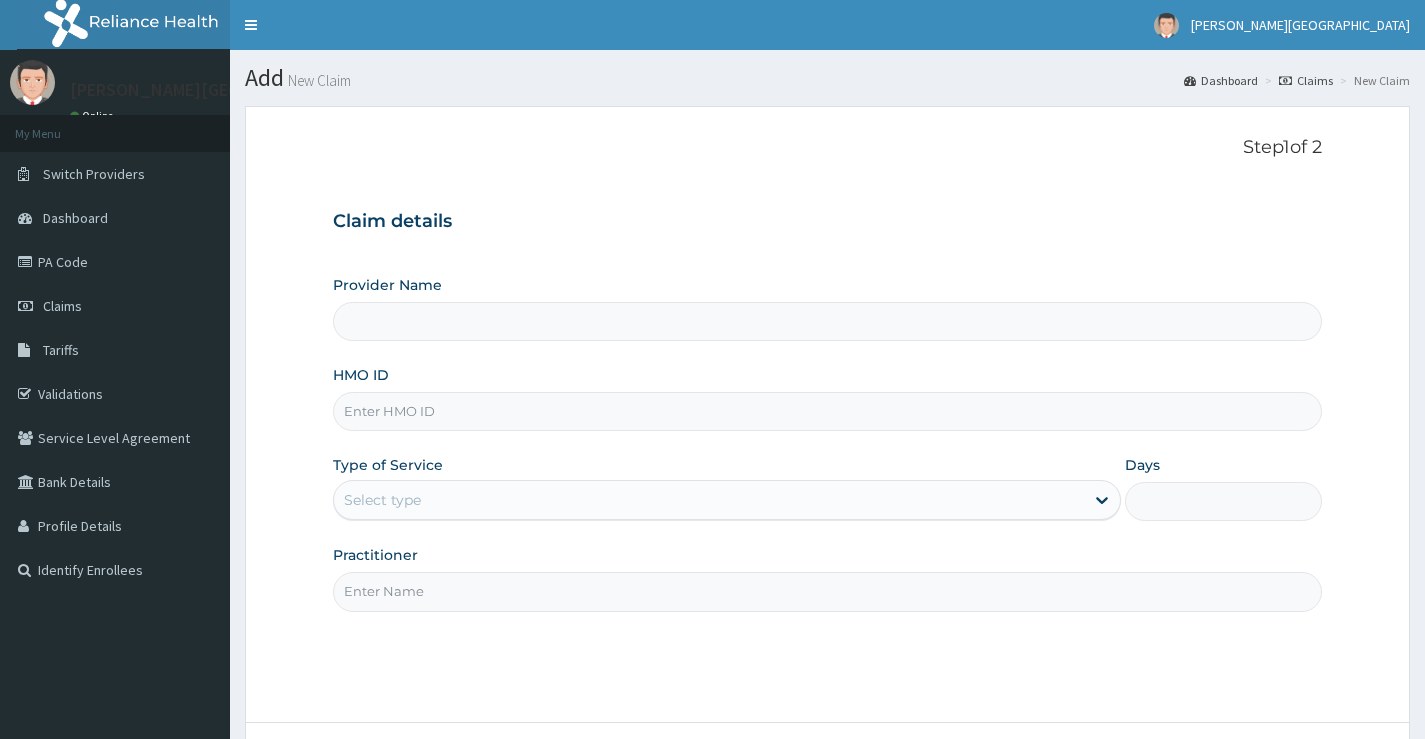 scroll, scrollTop: 0, scrollLeft: 0, axis: both 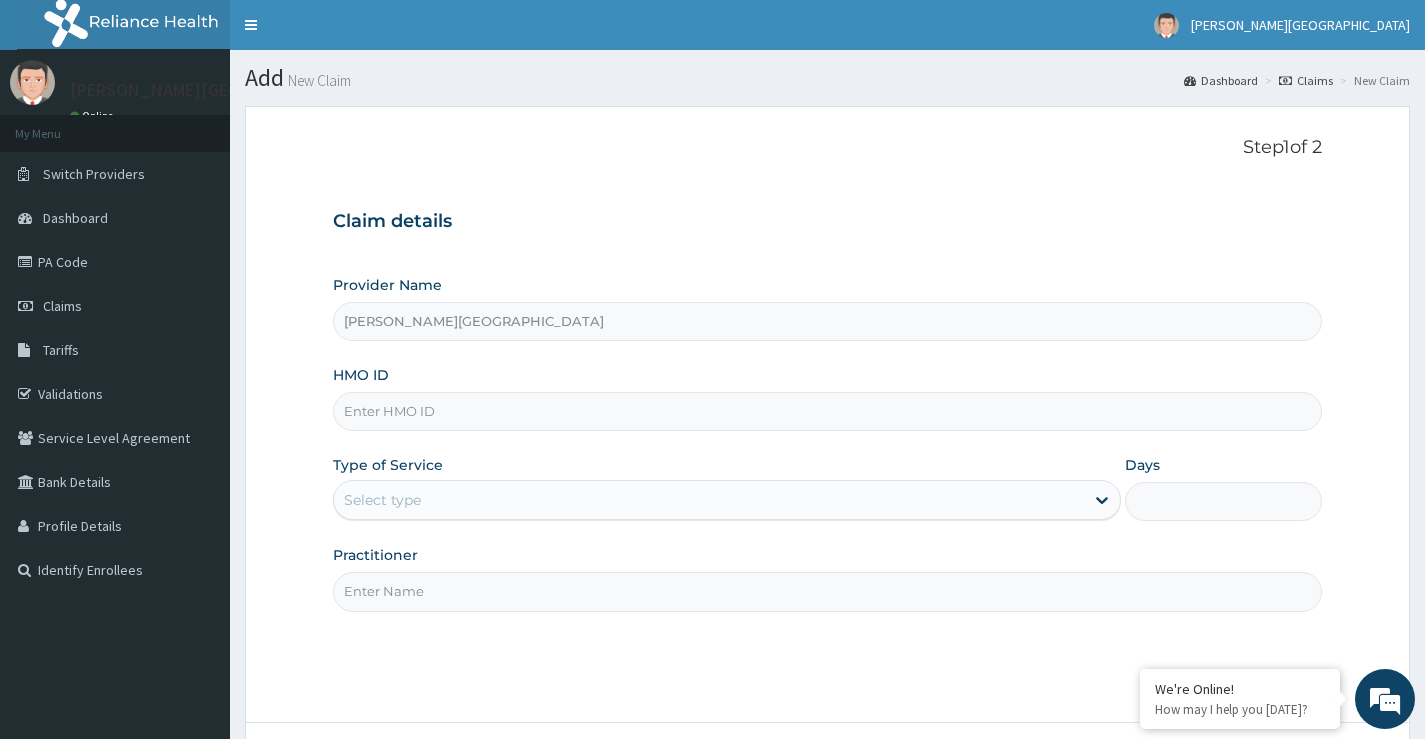 click on "HMO ID" at bounding box center (827, 411) 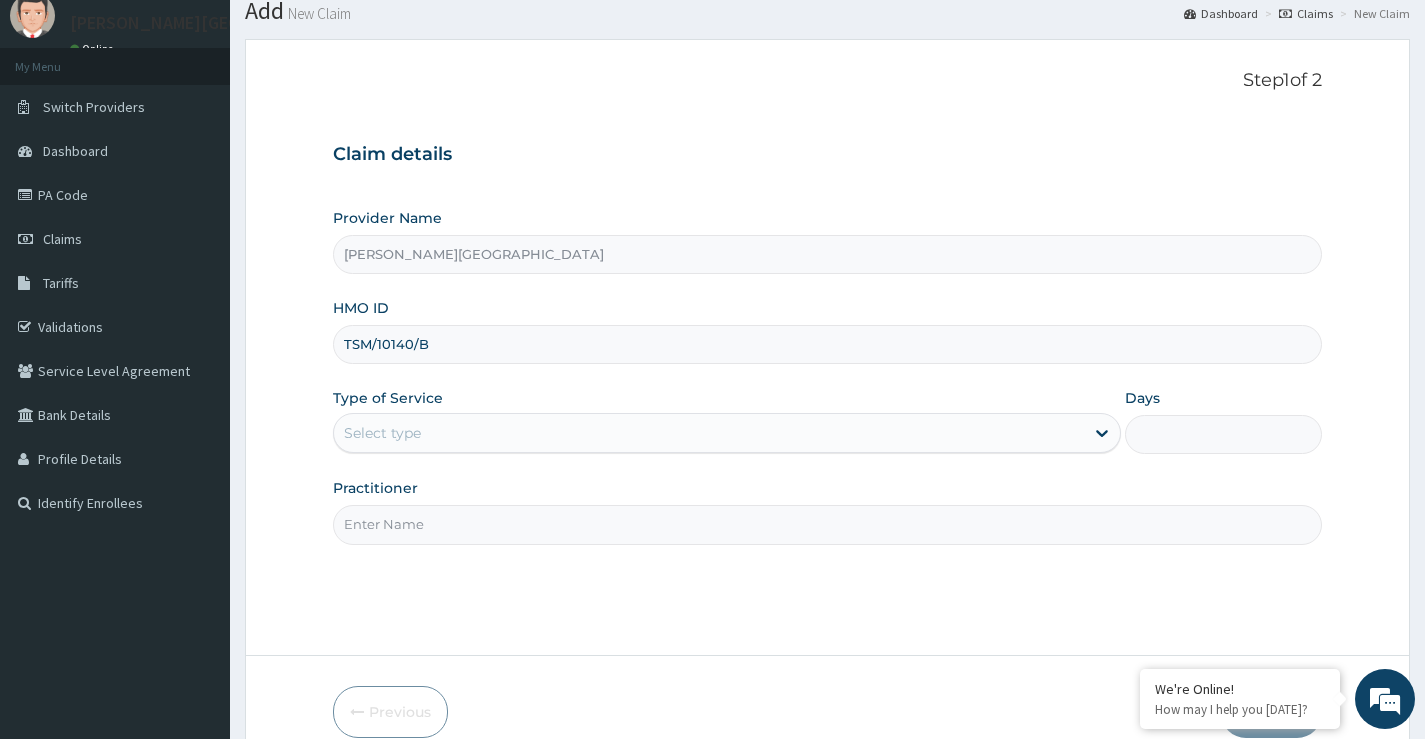scroll, scrollTop: 100, scrollLeft: 0, axis: vertical 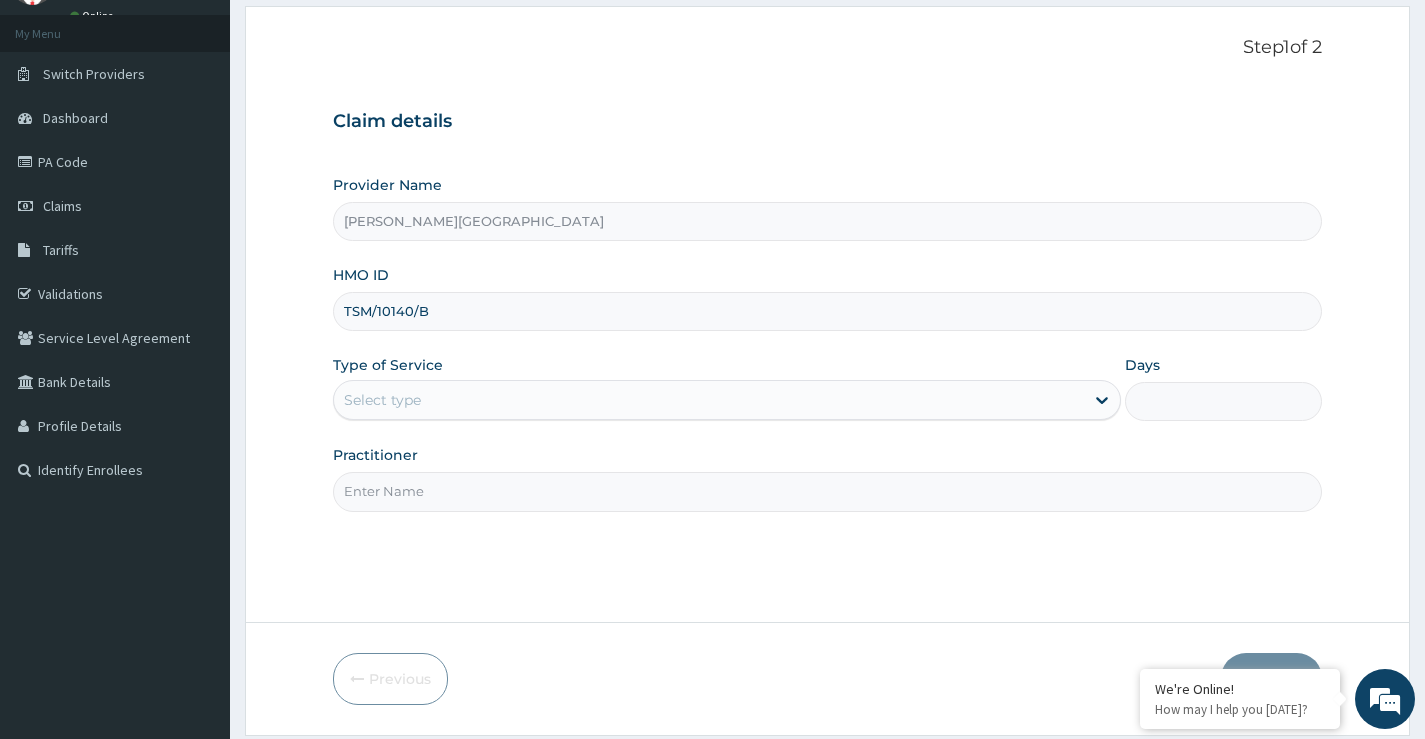 type on "TSM/10140/B" 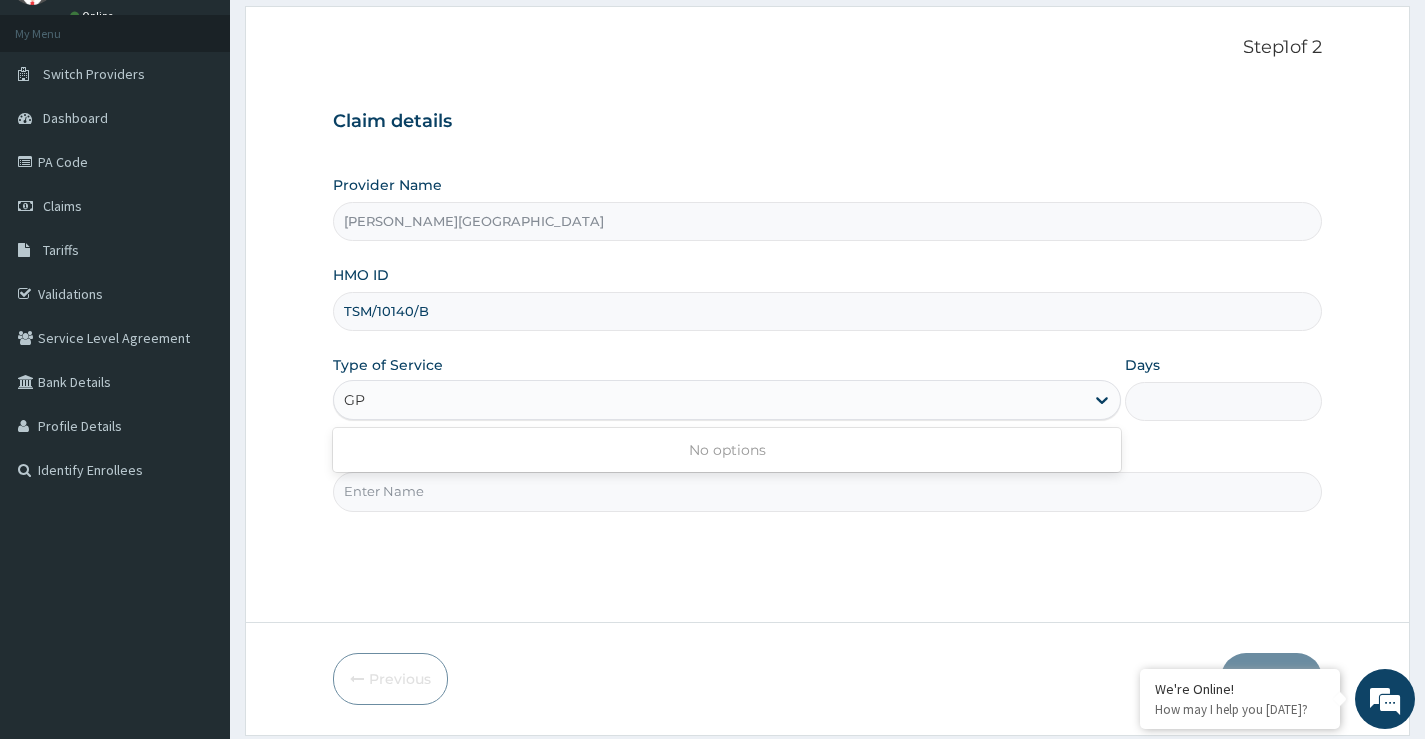type on "G" 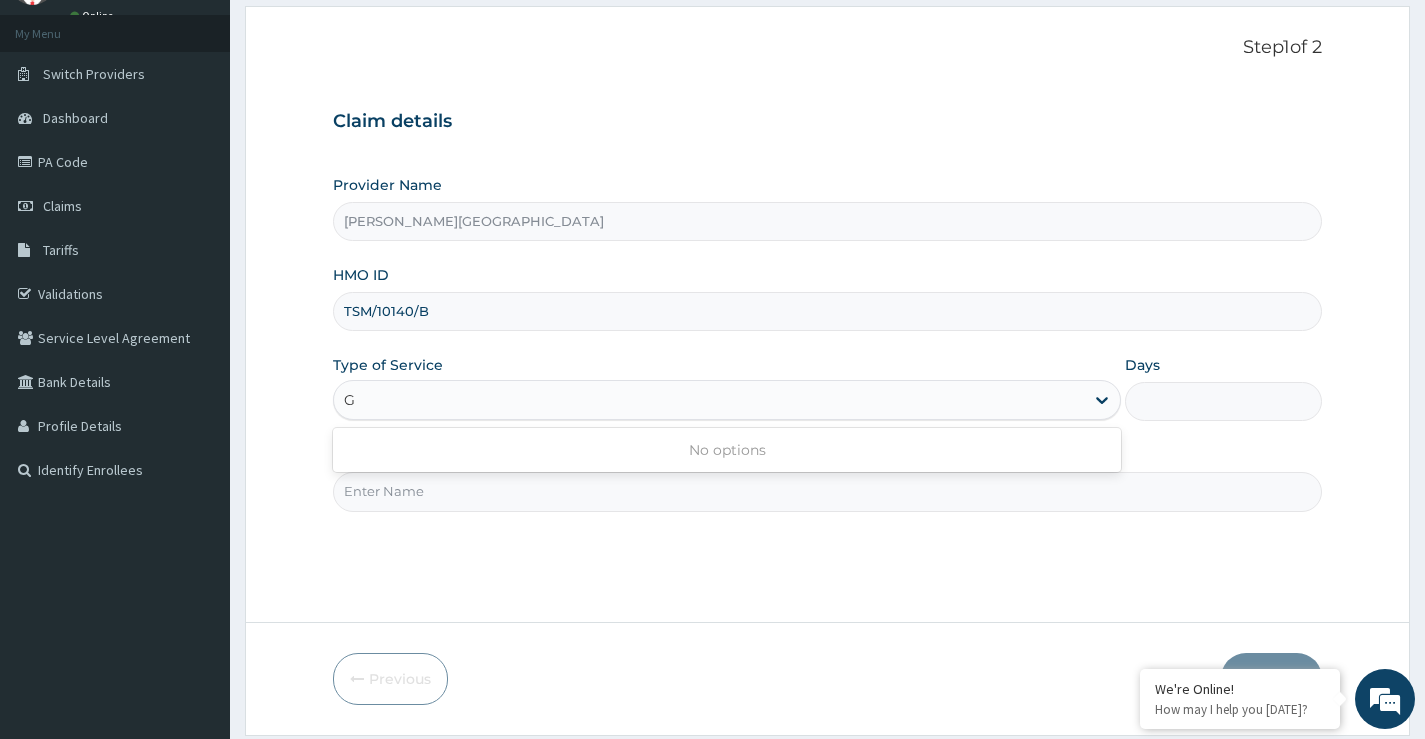 type 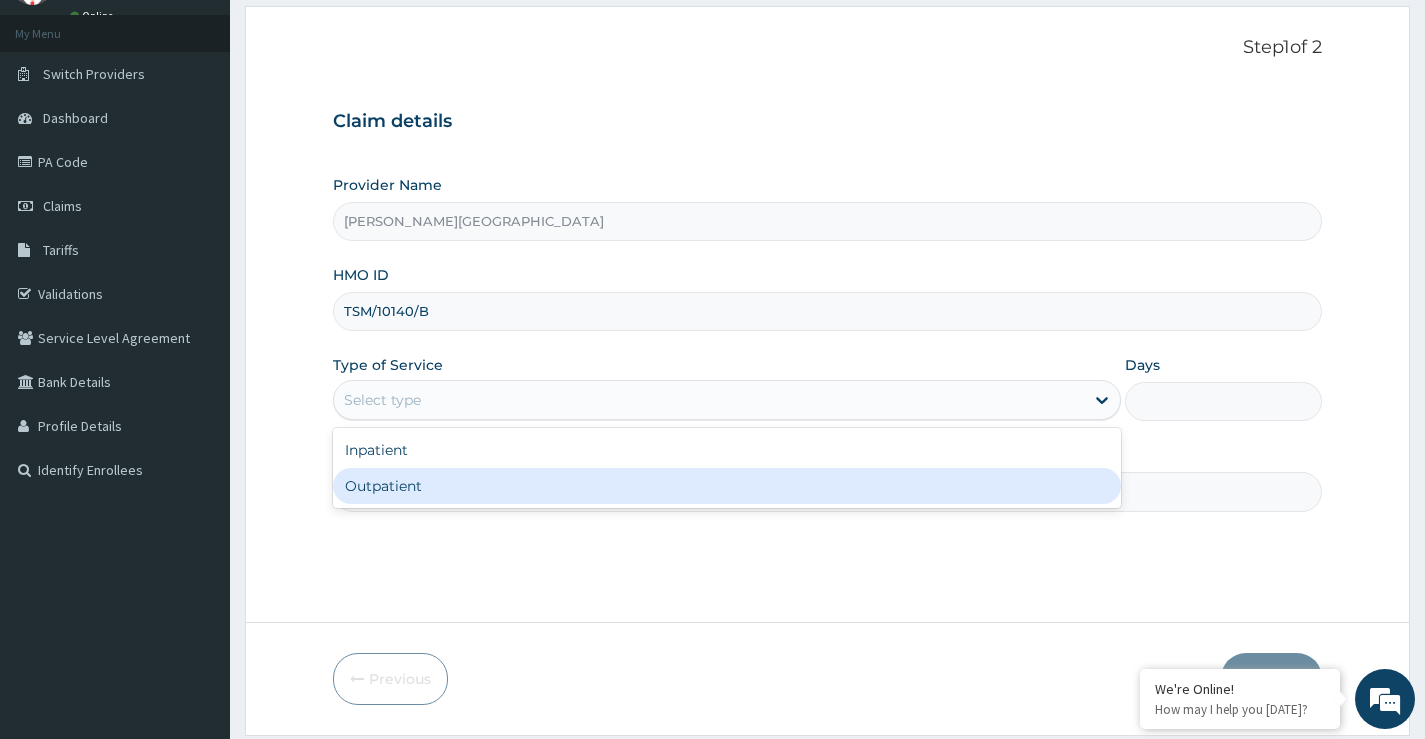 type on "1" 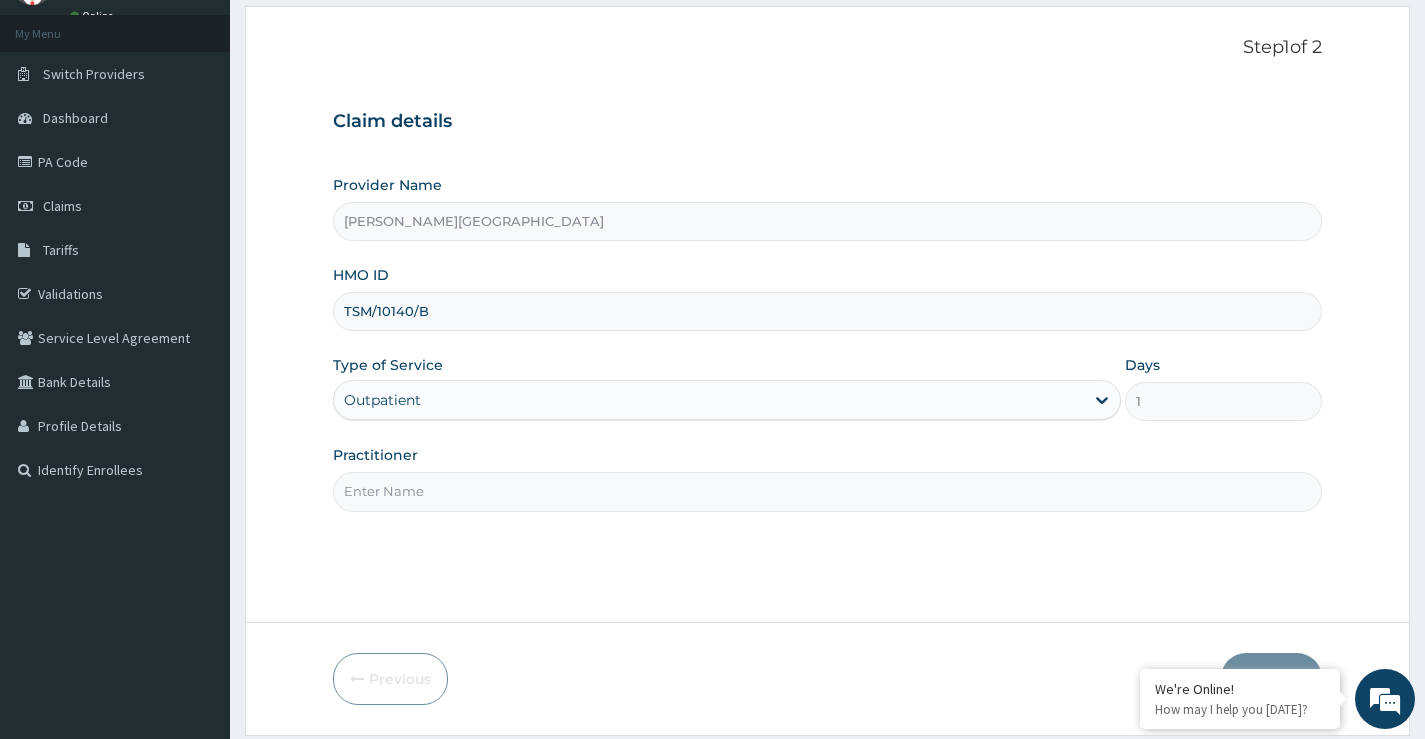 click on "Practitioner" at bounding box center (827, 491) 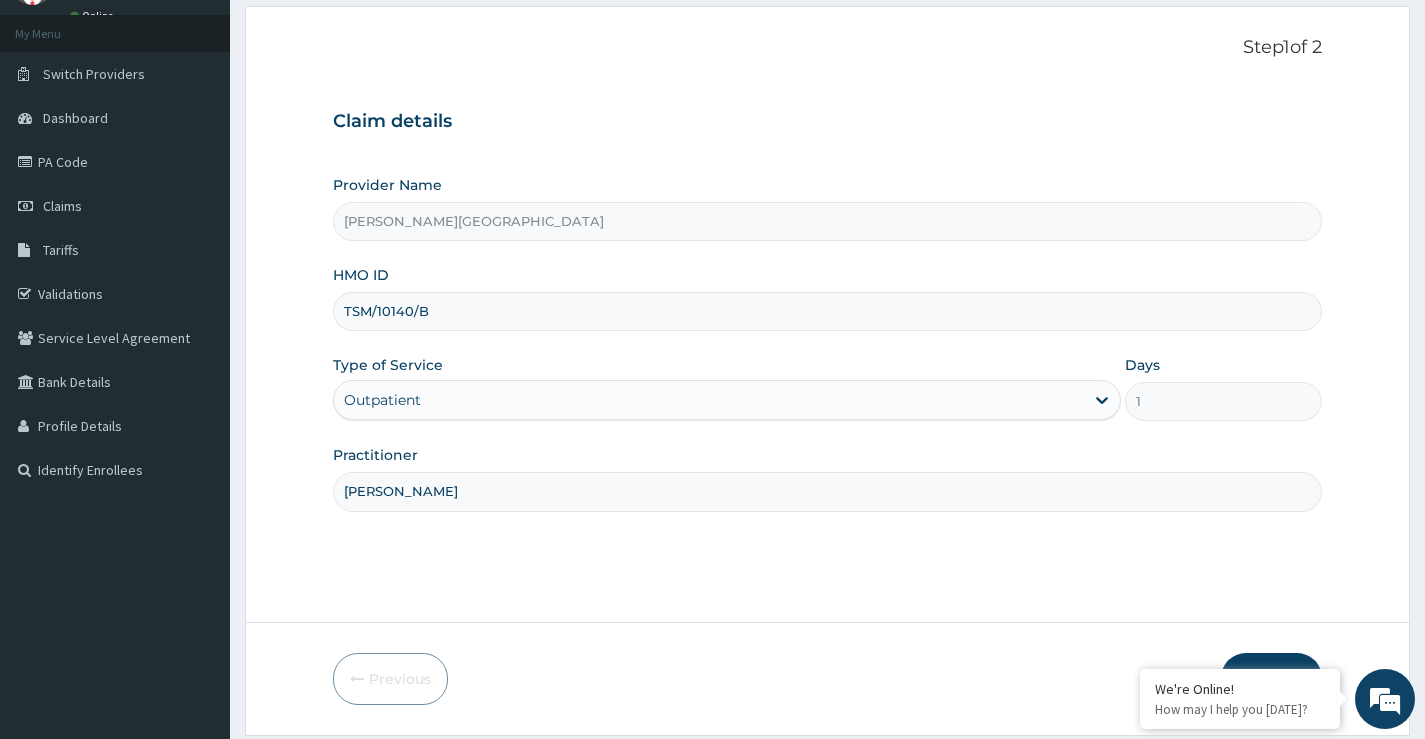 type on "DR POPOOLA" 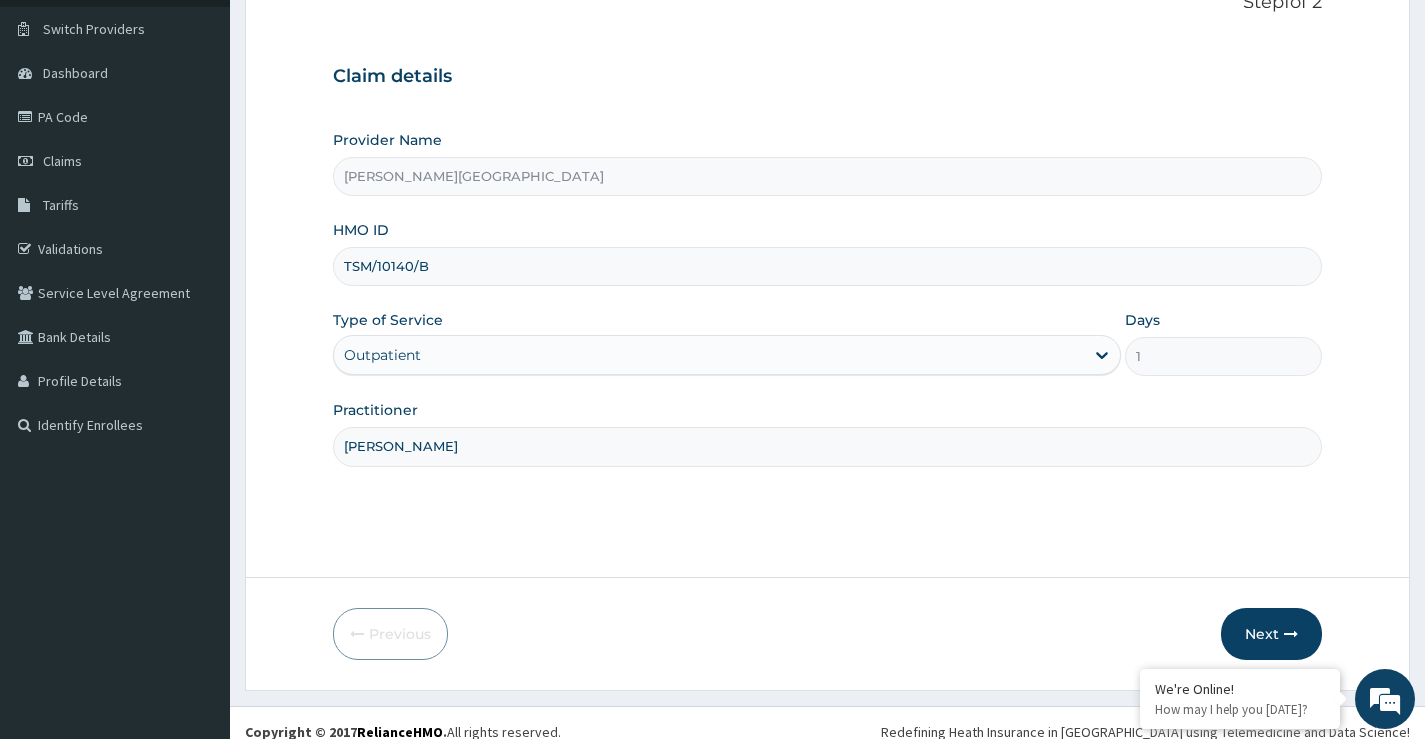scroll, scrollTop: 163, scrollLeft: 0, axis: vertical 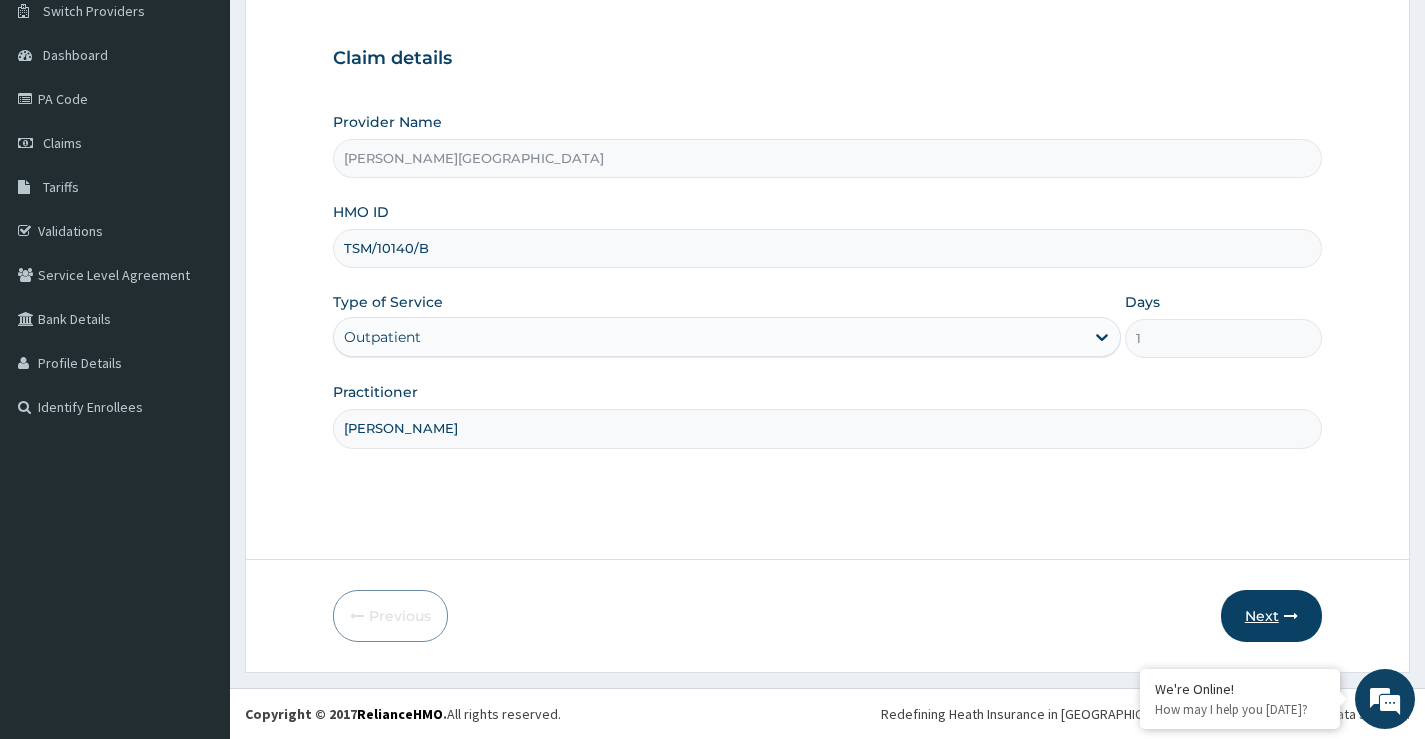 click at bounding box center (1291, 616) 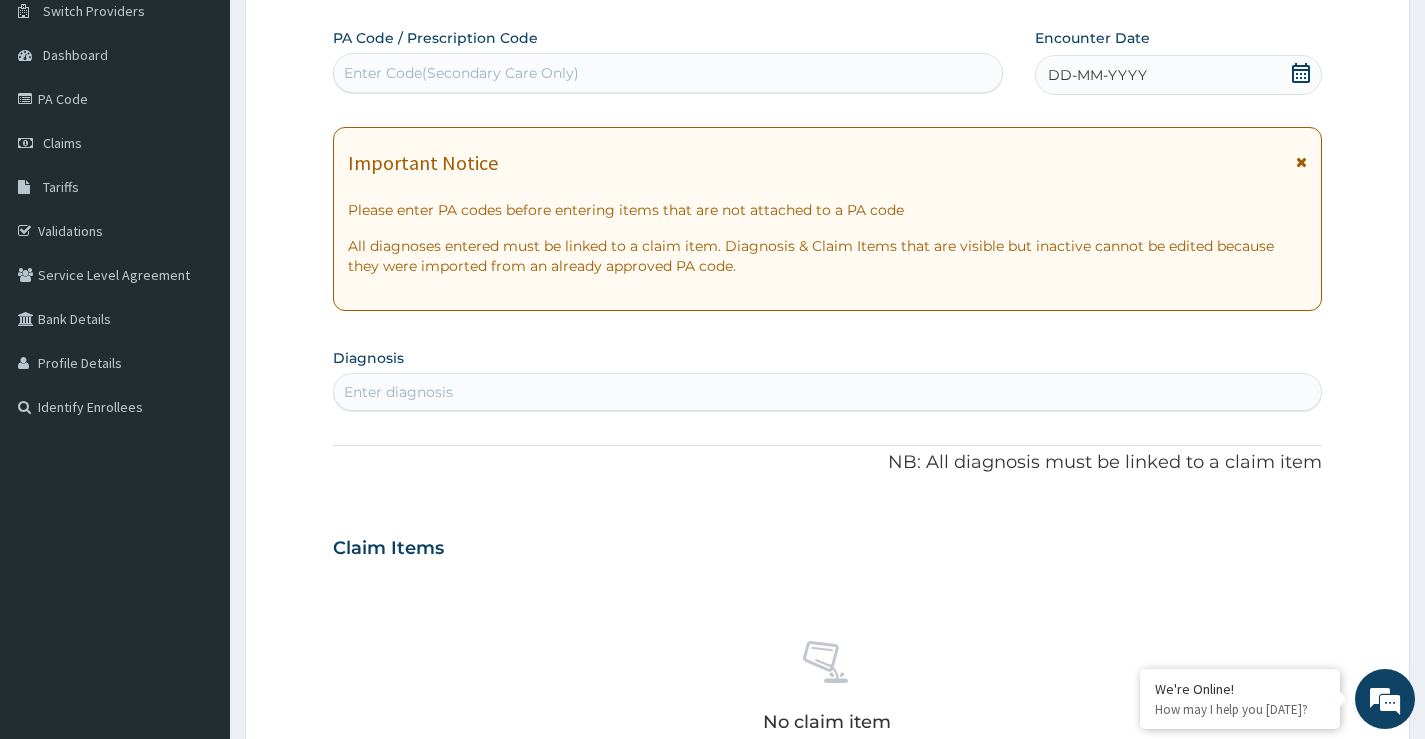 click on "Enter Code(Secondary Care Only)" at bounding box center (668, 73) 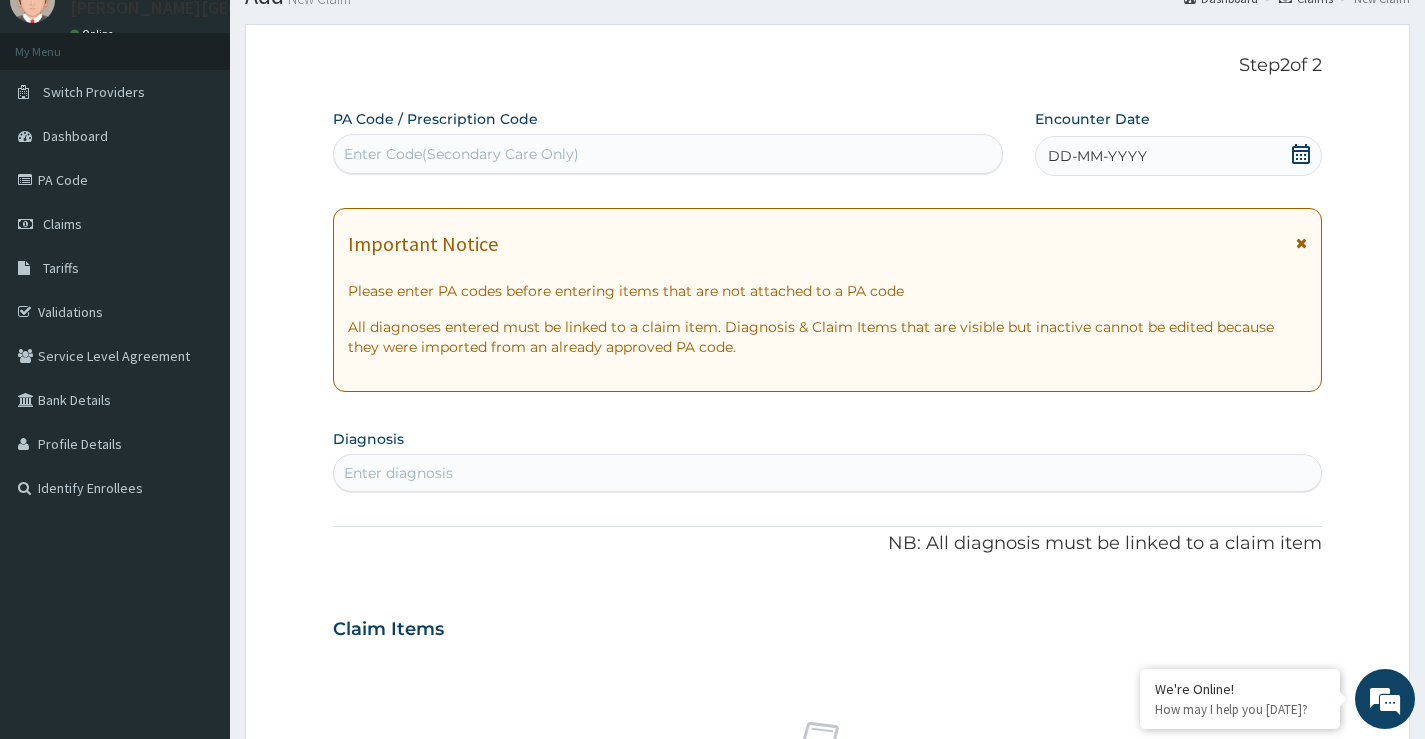 scroll, scrollTop: 0, scrollLeft: 0, axis: both 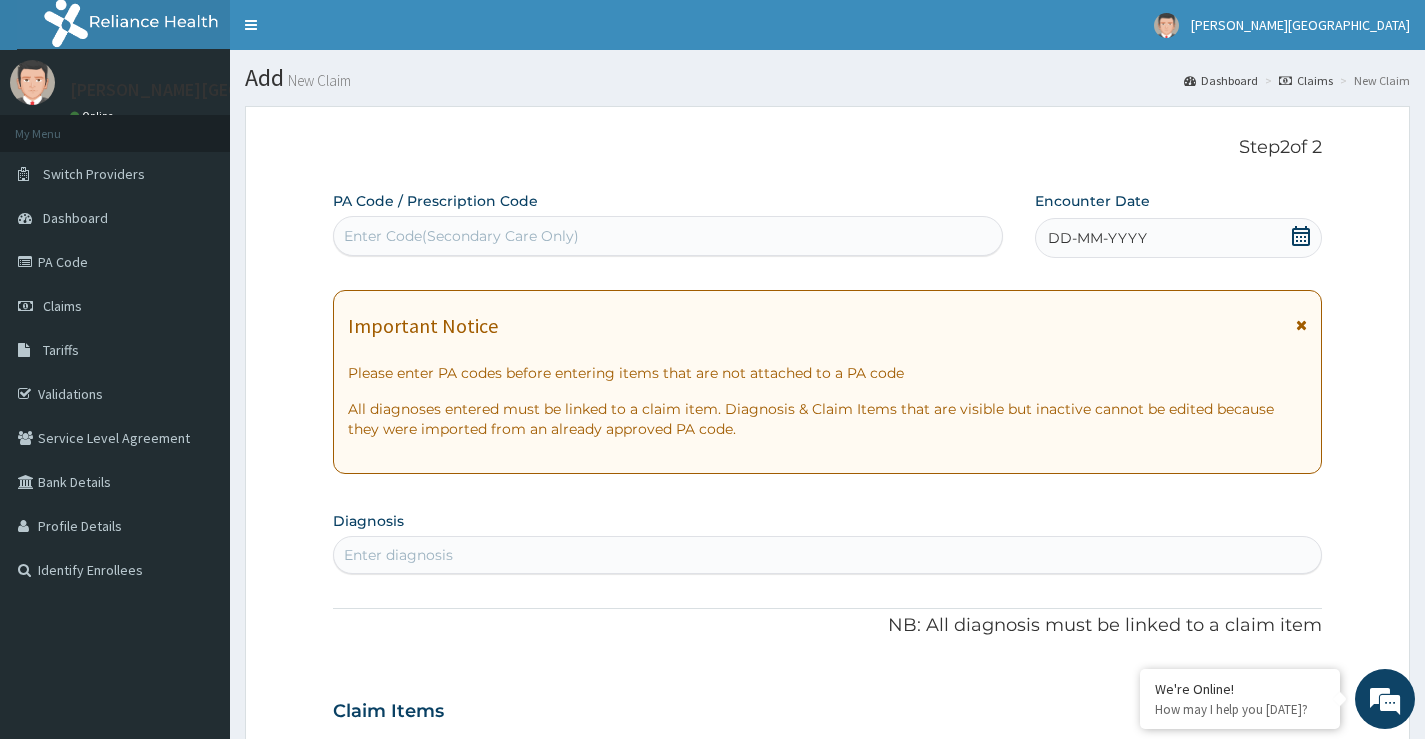 click on "Claims" at bounding box center (1306, 80) 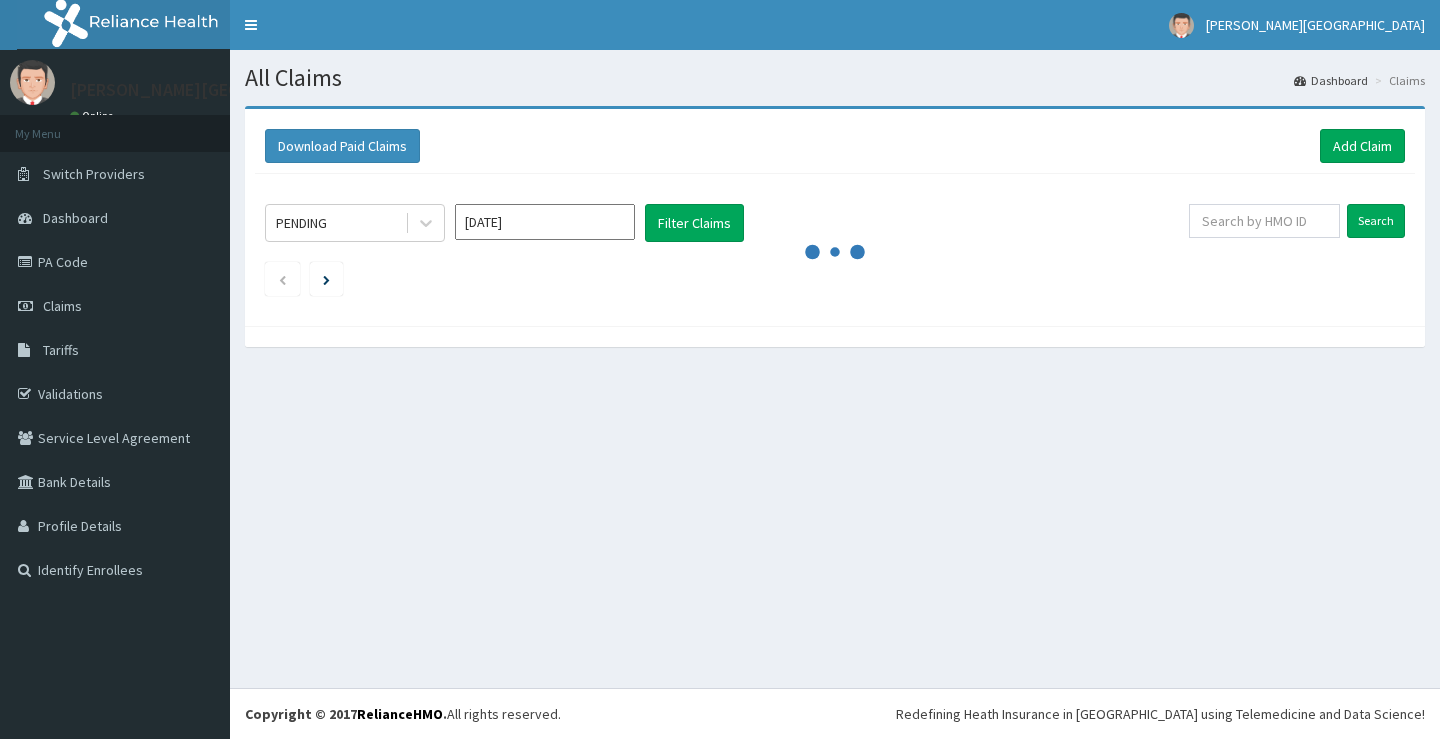 scroll, scrollTop: 0, scrollLeft: 0, axis: both 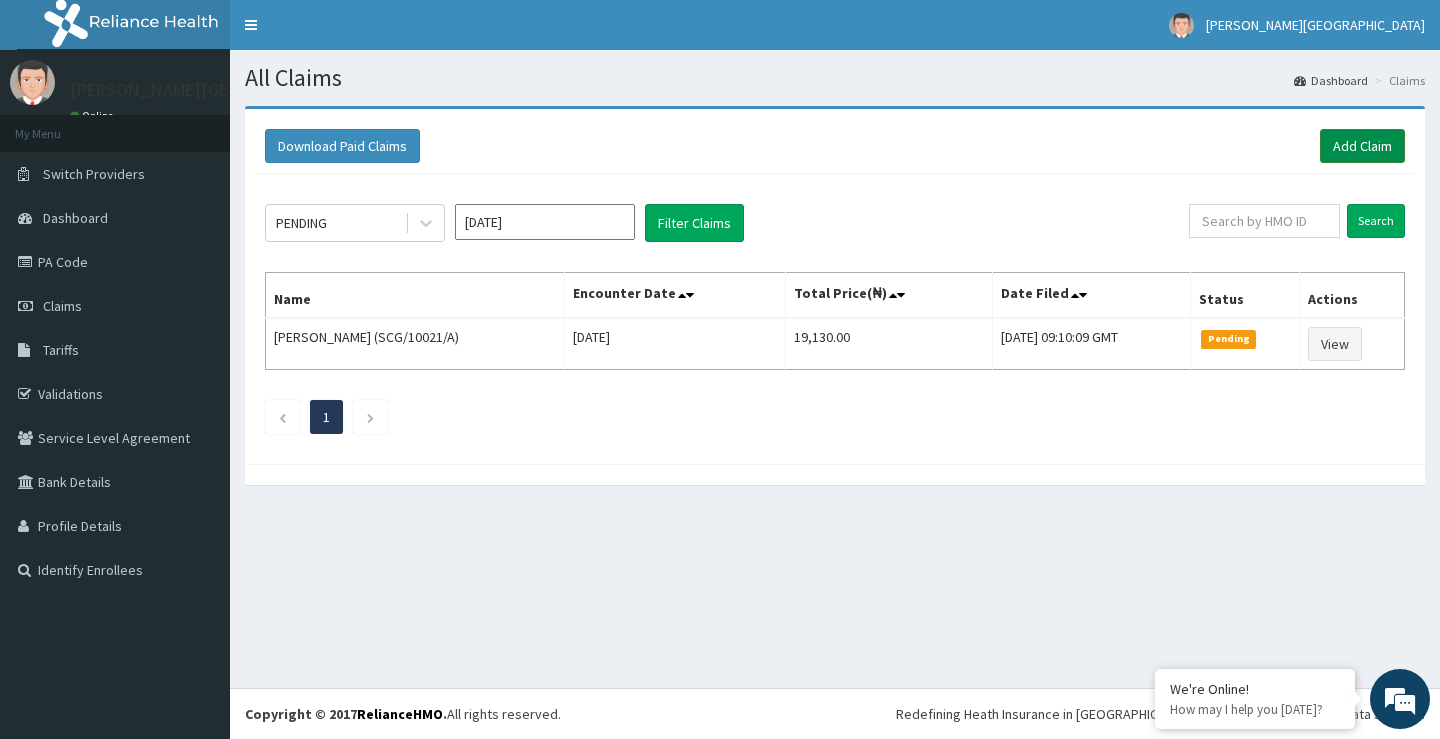 click on "Add Claim" at bounding box center [1362, 146] 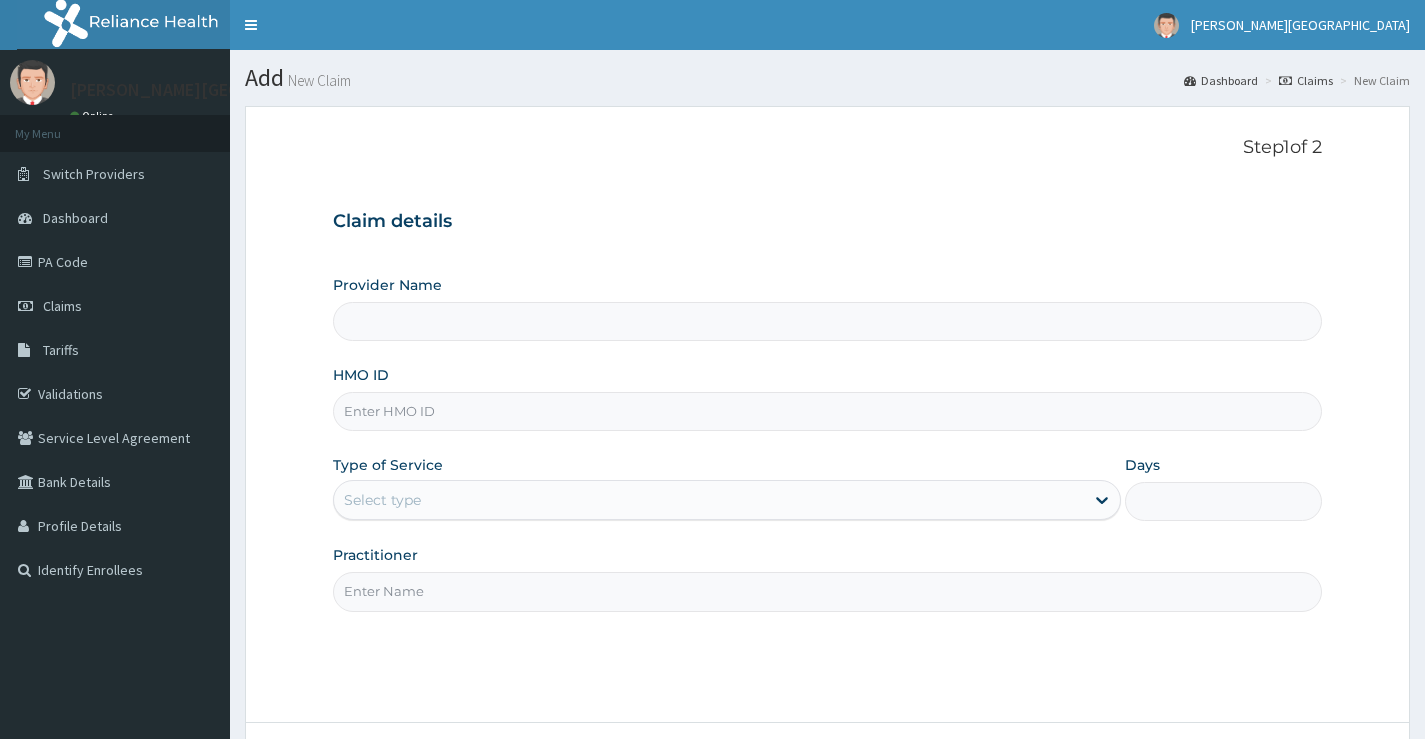scroll, scrollTop: 0, scrollLeft: 0, axis: both 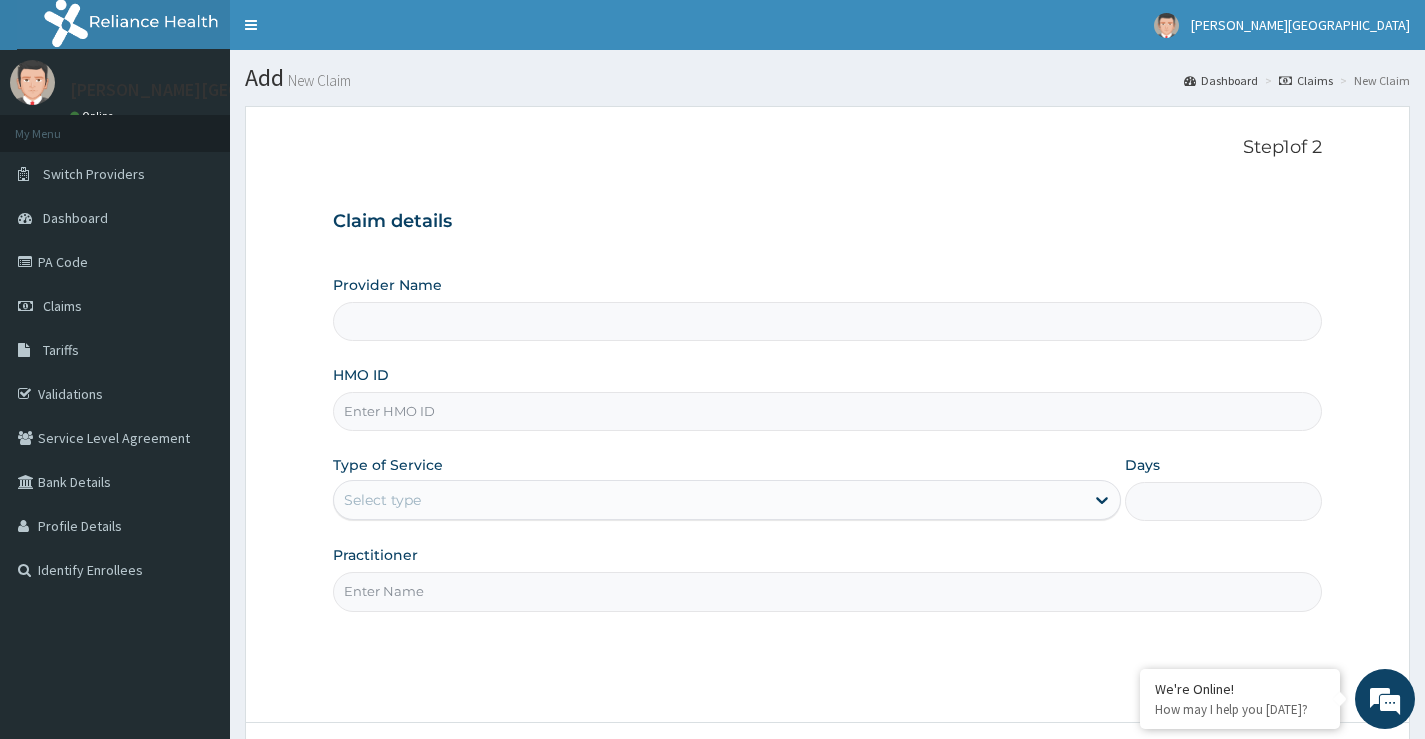 type on "[PERSON_NAME][GEOGRAPHIC_DATA]" 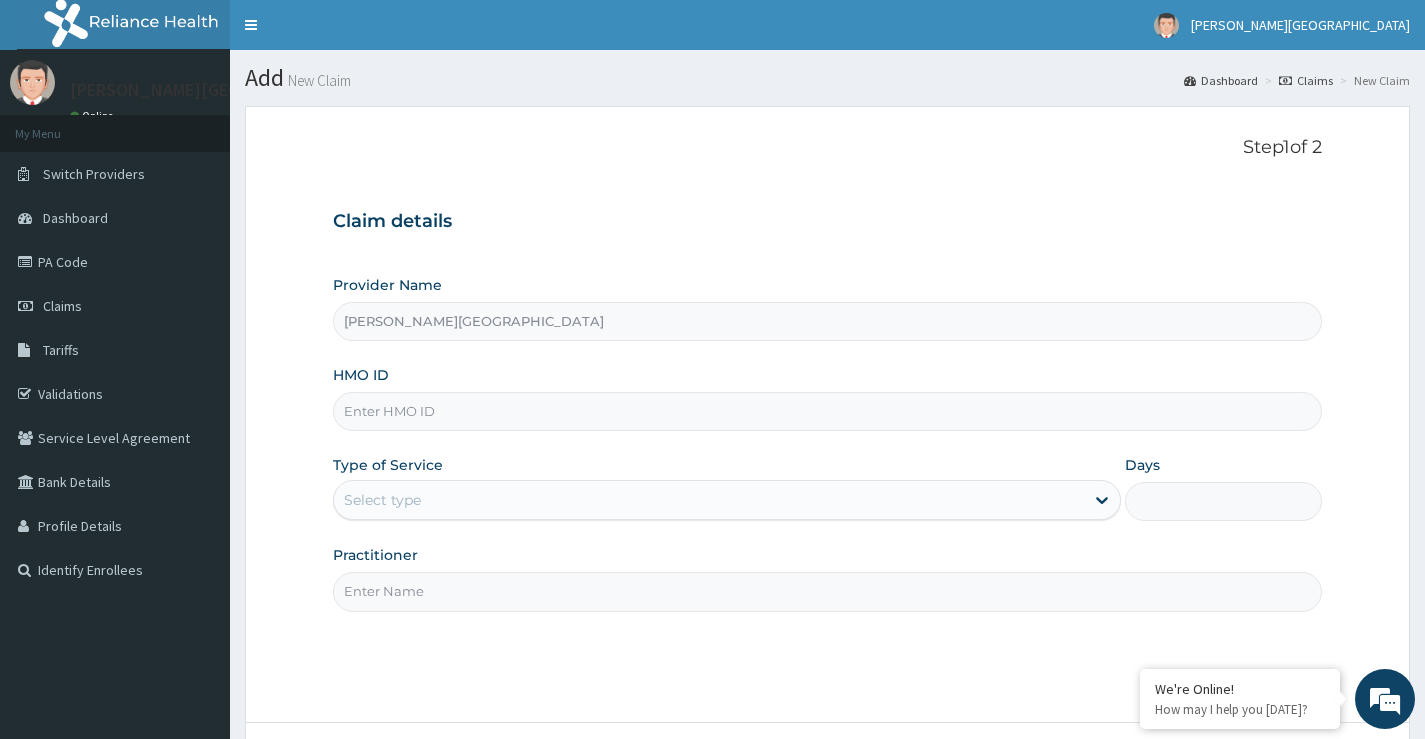 scroll, scrollTop: 0, scrollLeft: 0, axis: both 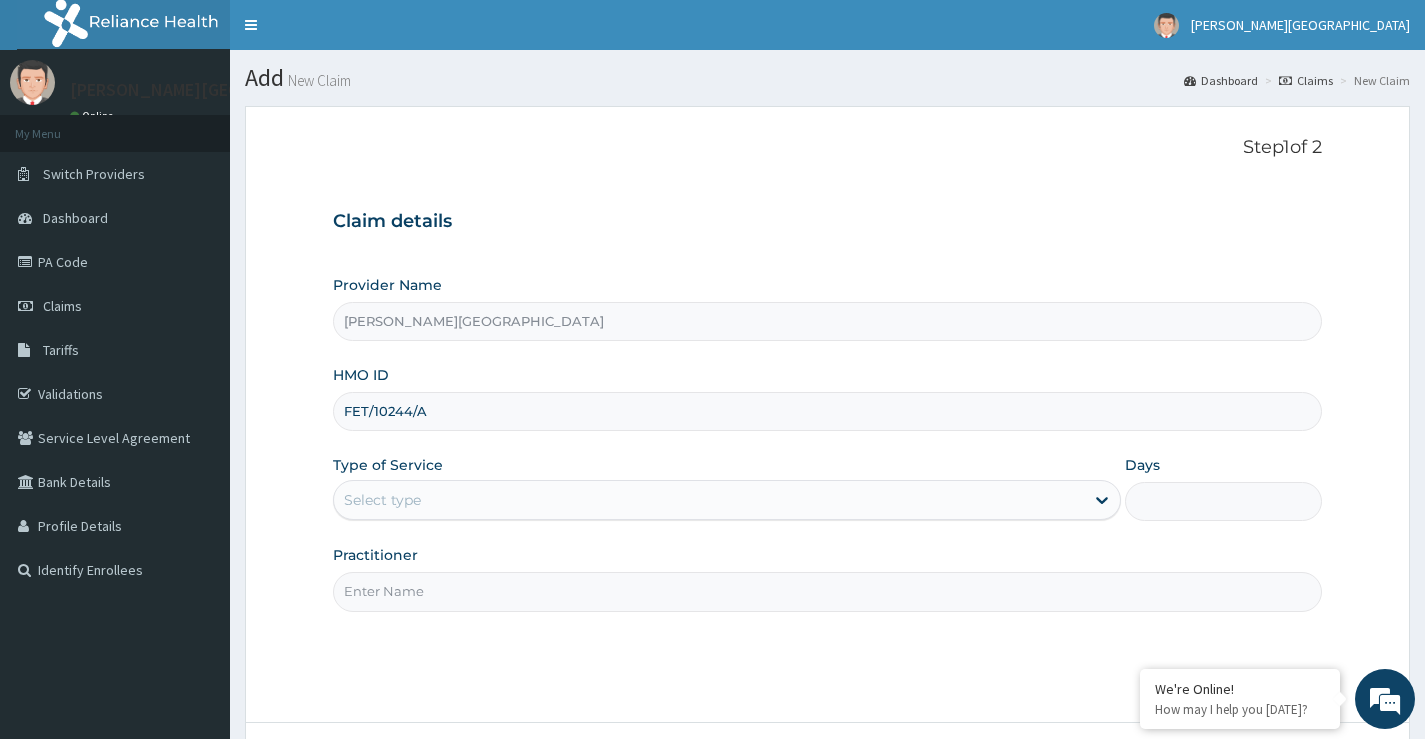 type on "FET/10244/A" 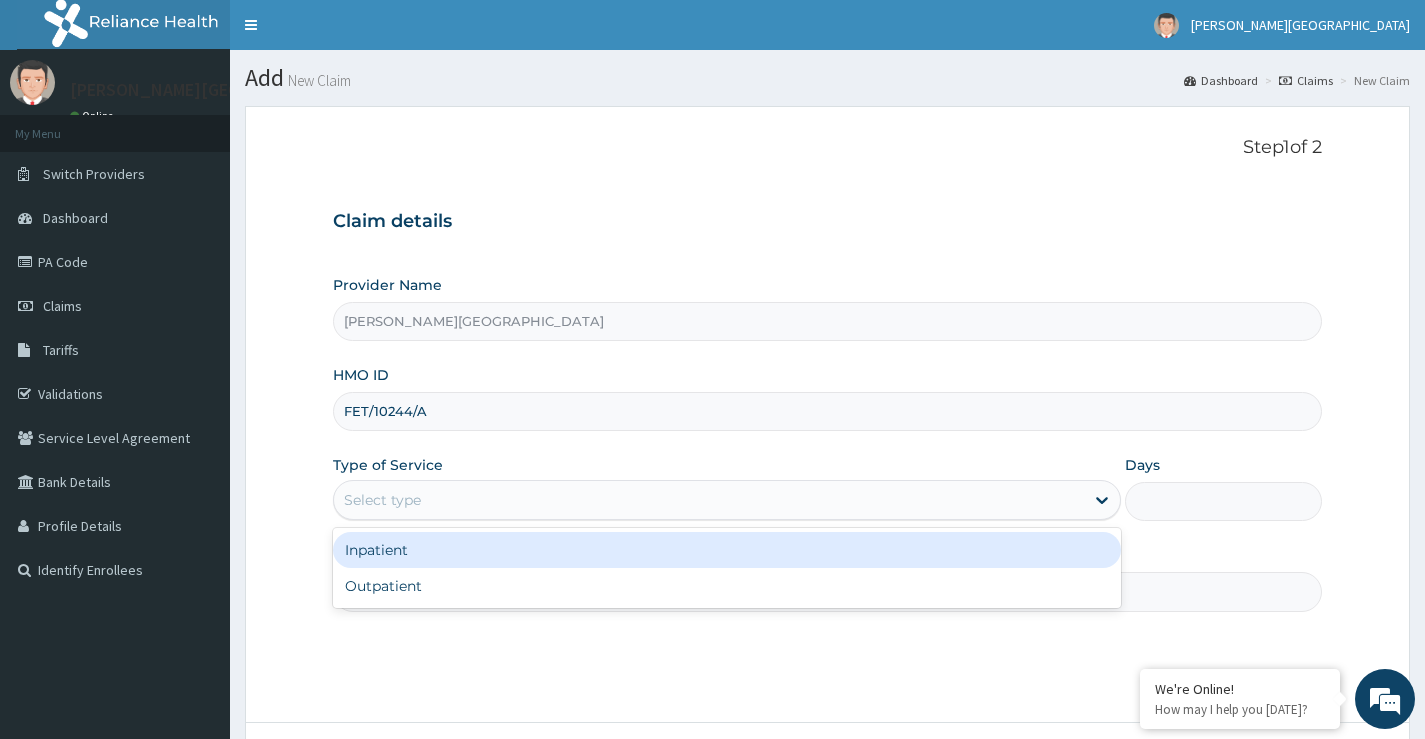 click on "Select type" at bounding box center [709, 500] 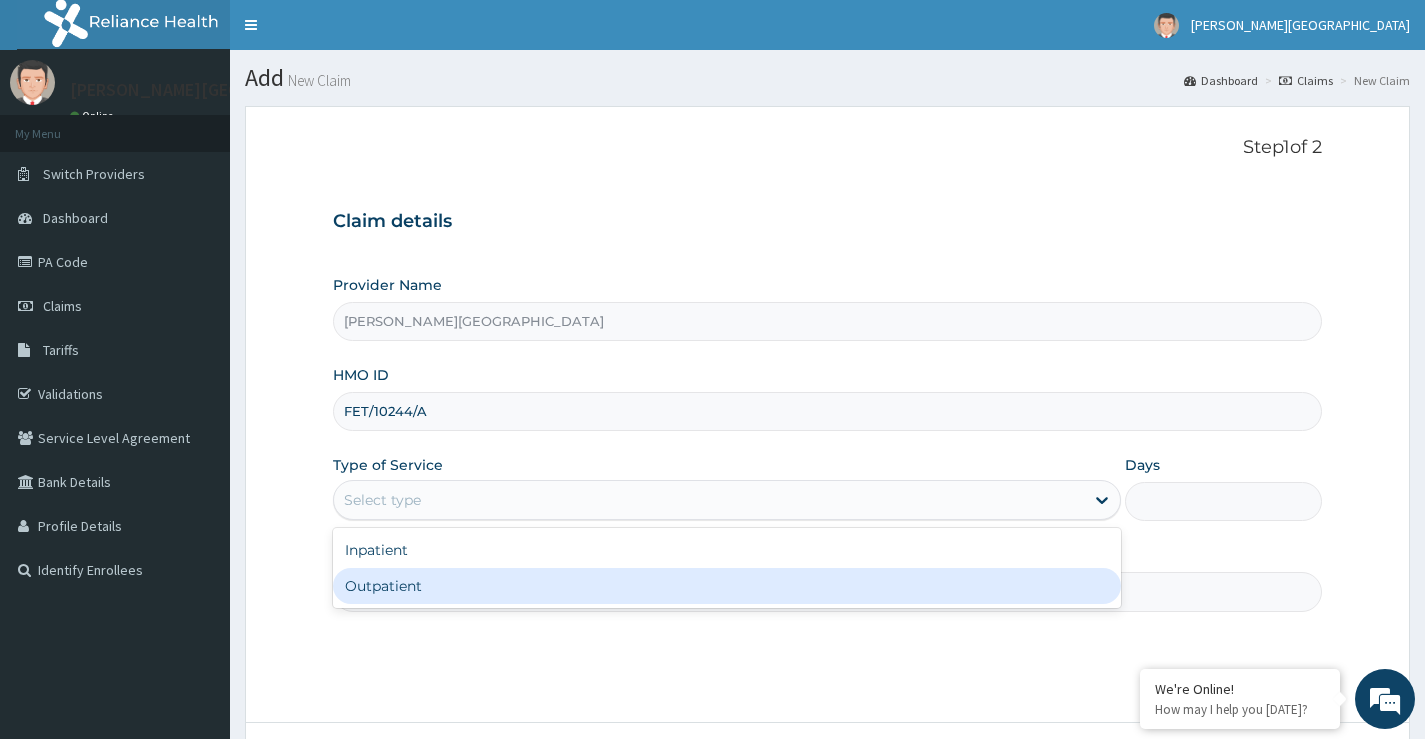 click on "Outpatient" at bounding box center [727, 586] 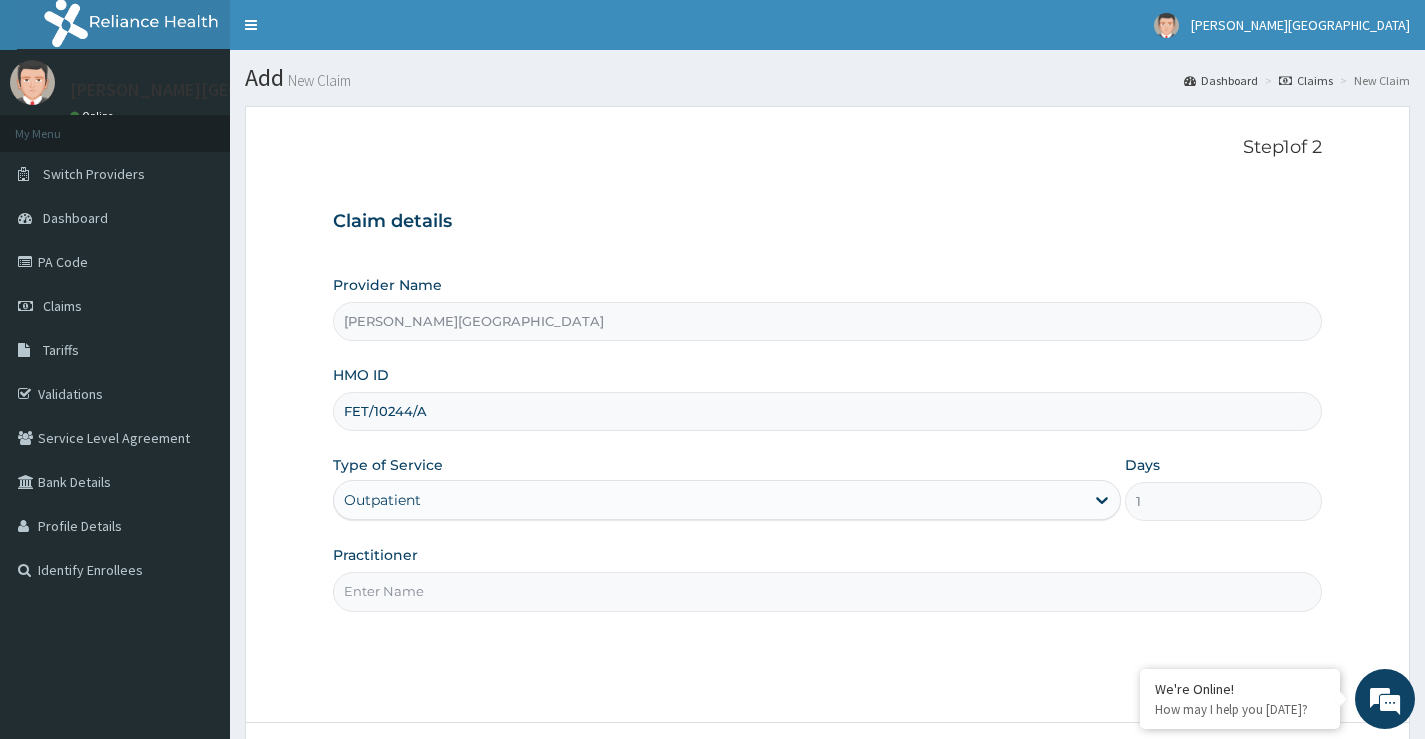 scroll, scrollTop: 100, scrollLeft: 0, axis: vertical 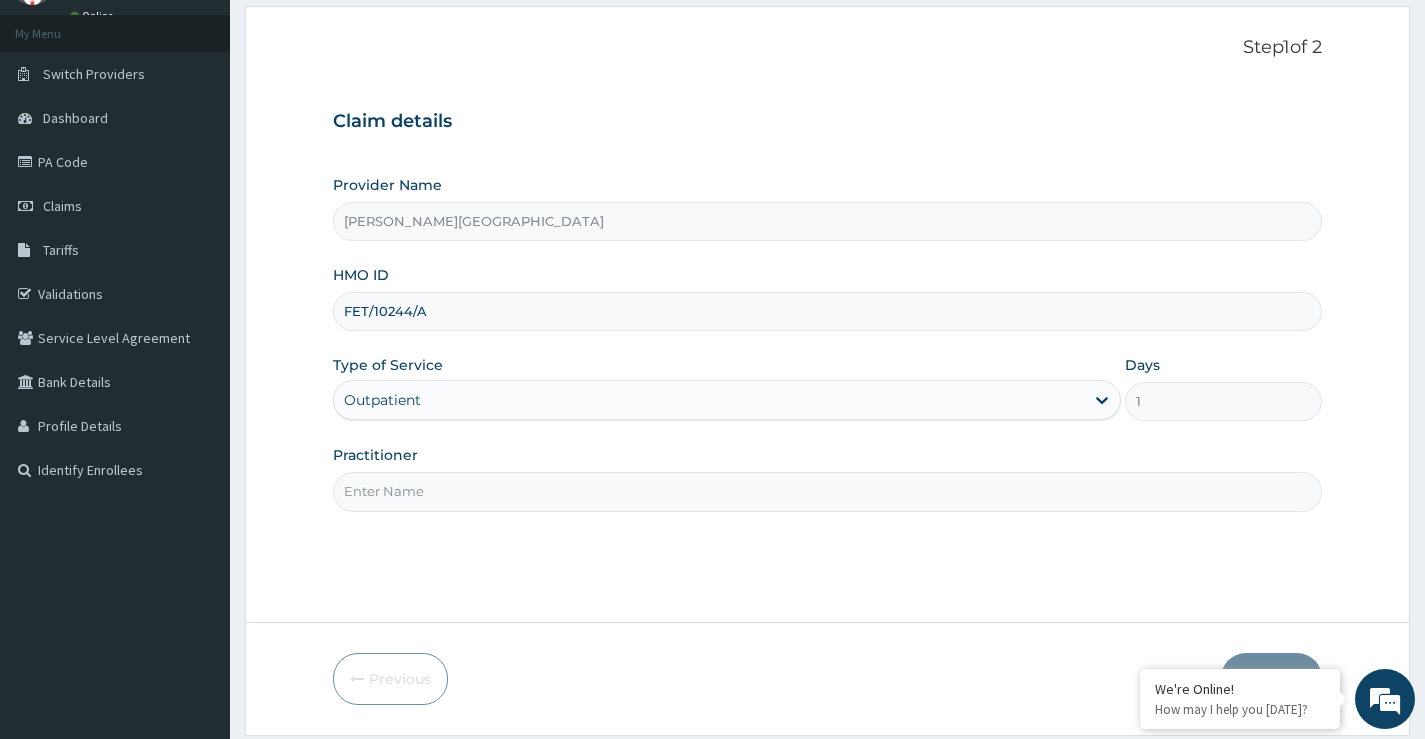 click on "Practitioner" at bounding box center (827, 491) 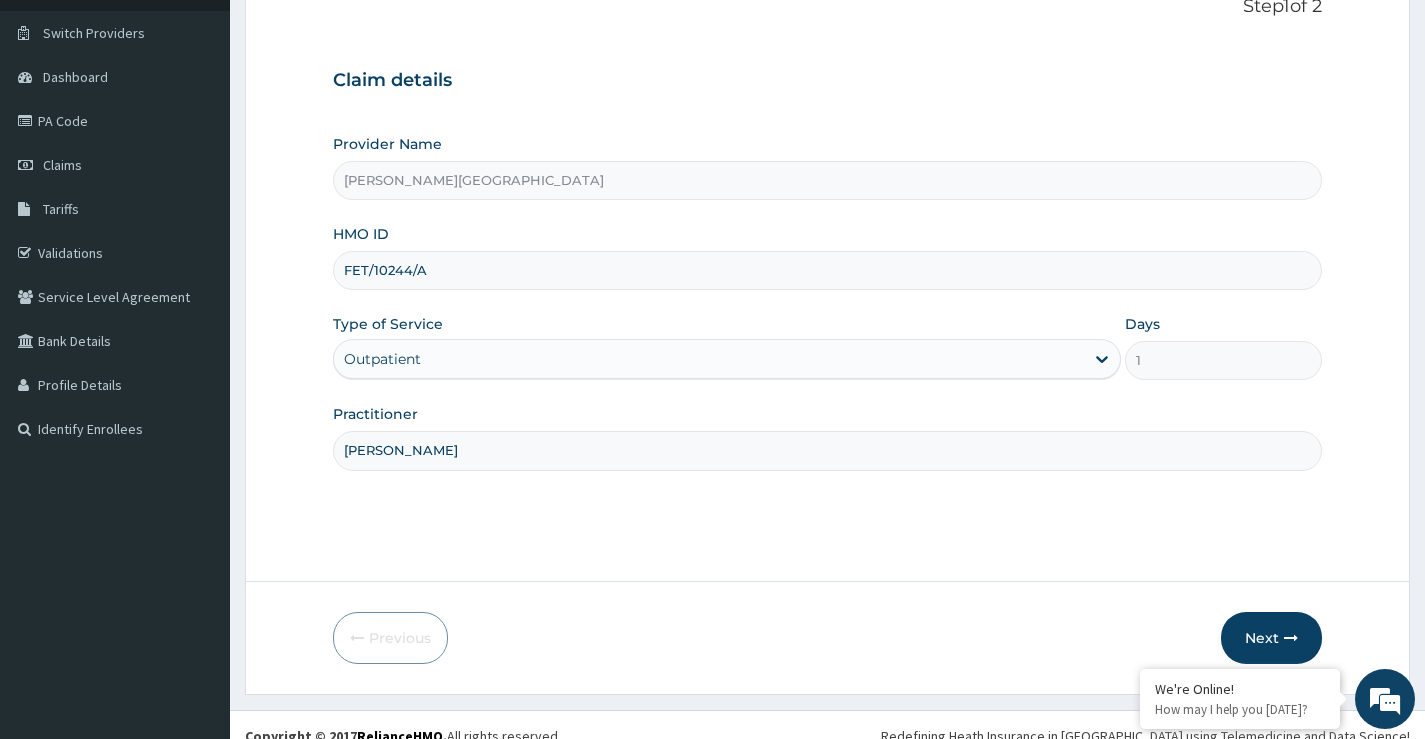 scroll, scrollTop: 163, scrollLeft: 0, axis: vertical 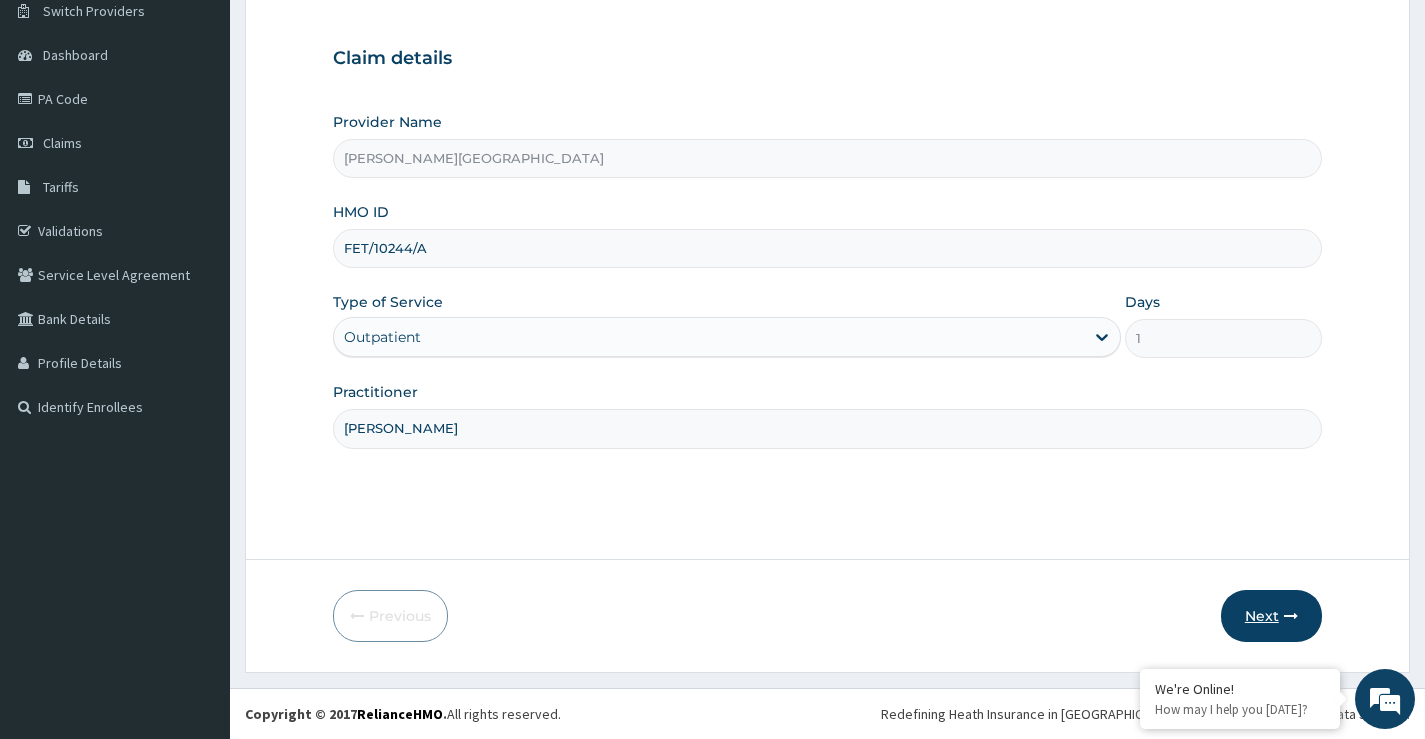 type on "DR OPARA" 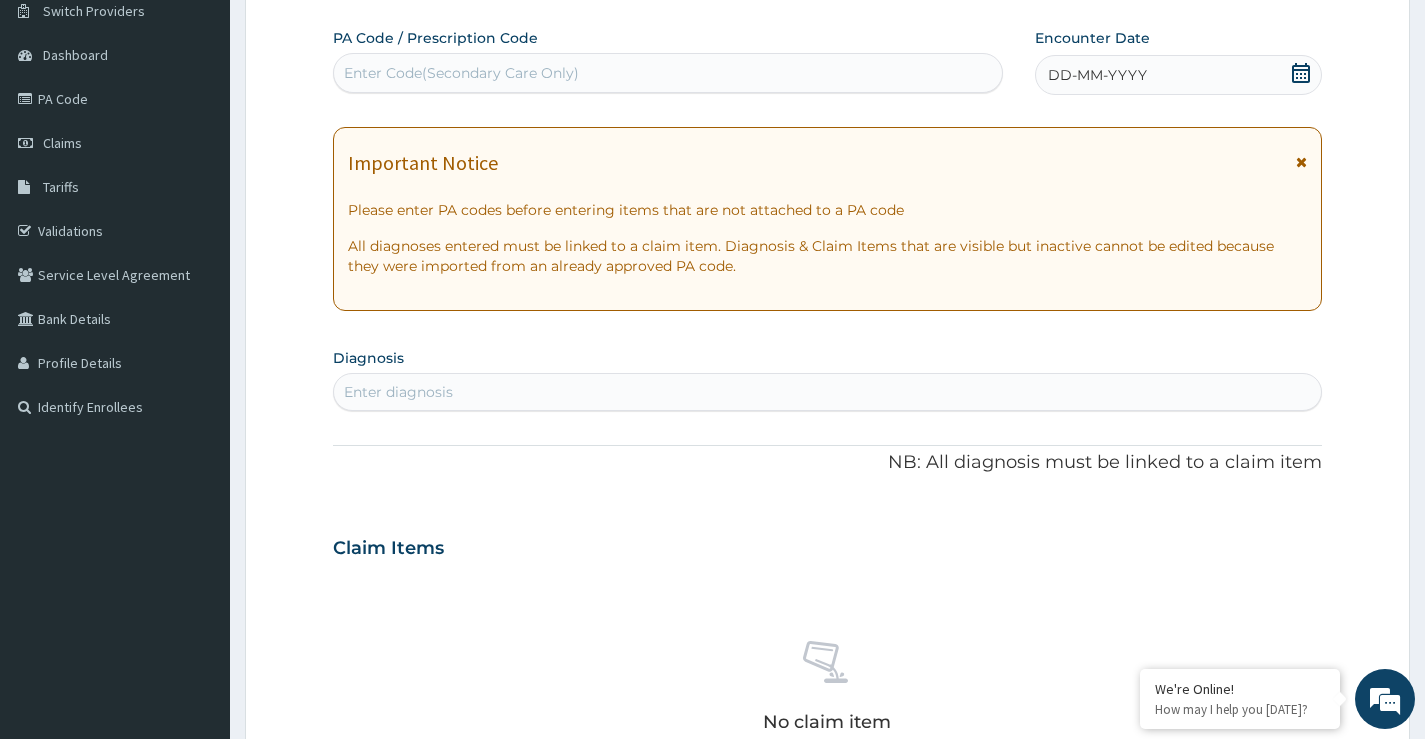 click on "Enter Code(Secondary Care Only)" at bounding box center [668, 73] 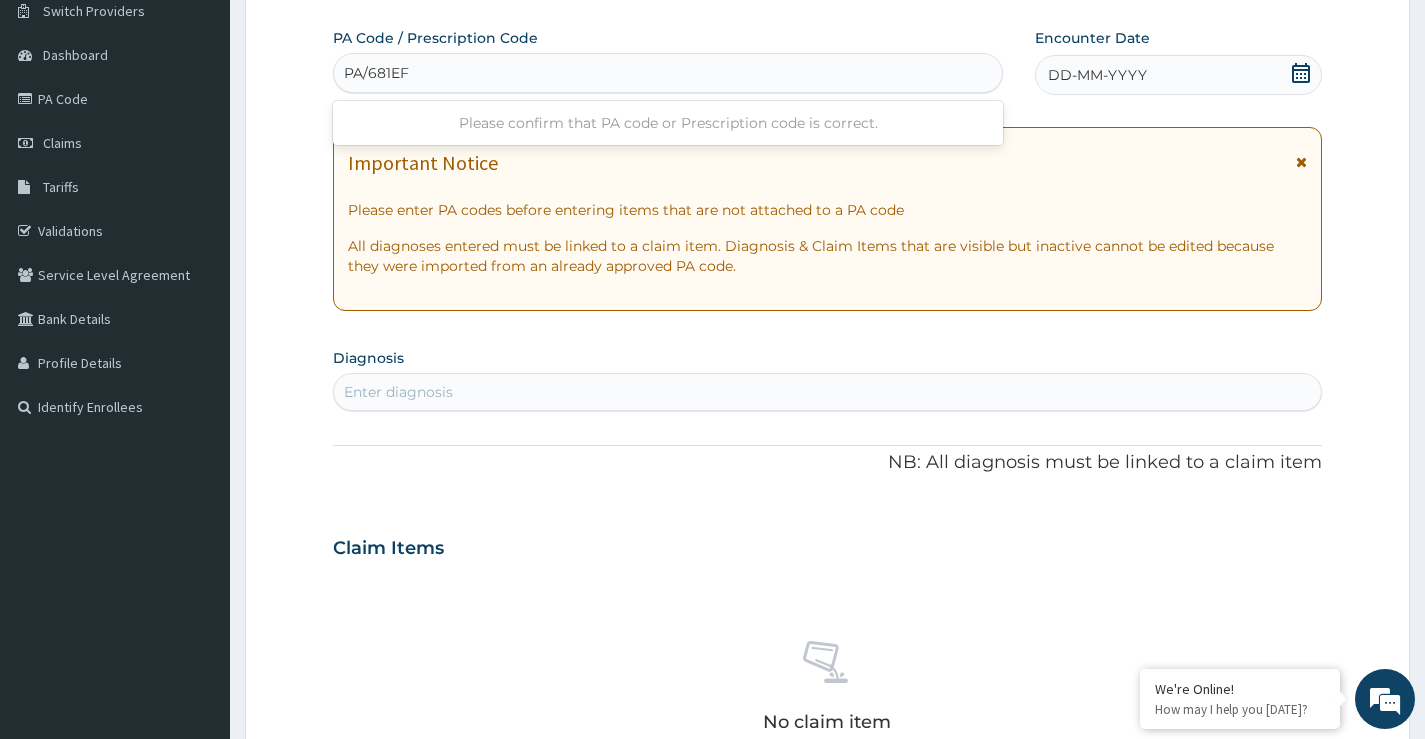 type on "PA/681EFB" 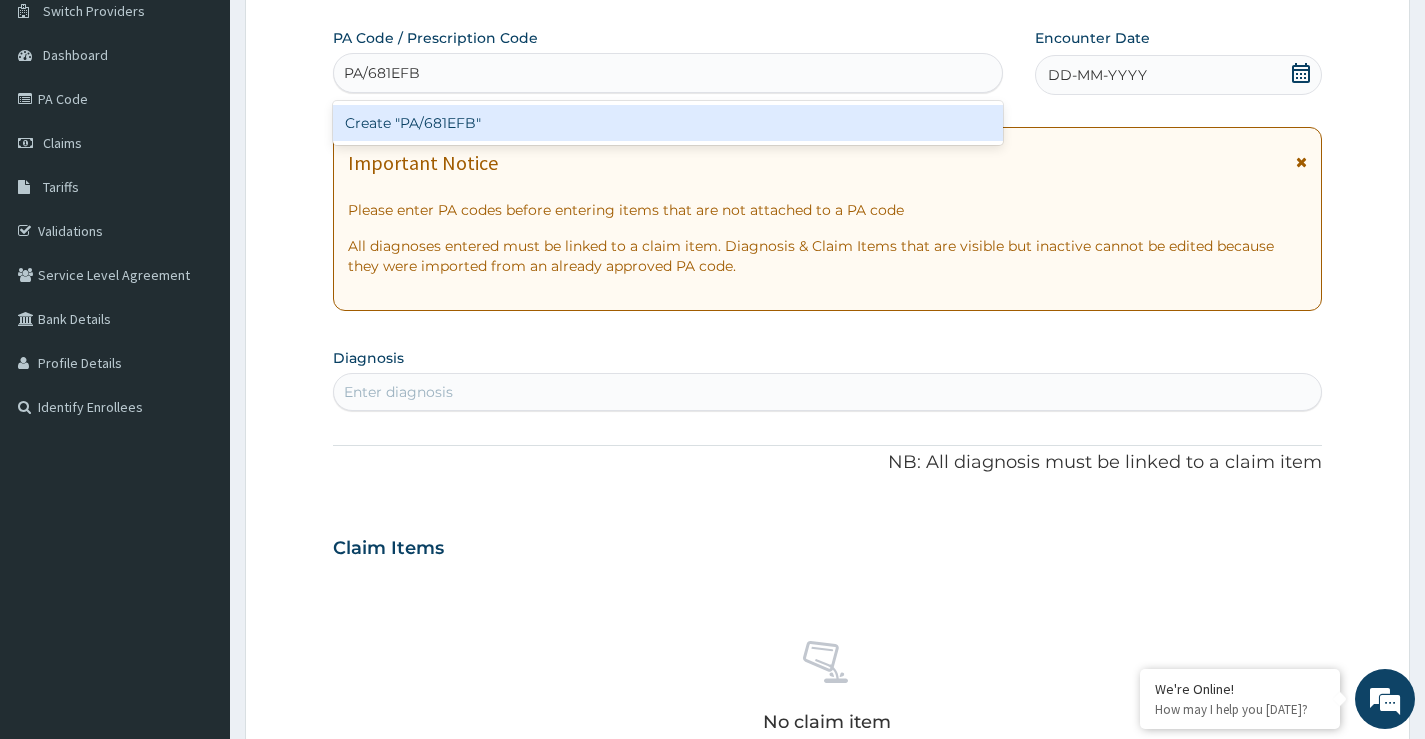 type 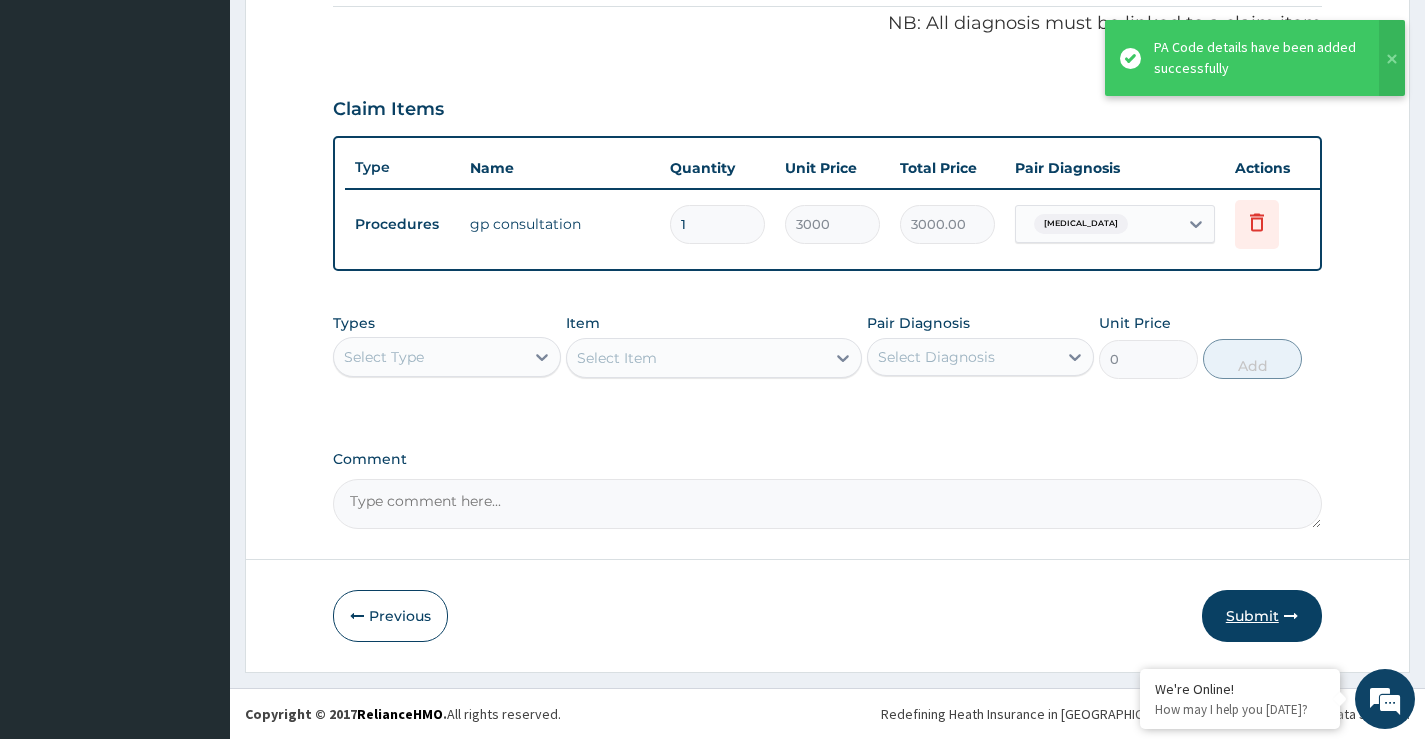 click at bounding box center [1291, 616] 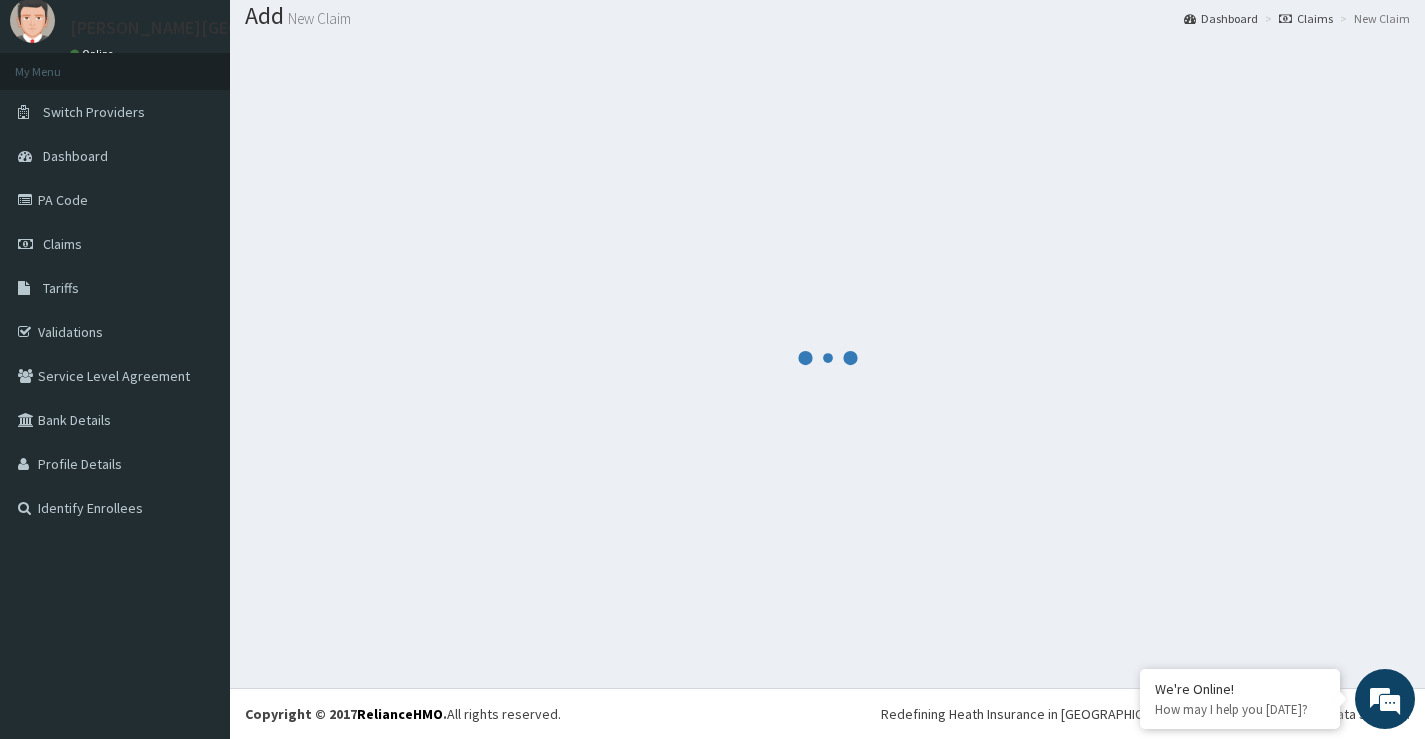 scroll, scrollTop: 623, scrollLeft: 0, axis: vertical 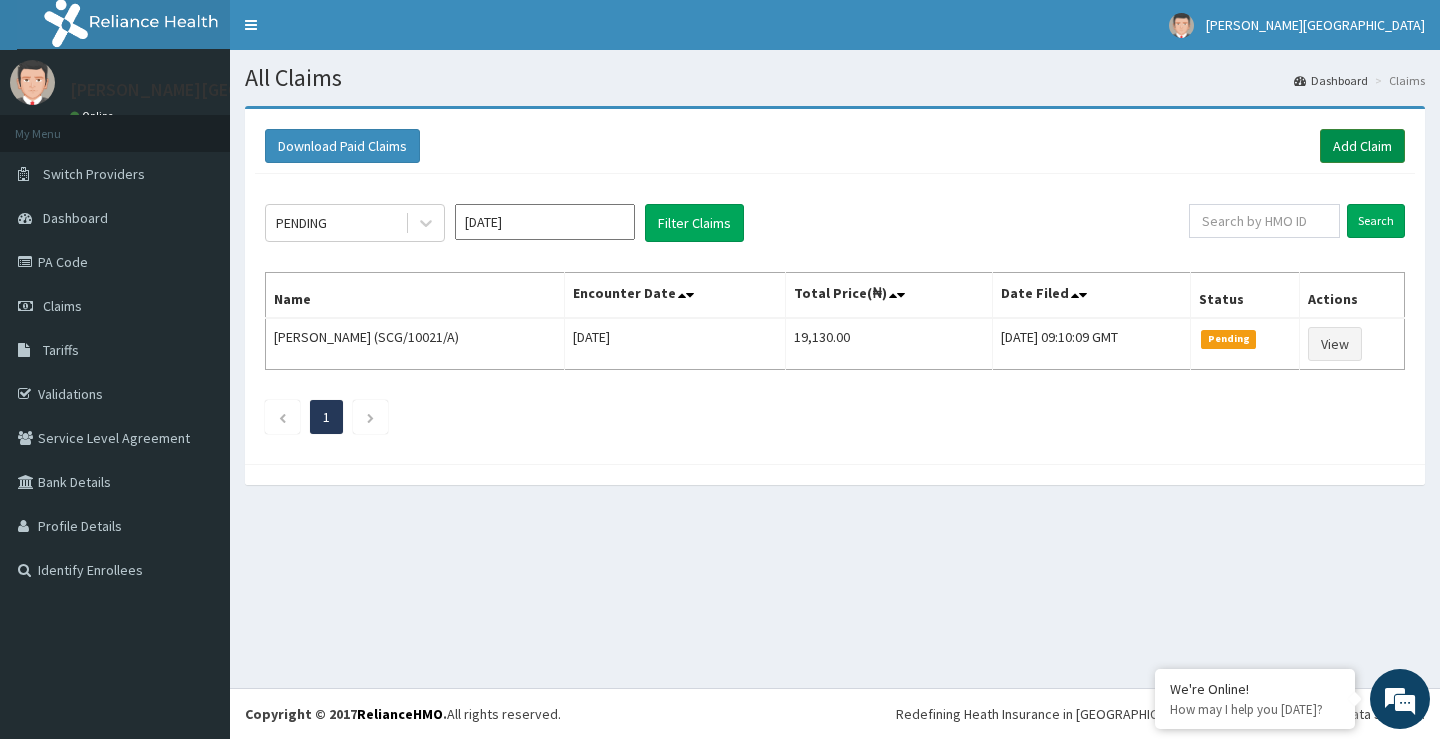 click on "Add Claim" at bounding box center (1362, 146) 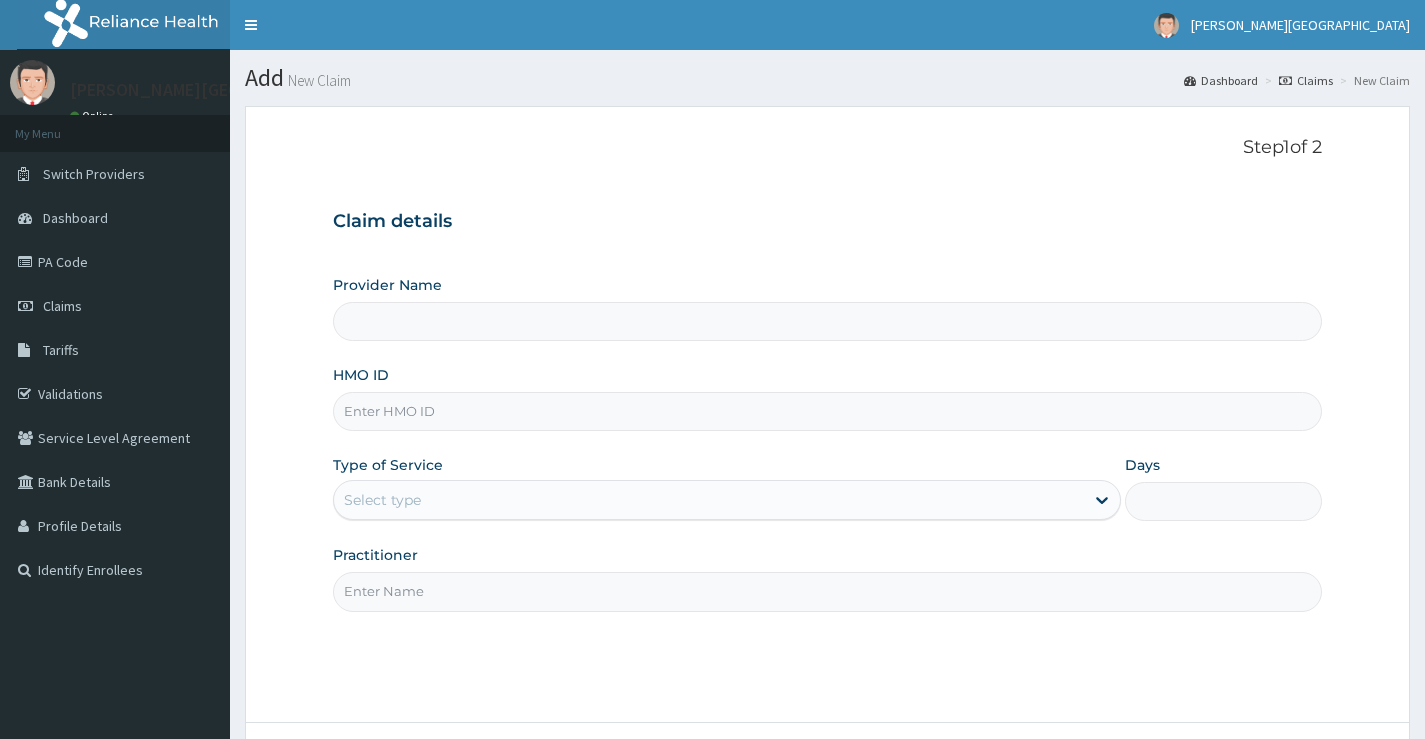 scroll, scrollTop: 0, scrollLeft: 0, axis: both 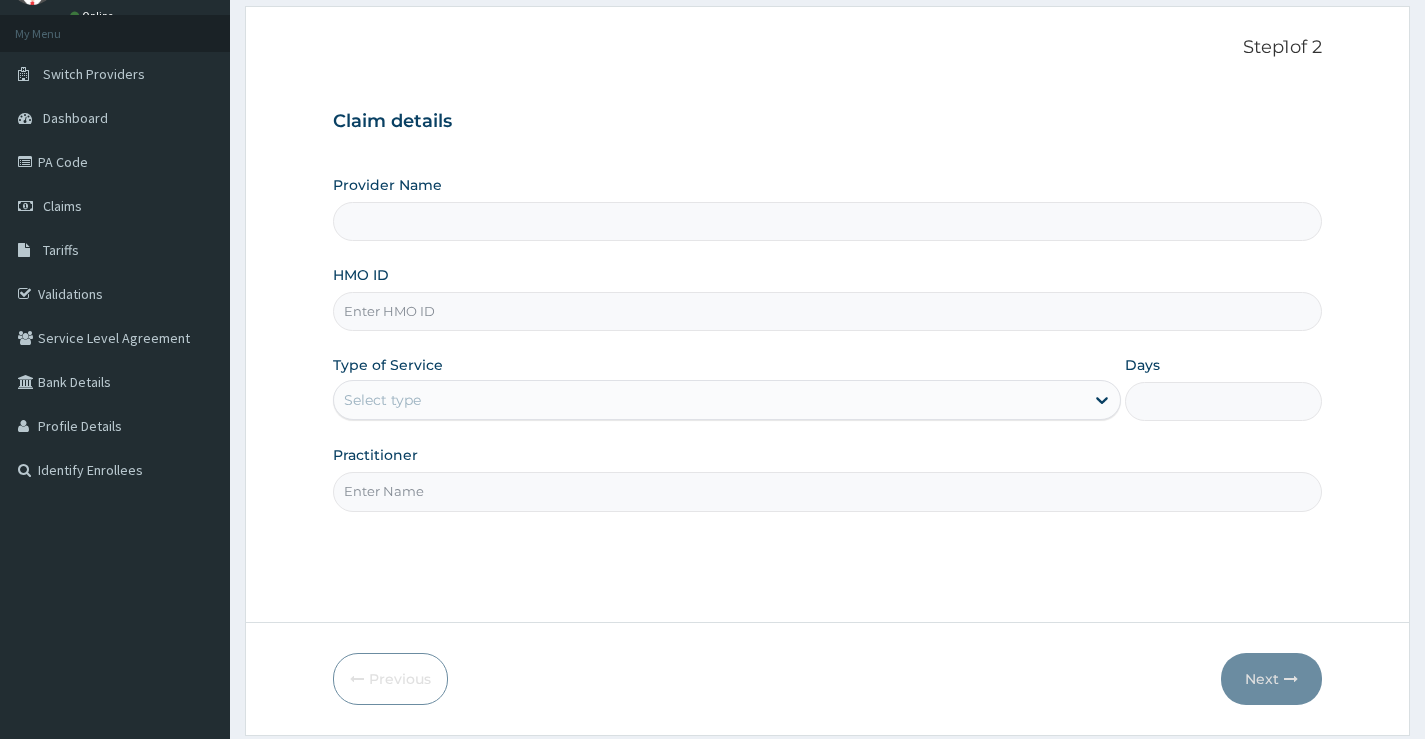 click on "HMO ID" at bounding box center [827, 311] 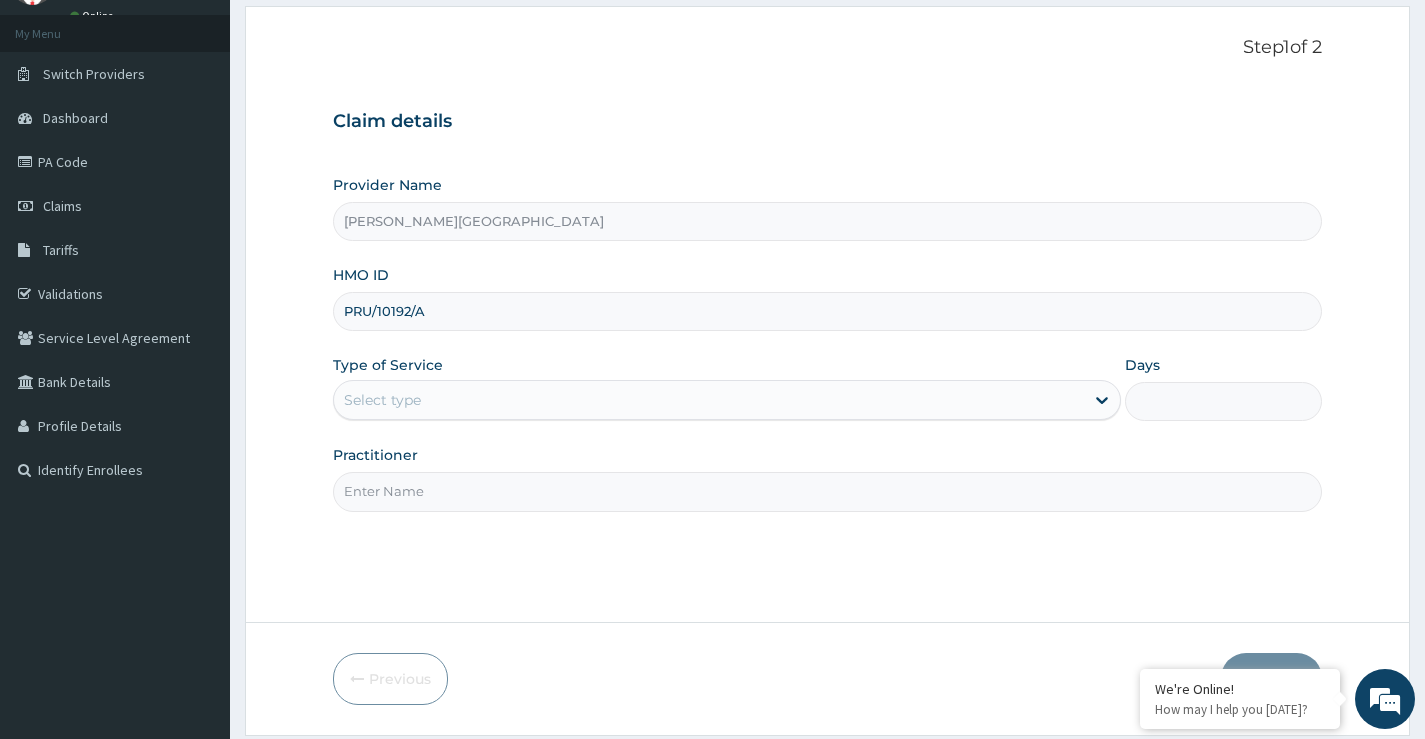 type on "PRU/10192/A" 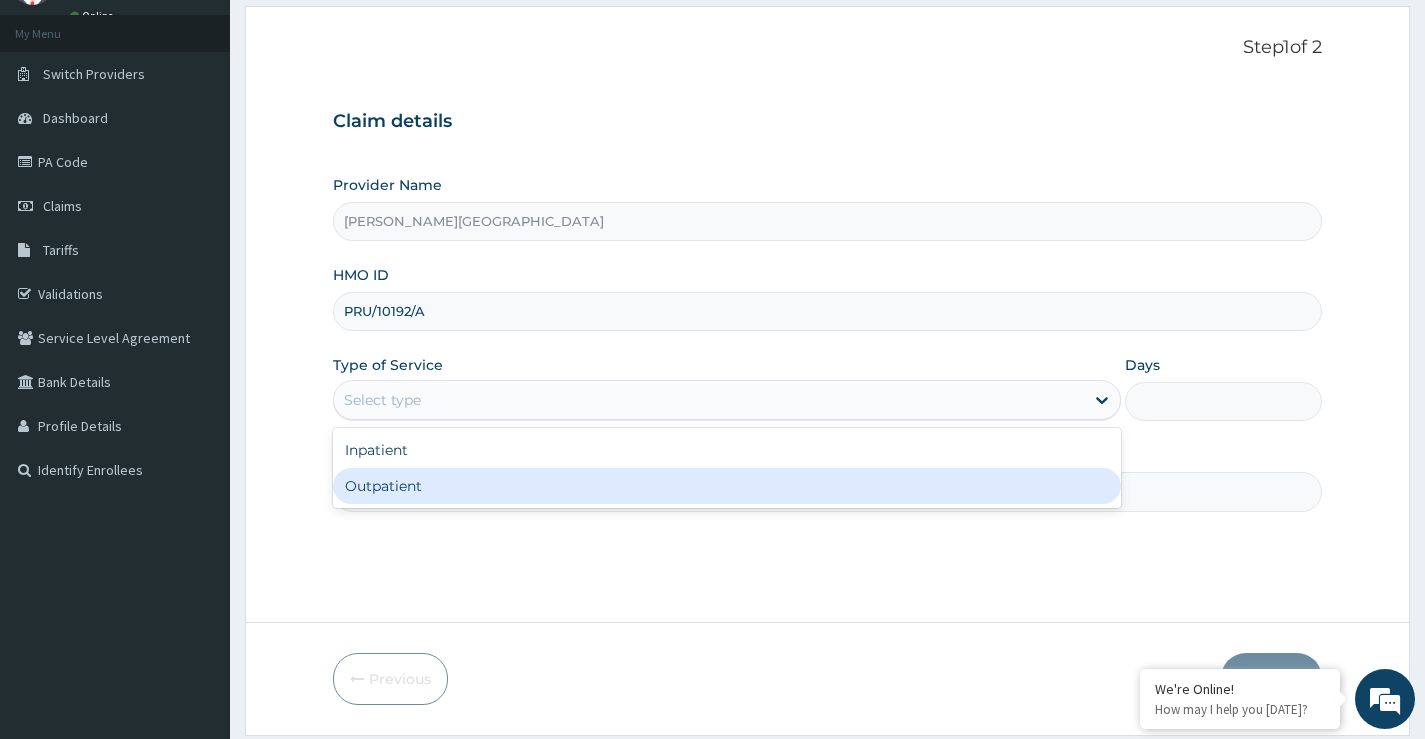 click on "Outpatient" at bounding box center (727, 486) 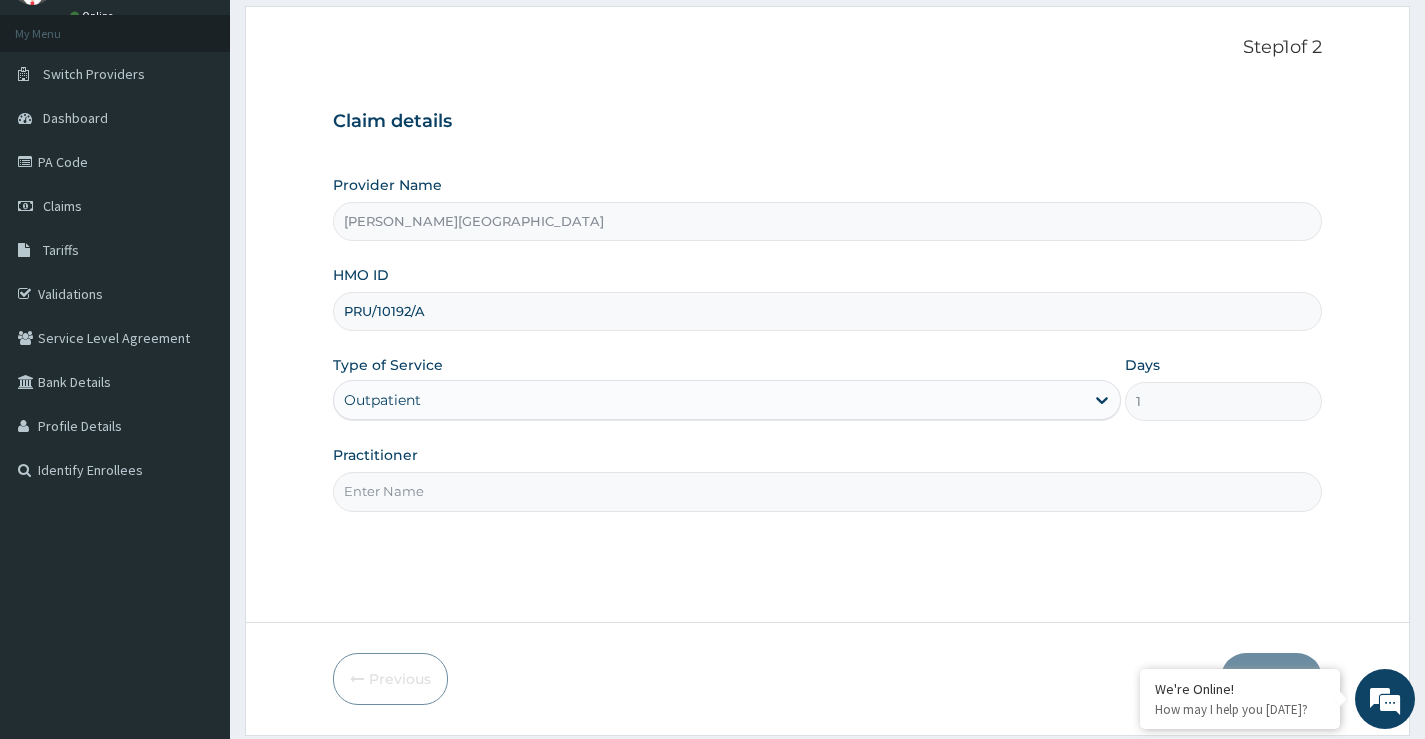 scroll, scrollTop: 0, scrollLeft: 0, axis: both 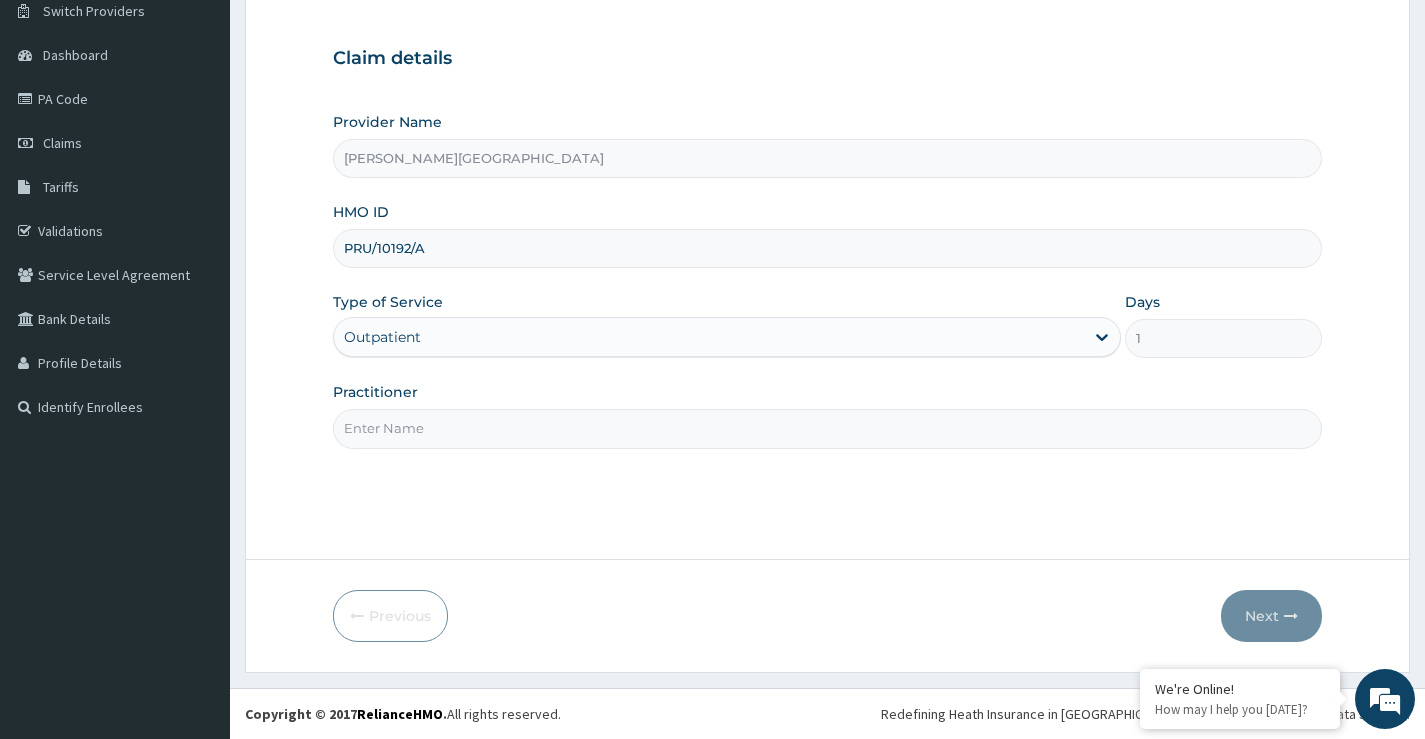 click on "Practitioner" at bounding box center (827, 428) 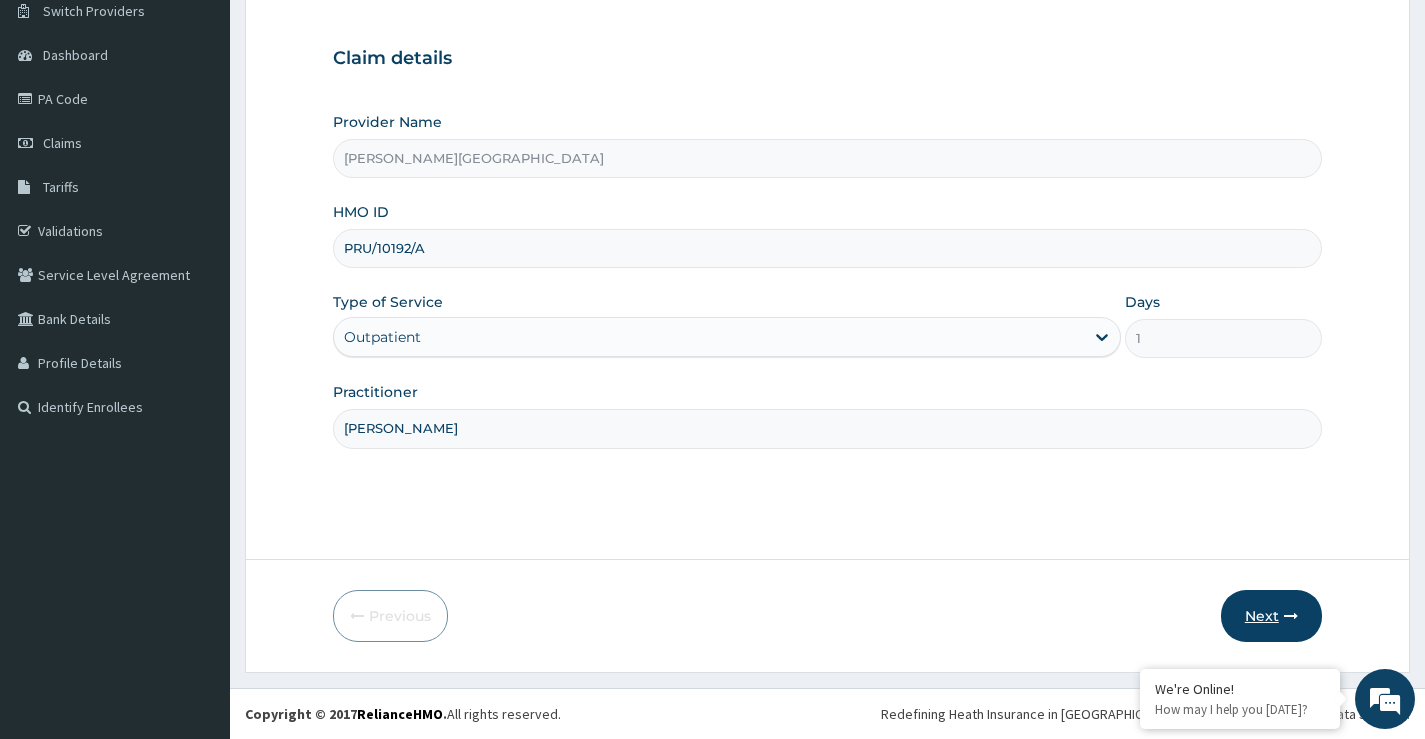 type on "DR OPARA" 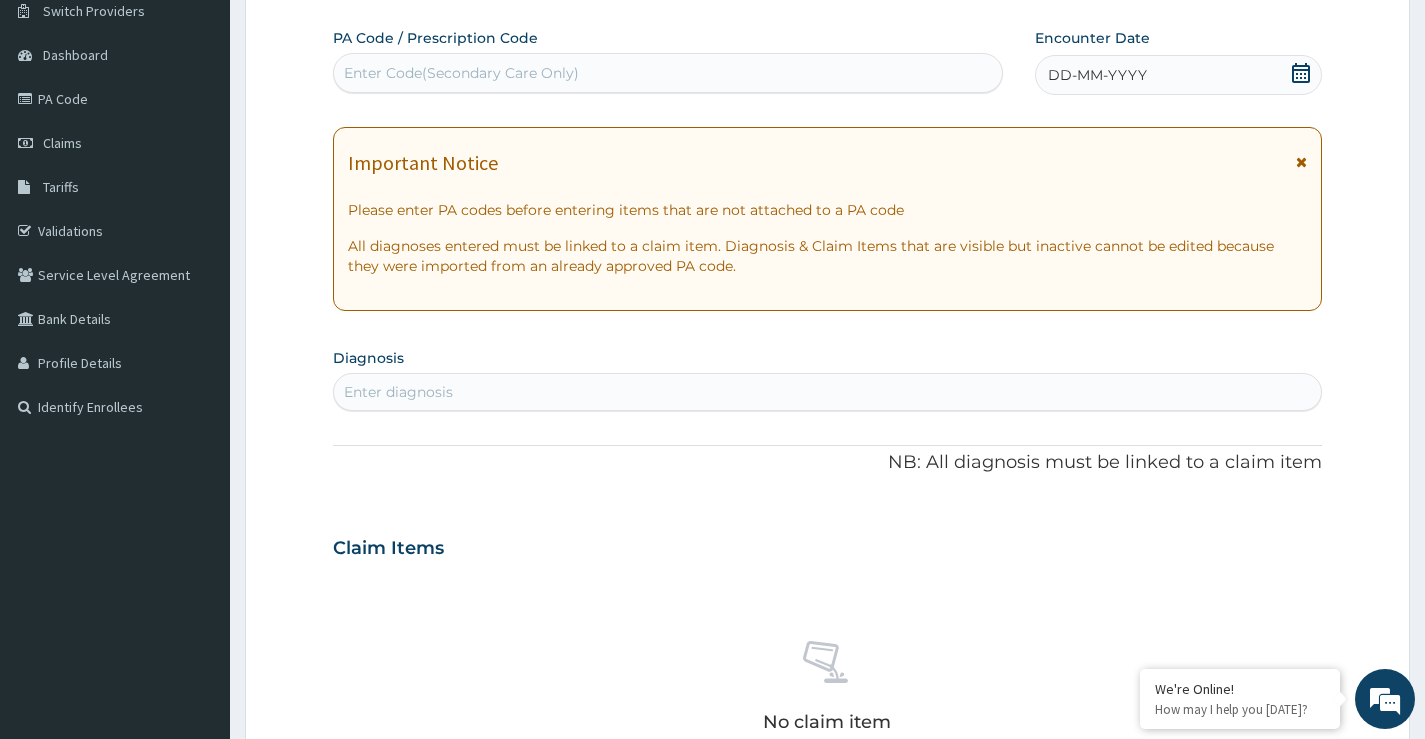 click on "Enter Code(Secondary Care Only)" at bounding box center [668, 73] 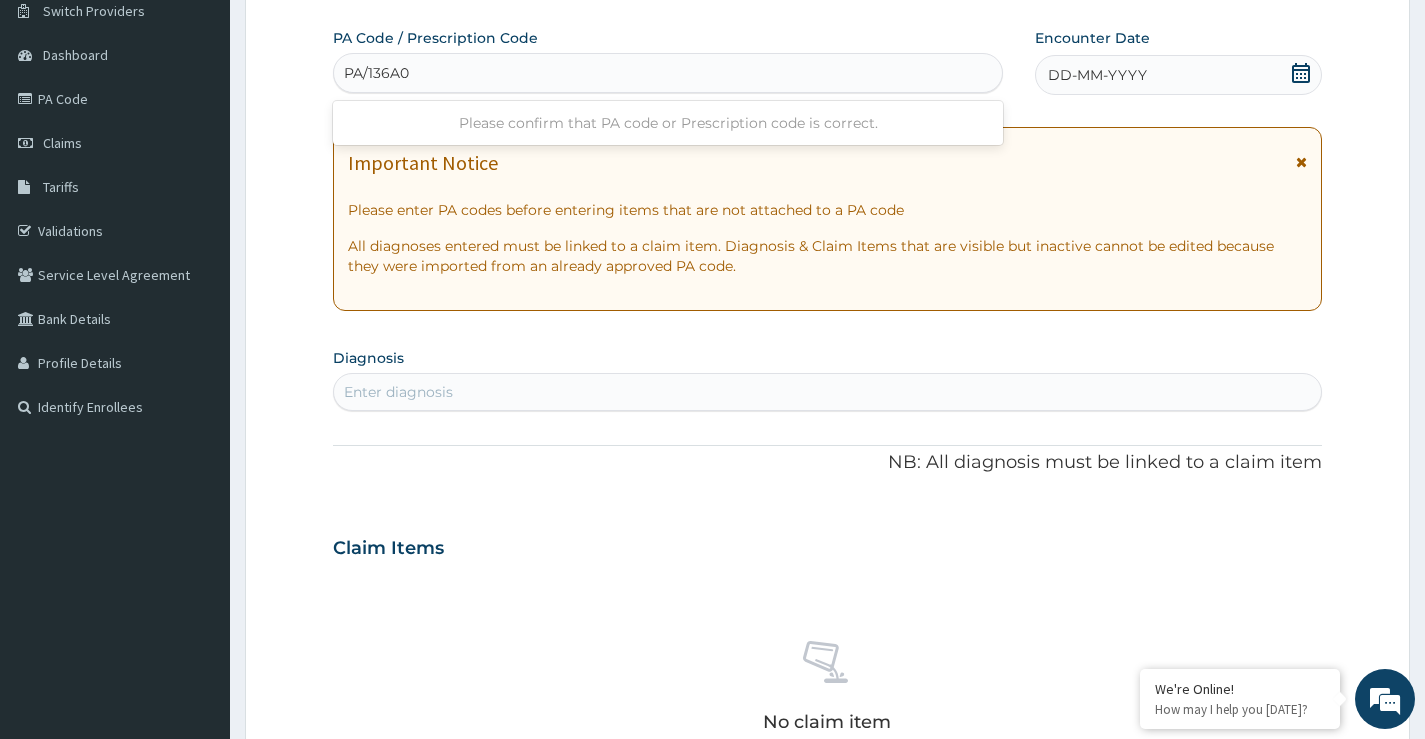 type on "PA/136A05" 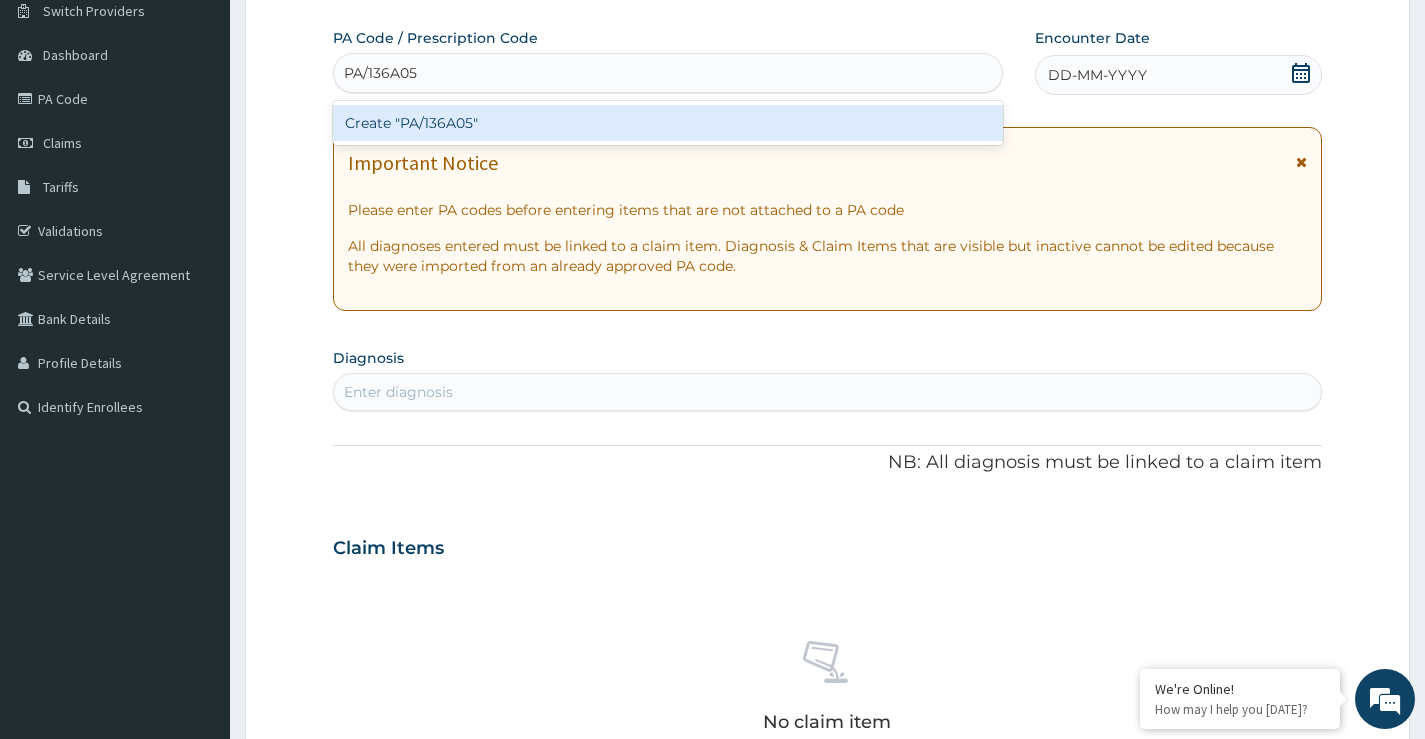 type 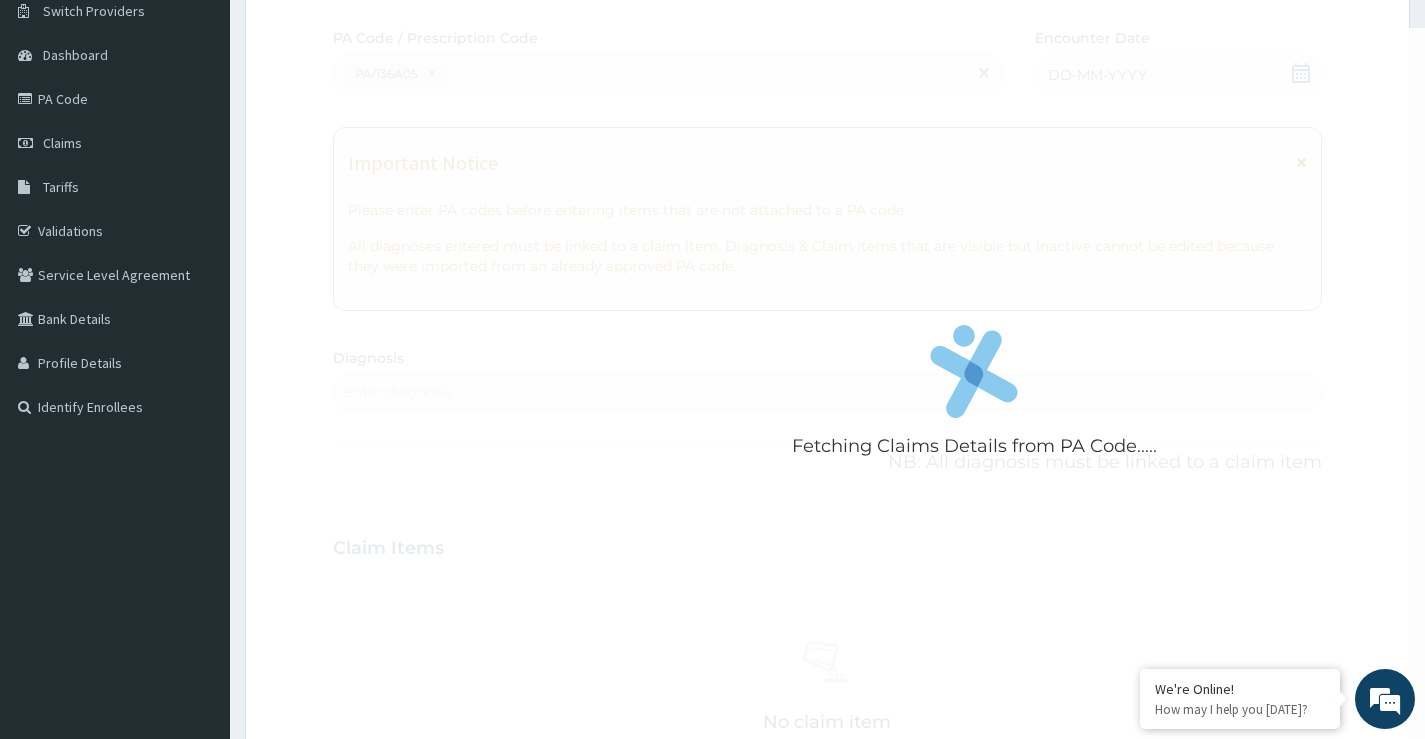 scroll, scrollTop: 842, scrollLeft: 0, axis: vertical 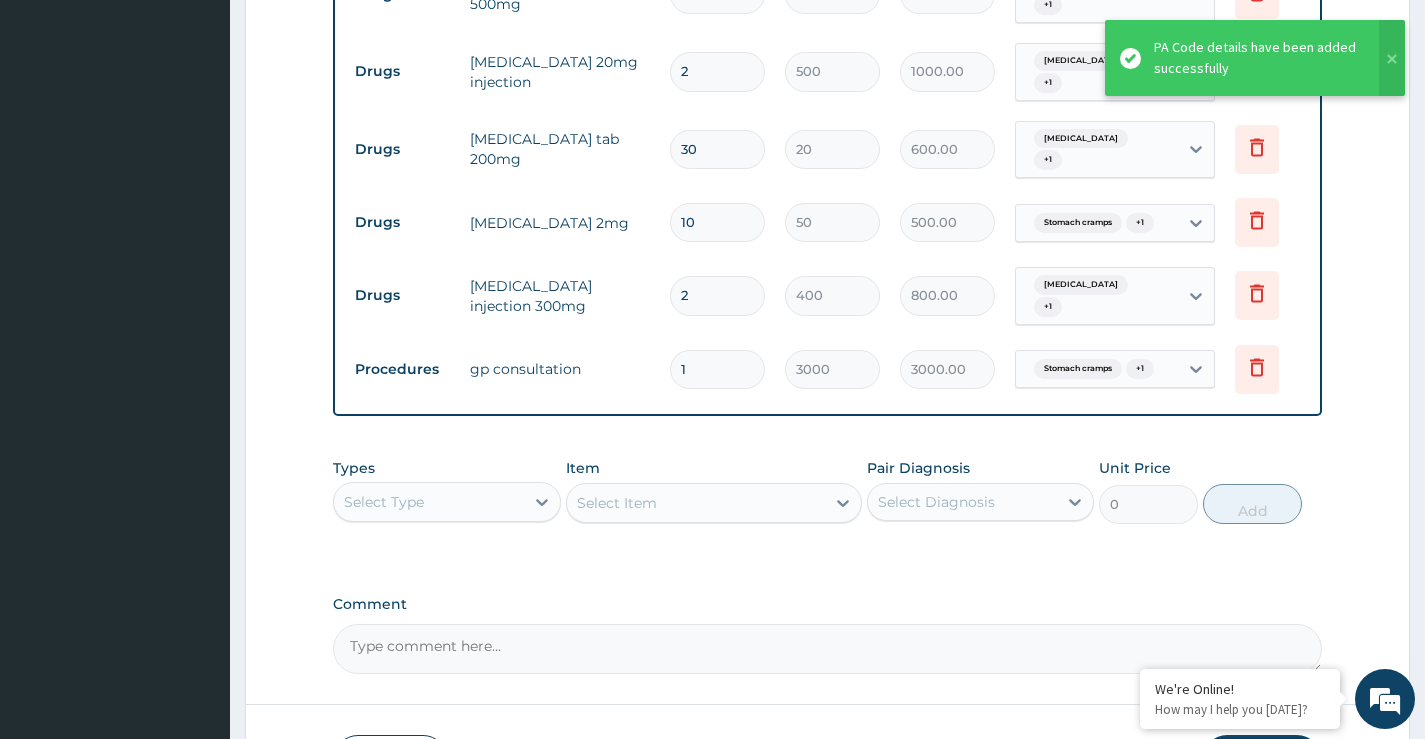 click on "Types Select Type Item Select Item Pair Diagnosis Select Diagnosis Unit Price 0 Add" at bounding box center [827, 491] 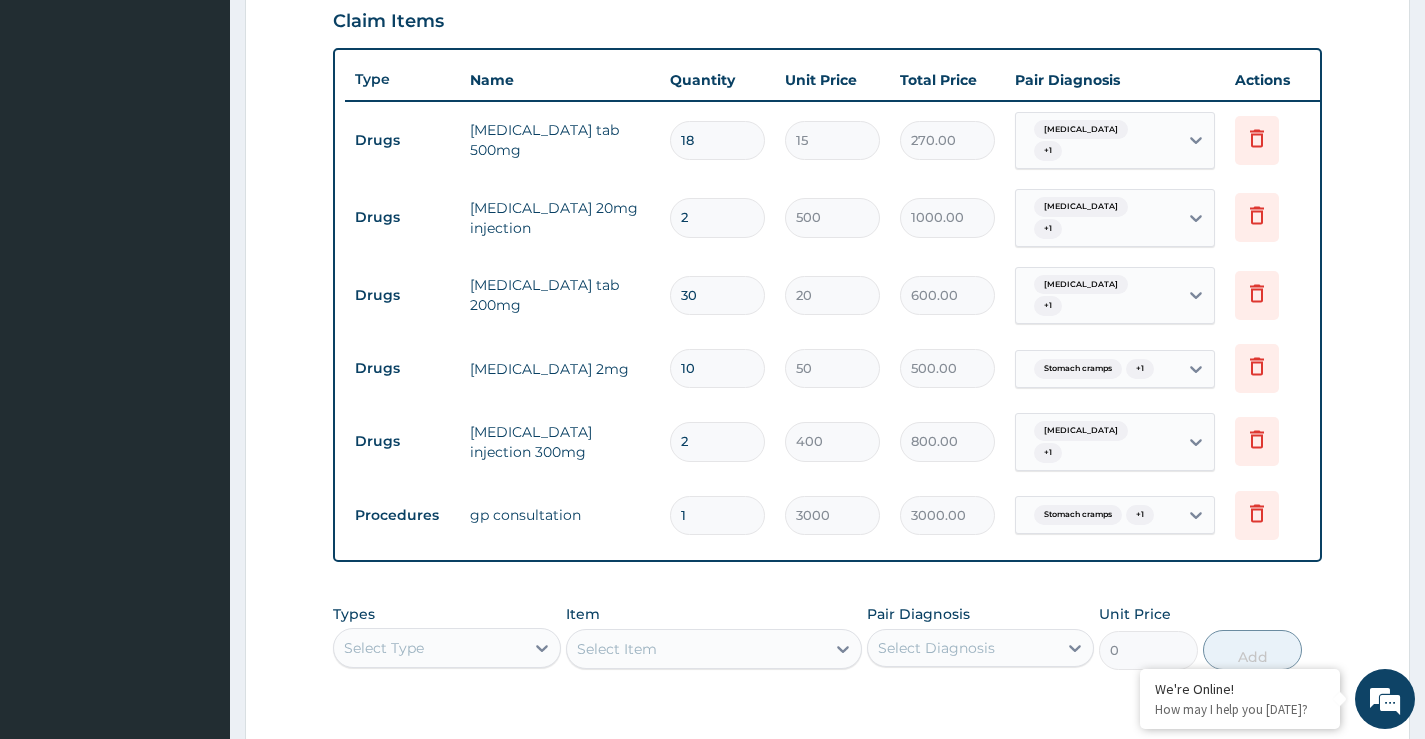 scroll, scrollTop: 742, scrollLeft: 0, axis: vertical 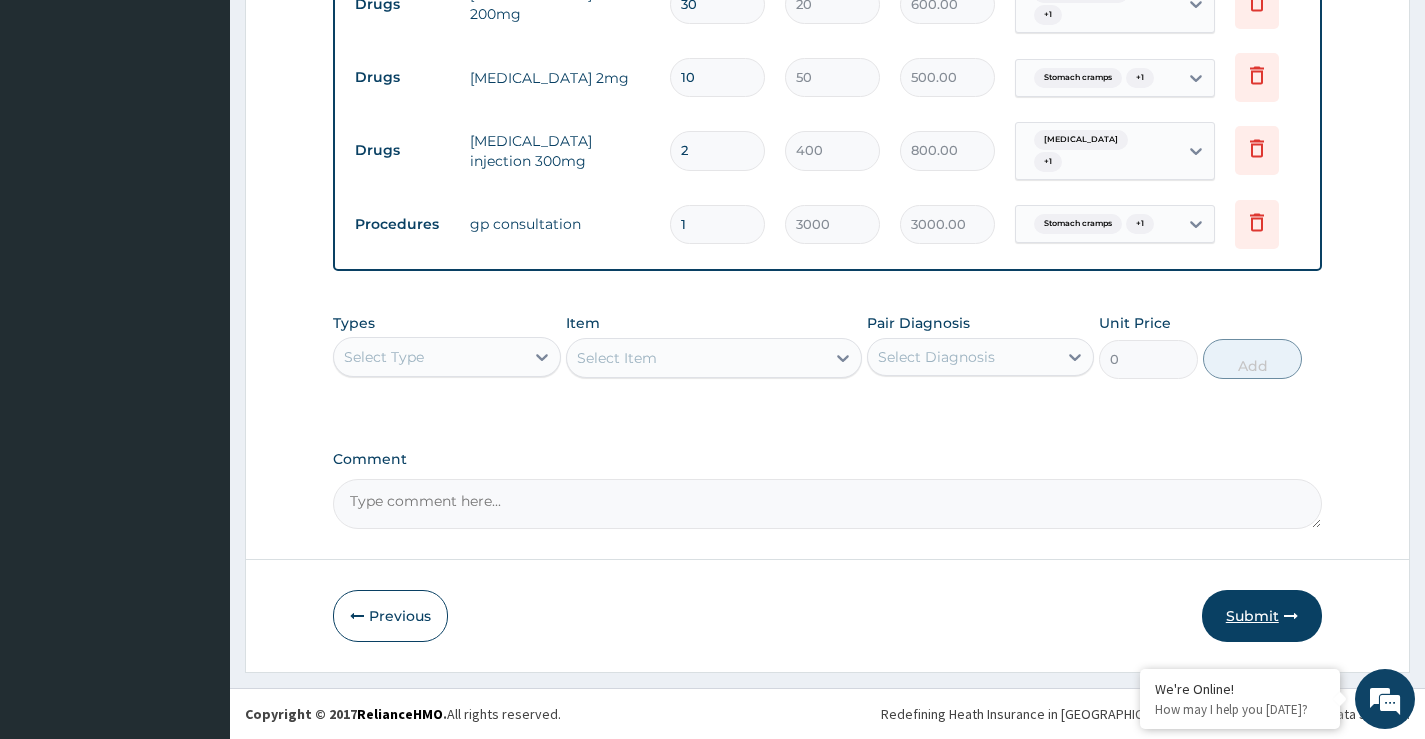 click on "Submit" at bounding box center (1262, 616) 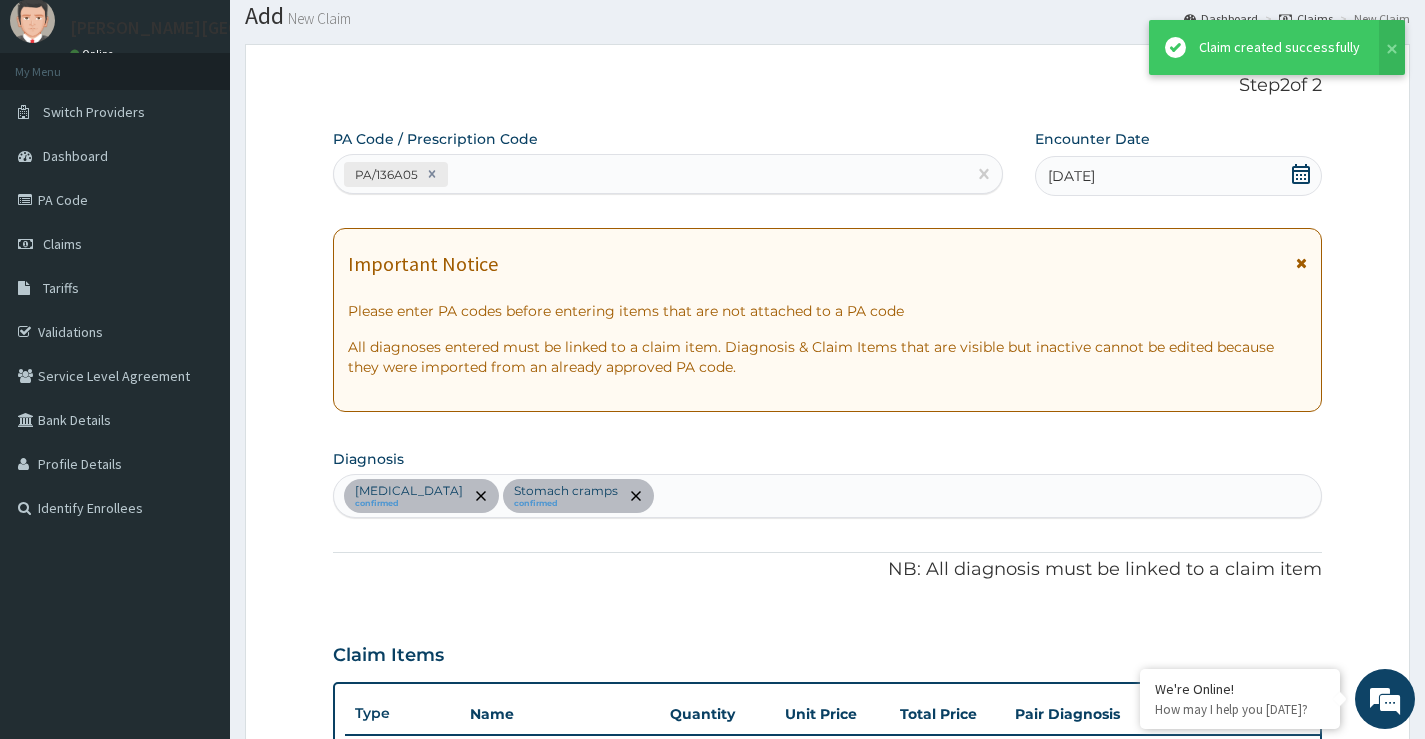 scroll, scrollTop: 1002, scrollLeft: 0, axis: vertical 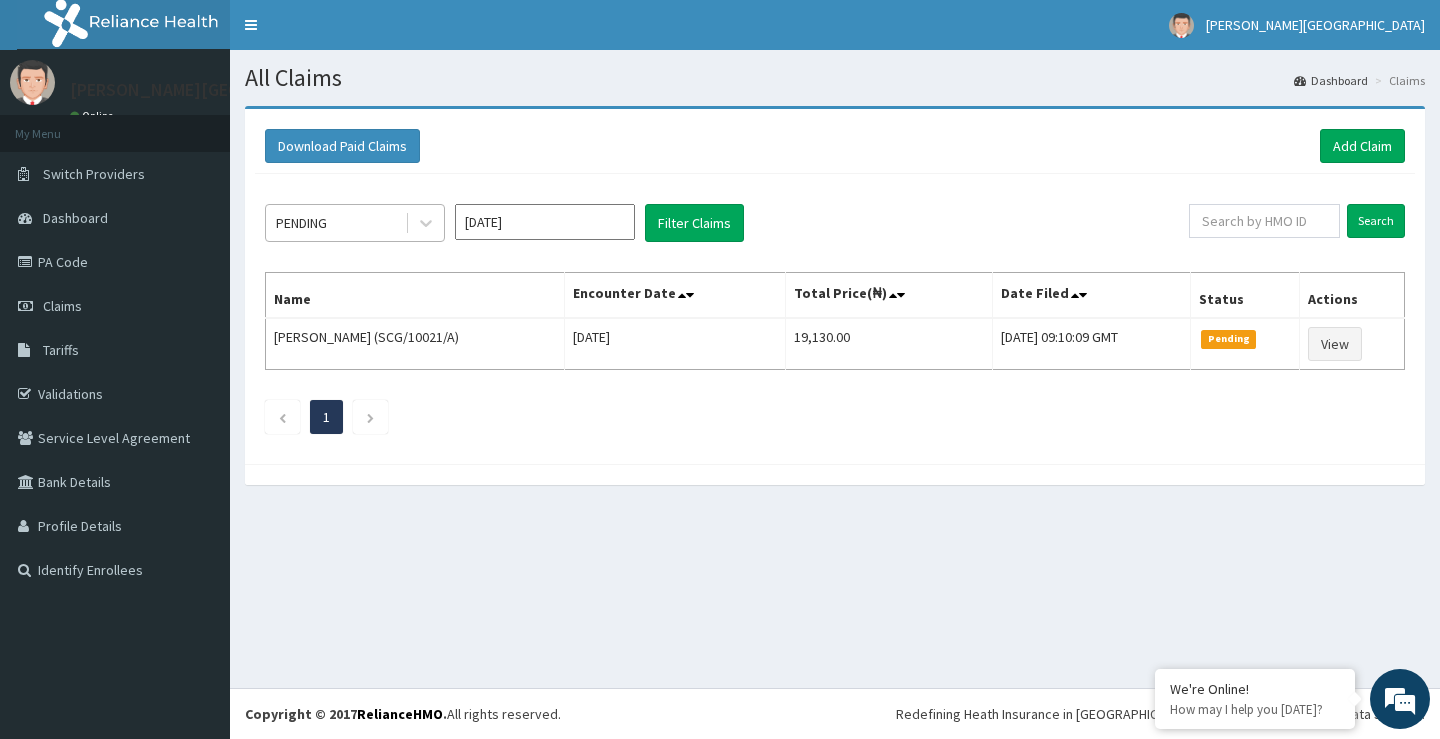 click on "PENDING" at bounding box center (335, 223) 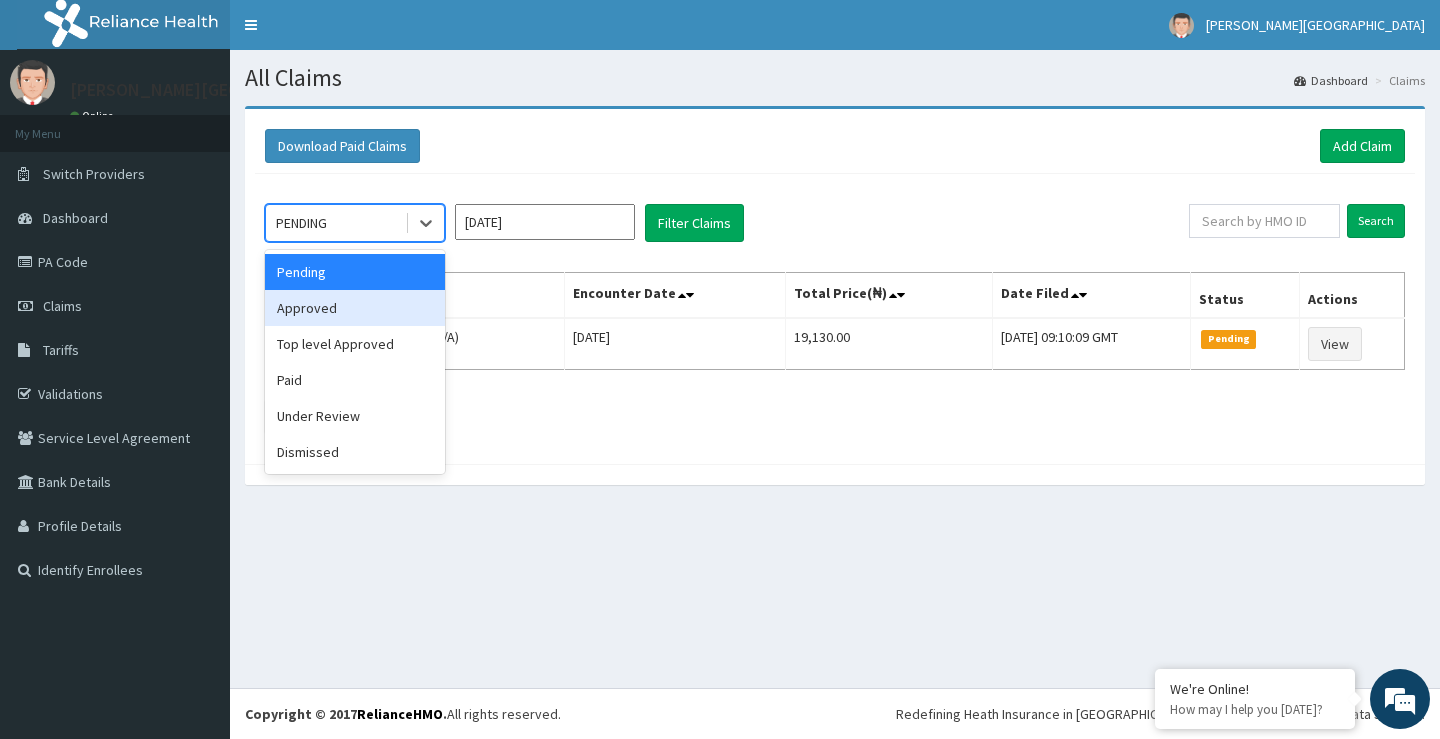 click on "Approved" at bounding box center (355, 308) 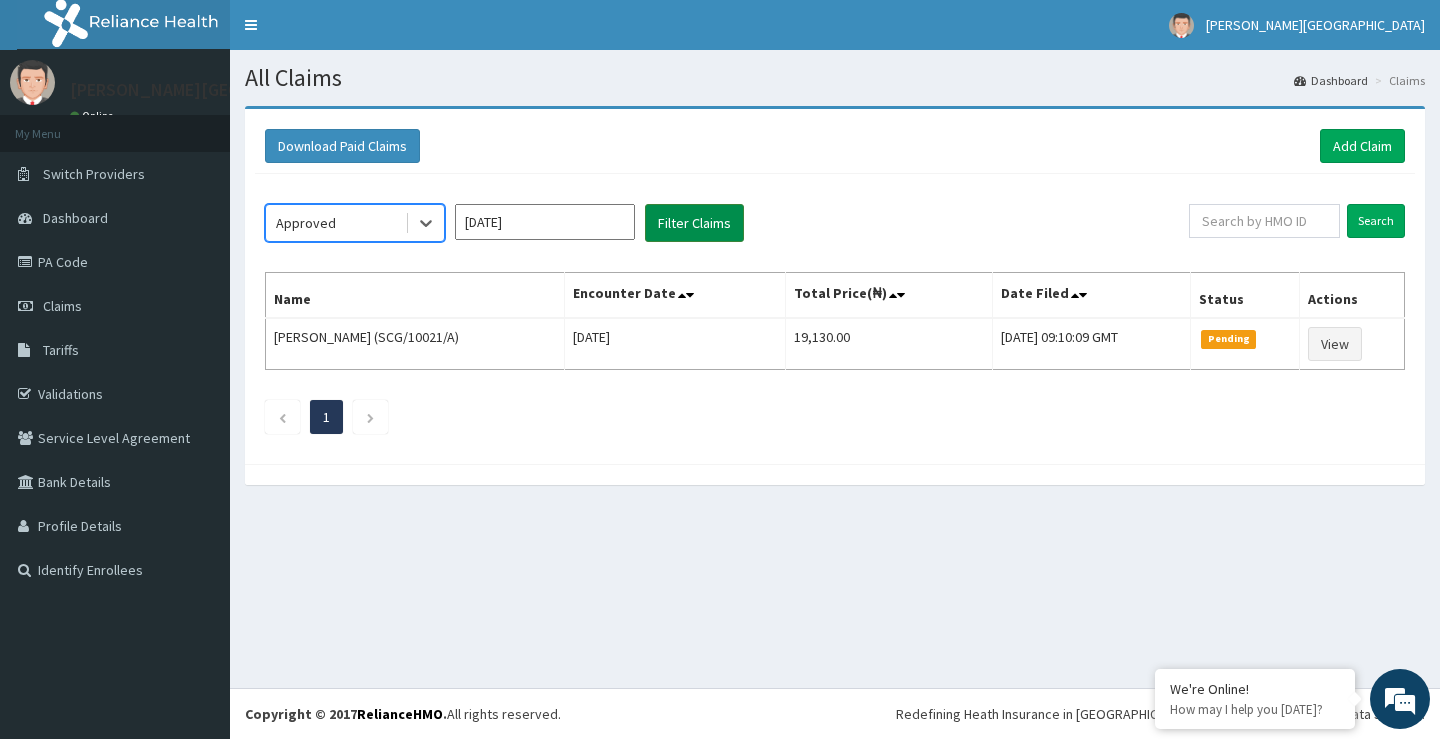 click on "Filter Claims" at bounding box center [694, 223] 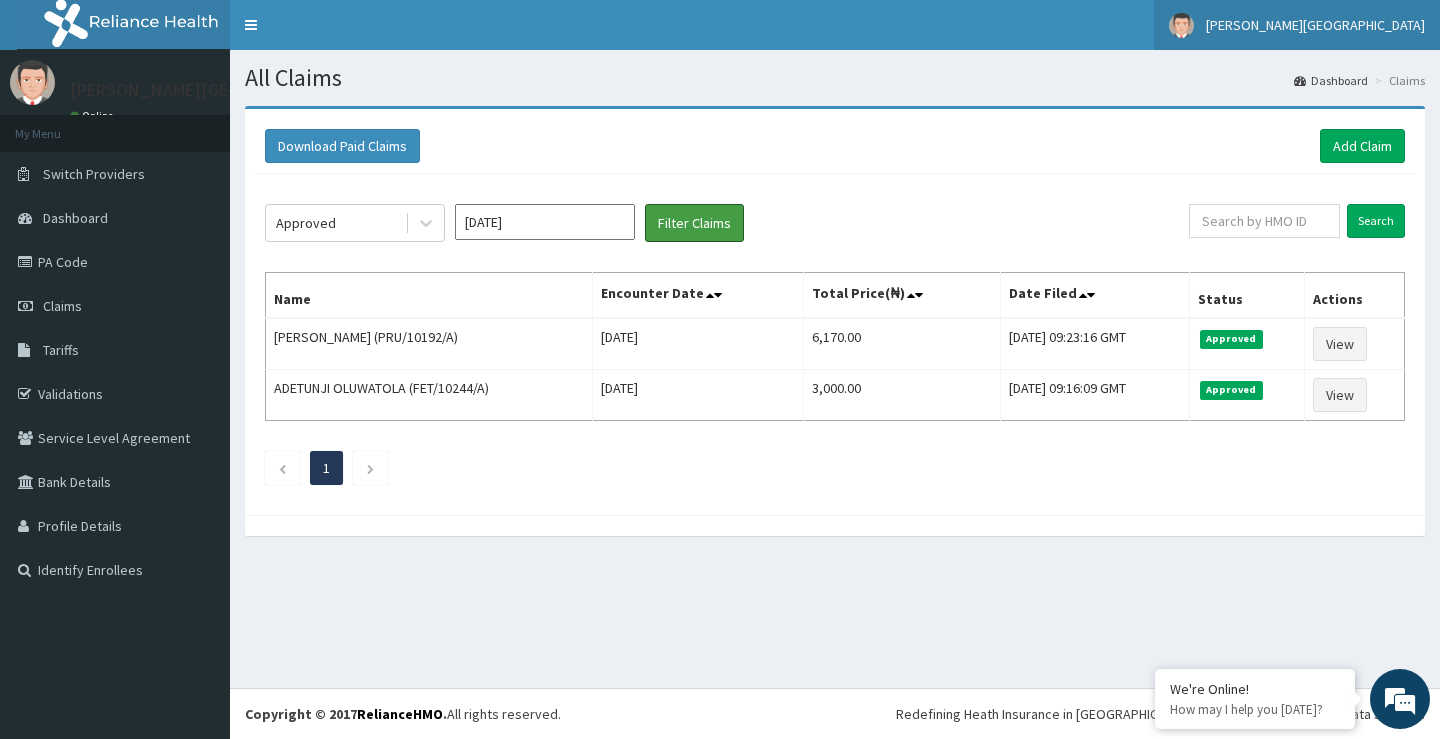 scroll, scrollTop: 0, scrollLeft: 0, axis: both 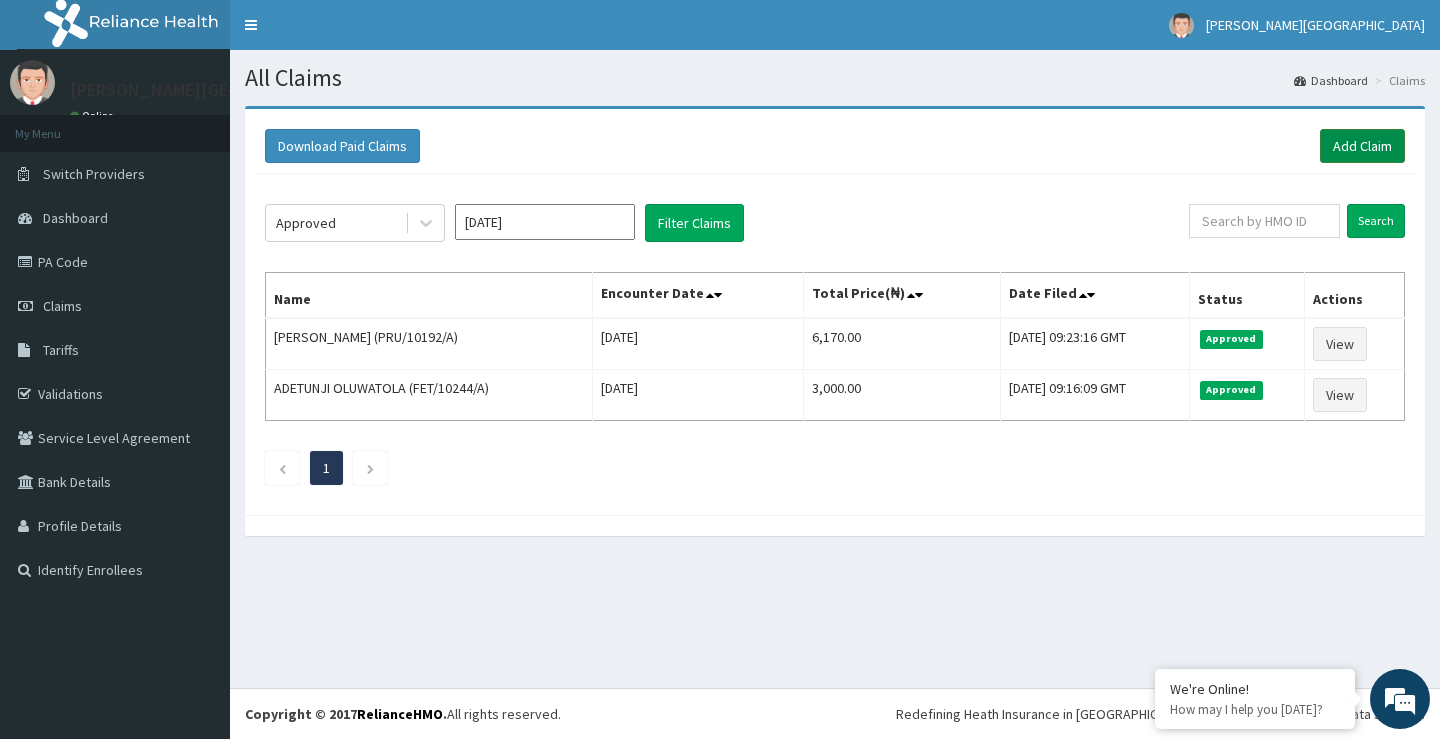 click on "Add Claim" at bounding box center (1362, 146) 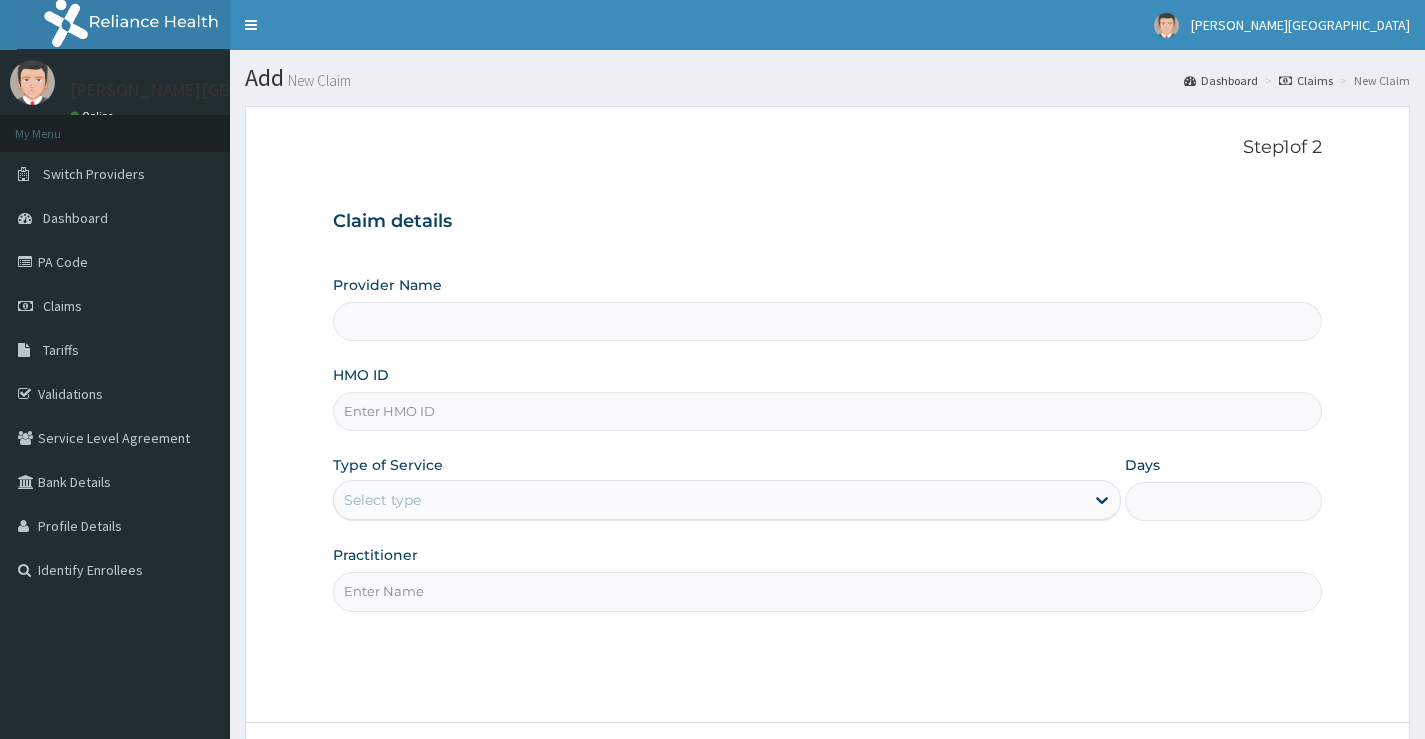 scroll, scrollTop: 0, scrollLeft: 0, axis: both 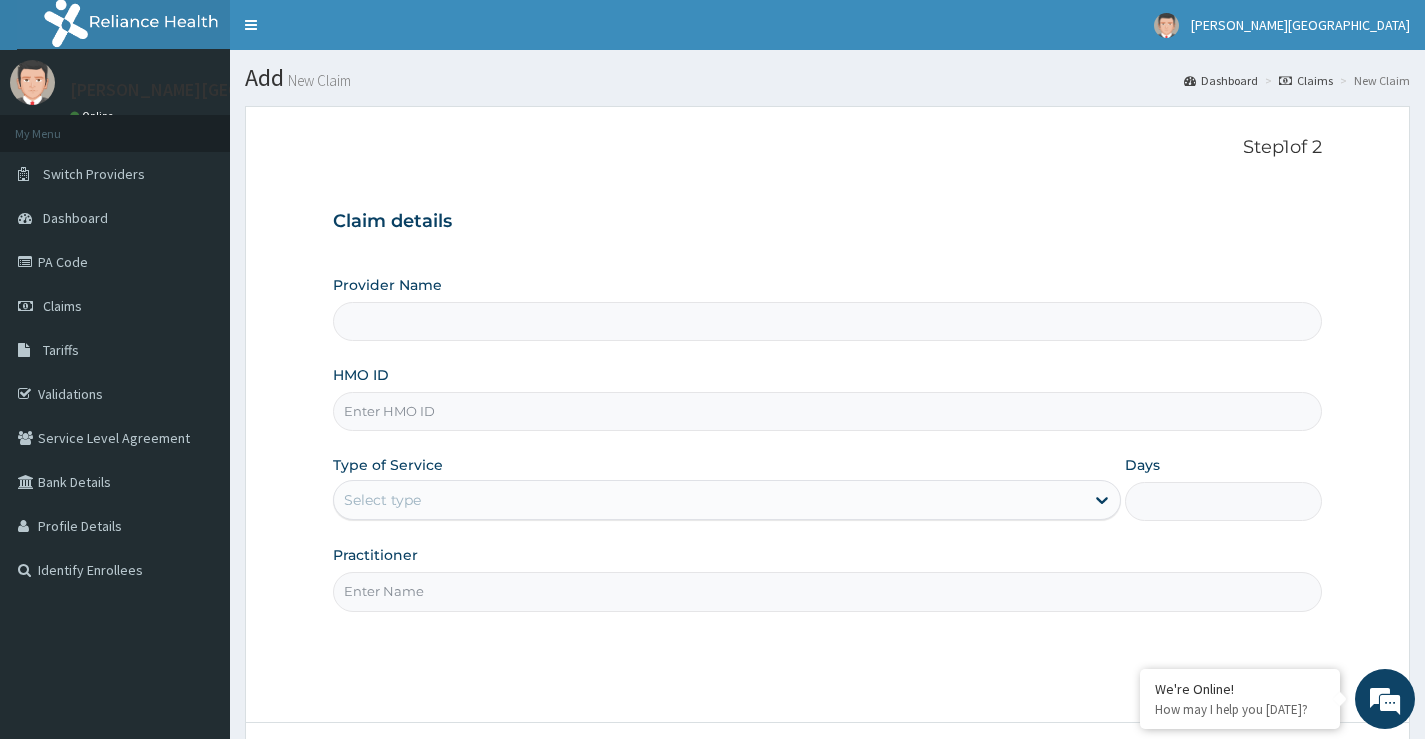 type on "[PERSON_NAME][GEOGRAPHIC_DATA]" 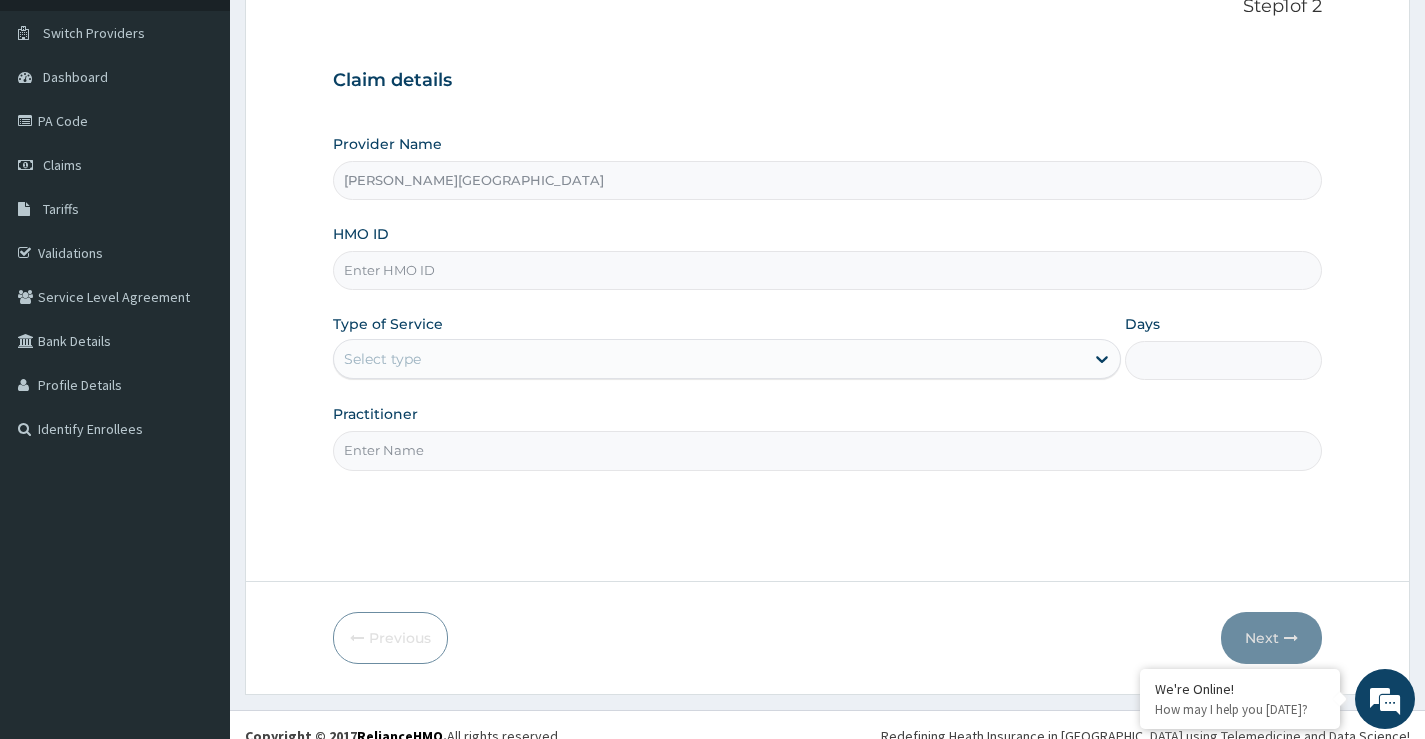 scroll, scrollTop: 163, scrollLeft: 0, axis: vertical 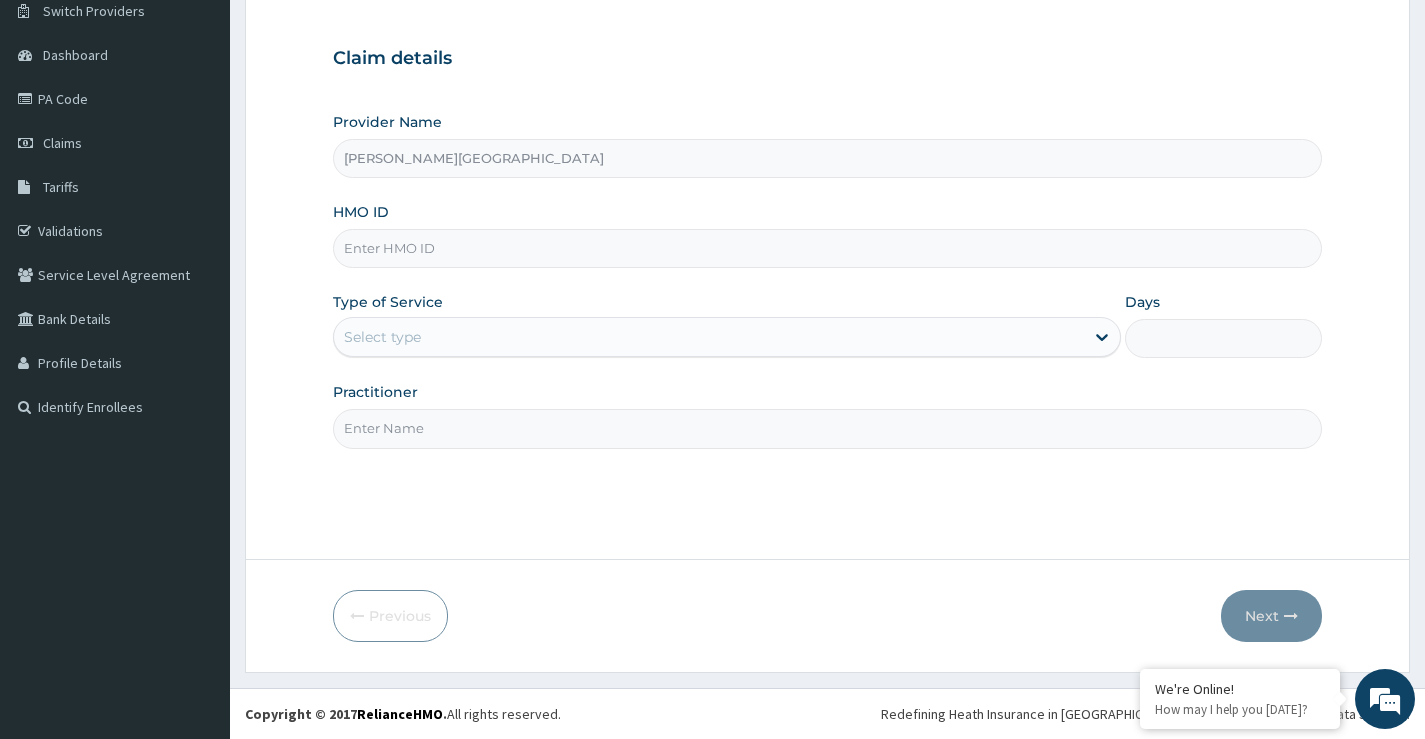 click on "HMO ID" at bounding box center [827, 248] 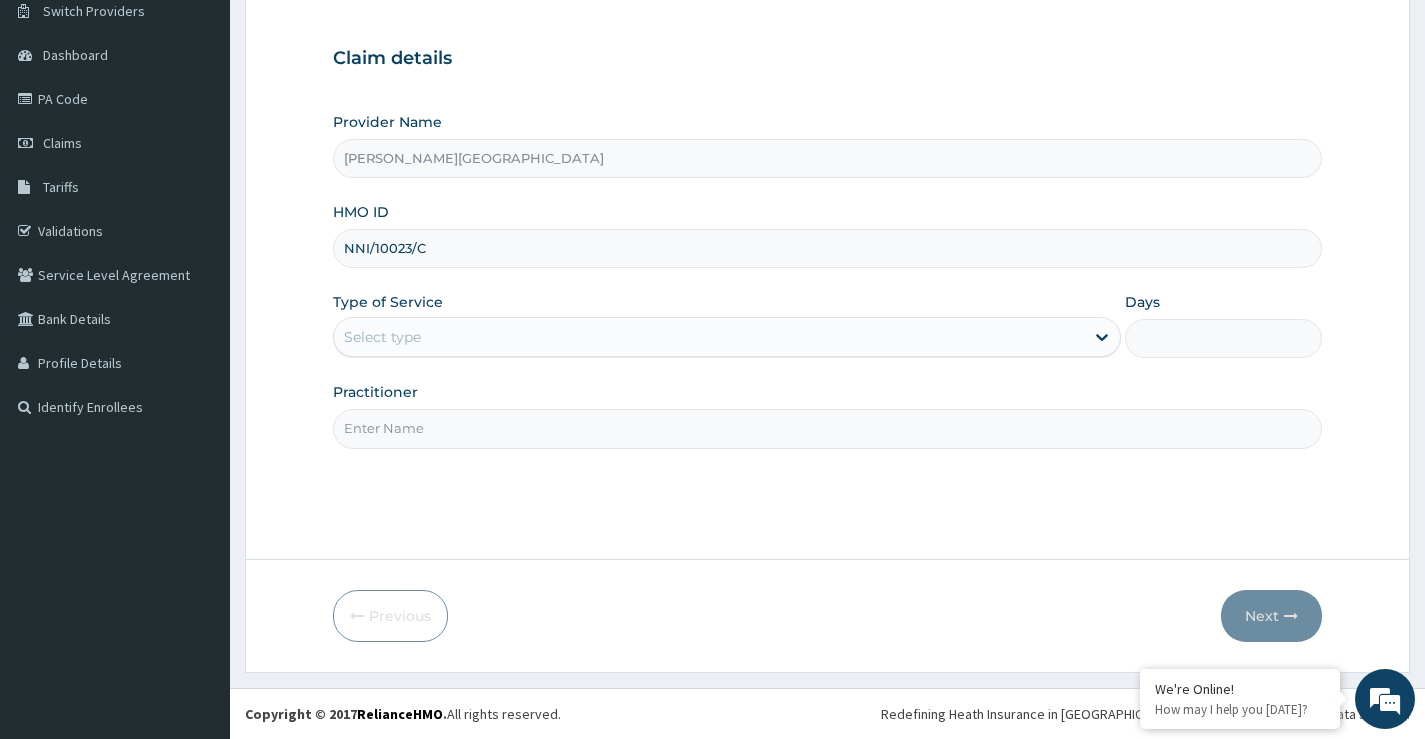 scroll, scrollTop: 0, scrollLeft: 0, axis: both 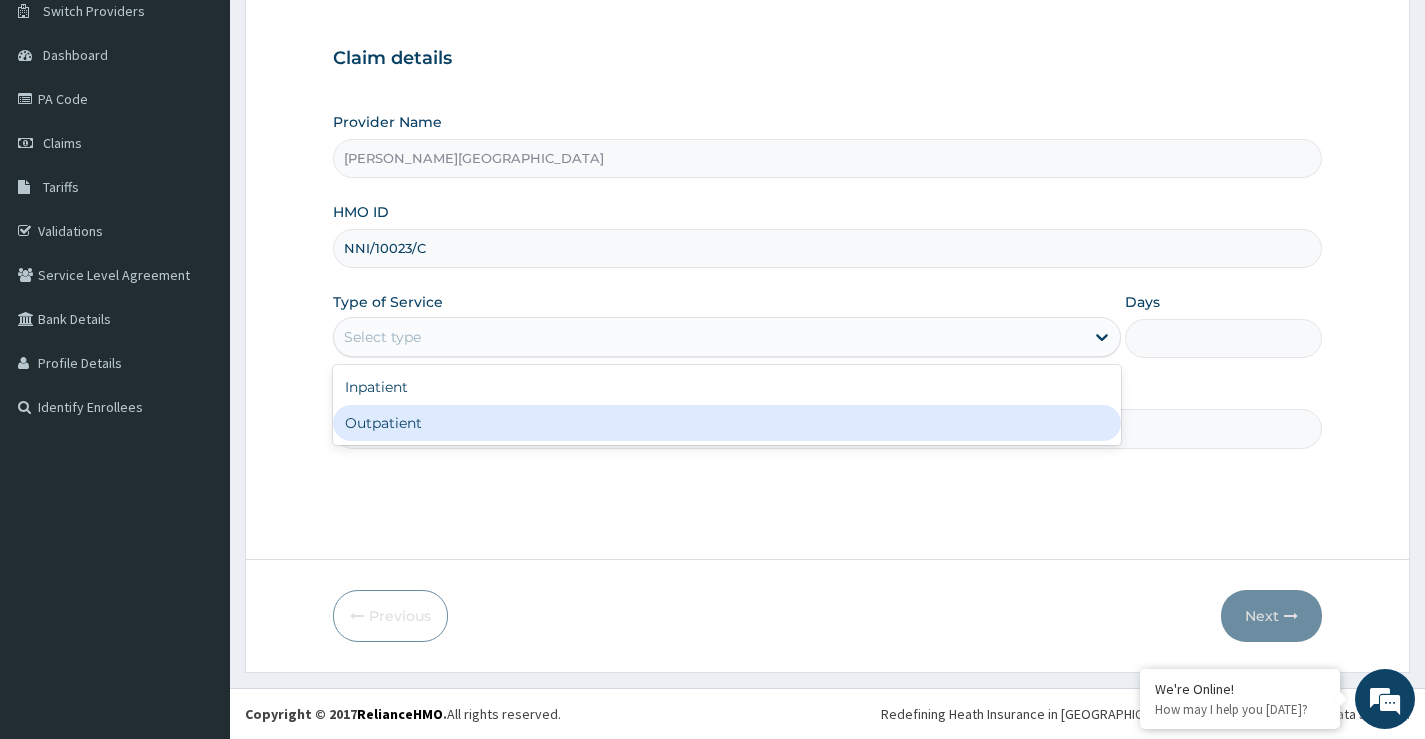 click on "Outpatient" at bounding box center (727, 423) 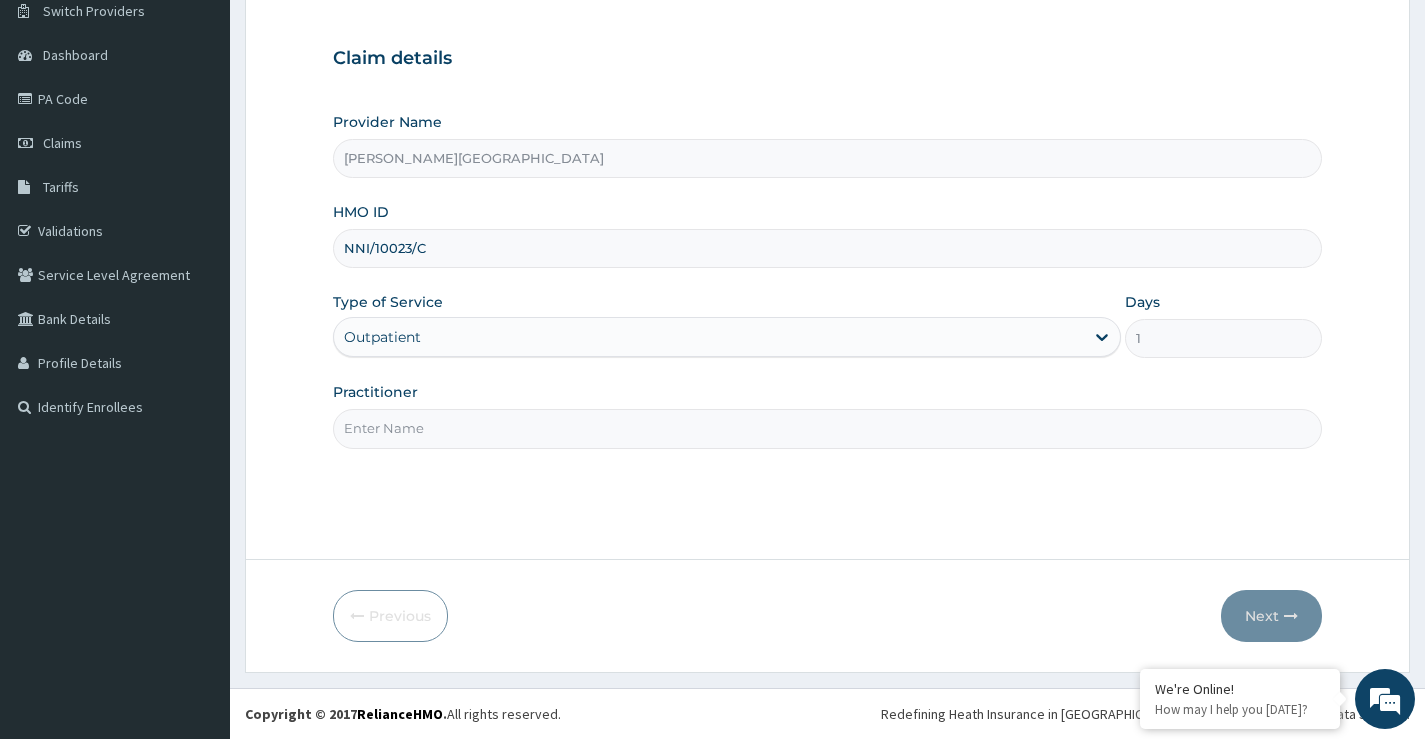 click on "Practitioner" at bounding box center [827, 428] 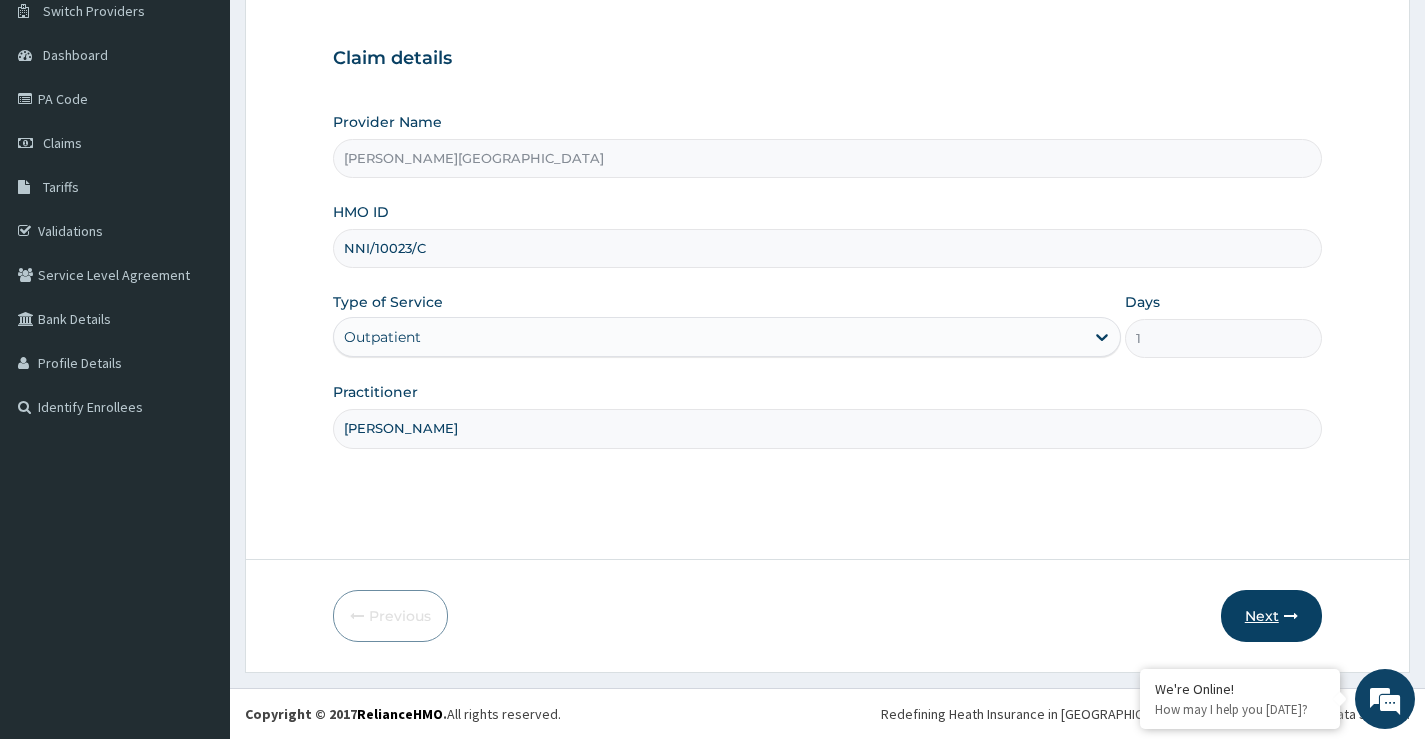 type on "[PERSON_NAME]" 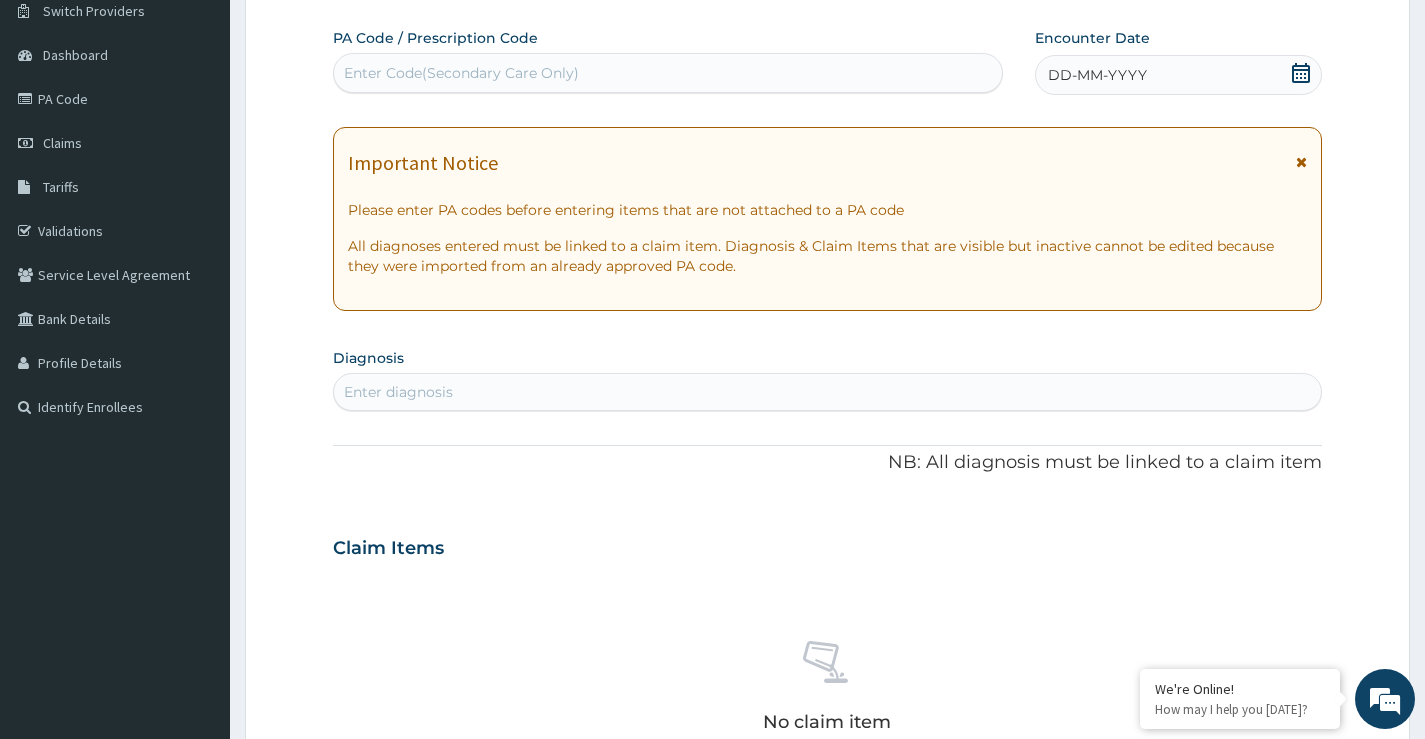 click on "Enter Code(Secondary Care Only)" at bounding box center (668, 73) 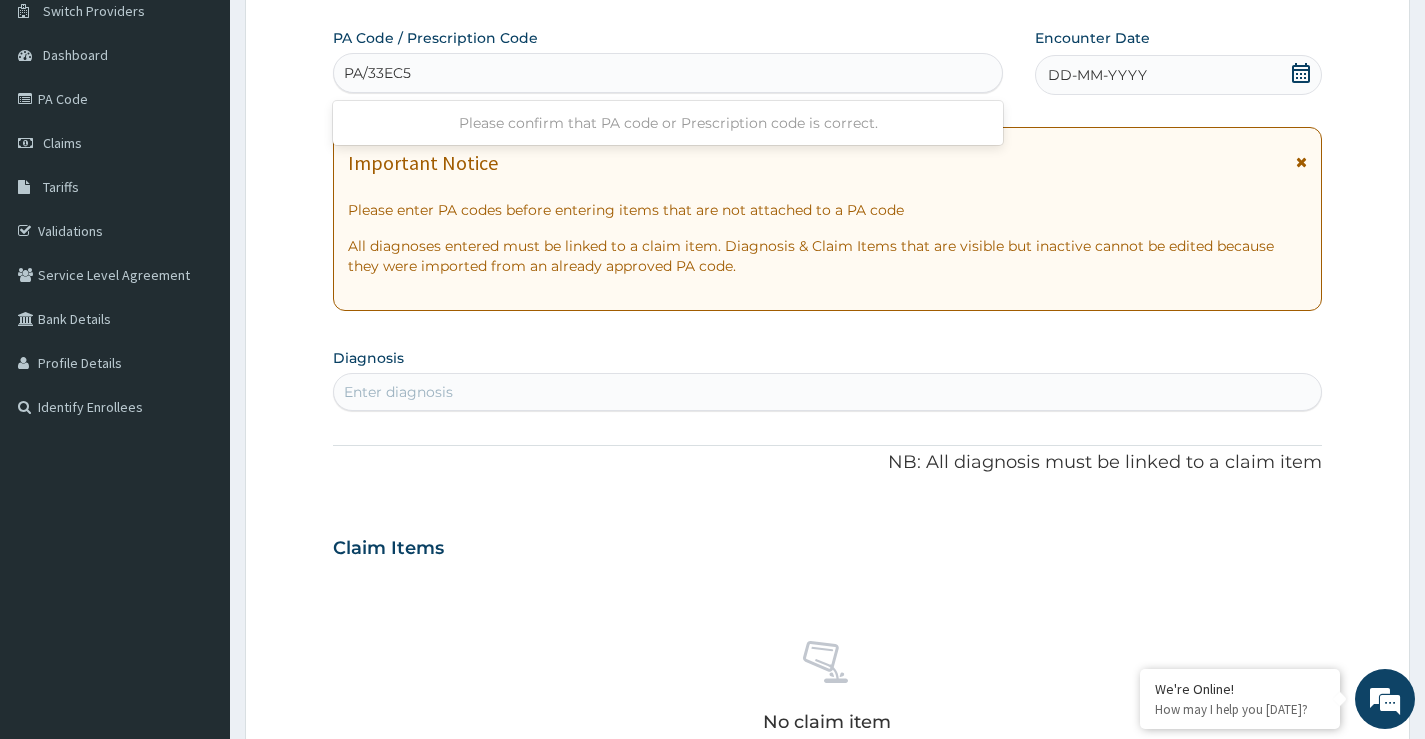 type on "PA/33EC50" 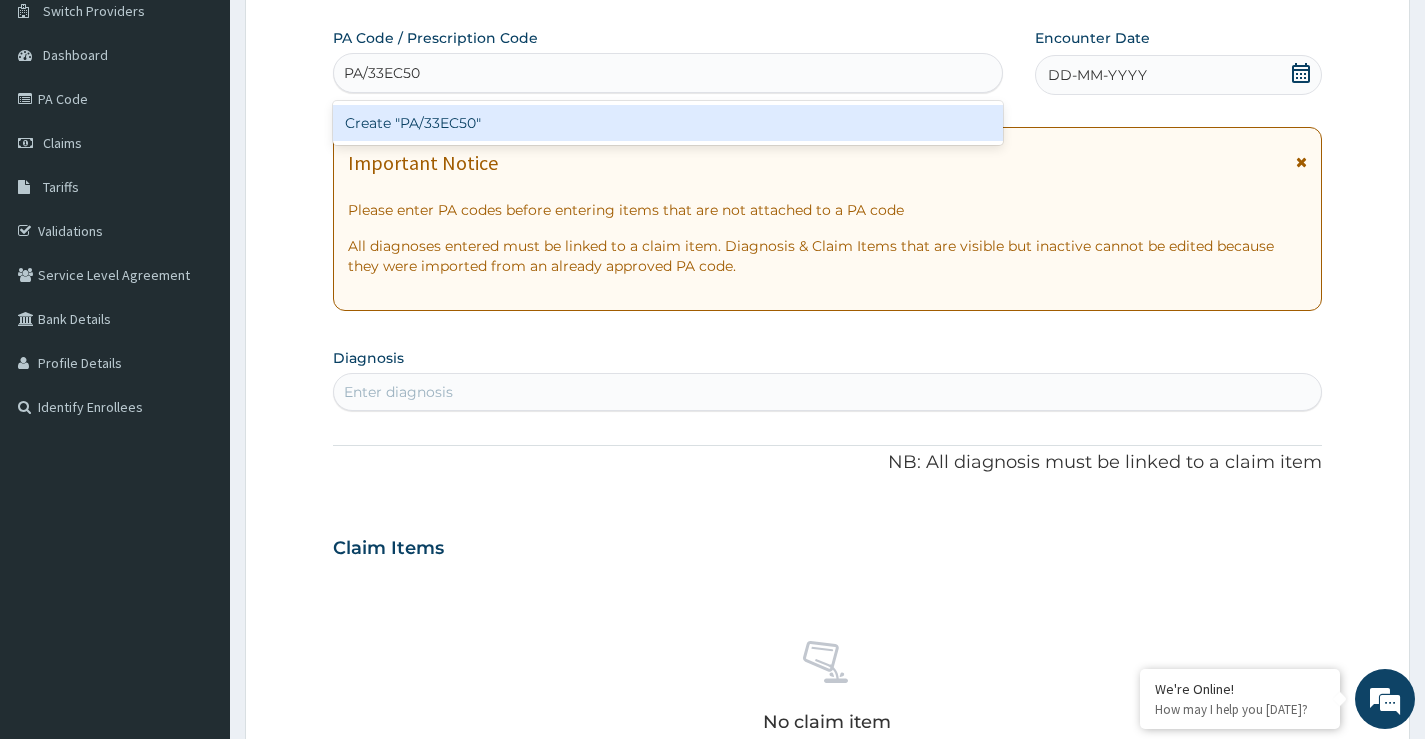 type 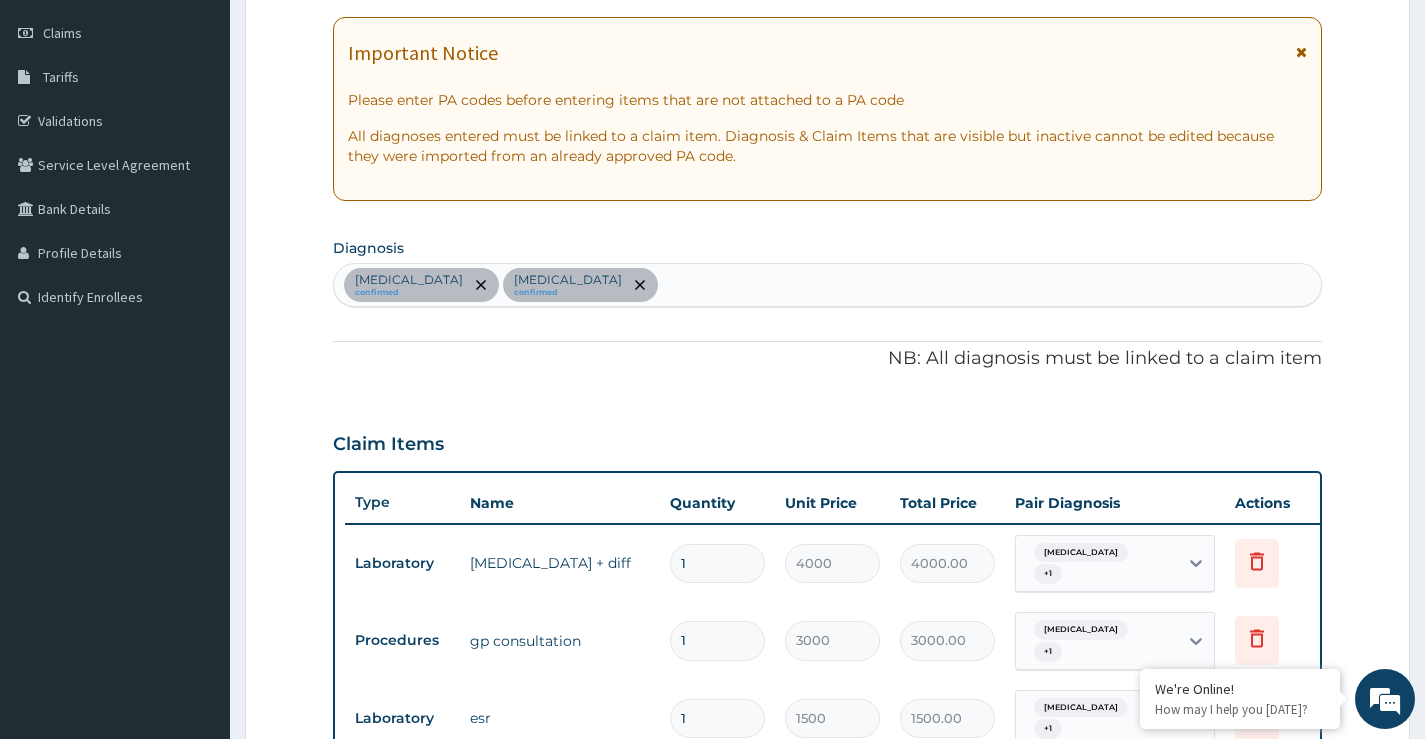 scroll, scrollTop: 0, scrollLeft: 0, axis: both 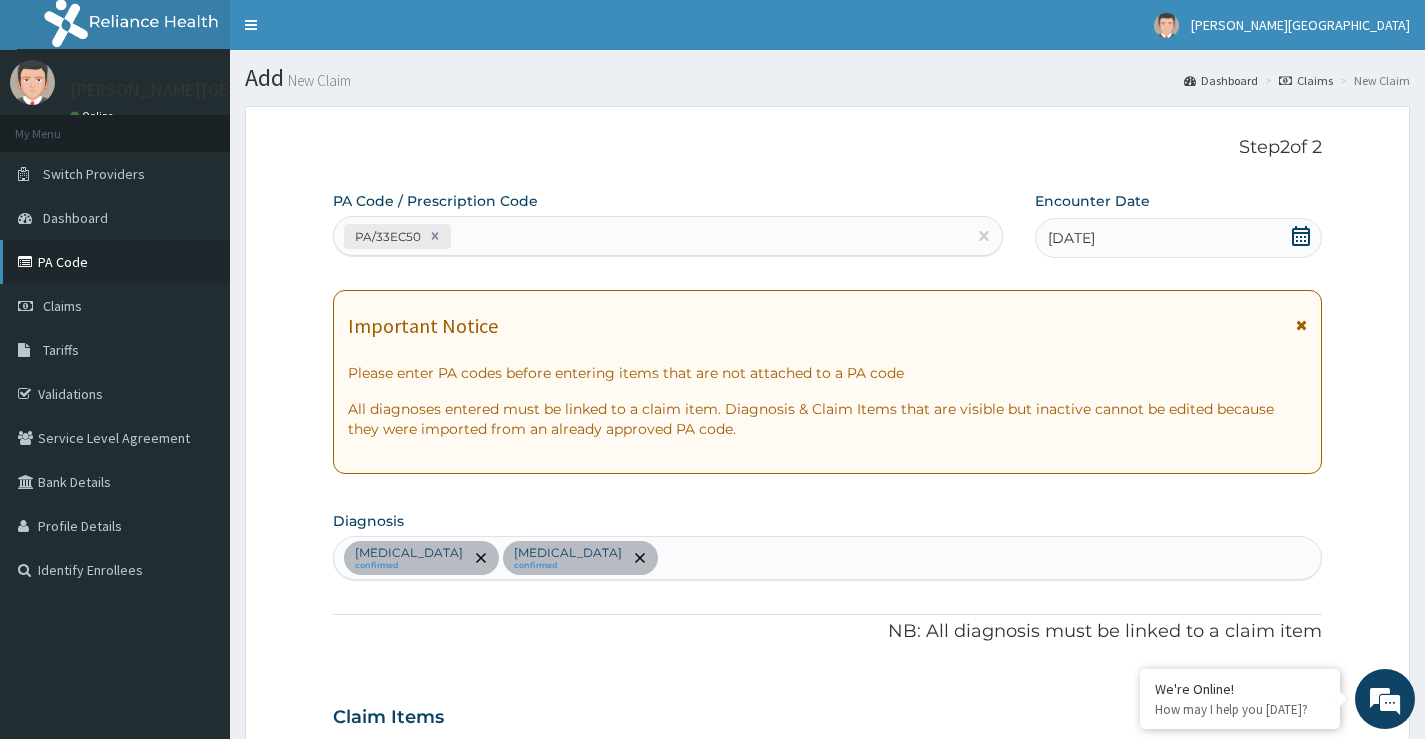 click on "PA Code" at bounding box center (115, 262) 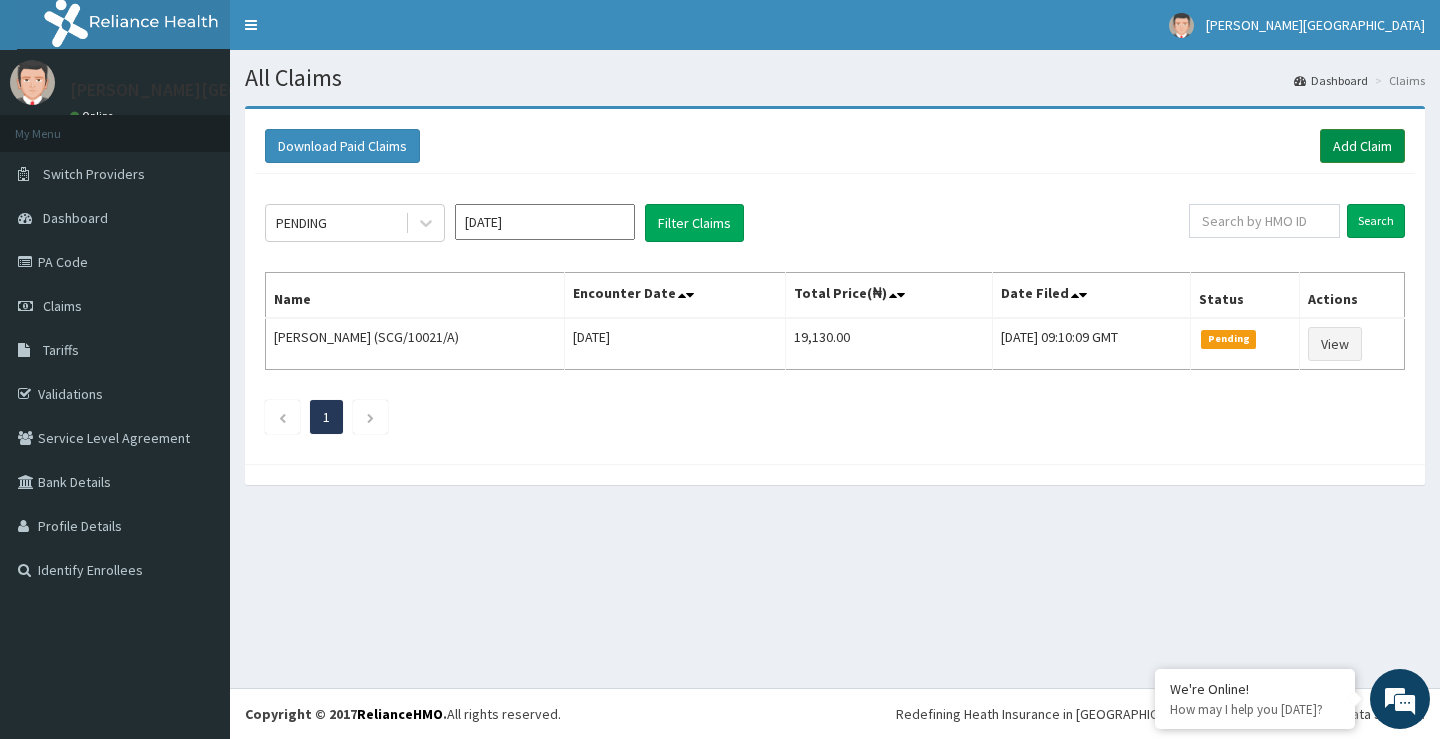 scroll, scrollTop: 0, scrollLeft: 0, axis: both 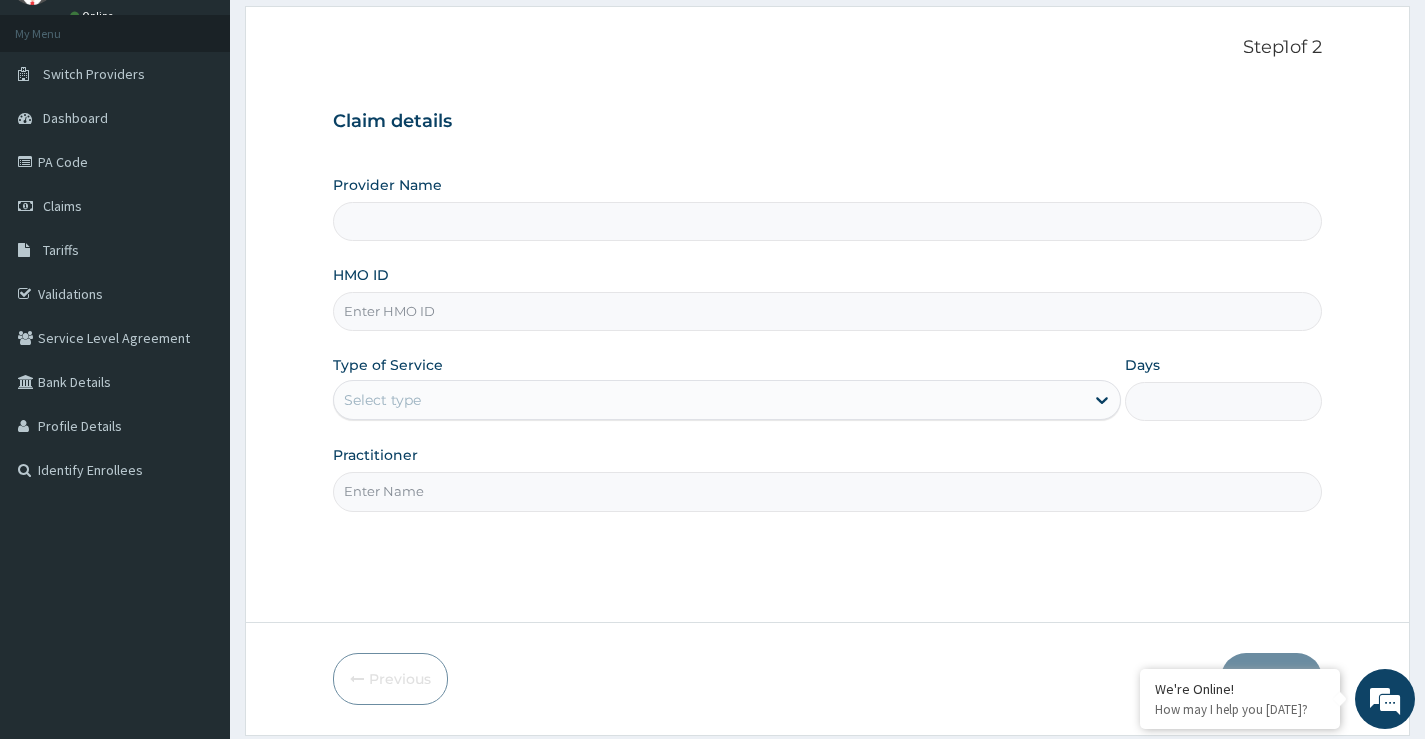 click on "HMO ID" at bounding box center [827, 311] 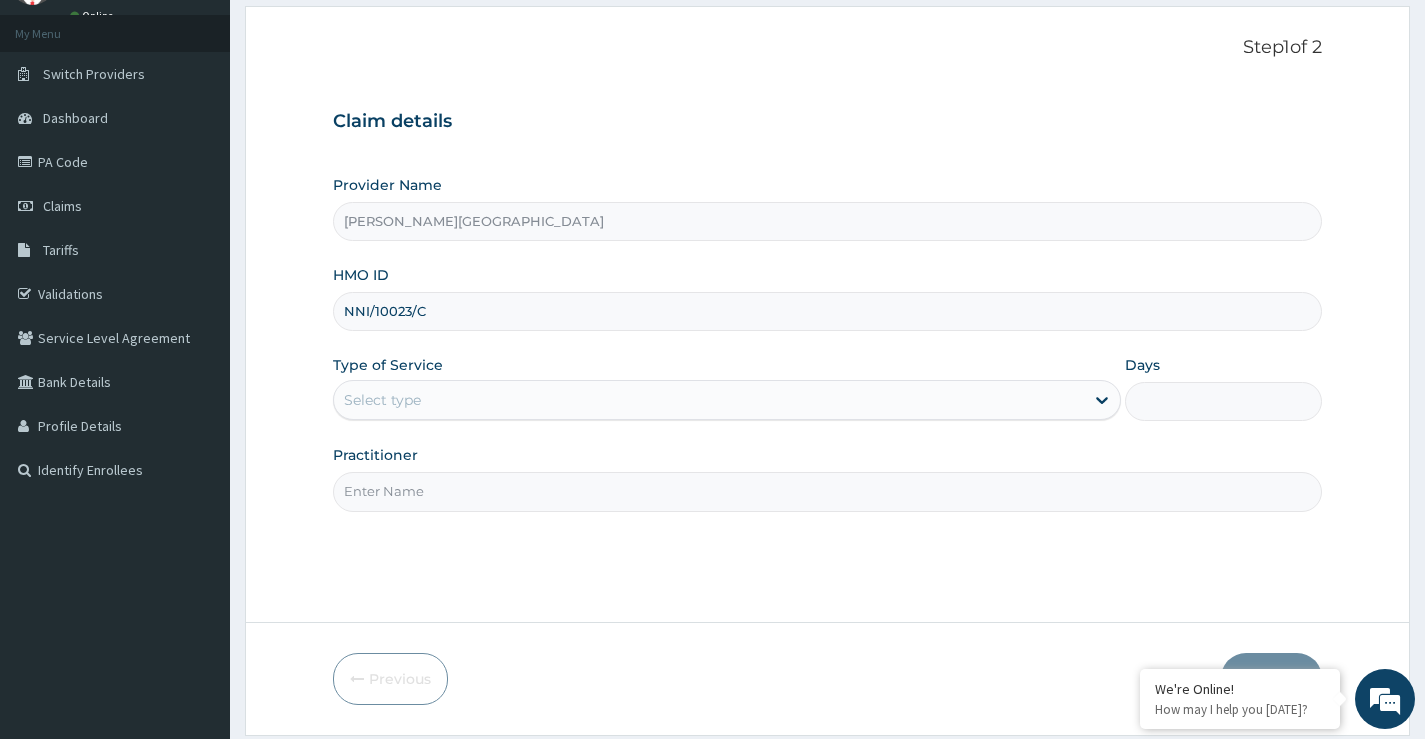 type on "NNI/10023/C" 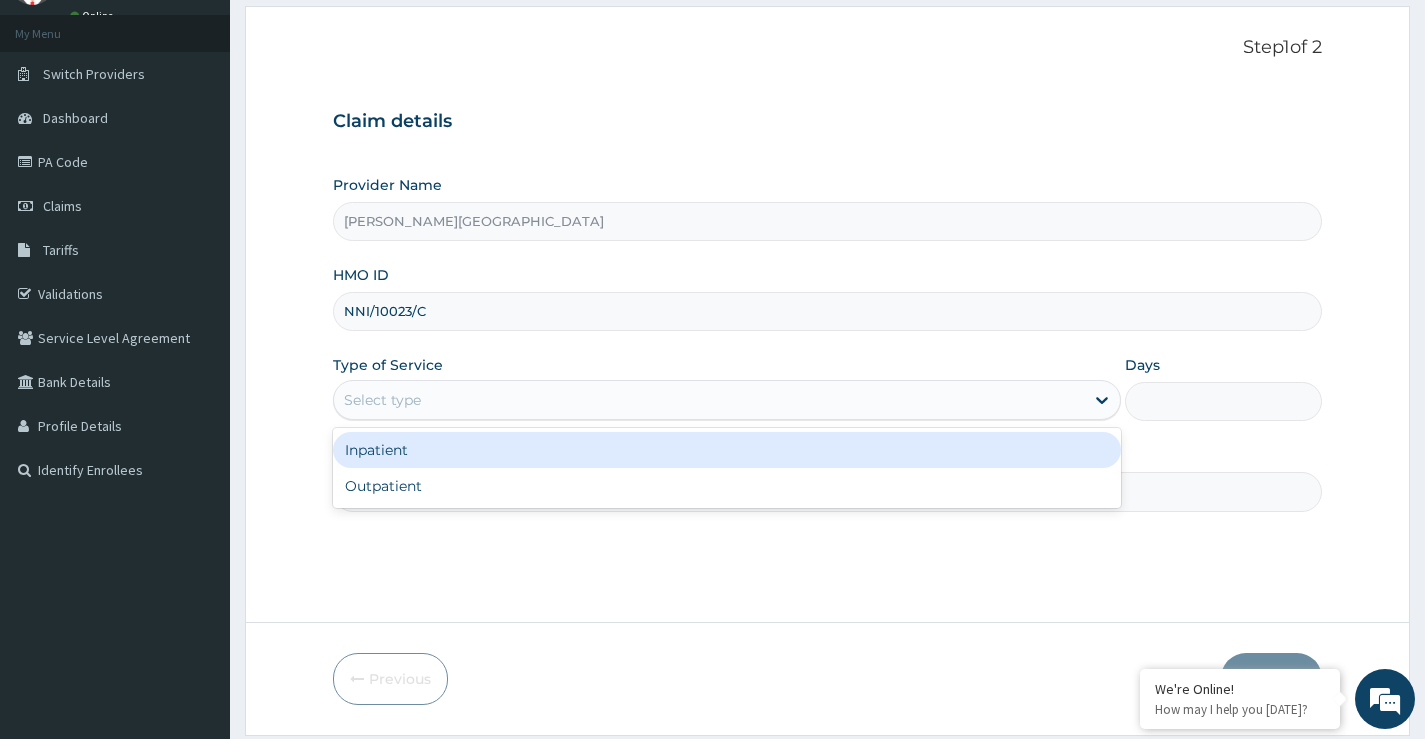 click on "Select type" at bounding box center [709, 400] 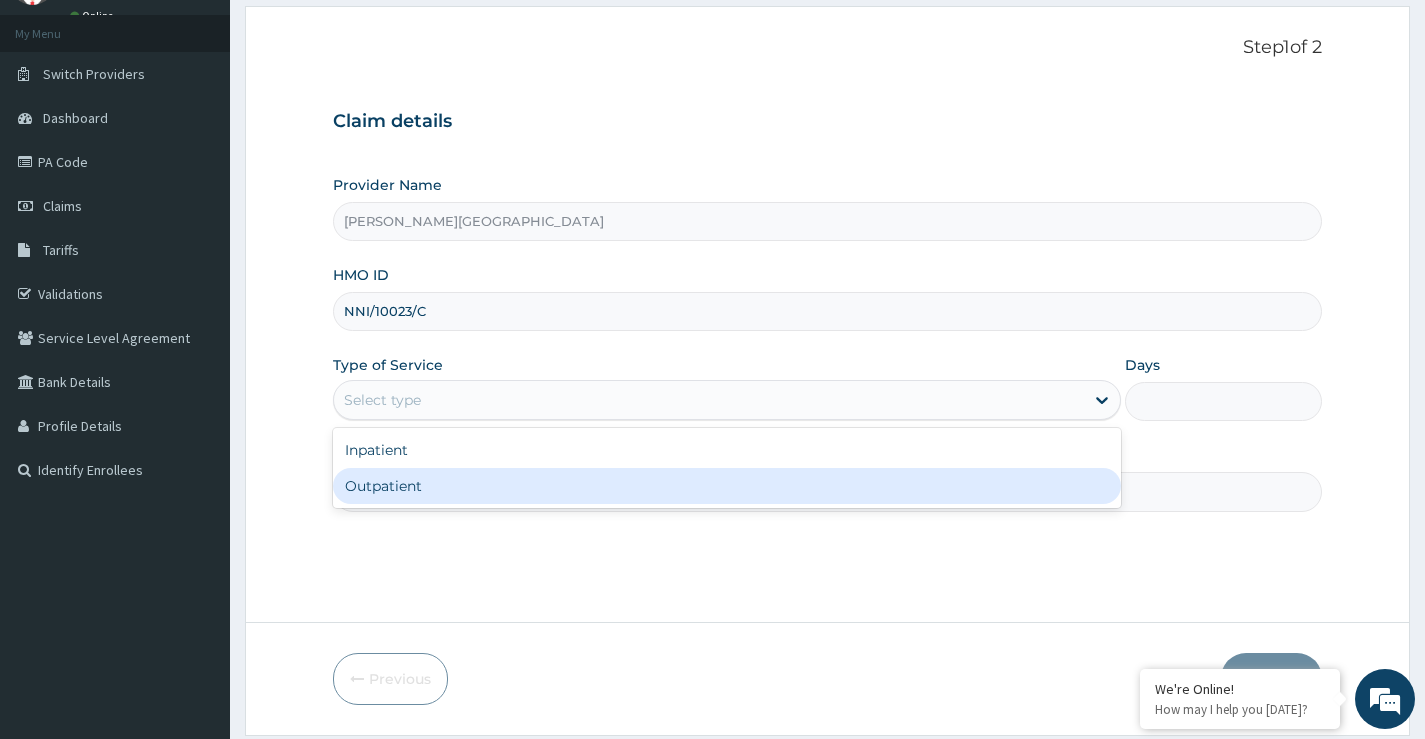 click on "Outpatient" at bounding box center (727, 486) 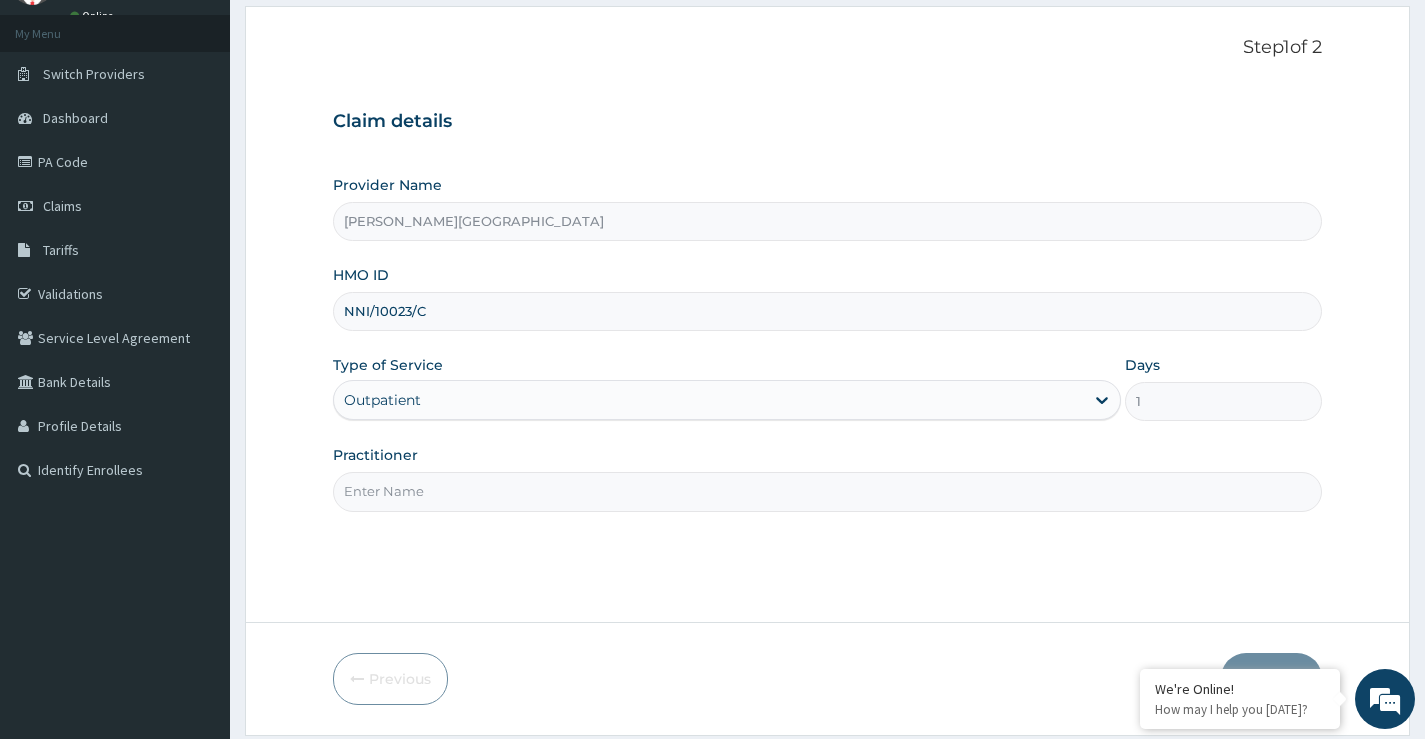 scroll, scrollTop: 0, scrollLeft: 0, axis: both 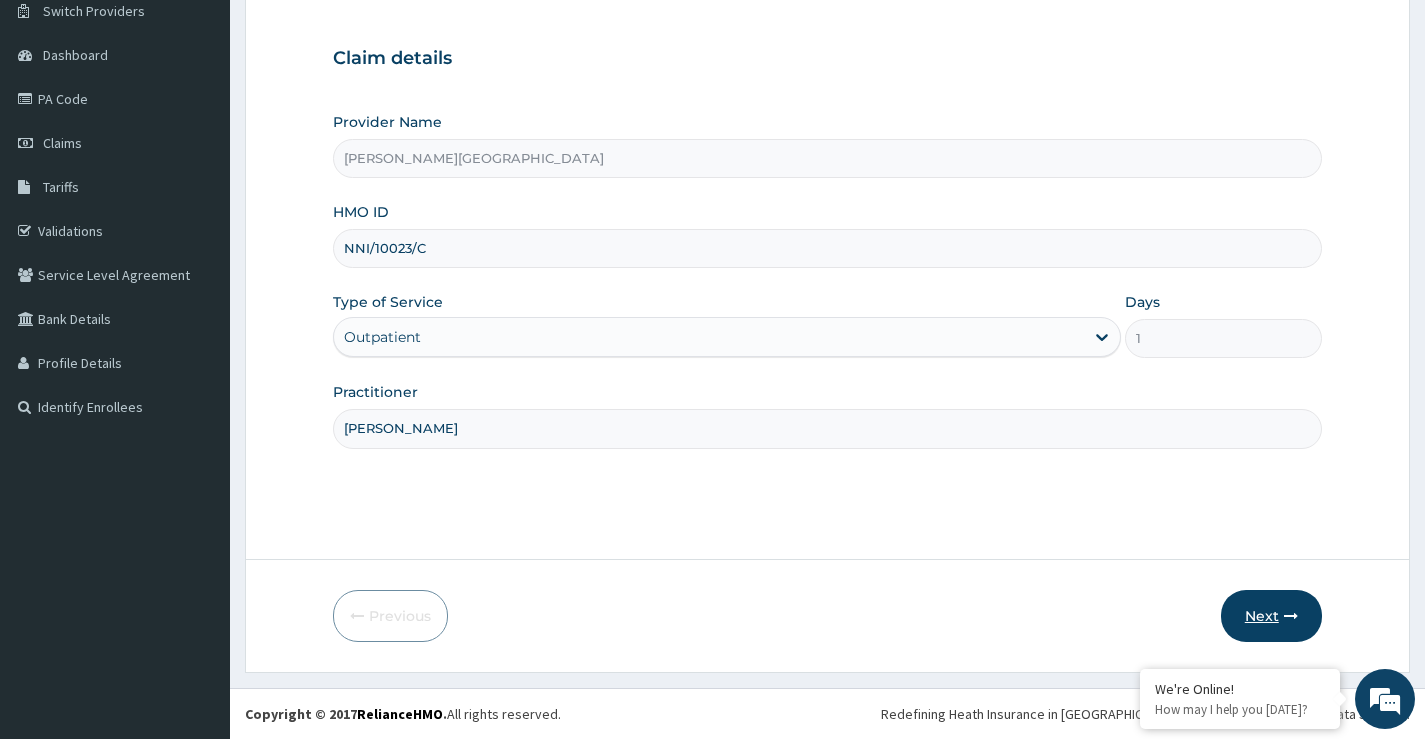 type on "DR POPOOLA" 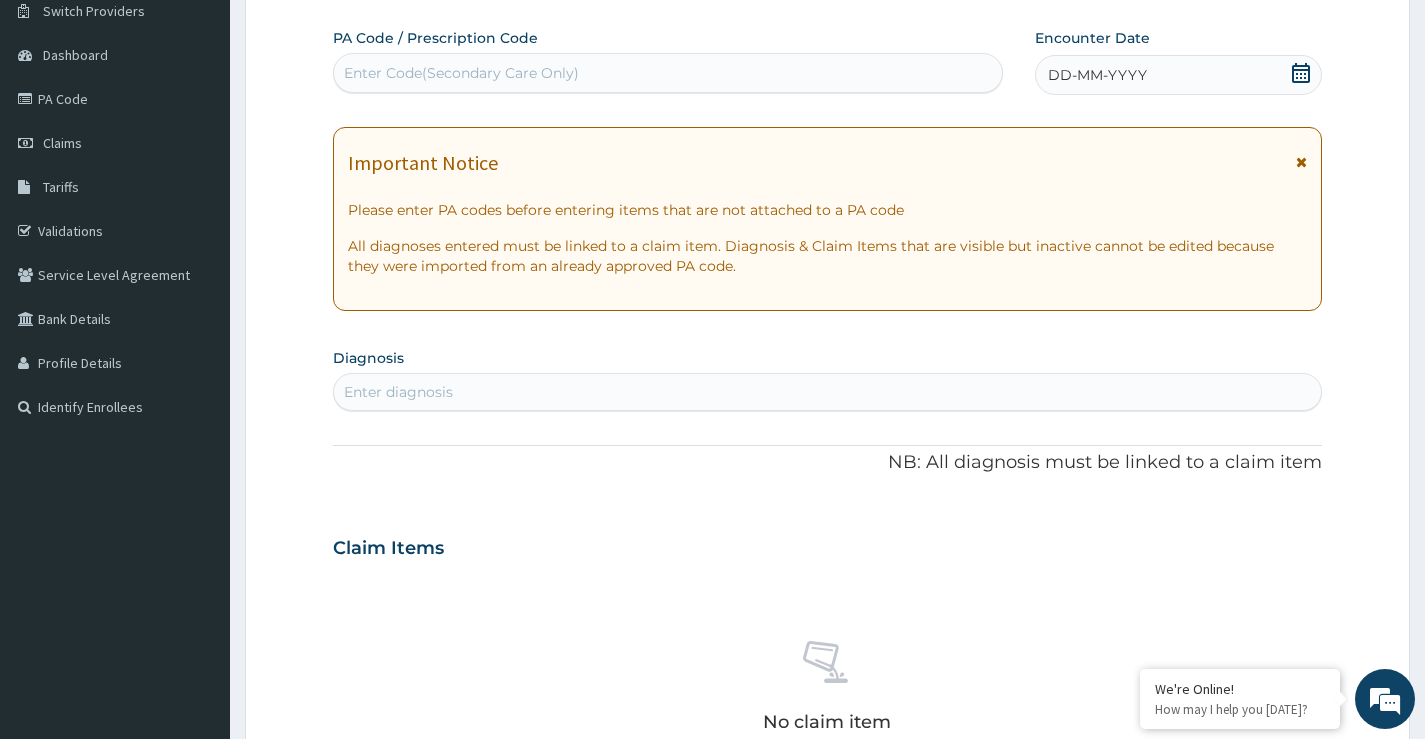 click on "Enter Code(Secondary Care Only)" at bounding box center (668, 73) 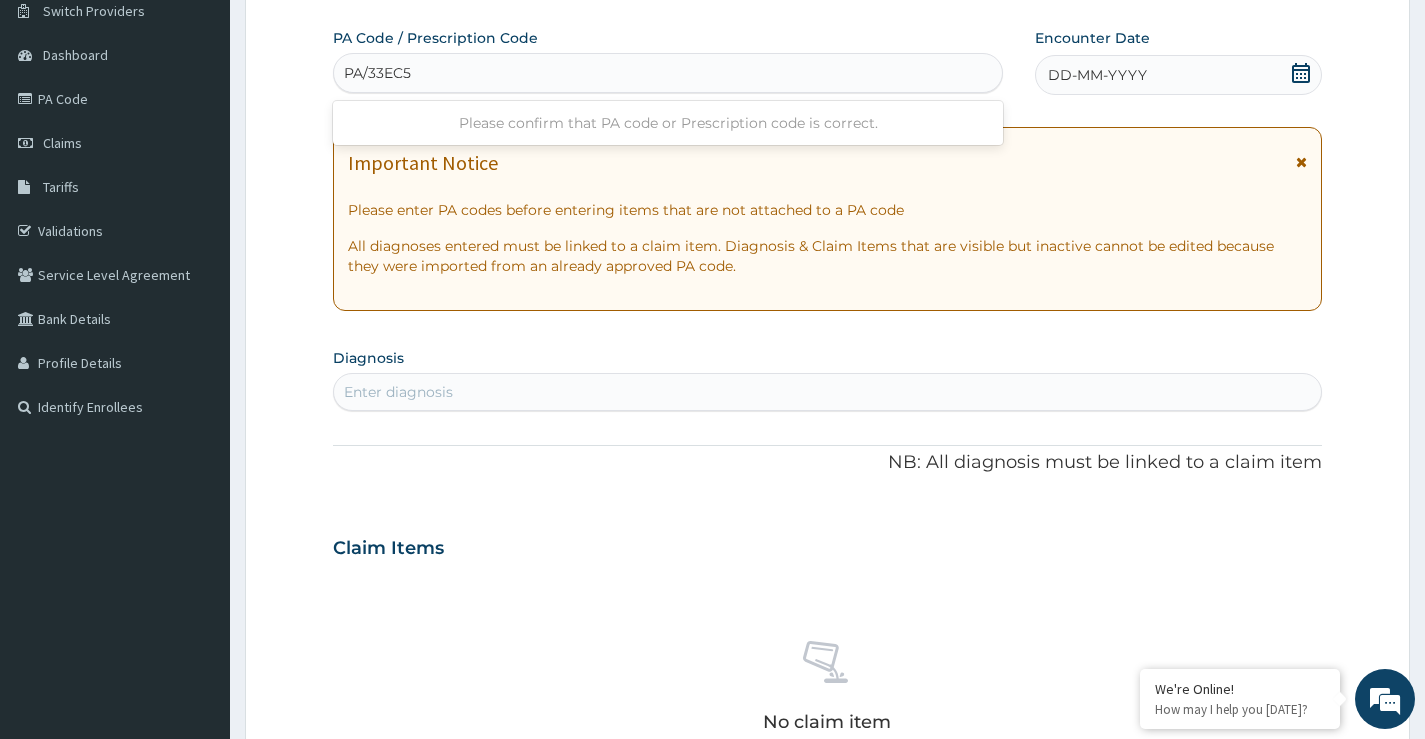 type on "PA/33EC50" 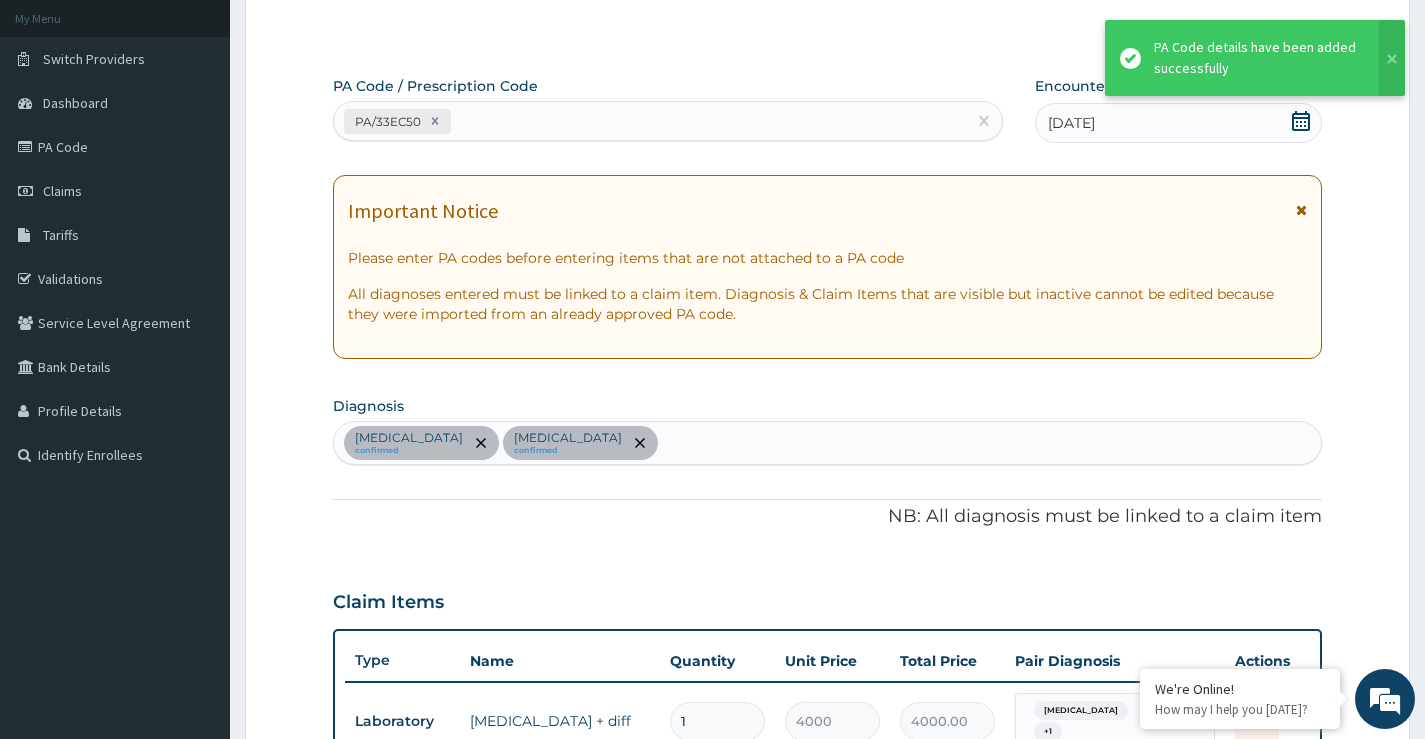 scroll, scrollTop: 91, scrollLeft: 0, axis: vertical 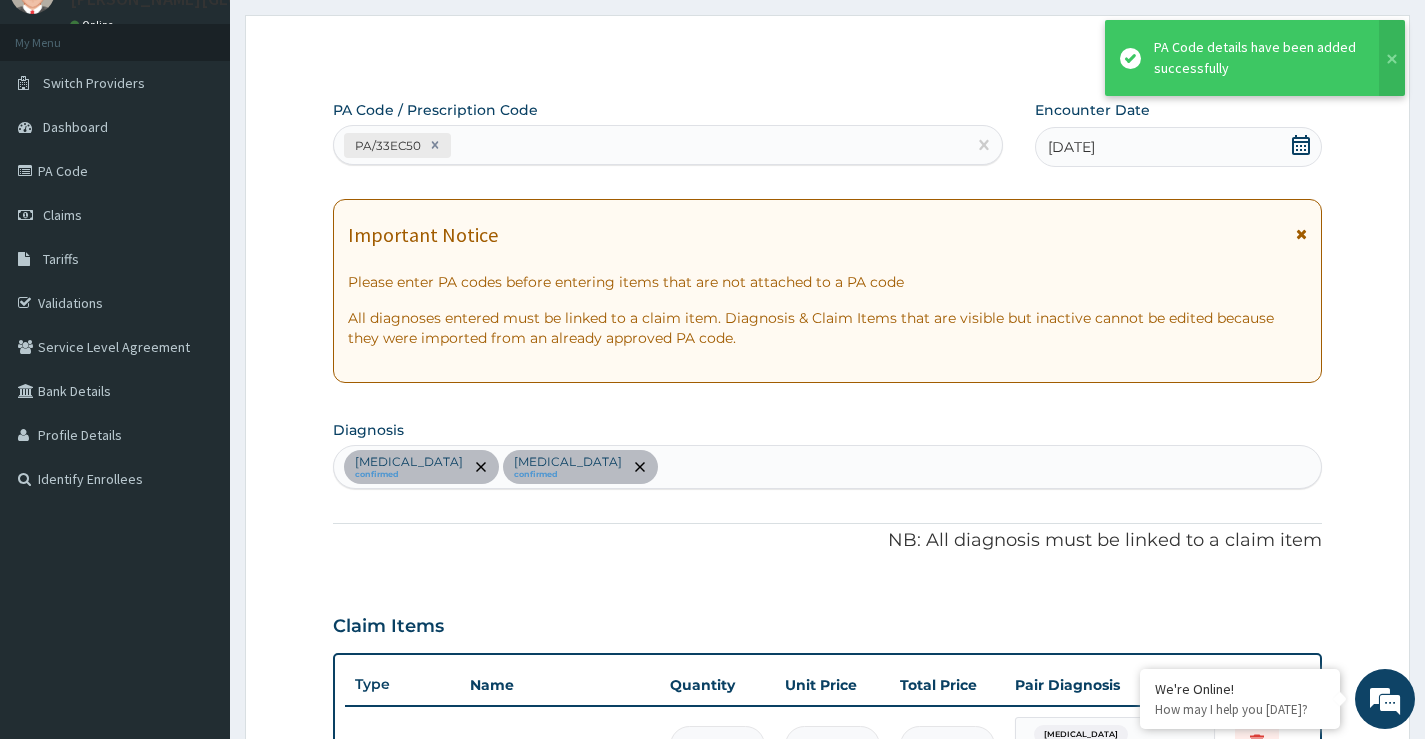 click on "PA/33EC50" at bounding box center [650, 145] 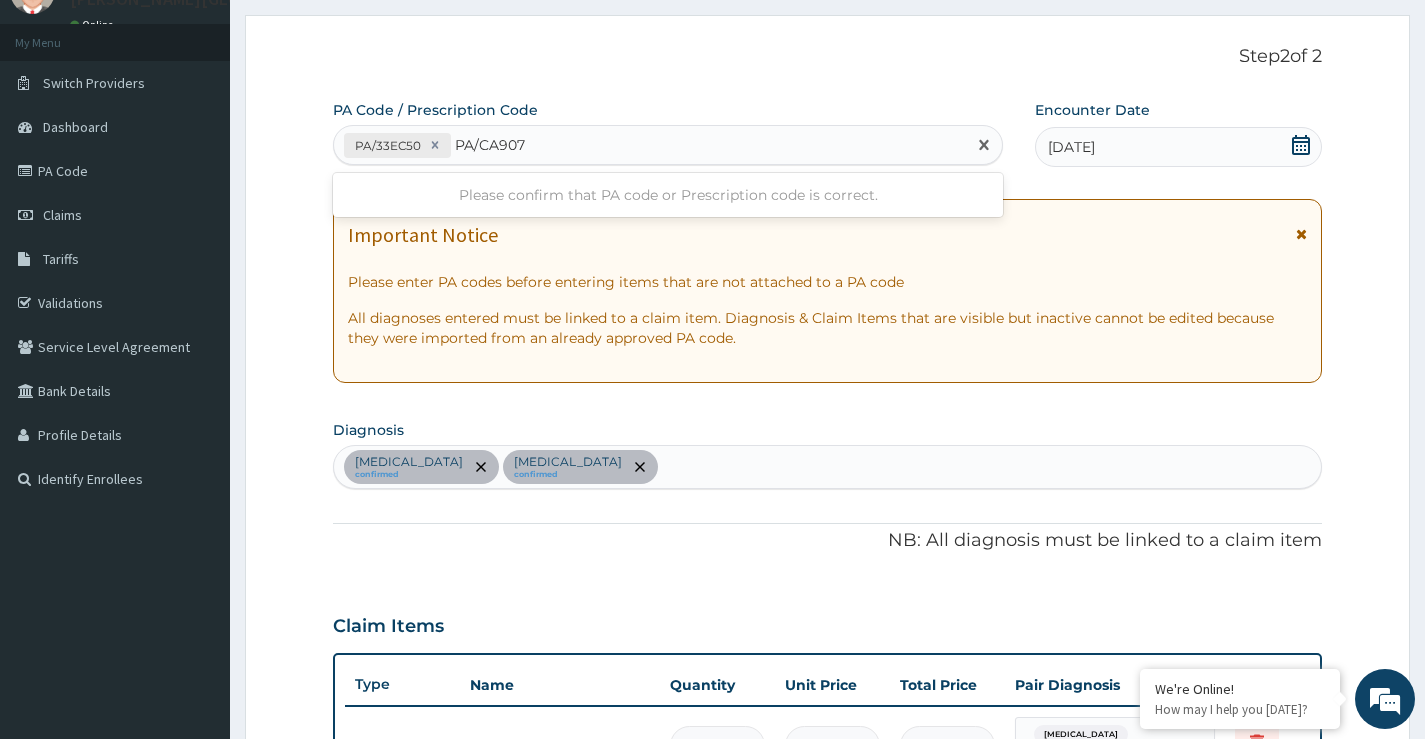 type on "PA/CA9078" 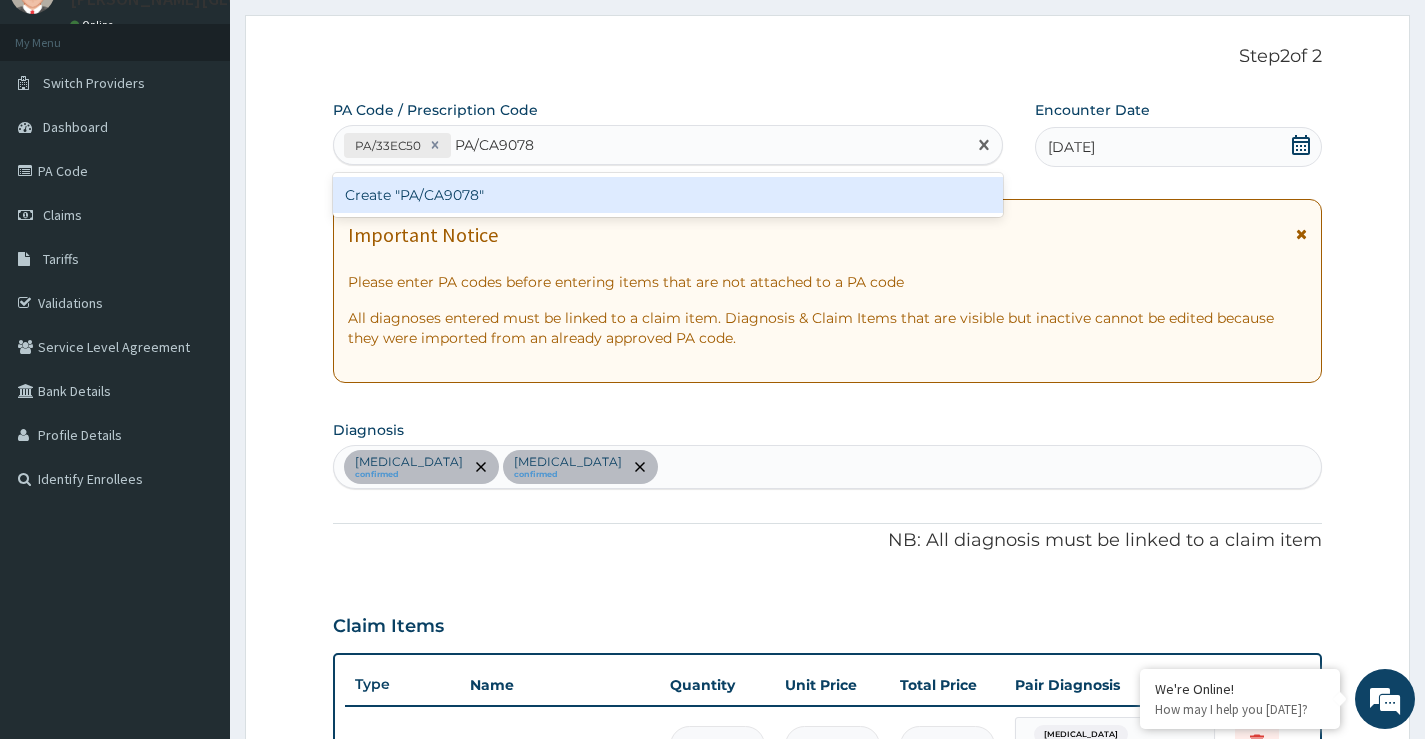 type 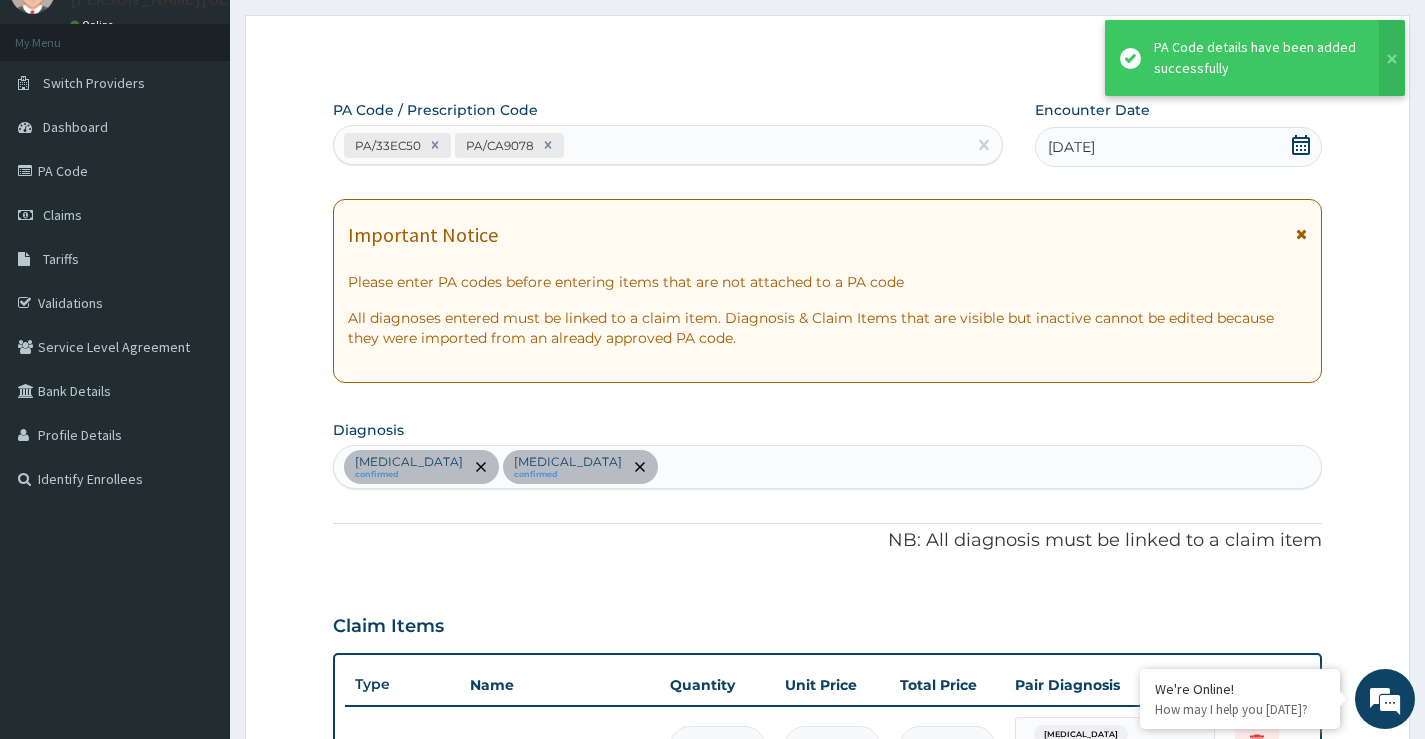 scroll, scrollTop: 923, scrollLeft: 0, axis: vertical 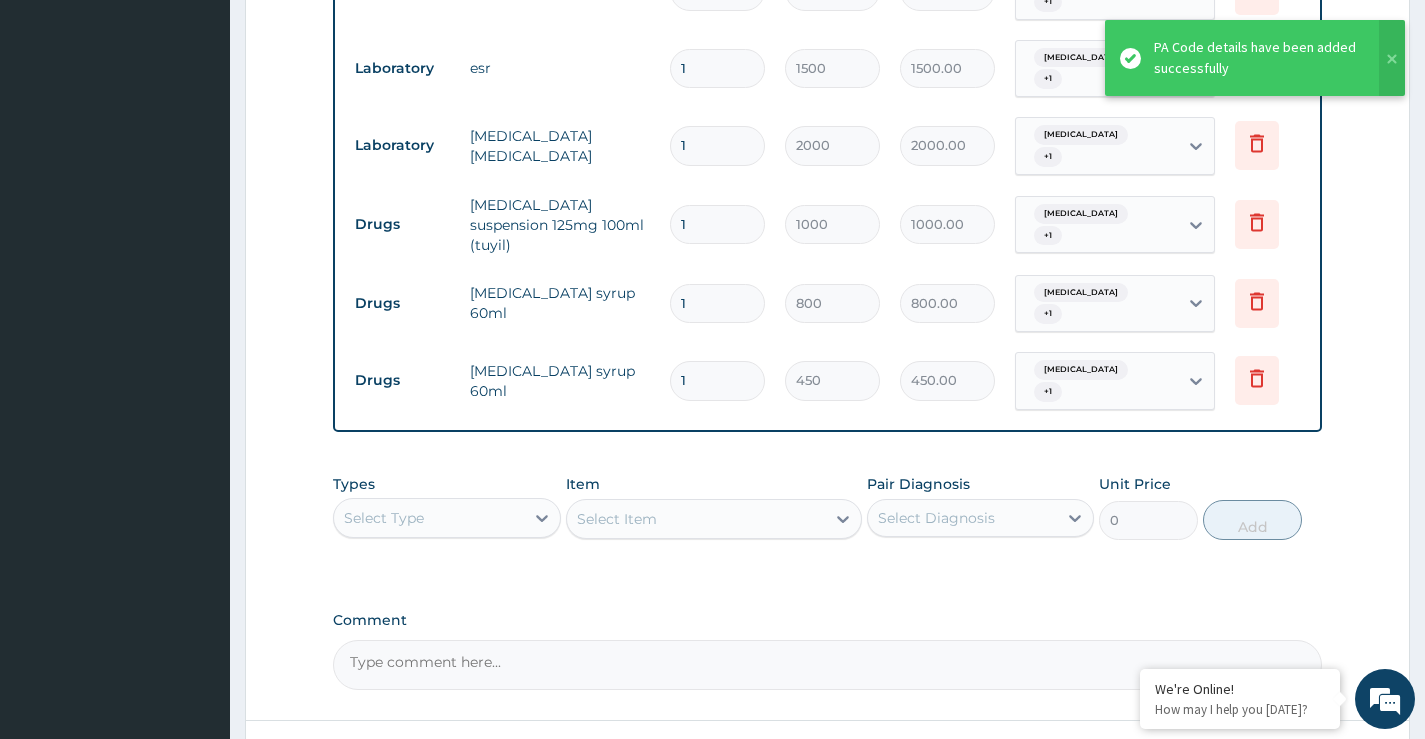 click on "PA Code / Prescription Code PA/33EC50 PA/CA9078 Encounter Date 03-07-2025 Important Notice Please enter PA codes before entering items that are not attached to a PA code   All diagnoses entered must be linked to a claim item. Diagnosis & Claim Items that are visible but inactive cannot be edited because they were imported from an already approved PA code. Diagnosis Bronchiolitis confirmed Bronchopneumonia confirmed NB: All diagnosis must be linked to a claim item Claim Items Type Name Quantity Unit Price Total Price Pair Diagnosis Actions Laboratory full blood count + diff 1 4000 4000.00 Bronchiolitis  + 1 Delete Procedures gp consultation 1 3000 3000.00 Bronchopneumonia  + 1 Delete Laboratory esr 1 1500 1500.00 Bronchopneumonia  + 1 Delete Laboratory malaria parasite 1 2000 2000.00 Bronchopneumonia  + 1 Delete Drugs amoxicillin suspension 125mg 100ml (tuyil) 1 1000 1000.00 Bronchopneumonia  + 1 Delete Drugs chlorpheniramine syrup 60ml 1 800 800.00 Bronchopneumonia  + 1 Delete Drugs paracetamol syrup 60ml 1 1" at bounding box center (827, -21) 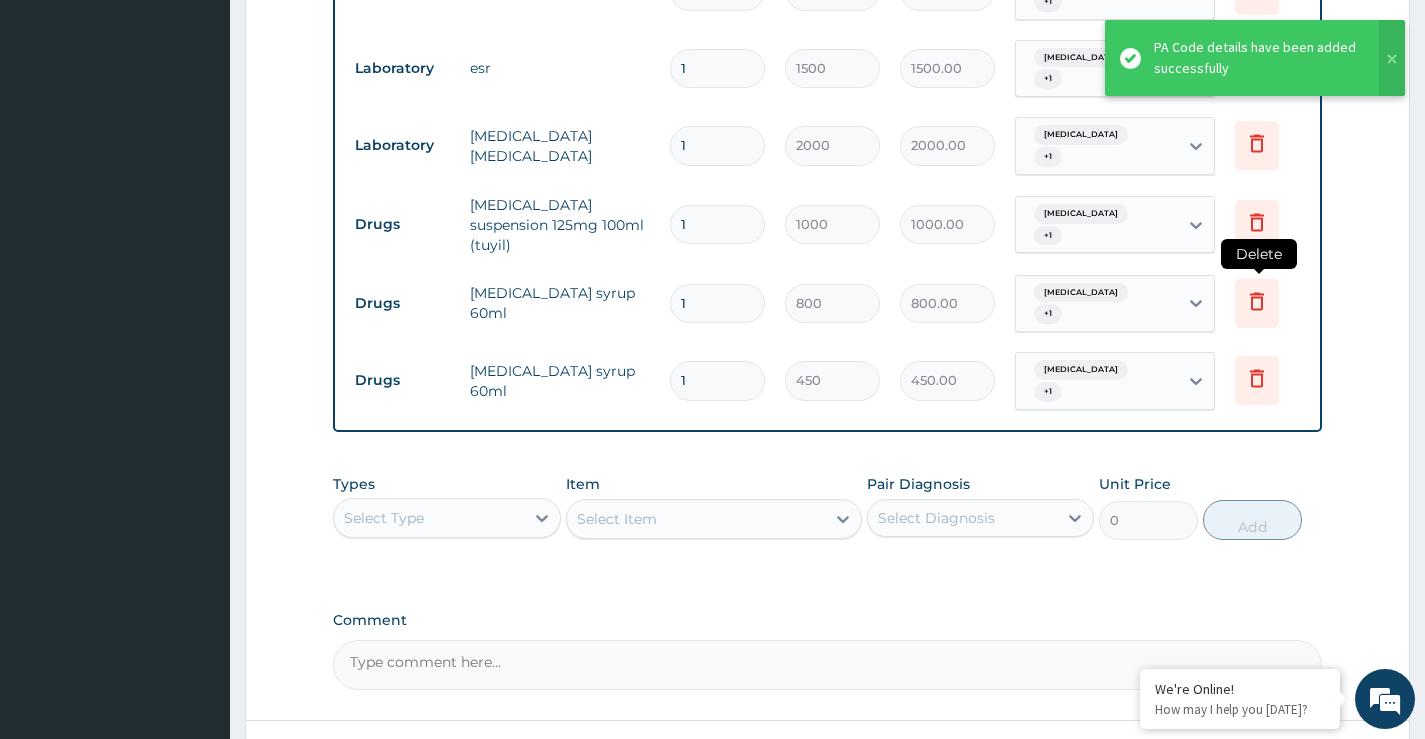 click 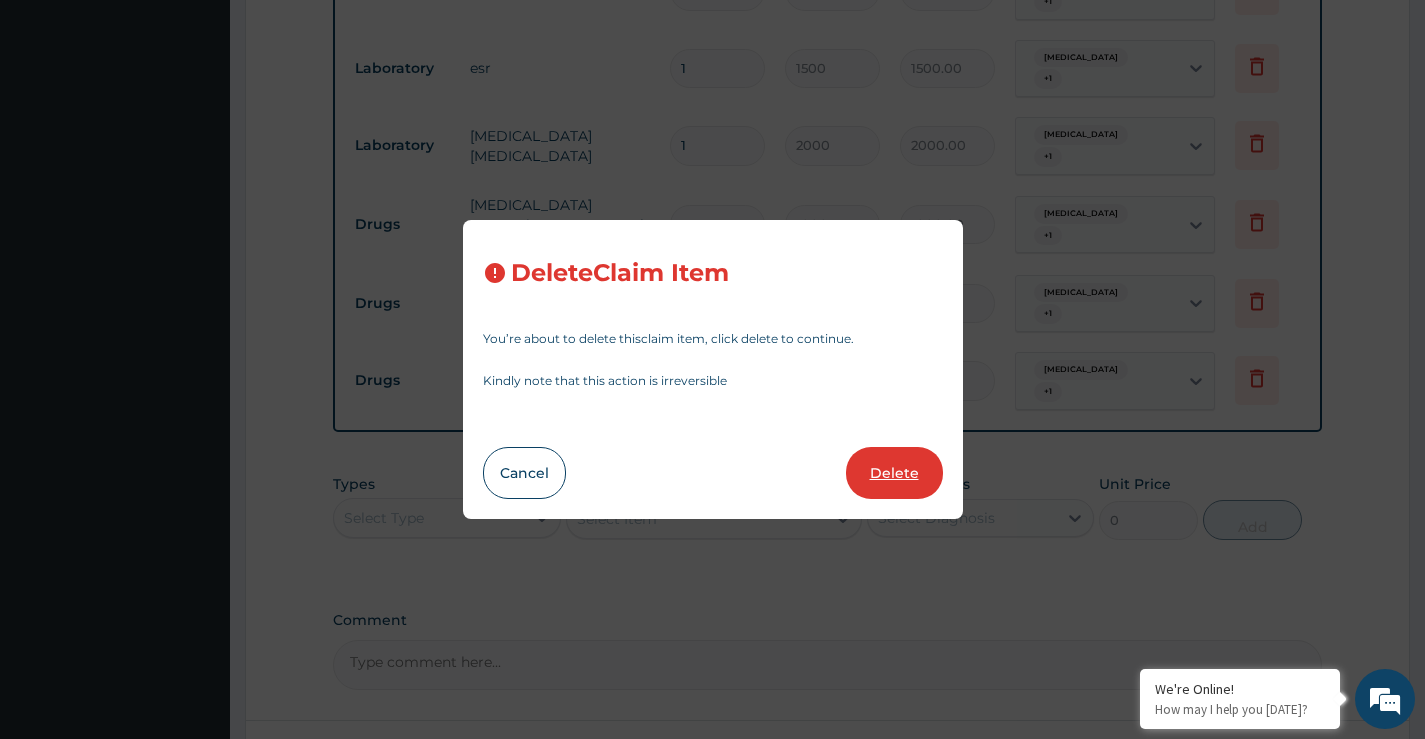 click on "Delete" at bounding box center (894, 473) 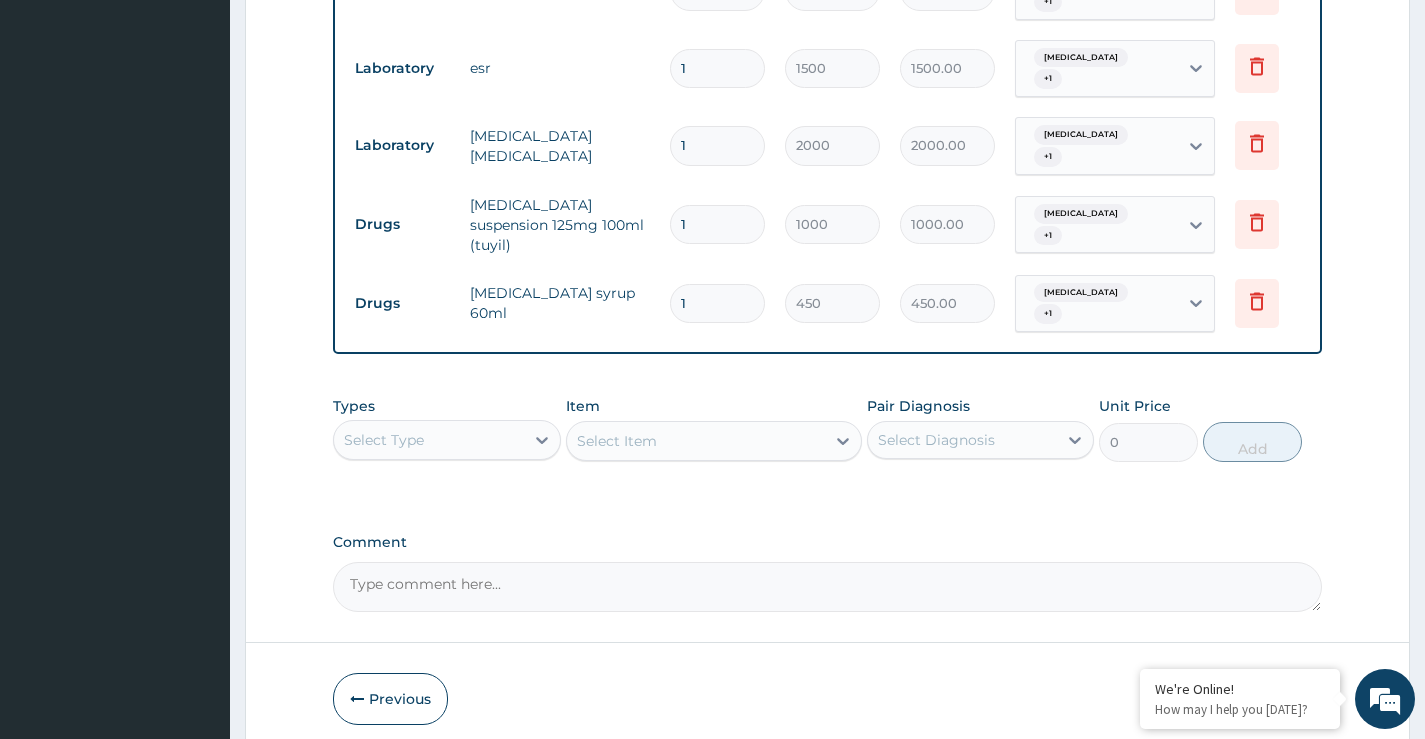 click on "Item Select Item" at bounding box center [714, 429] 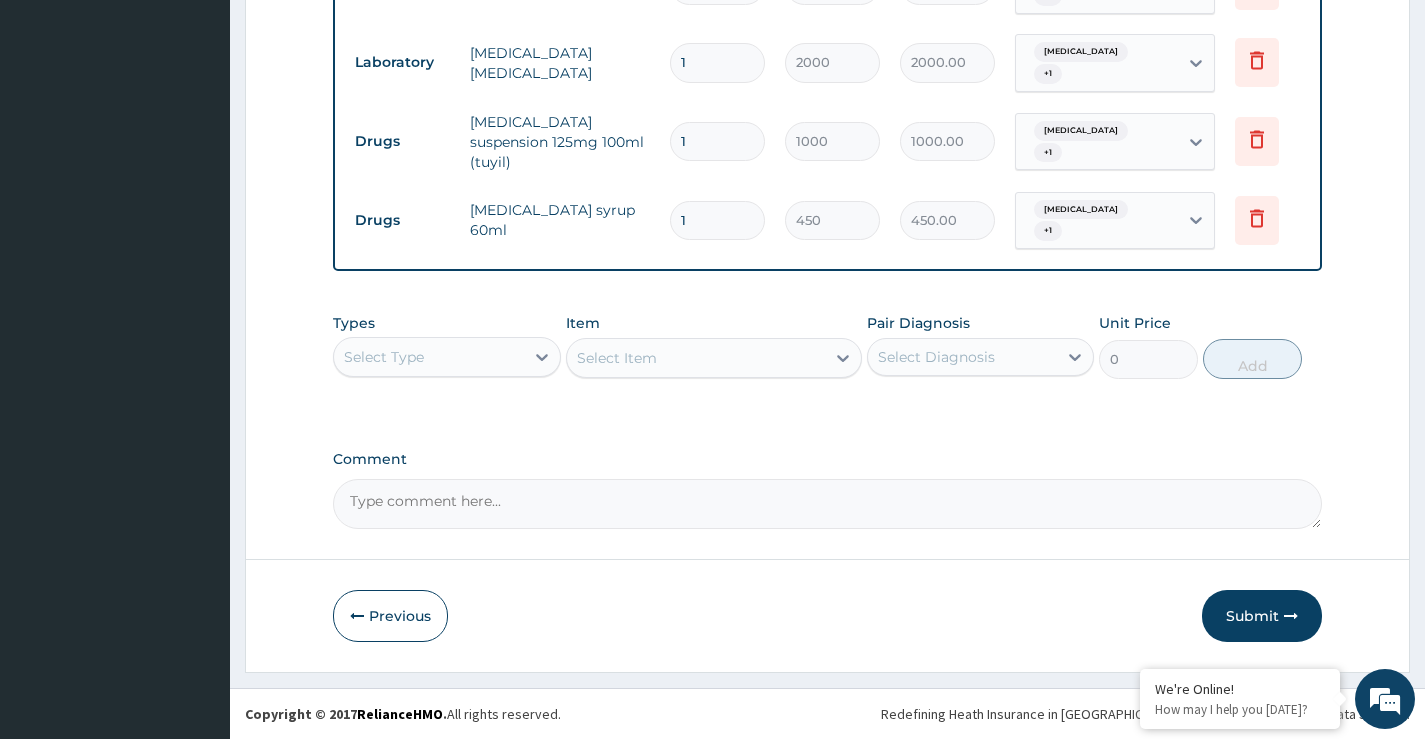 scroll, scrollTop: 1010, scrollLeft: 0, axis: vertical 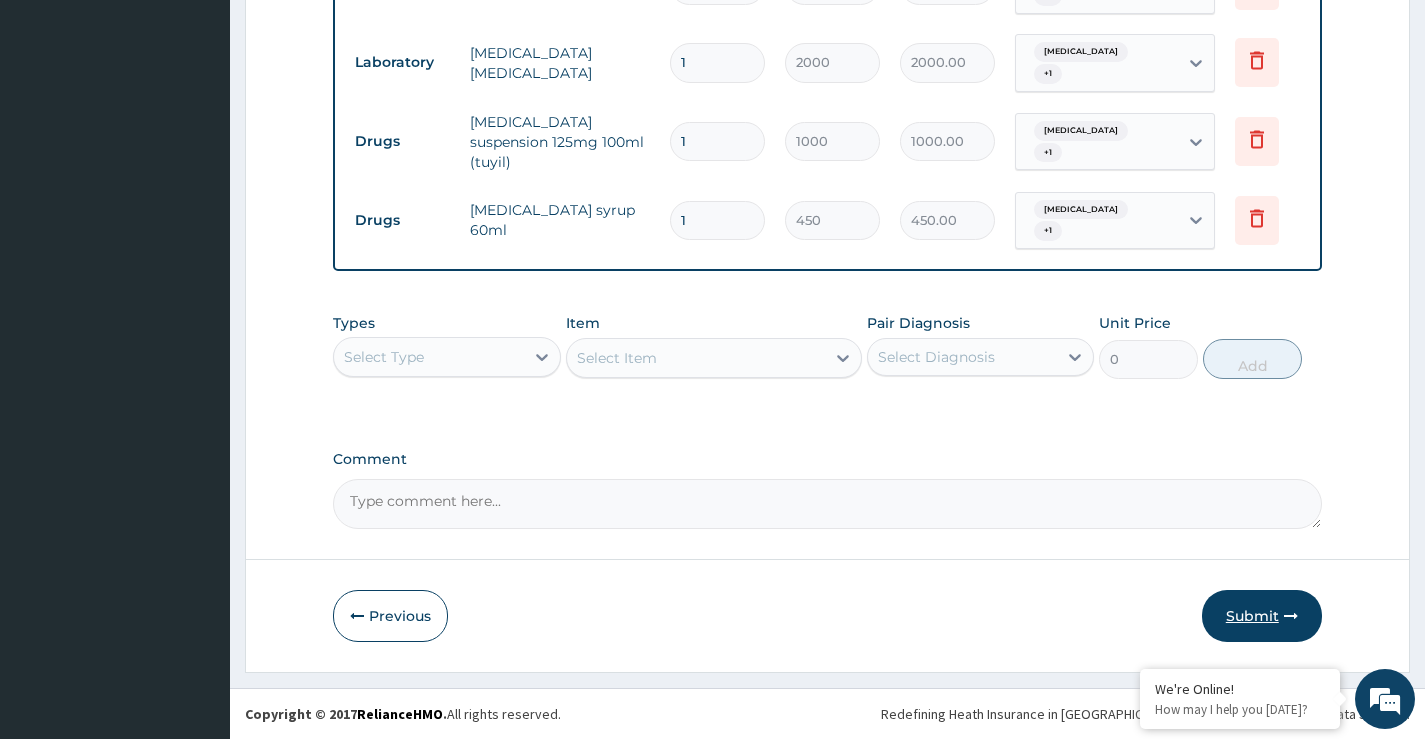 click on "Submit" at bounding box center [1262, 616] 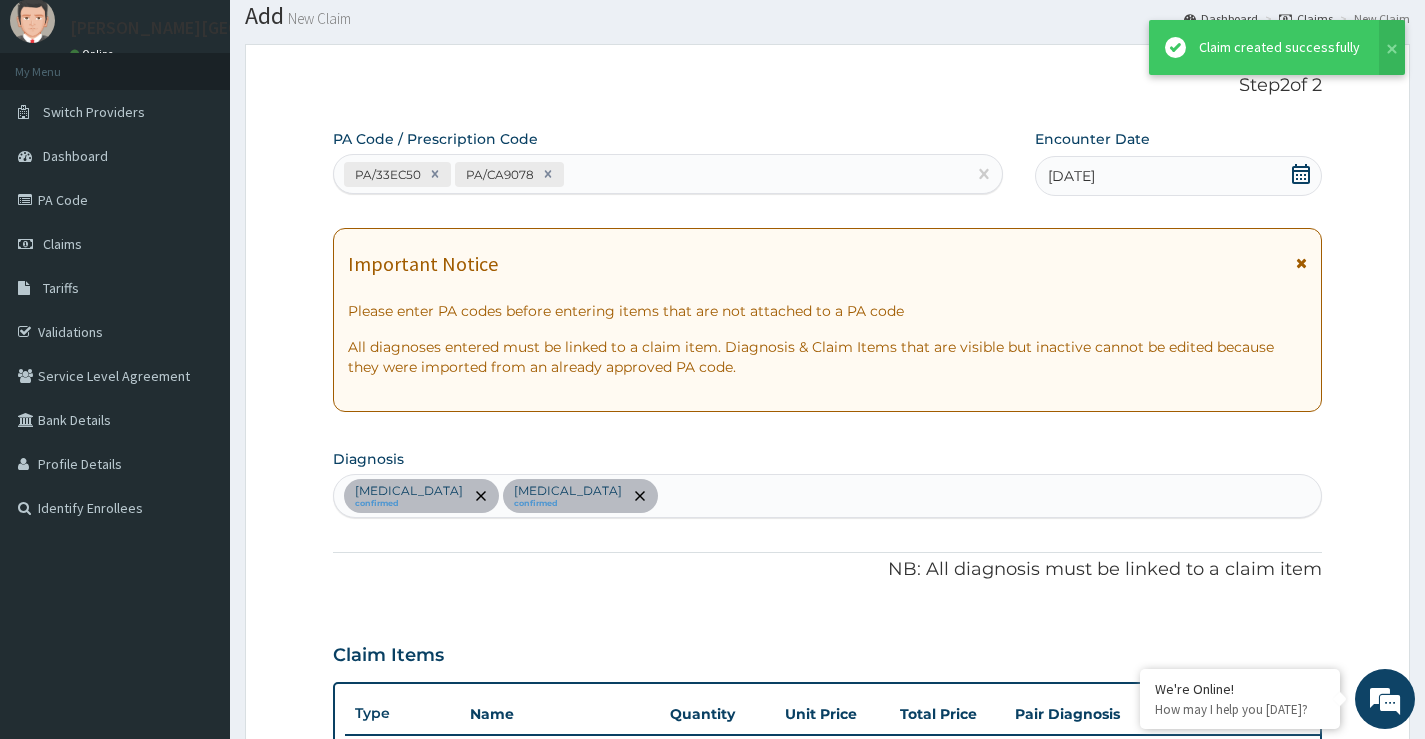 scroll, scrollTop: 1010, scrollLeft: 0, axis: vertical 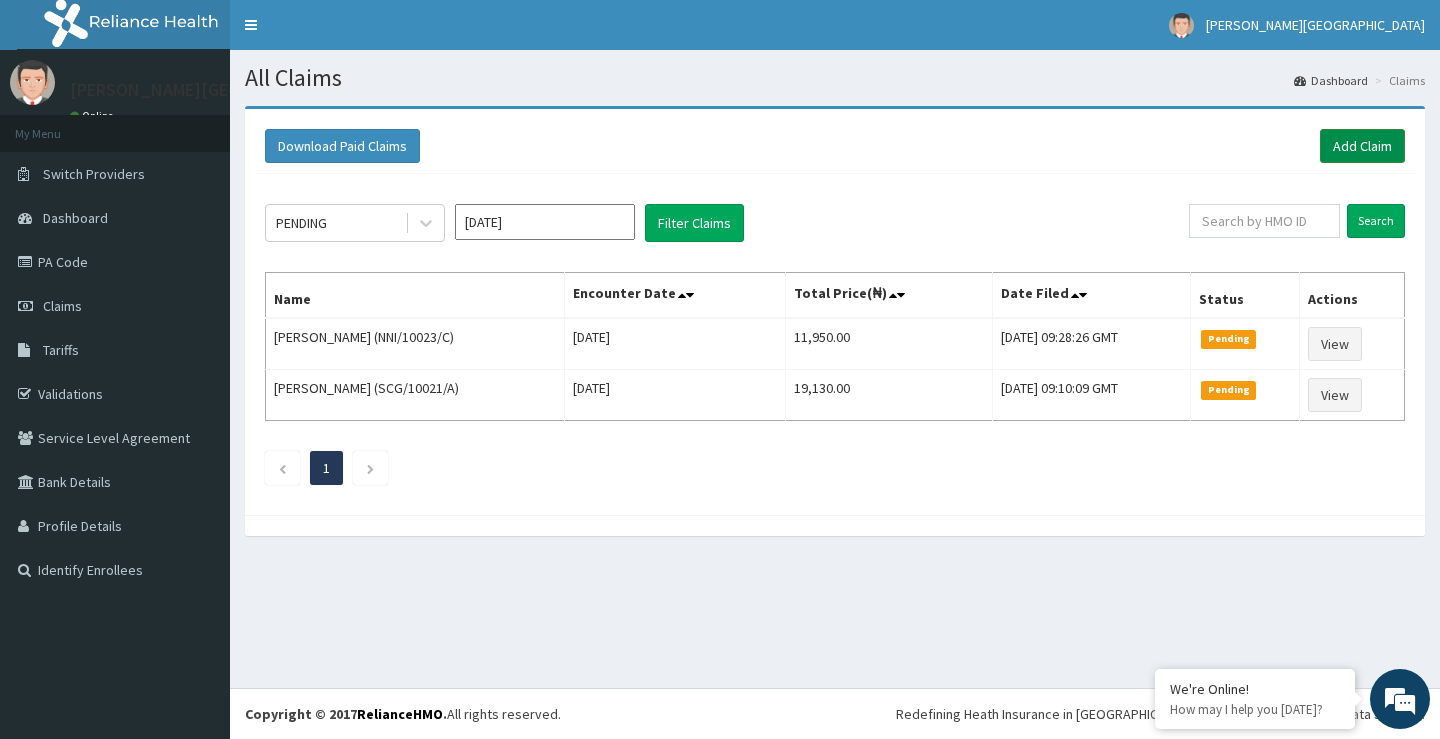 click on "Add Claim" at bounding box center [1362, 146] 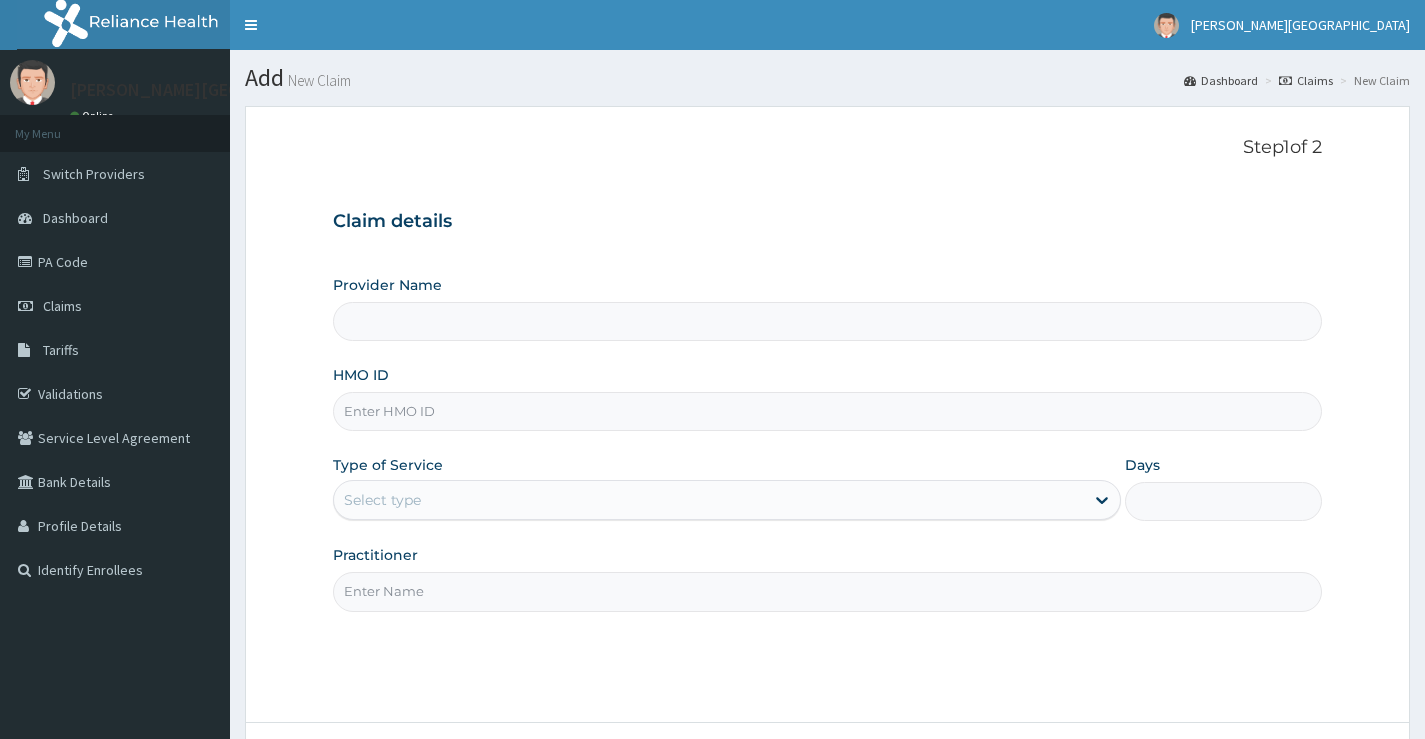 scroll, scrollTop: 0, scrollLeft: 0, axis: both 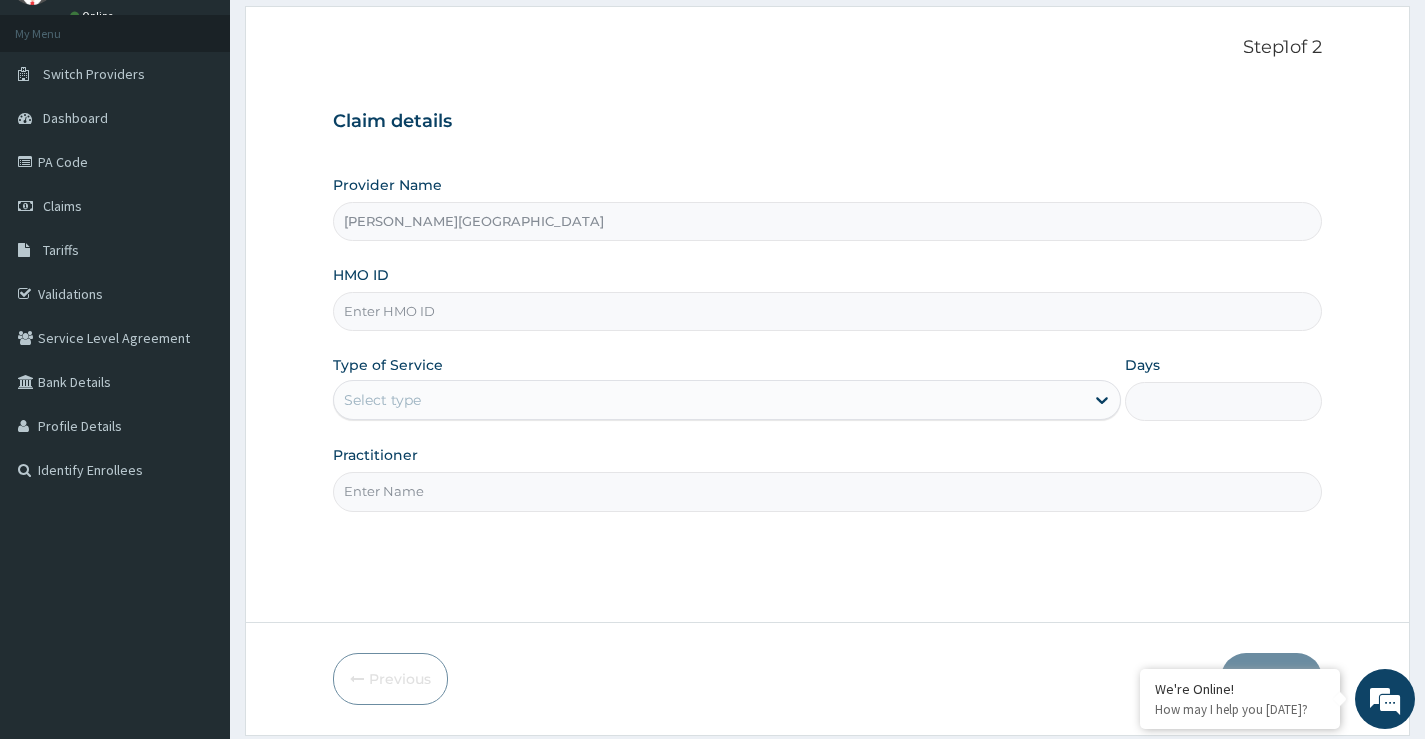 click on "HMO ID" at bounding box center (827, 311) 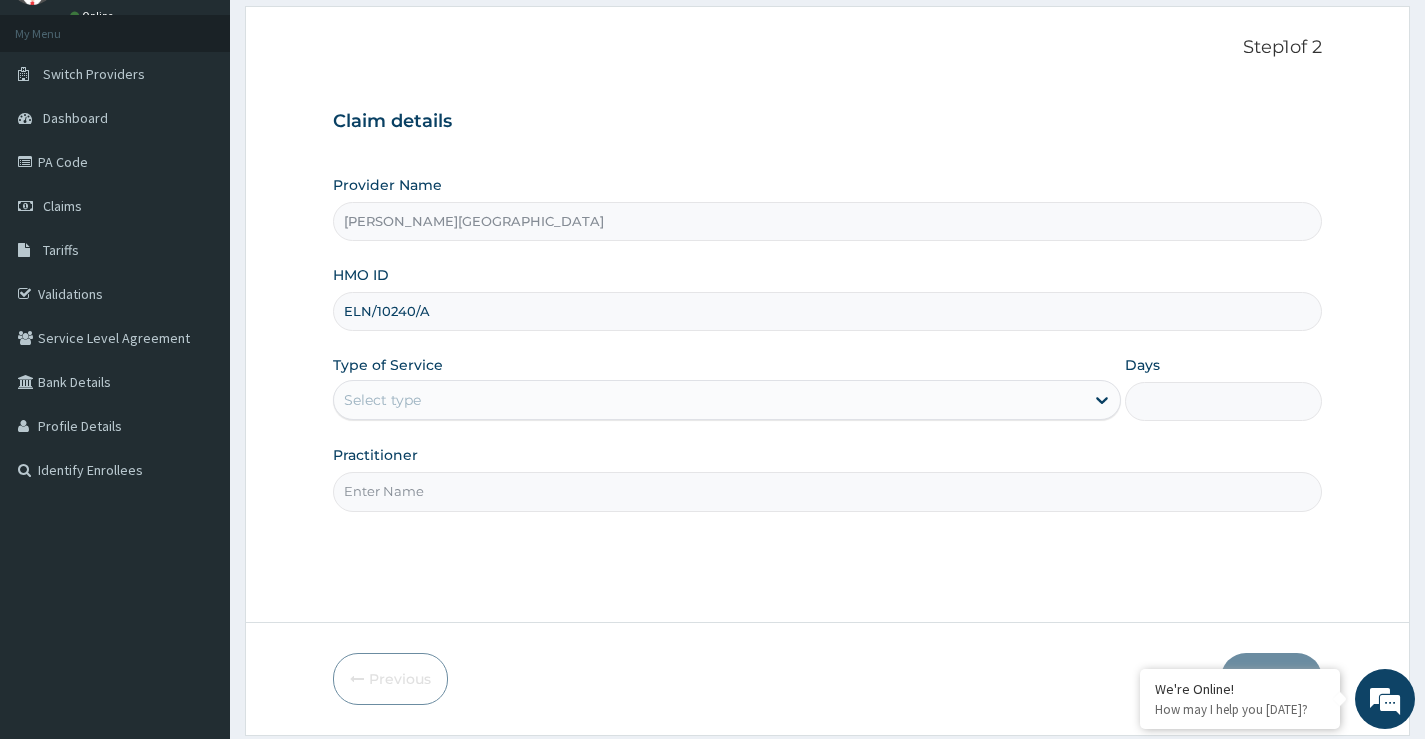 scroll, scrollTop: 0, scrollLeft: 0, axis: both 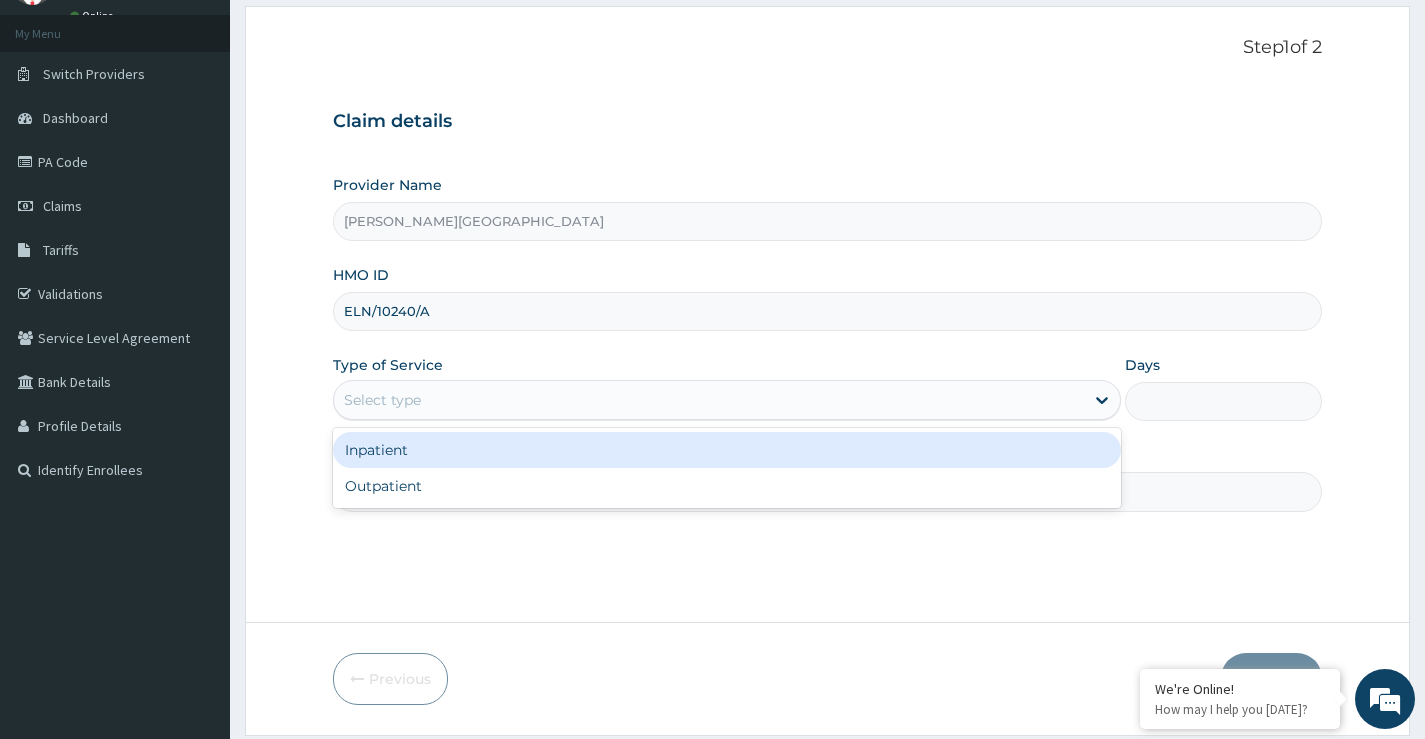 click on "Select type" at bounding box center (709, 400) 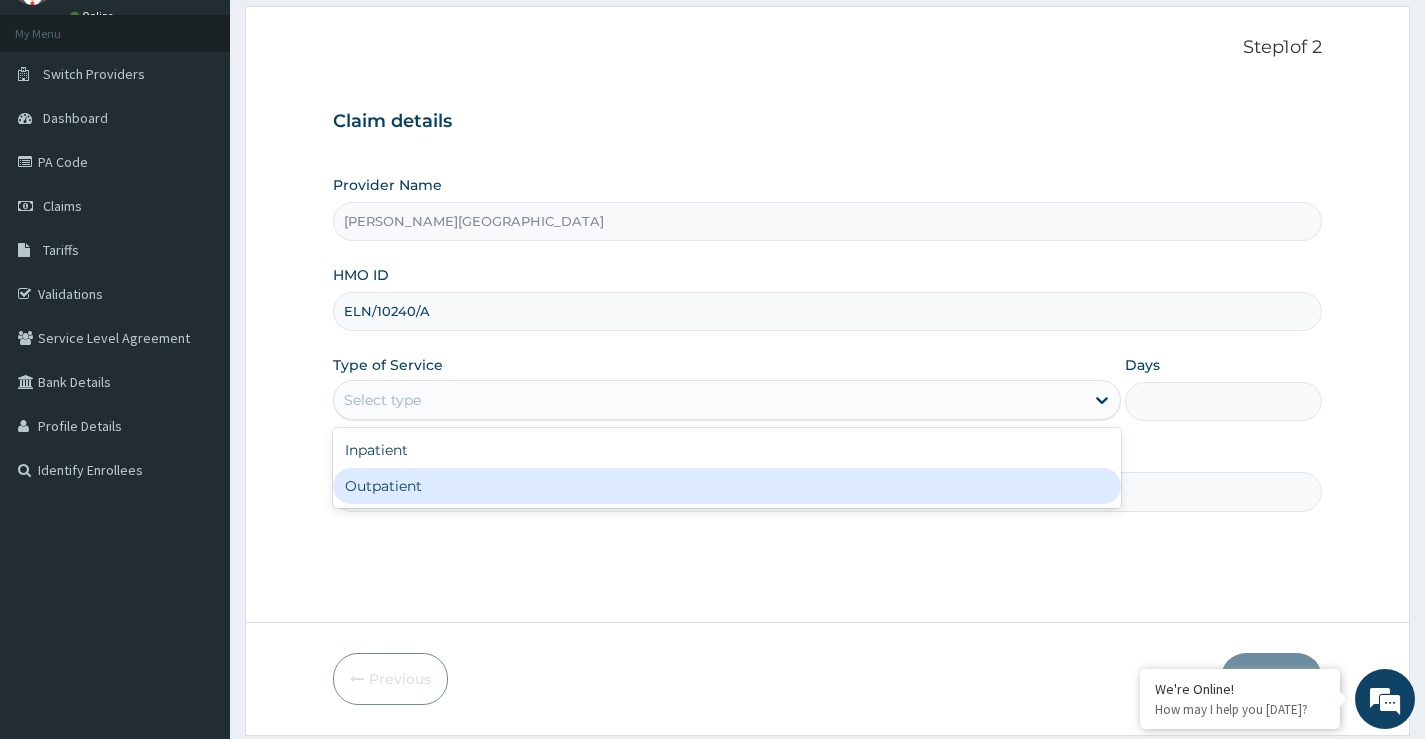 click on "Outpatient" at bounding box center [727, 486] 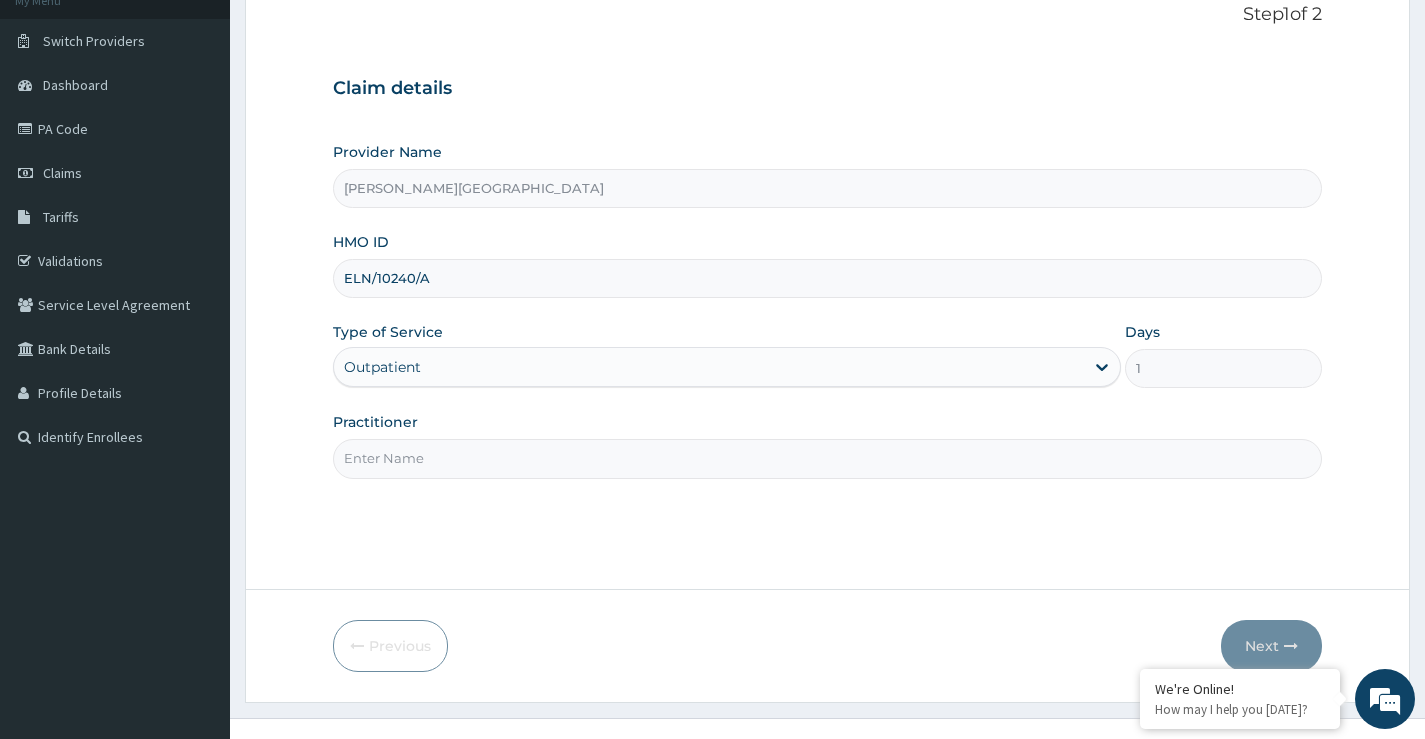 scroll, scrollTop: 163, scrollLeft: 0, axis: vertical 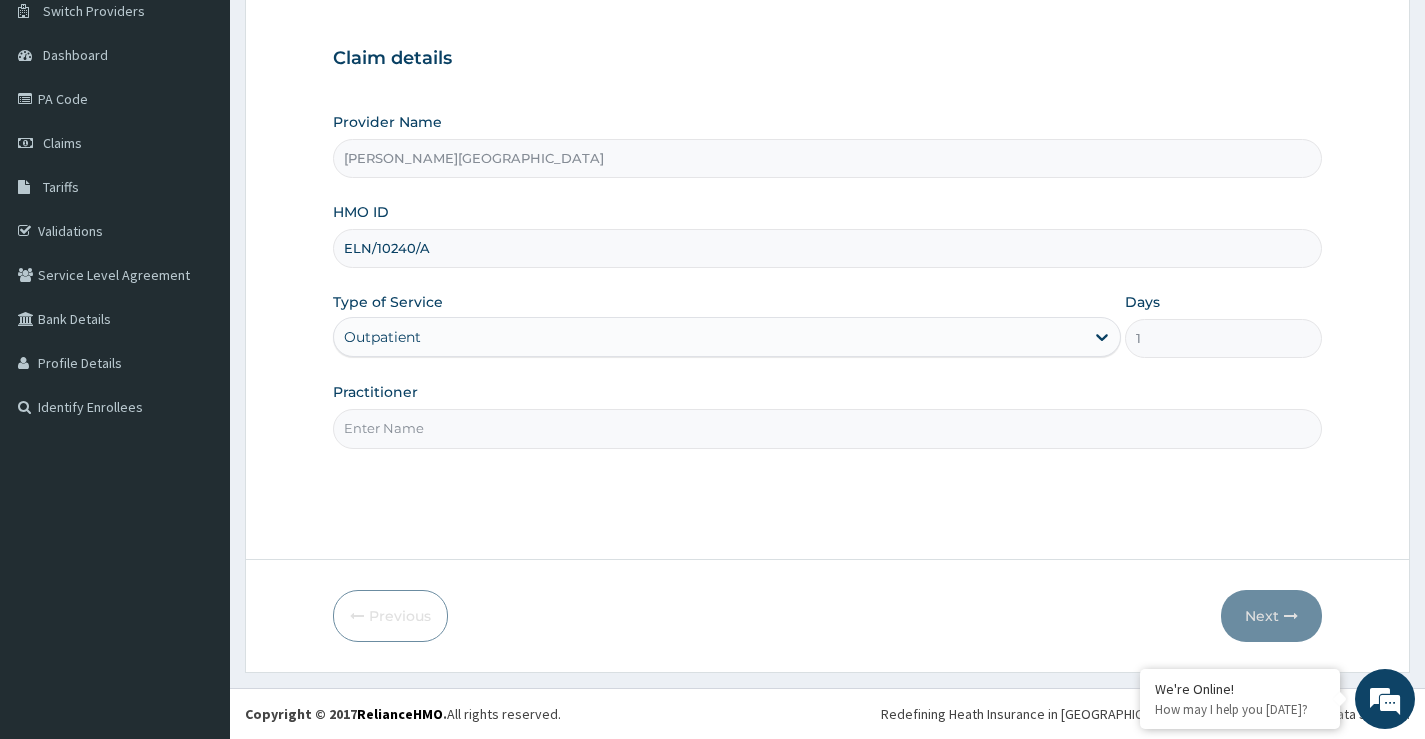 click on "Practitioner" at bounding box center [827, 428] 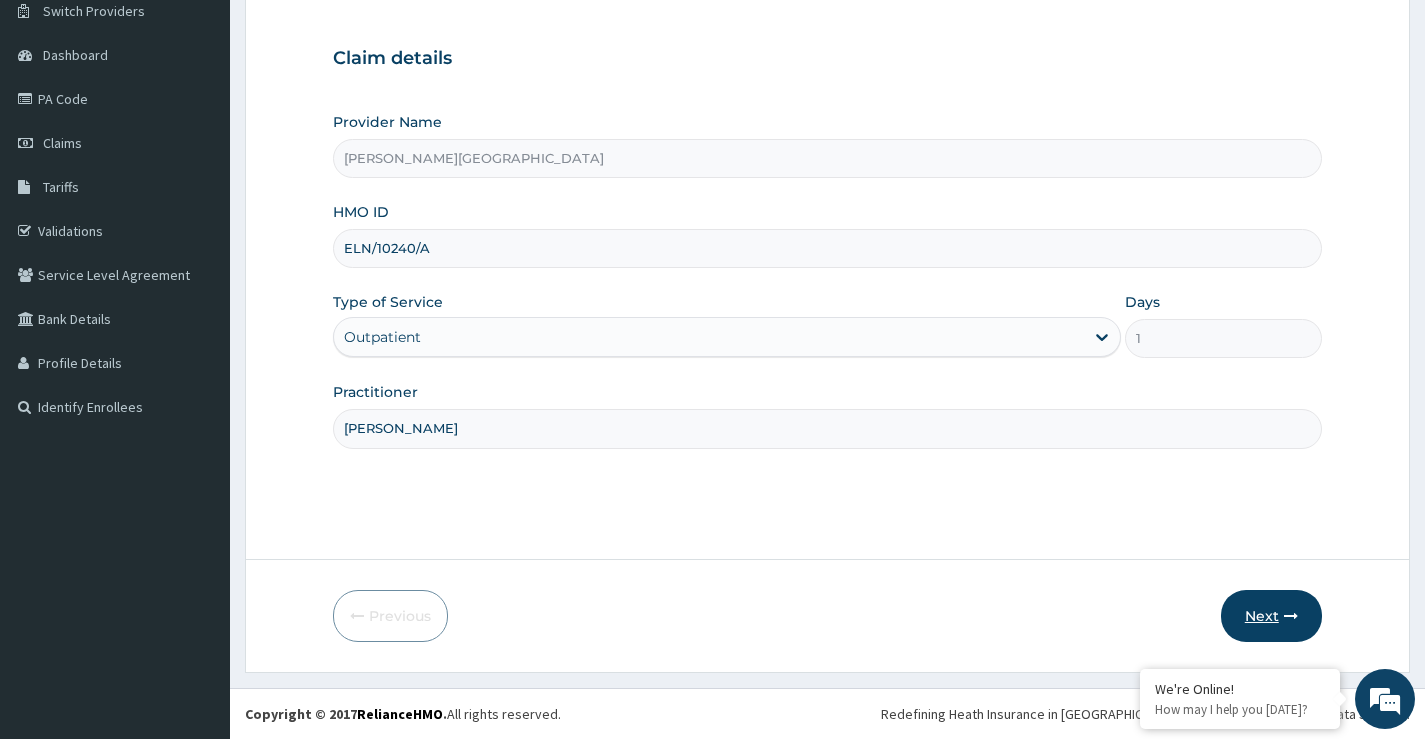 type on "DR POPOOLA" 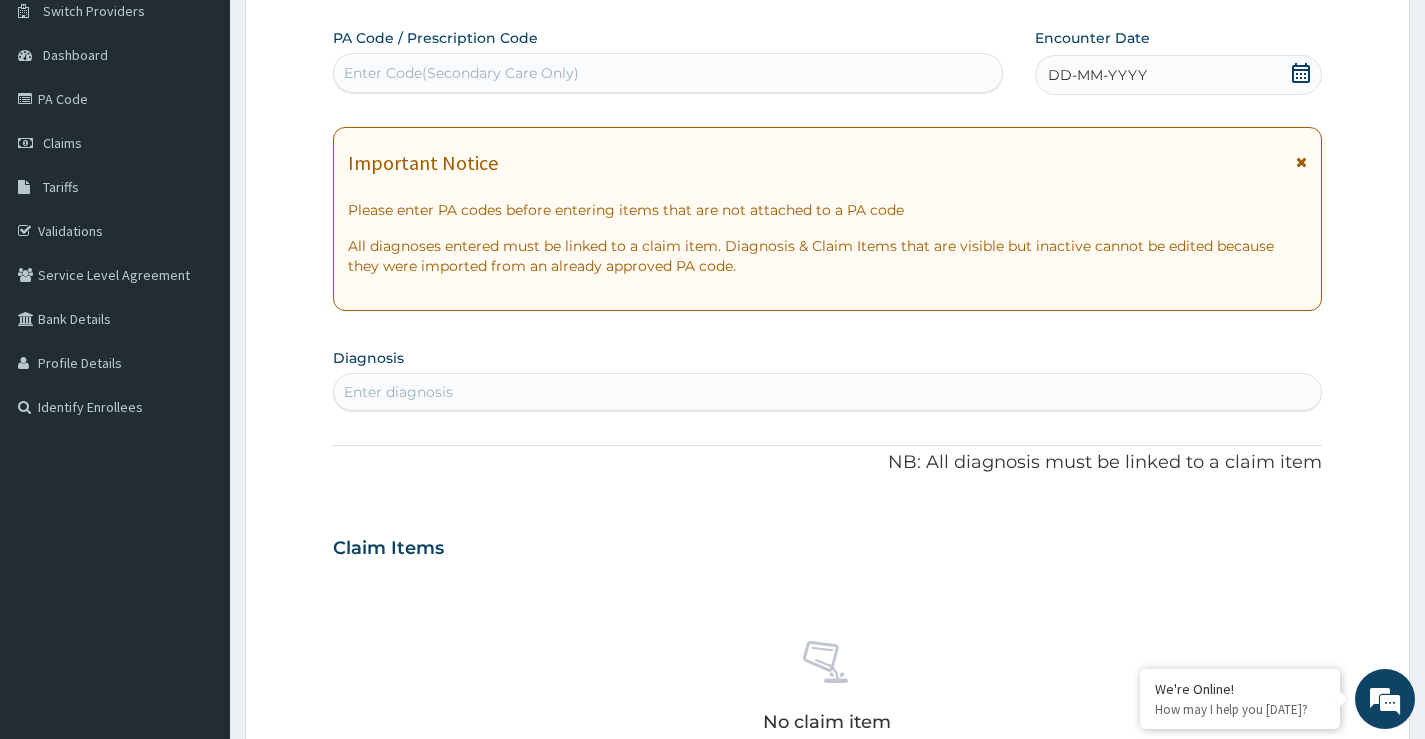 click on "Enter Code(Secondary Care Only)" at bounding box center (668, 73) 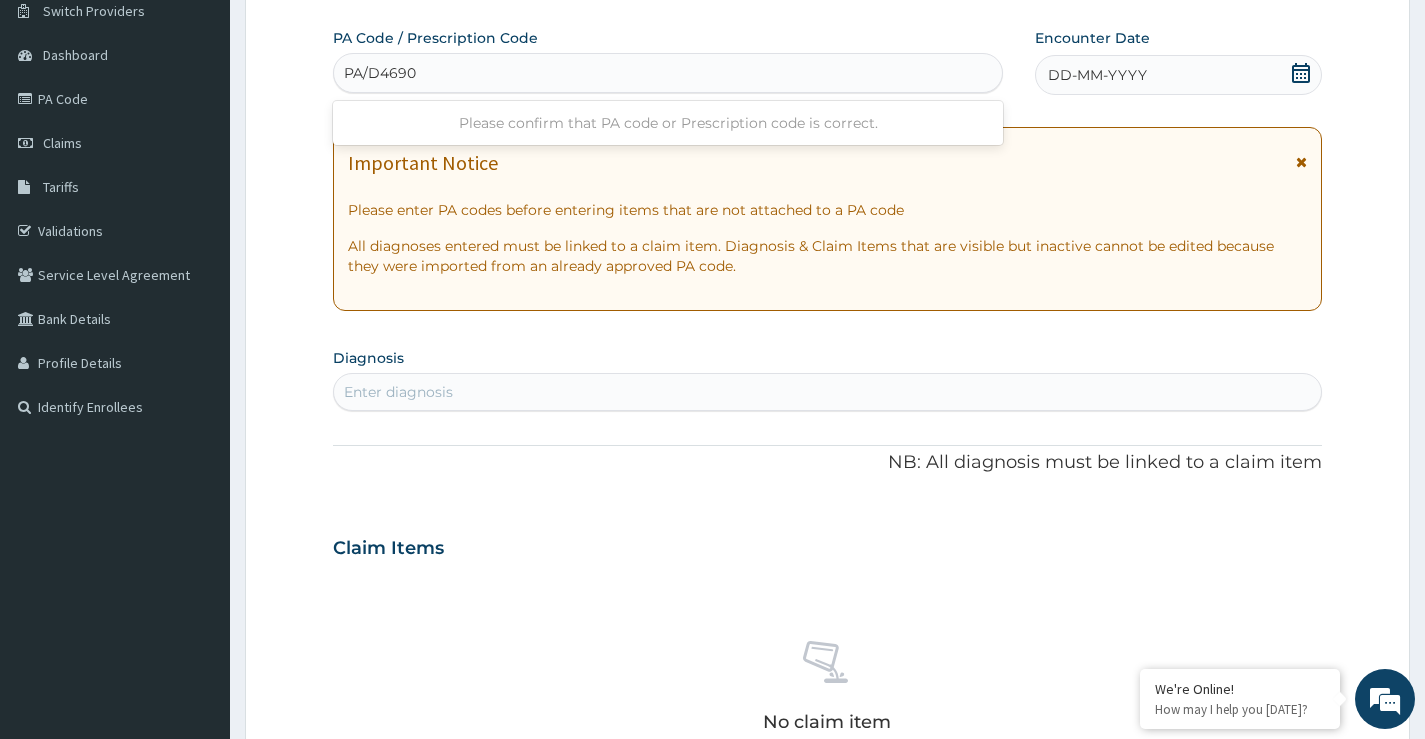 type on "PA/D46900" 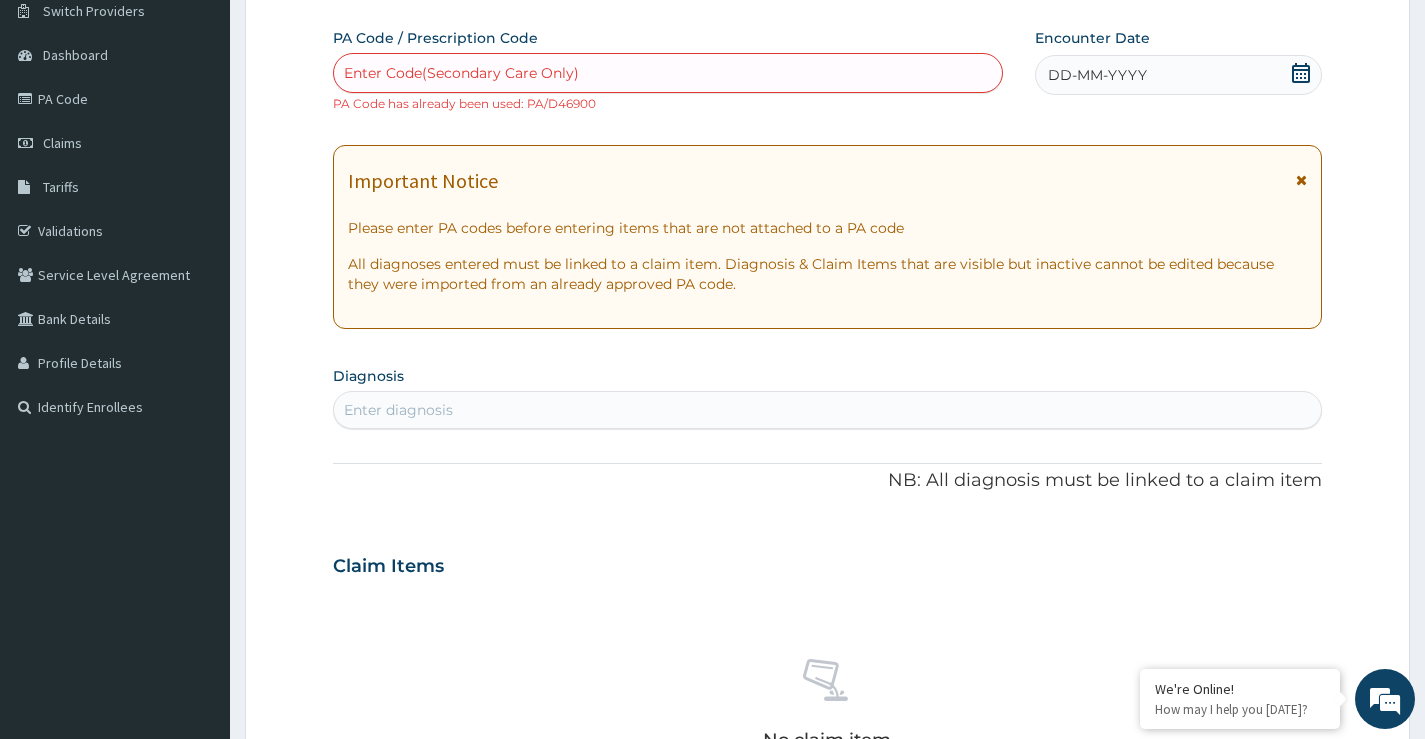 click on "Enter Code(Secondary Care Only)" at bounding box center (461, 73) 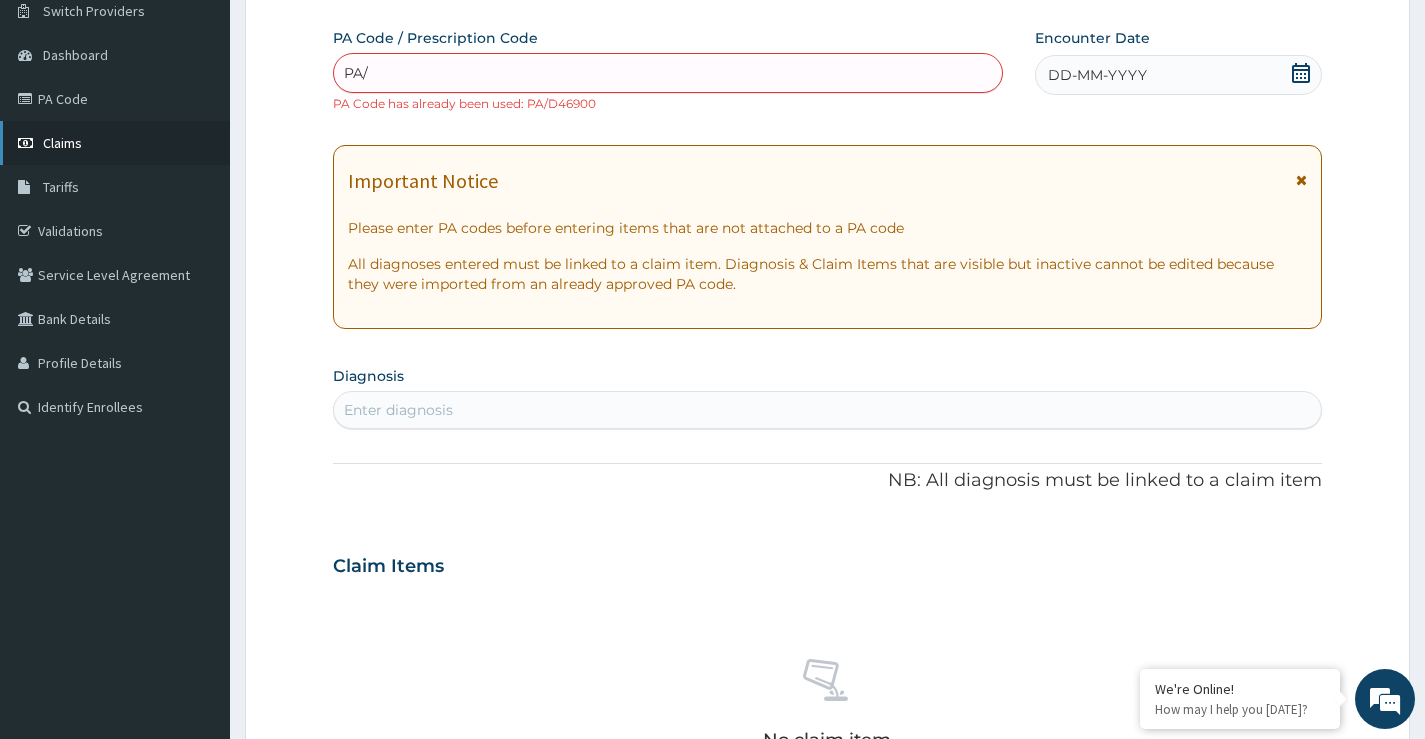 type on "PA/" 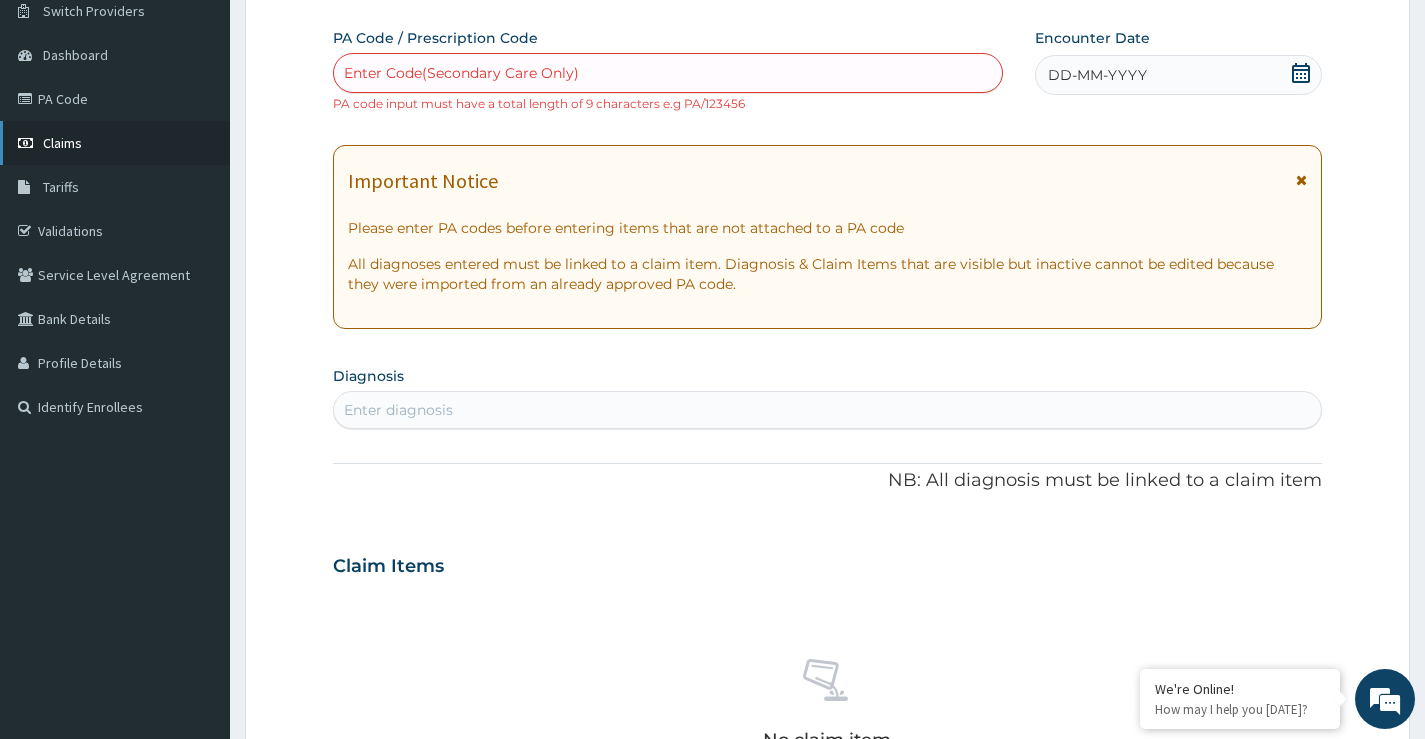 click on "Claims" at bounding box center (115, 143) 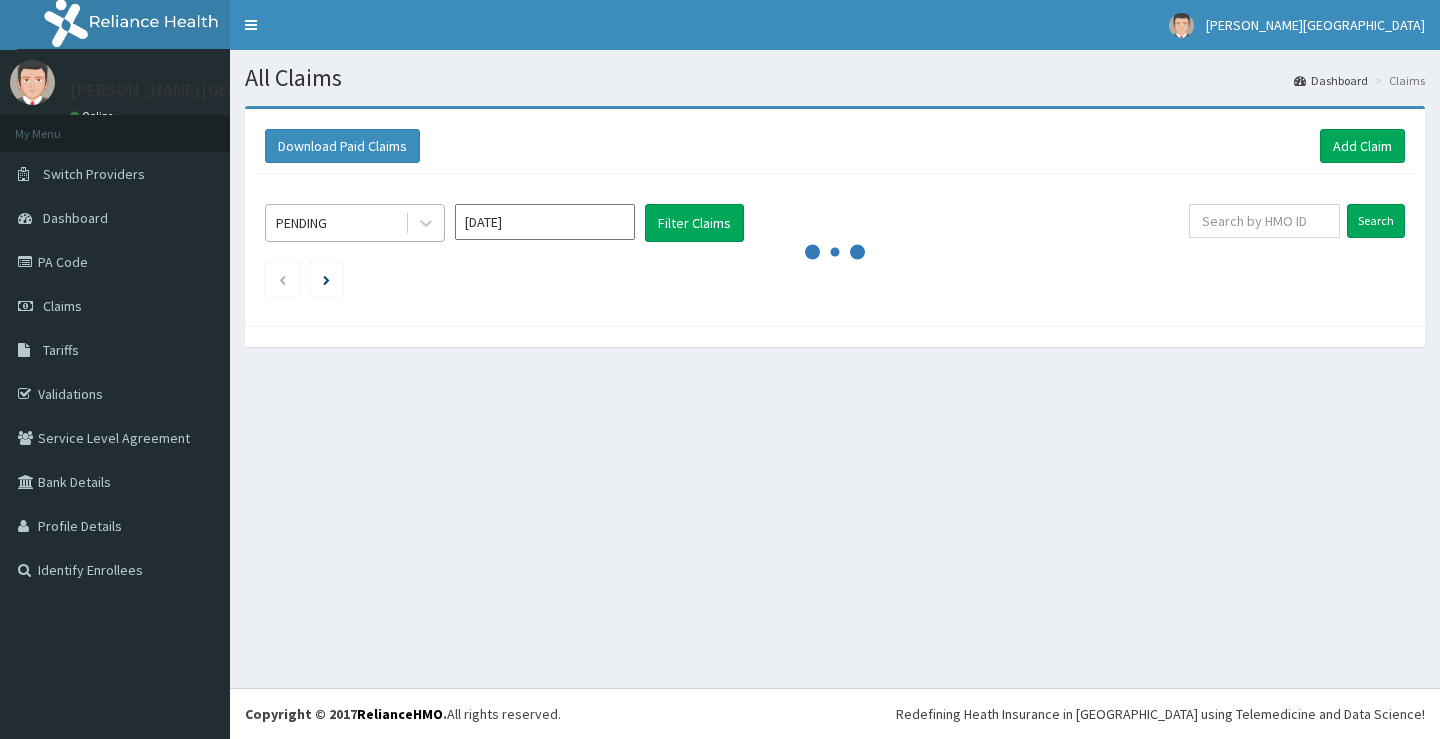 scroll, scrollTop: 0, scrollLeft: 0, axis: both 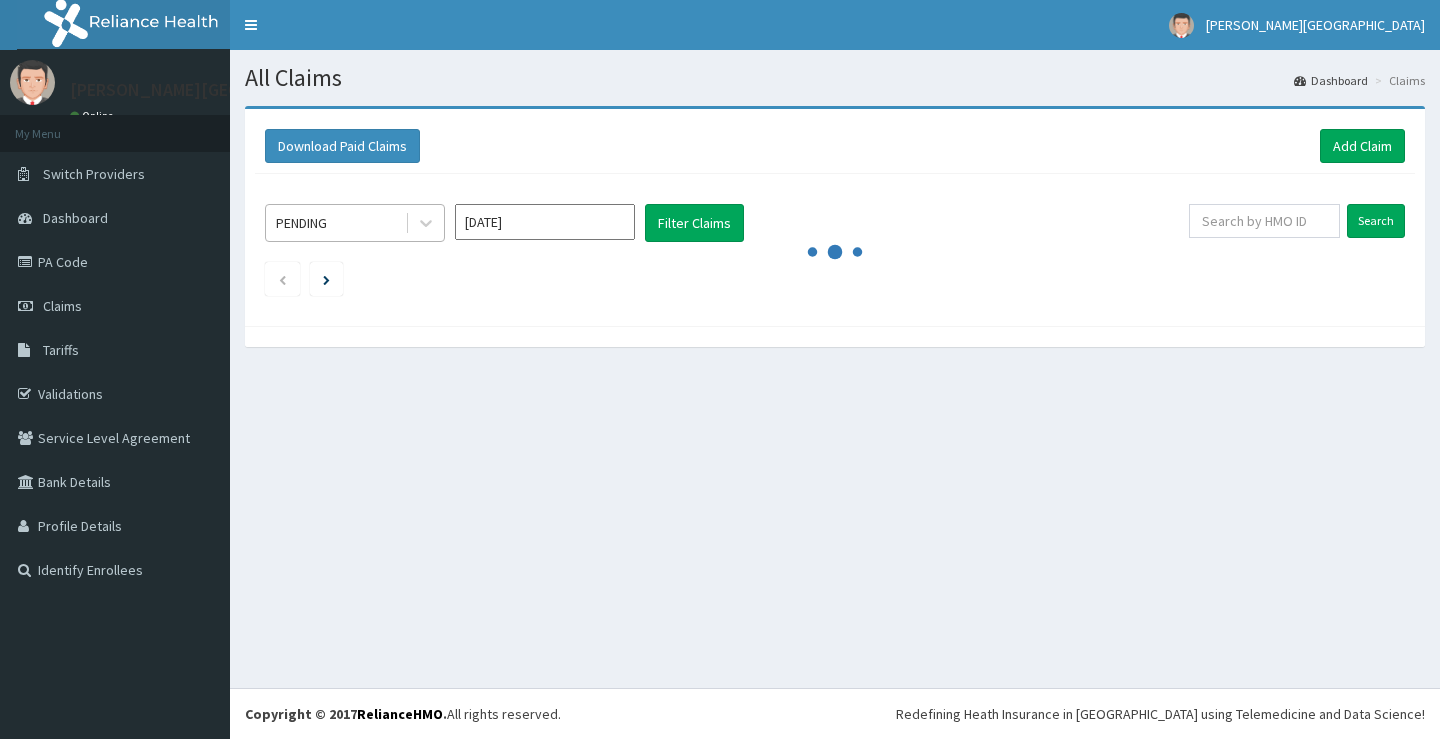 click on "PENDING" at bounding box center (335, 223) 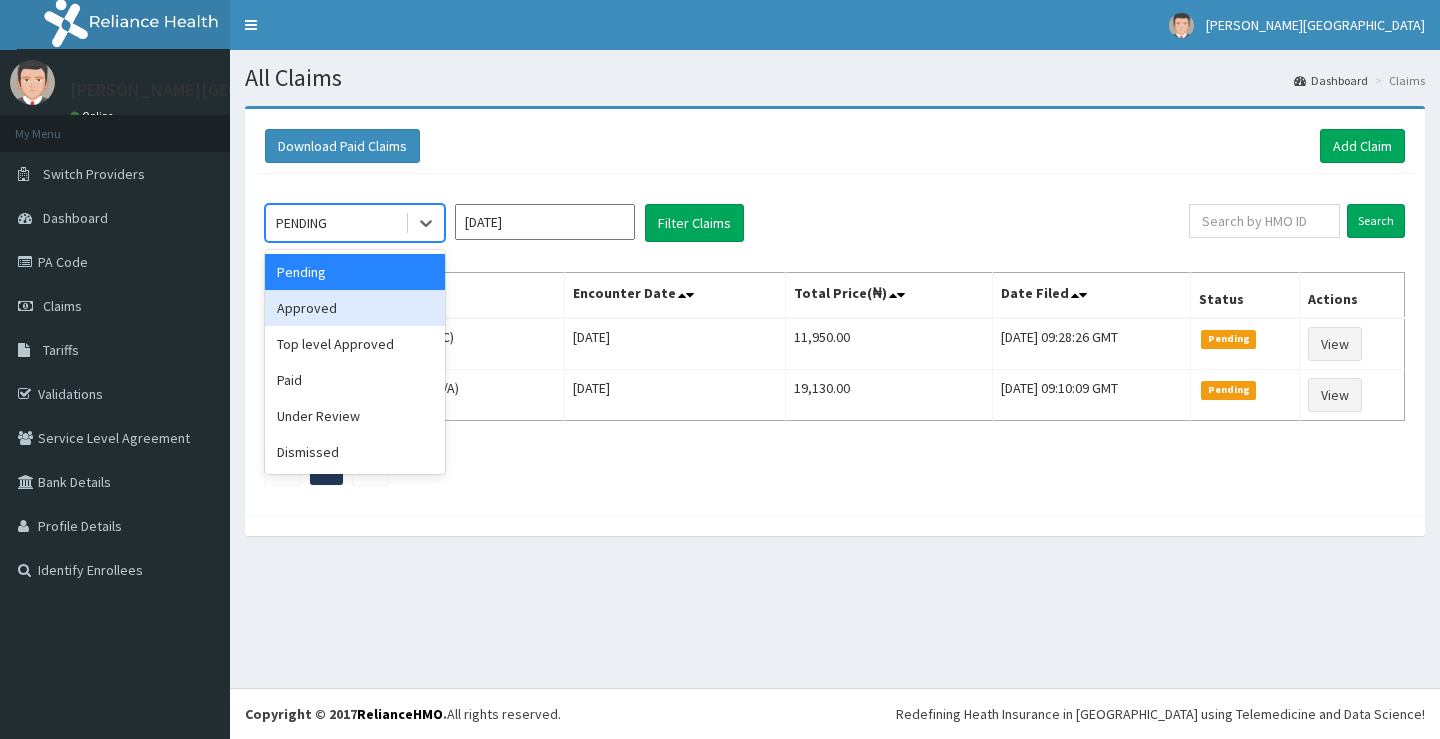 click on "Approved" at bounding box center [355, 308] 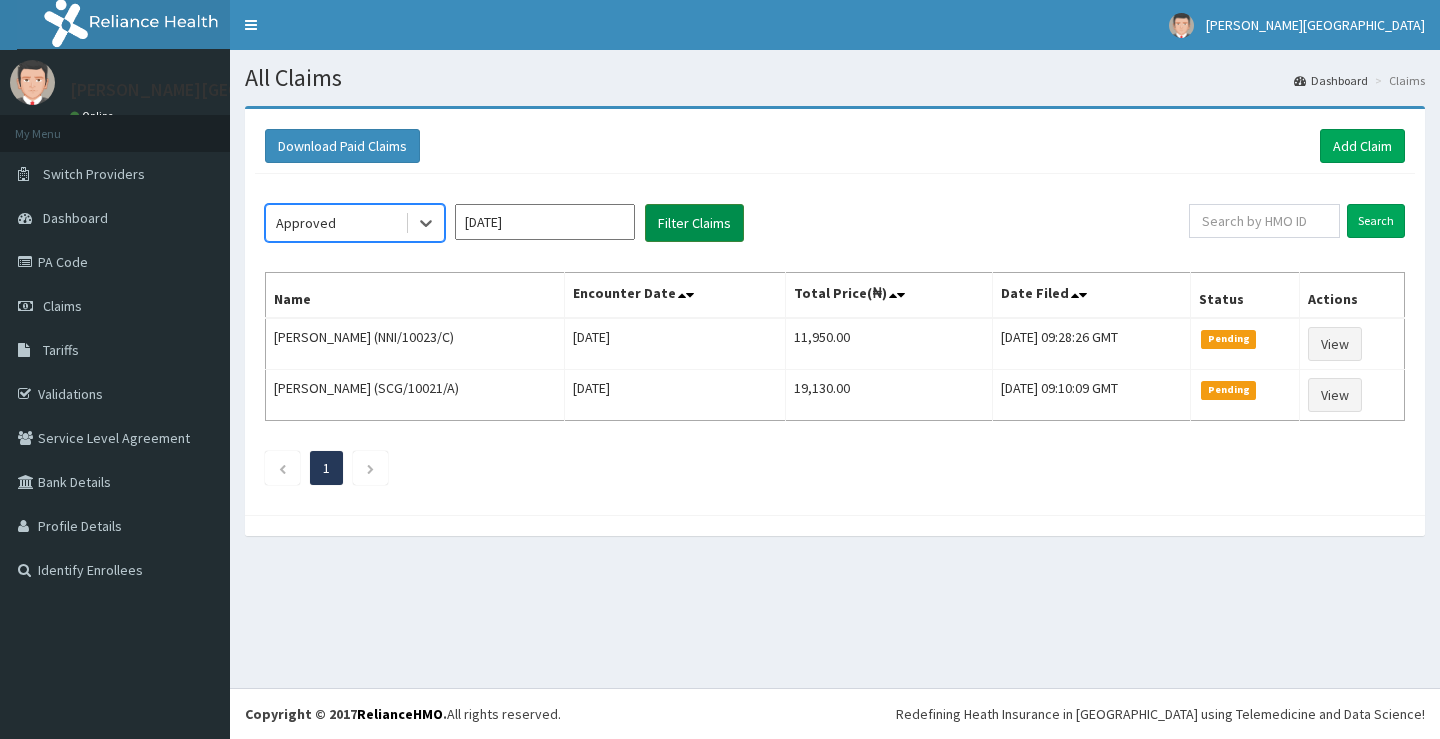 click on "Filter Claims" at bounding box center (694, 223) 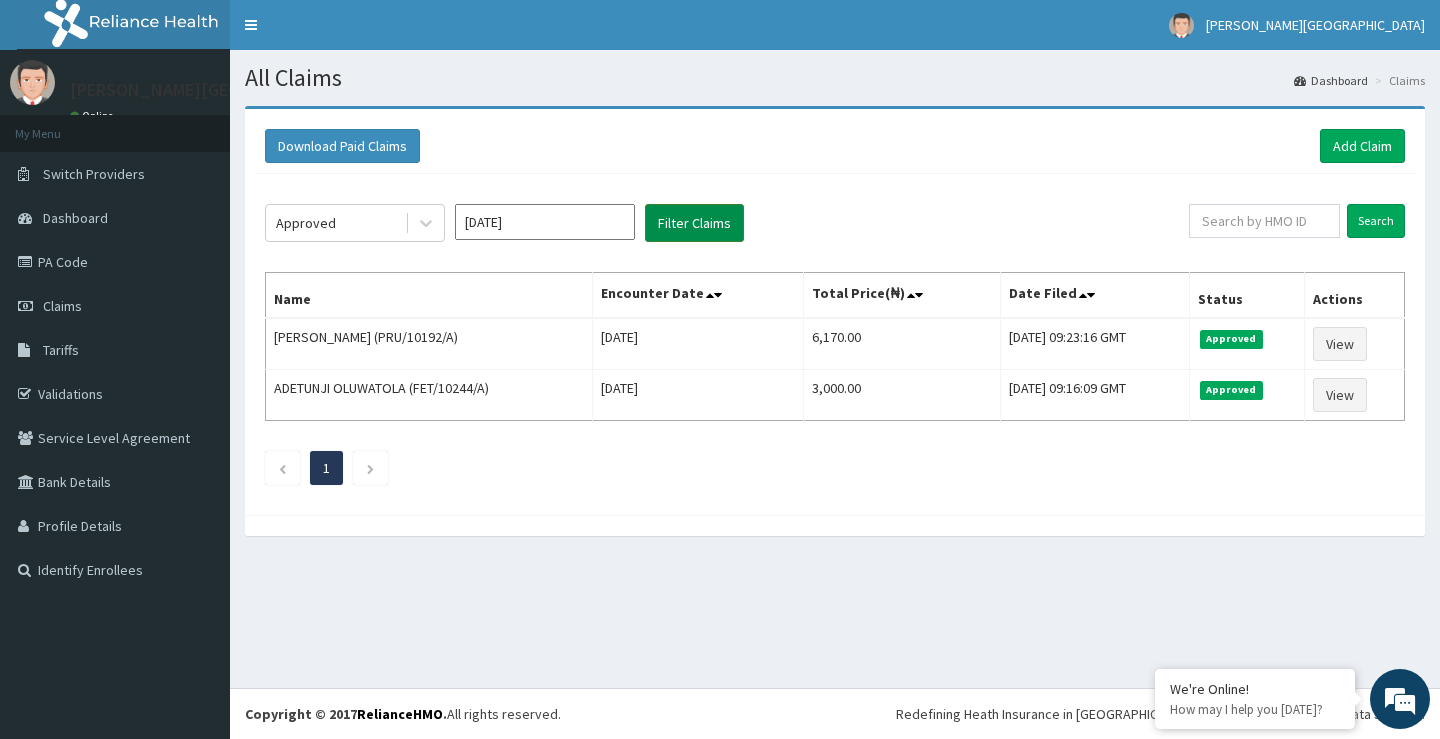 click on "Filter Claims" at bounding box center (694, 223) 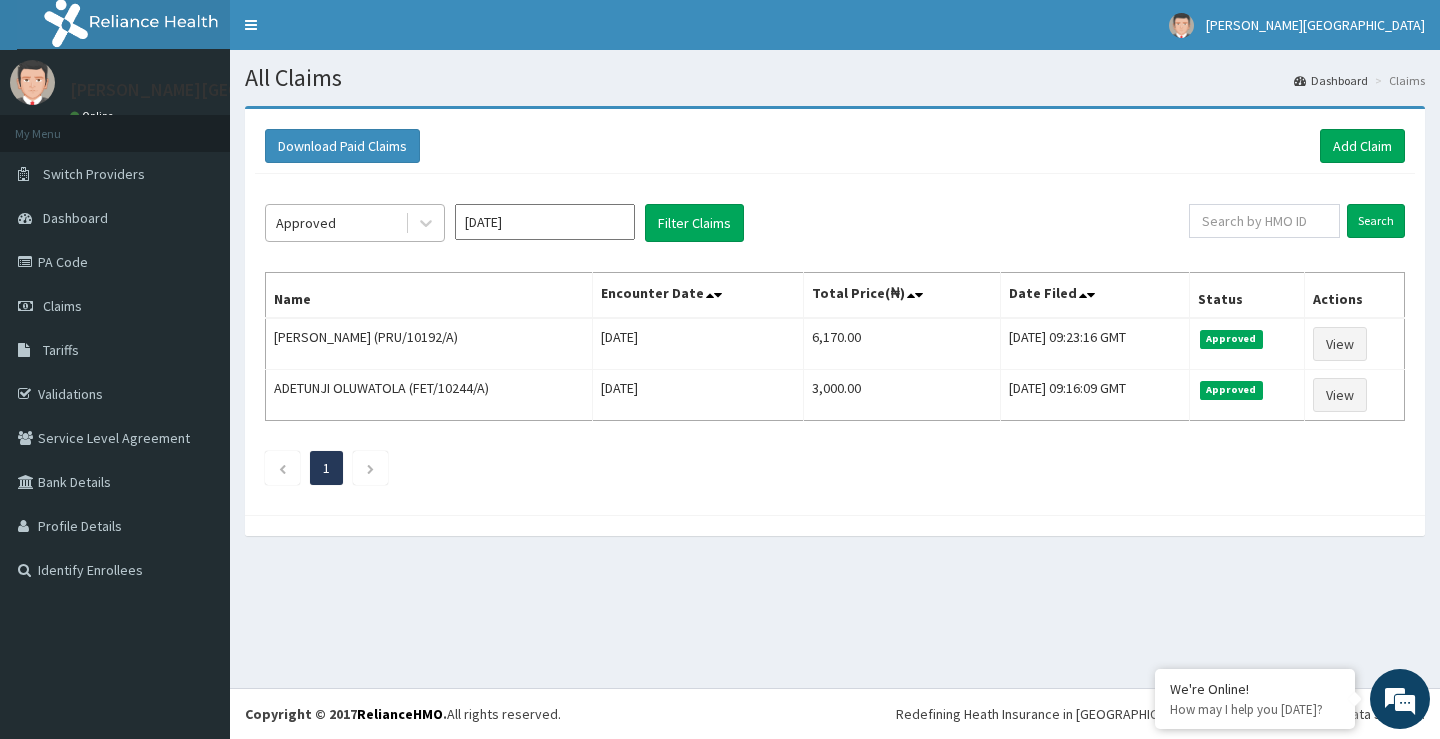 click on "Approved" at bounding box center [335, 223] 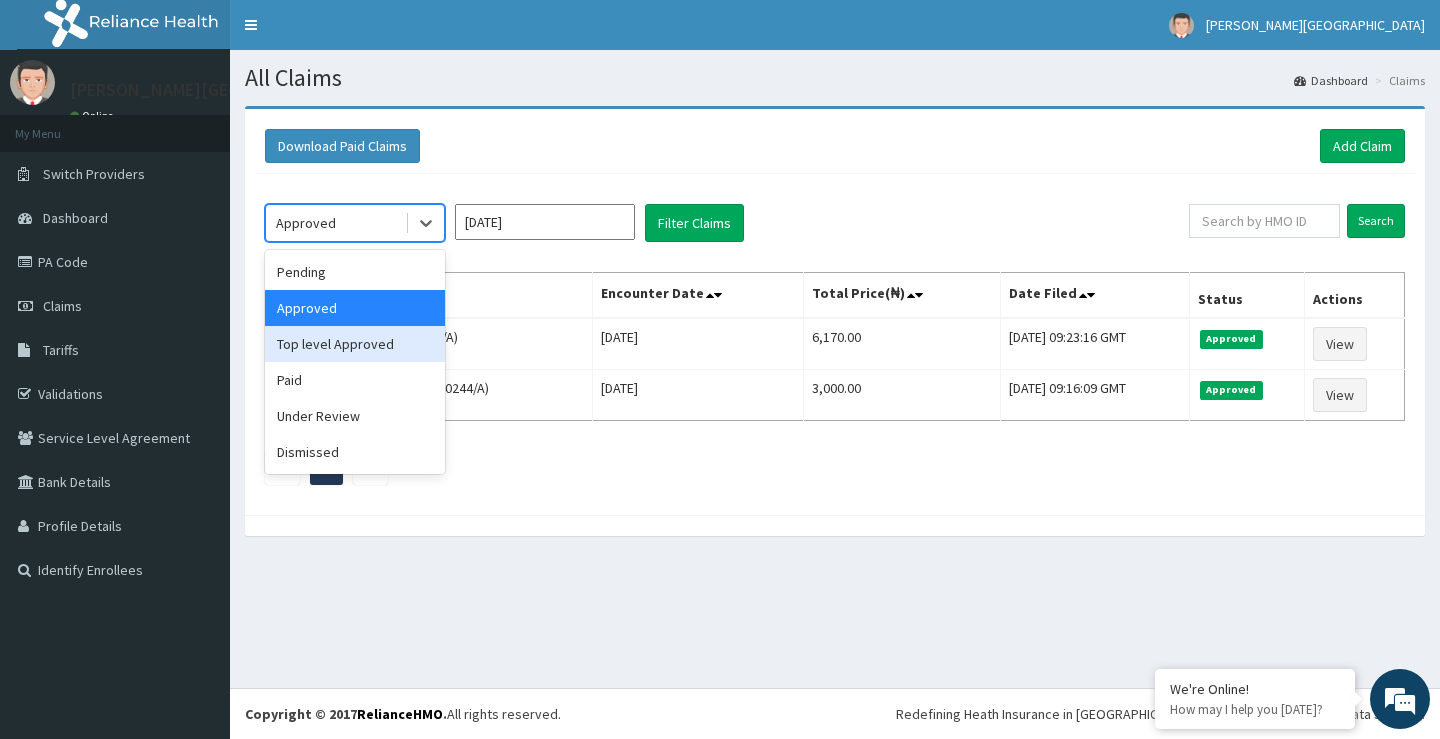 click on "Top level Approved" at bounding box center (355, 344) 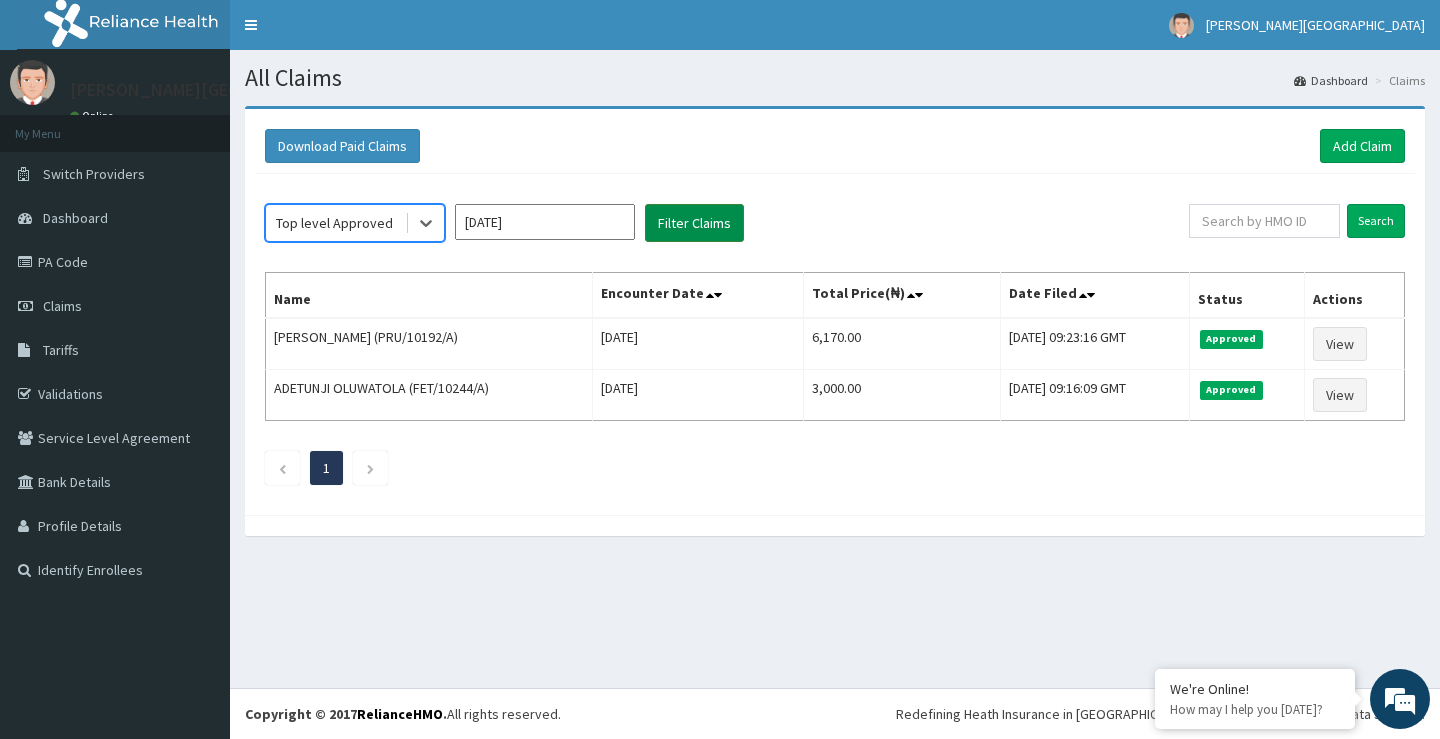 click on "Filter Claims" at bounding box center (694, 223) 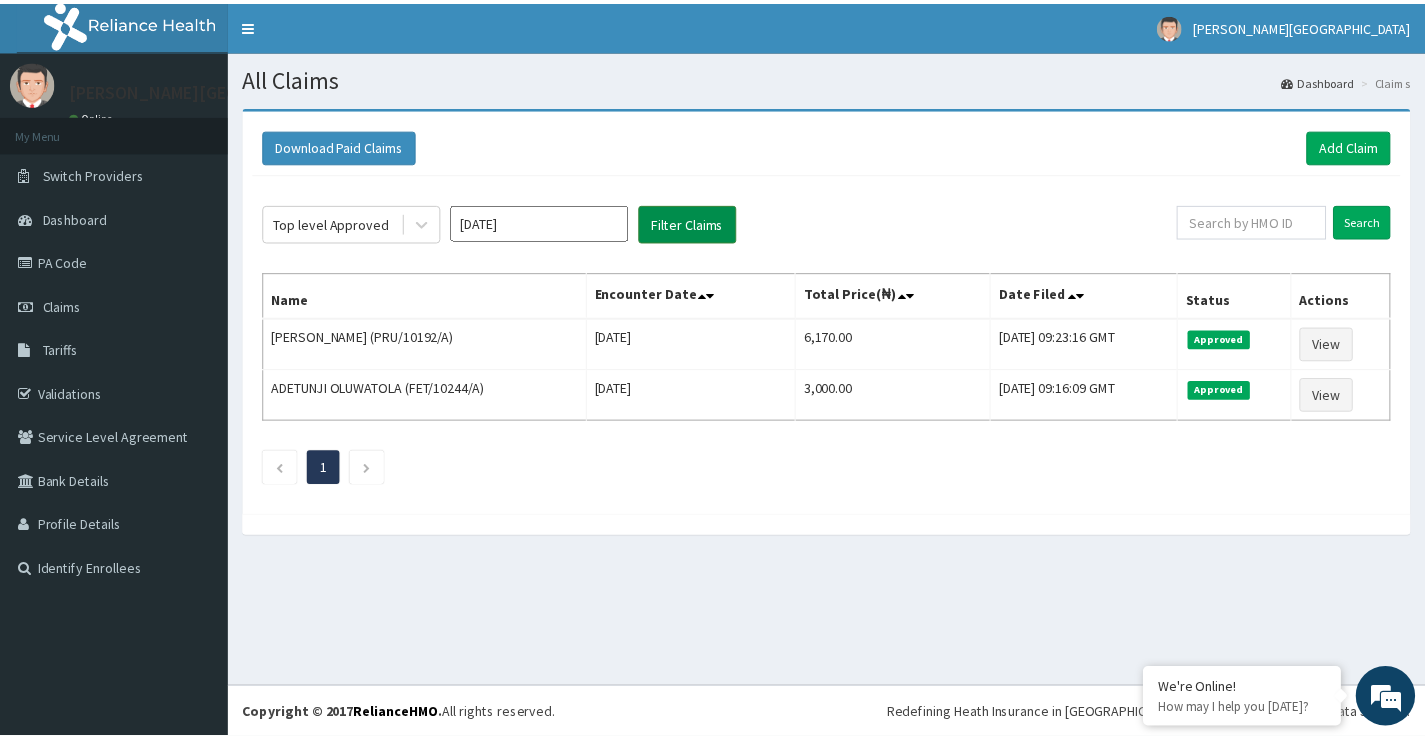scroll, scrollTop: 0, scrollLeft: 0, axis: both 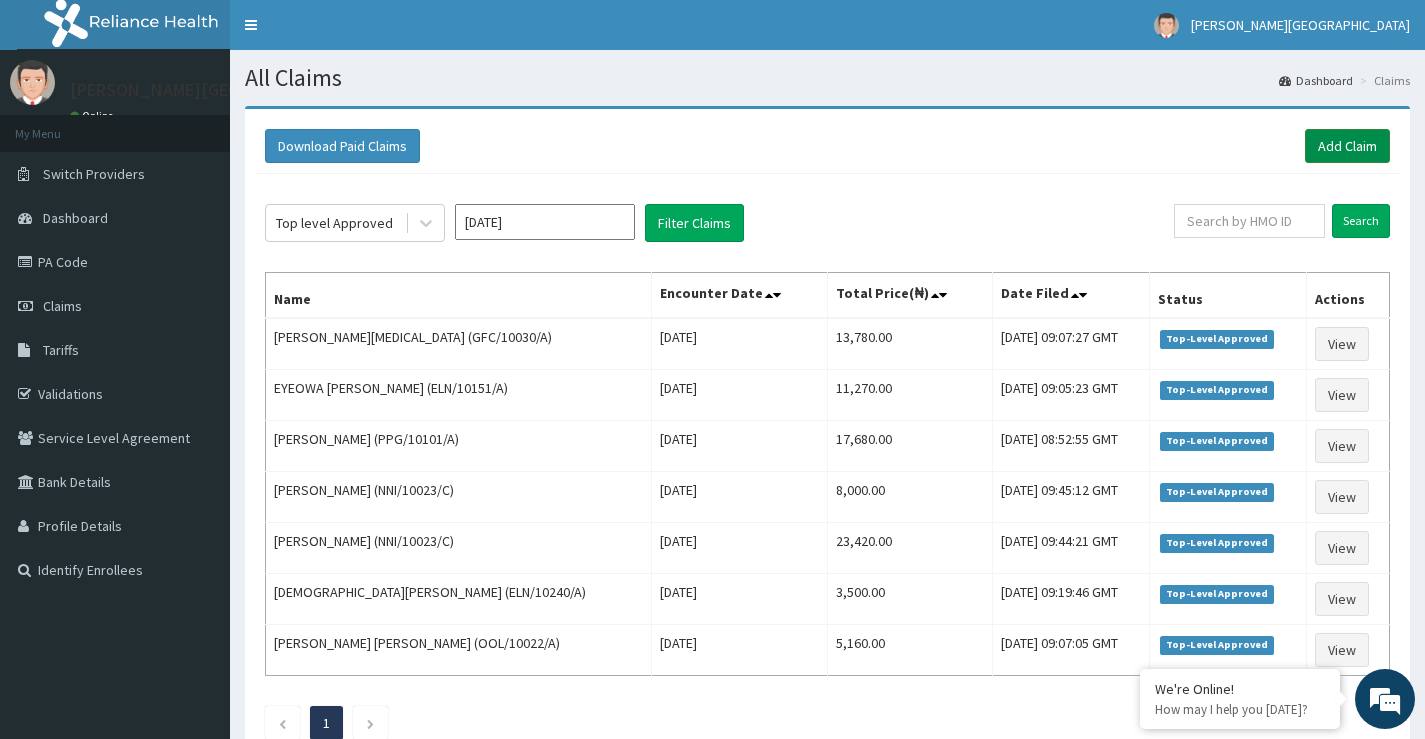 click on "Add Claim" at bounding box center [1347, 146] 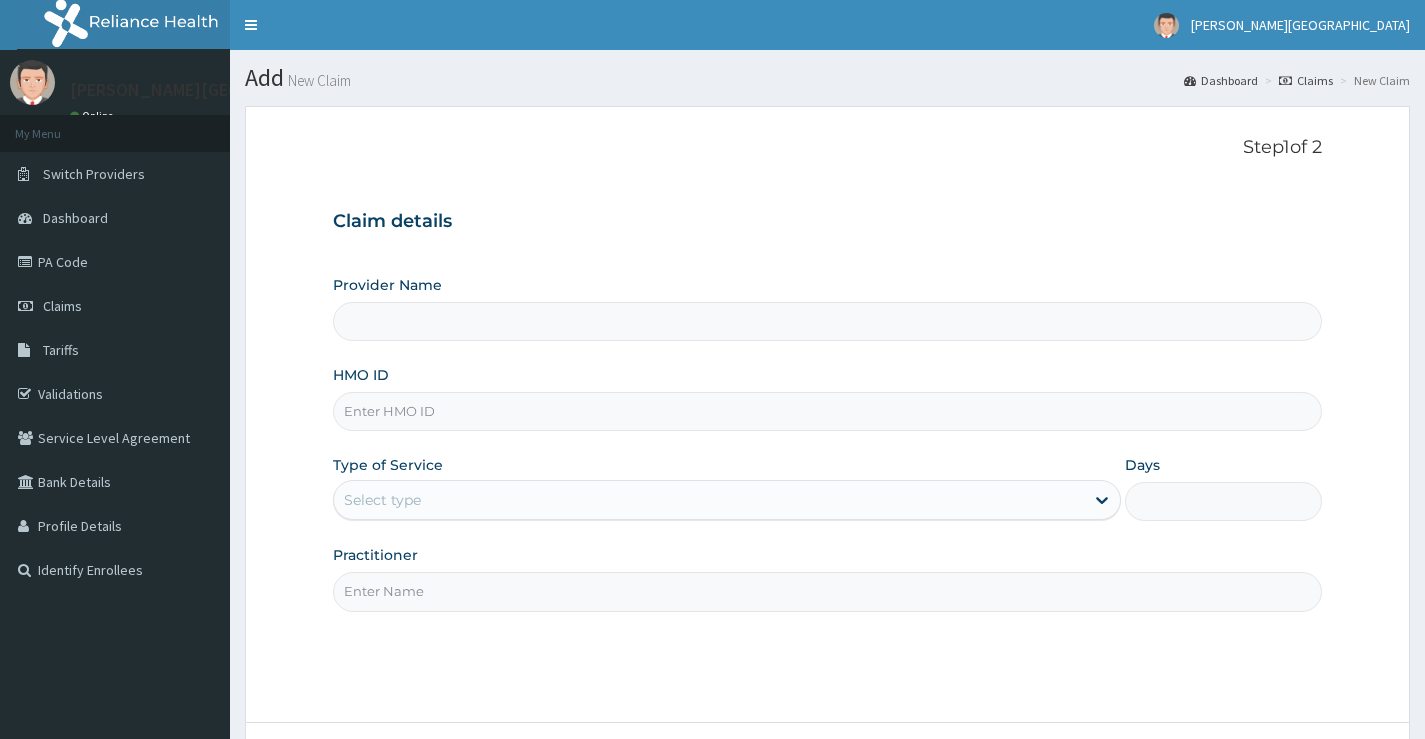 scroll, scrollTop: 0, scrollLeft: 0, axis: both 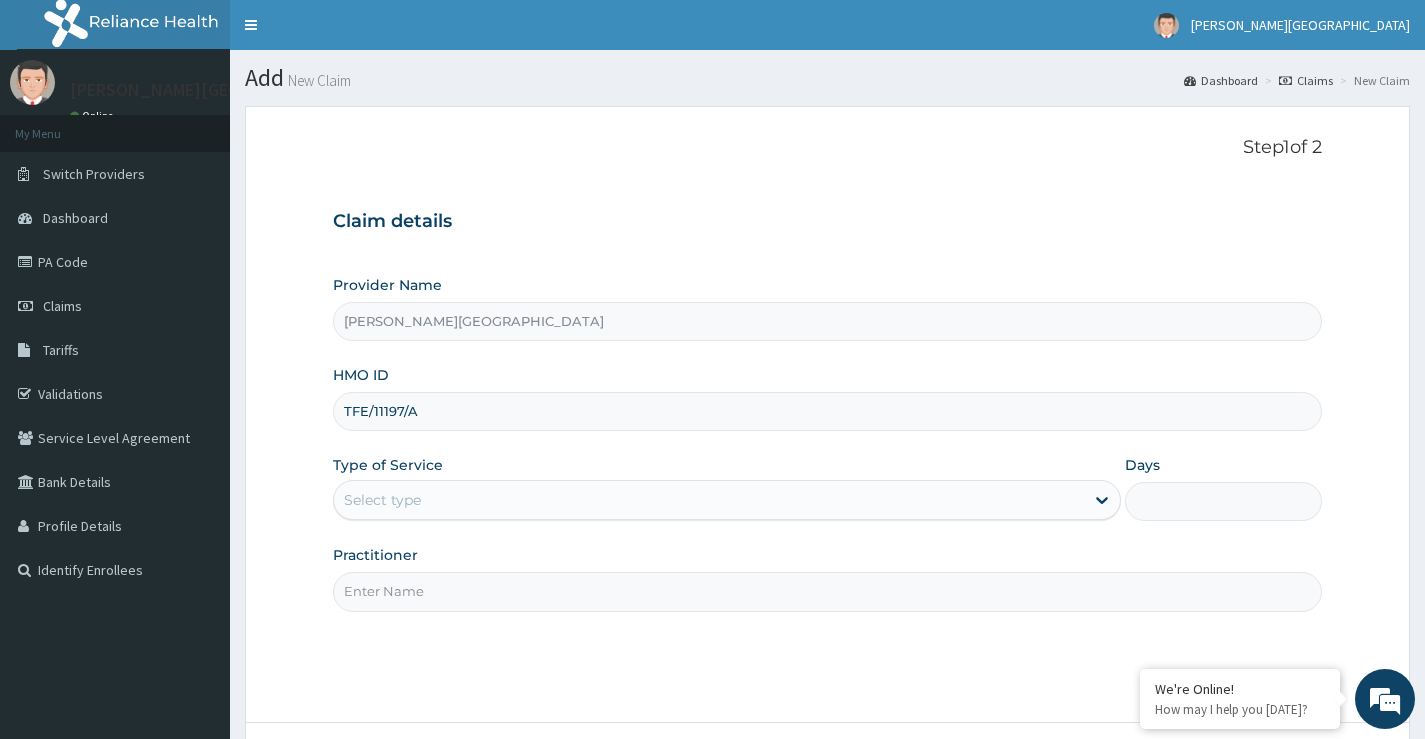 type on "TFE/11197/A" 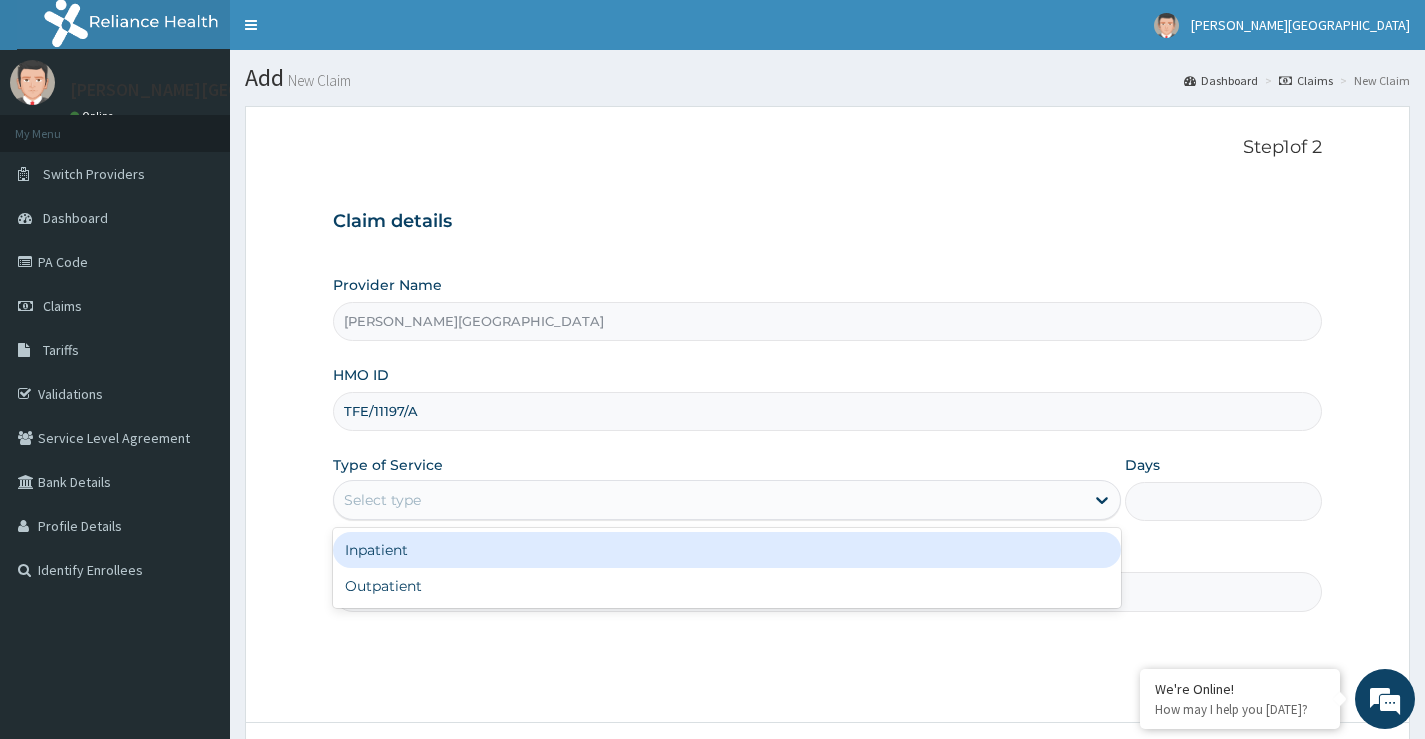 click on "Select type" at bounding box center [709, 500] 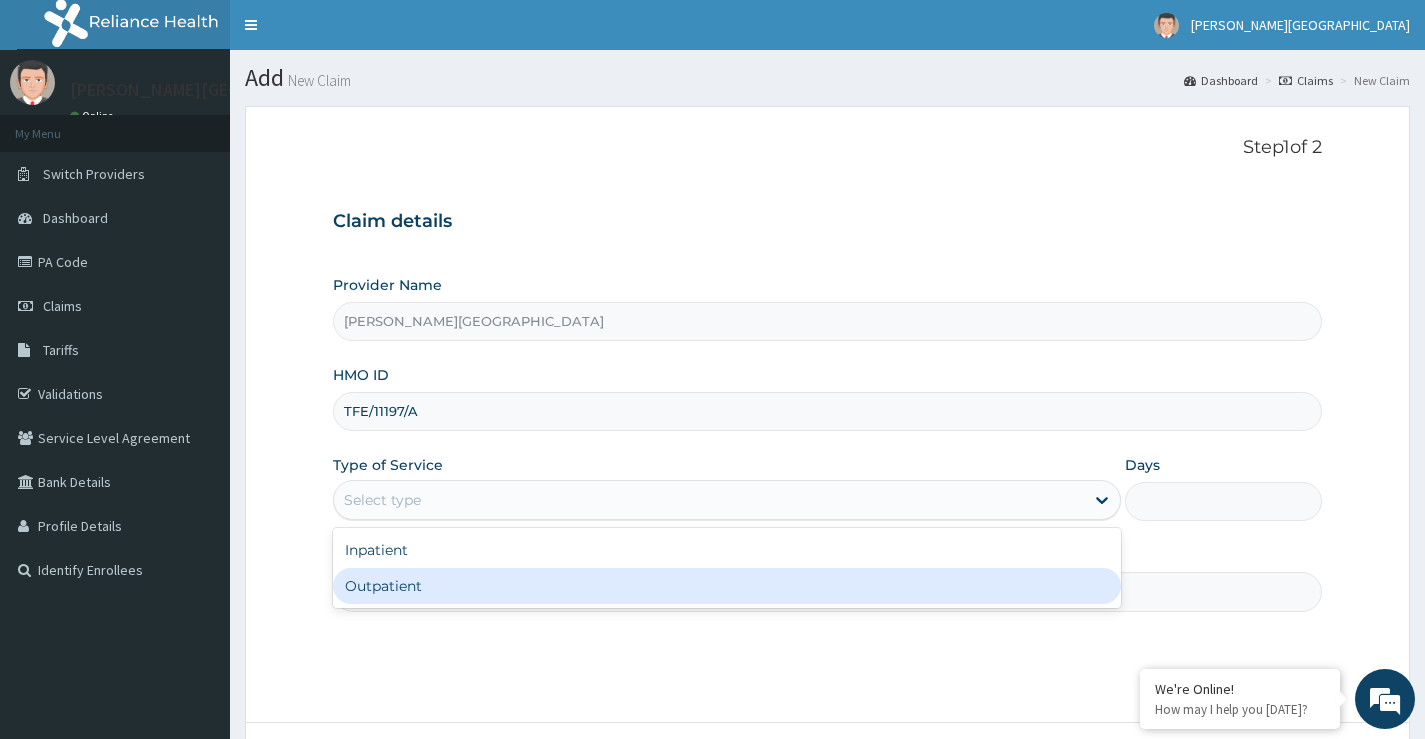 click on "Outpatient" at bounding box center (727, 586) 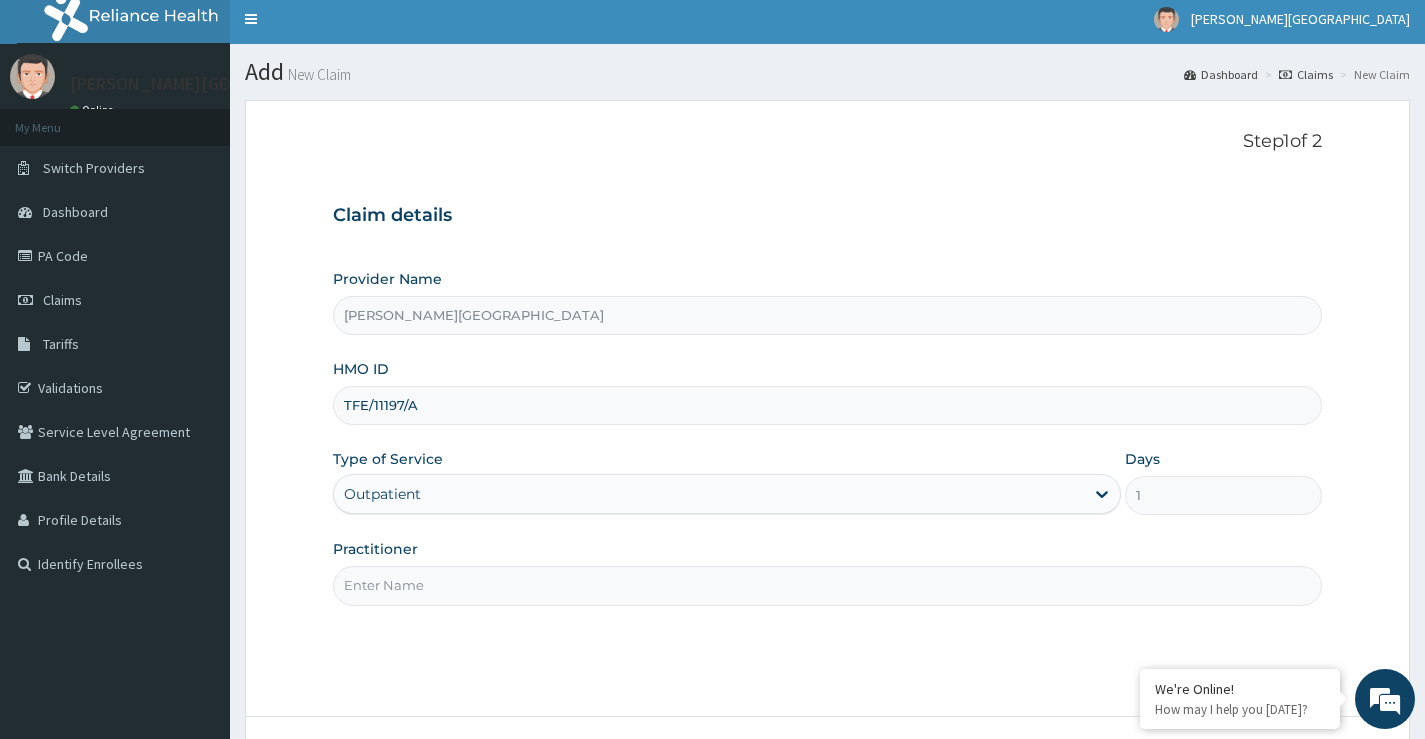 scroll, scrollTop: 163, scrollLeft: 0, axis: vertical 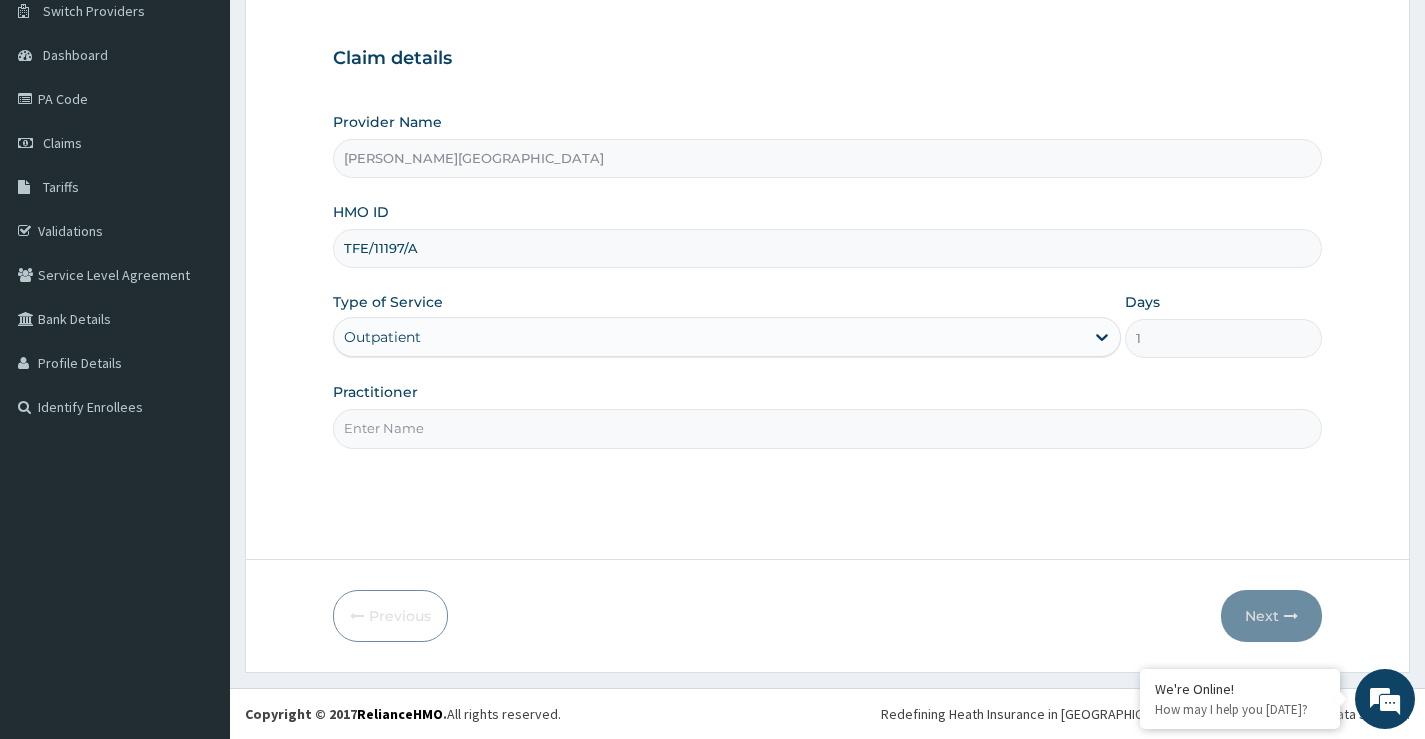 click on "Practitioner" at bounding box center [827, 428] 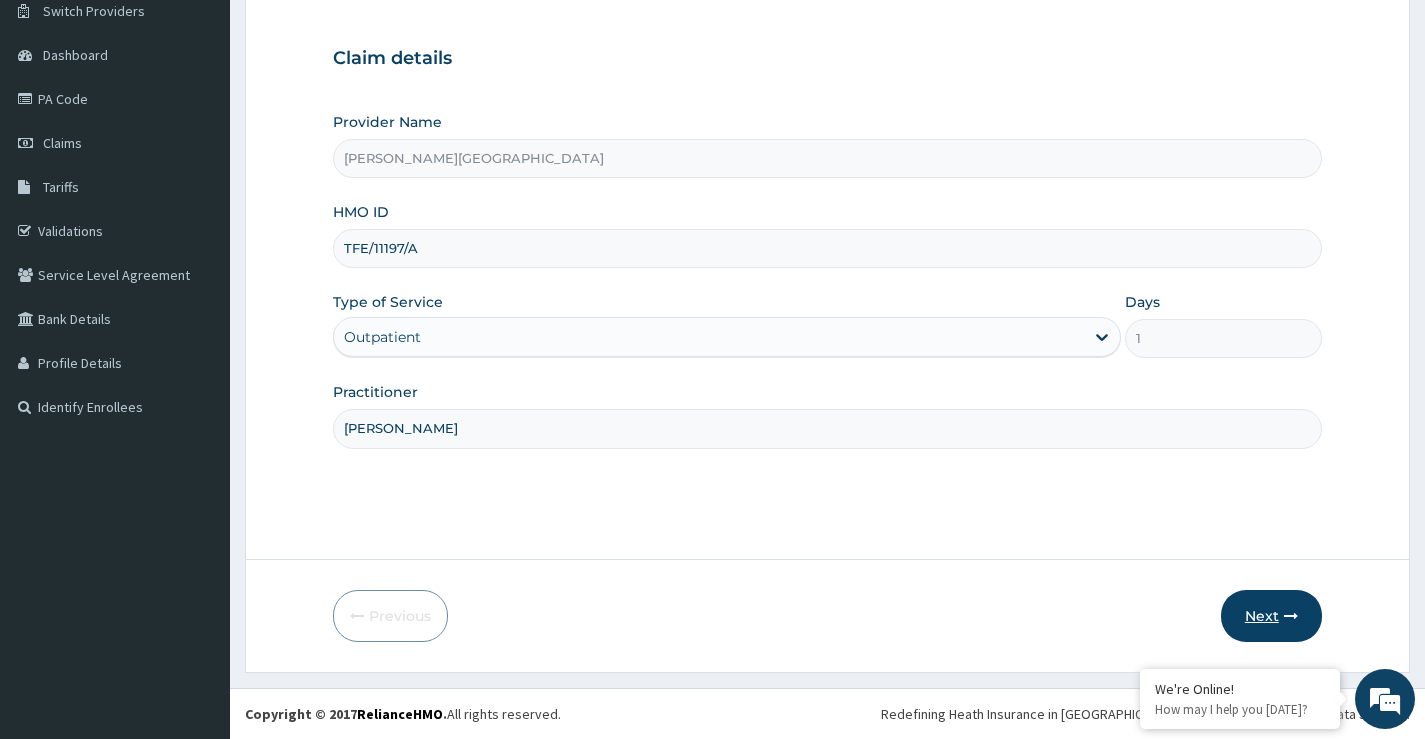type on "[PERSON_NAME]" 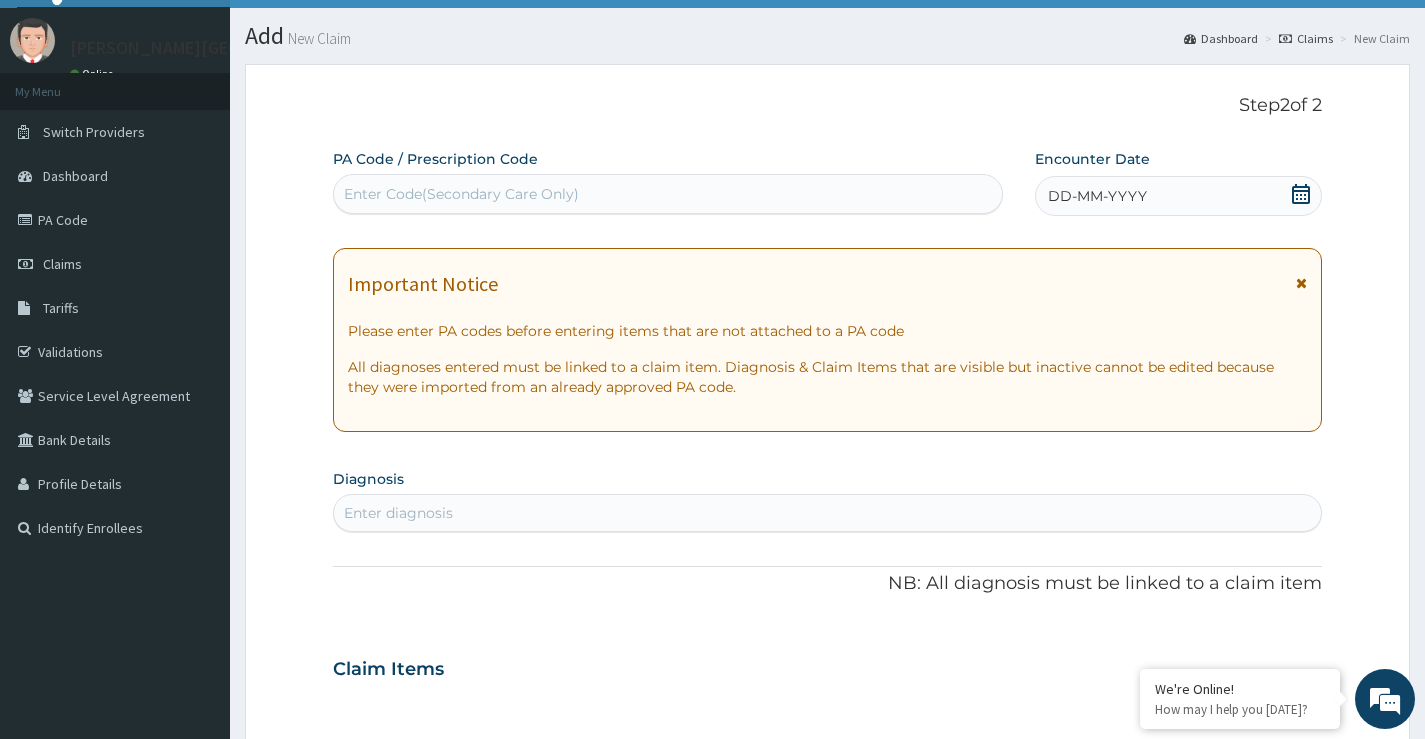scroll, scrollTop: 0, scrollLeft: 0, axis: both 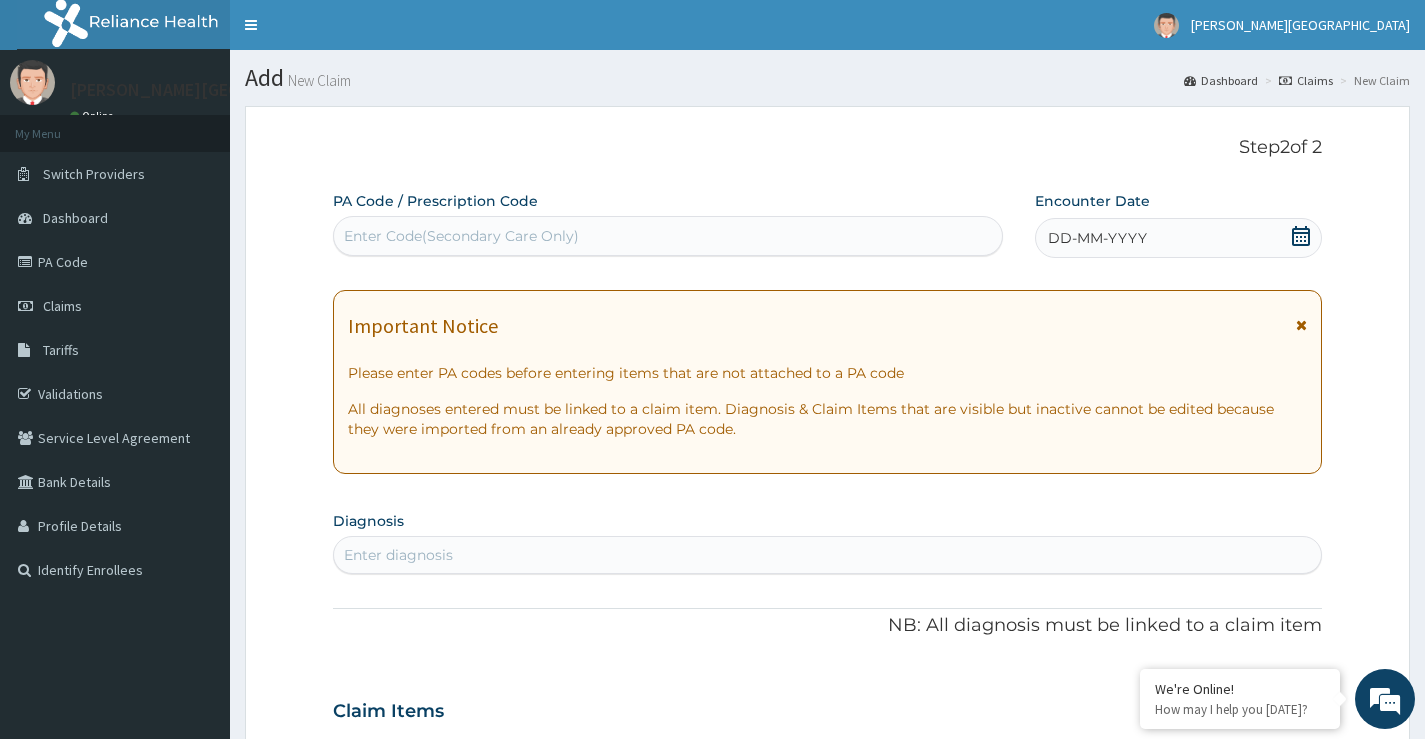 click on "Enter Code(Secondary Care Only)" at bounding box center (668, 236) 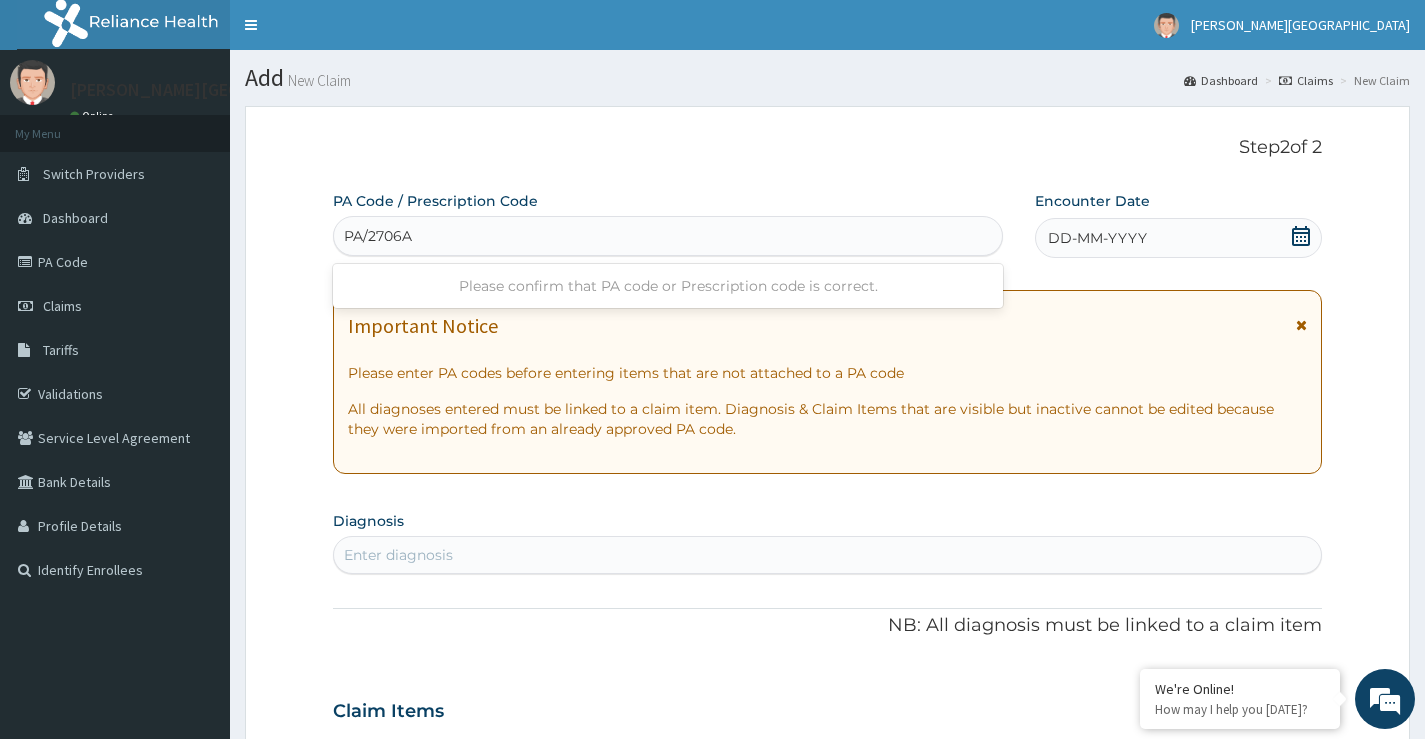 type on "PA/2706A7" 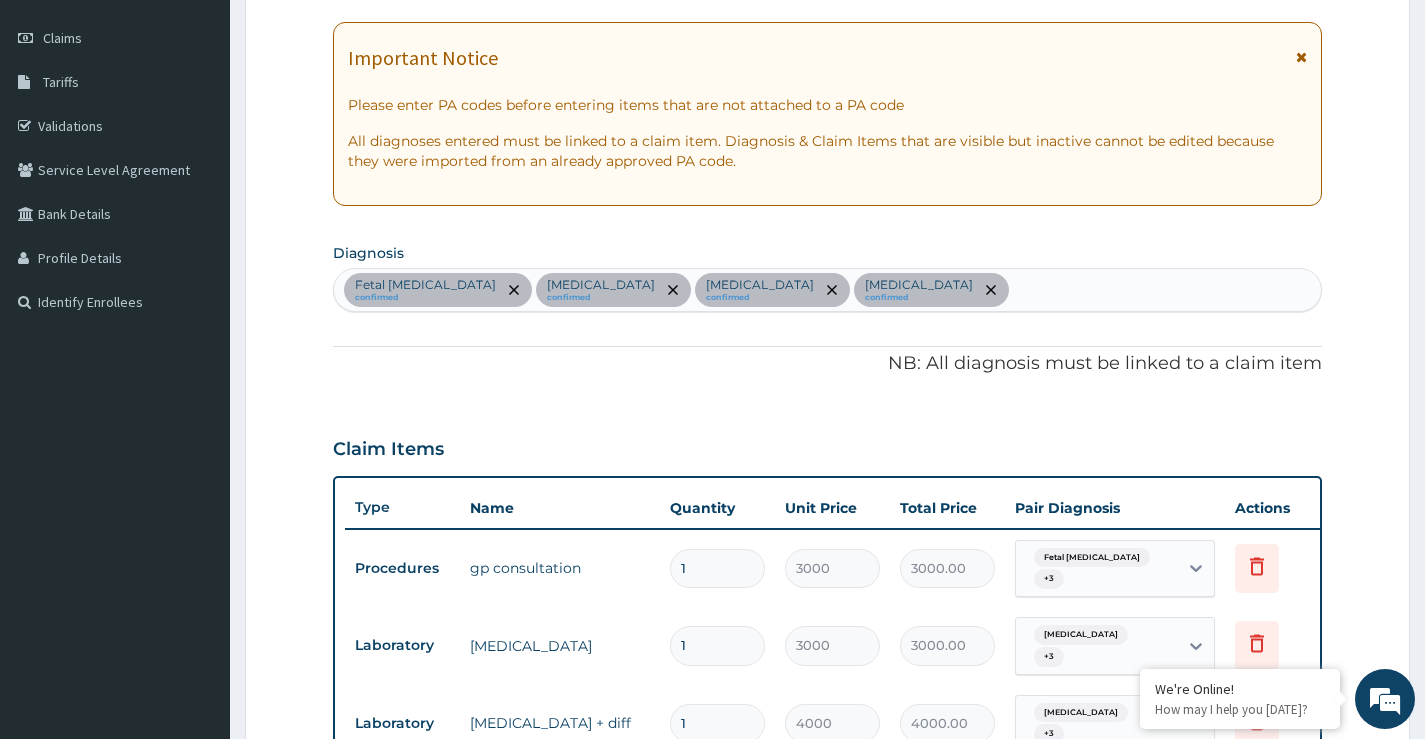 scroll, scrollTop: 39, scrollLeft: 0, axis: vertical 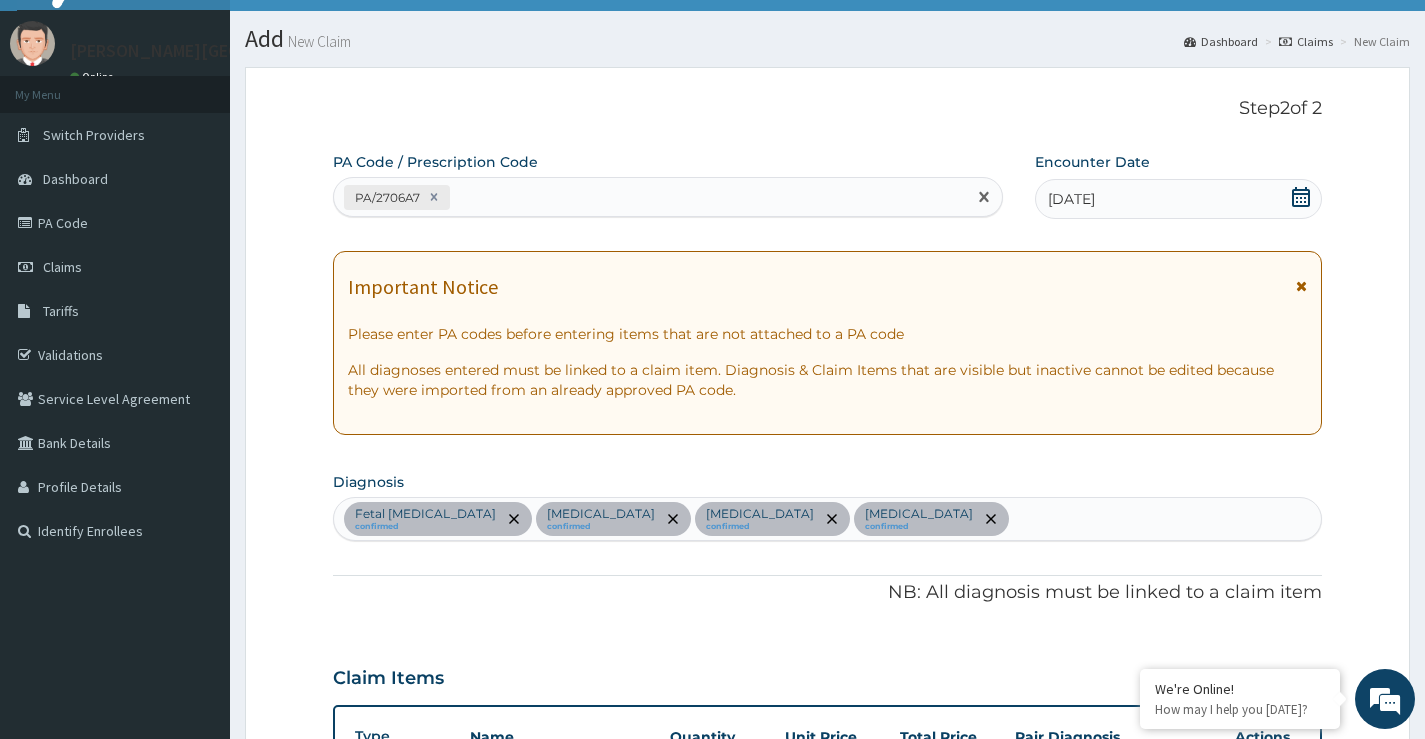 click on "PA/2706A7" at bounding box center [650, 197] 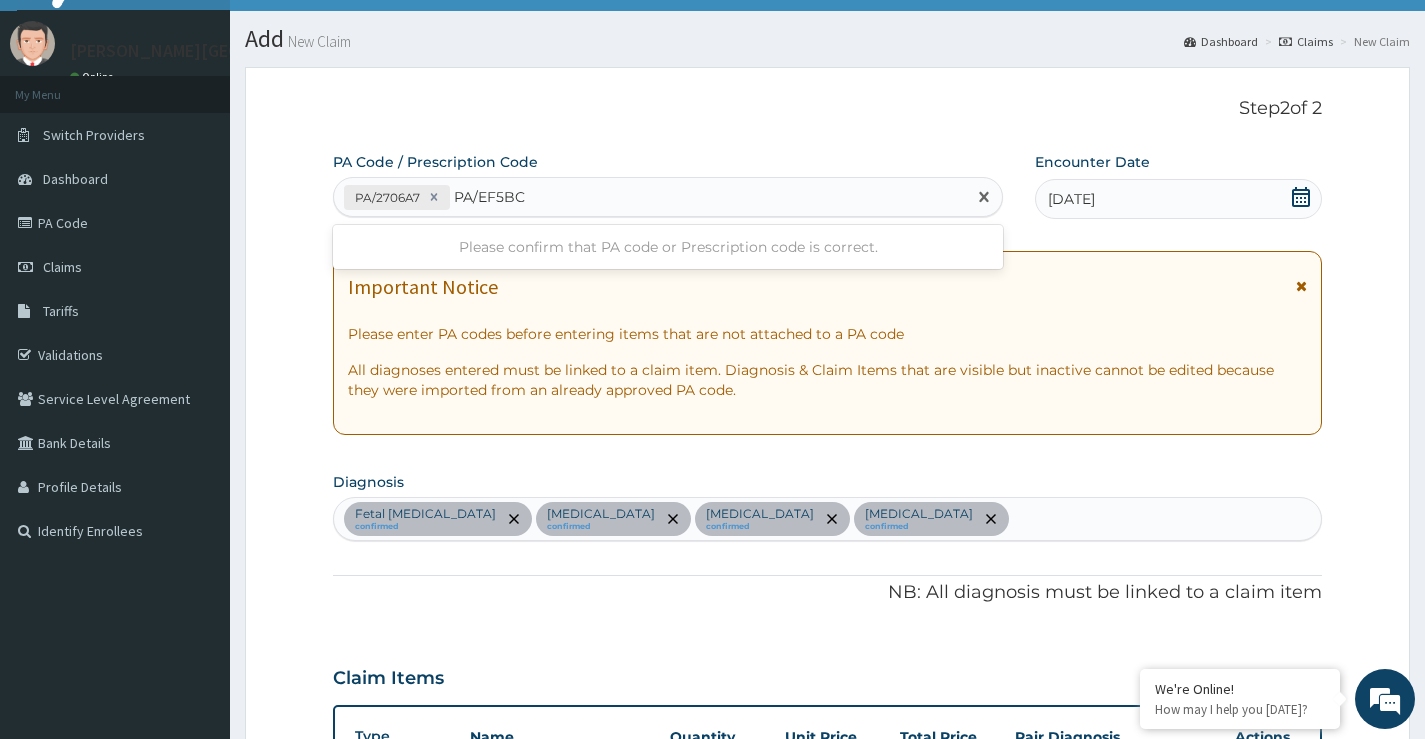 type on "PA/EF5BC8" 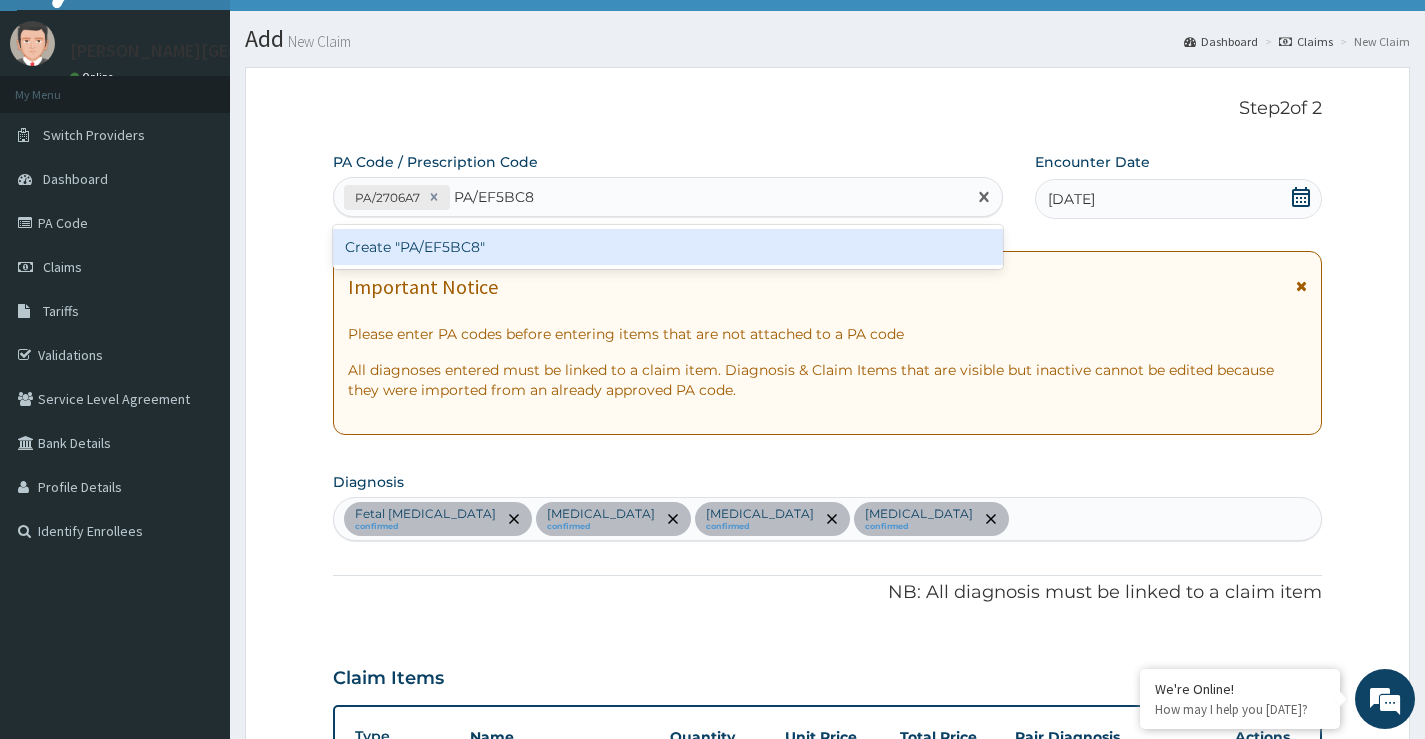 type 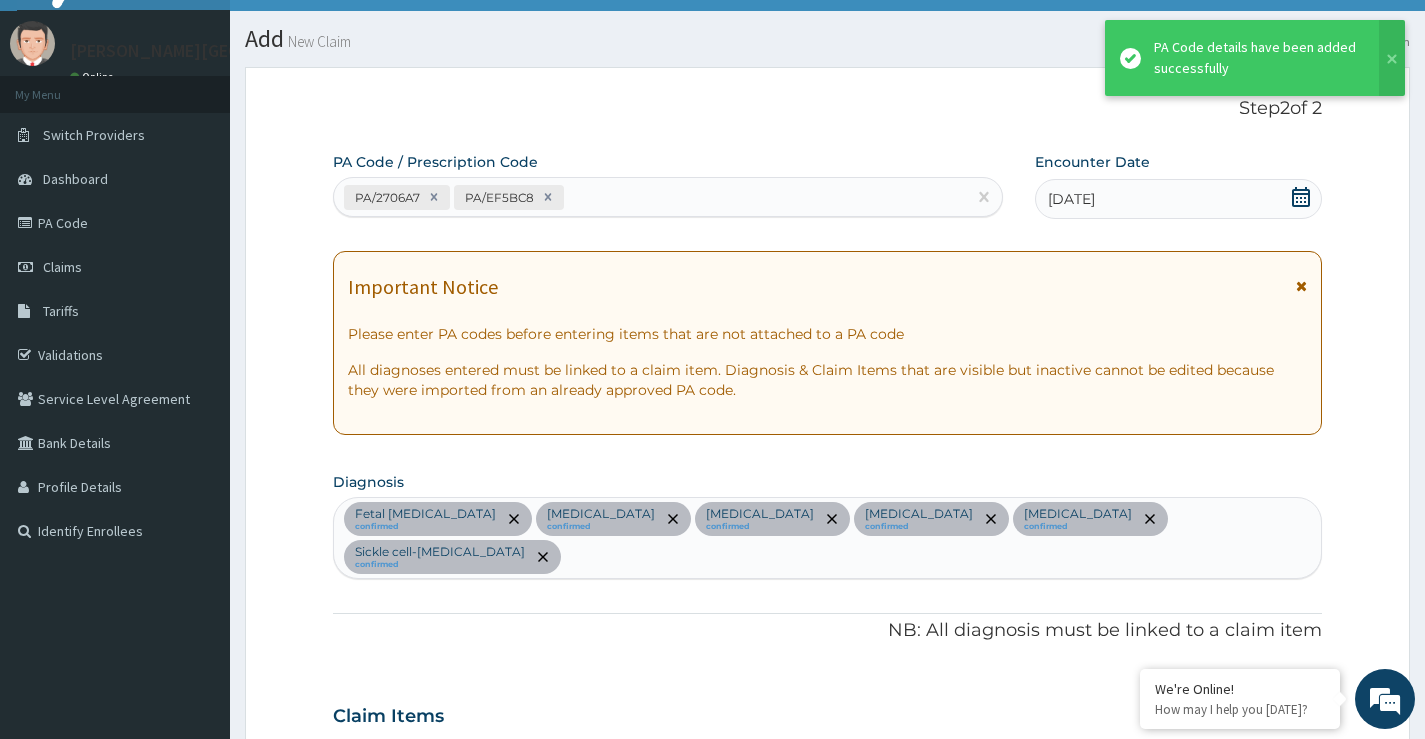 scroll, scrollTop: 1015, scrollLeft: 0, axis: vertical 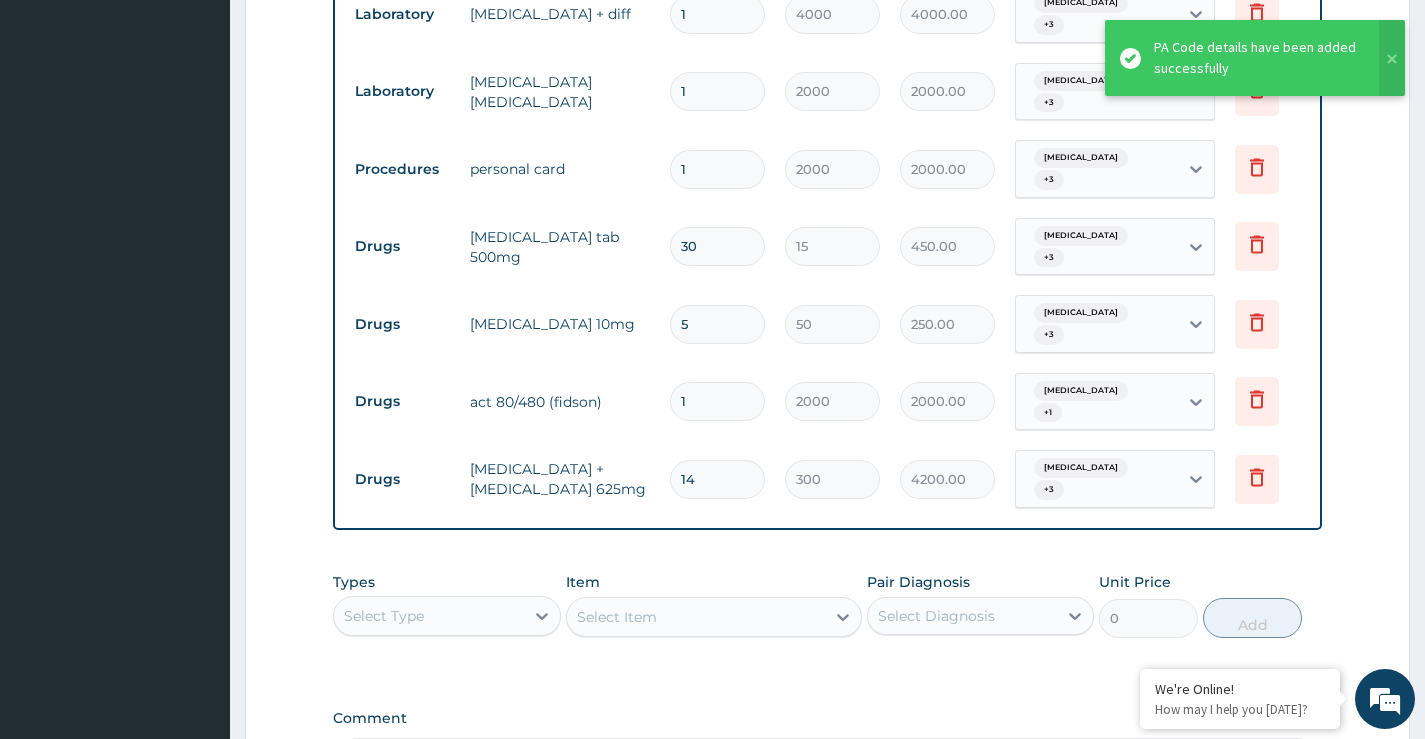 click on "PA Code / Prescription Code PA/2706A7 PA/EF5BC8 Encounter Date 05-07-2025 Important Notice Please enter PA codes before entering items that are not attached to a PA code   All diagnoses entered must be linked to a claim item. Diagnosis & Claim Items that are visible but inactive cannot be edited because they were imported from an already approved PA code. Diagnosis Fetal anemia confirmed Sickle cell trait confirmed Malaria confirmed Sepsis confirmed Anemia confirmed Sickle cell-beta-thalassemia confirmed NB: All diagnosis must be linked to a claim item Claim Items Type Name Quantity Unit Price Total Price Pair Diagnosis Actions Procedures gp consultation 1 3000 3000.00 Fetal anemia  + 3 Delete Laboratory genotype 1 3000 3000.00 Sepsis  + 3 Delete Laboratory full blood count + diff 1 4000 4000.00 Sickle cell trait  + 3 Delete Laboratory malaria parasite 1 2000 2000.00 Sickle cell trait  + 3 Delete Procedures personal card 1 2000 2000.00 Sickle cell trait  + 3 Delete Drugs paracetamol tab 500mg 30 15 450.00  +" at bounding box center (827, -18) 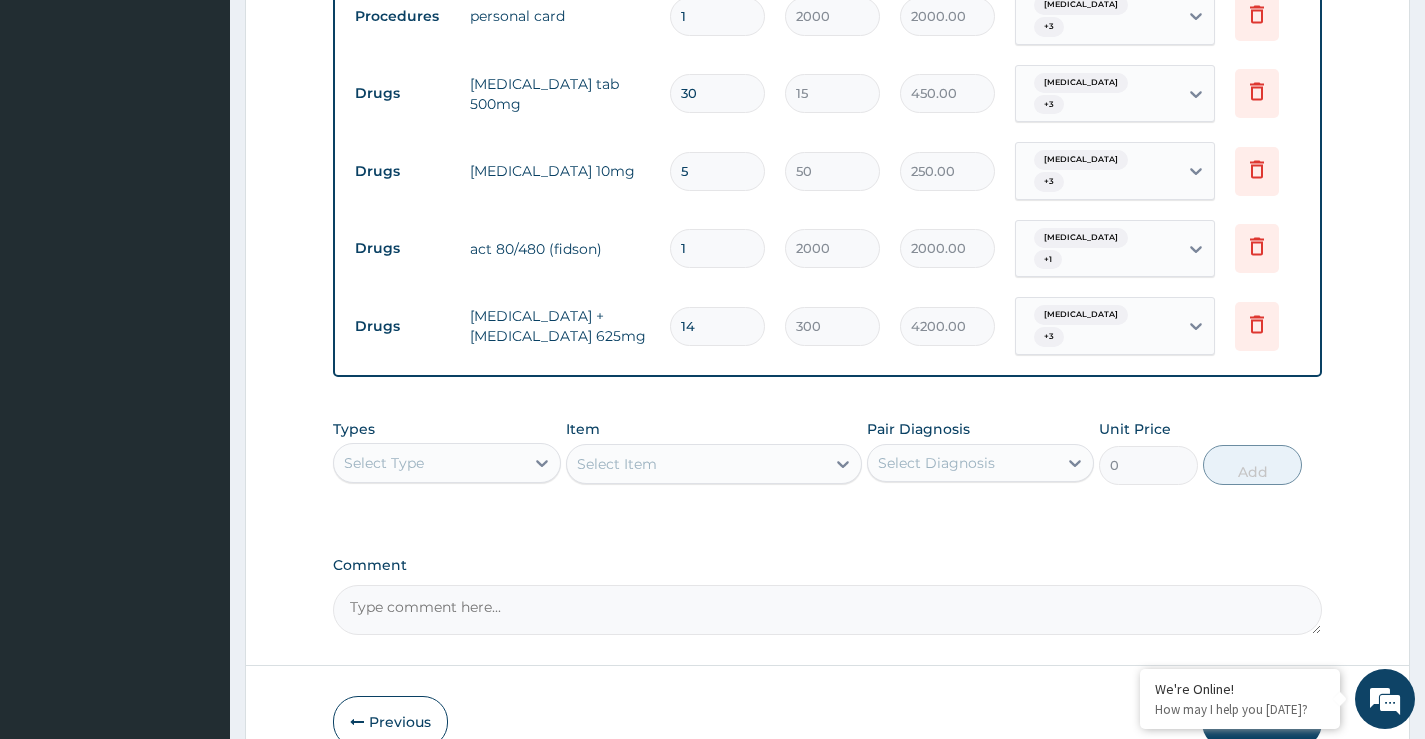 scroll, scrollTop: 1175, scrollLeft: 0, axis: vertical 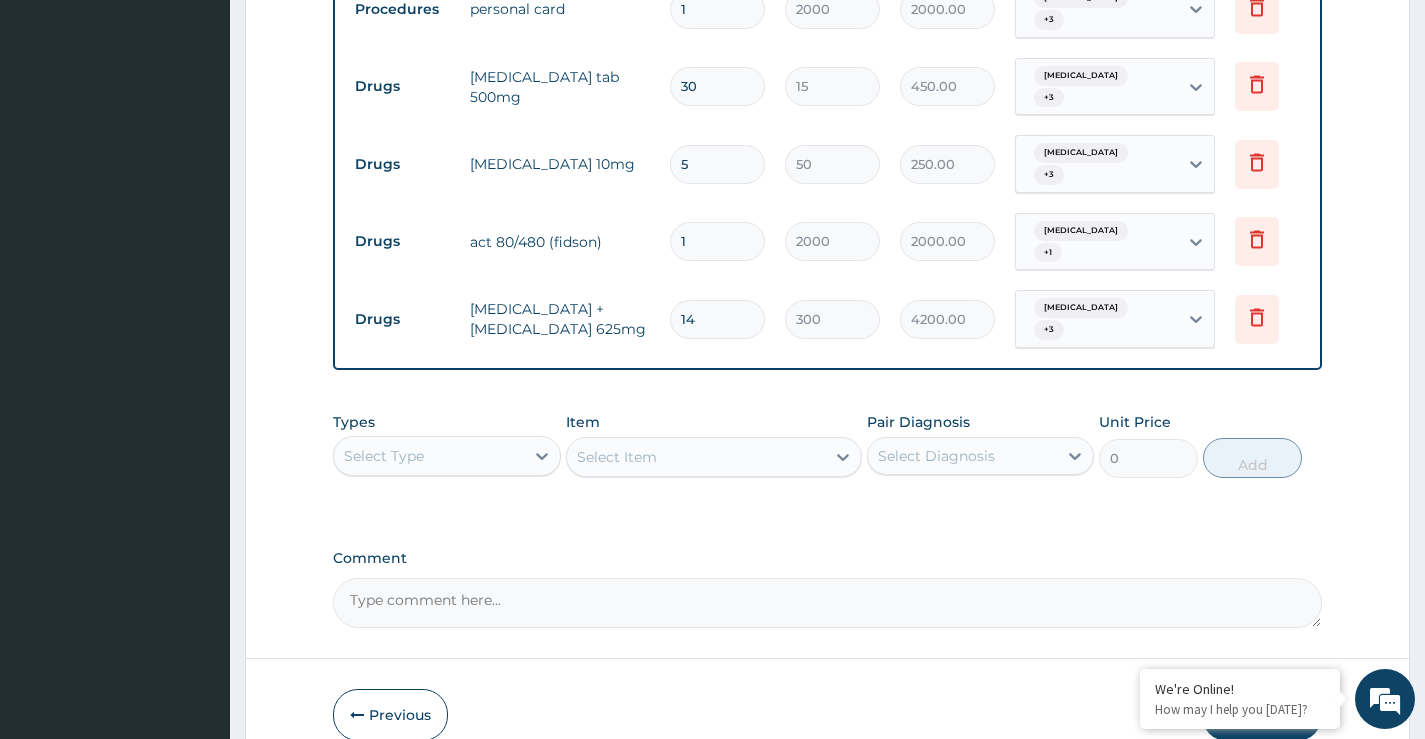 click at bounding box center [1291, 715] 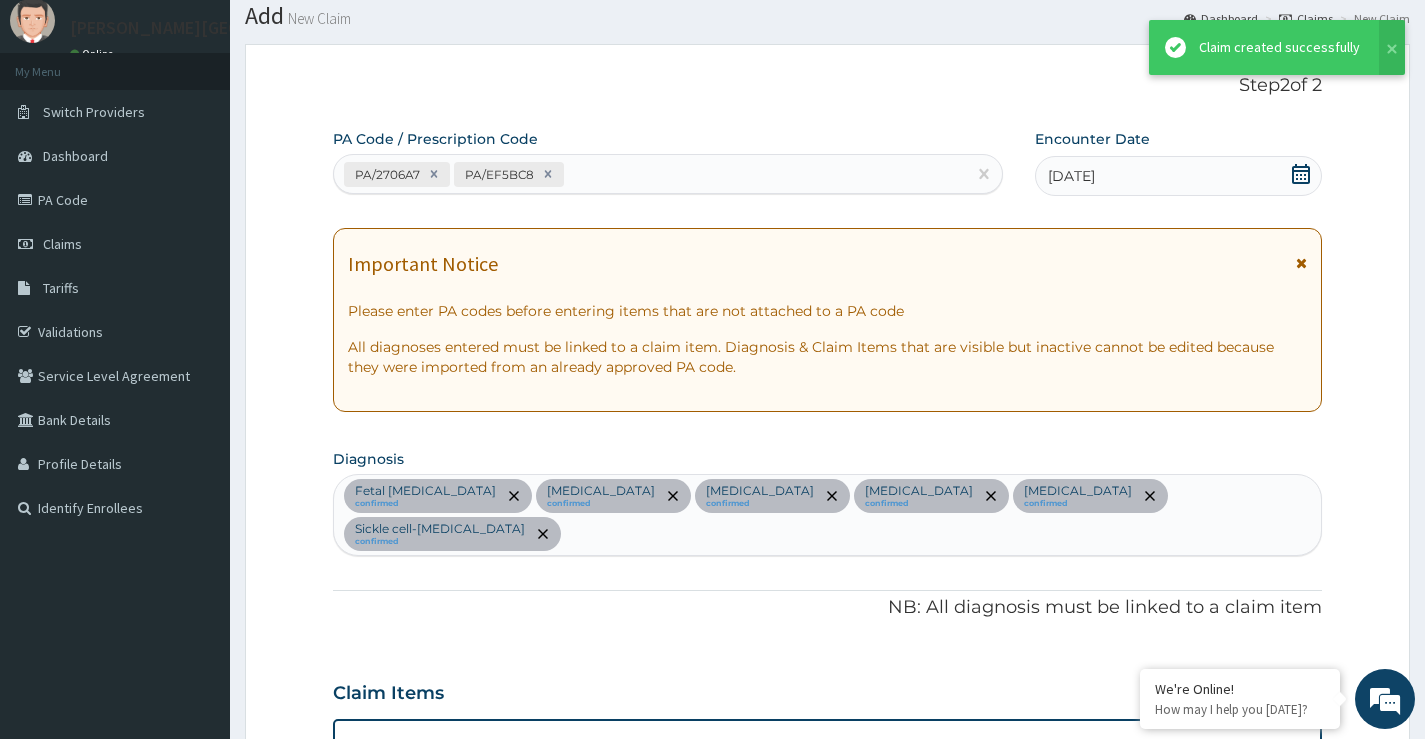 scroll, scrollTop: 1175, scrollLeft: 0, axis: vertical 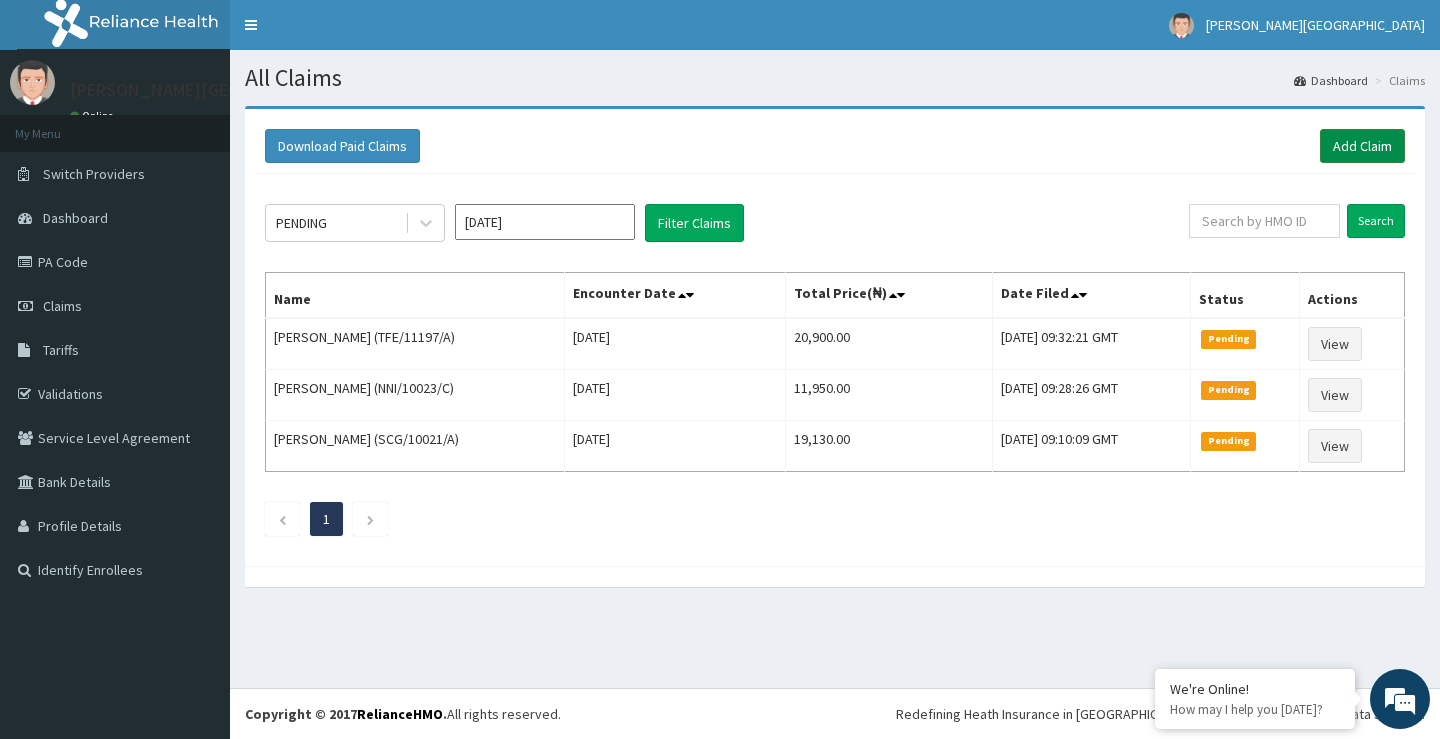 click on "Add Claim" at bounding box center [1362, 146] 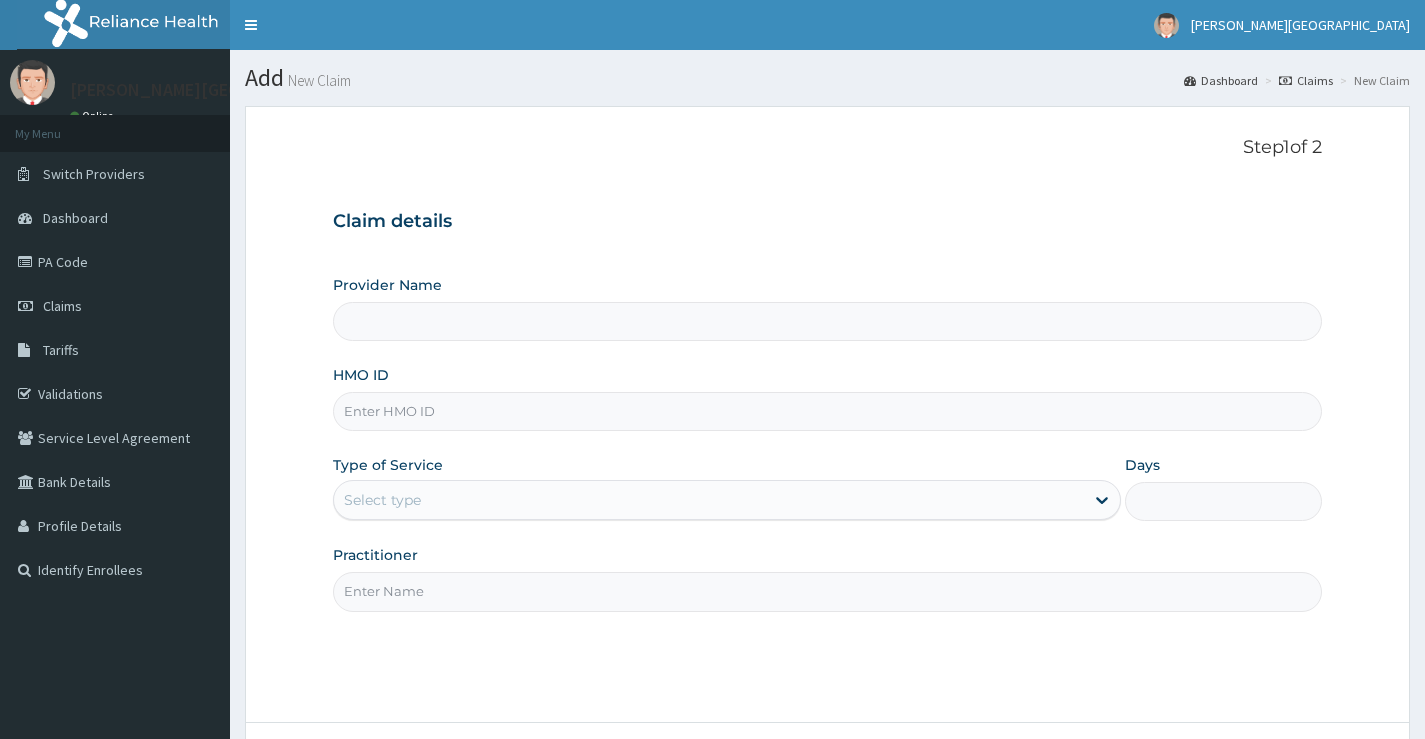 scroll, scrollTop: 0, scrollLeft: 0, axis: both 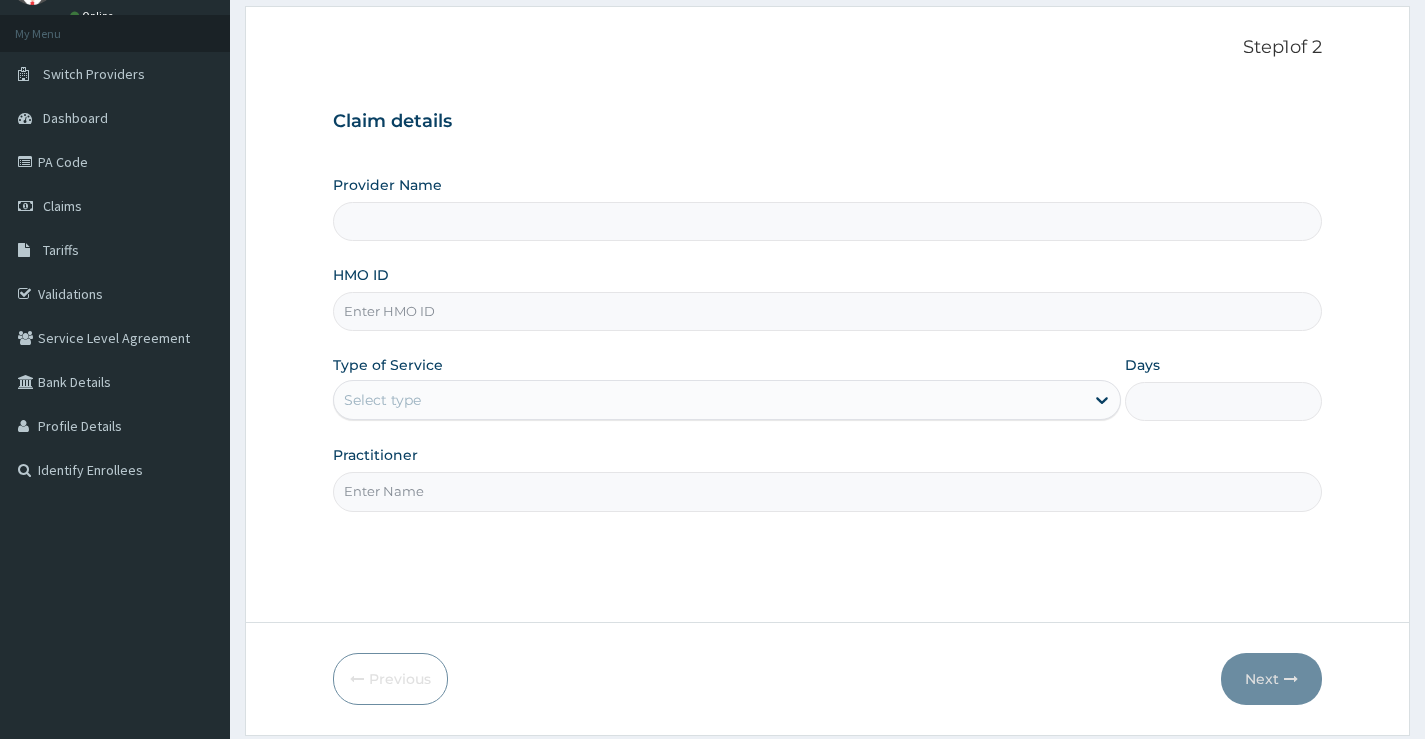 click on "HMO ID" at bounding box center (827, 311) 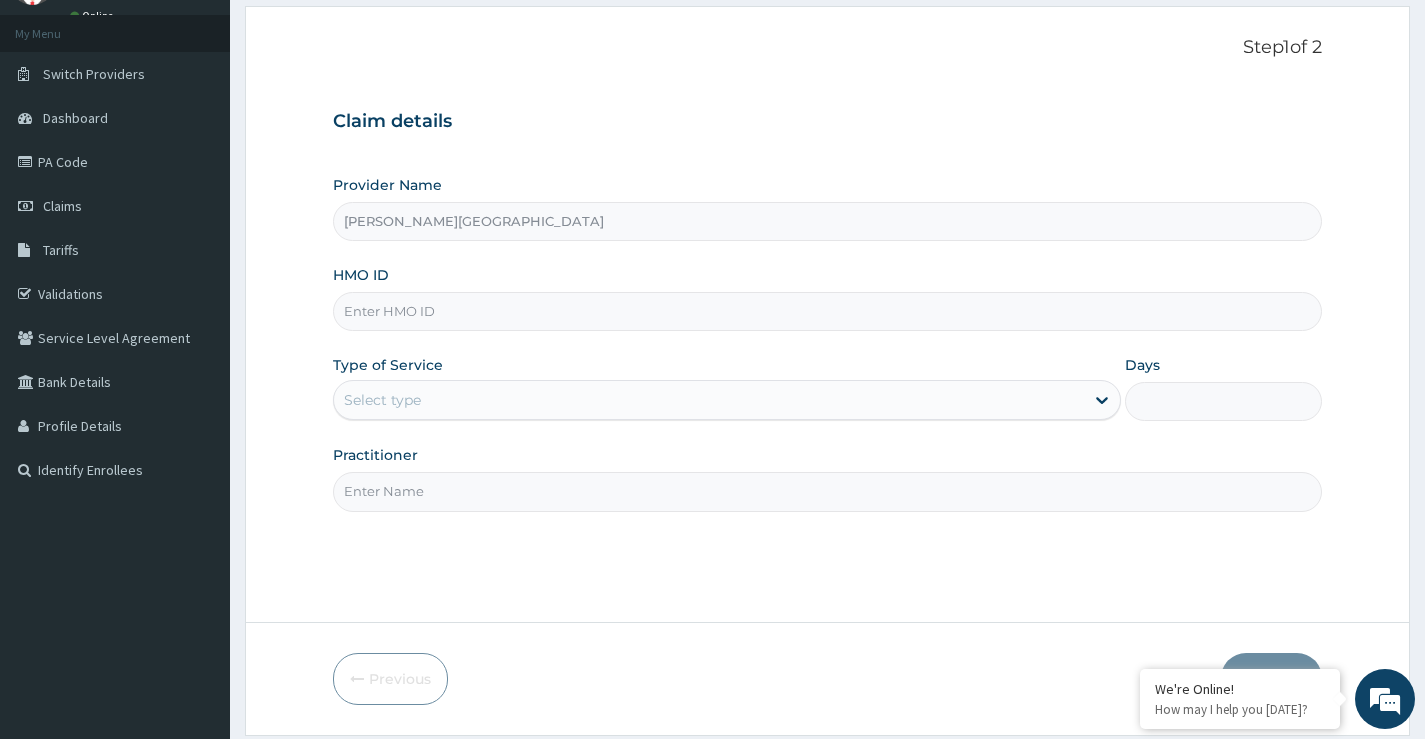 scroll, scrollTop: 0, scrollLeft: 0, axis: both 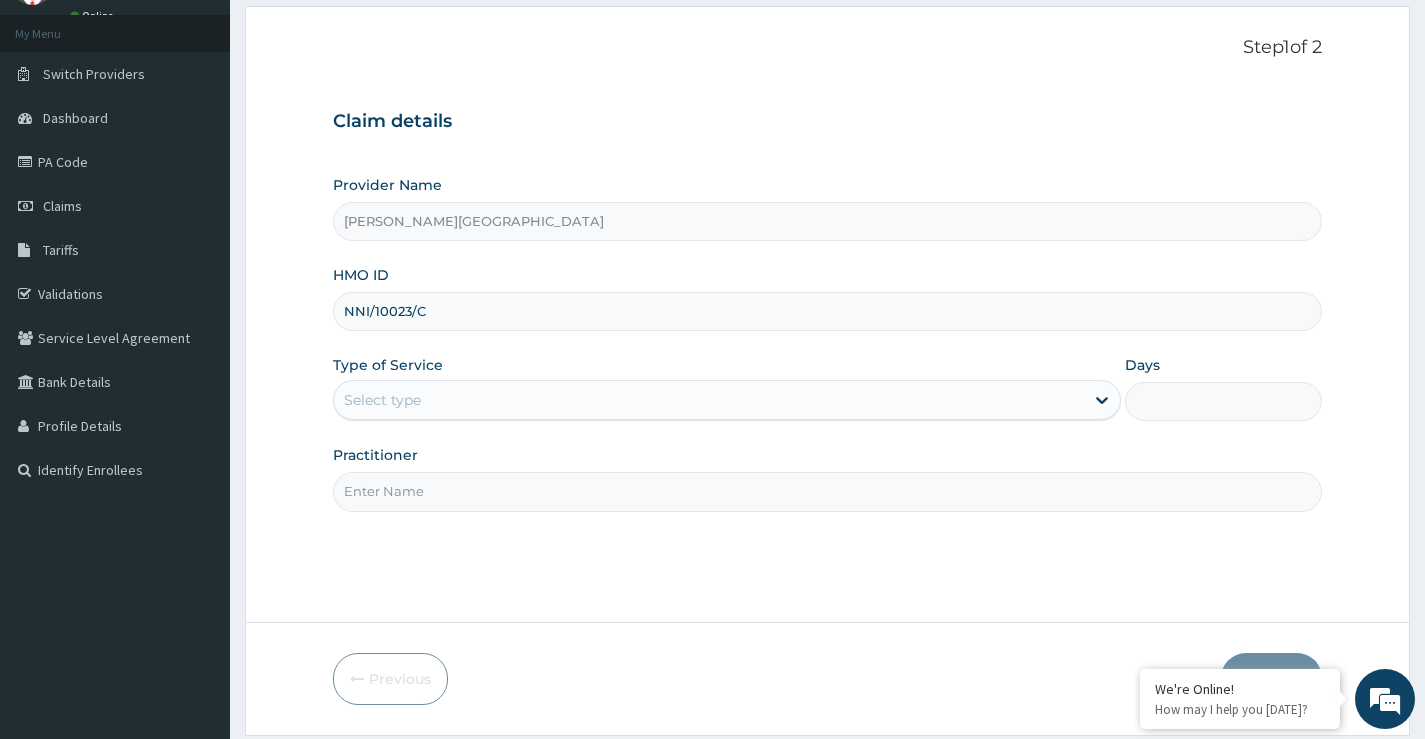 type on "NNI/10023/C" 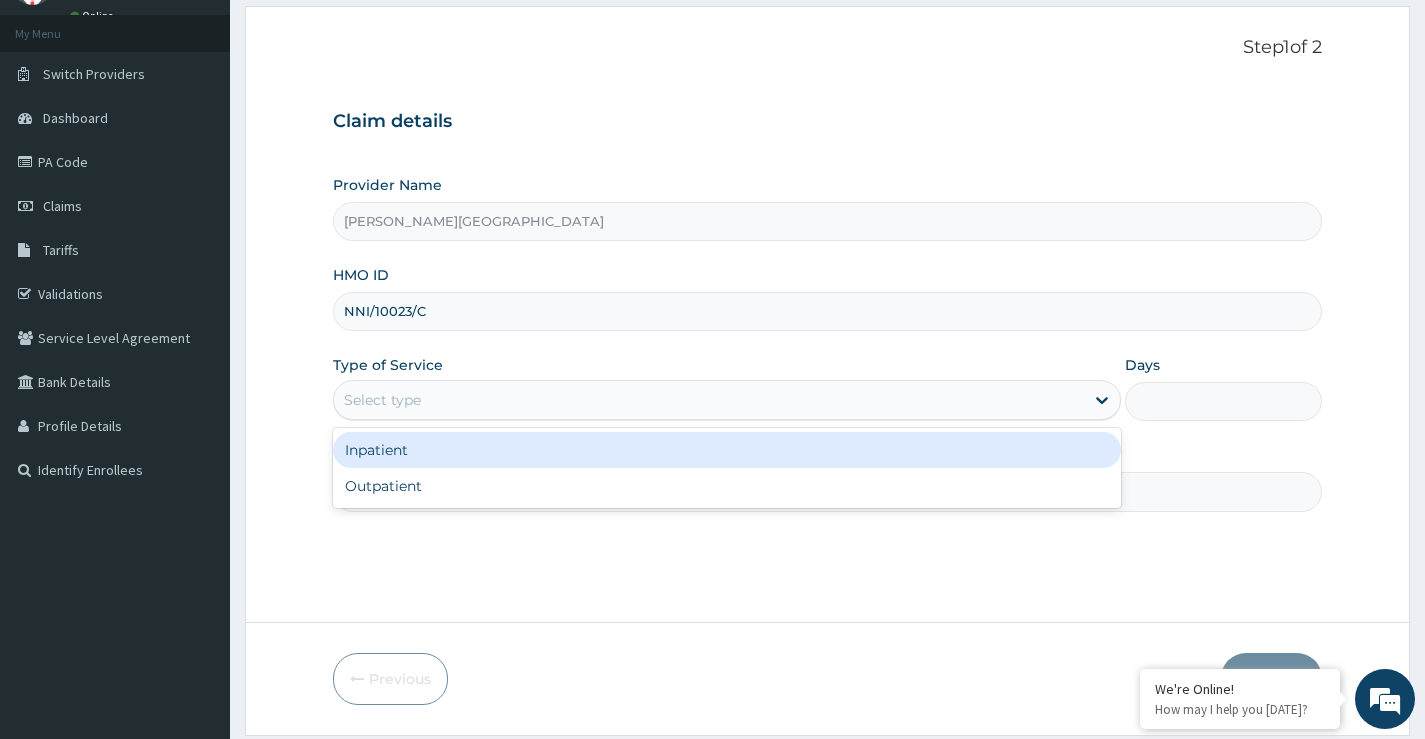 click on "Select type" at bounding box center (709, 400) 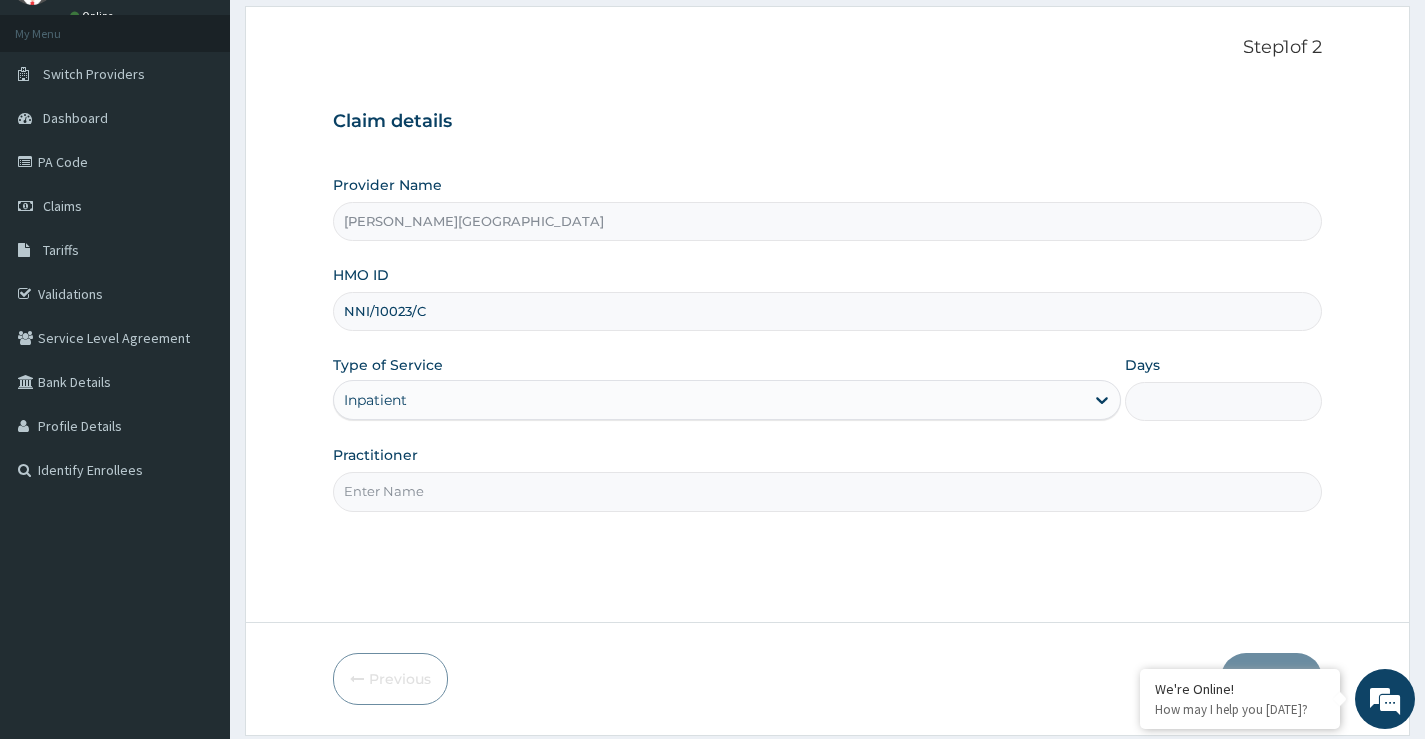 click on "Days" at bounding box center (1223, 401) 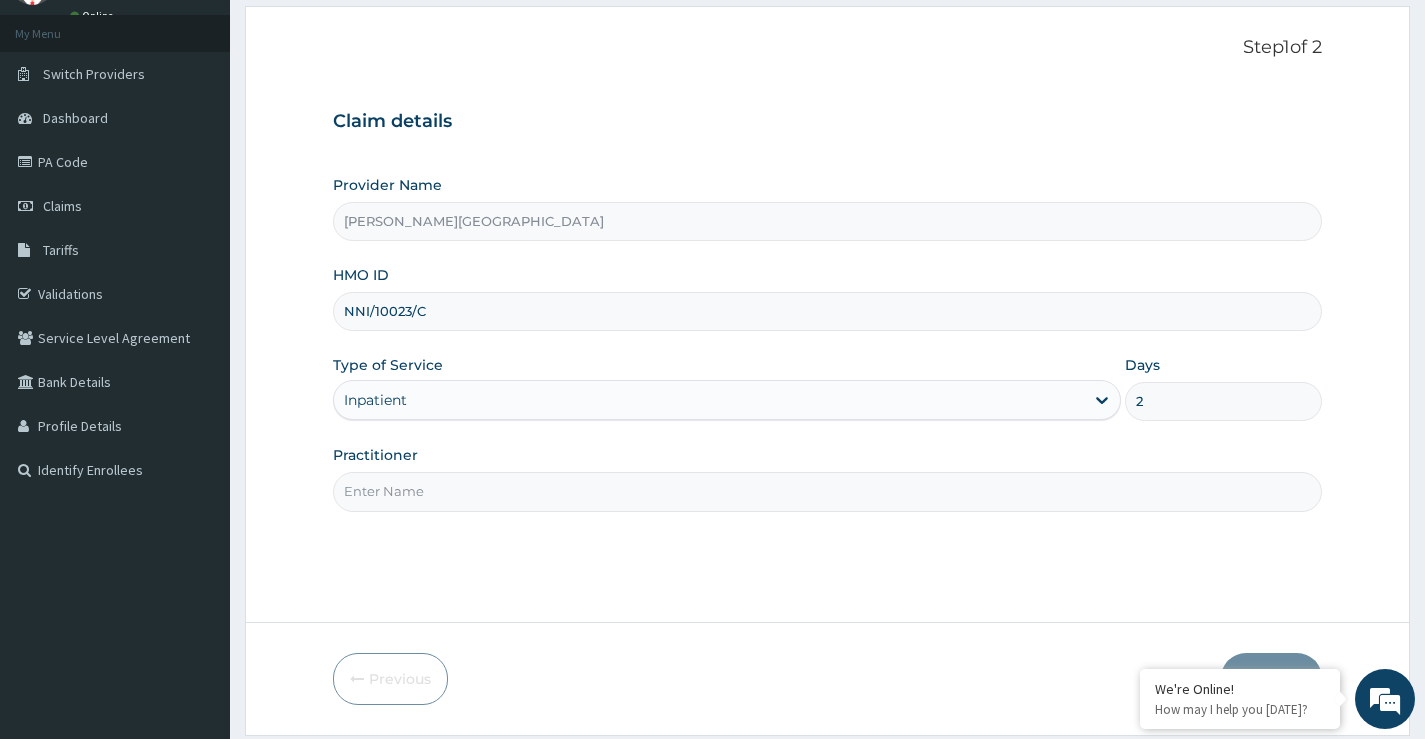 type on "2" 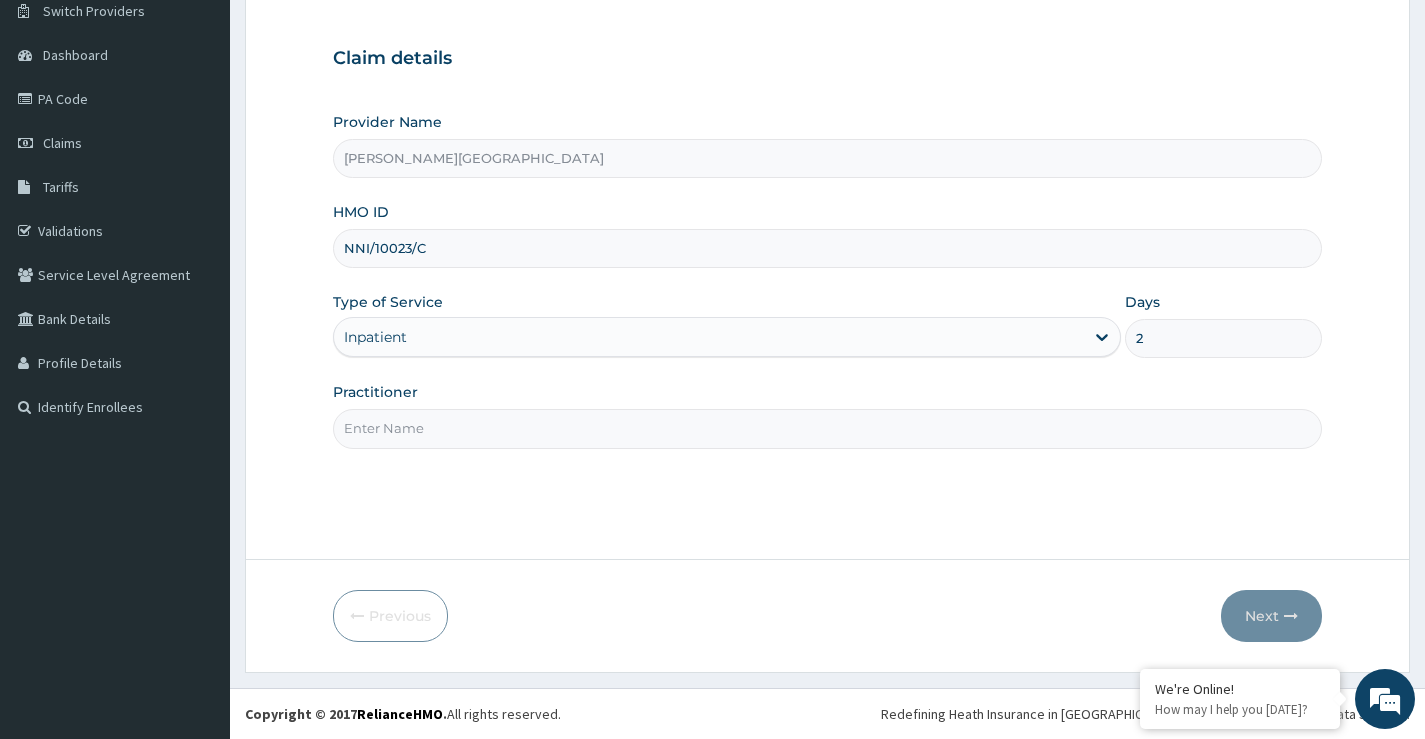 click on "Practitioner" at bounding box center (827, 428) 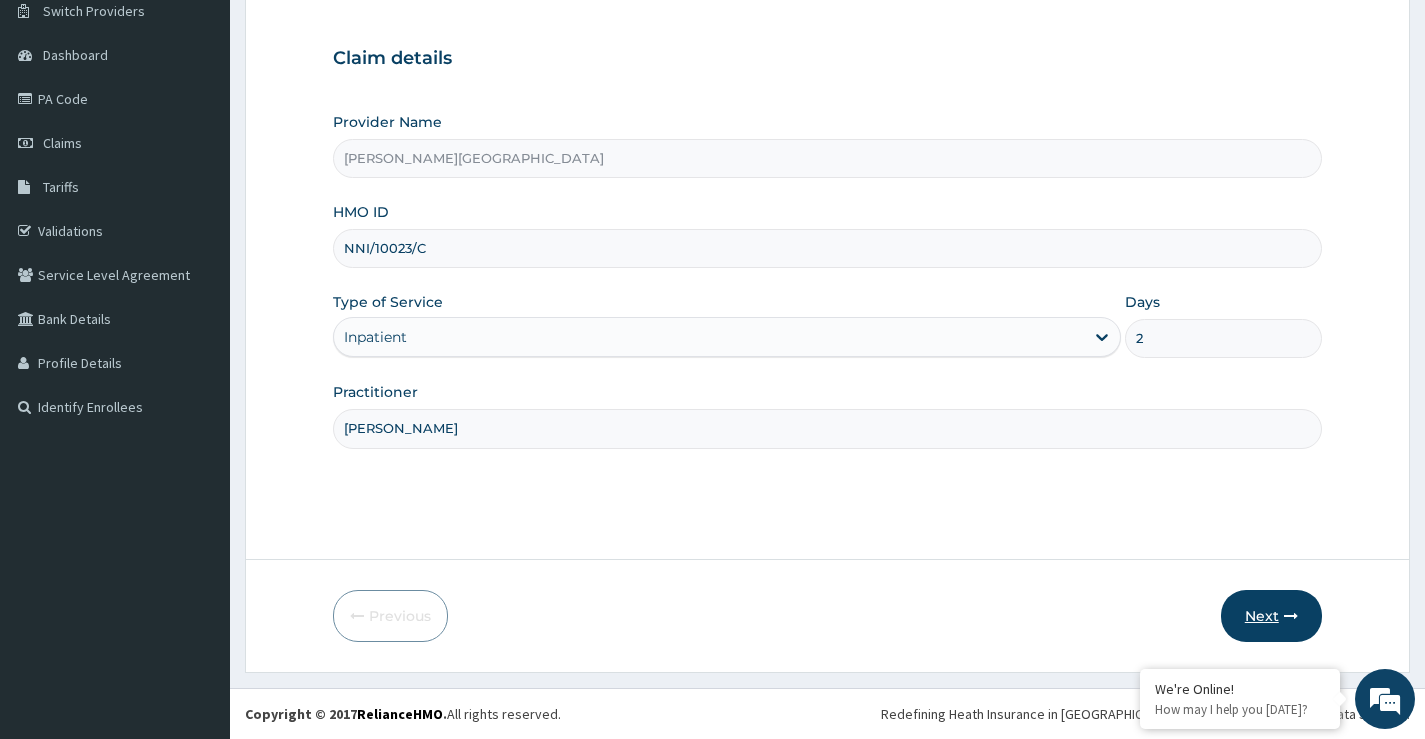 type on "DR POPOOLA" 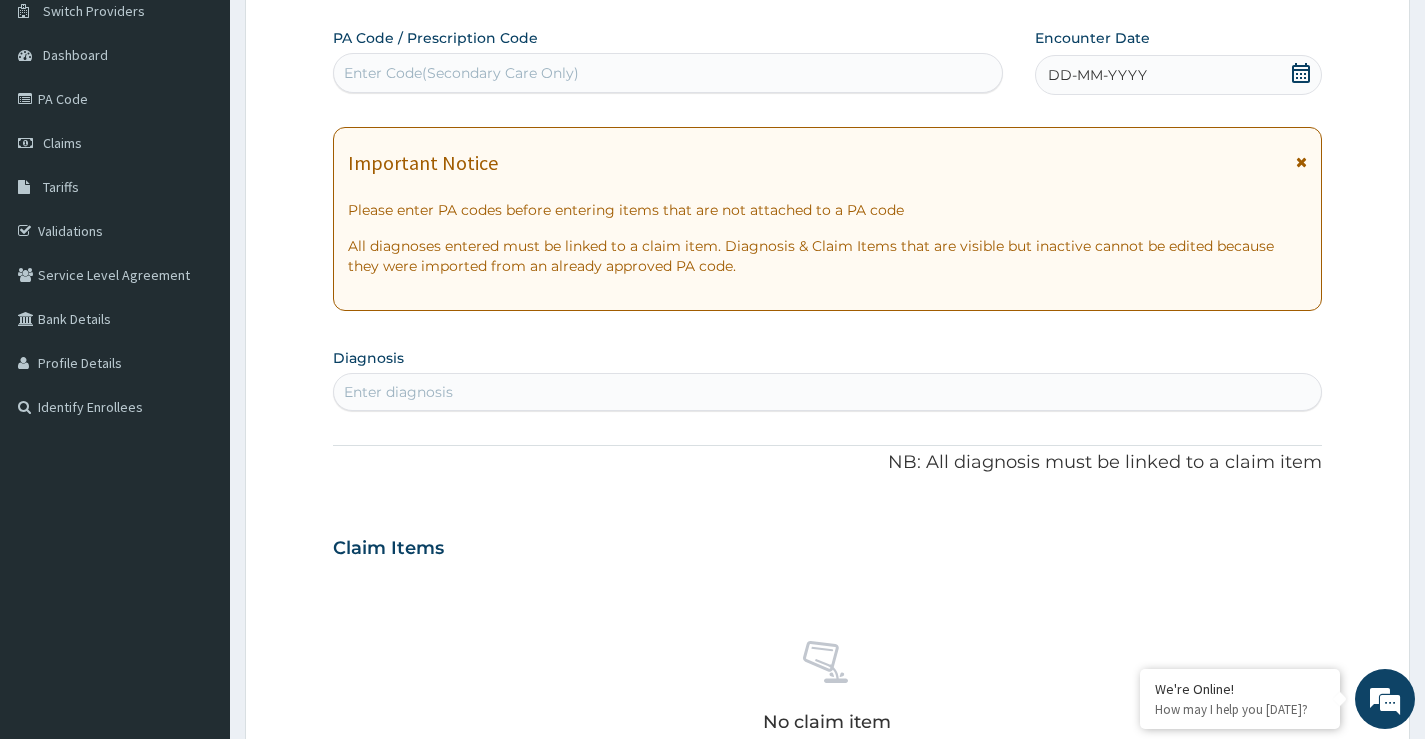 click on "Enter Code(Secondary Care Only)" at bounding box center (668, 73) 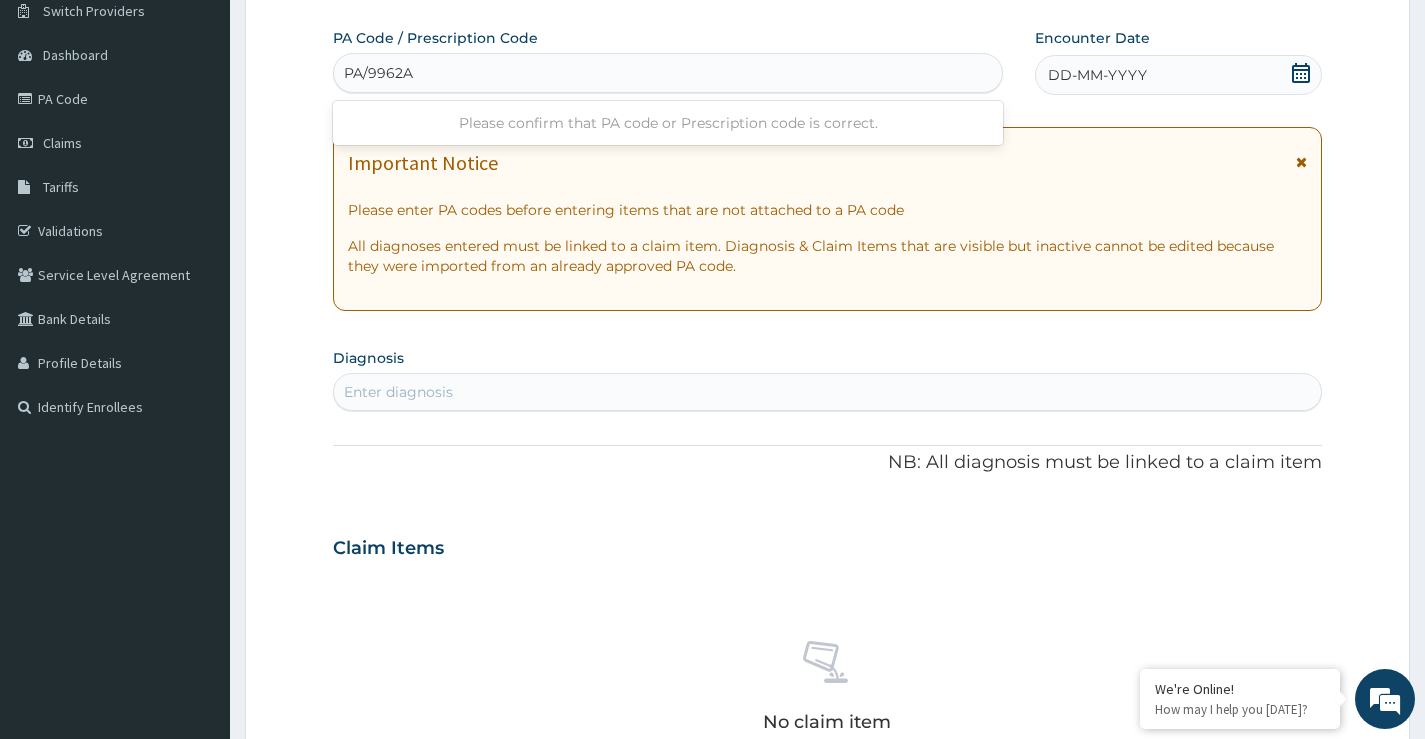 type on "PA/9962A8" 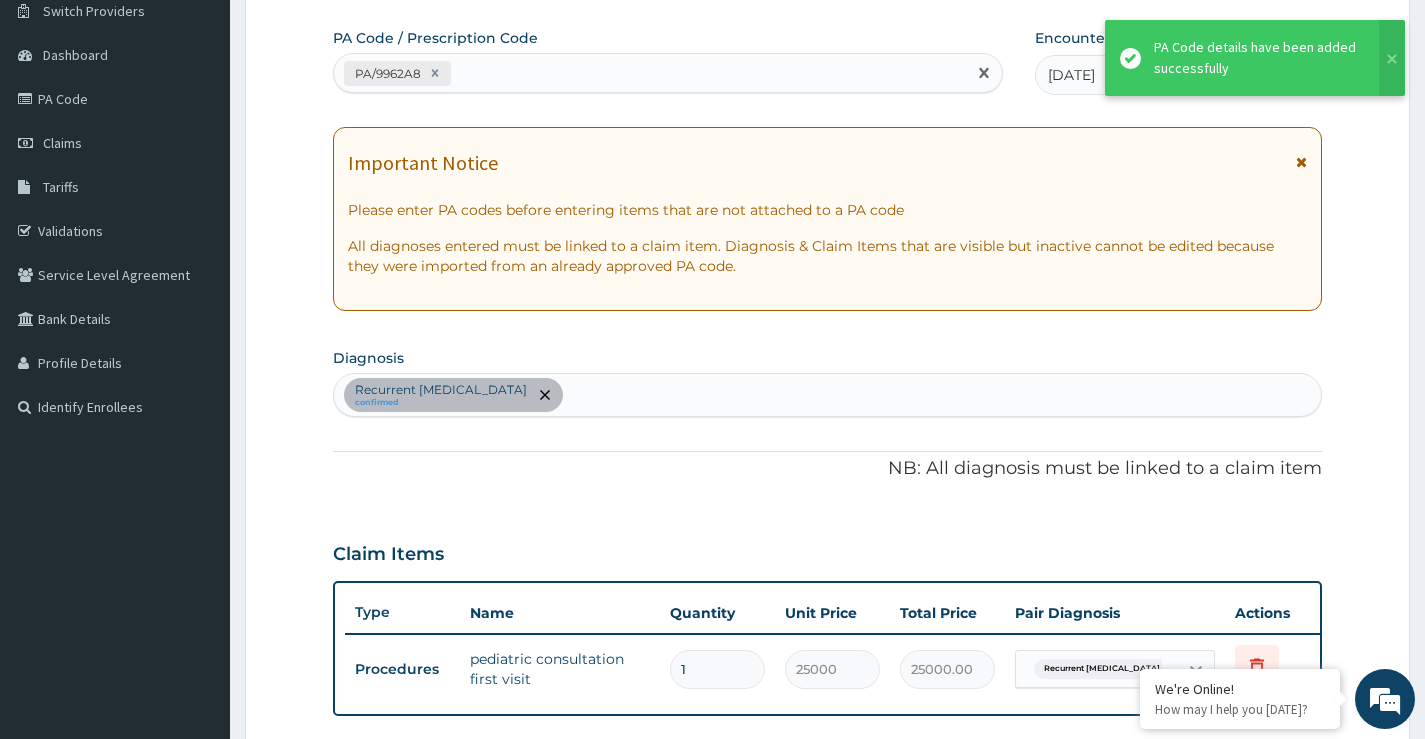 click on "PA/9962A8" at bounding box center (650, 73) 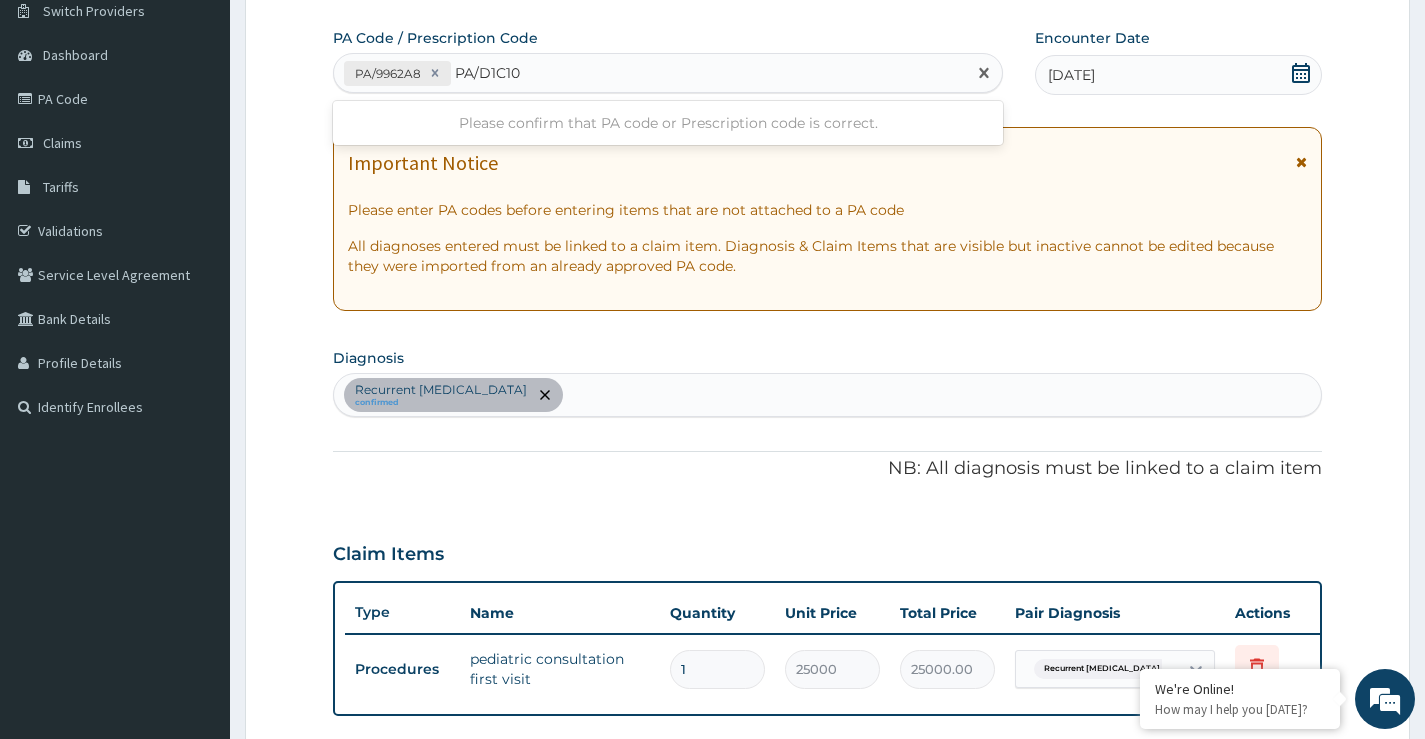 type on "PA/D1C104" 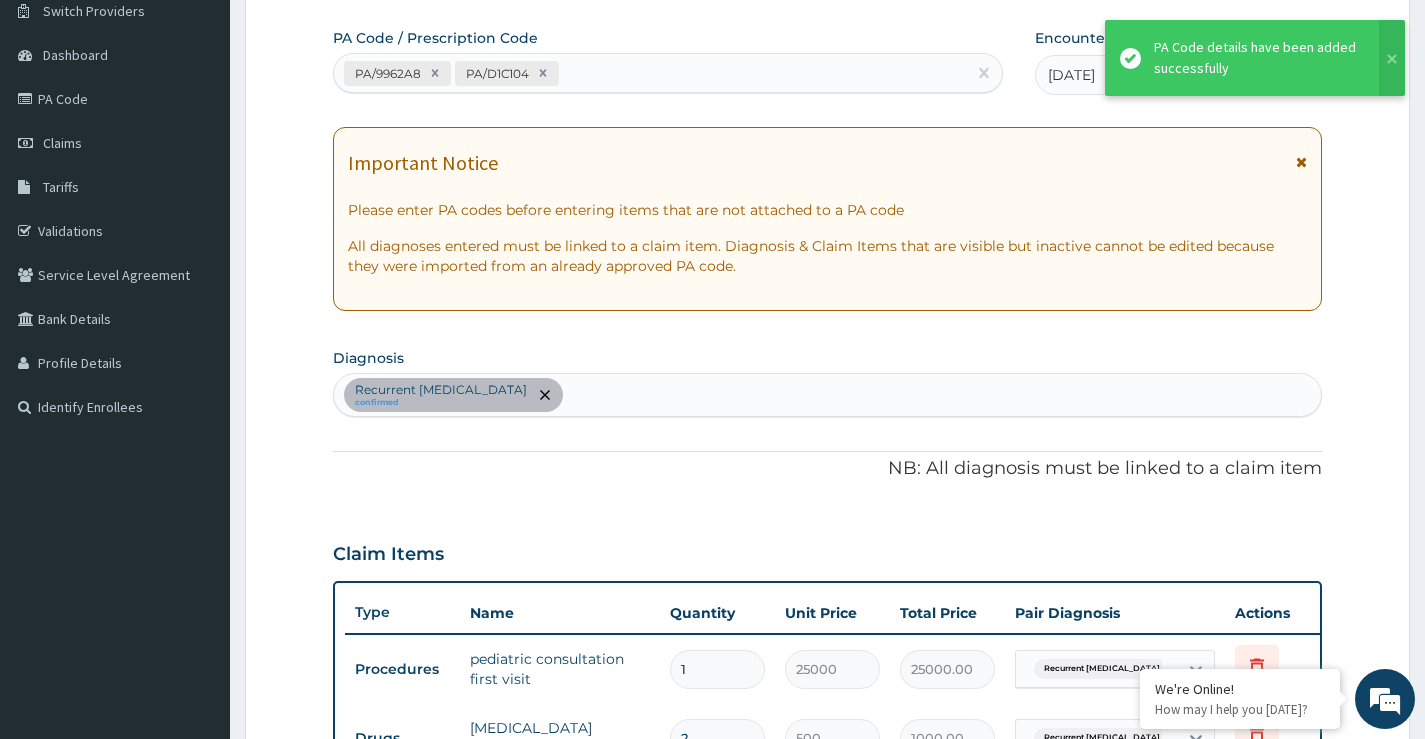 scroll, scrollTop: 888, scrollLeft: 0, axis: vertical 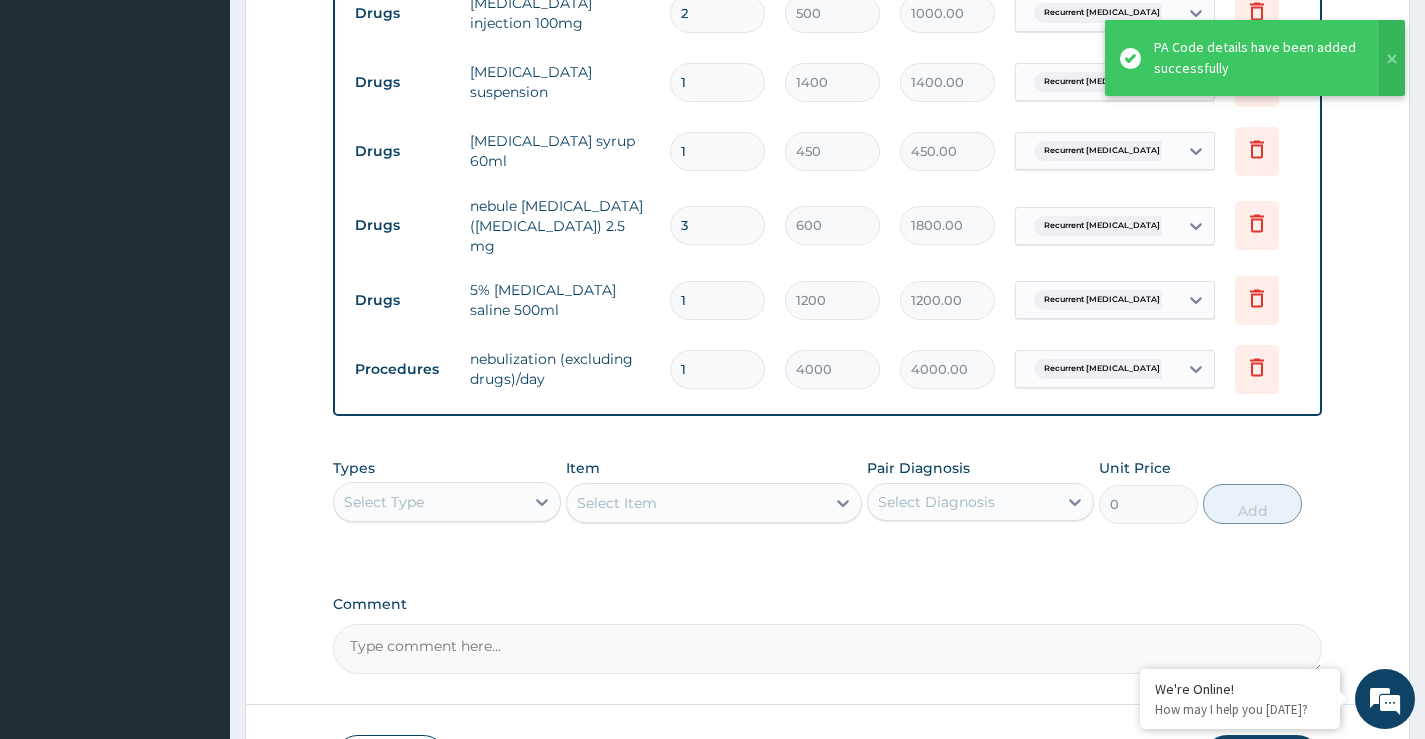 click on "PA Code / Prescription Code PA/9962A8 PA/D1C104 Encounter Date 05-07-2025 Important Notice Please enter PA codes before entering items that are not attached to a PA code   All diagnoses entered must be linked to a claim item. Diagnosis & Claim Items that are visible but inactive cannot be edited because they were imported from an already approved PA code. Diagnosis Recurrent bronchiectasis confirmed NB: All diagnosis must be linked to a claim item Claim Items Type Name Quantity Unit Price Total Price Pair Diagnosis Actions Procedures  pediatric consultation first visit 1 25000 25000.00 Recurrent bronchiectasis Delete Drugs hydrocortisone injection 100mg 2 500 1000.00 Recurrent bronchiectasis Delete Drugs ibuprofen suspension   1 1400 1400.00 Recurrent bronchiectasis Delete Drugs paracetamol syrup 60ml 1 450 450.00 Recurrent bronchiectasis Delete Drugs nebule salbutamol(ventolin) 2.5 mg 3 600 1800.00 Recurrent bronchiectasis Delete Drugs 5% dextrose saline 500ml 1 1200 1200.00 Recurrent bronchiectasis Delete 1" at bounding box center (827, -12) 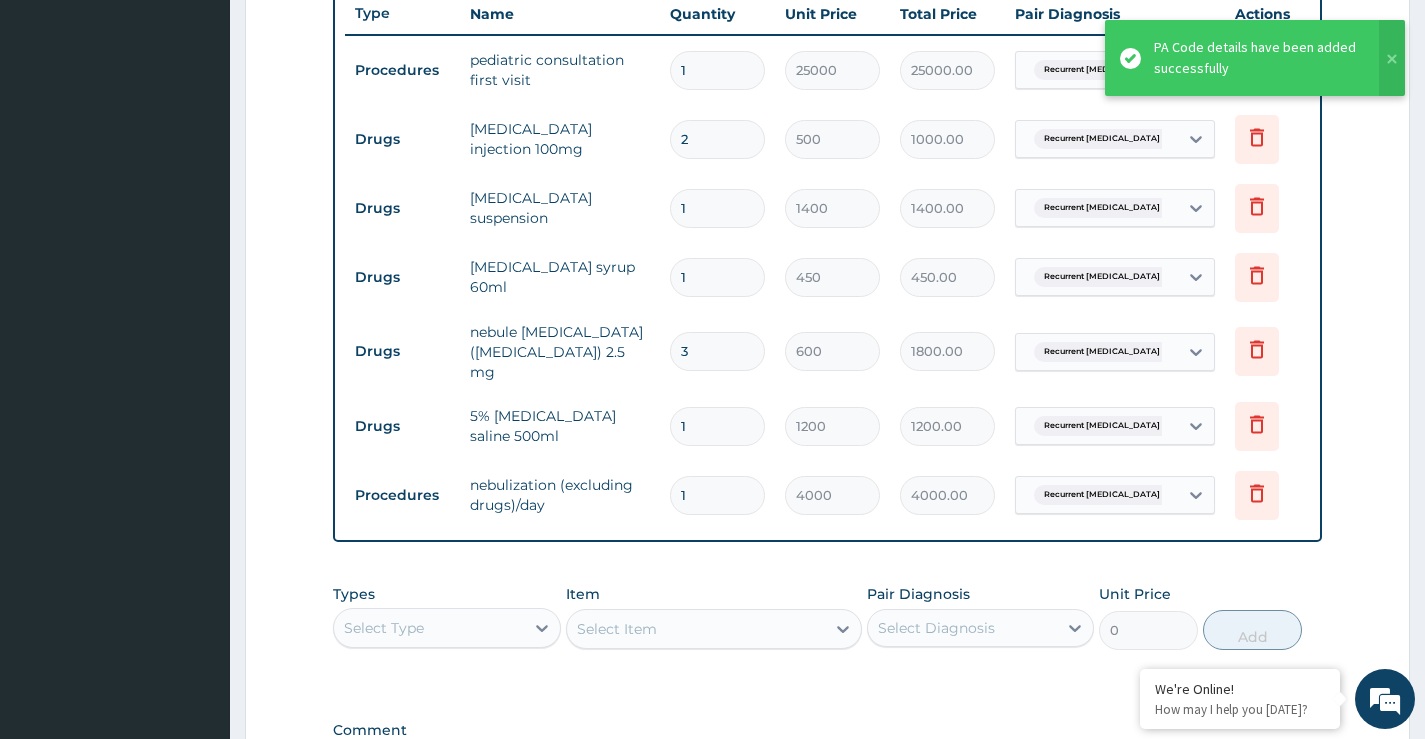 scroll, scrollTop: 488, scrollLeft: 0, axis: vertical 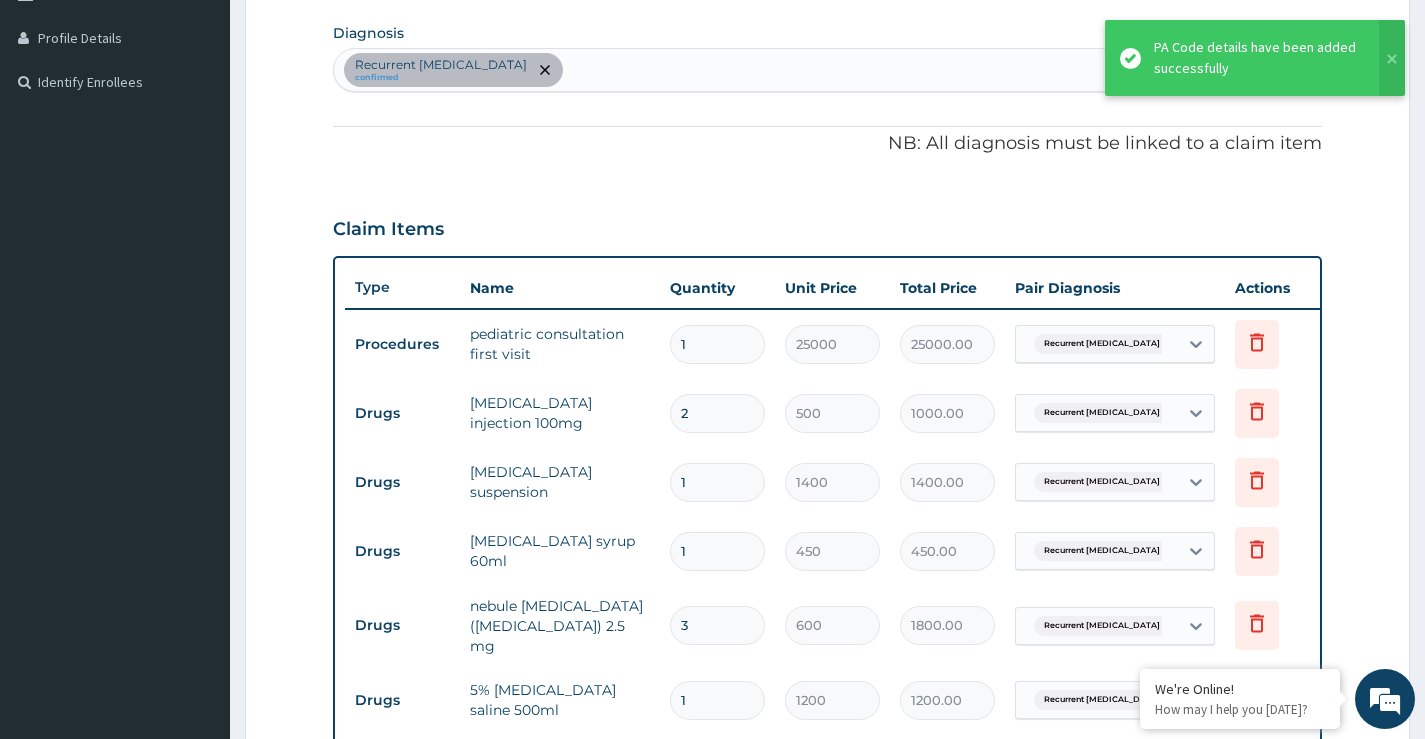 click on "Recurrent bronchiectasis confirmed" at bounding box center [827, 70] 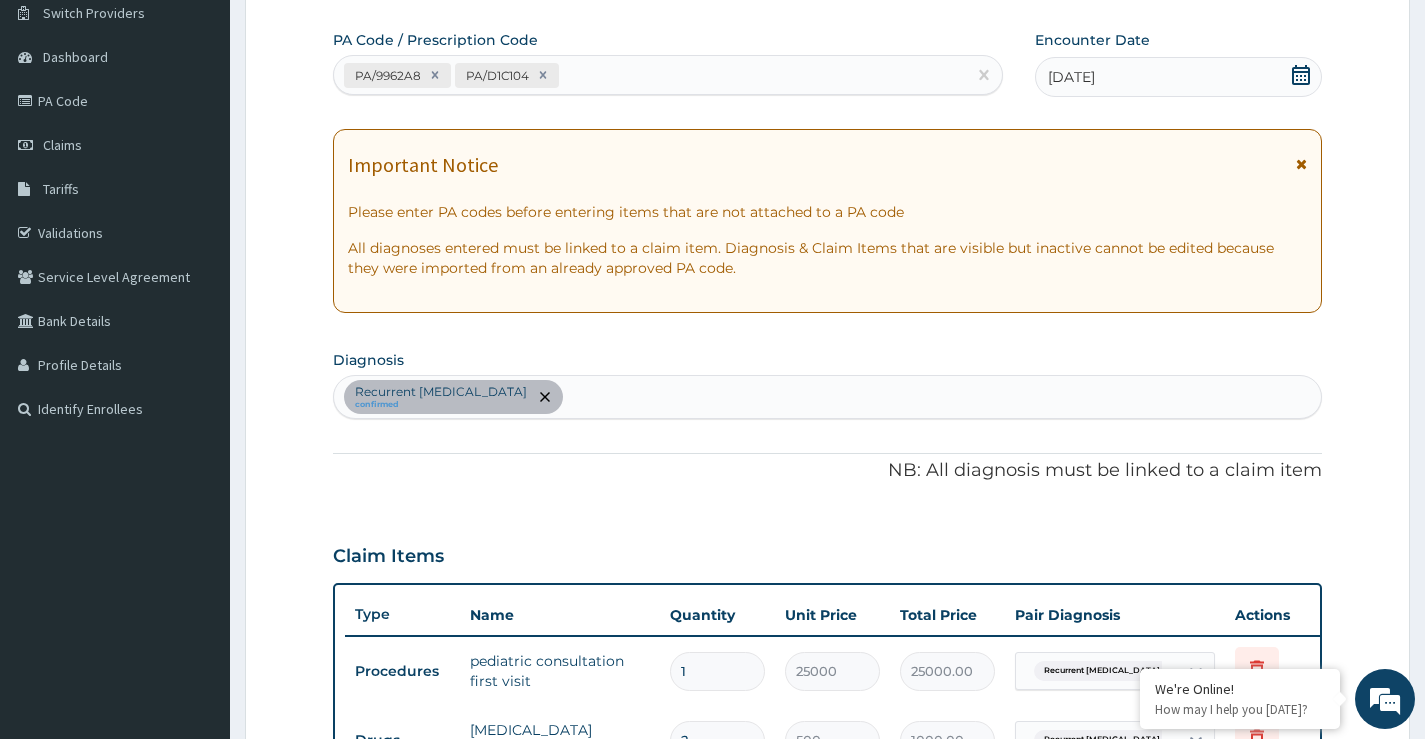 scroll, scrollTop: 88, scrollLeft: 0, axis: vertical 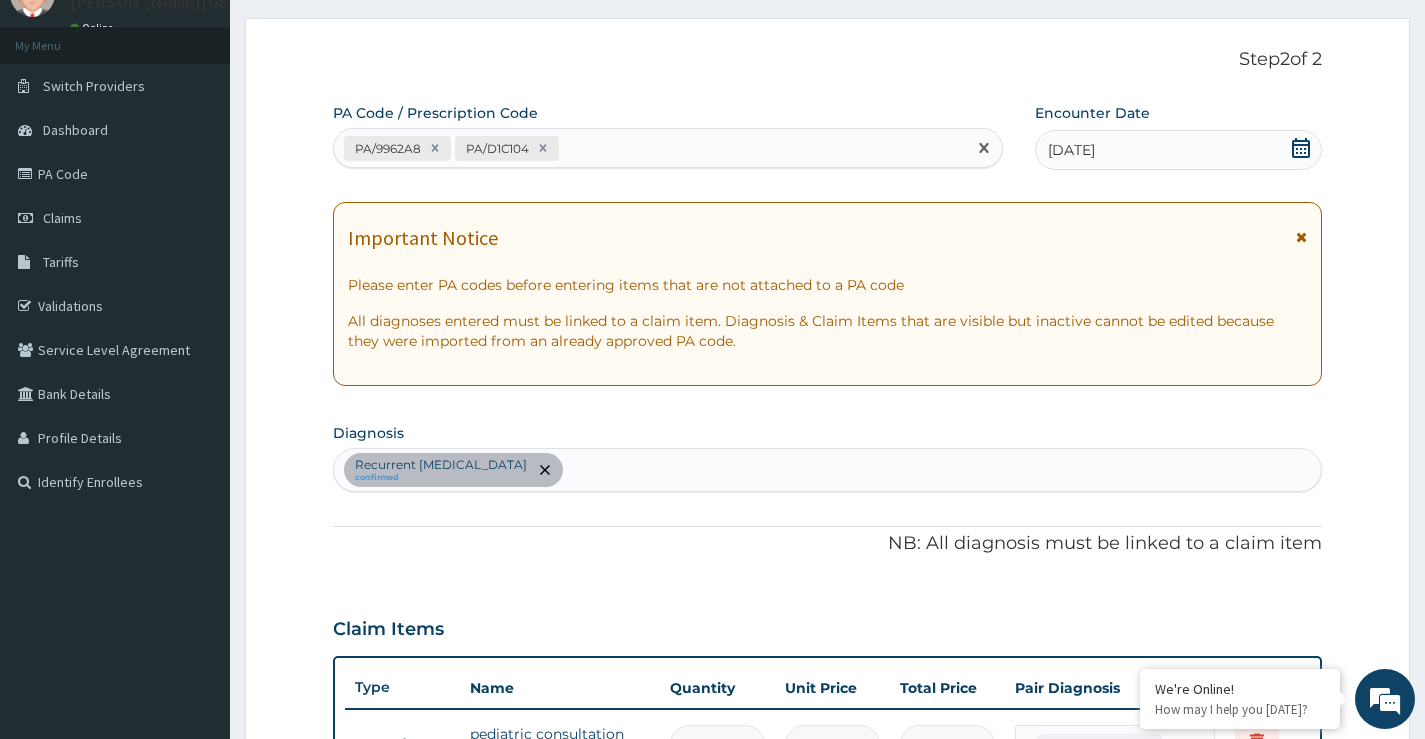 click on "PA/9962A8 PA/D1C104" at bounding box center (650, 148) 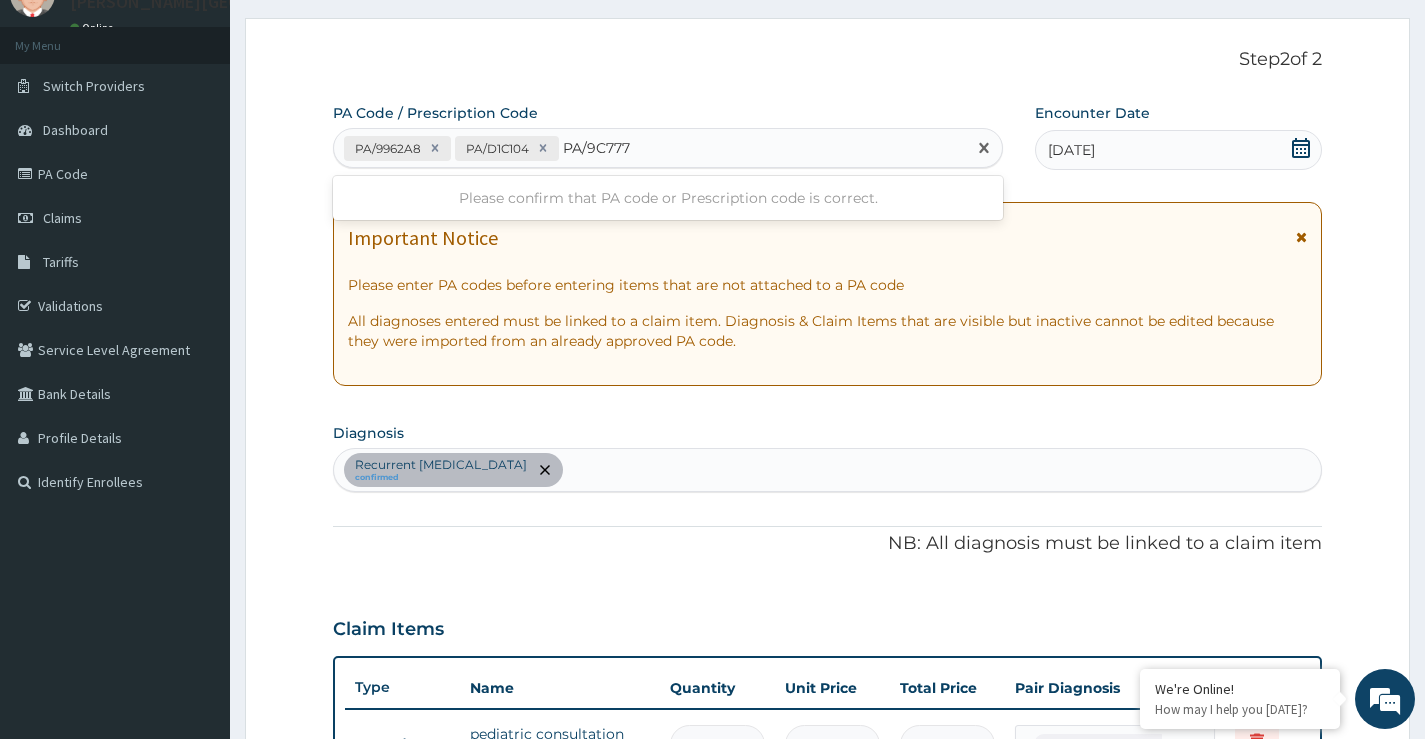 type on "PA/9C777A" 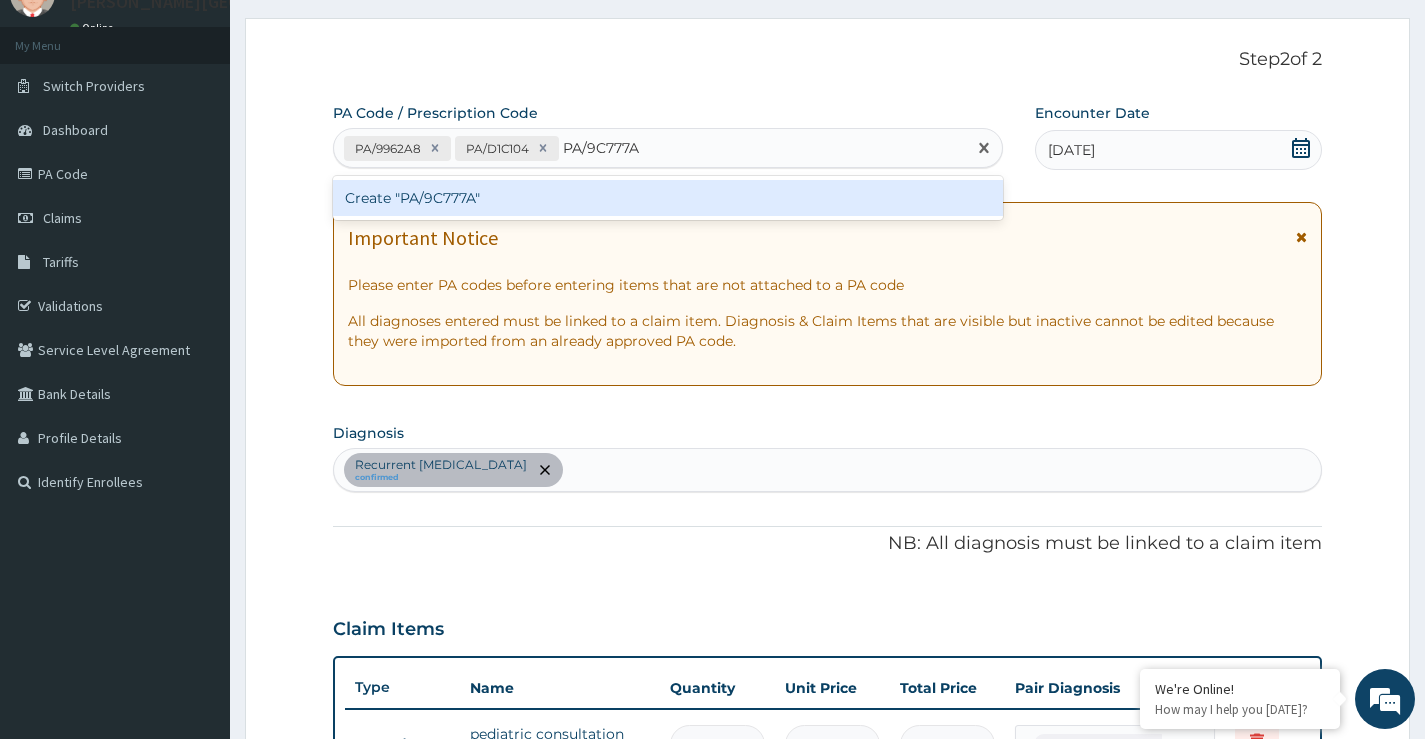 type 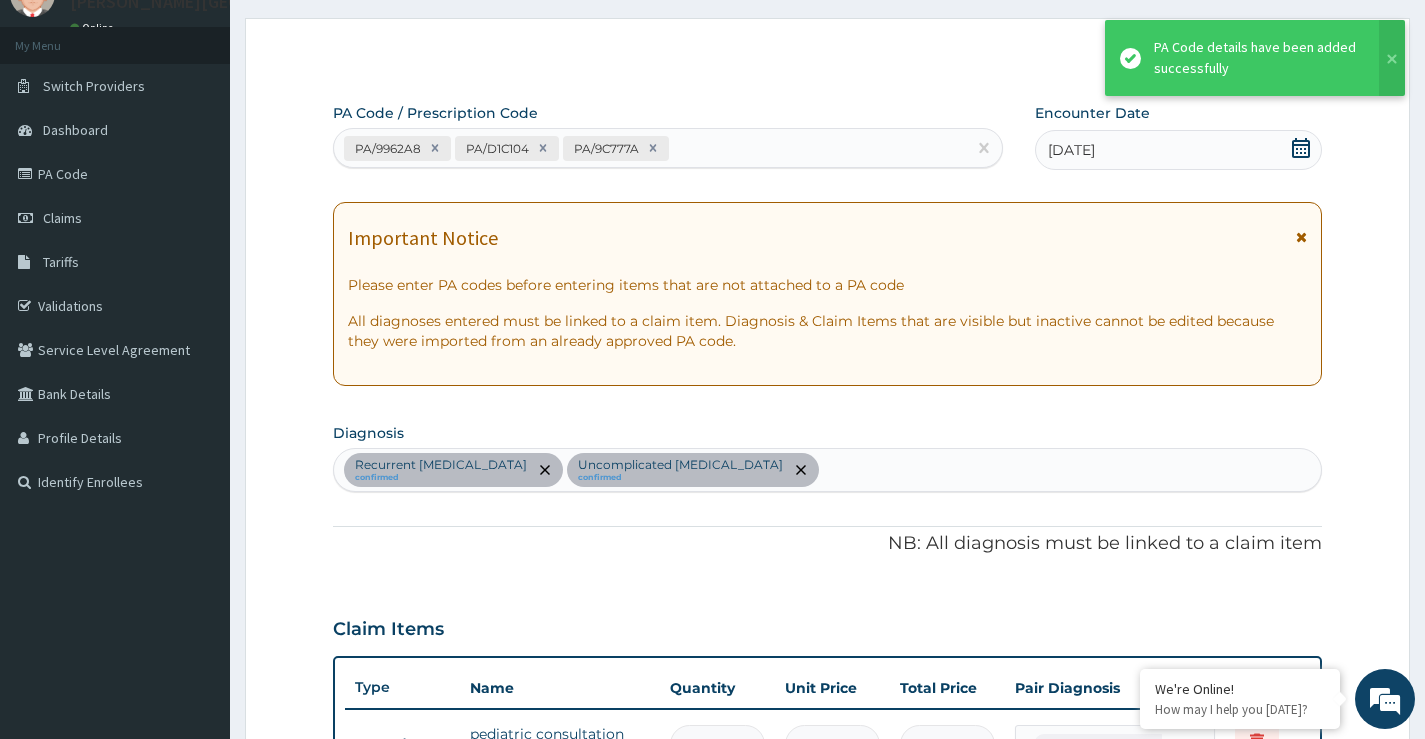 scroll, scrollTop: 957, scrollLeft: 0, axis: vertical 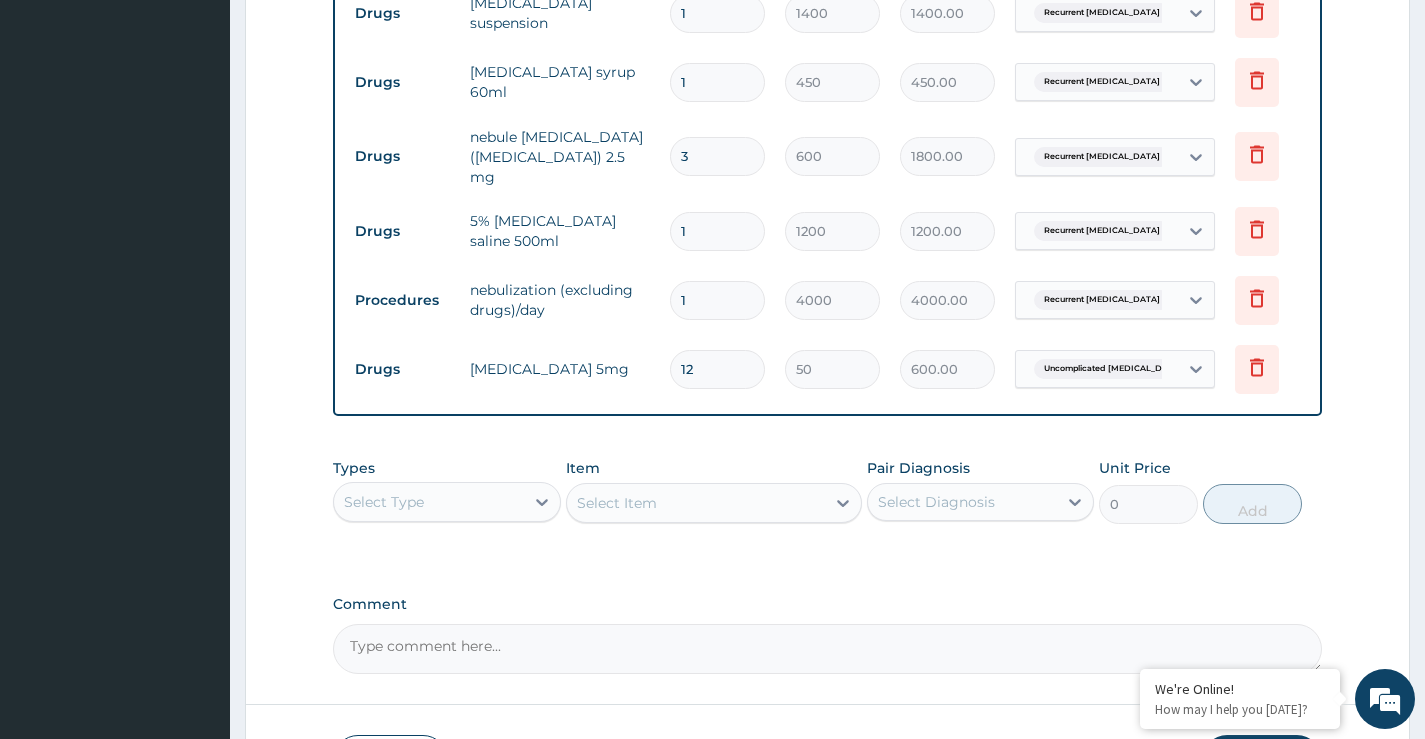 click on "Item Select Item" at bounding box center (714, 491) 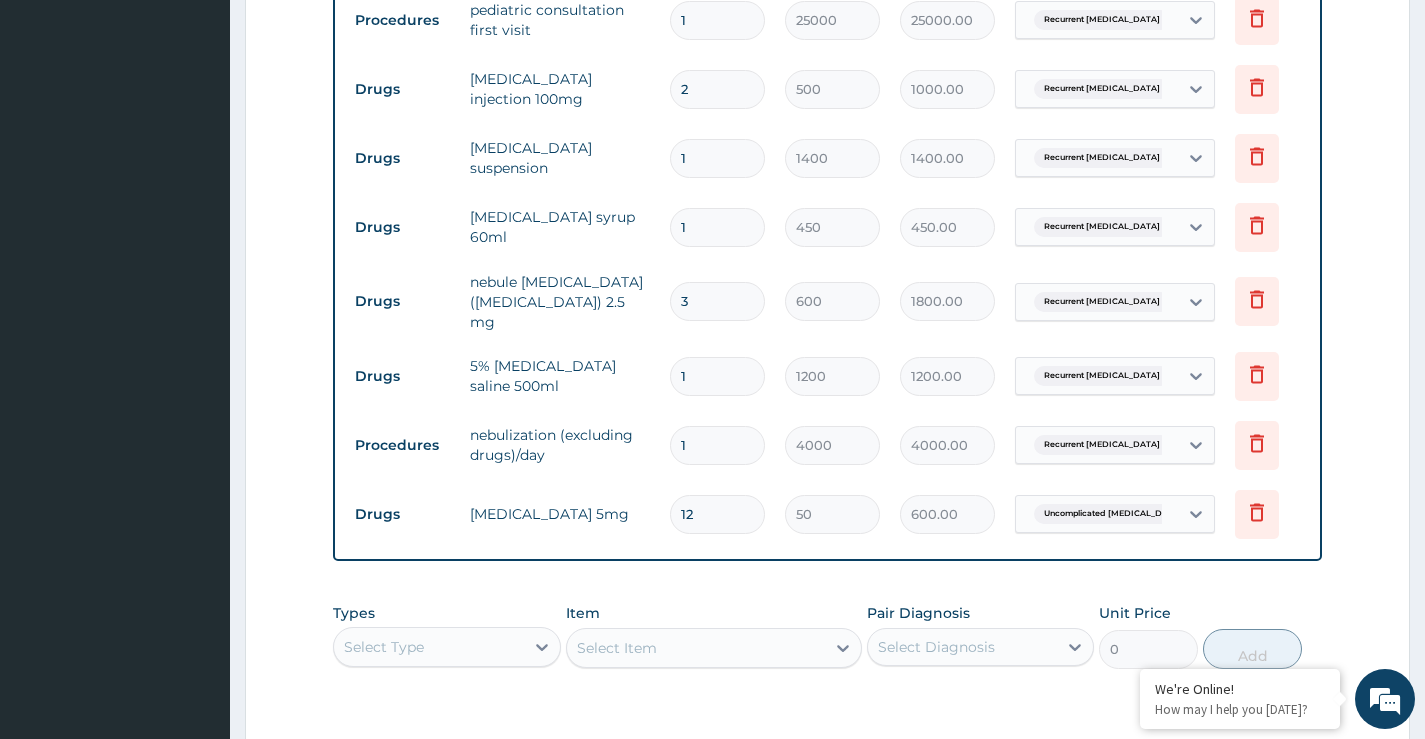 scroll, scrollTop: 857, scrollLeft: 0, axis: vertical 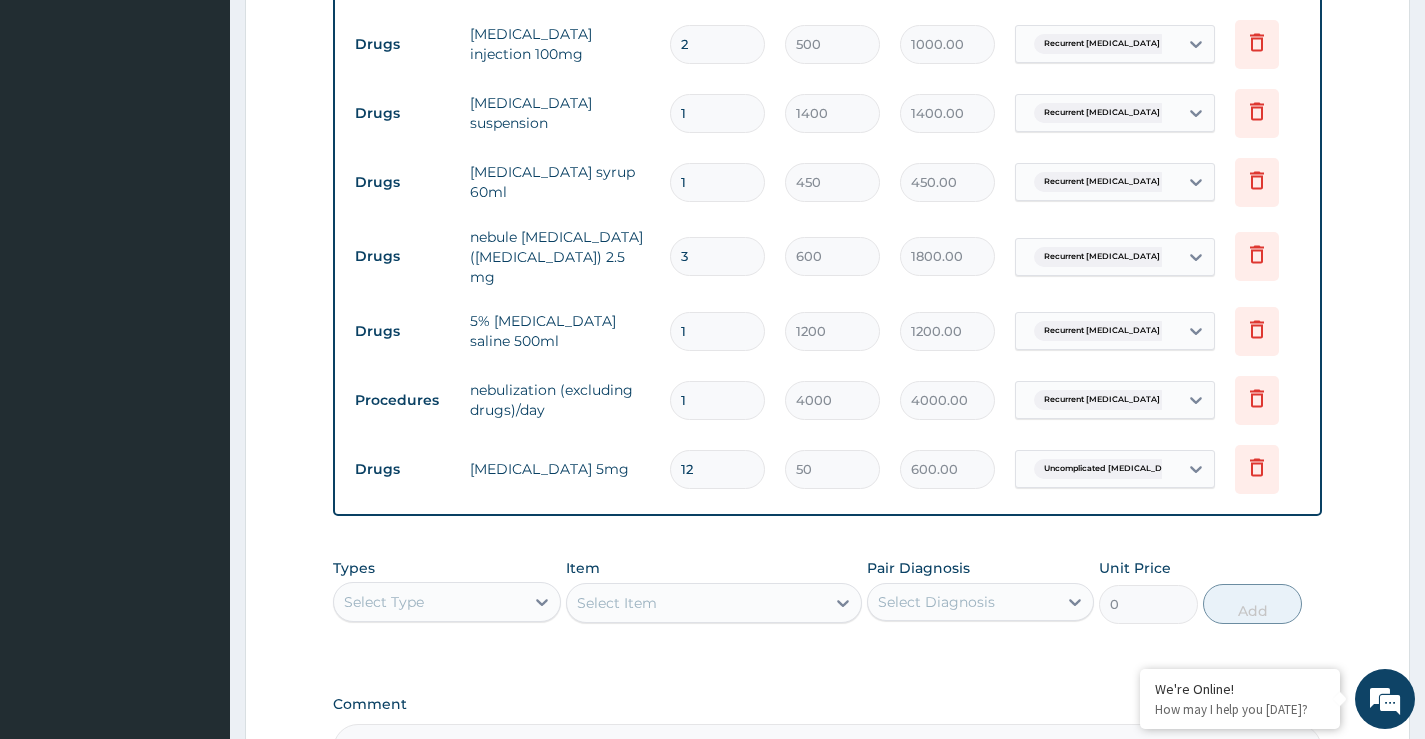 click on "12" at bounding box center (717, 469) 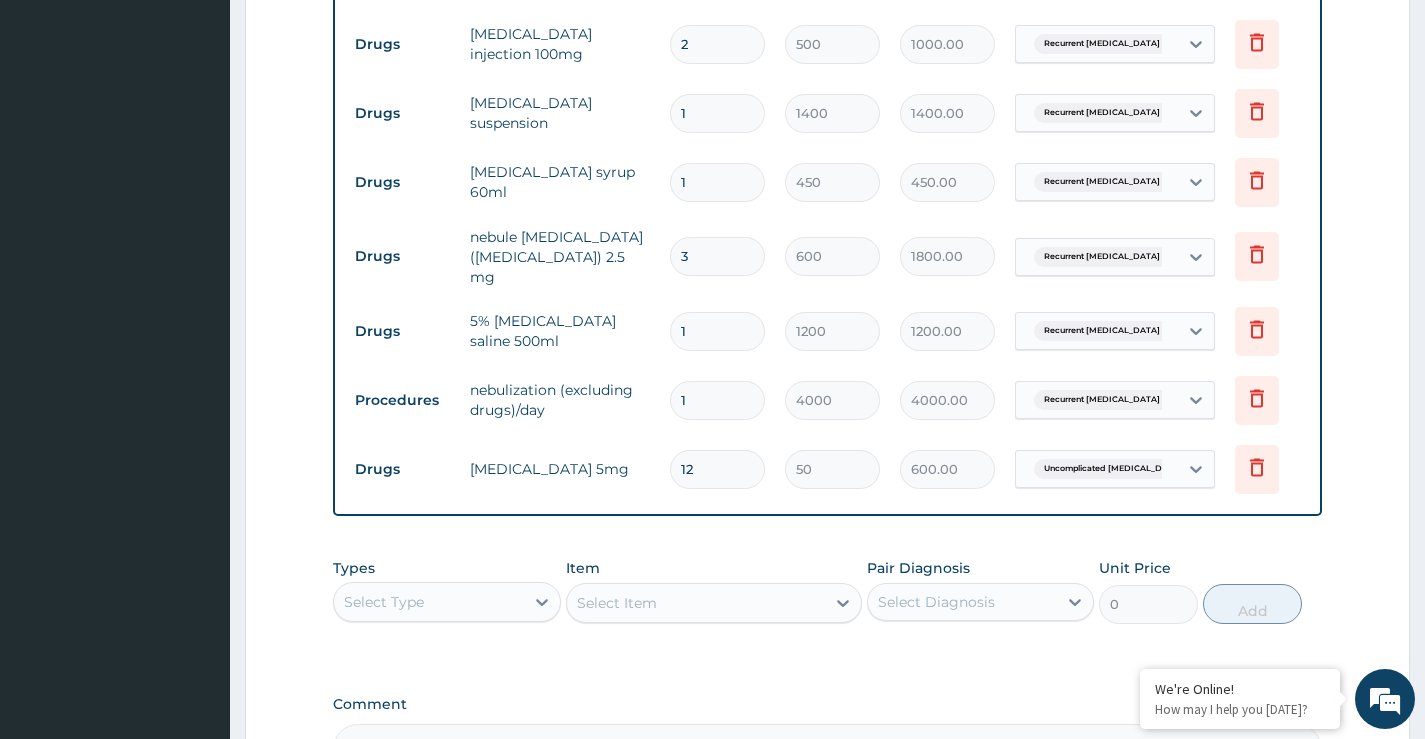 type on "1" 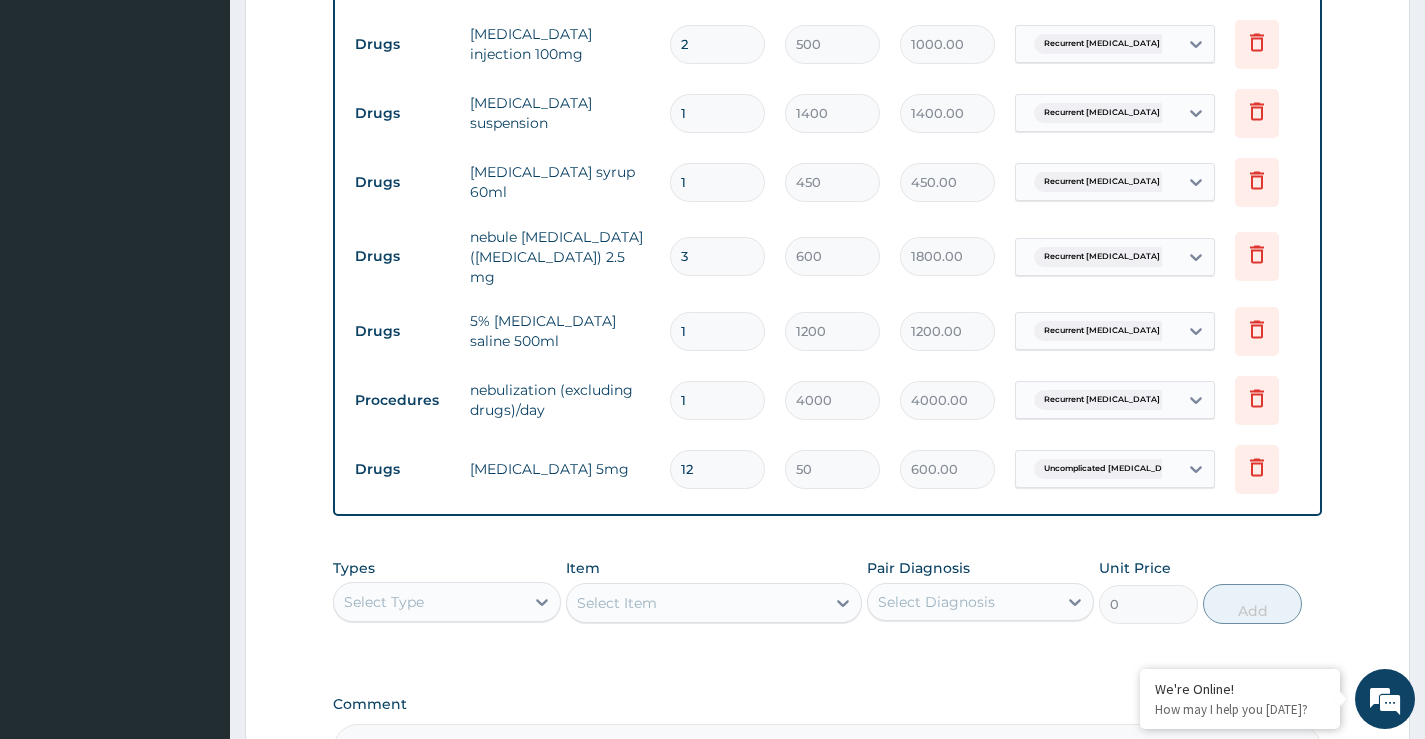 type on "50.00" 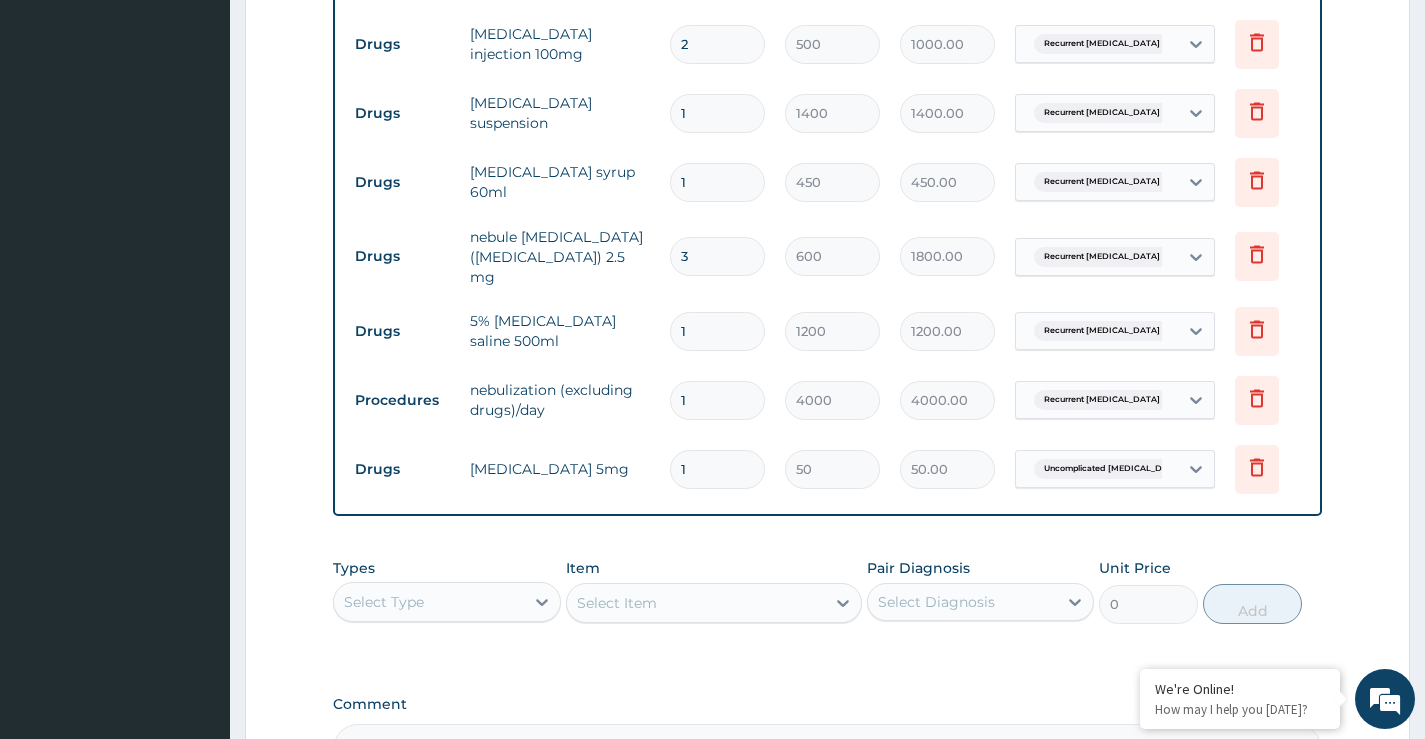 type 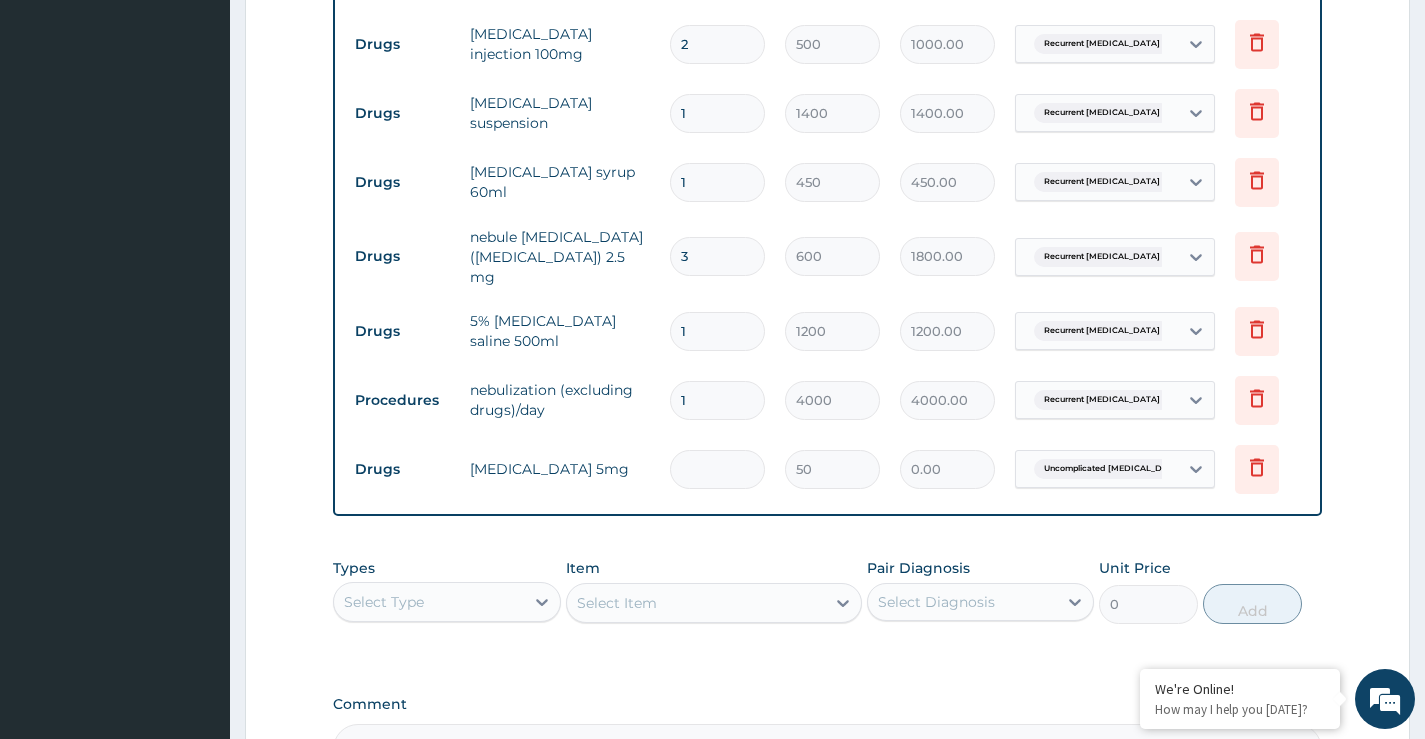 type on "2" 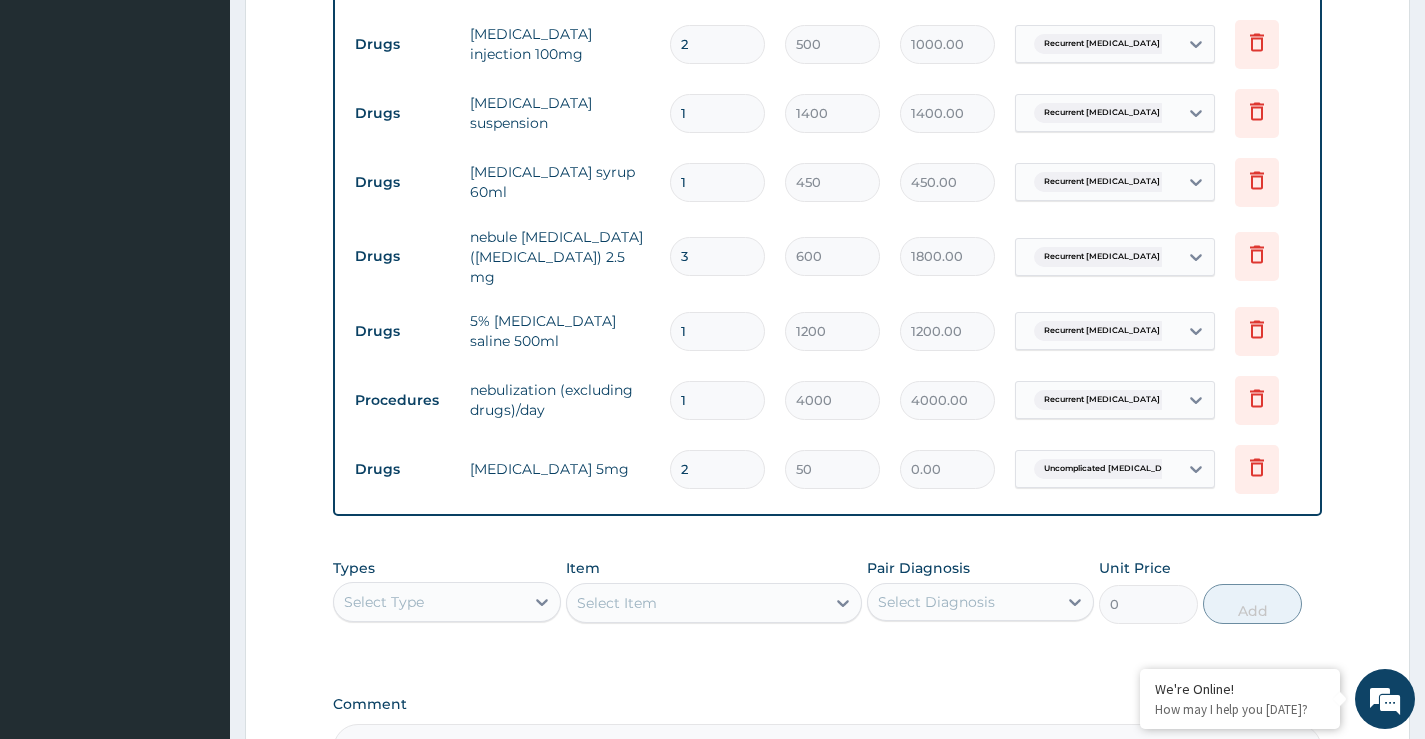 type on "100.00" 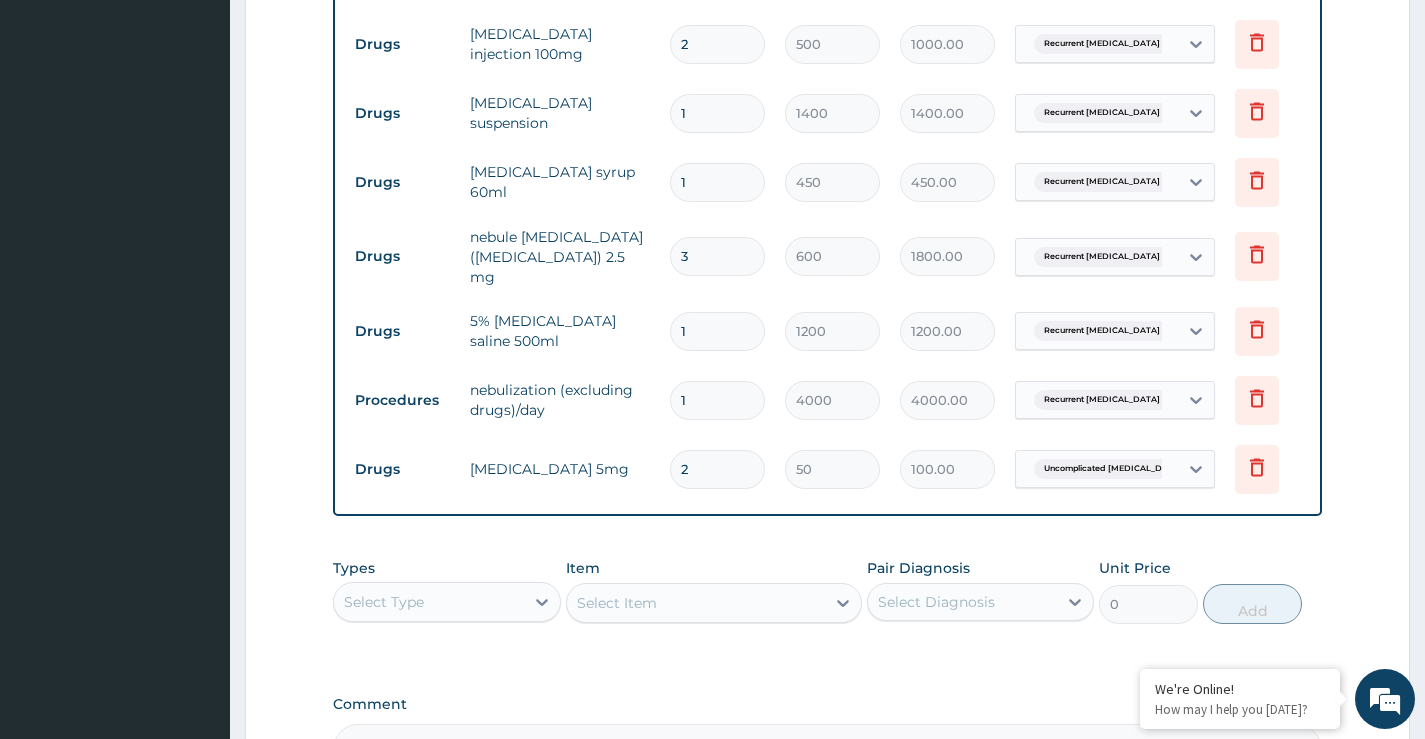 type on "20" 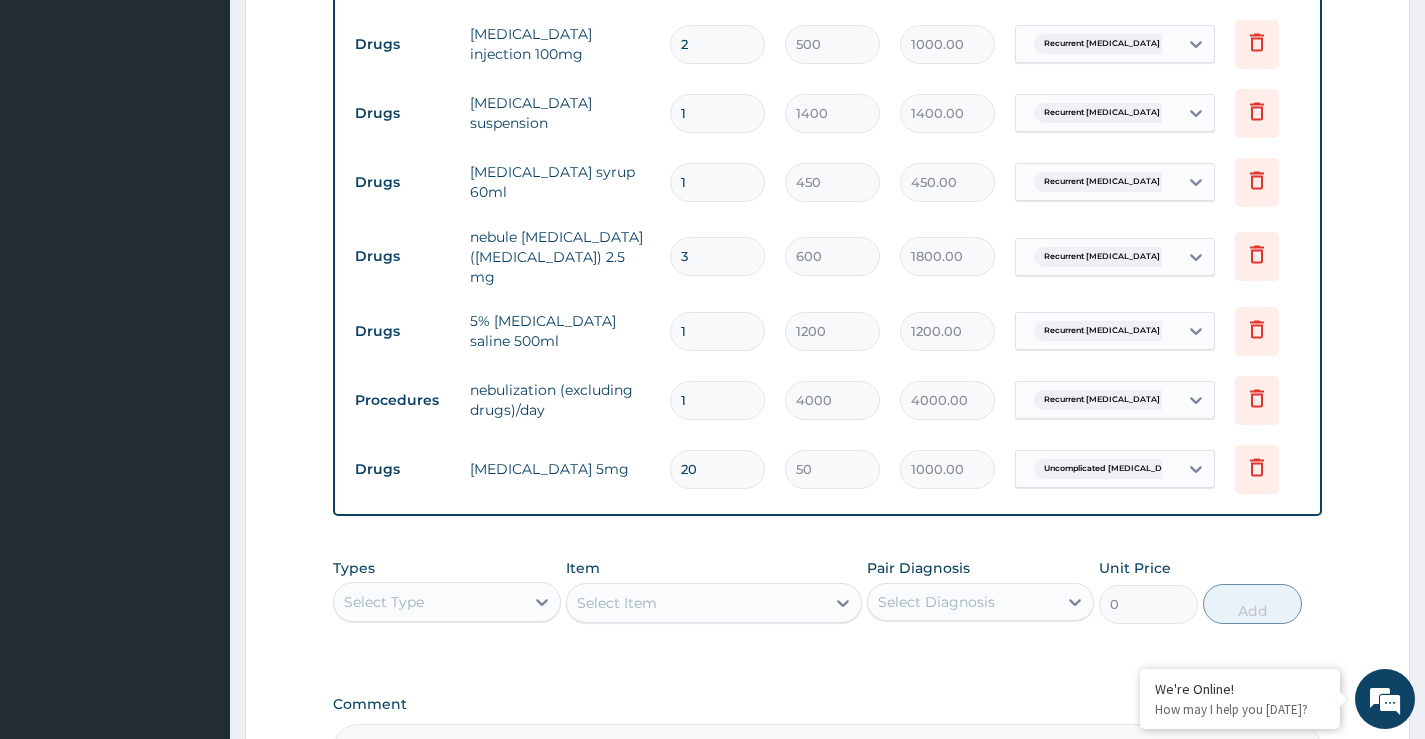 type on "20" 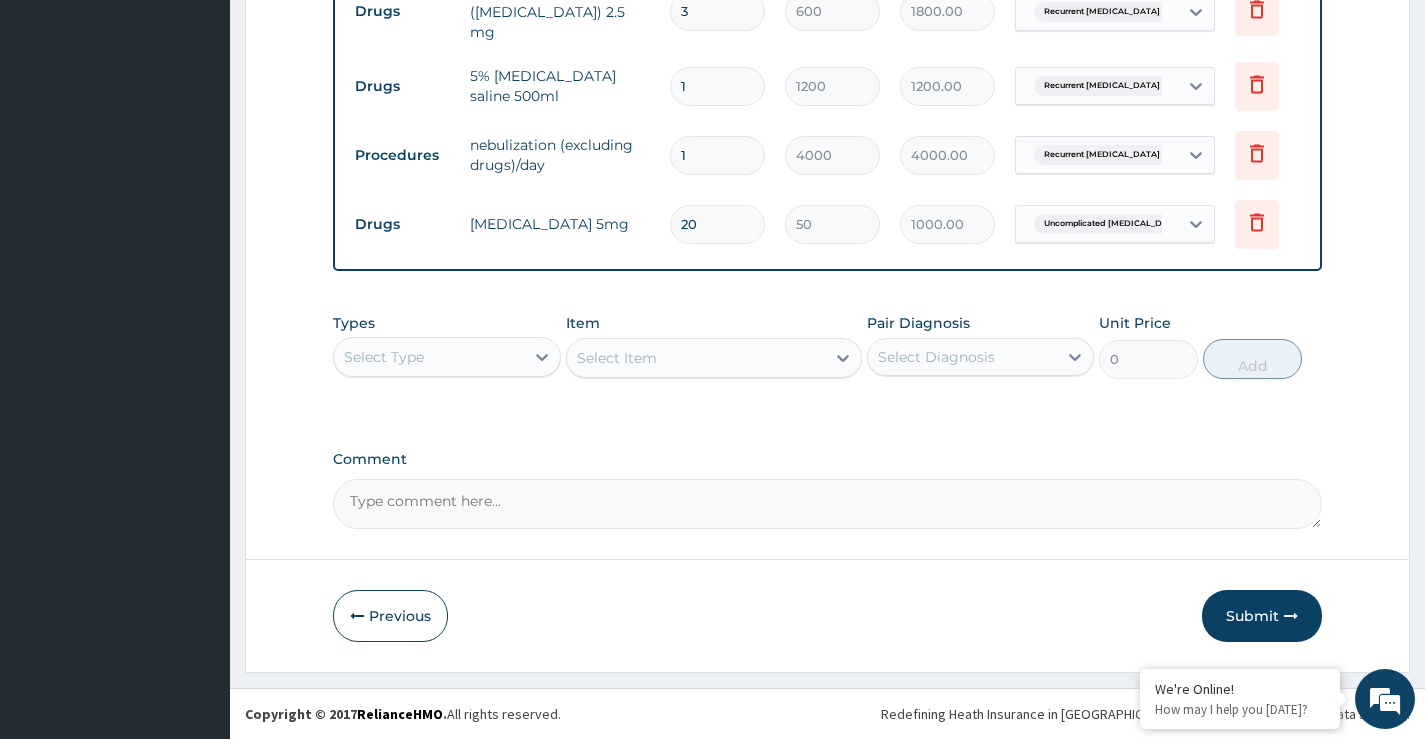 scroll, scrollTop: 1117, scrollLeft: 0, axis: vertical 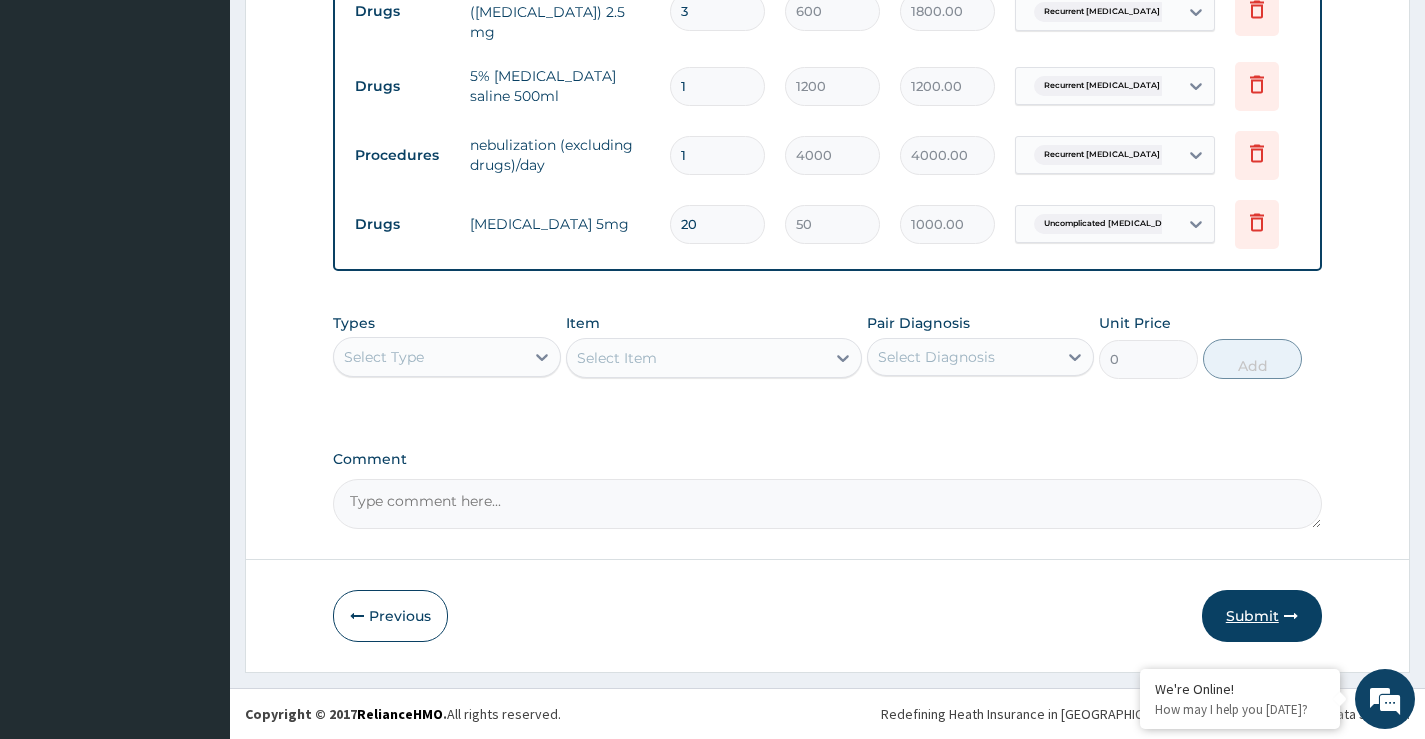click on "Submit" at bounding box center (1262, 616) 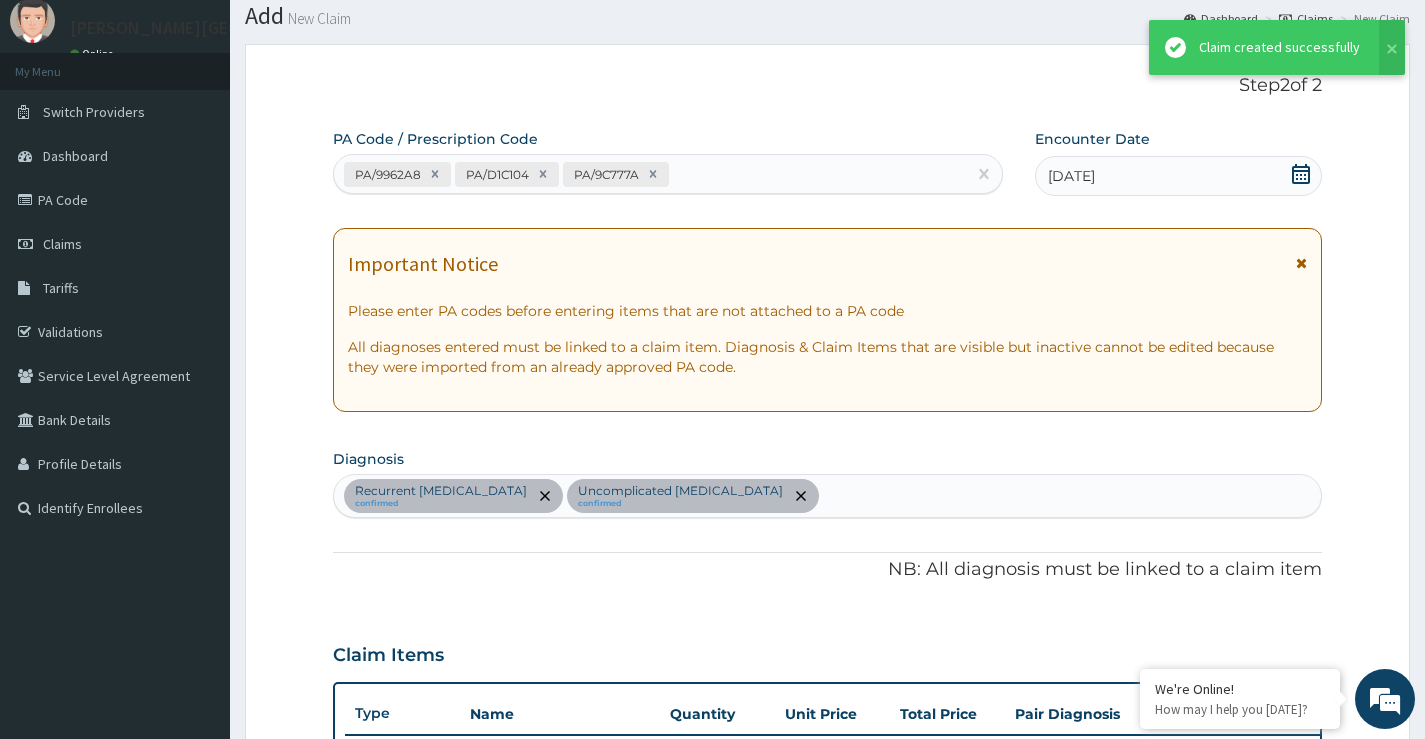 scroll, scrollTop: 1117, scrollLeft: 0, axis: vertical 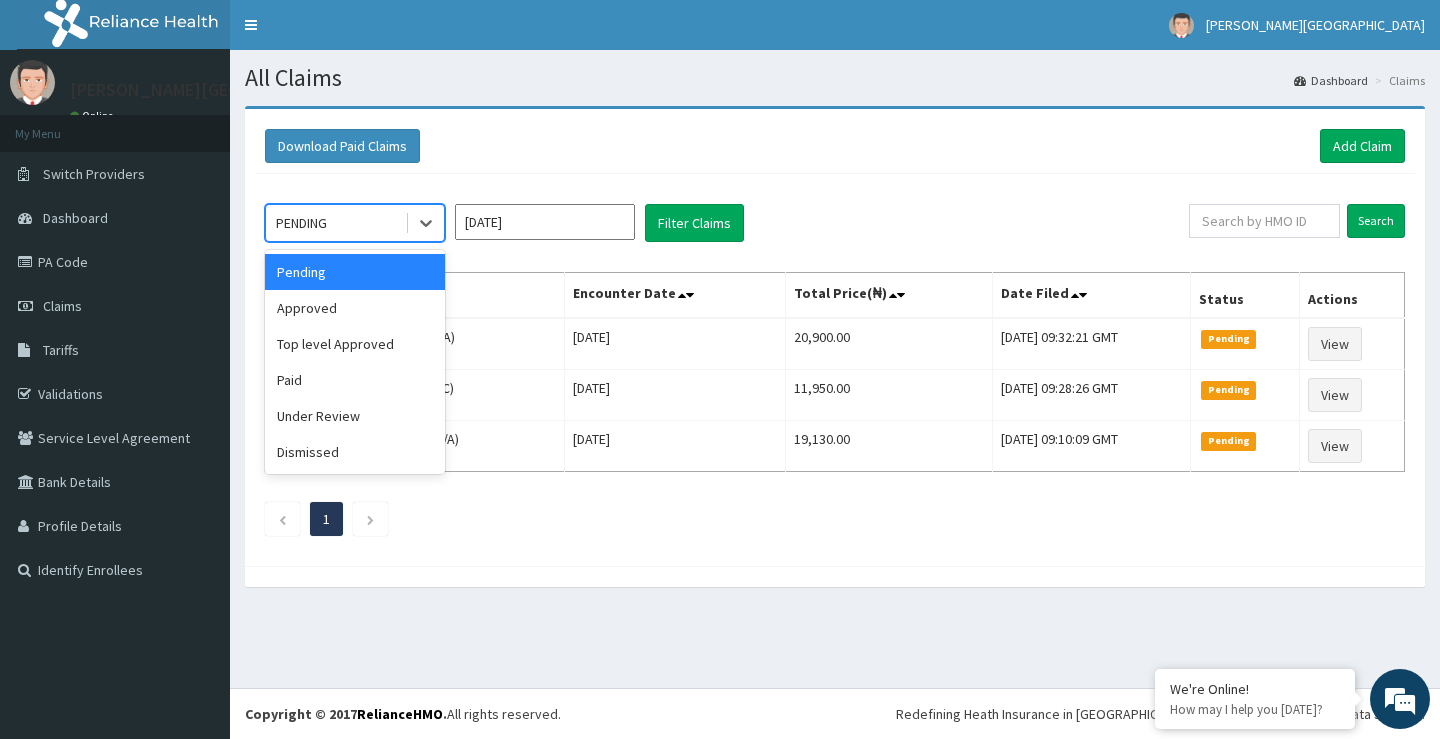 click on "PENDING" at bounding box center [335, 223] 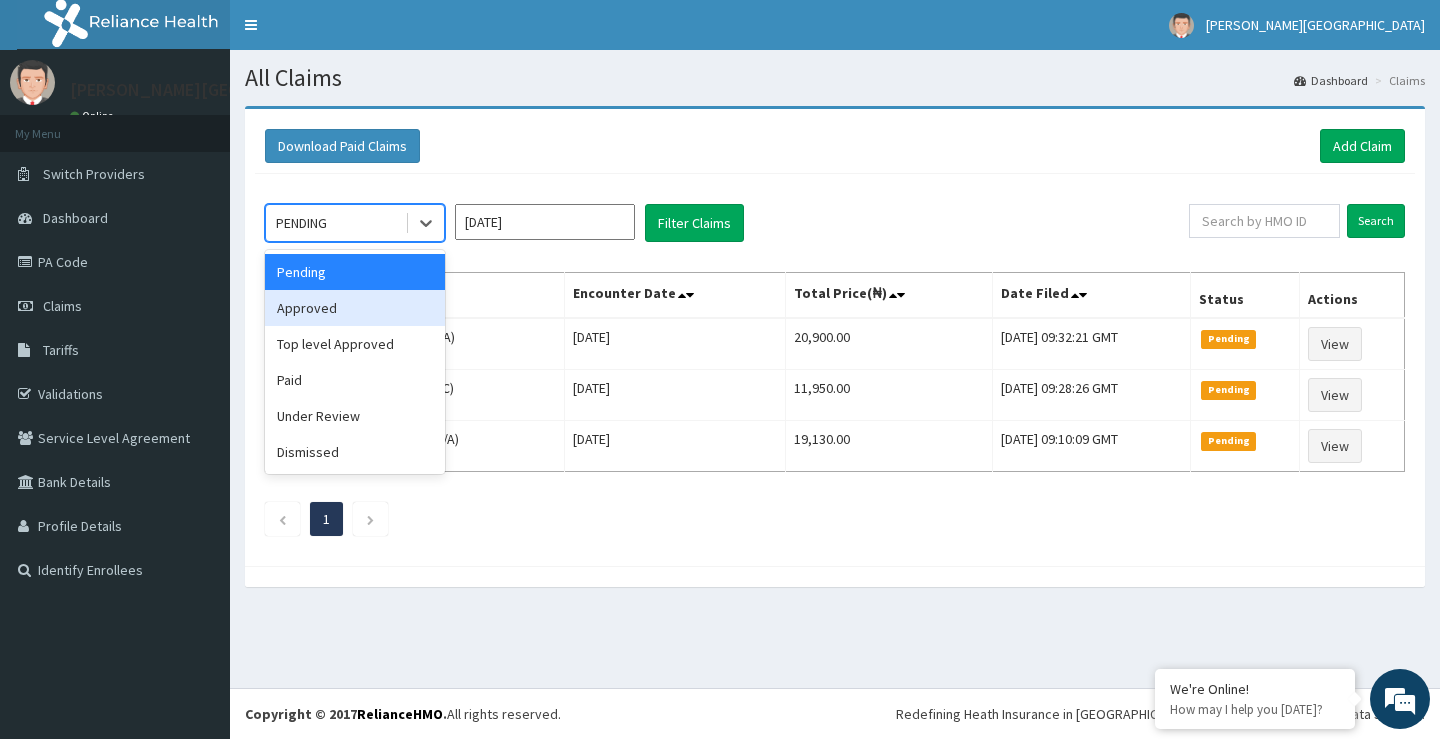 click on "Approved" at bounding box center (355, 308) 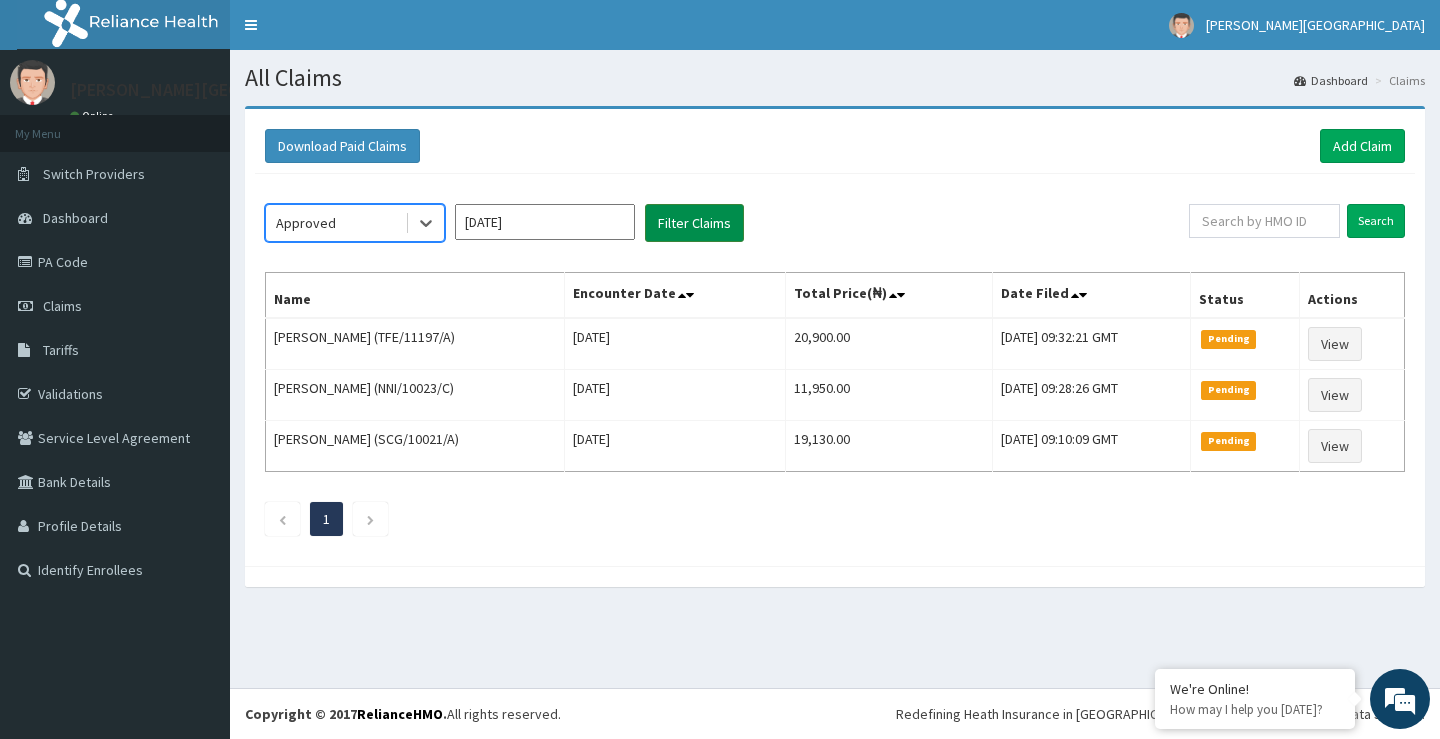 click on "Filter Claims" at bounding box center [694, 223] 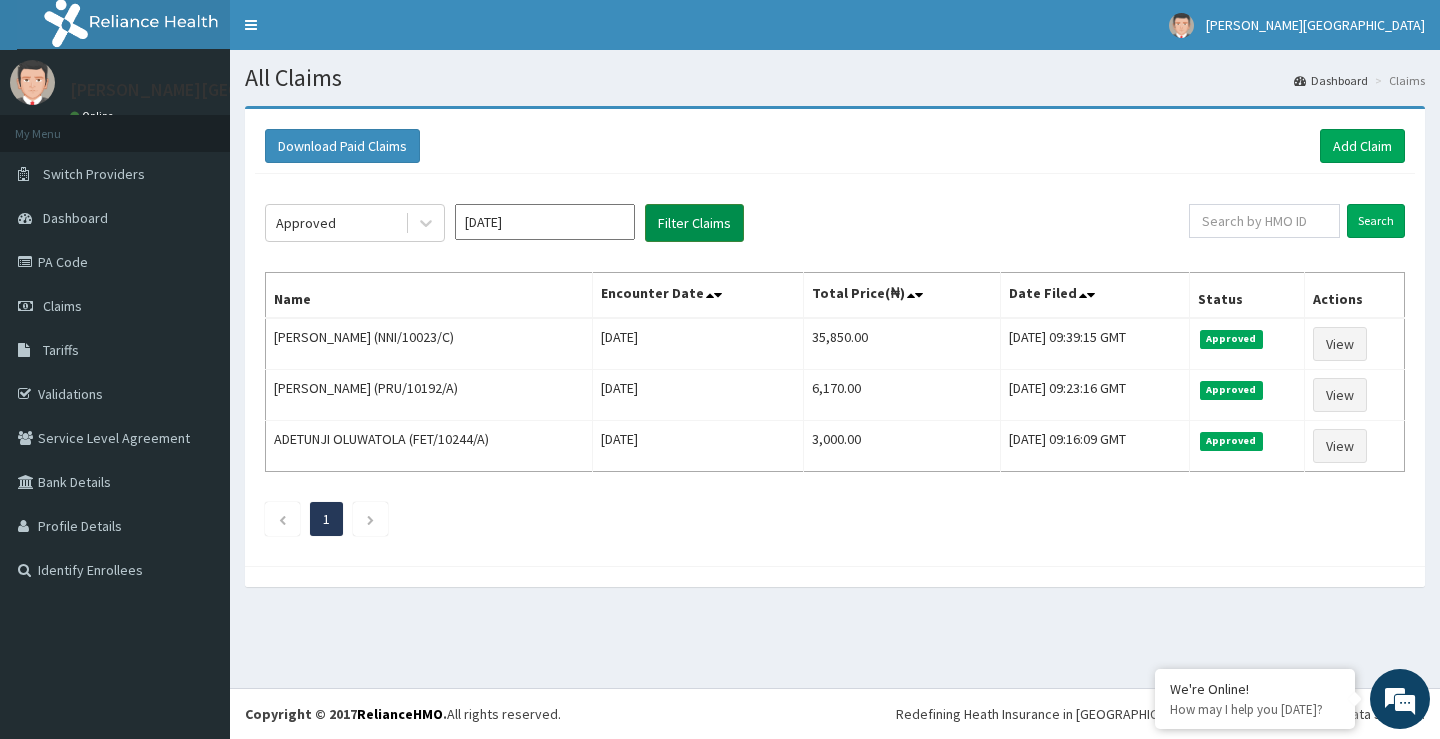 scroll, scrollTop: 0, scrollLeft: 0, axis: both 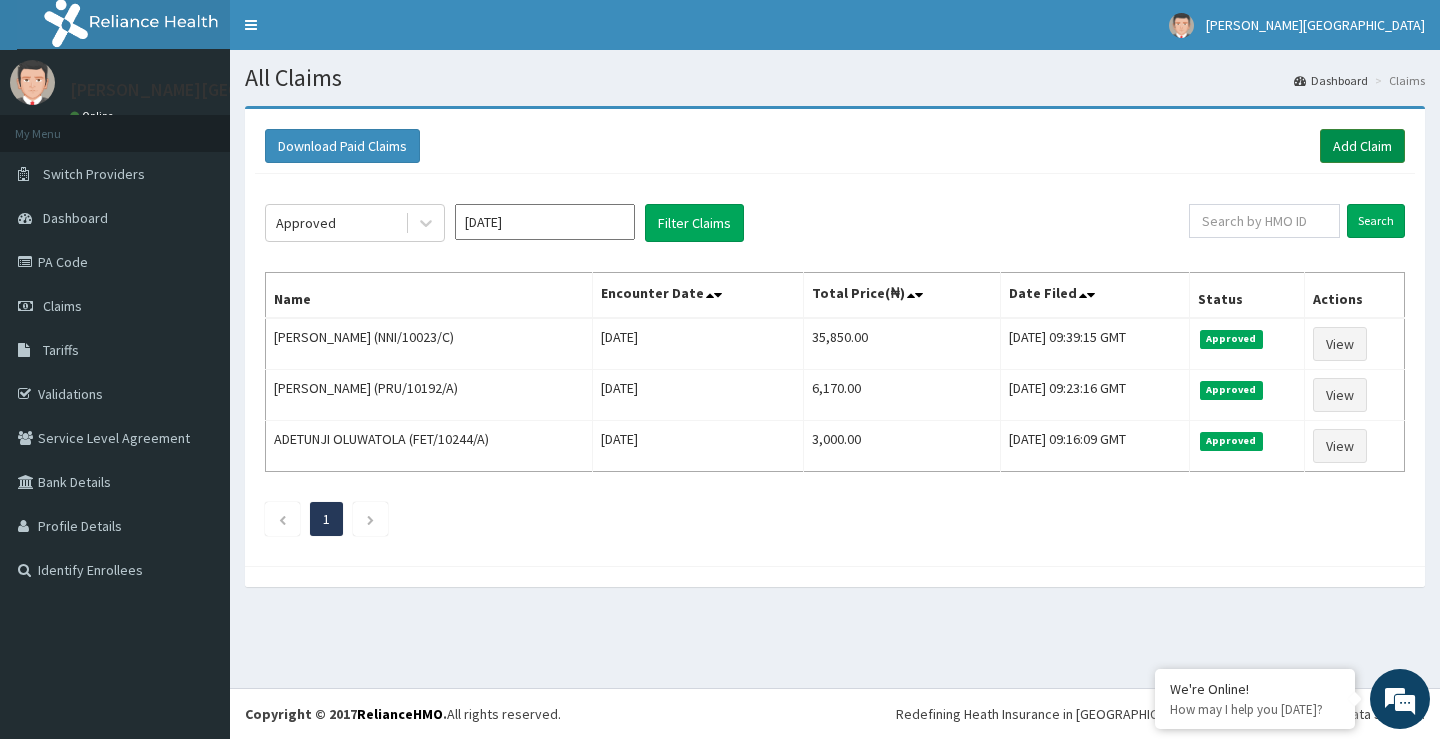 click on "Add Claim" at bounding box center [1362, 146] 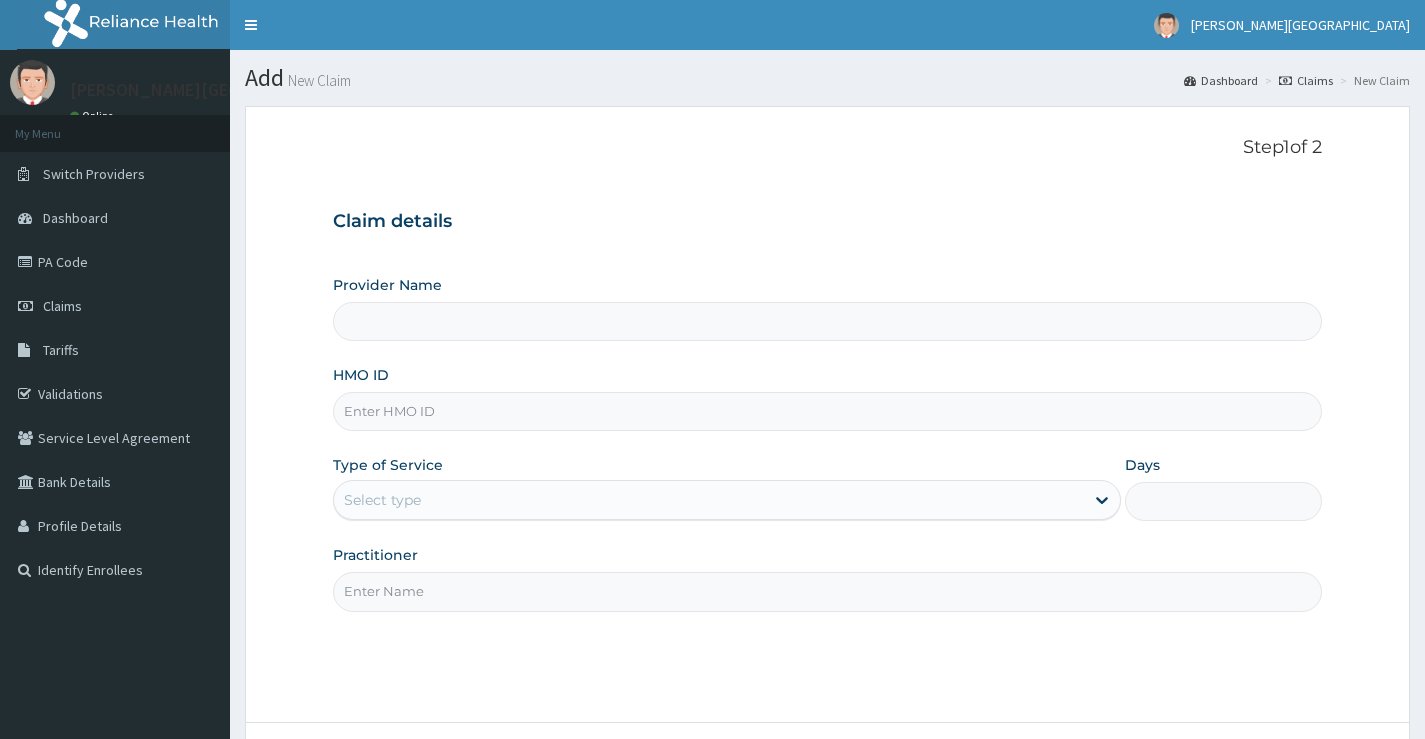 scroll, scrollTop: 0, scrollLeft: 0, axis: both 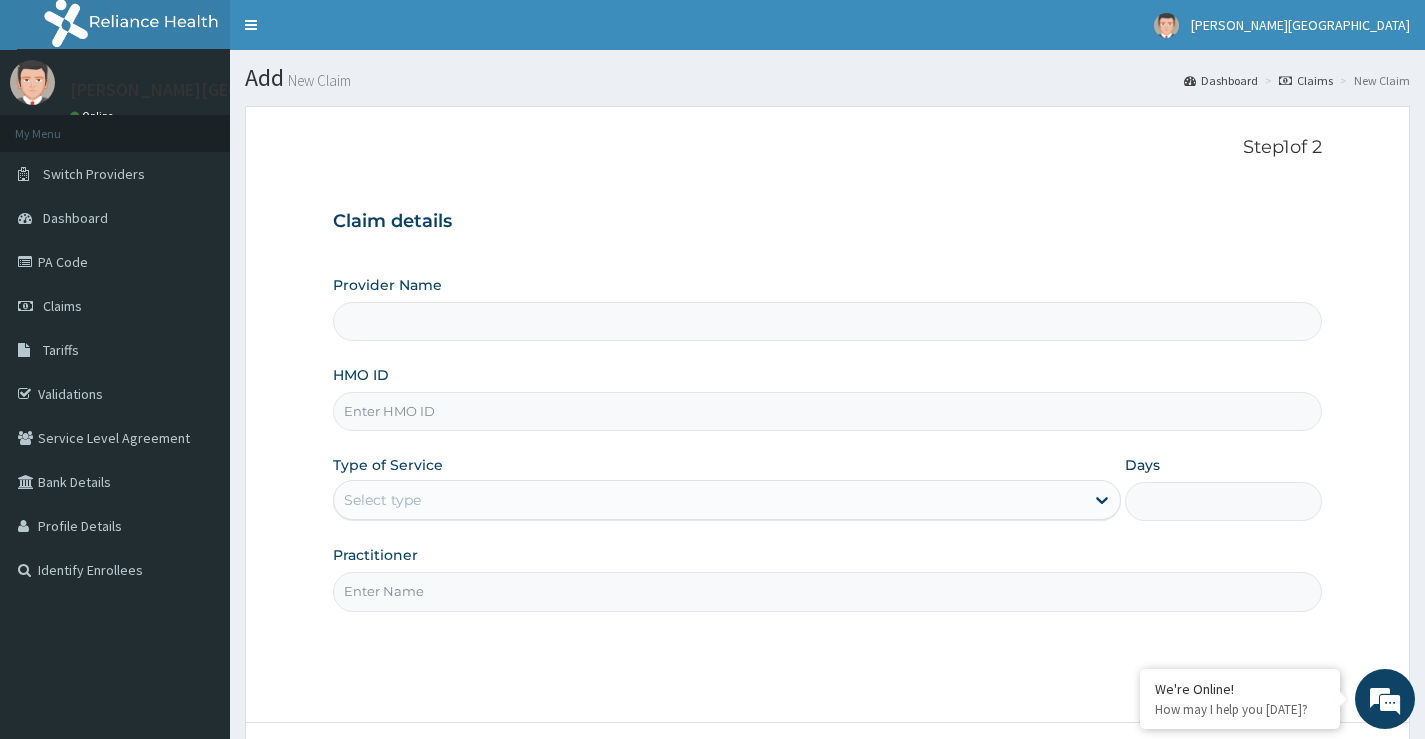 type on "[PERSON_NAME][GEOGRAPHIC_DATA]" 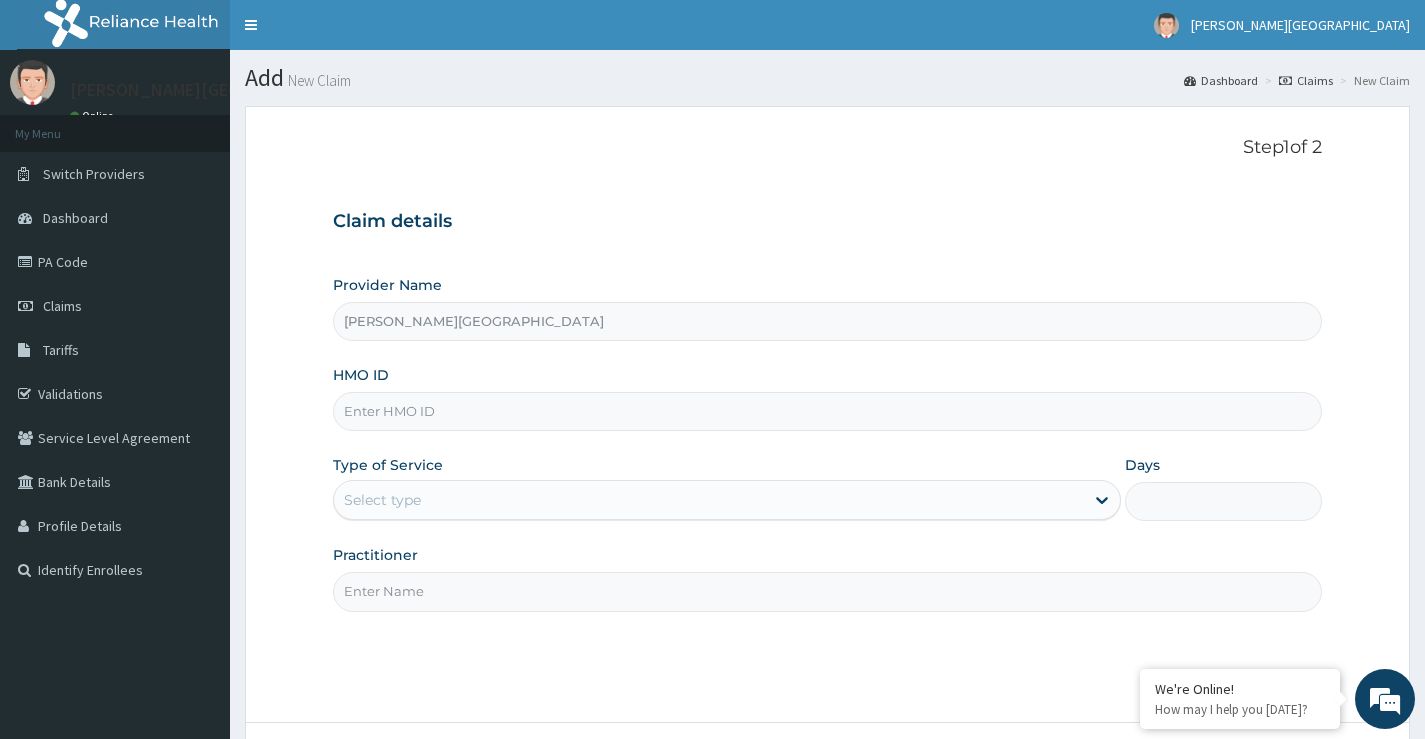 click on "HMO ID" at bounding box center [827, 411] 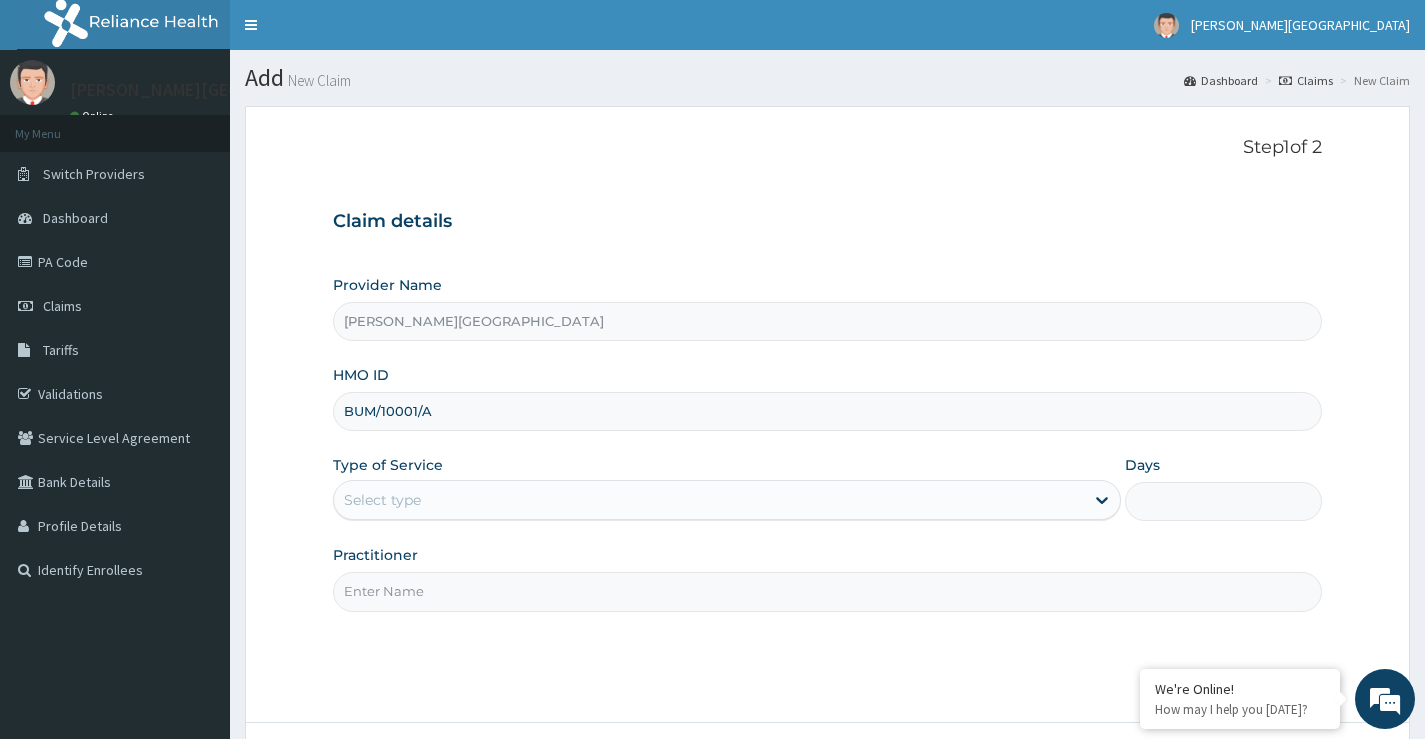 type on "BUM/10001/A" 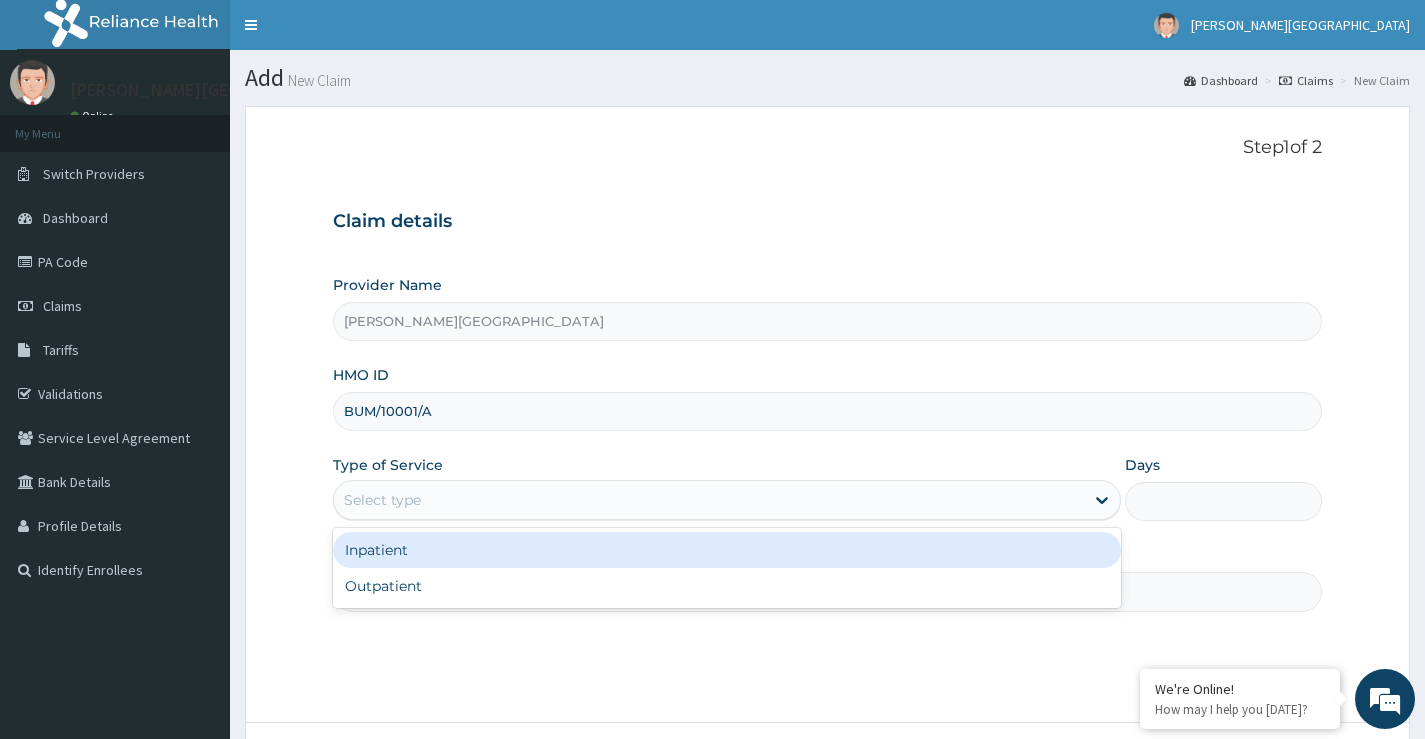 click on "Select type" at bounding box center [709, 500] 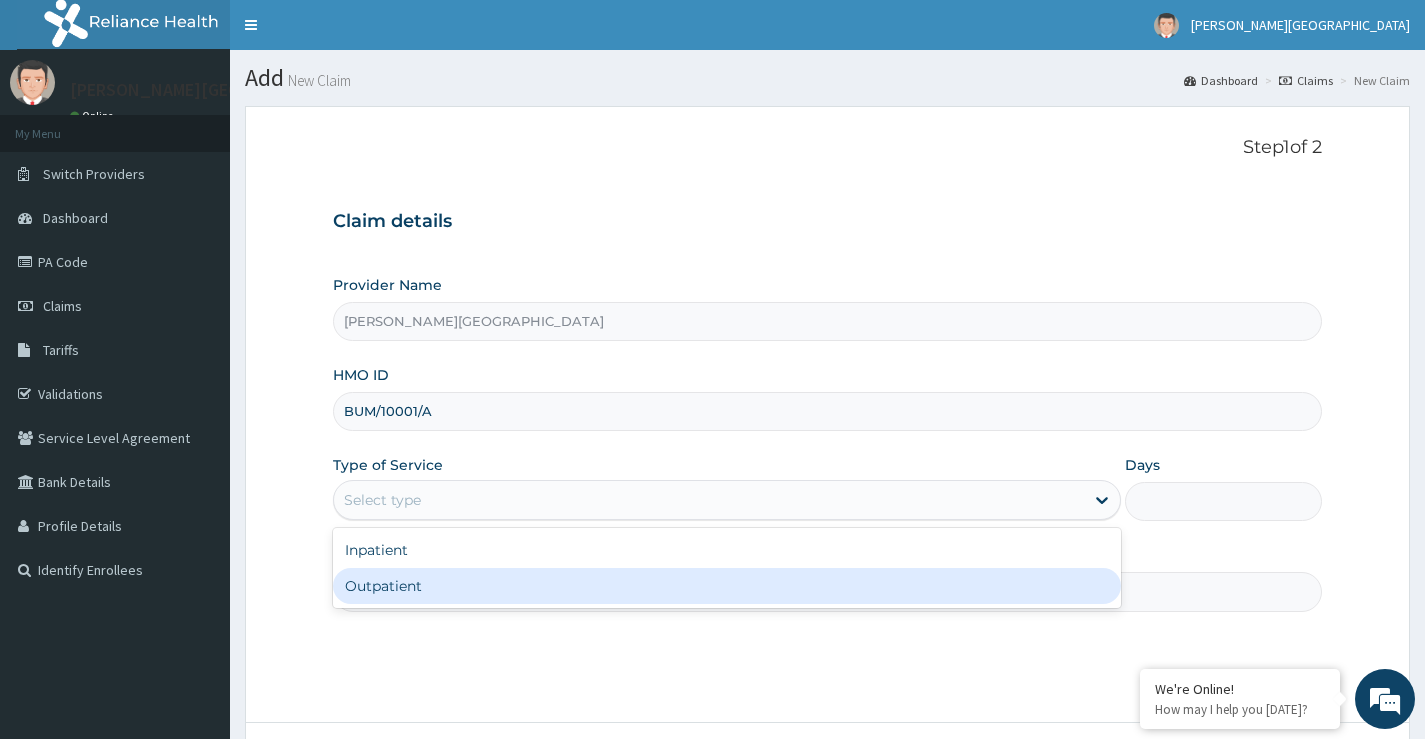 click on "Outpatient" at bounding box center (727, 586) 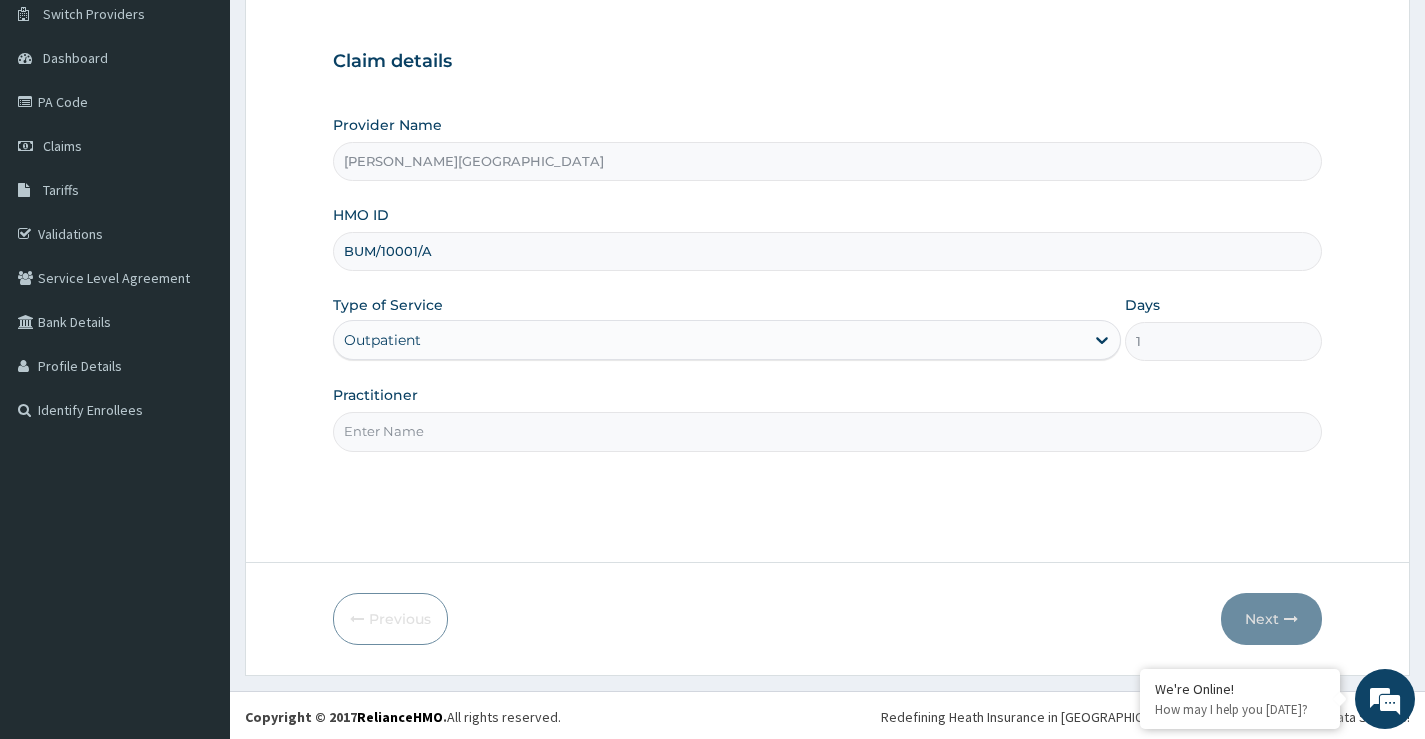 scroll, scrollTop: 163, scrollLeft: 0, axis: vertical 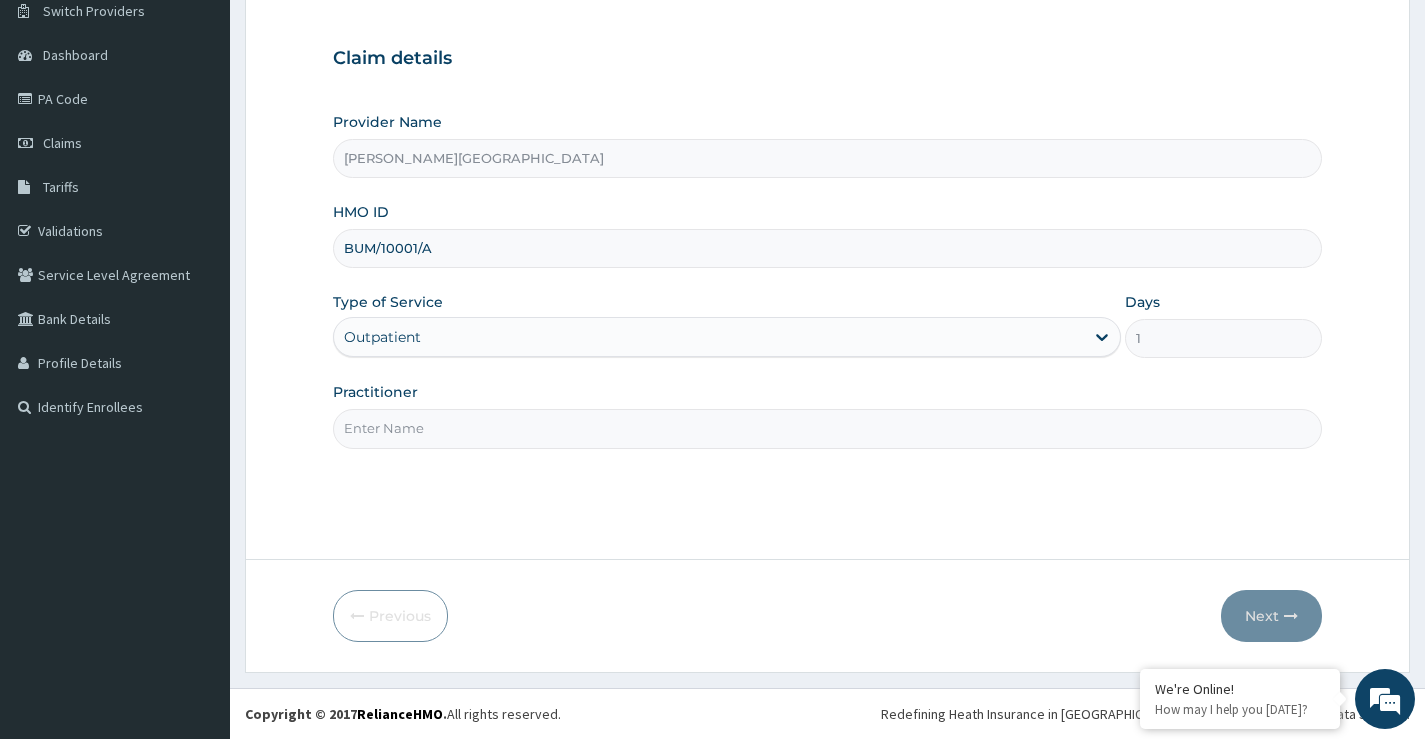 click on "Practitioner" at bounding box center (827, 428) 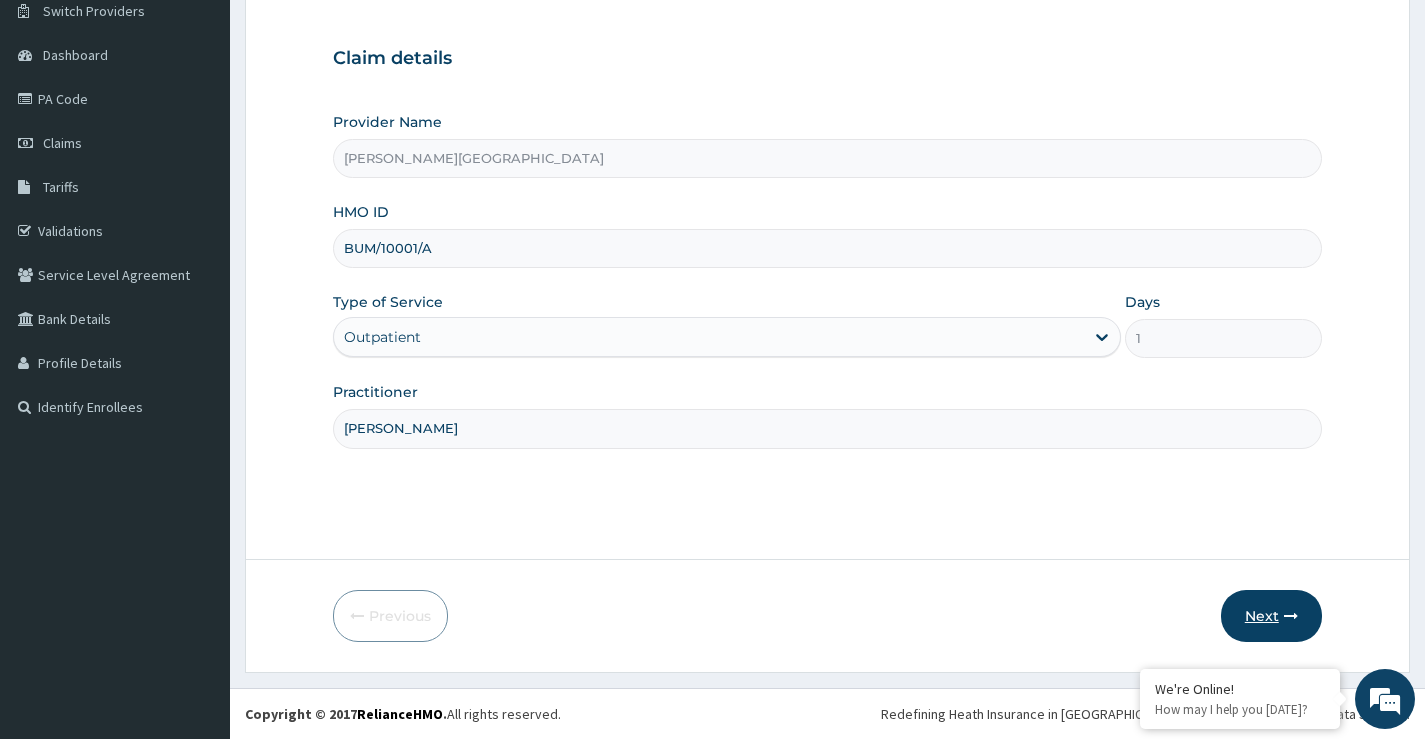 type on "[PERSON_NAME]" 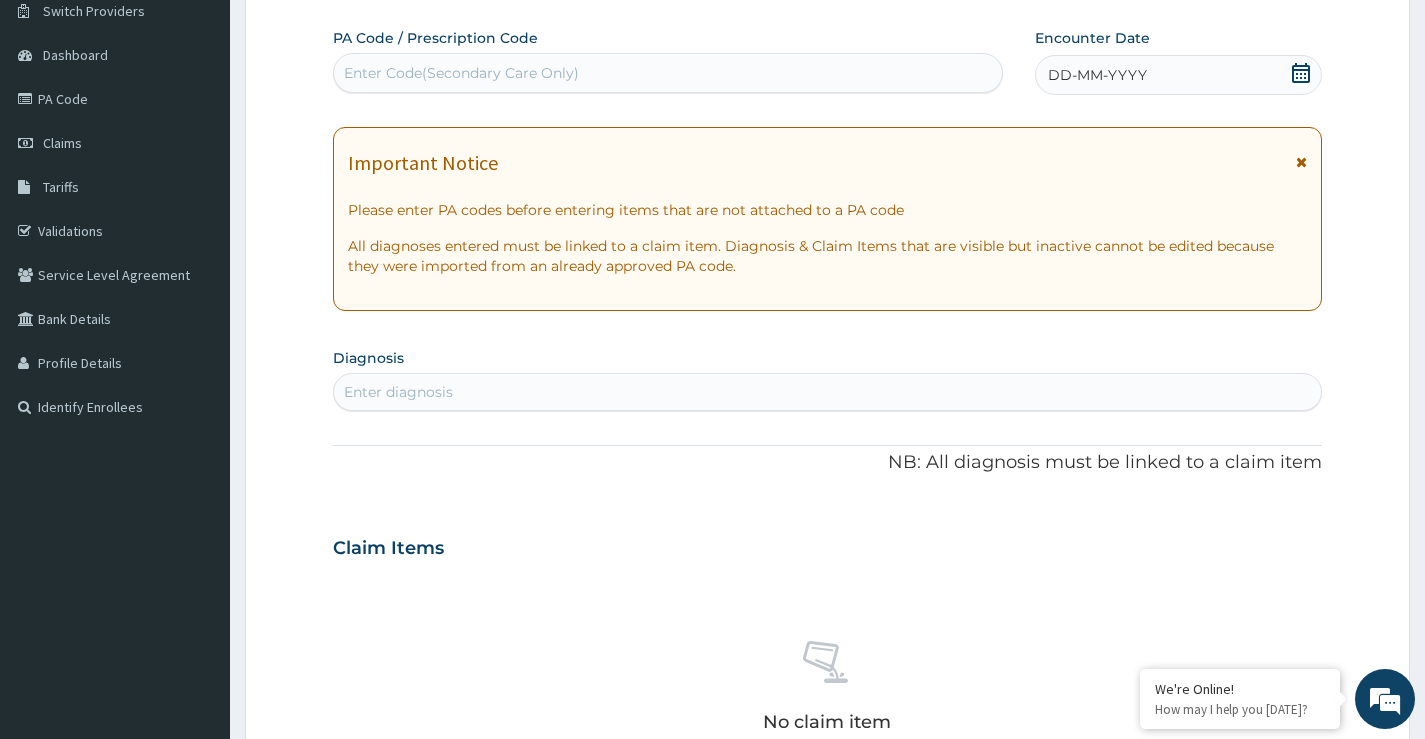 click on "Enter Code(Secondary Care Only)" at bounding box center (668, 73) 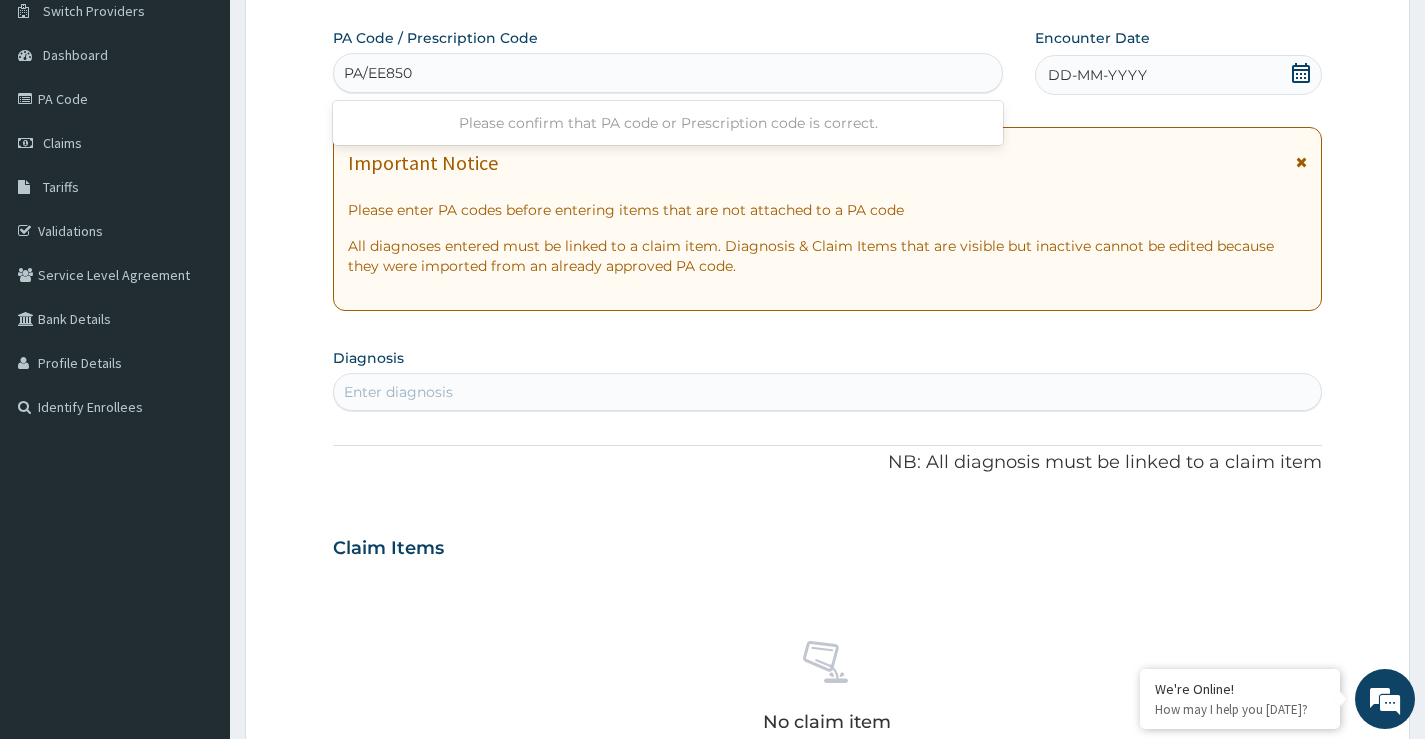 type on "PA/EE850D" 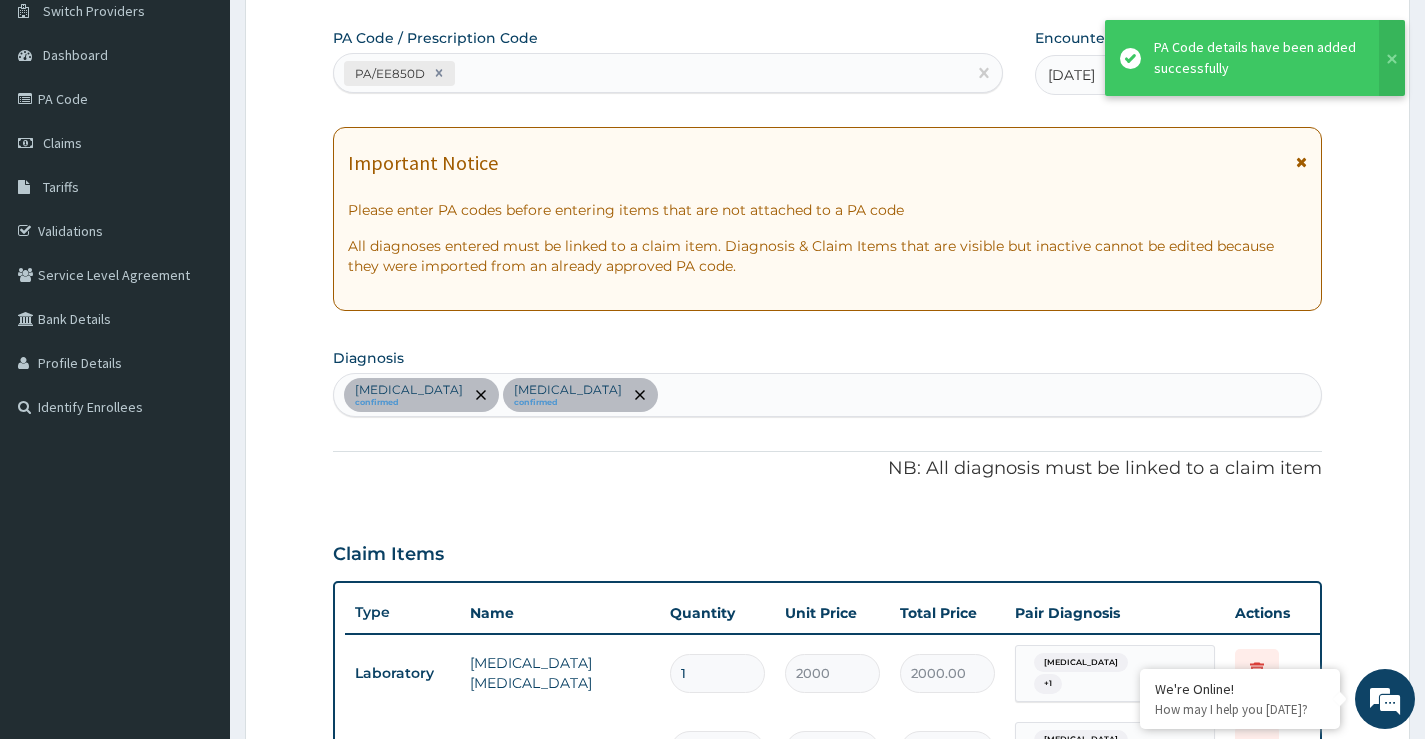 scroll, scrollTop: 670, scrollLeft: 0, axis: vertical 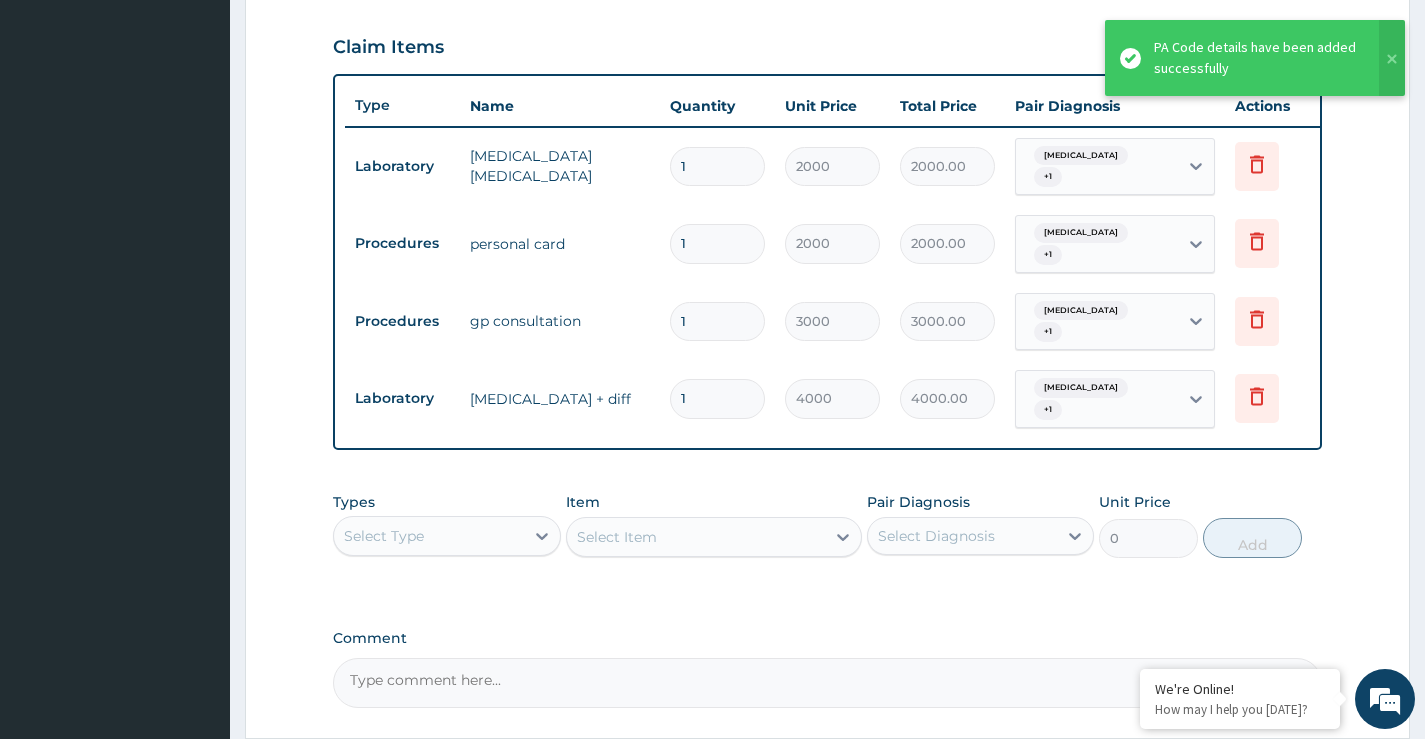 click on "Claim Items" at bounding box center (827, 43) 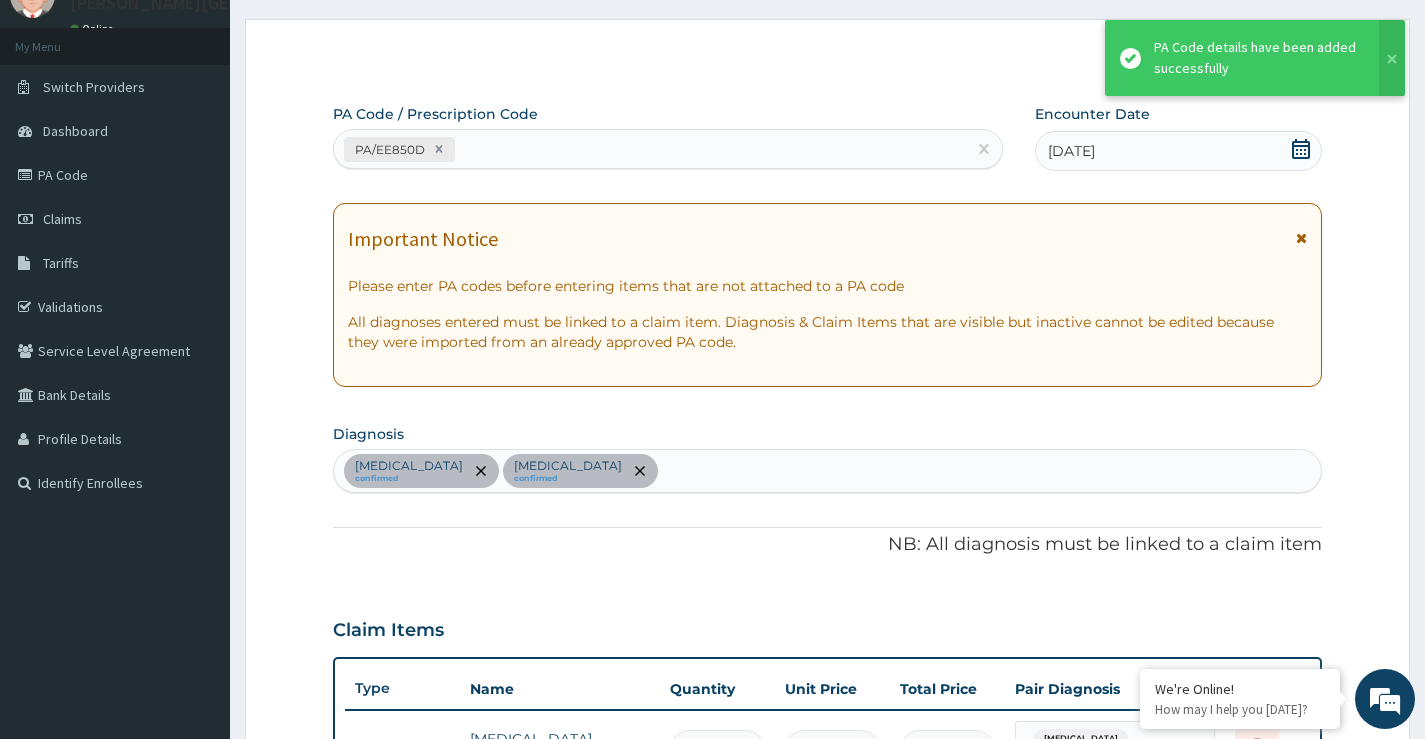 scroll, scrollTop: 70, scrollLeft: 0, axis: vertical 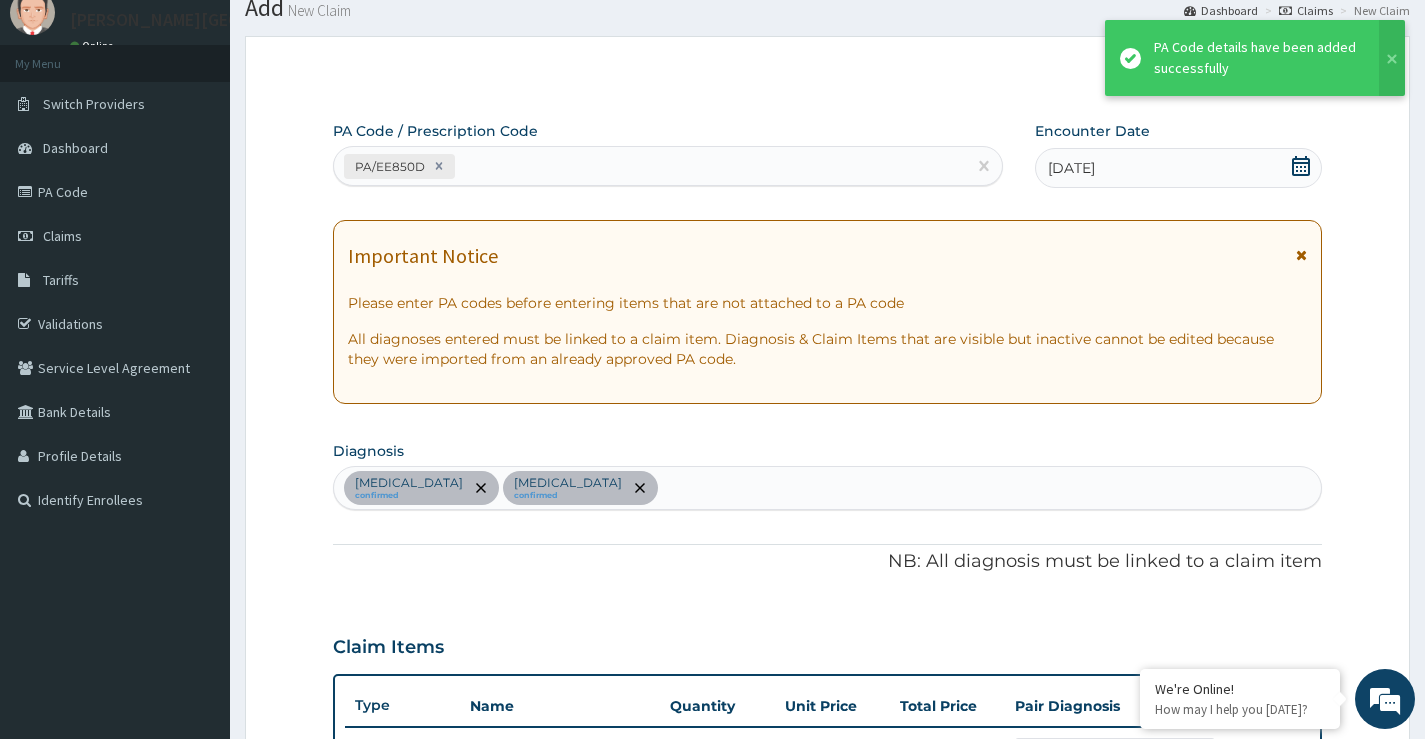 click on "PA/EE850D" at bounding box center (650, 166) 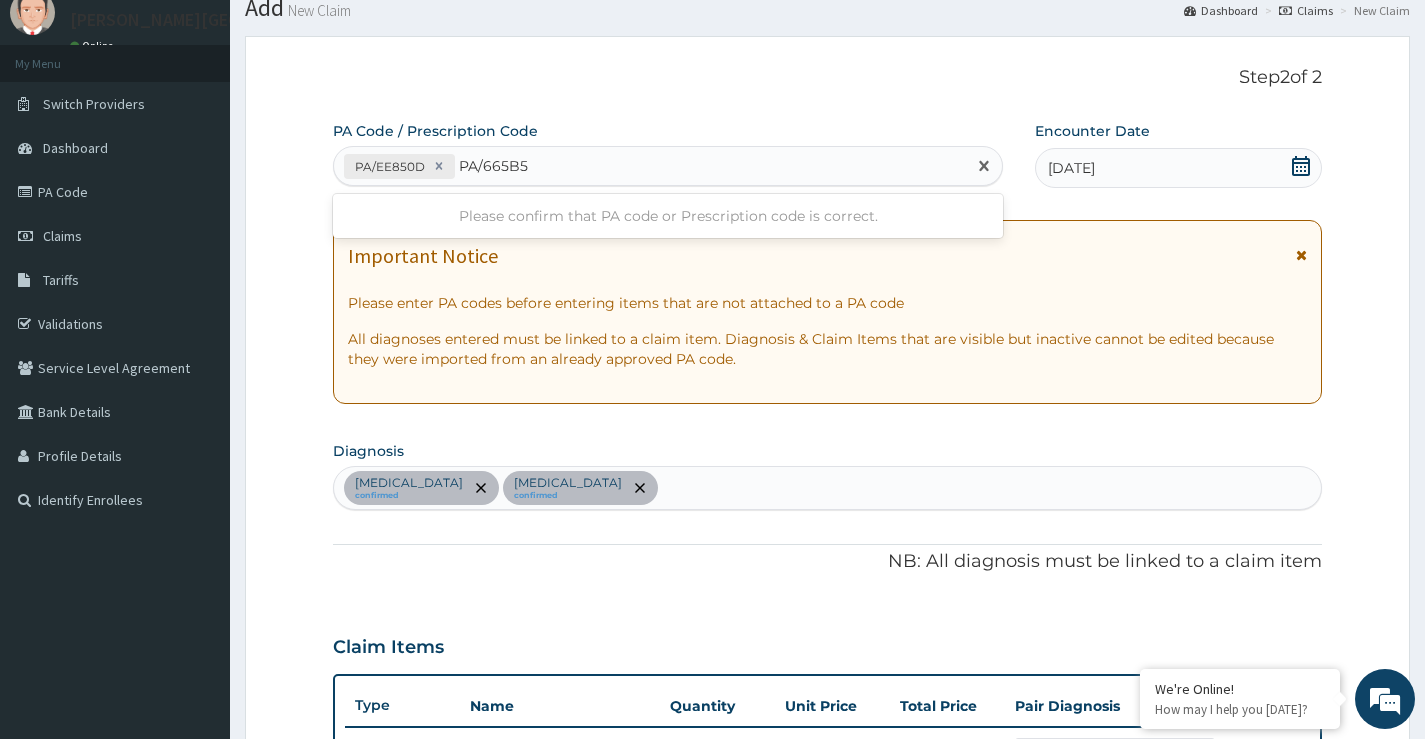 type on "PA/665B59" 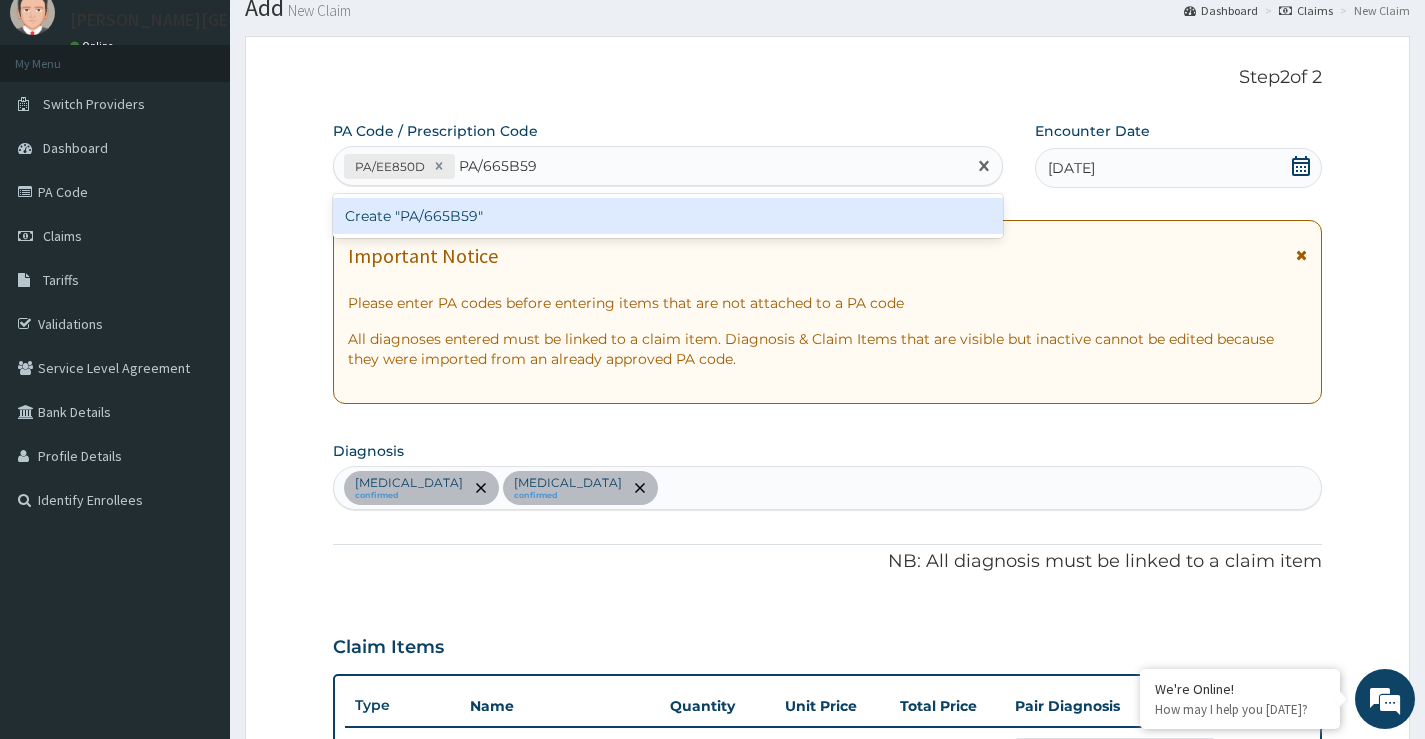 type 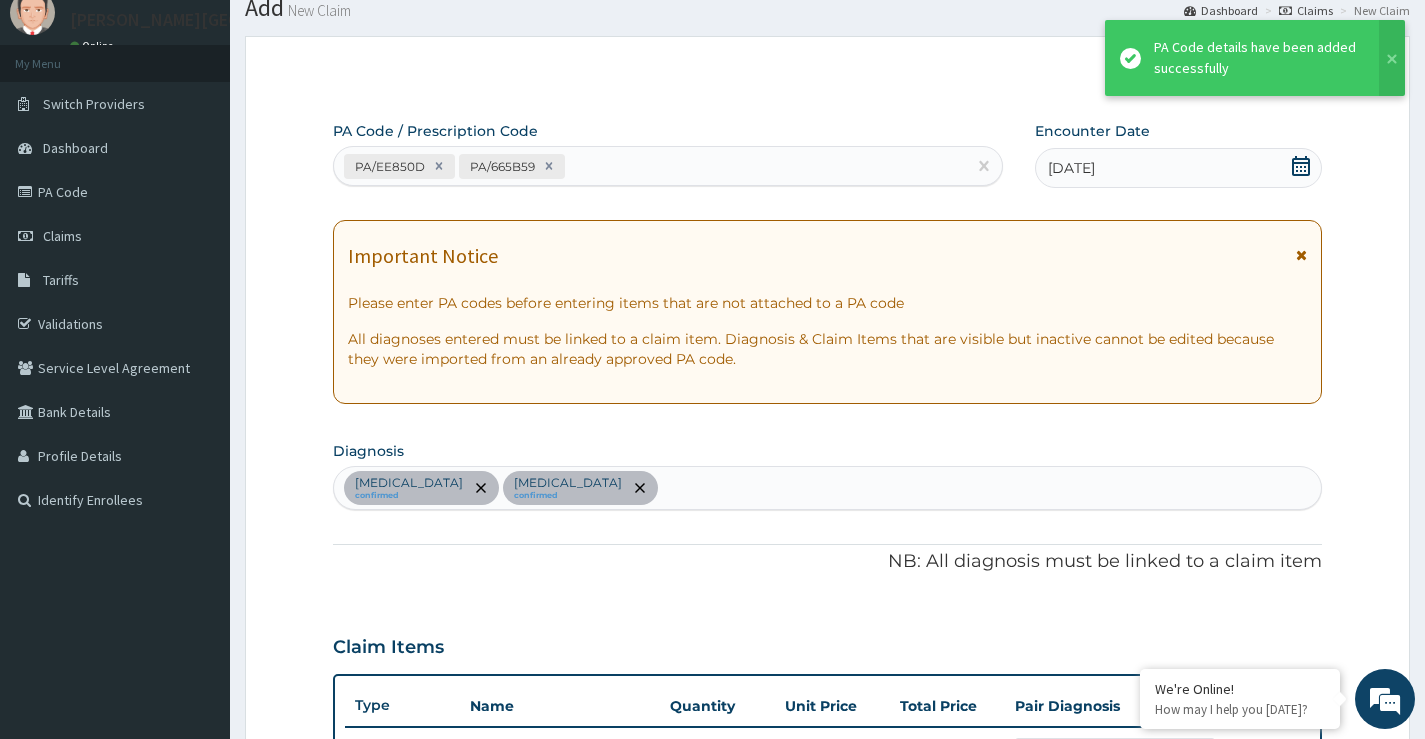 scroll, scrollTop: 808, scrollLeft: 0, axis: vertical 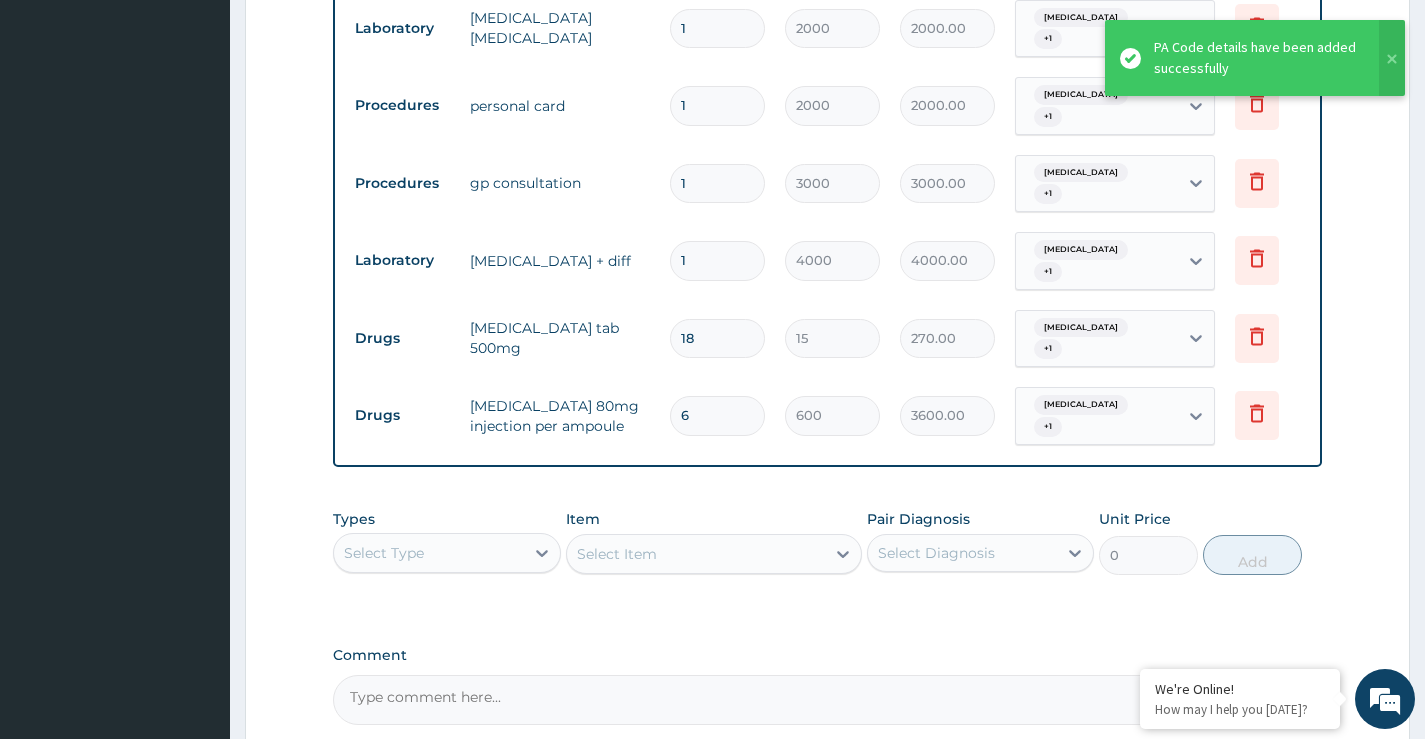 click on "Types Select Type Item Select Item Pair Diagnosis Select Diagnosis Unit Price 0 Add" at bounding box center [827, 542] 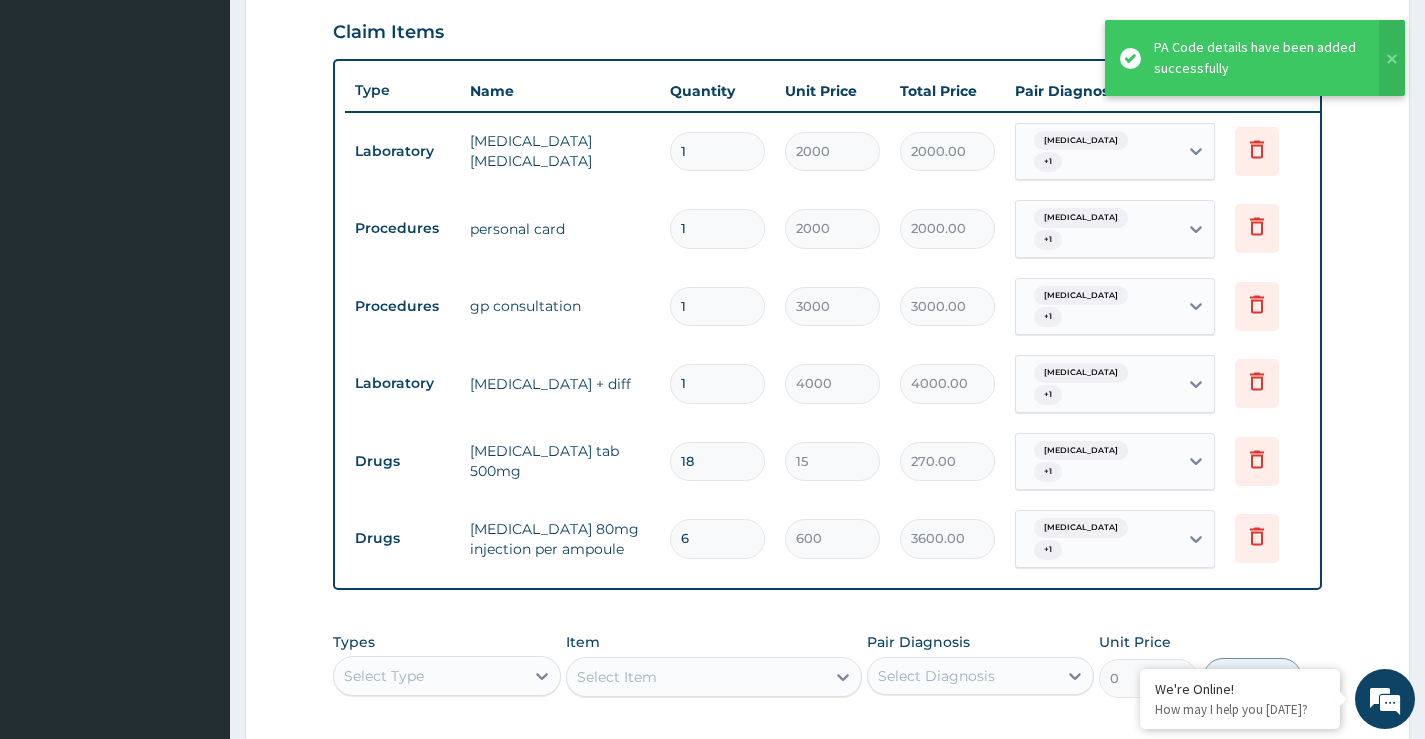 scroll, scrollTop: 608, scrollLeft: 0, axis: vertical 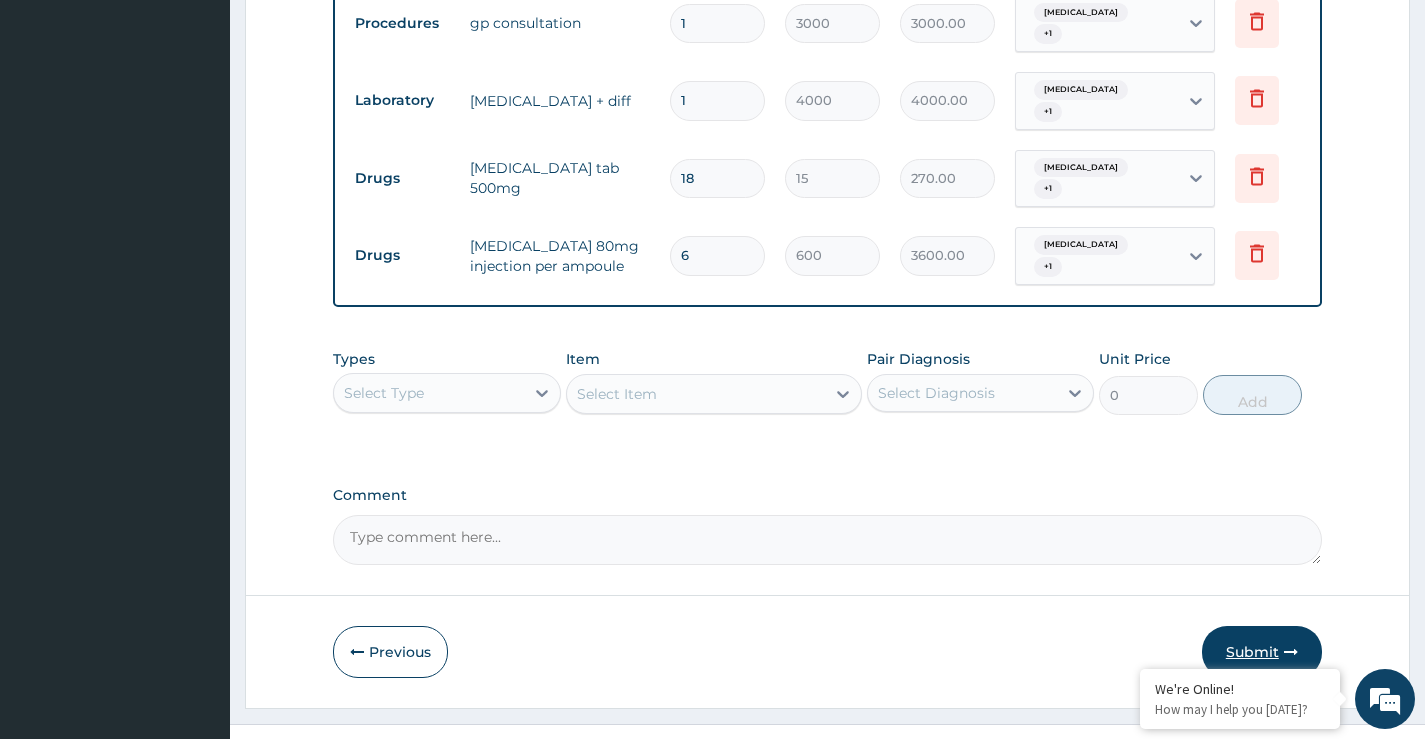 click on "Submit" at bounding box center [1262, 652] 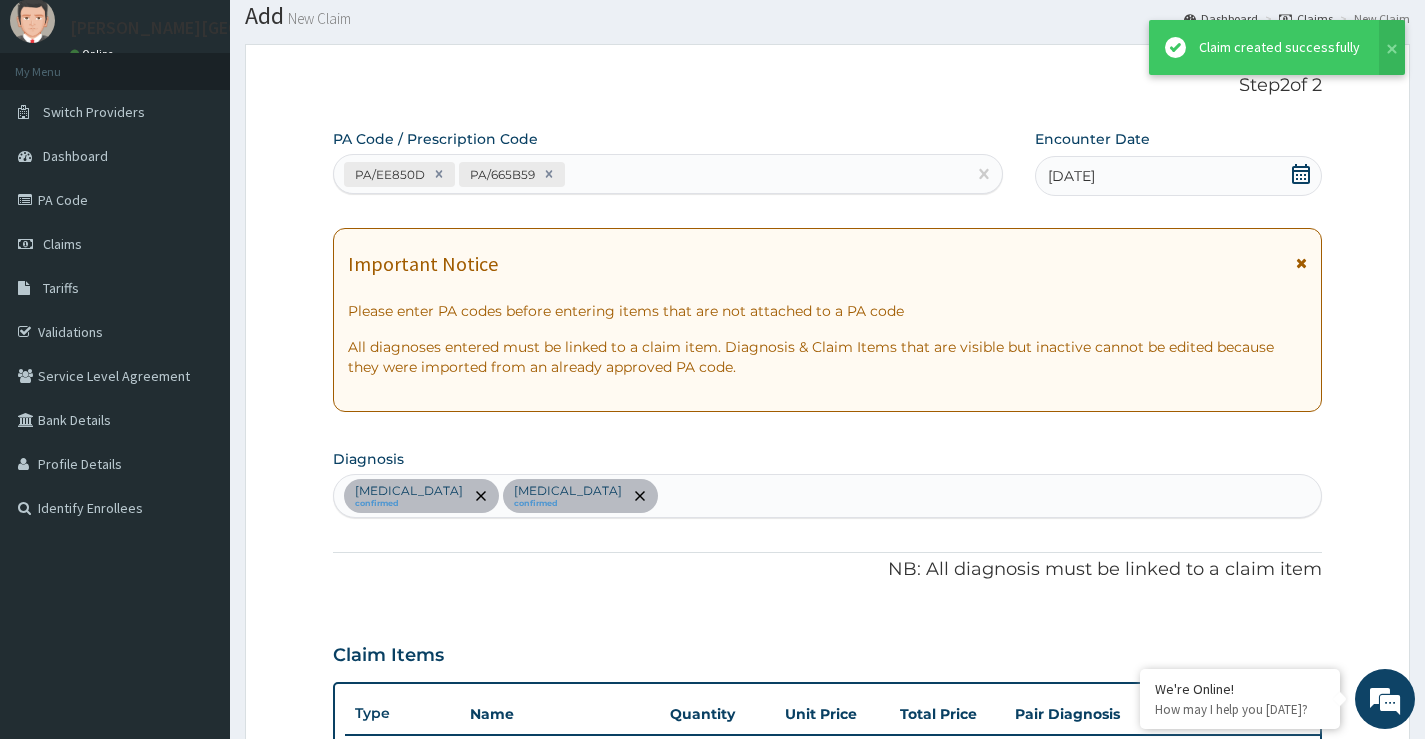 scroll, scrollTop: 968, scrollLeft: 0, axis: vertical 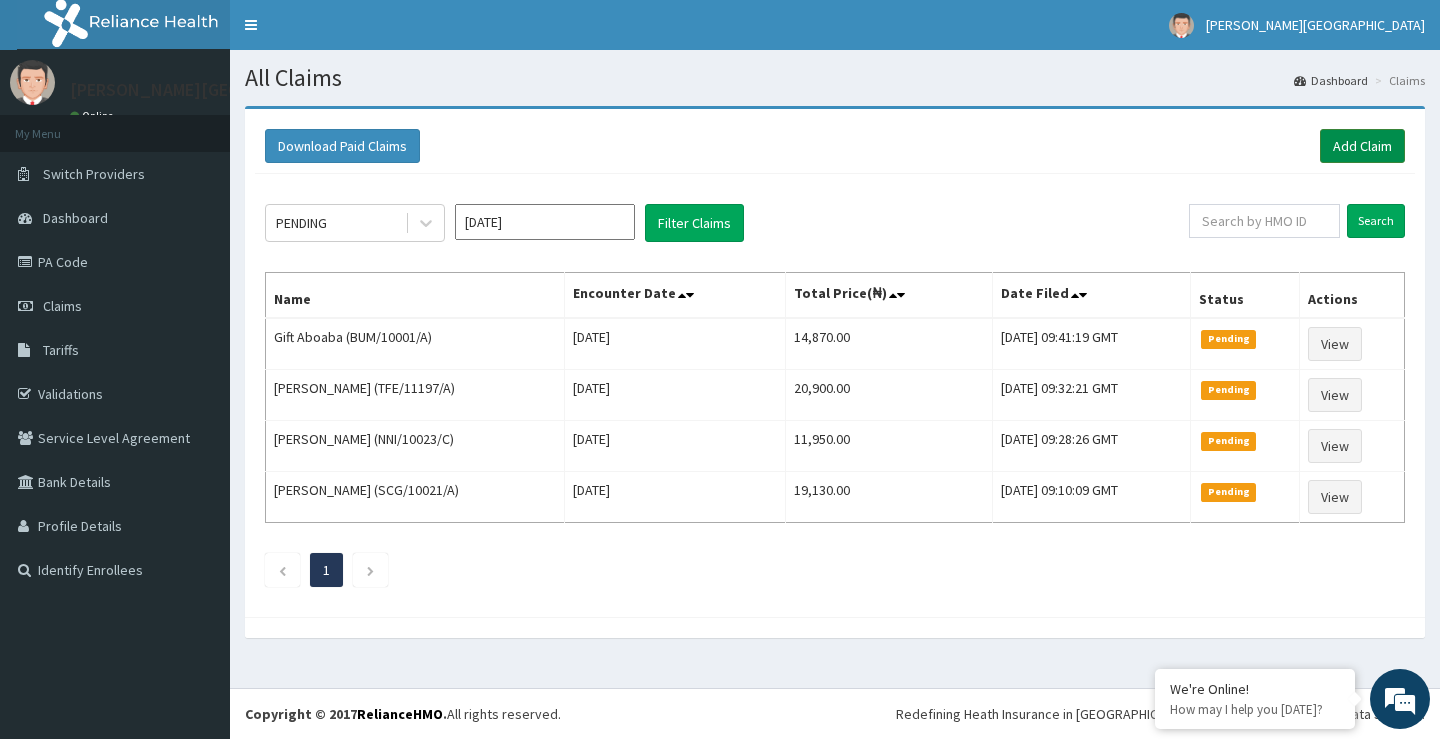 click on "Add Claim" at bounding box center (1362, 146) 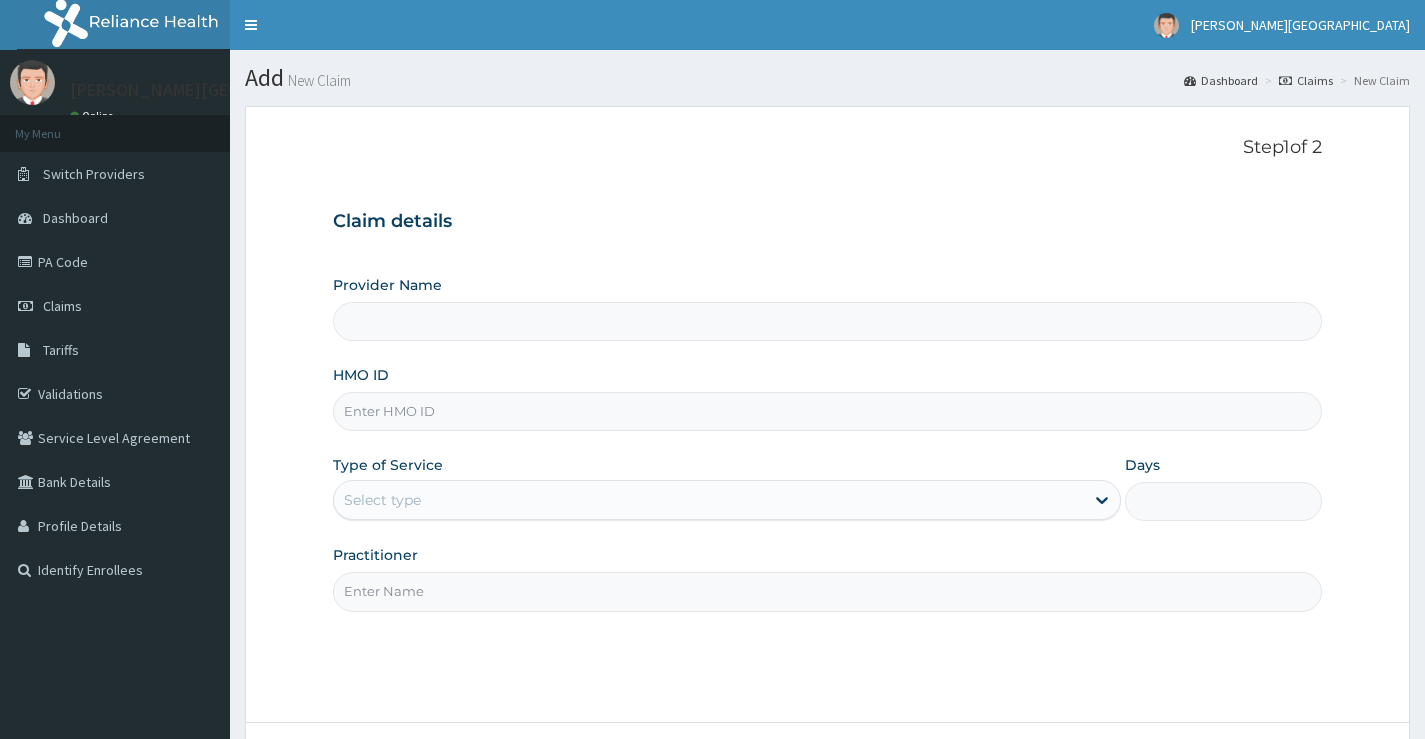 scroll, scrollTop: 0, scrollLeft: 0, axis: both 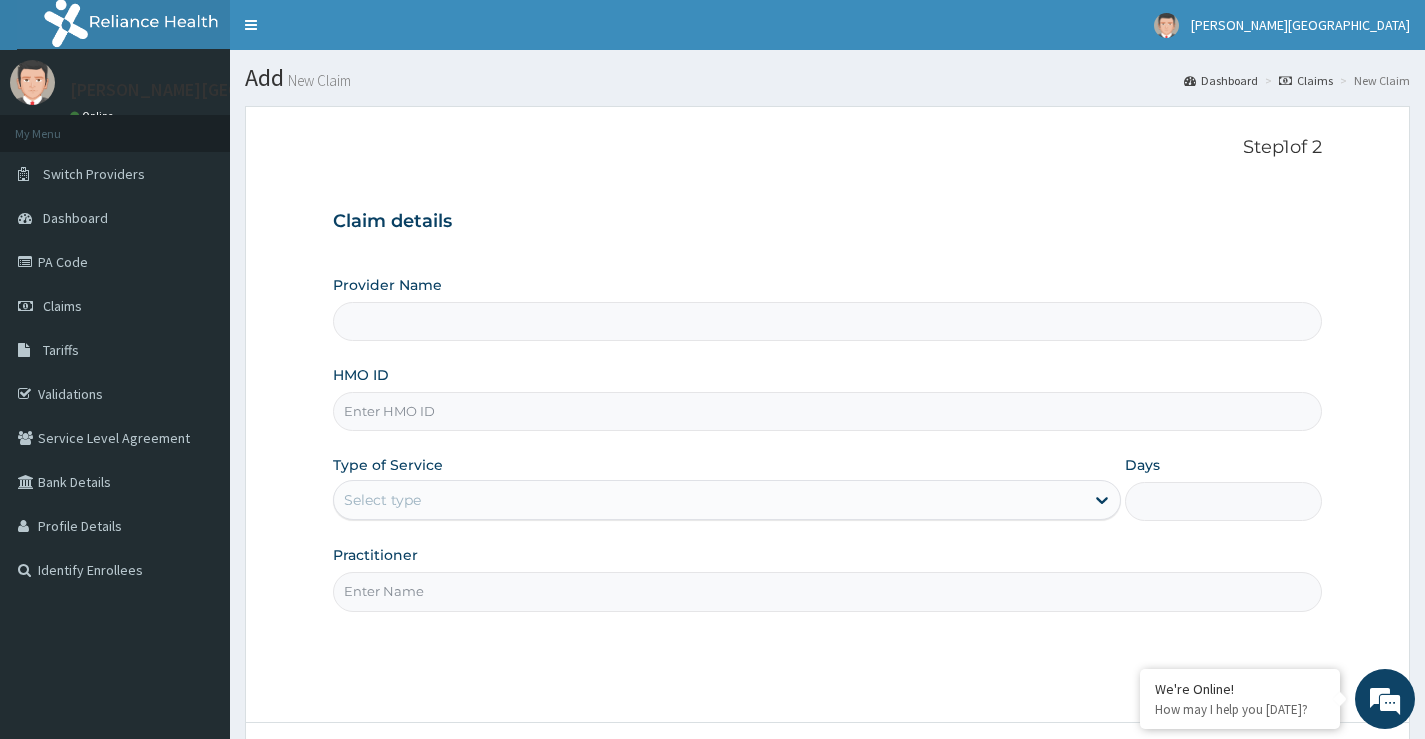 type on "[PERSON_NAME][GEOGRAPHIC_DATA]" 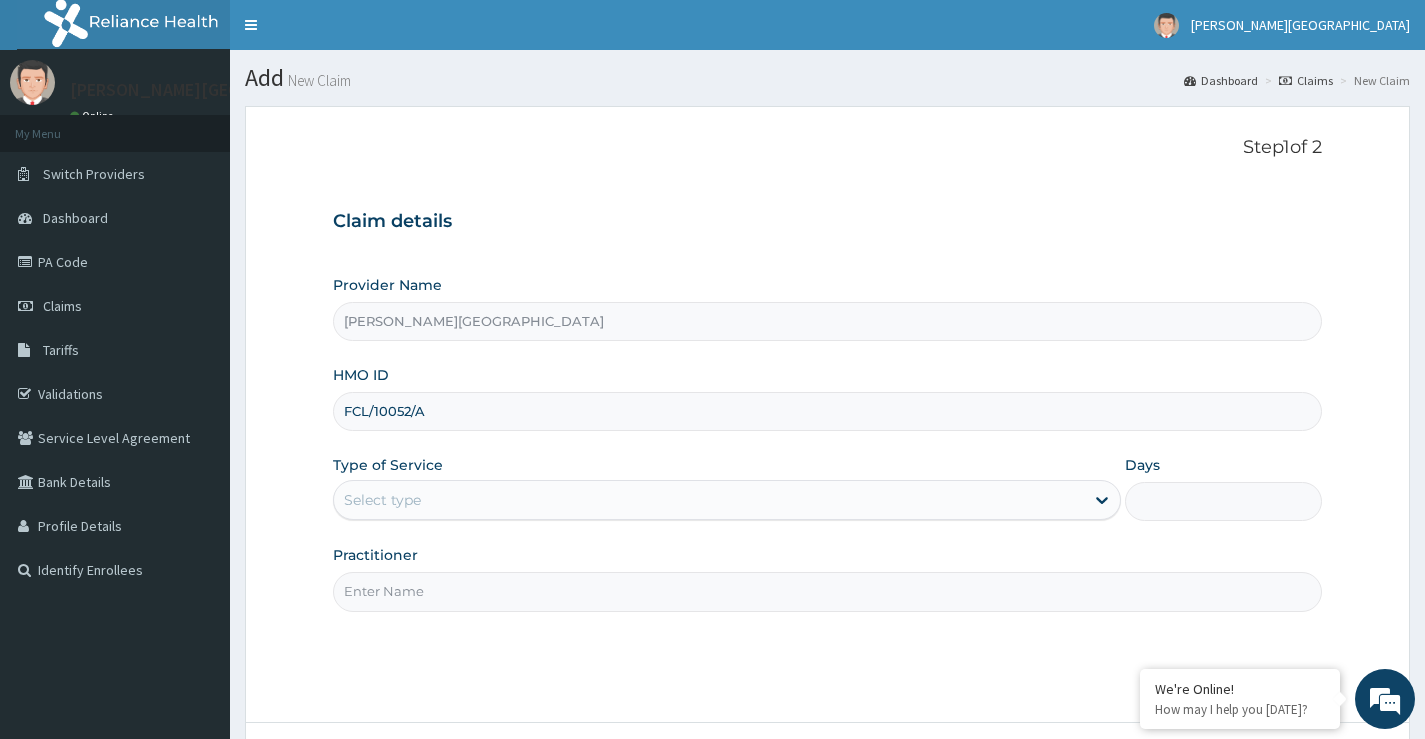 type on "FCL/10052/A" 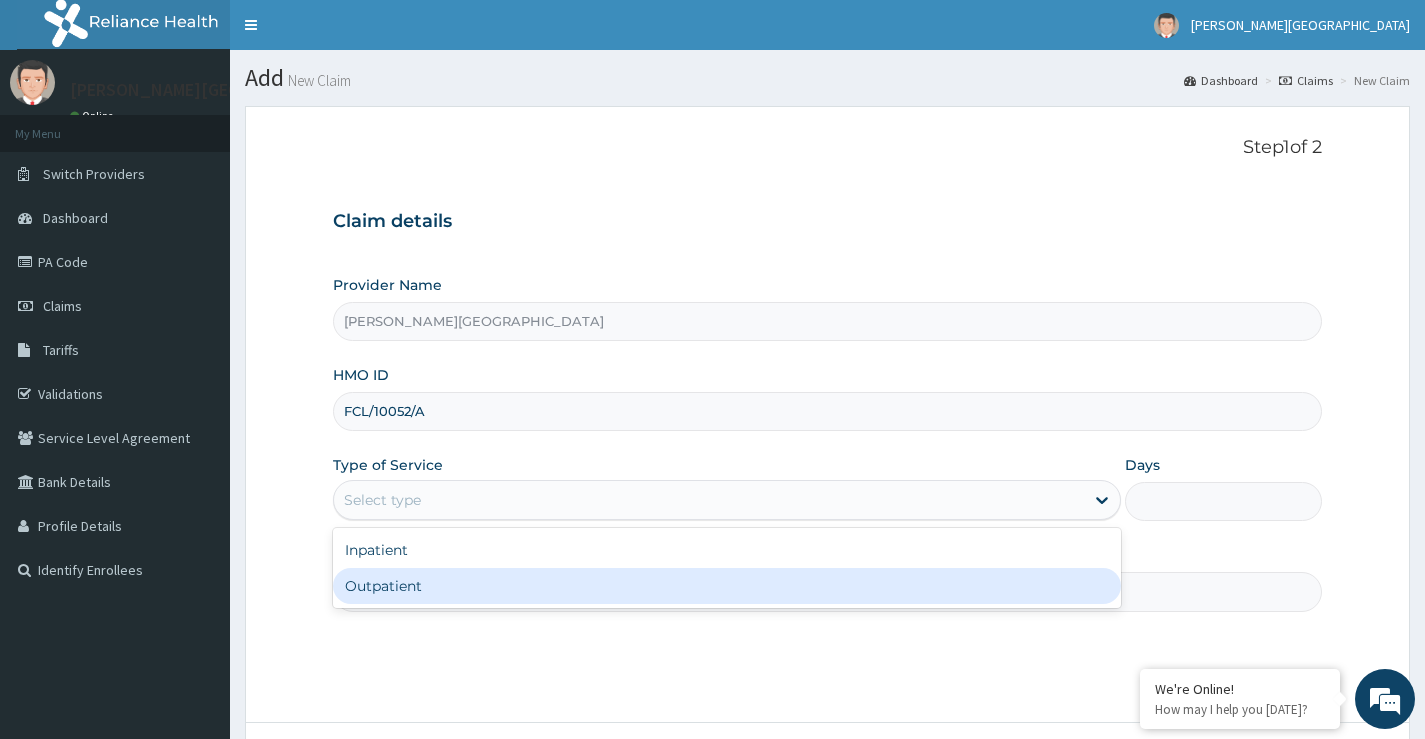 click on "Outpatient" at bounding box center [727, 586] 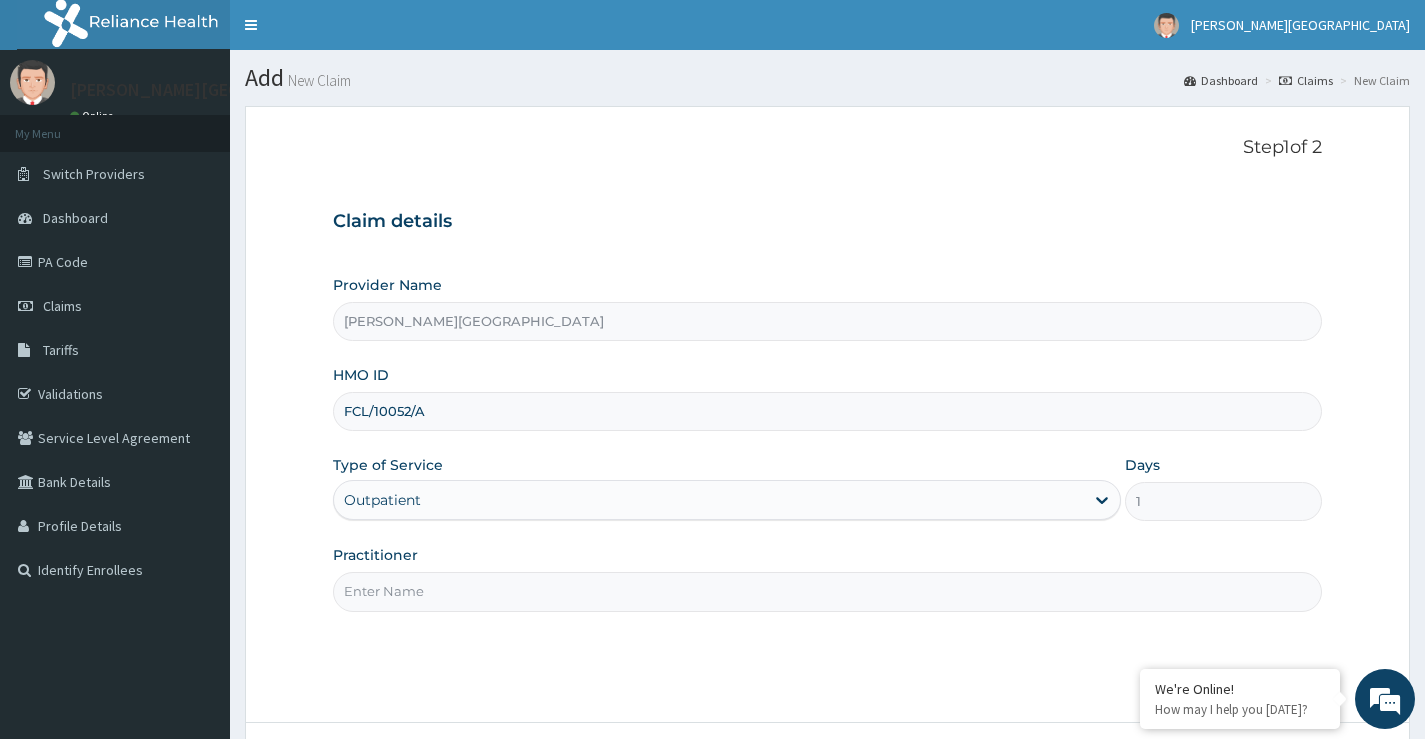 click on "Practitioner" at bounding box center [827, 591] 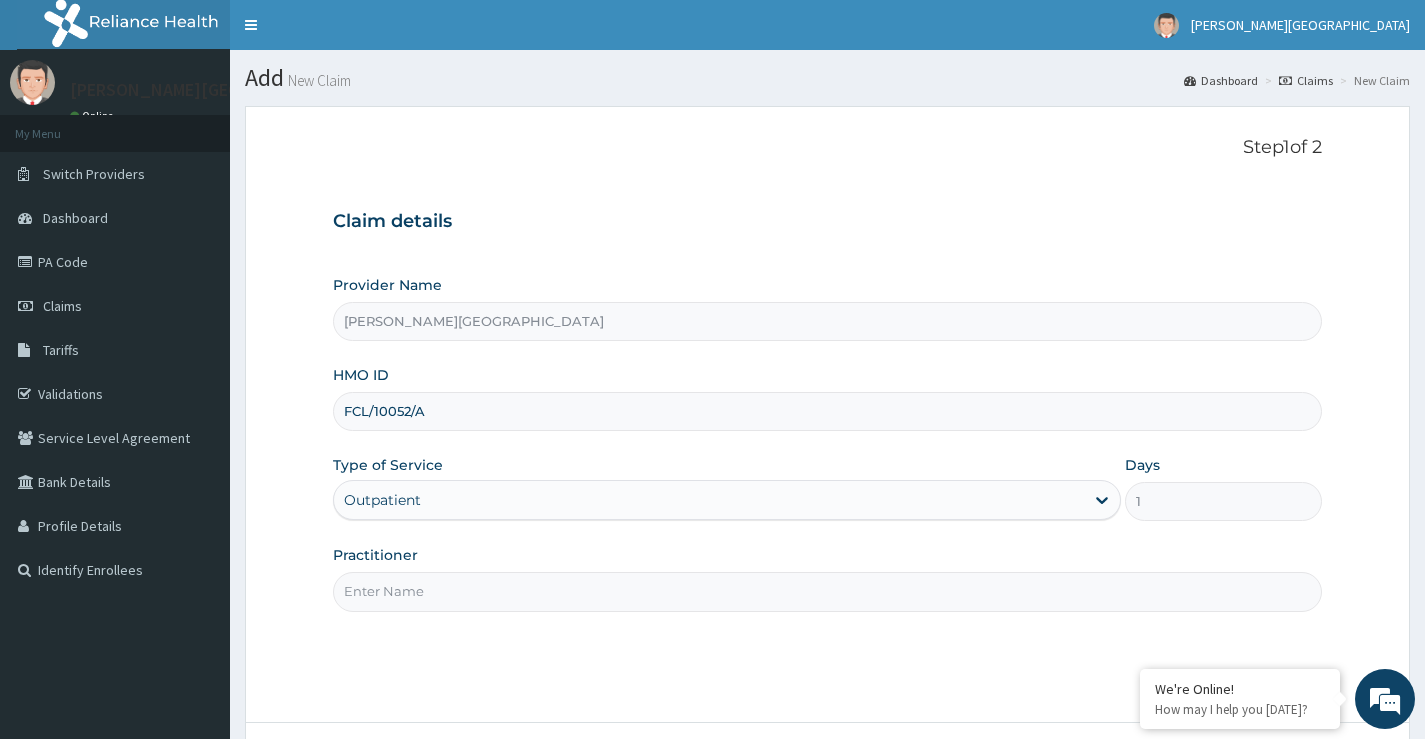 scroll, scrollTop: 0, scrollLeft: 0, axis: both 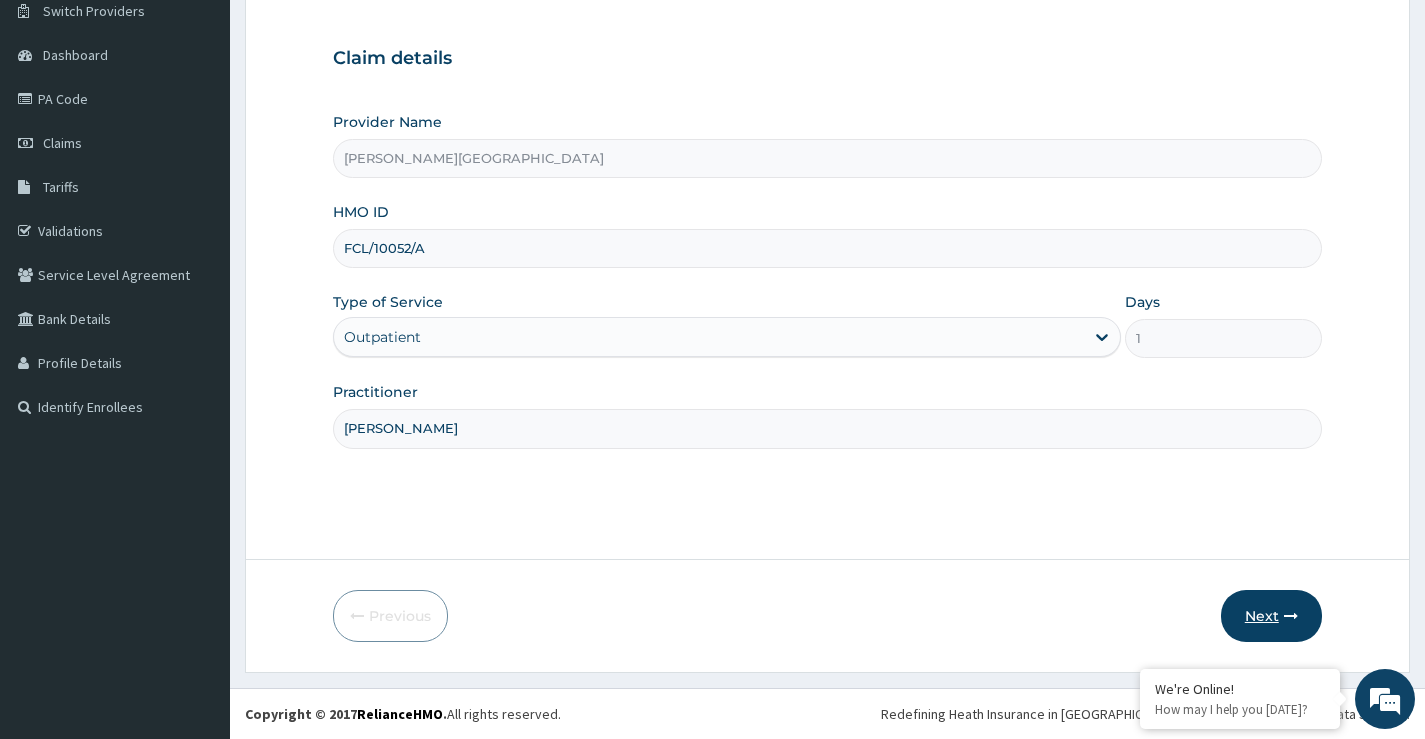 type on "DR OPARA" 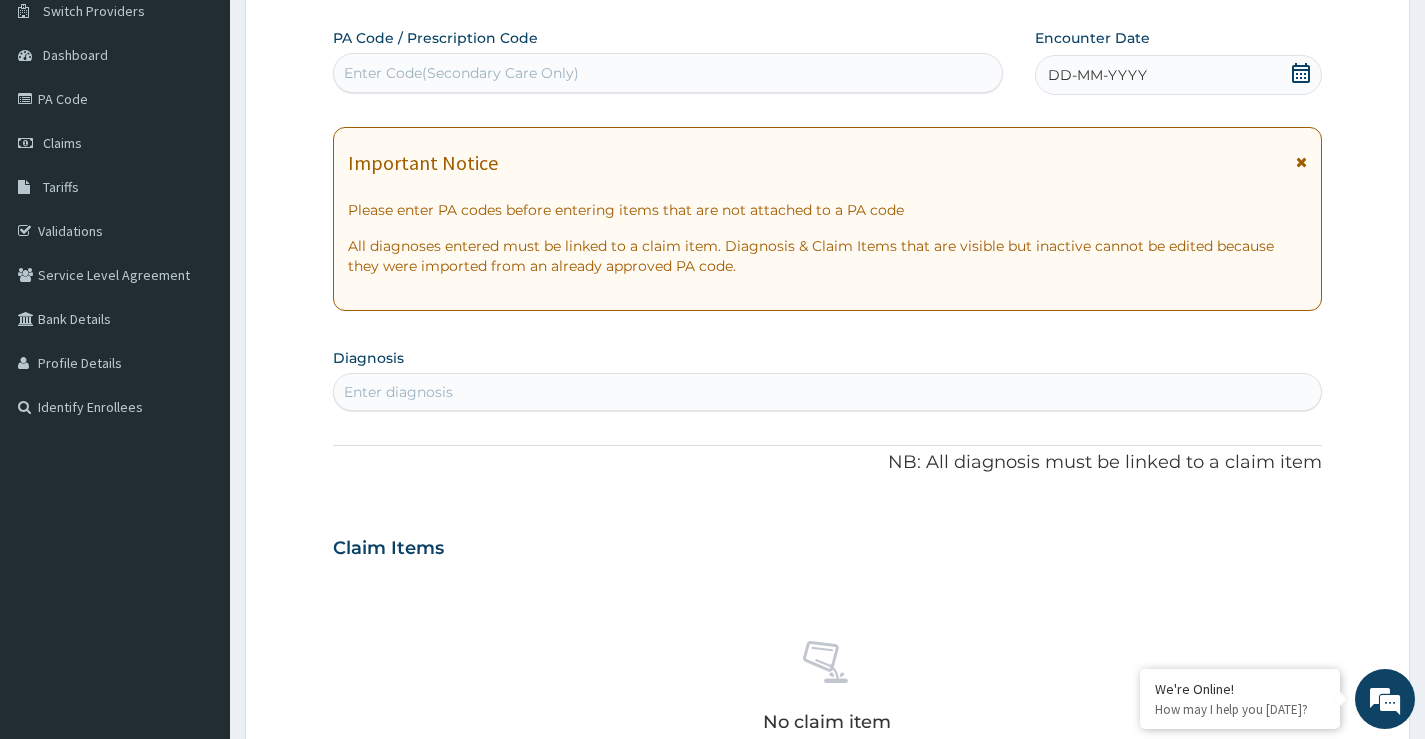 click on "Enter Code(Secondary Care Only)" at bounding box center [668, 73] 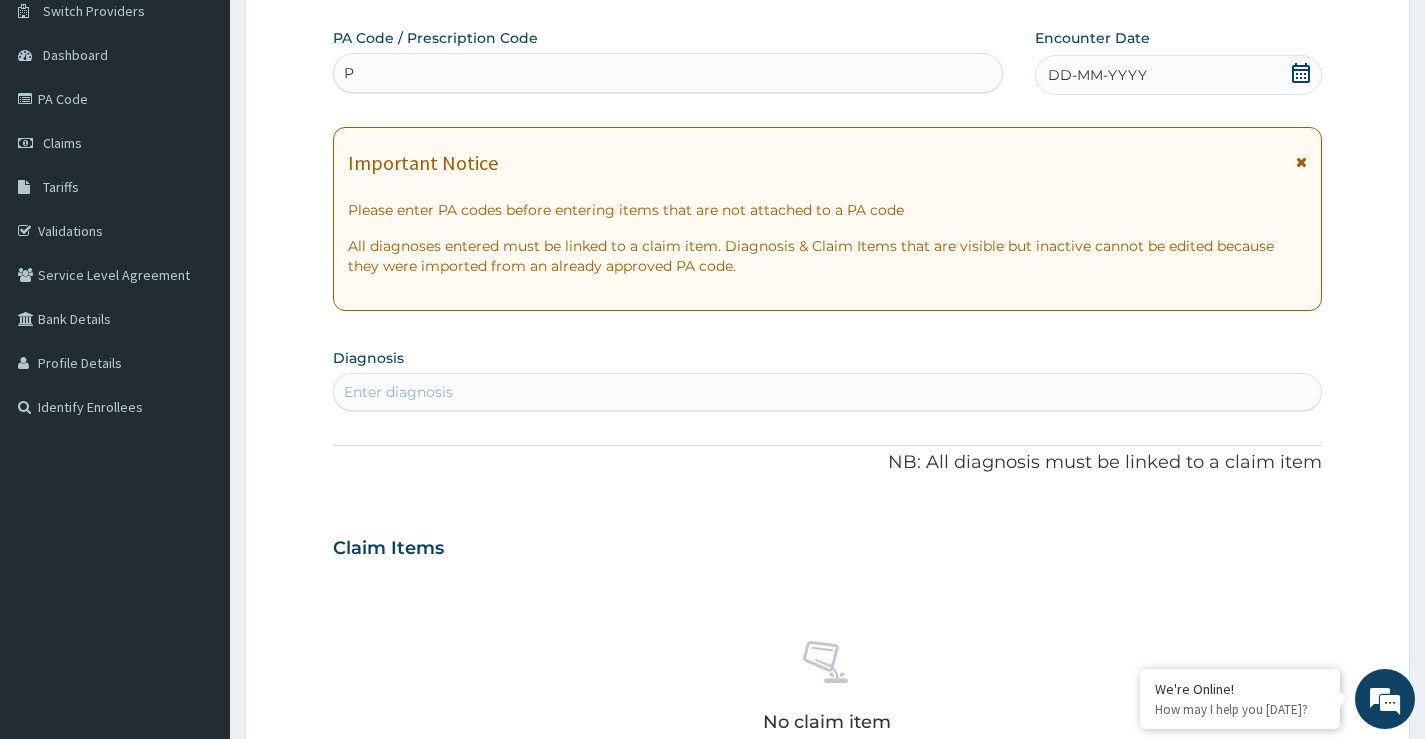 type on "PA" 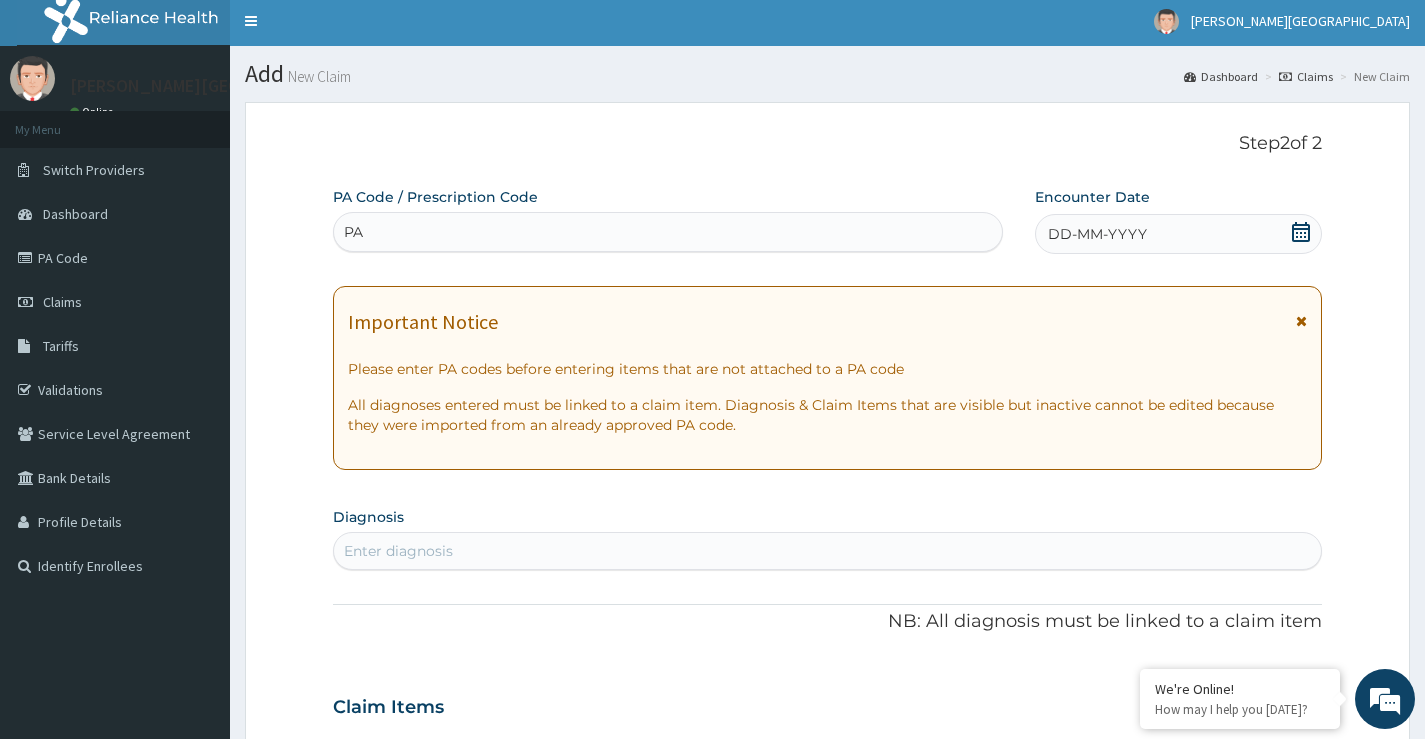 scroll, scrollTop: 0, scrollLeft: 0, axis: both 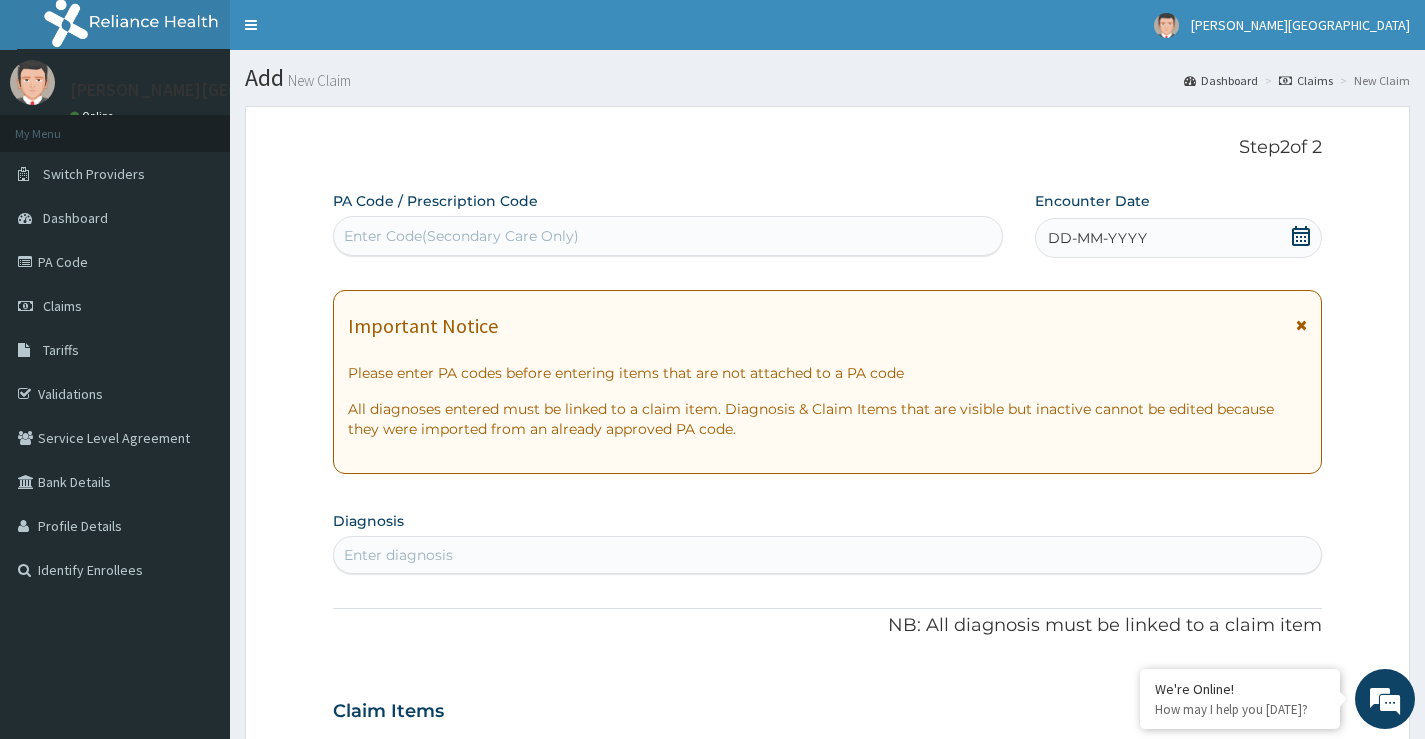 click on "Enter Code(Secondary Care Only)" at bounding box center [668, 236] 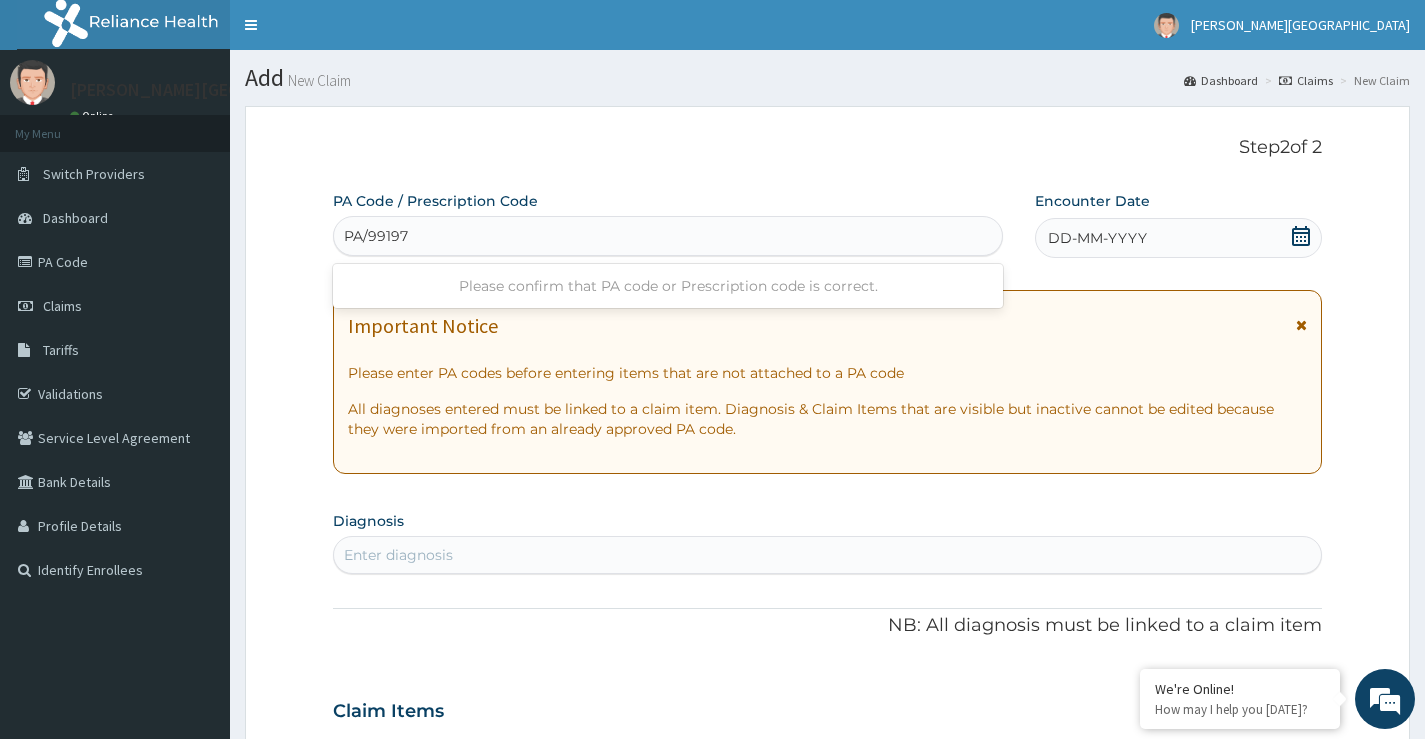 type on "PA/991974" 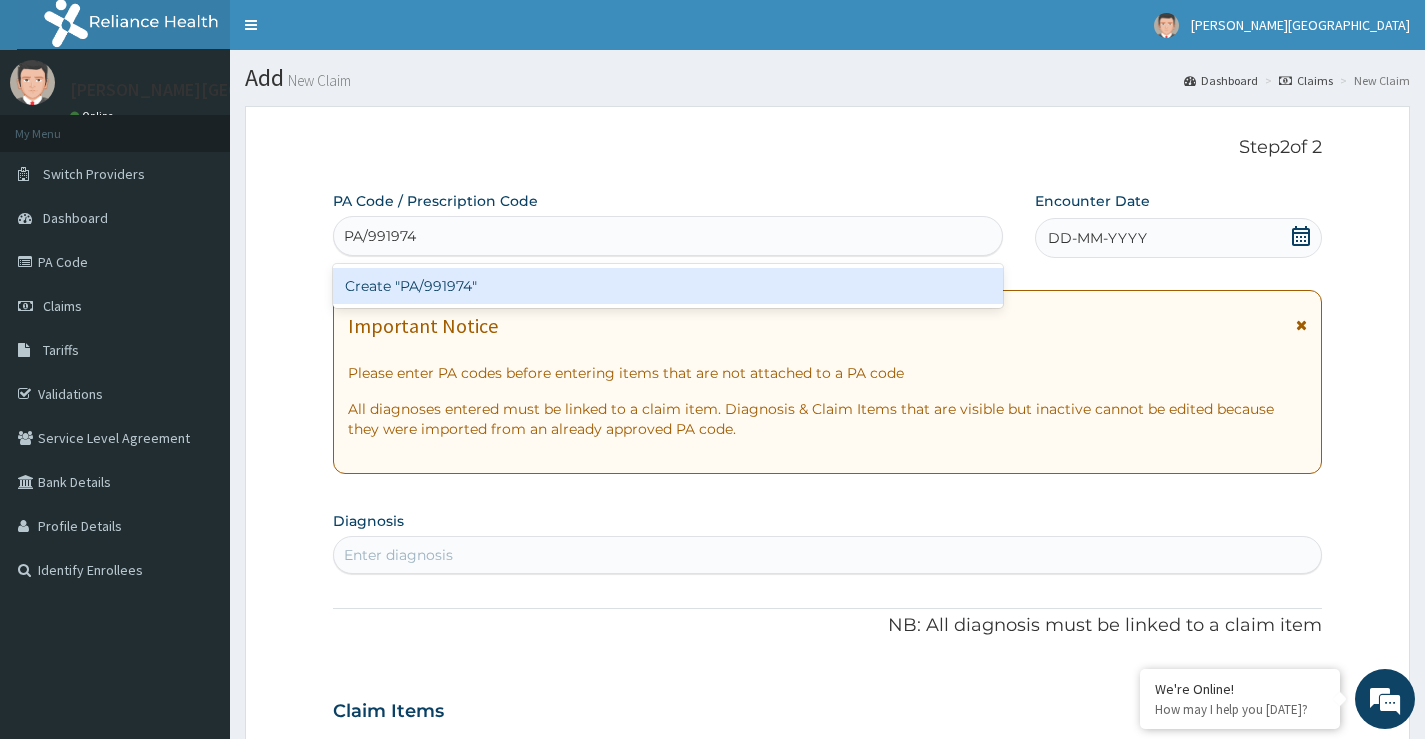 type 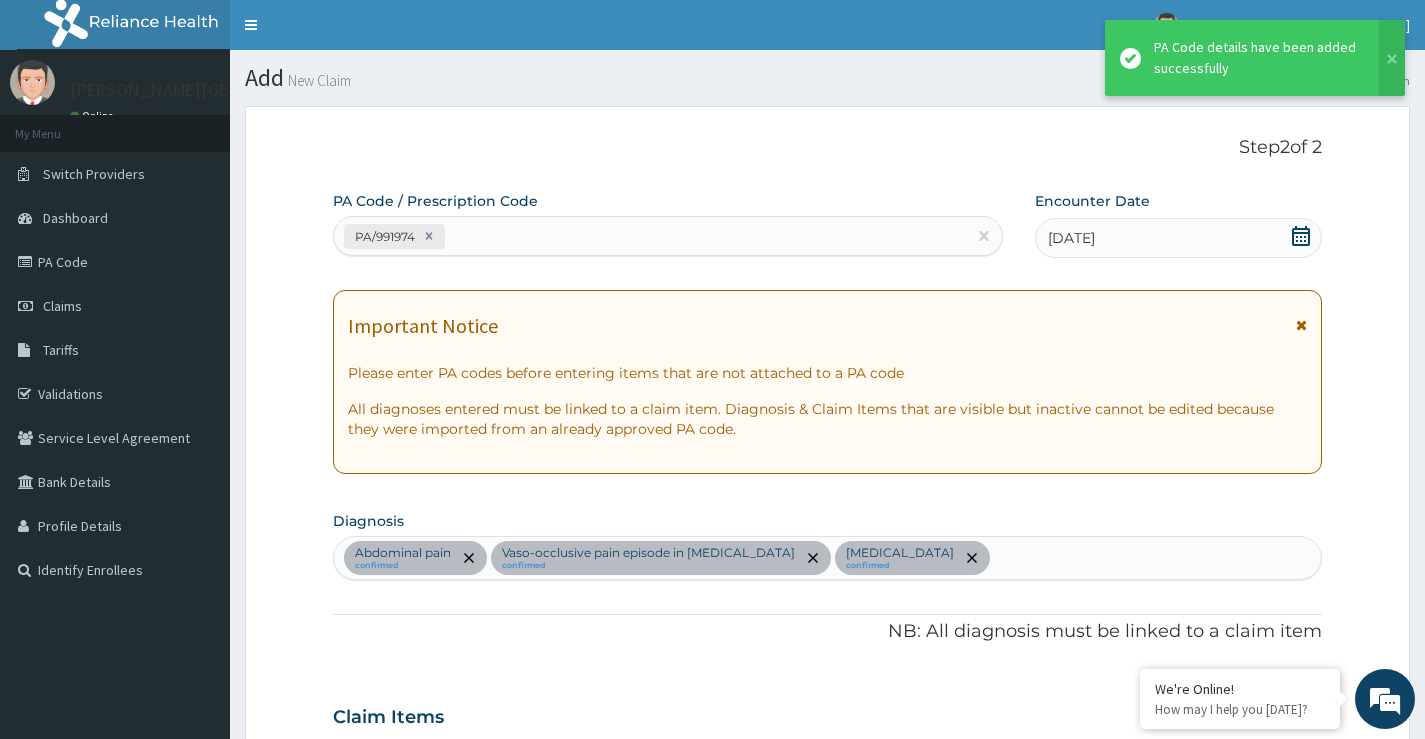 scroll, scrollTop: 889, scrollLeft: 0, axis: vertical 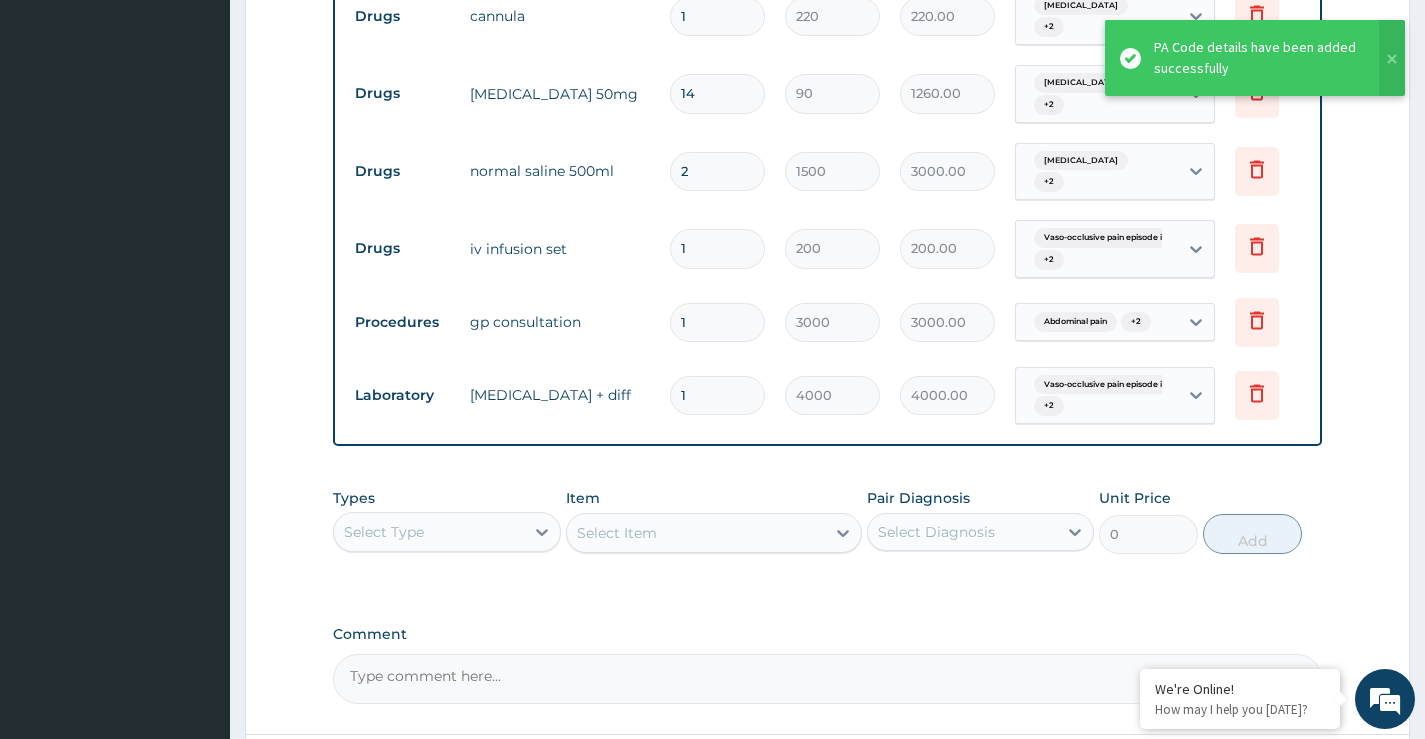 click on "Types Select Type Item Select Item Pair Diagnosis Select Diagnosis Unit Price 0 Add" at bounding box center [827, 521] 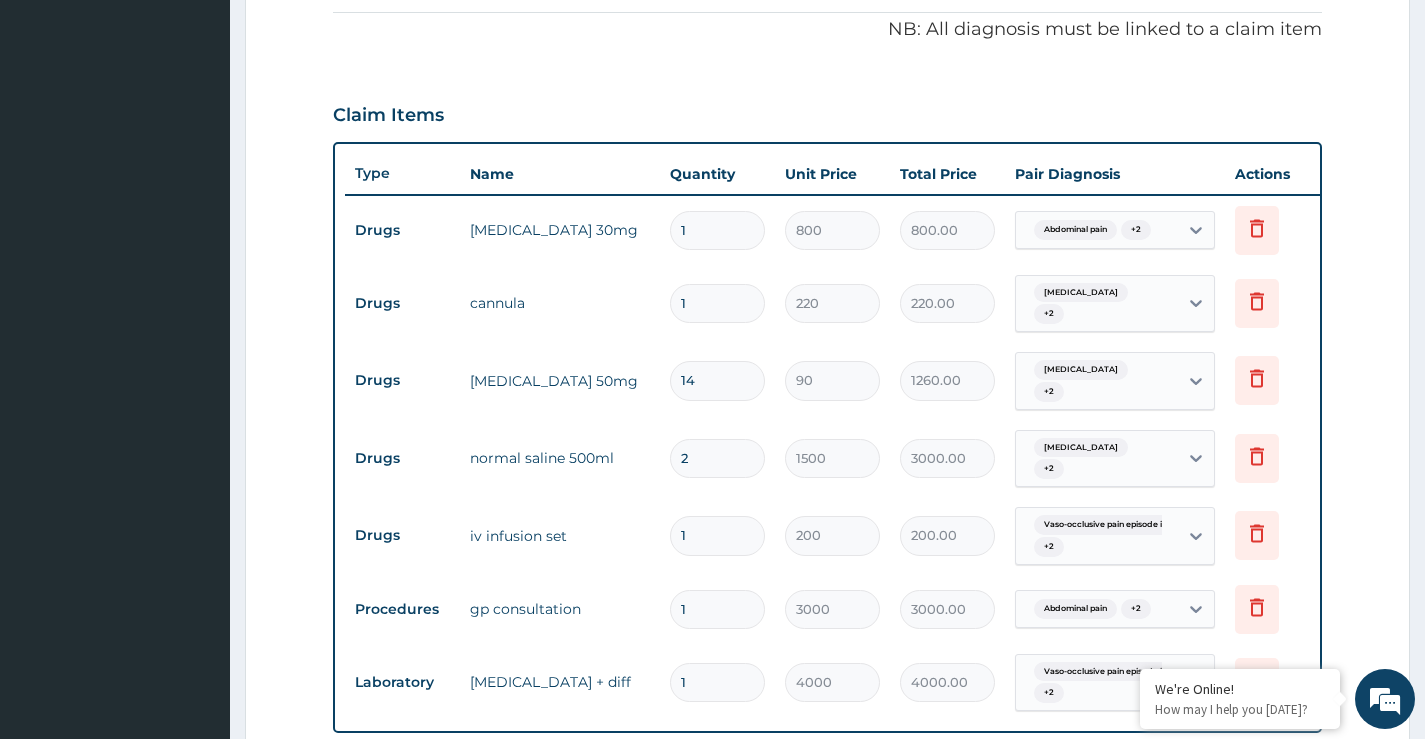 scroll, scrollTop: 589, scrollLeft: 0, axis: vertical 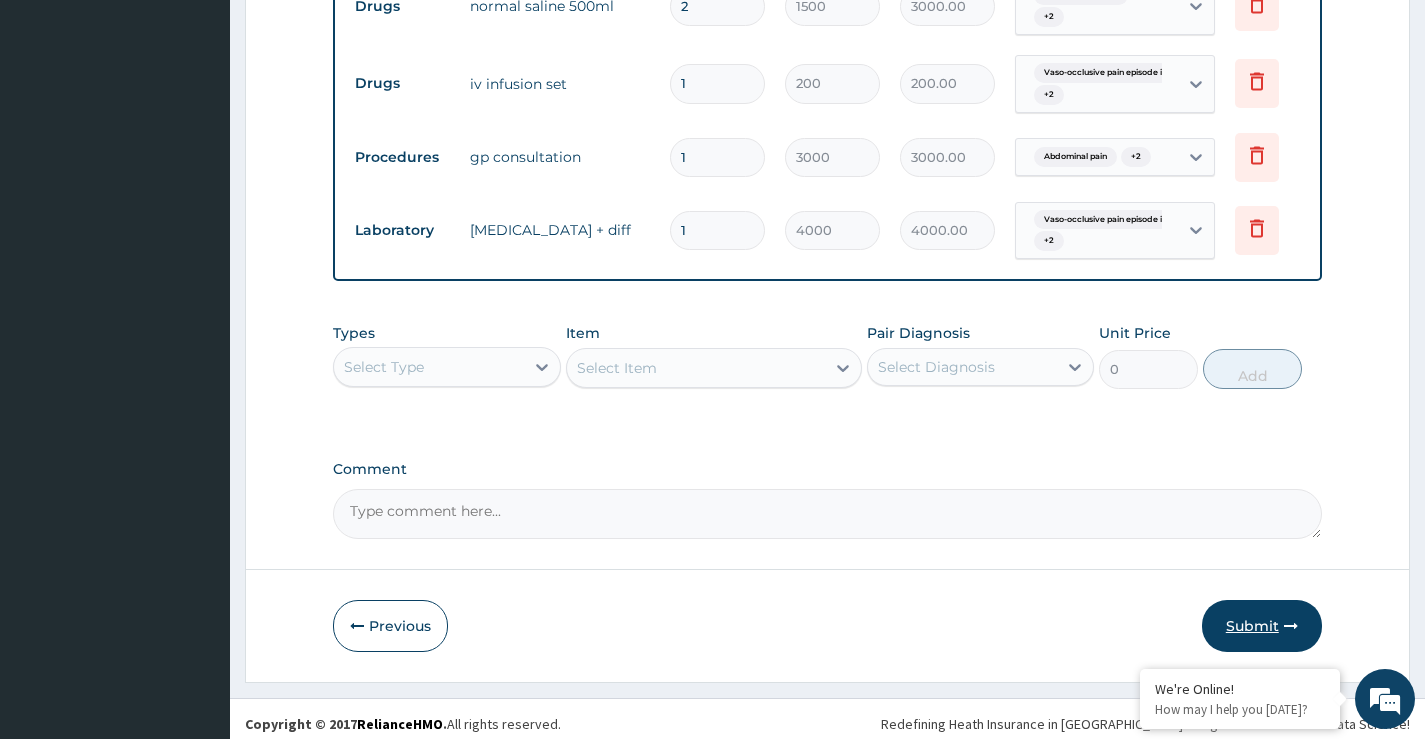 click on "Submit" at bounding box center [1262, 626] 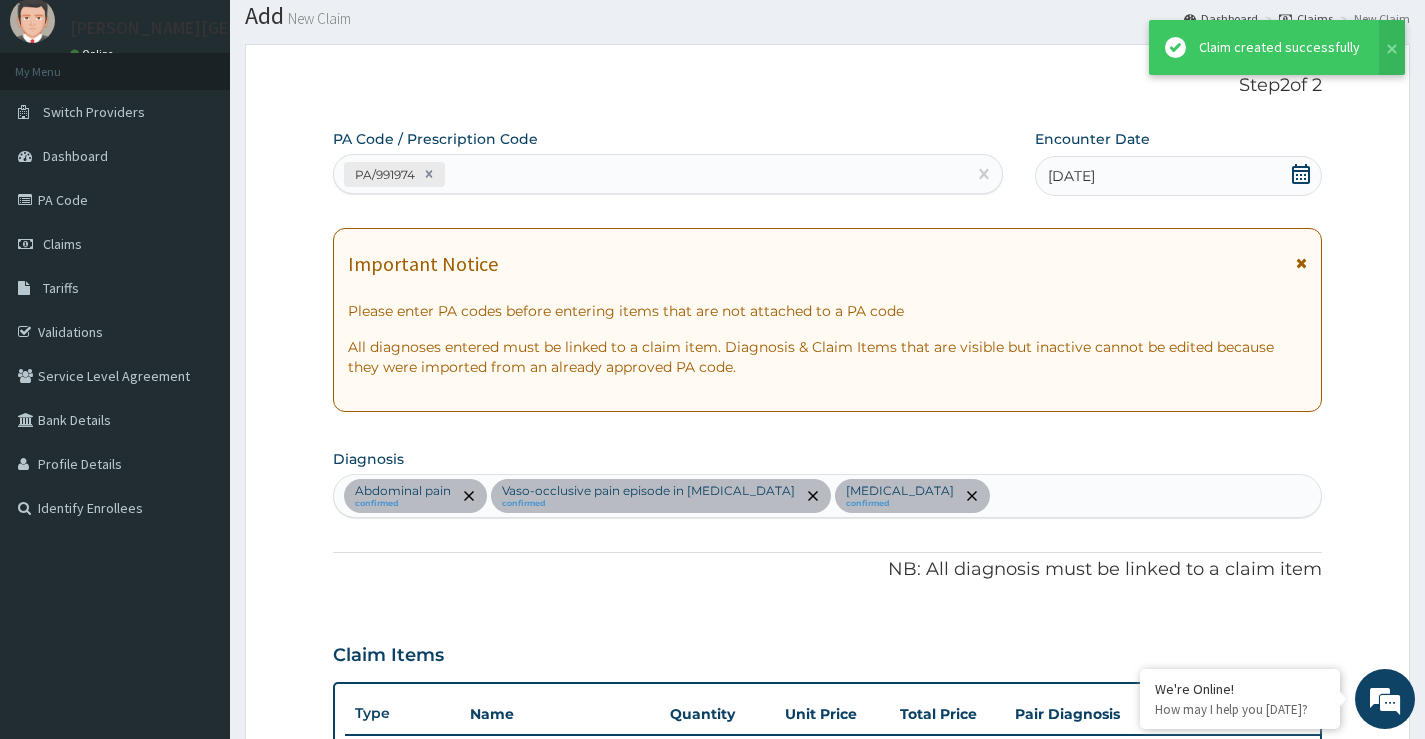 scroll, scrollTop: 1054, scrollLeft: 0, axis: vertical 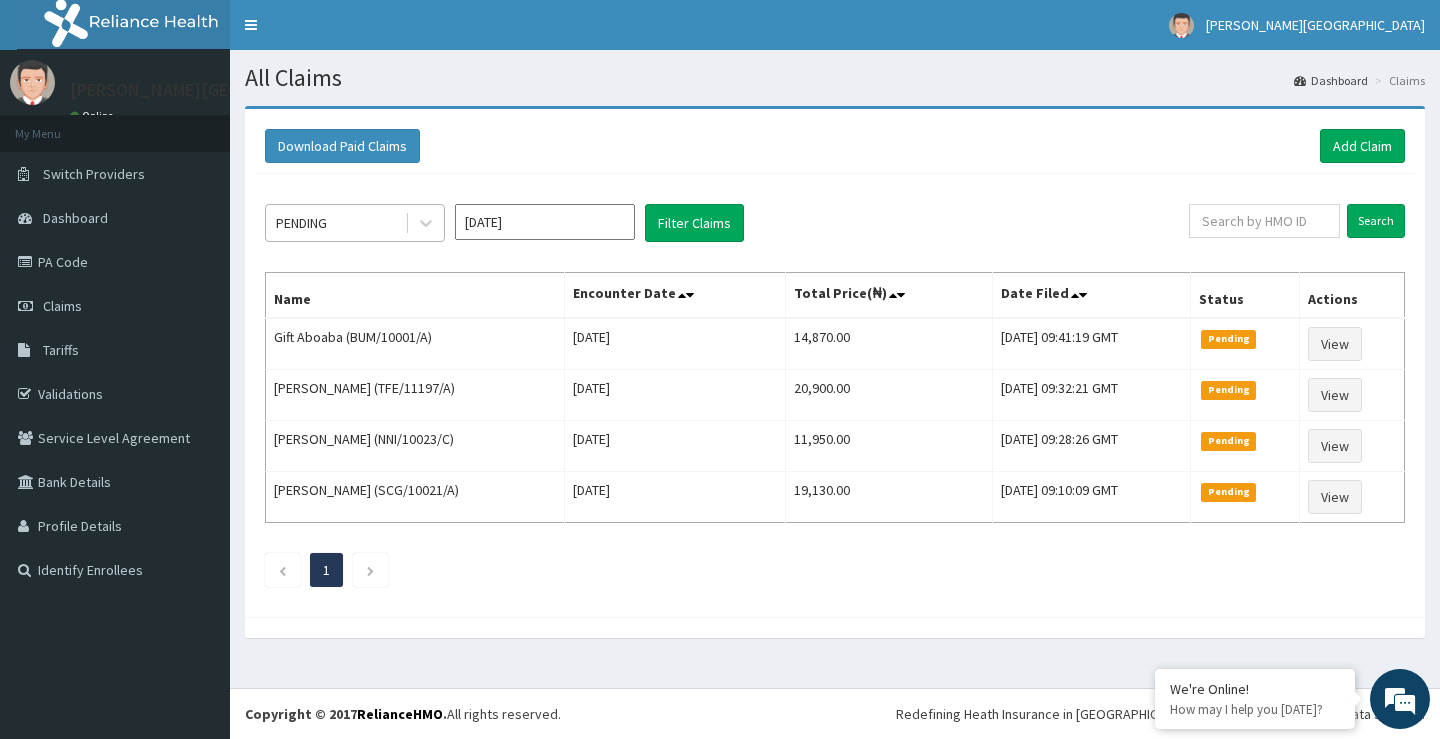 click on "PENDING" at bounding box center [335, 223] 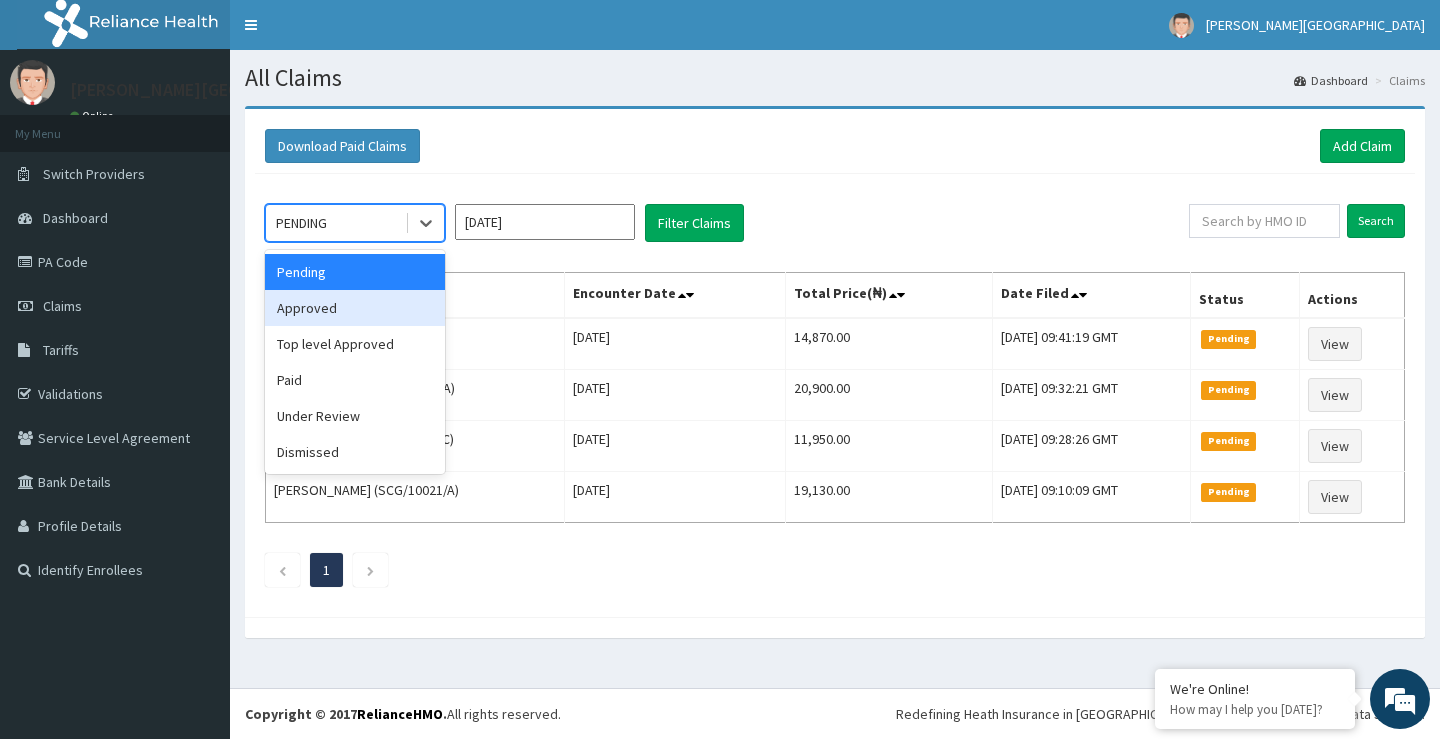 click on "Approved" at bounding box center (355, 308) 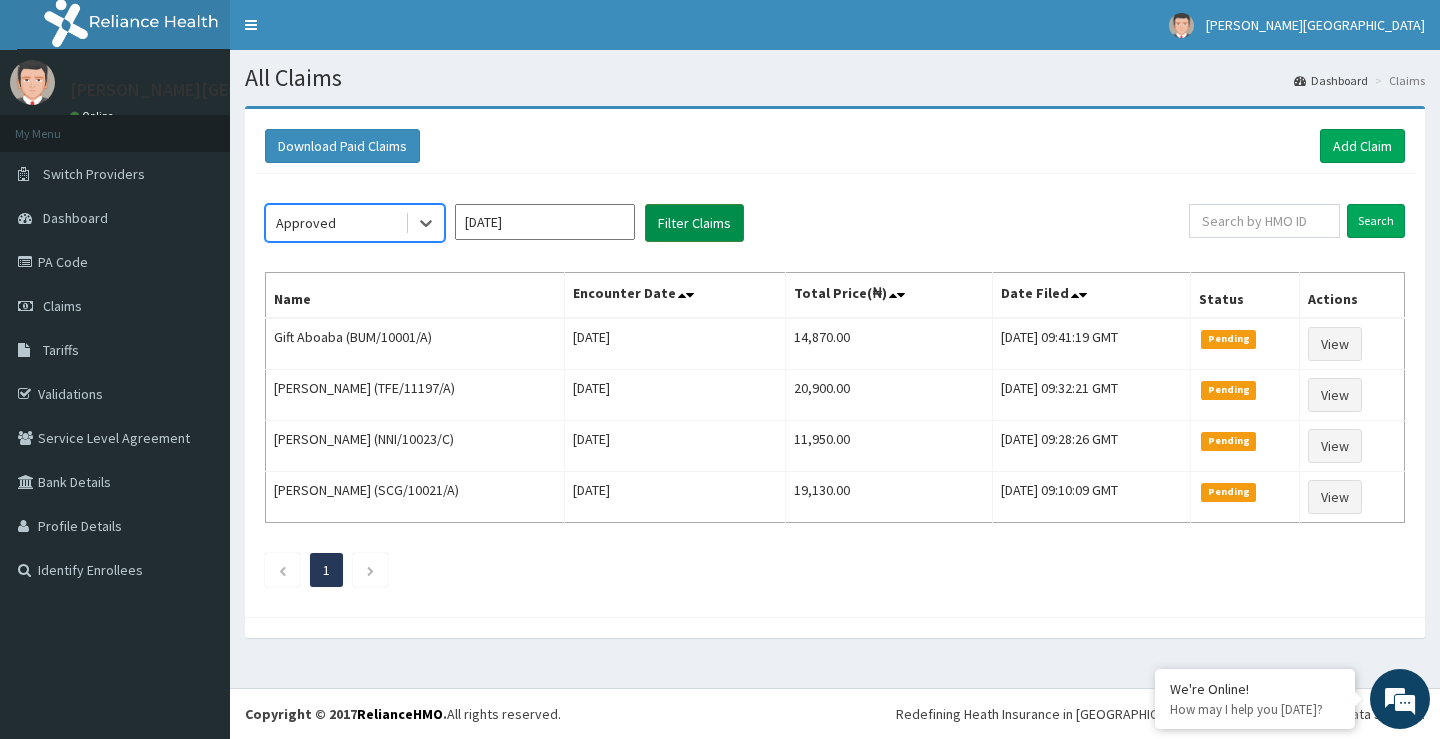 click on "Filter Claims" at bounding box center (694, 223) 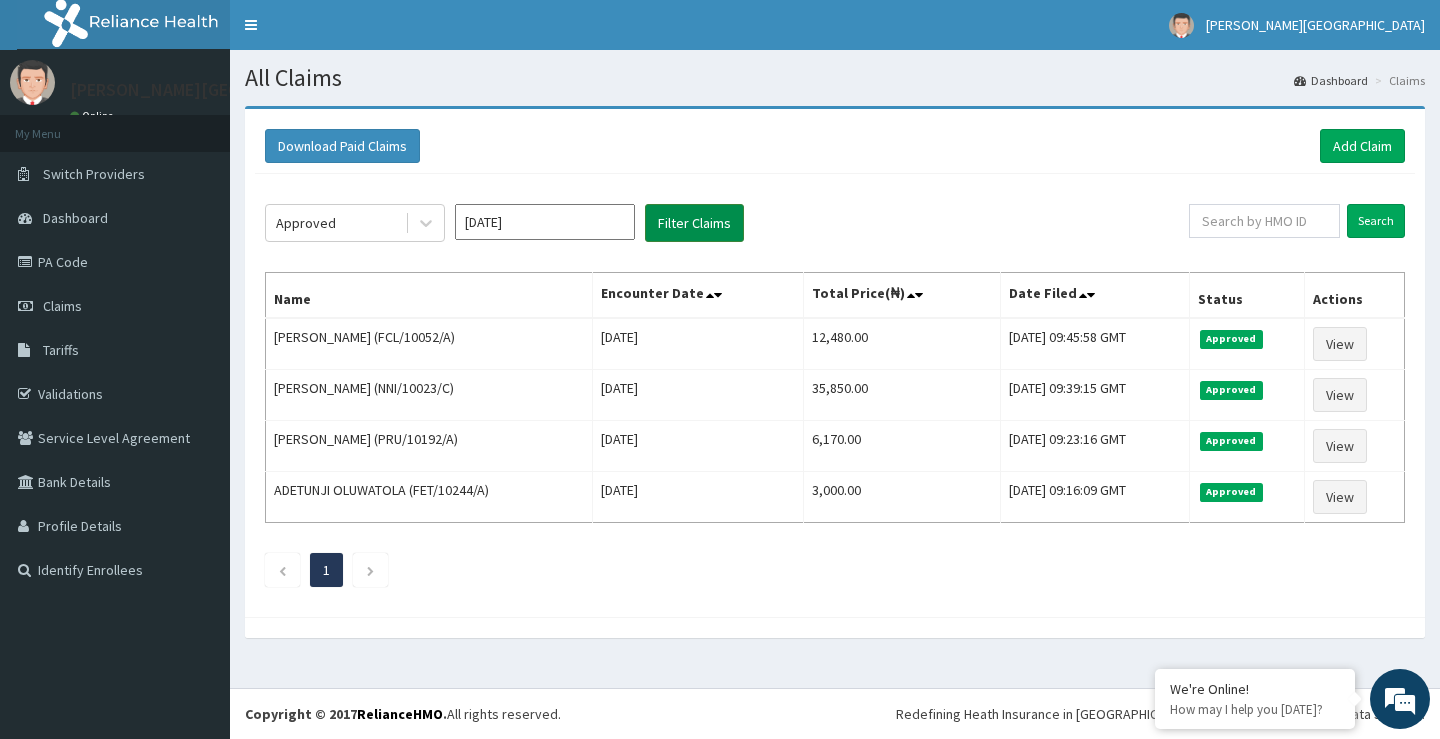 scroll, scrollTop: 0, scrollLeft: 0, axis: both 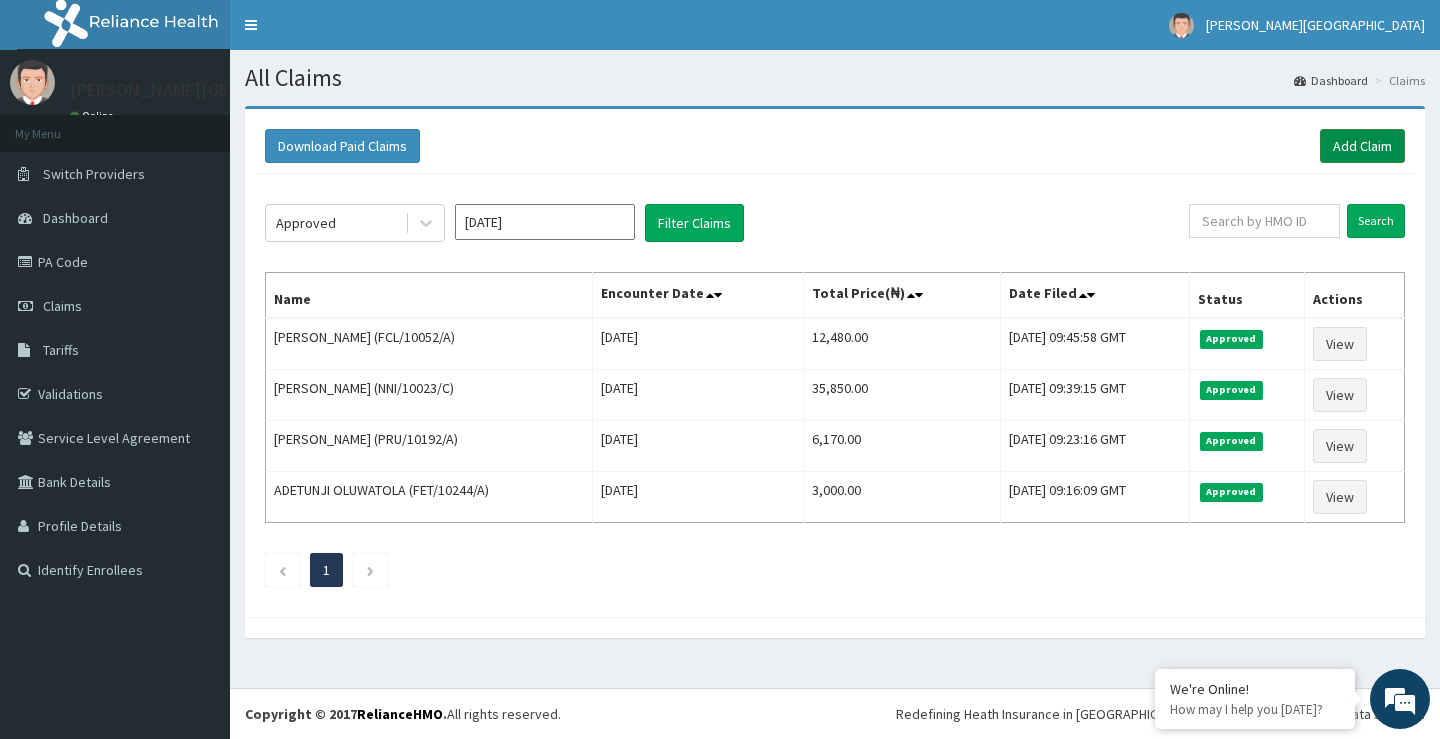 click on "Add Claim" at bounding box center (1362, 146) 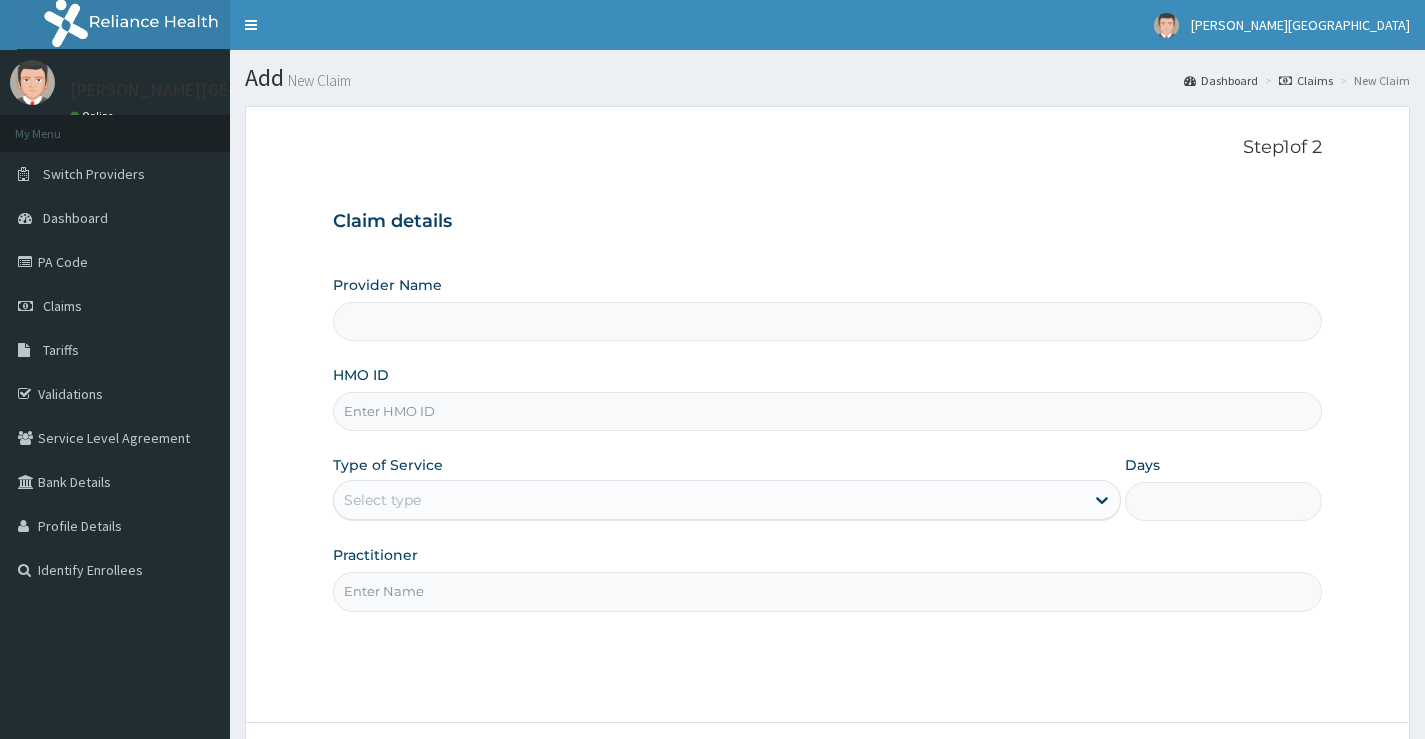 scroll, scrollTop: 0, scrollLeft: 0, axis: both 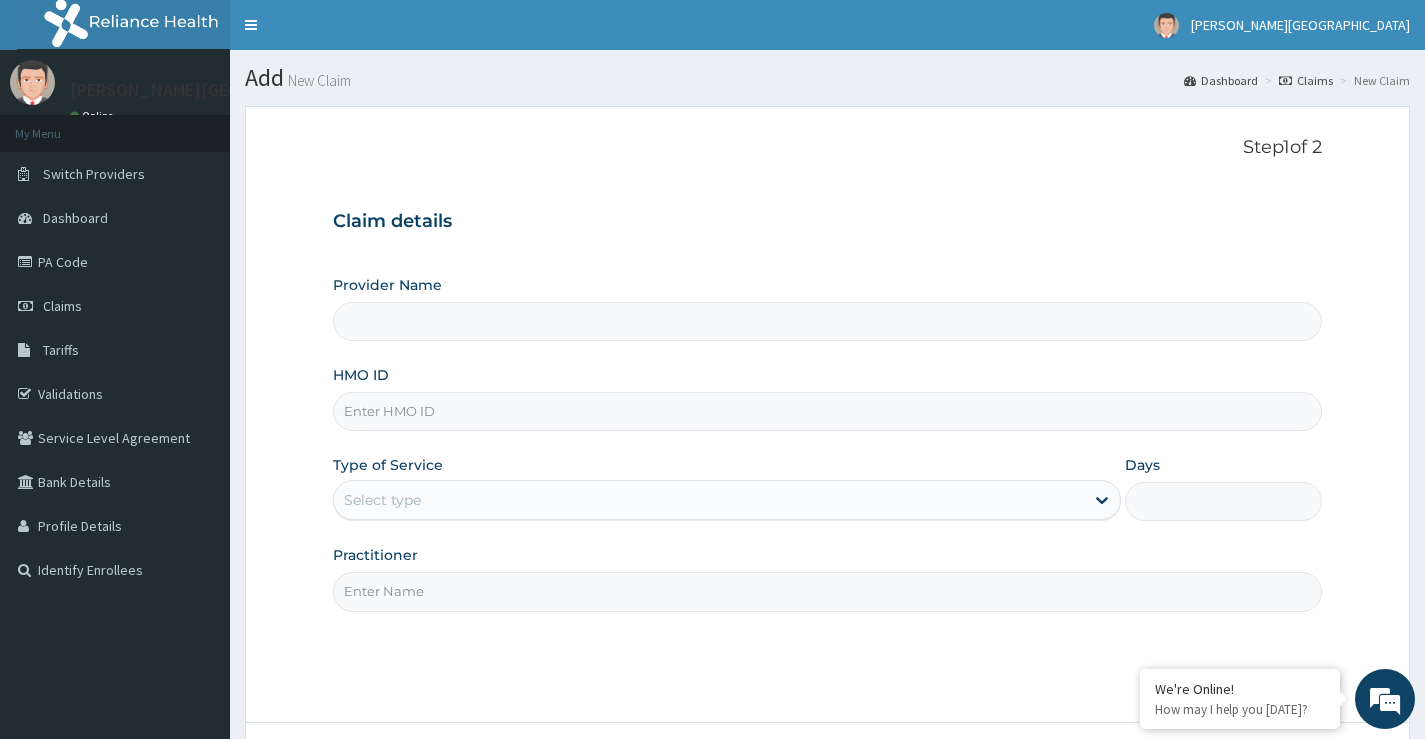 type on "[PERSON_NAME][GEOGRAPHIC_DATA]" 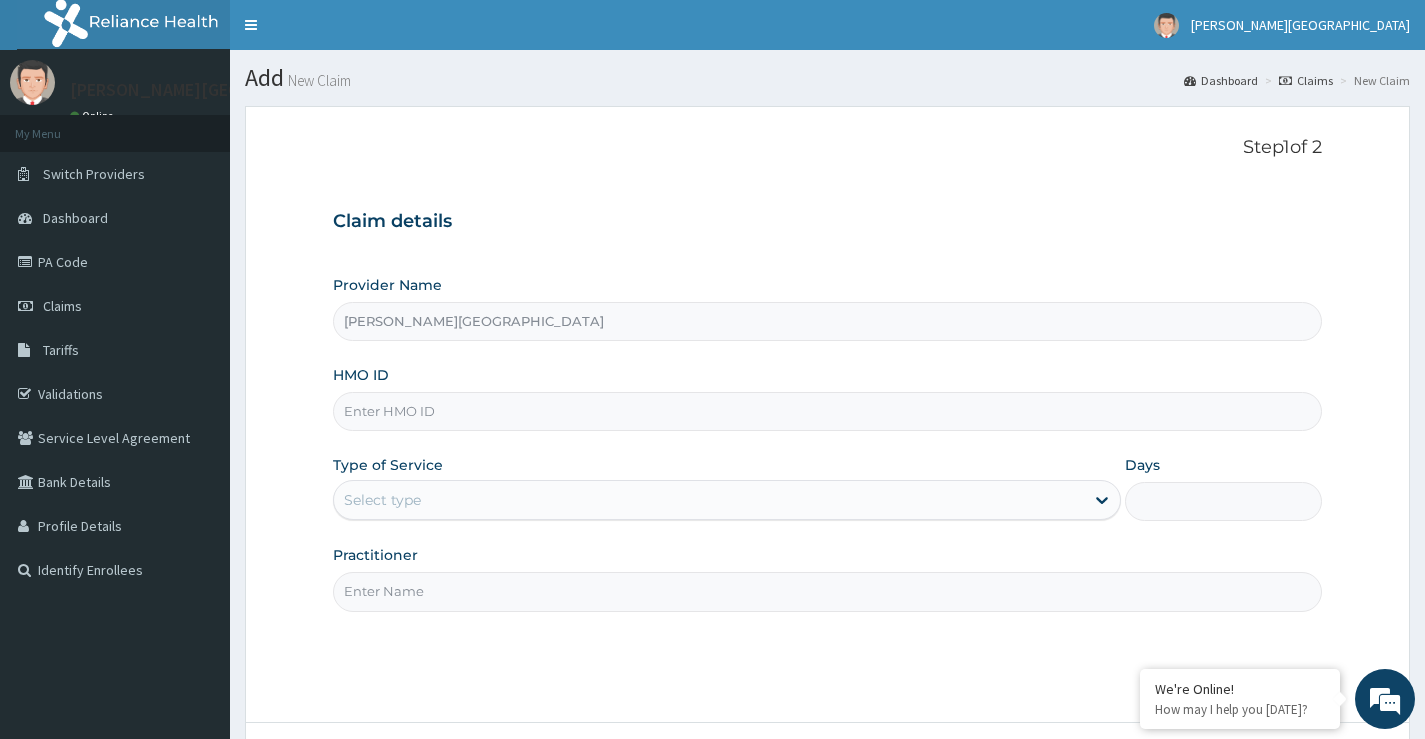 scroll, scrollTop: 100, scrollLeft: 0, axis: vertical 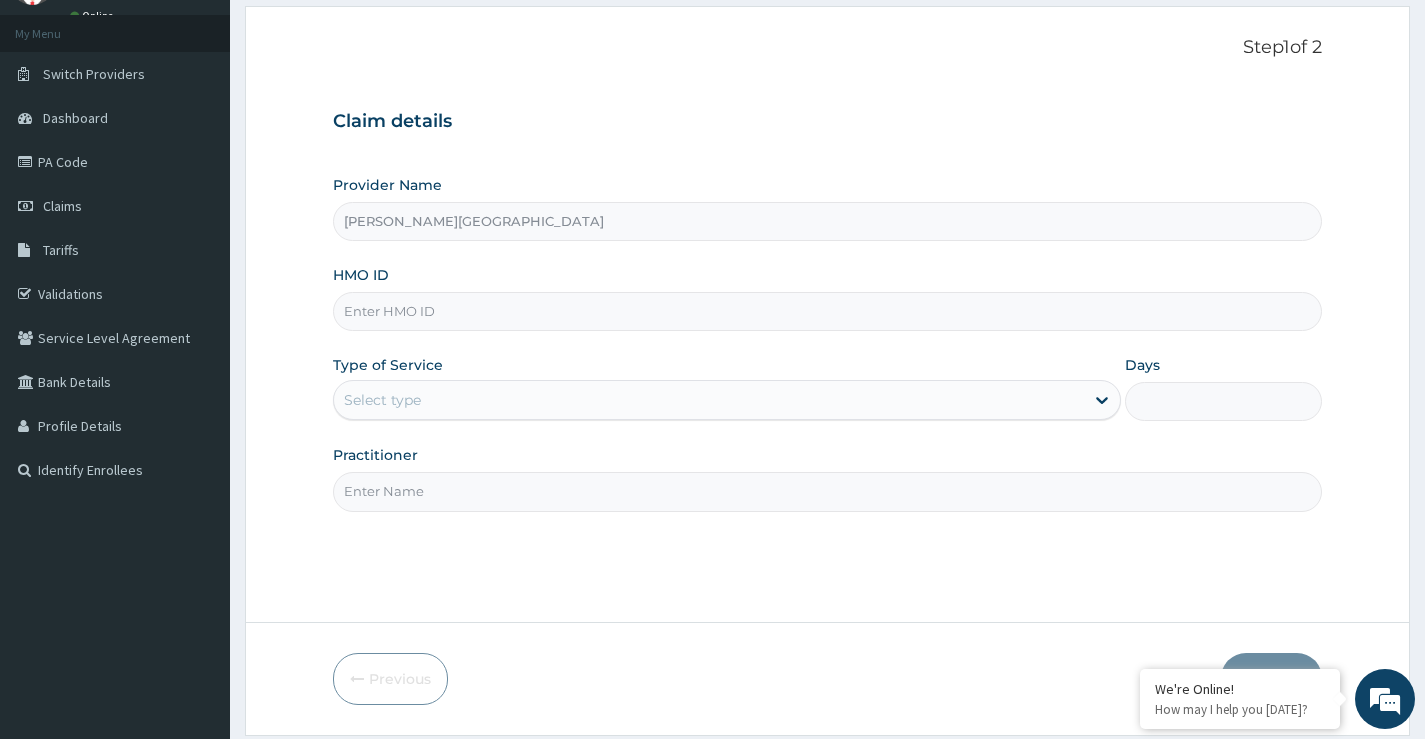 click on "HMO ID" at bounding box center [827, 311] 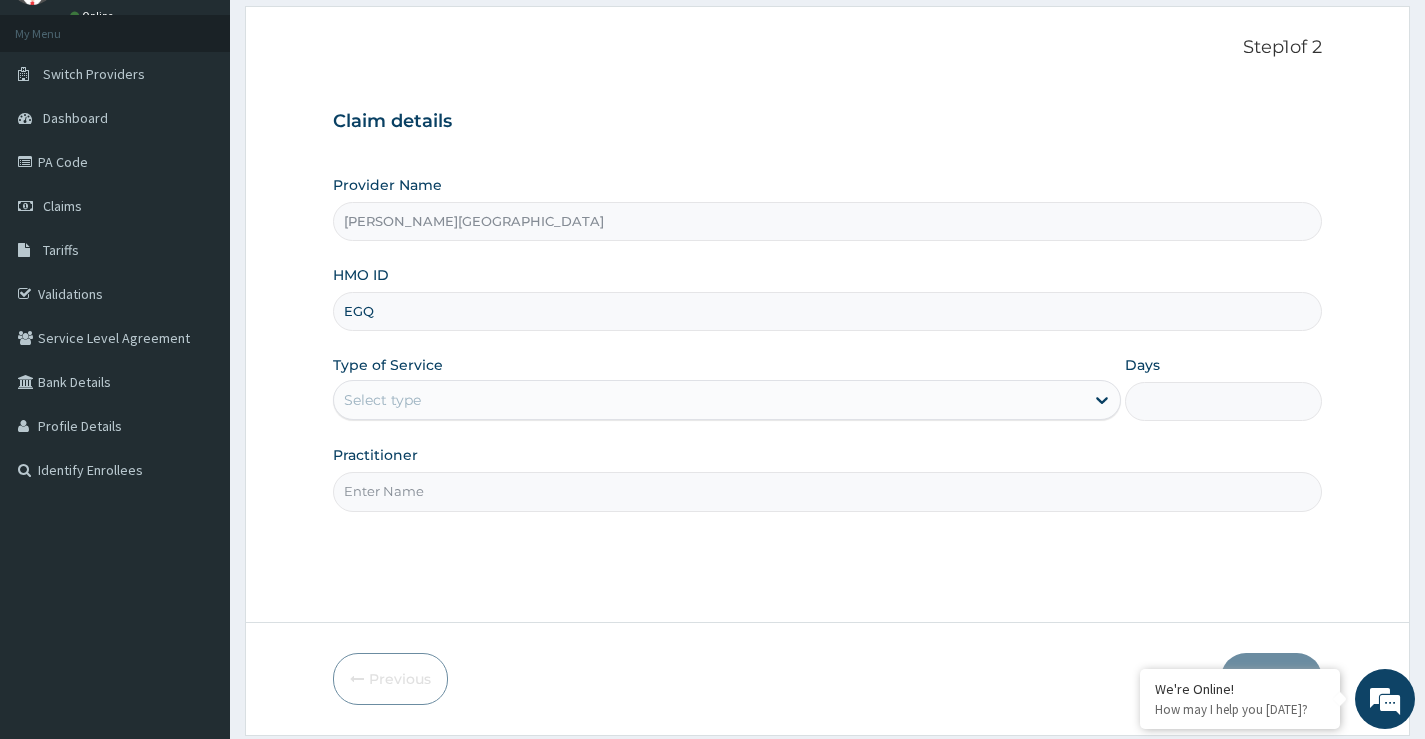 scroll, scrollTop: 0, scrollLeft: 0, axis: both 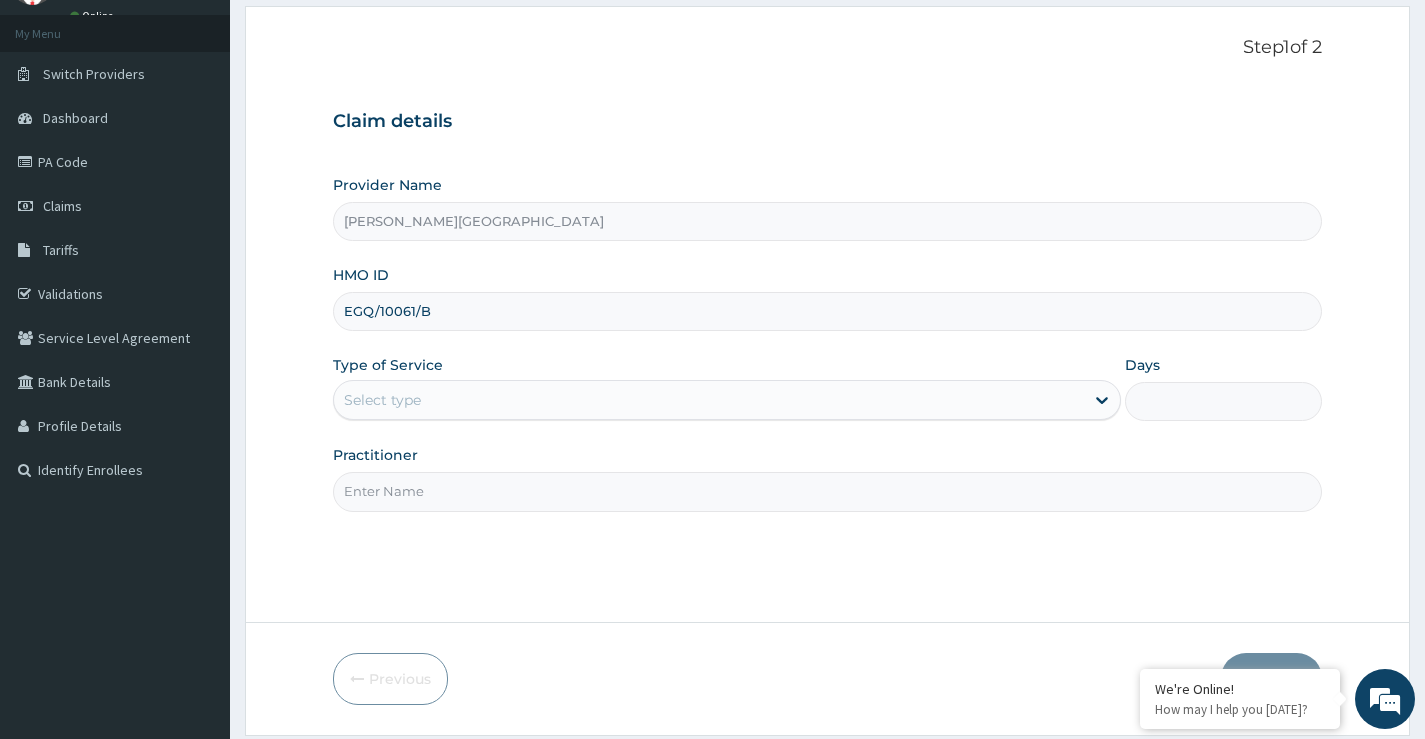 type on "EGQ/10061/B" 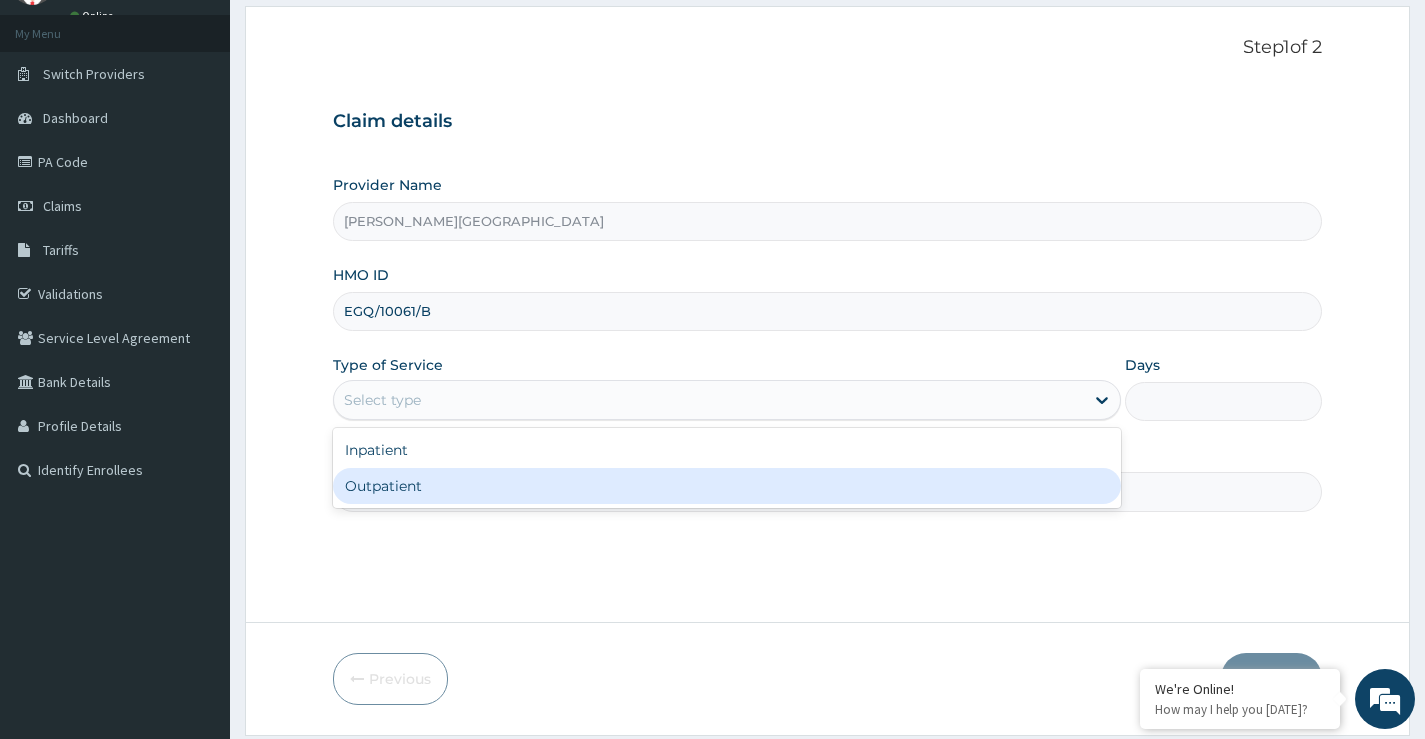 click on "Outpatient" at bounding box center (727, 486) 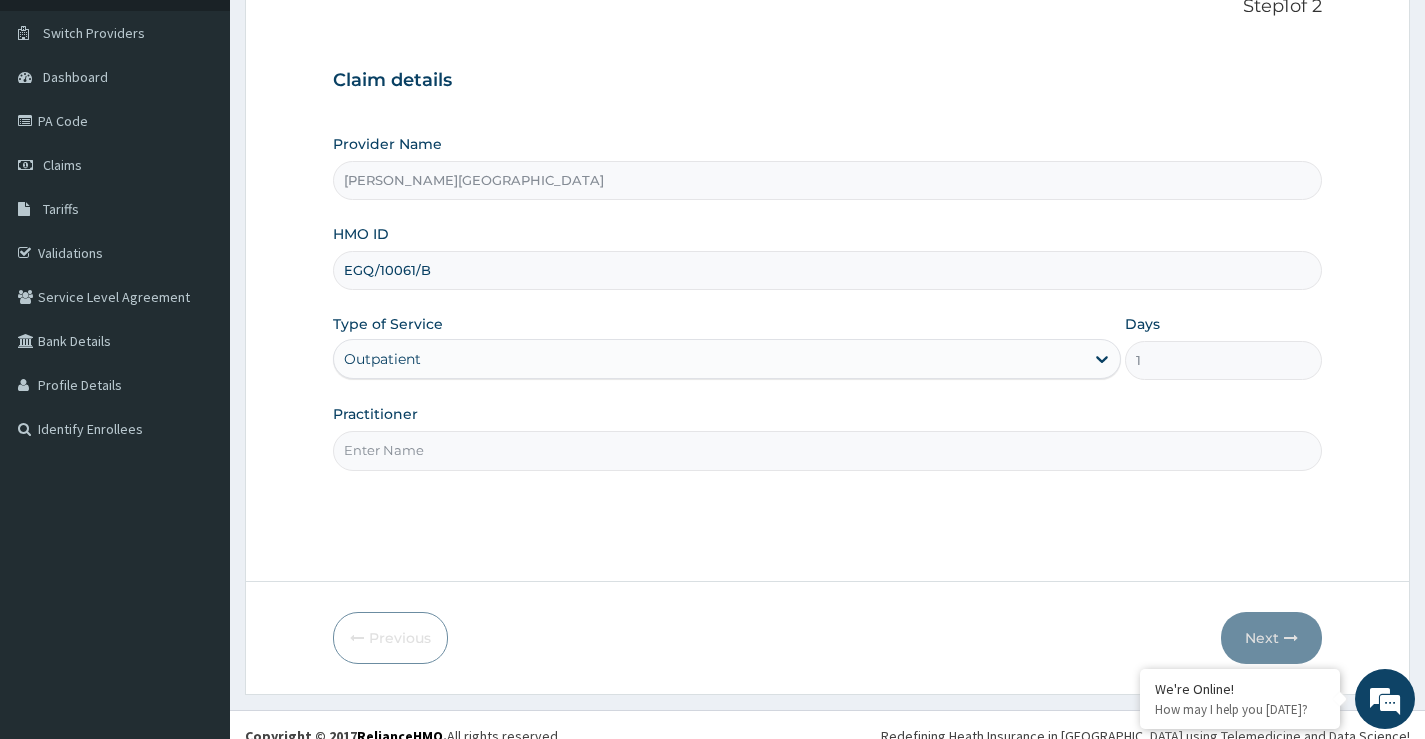 scroll, scrollTop: 163, scrollLeft: 0, axis: vertical 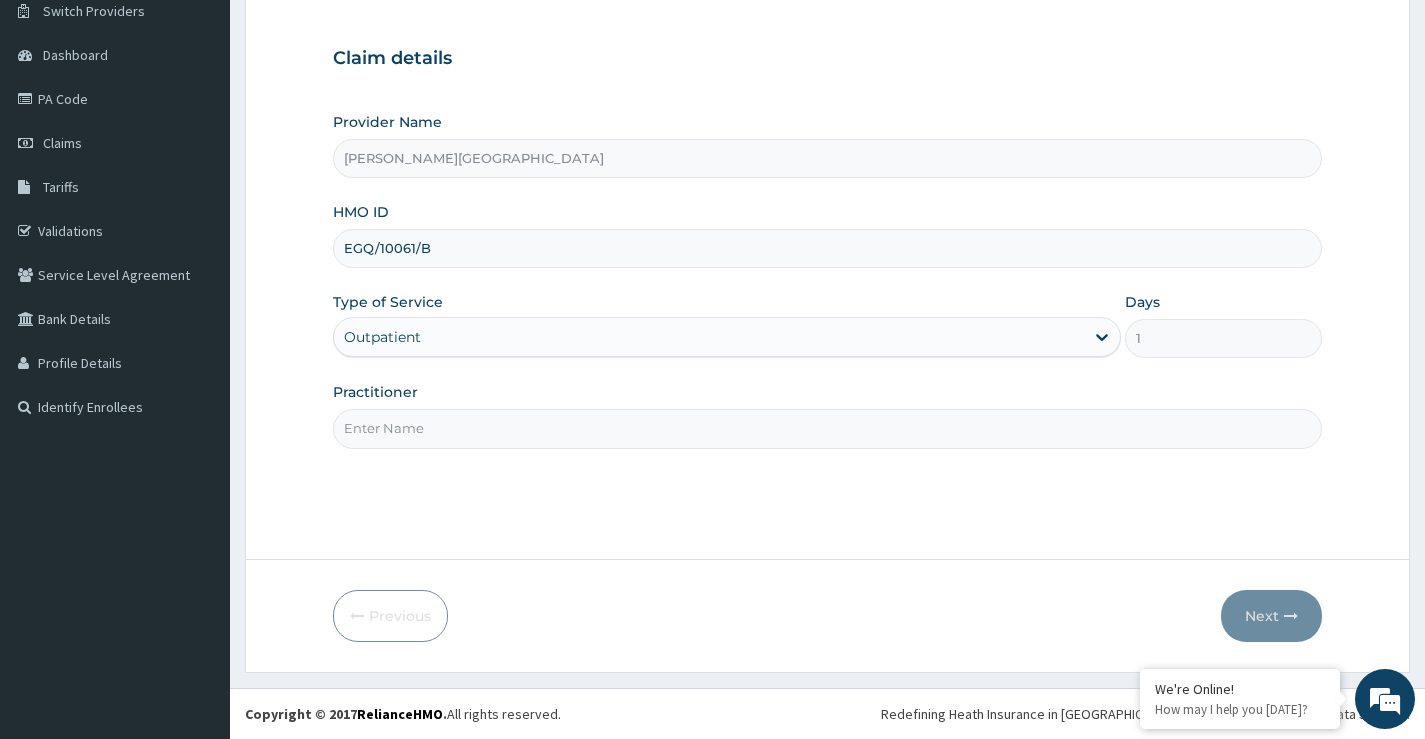 click on "Practitioner" at bounding box center [827, 428] 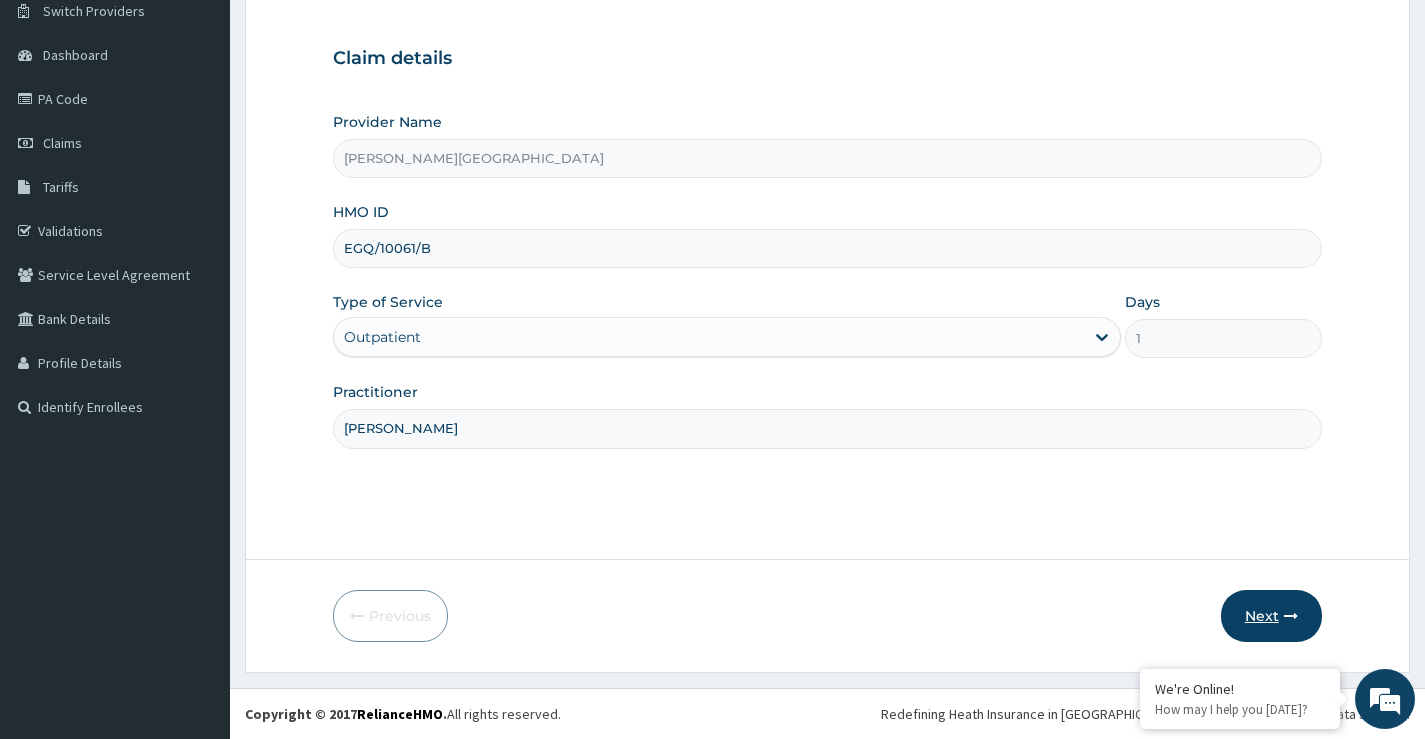 type on "DR OPARA" 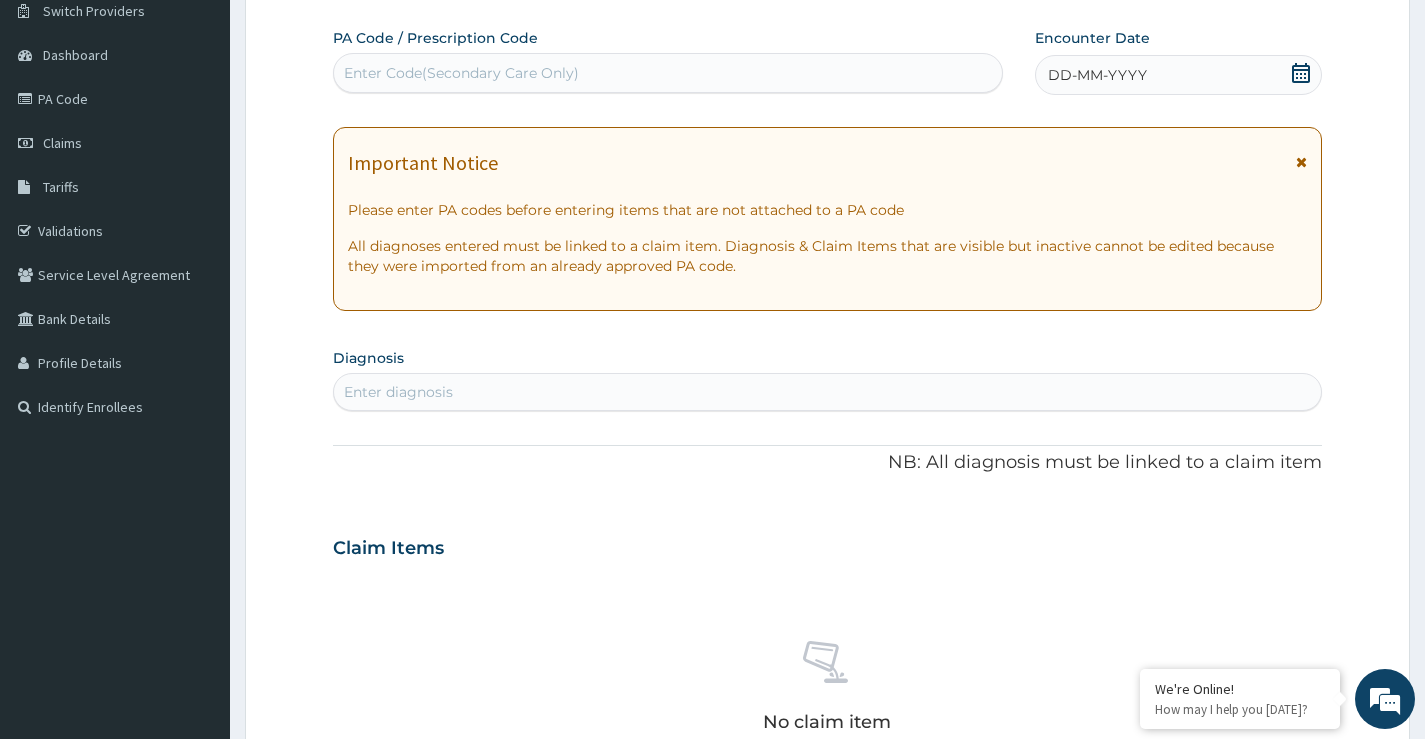 click on "Enter Code(Secondary Care Only)" at bounding box center [461, 73] 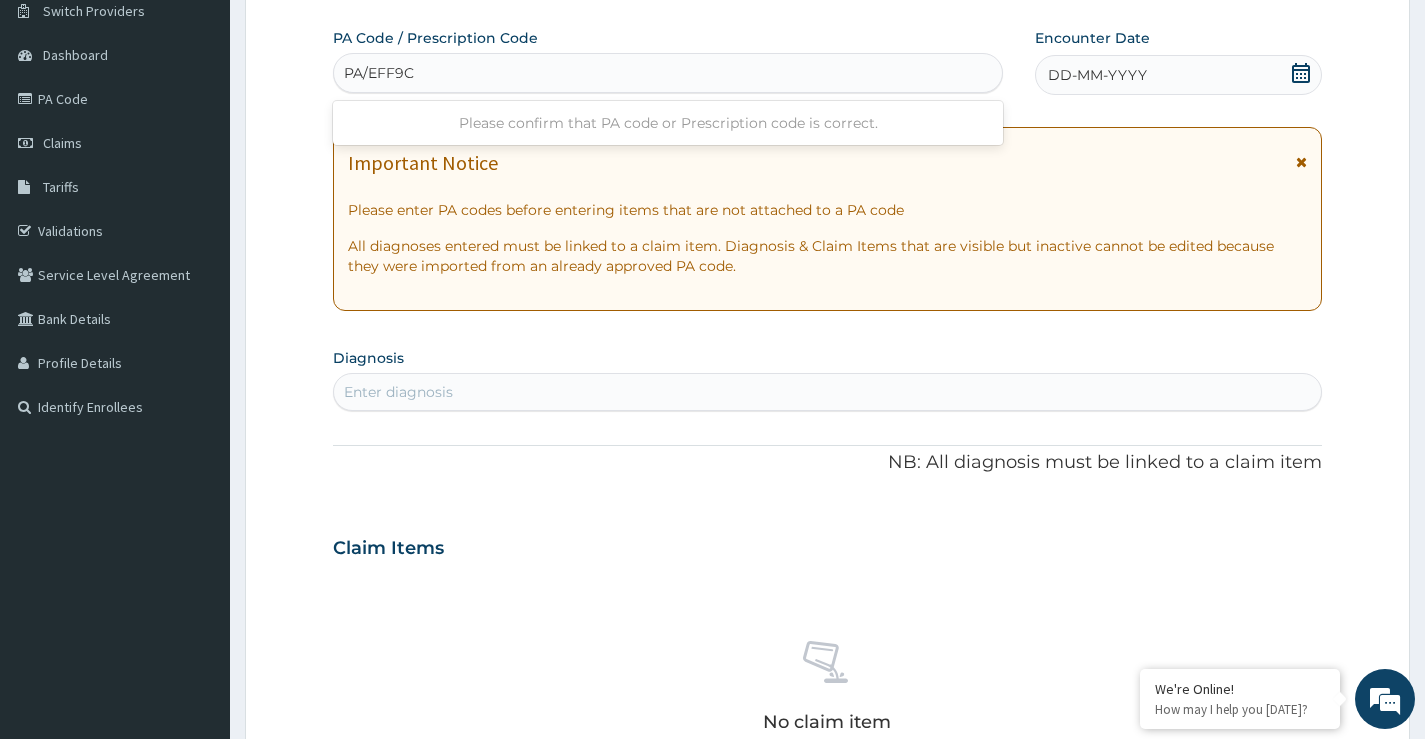 type on "PA/EFF9CB" 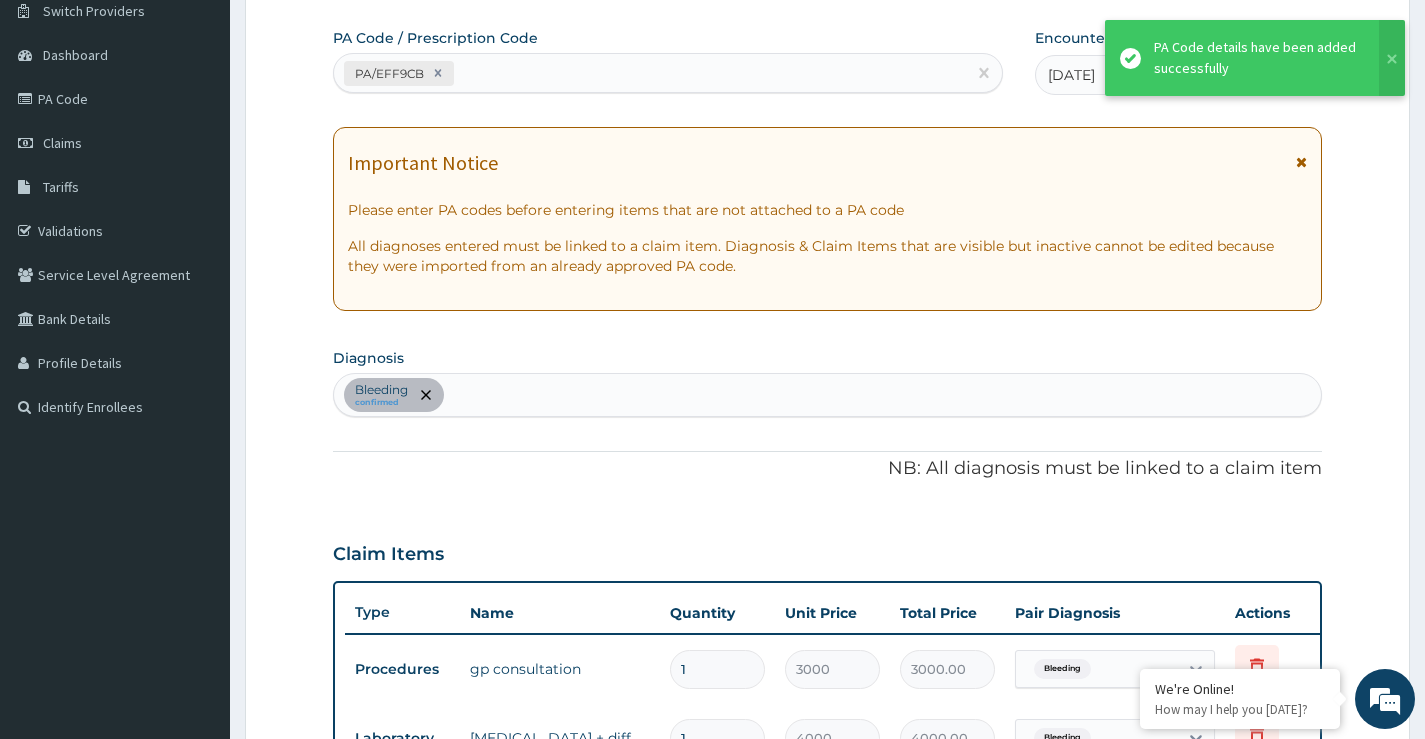 scroll, scrollTop: 182, scrollLeft: 0, axis: vertical 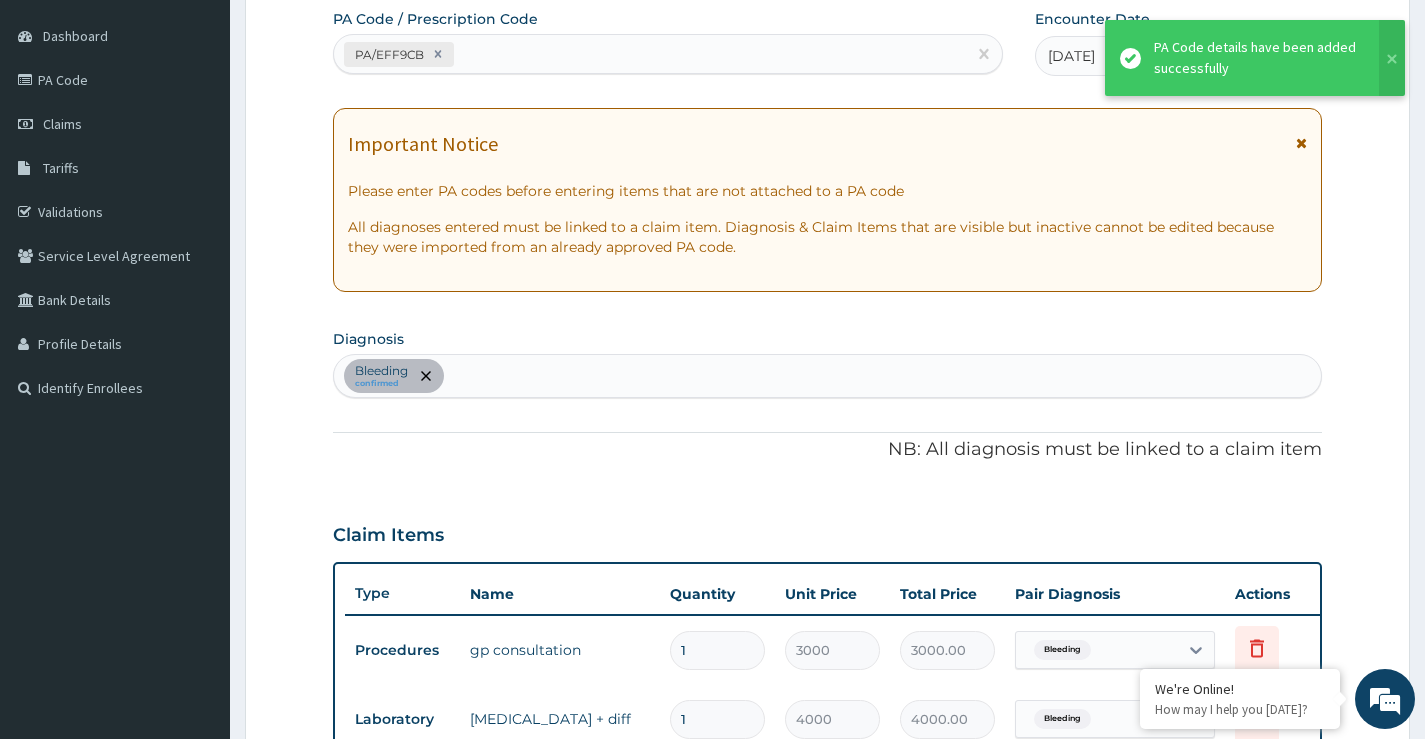 click on "PA/EFF9CB" at bounding box center [650, 54] 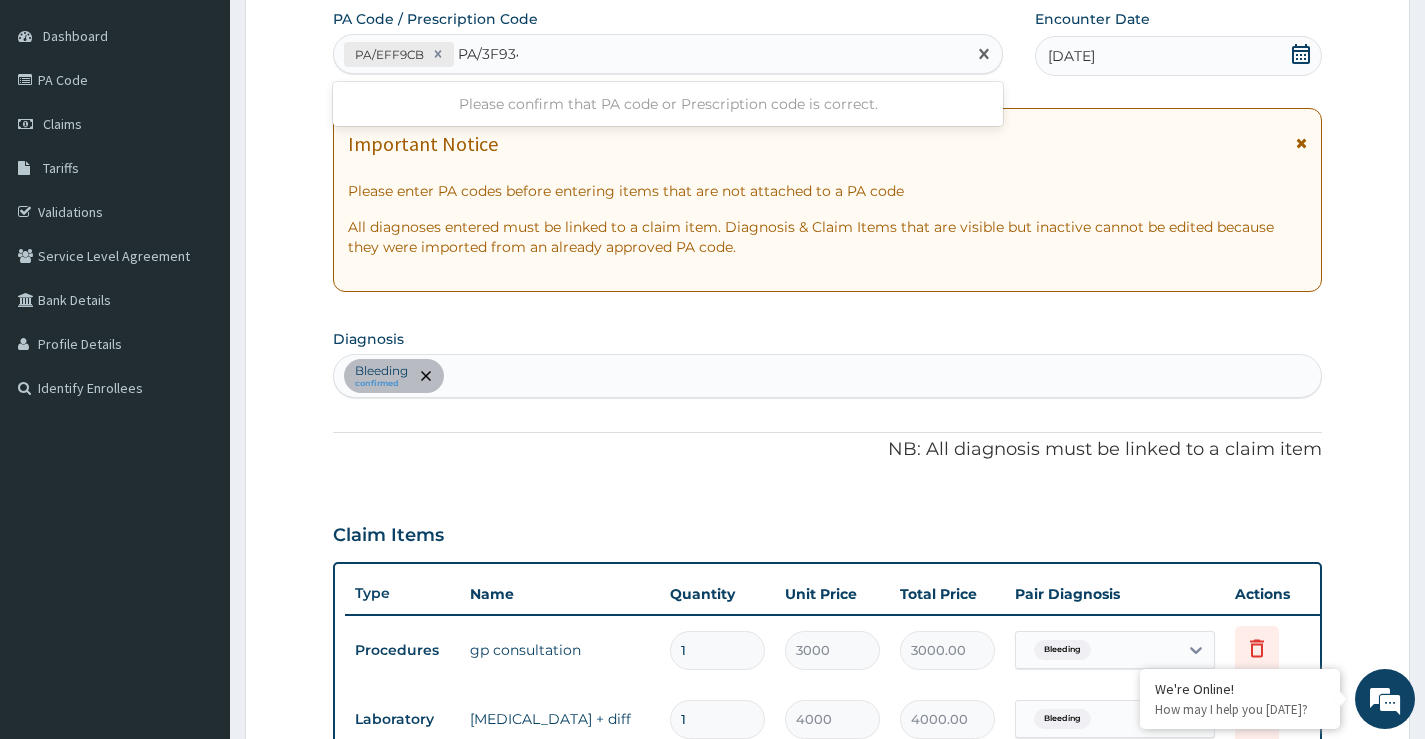type on "PA/3F9347" 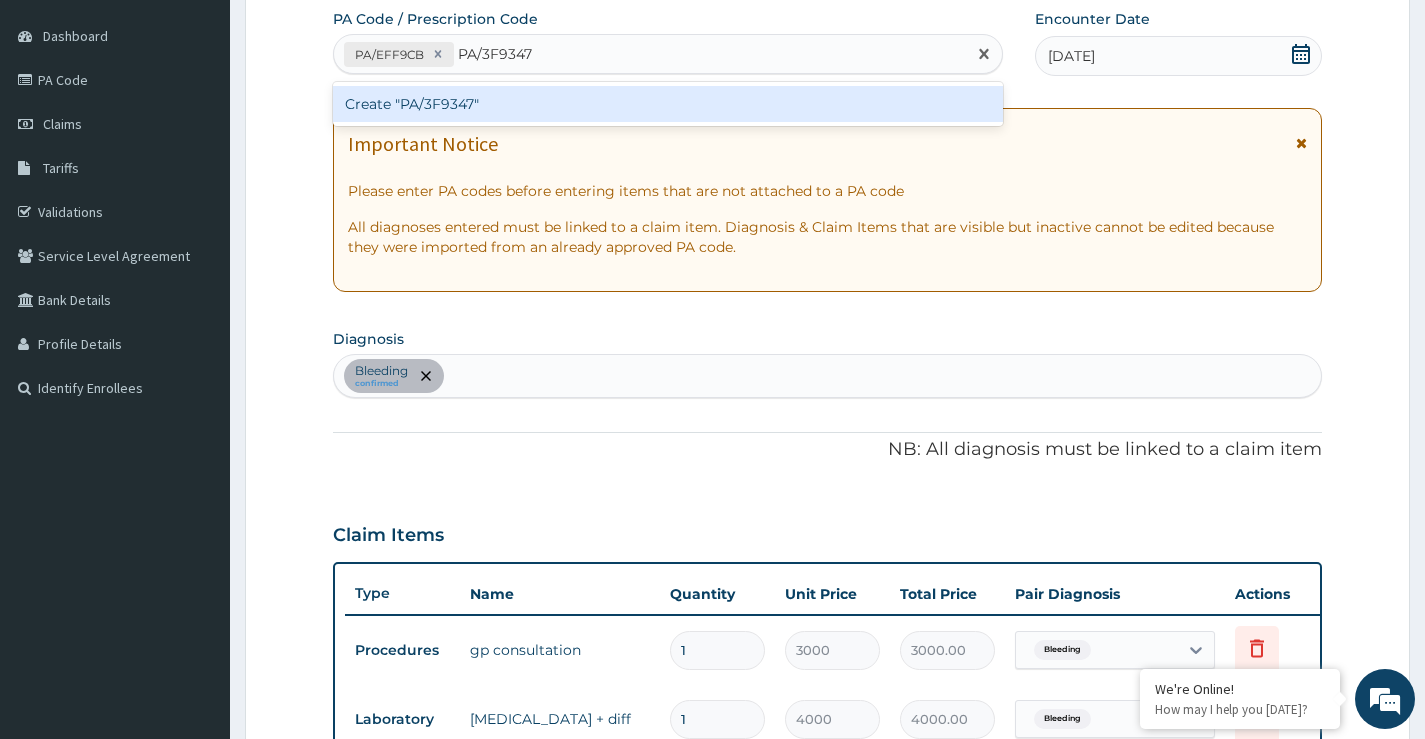 type 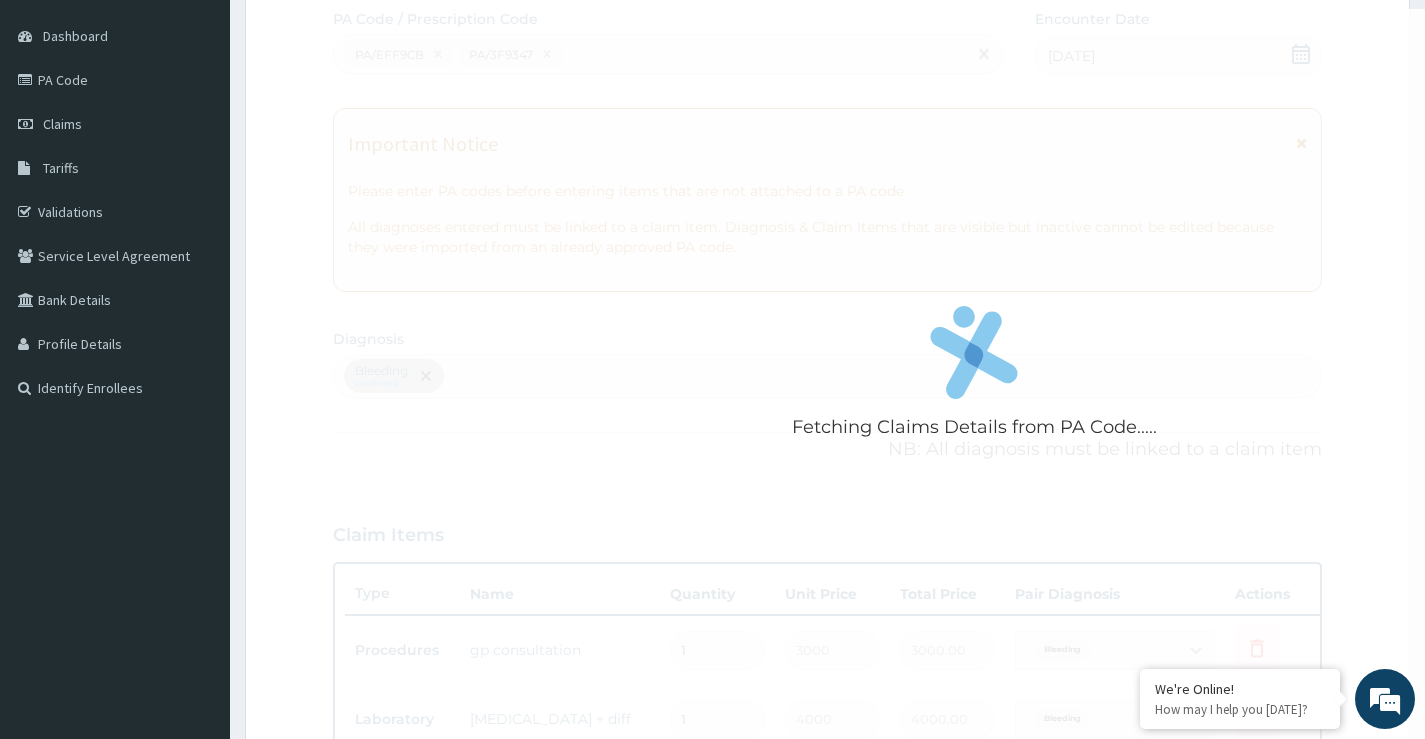 scroll, scrollTop: 601, scrollLeft: 0, axis: vertical 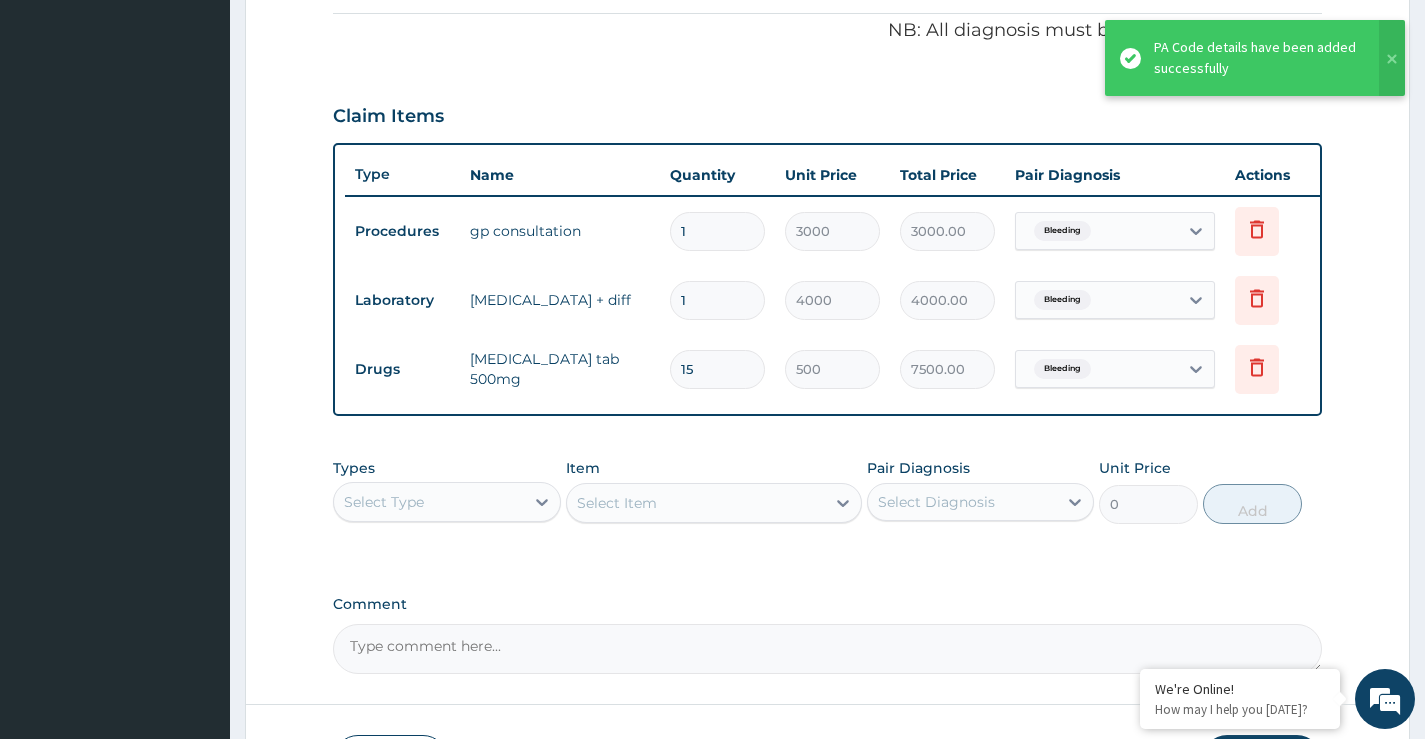 click on "PA Code / Prescription Code PA/EFF9CB PA/3F9347 Encounter Date 06-07-2025 Important Notice Please enter PA codes before entering items that are not attached to a PA code   All diagnoses entered must be linked to a claim item. Diagnosis & Claim Items that are visible but inactive cannot be edited because they were imported from an already approved PA code. Diagnosis Bleeding confirmed NB: All diagnosis must be linked to a claim item Claim Items Type Name Quantity Unit Price Total Price Pair Diagnosis Actions Procedures gp consultation 1 3000 3000.00 Bleeding Delete Laboratory full blood count + diff 1 4000 4000.00 Bleeding Delete Drugs tranexamic acid tab 500mg 15 500 7500.00 Bleeding Delete Types Select Type Item Select Item Pair Diagnosis Select Diagnosis Unit Price 0 Add Comment" at bounding box center [827, 132] 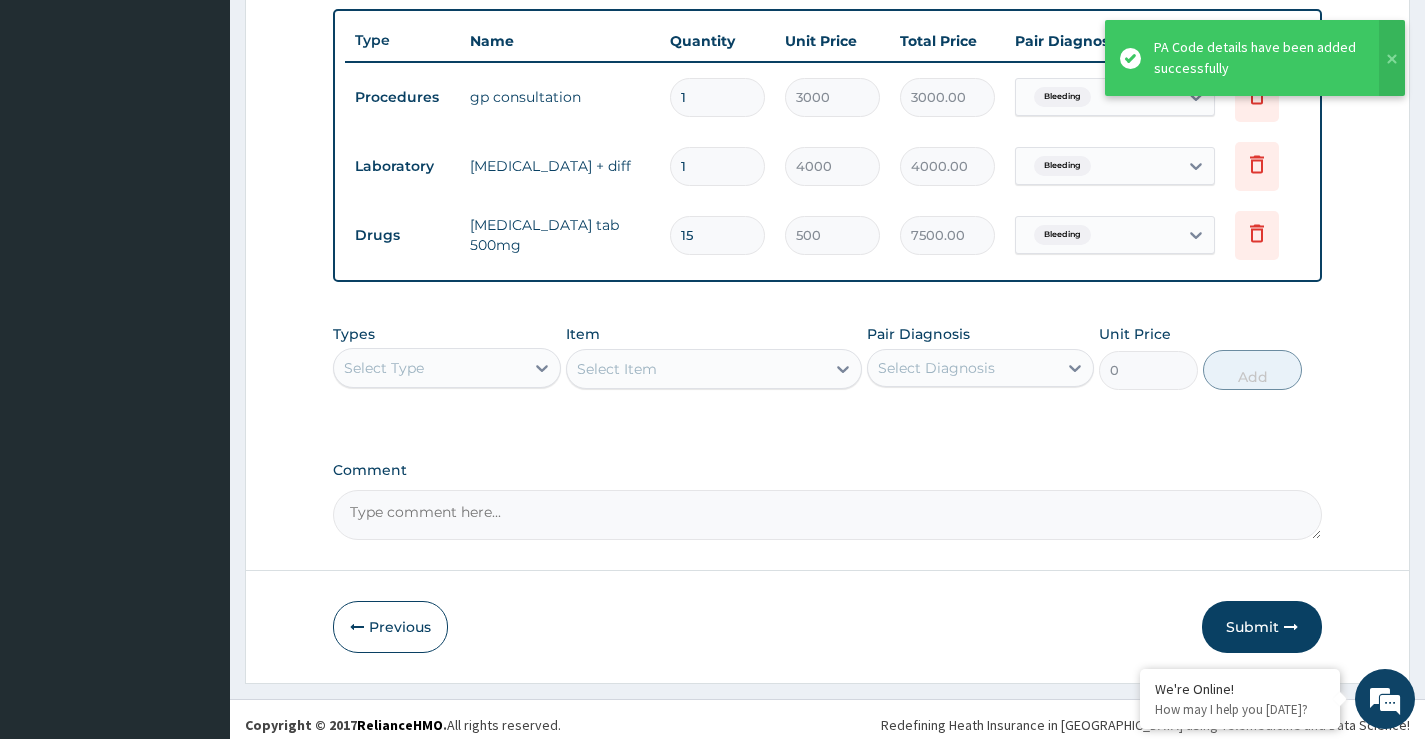 scroll, scrollTop: 761, scrollLeft: 0, axis: vertical 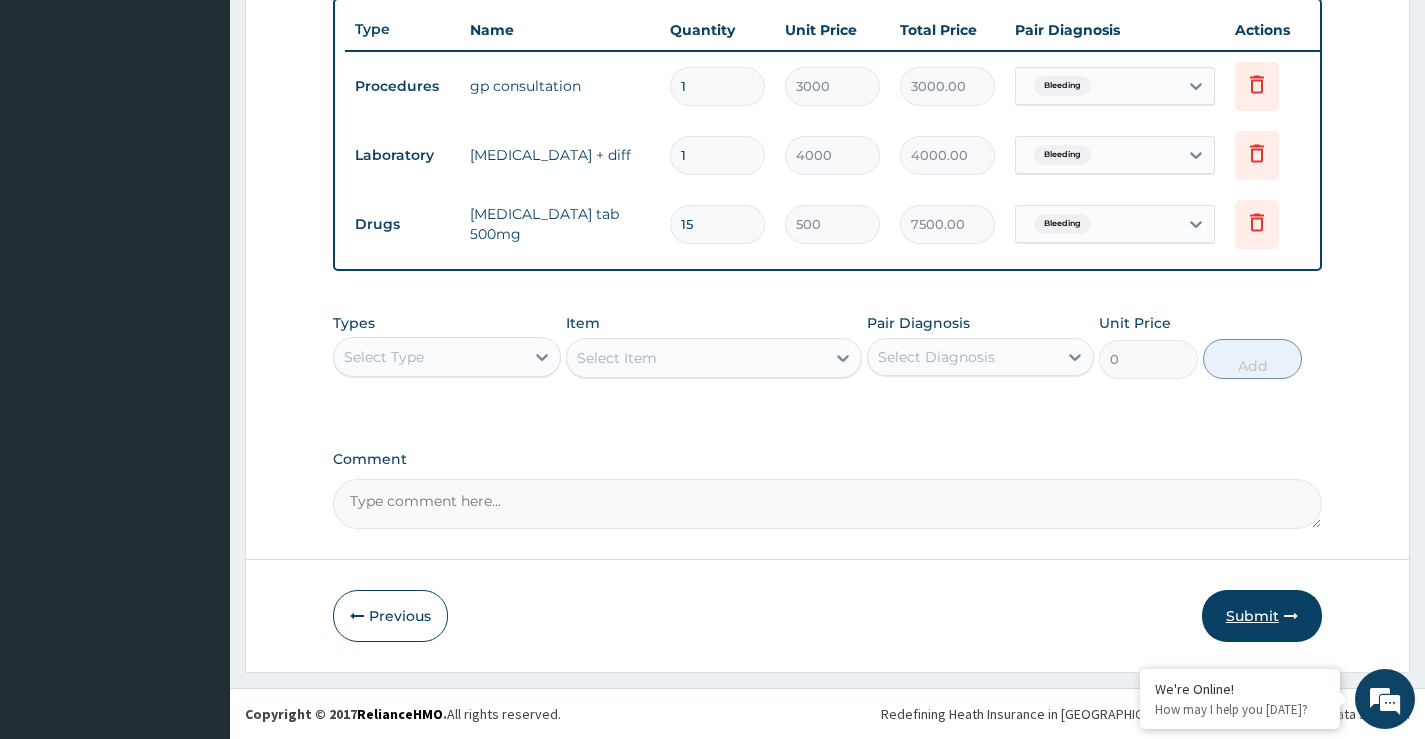 click on "Submit" at bounding box center (1262, 616) 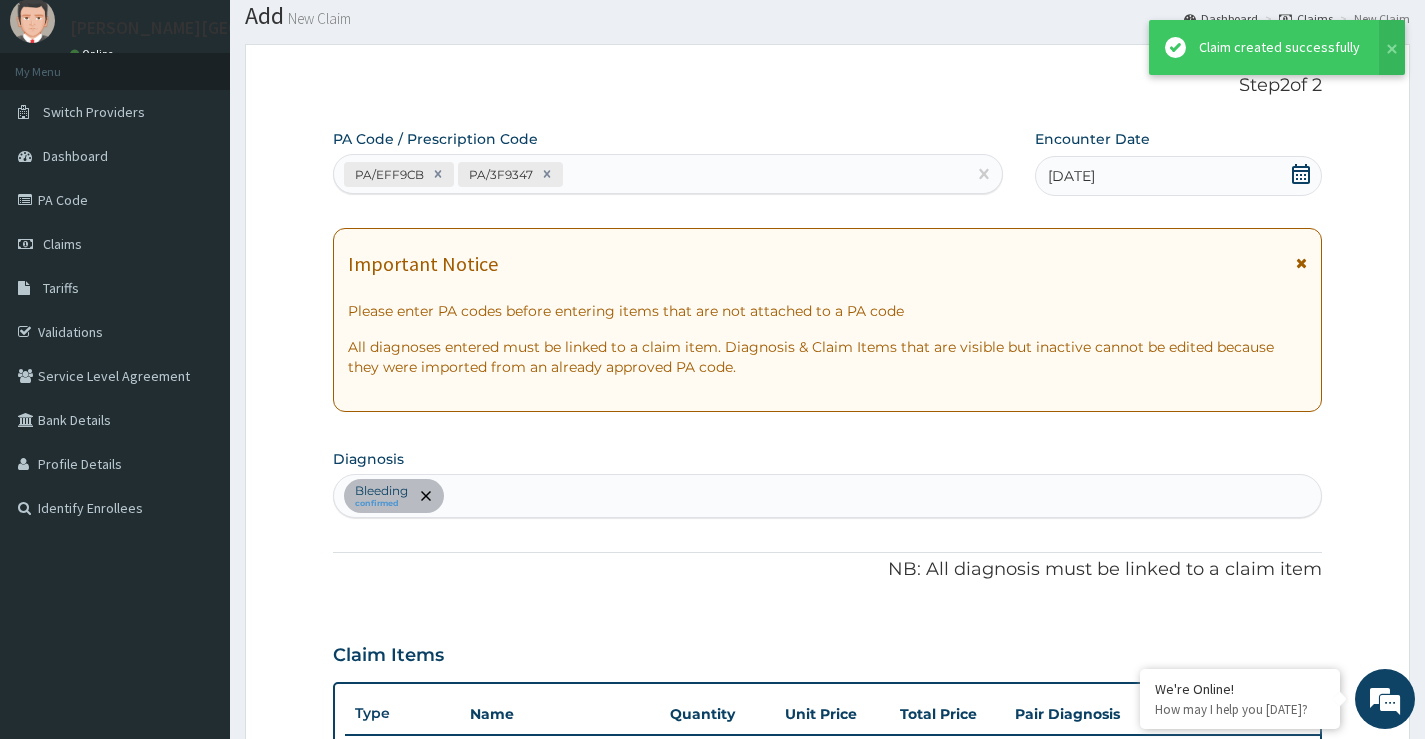 scroll, scrollTop: 761, scrollLeft: 0, axis: vertical 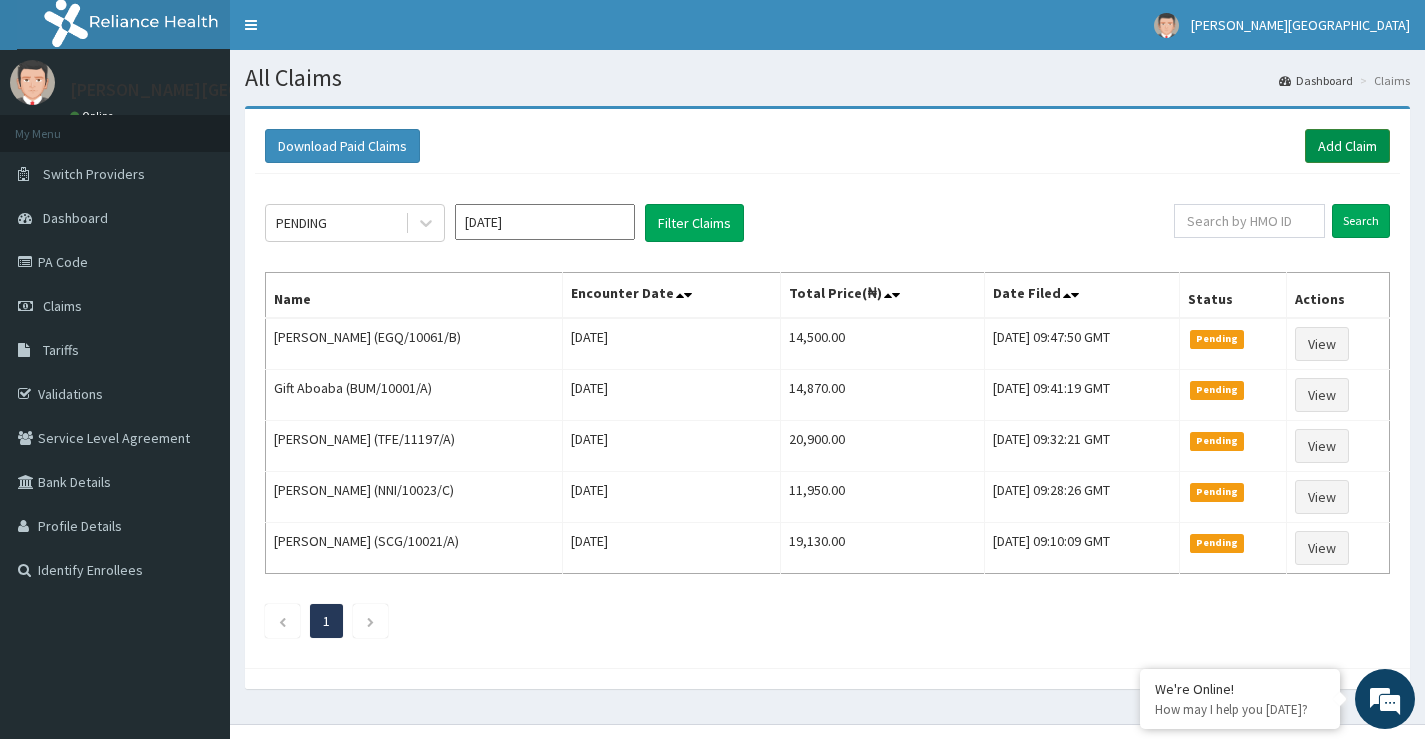click on "Add Claim" at bounding box center (1347, 146) 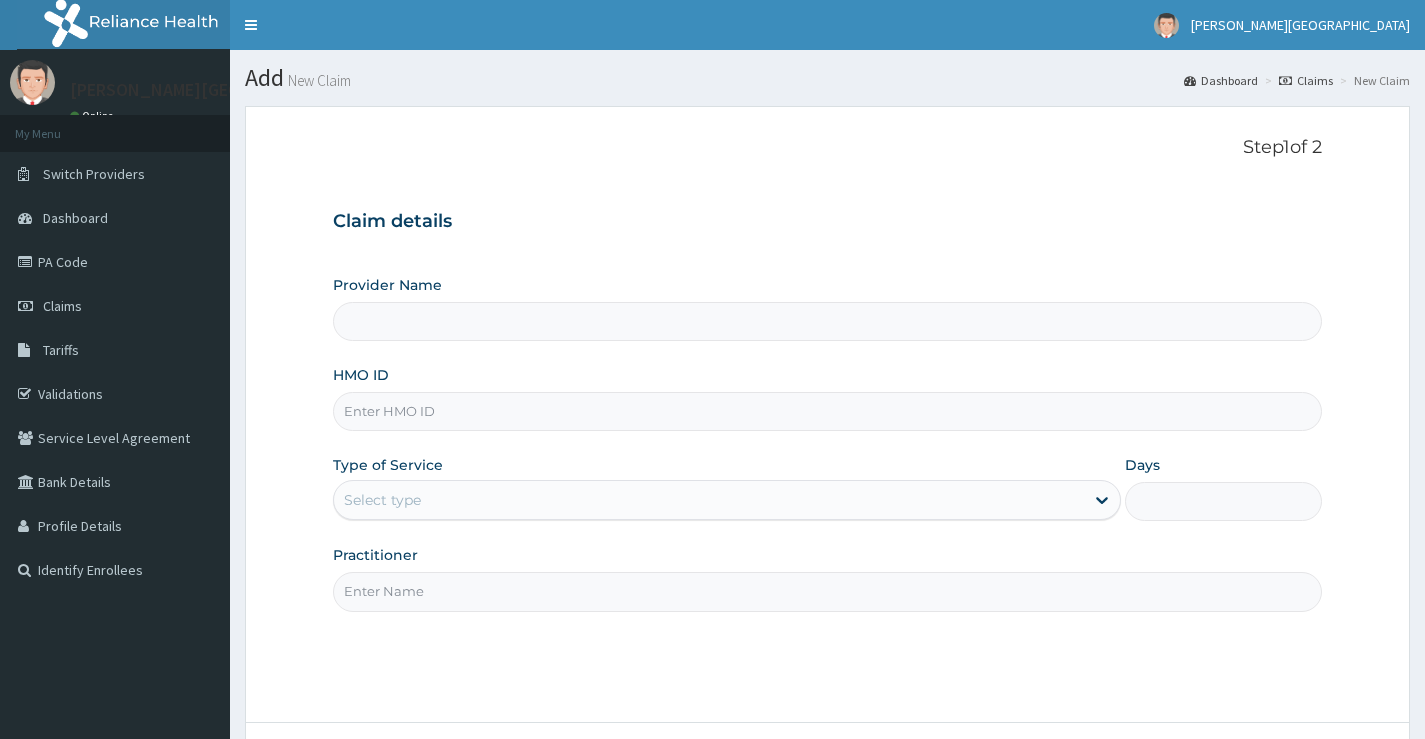 scroll, scrollTop: 0, scrollLeft: 0, axis: both 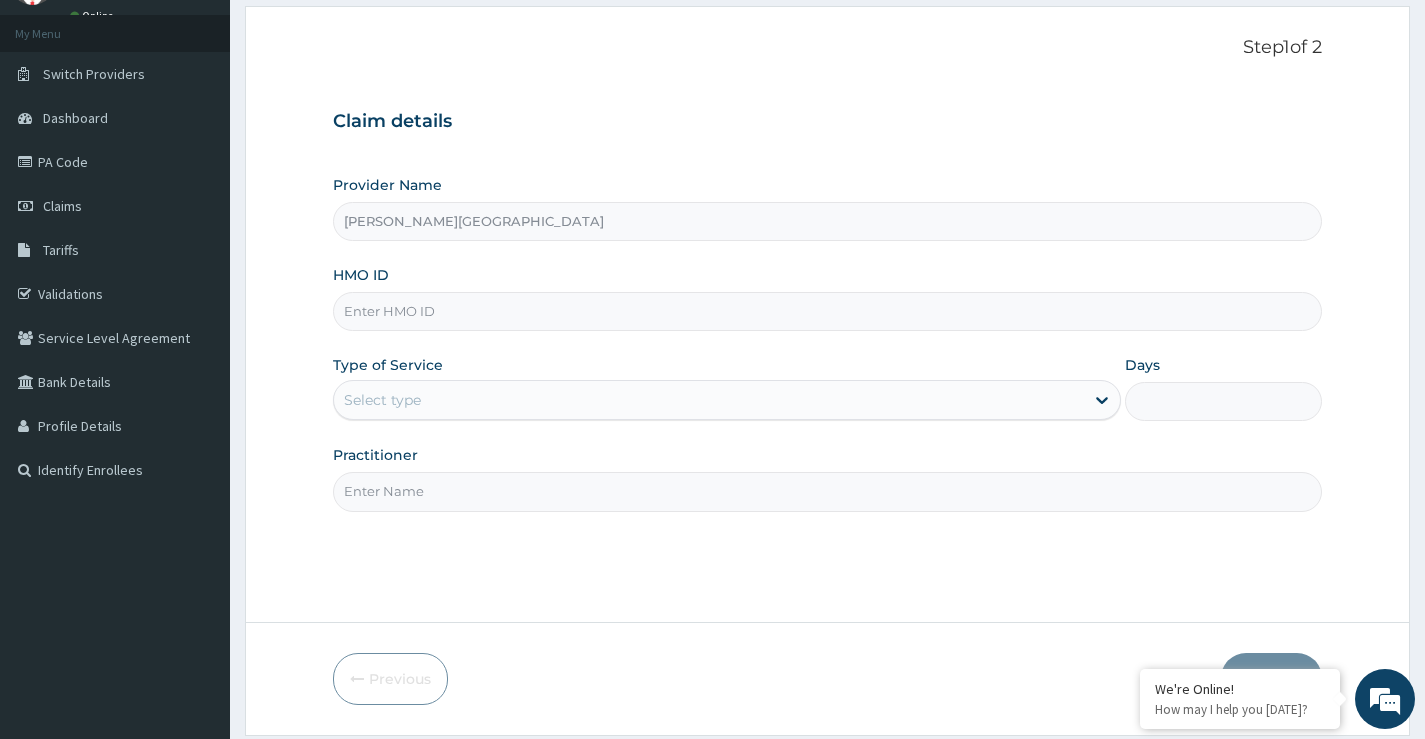click on "HMO ID" at bounding box center (827, 311) 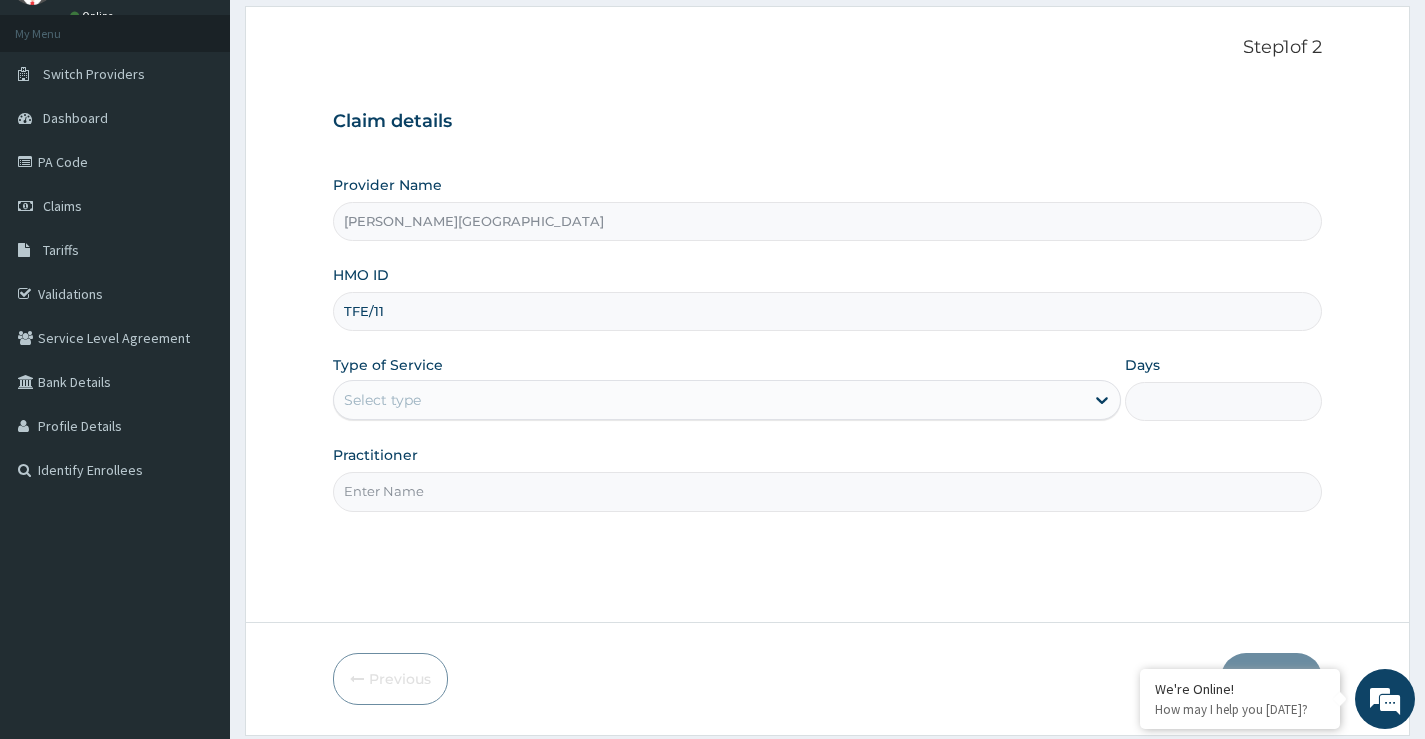 scroll, scrollTop: 0, scrollLeft: 0, axis: both 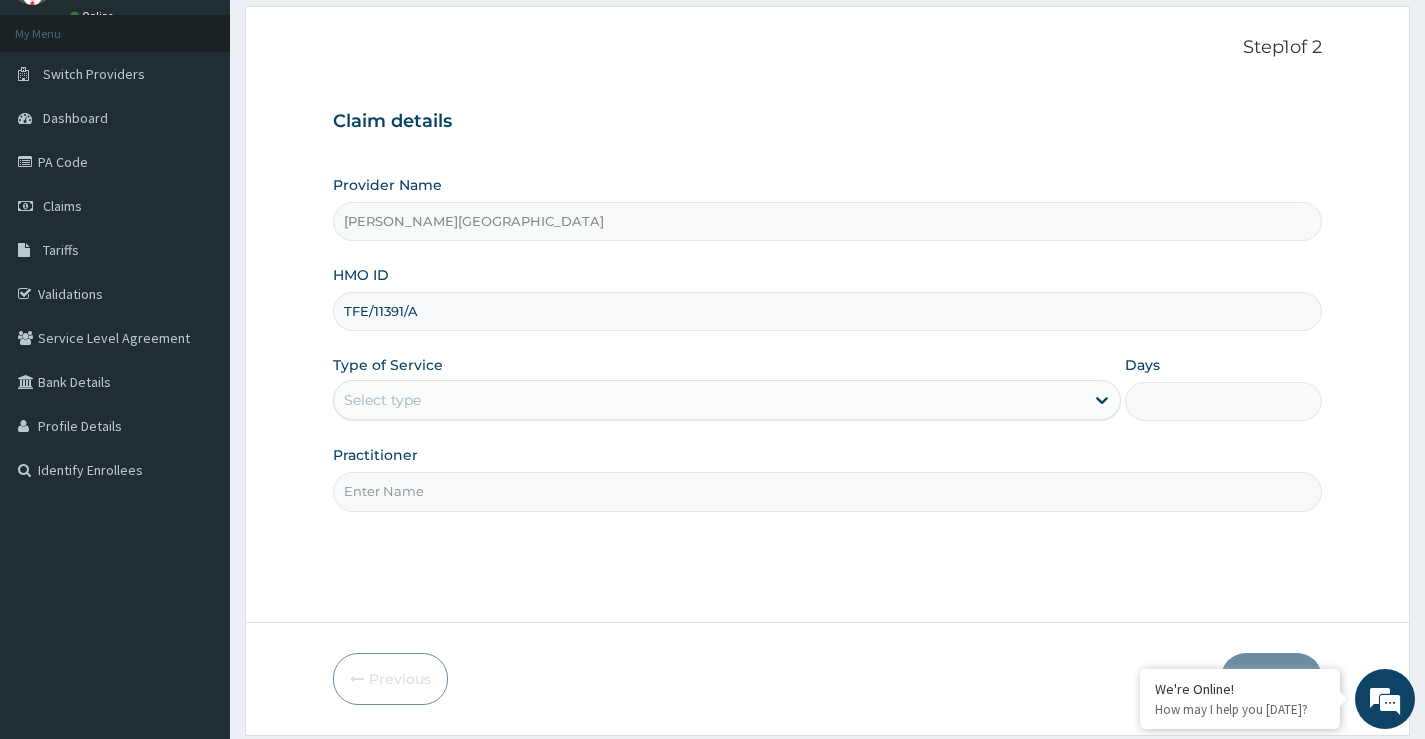 type on "TFE/11391/A" 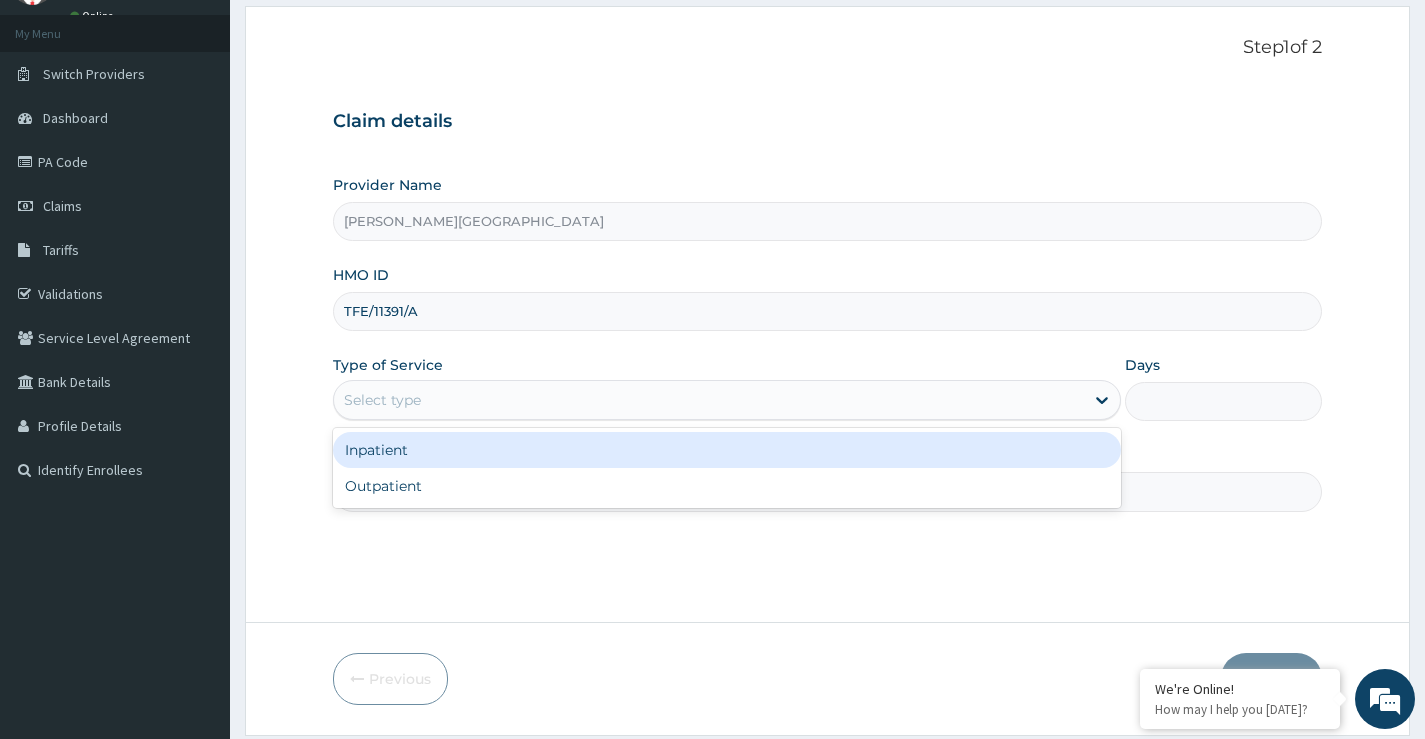 click on "Select type" at bounding box center (709, 400) 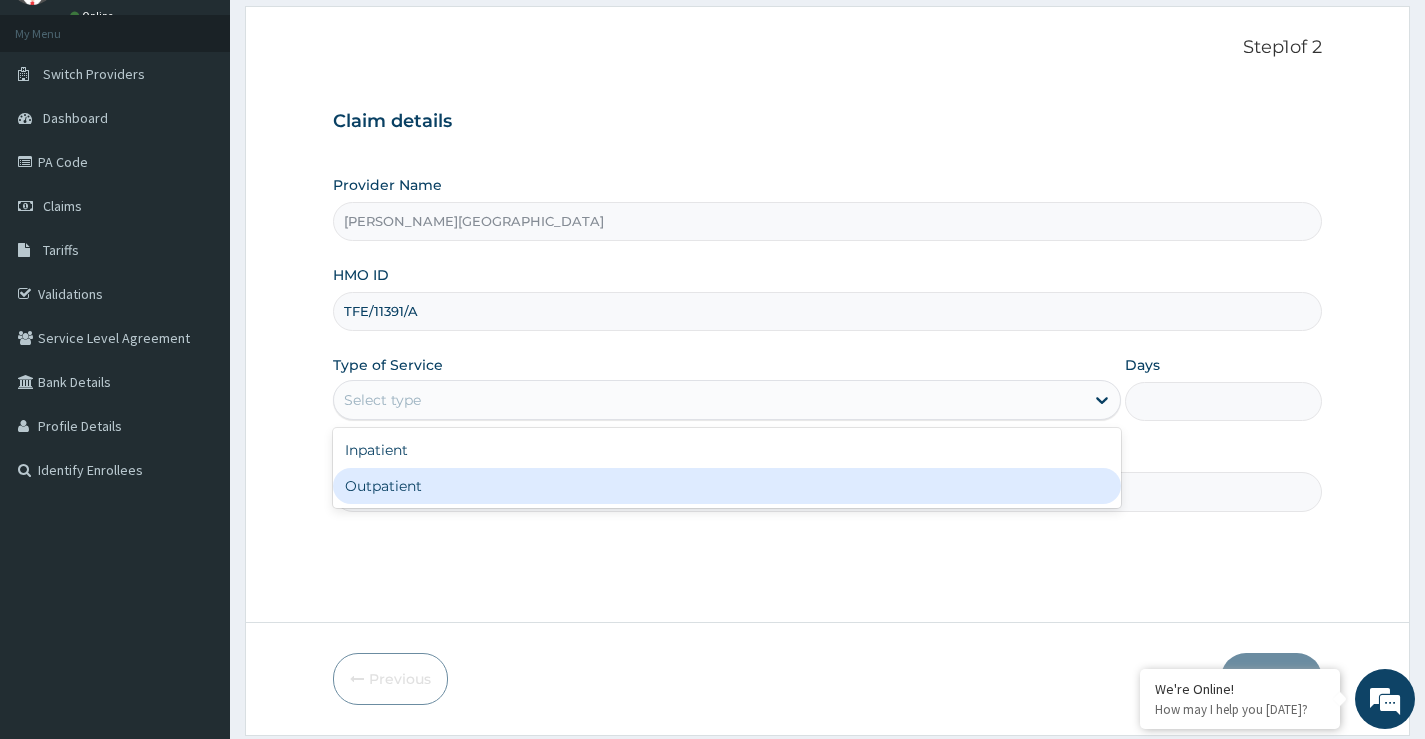 click on "Outpatient" at bounding box center [727, 486] 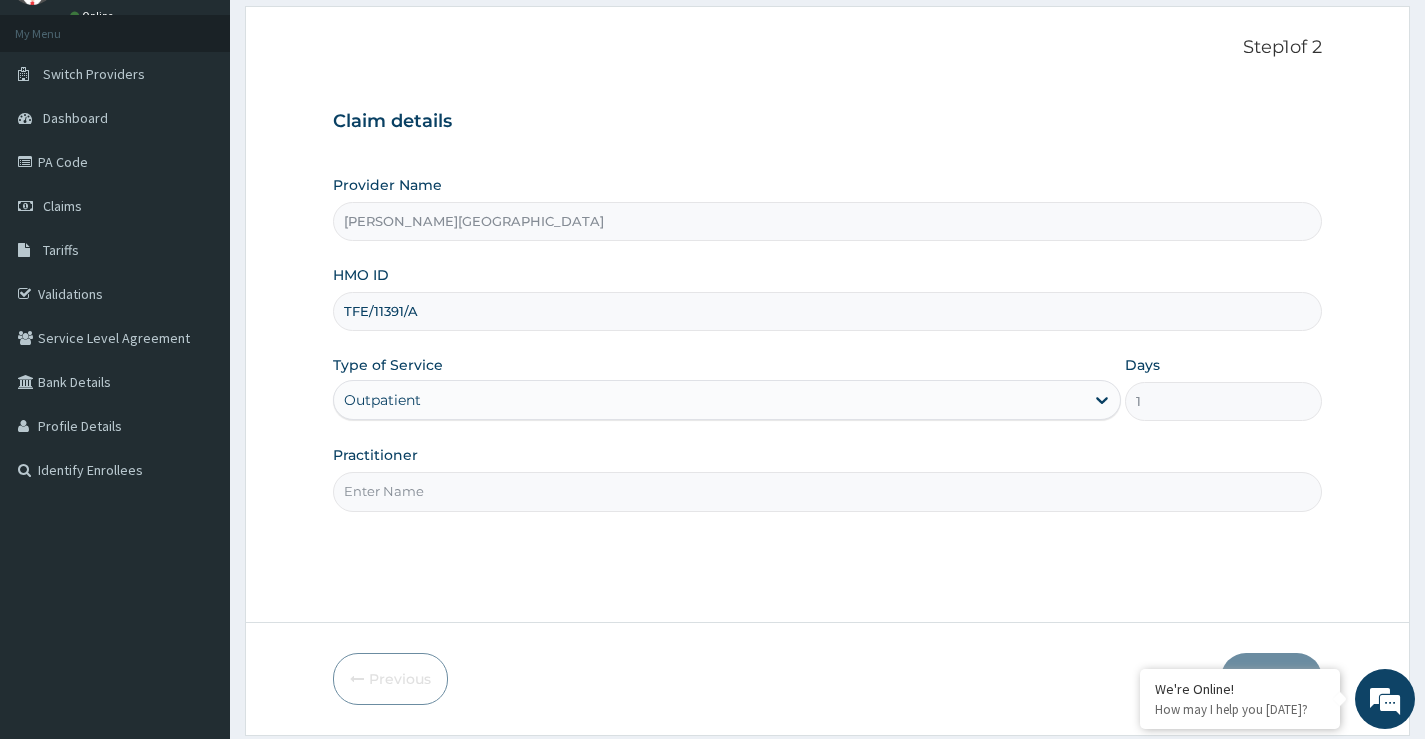 click on "Practitioner" at bounding box center [827, 491] 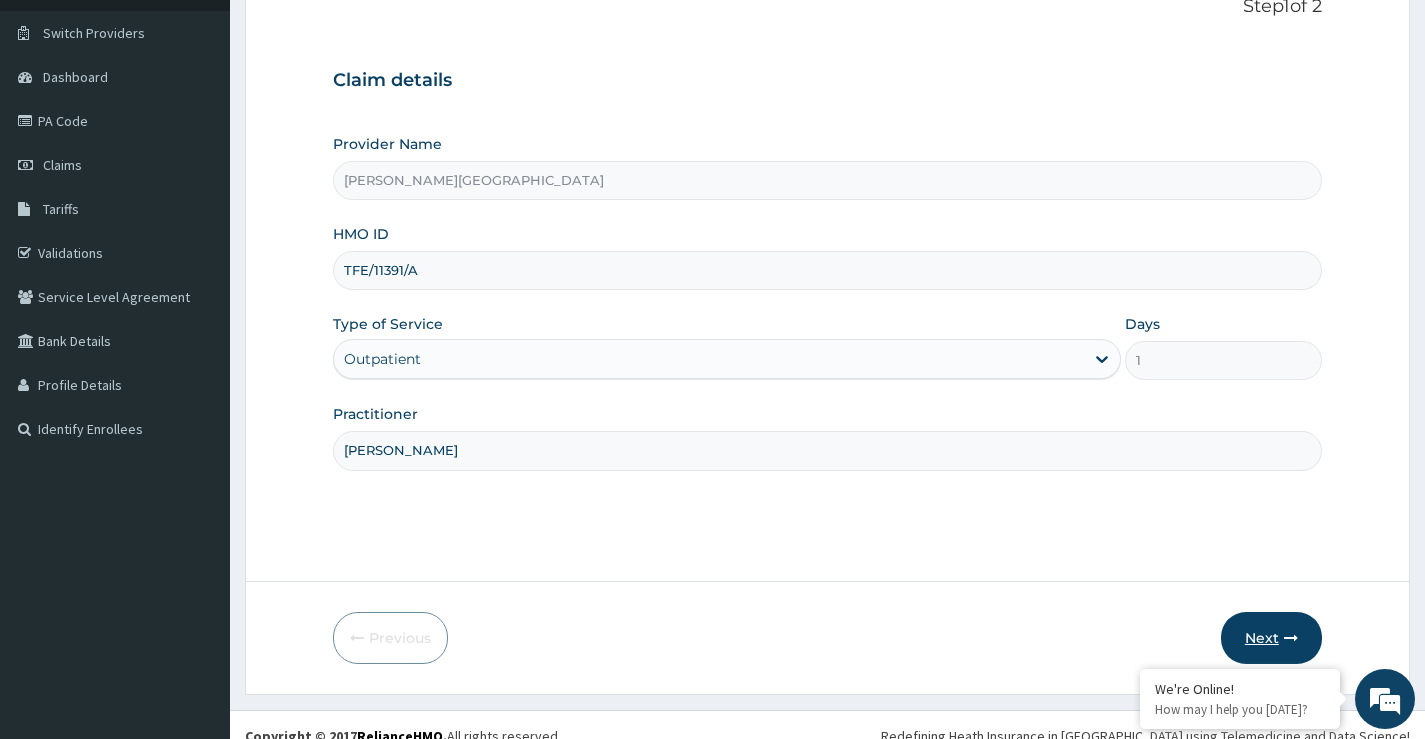 scroll, scrollTop: 163, scrollLeft: 0, axis: vertical 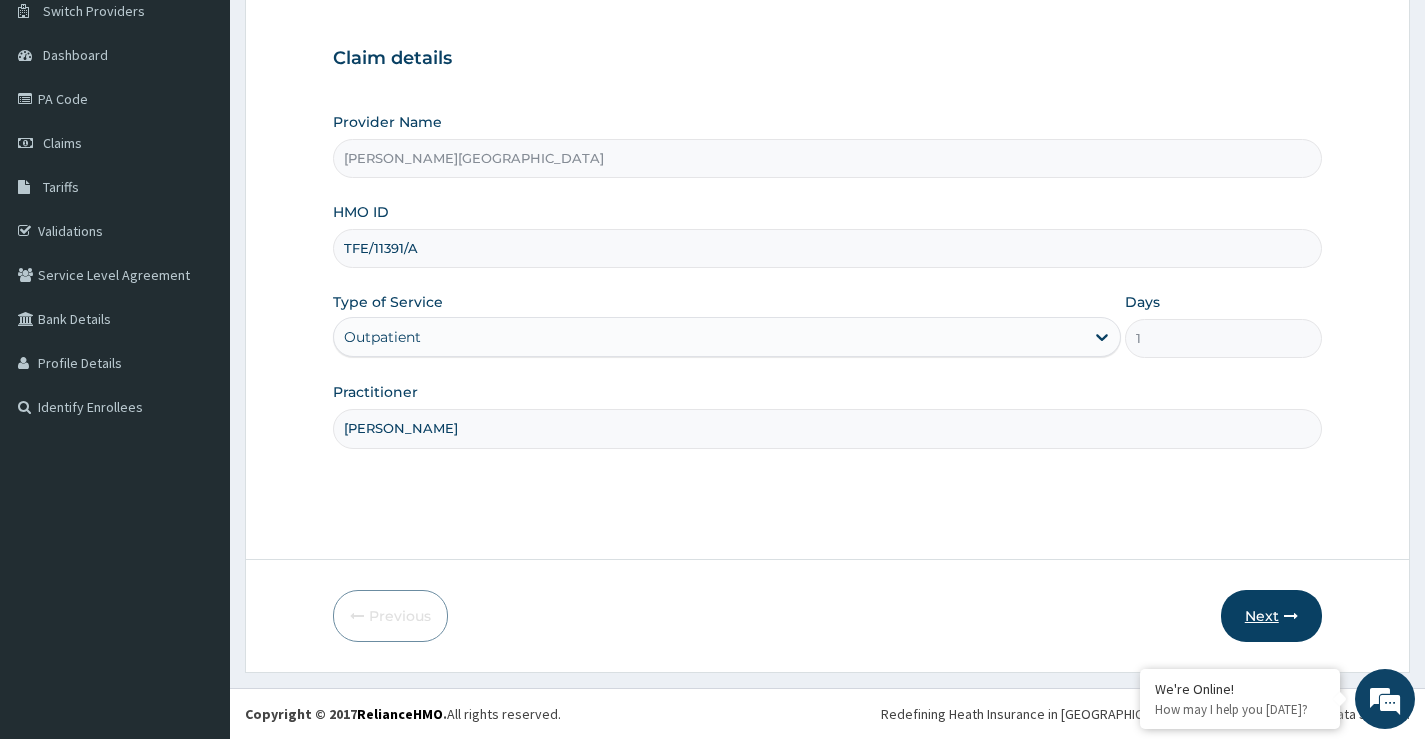 type on "[PERSON_NAME]" 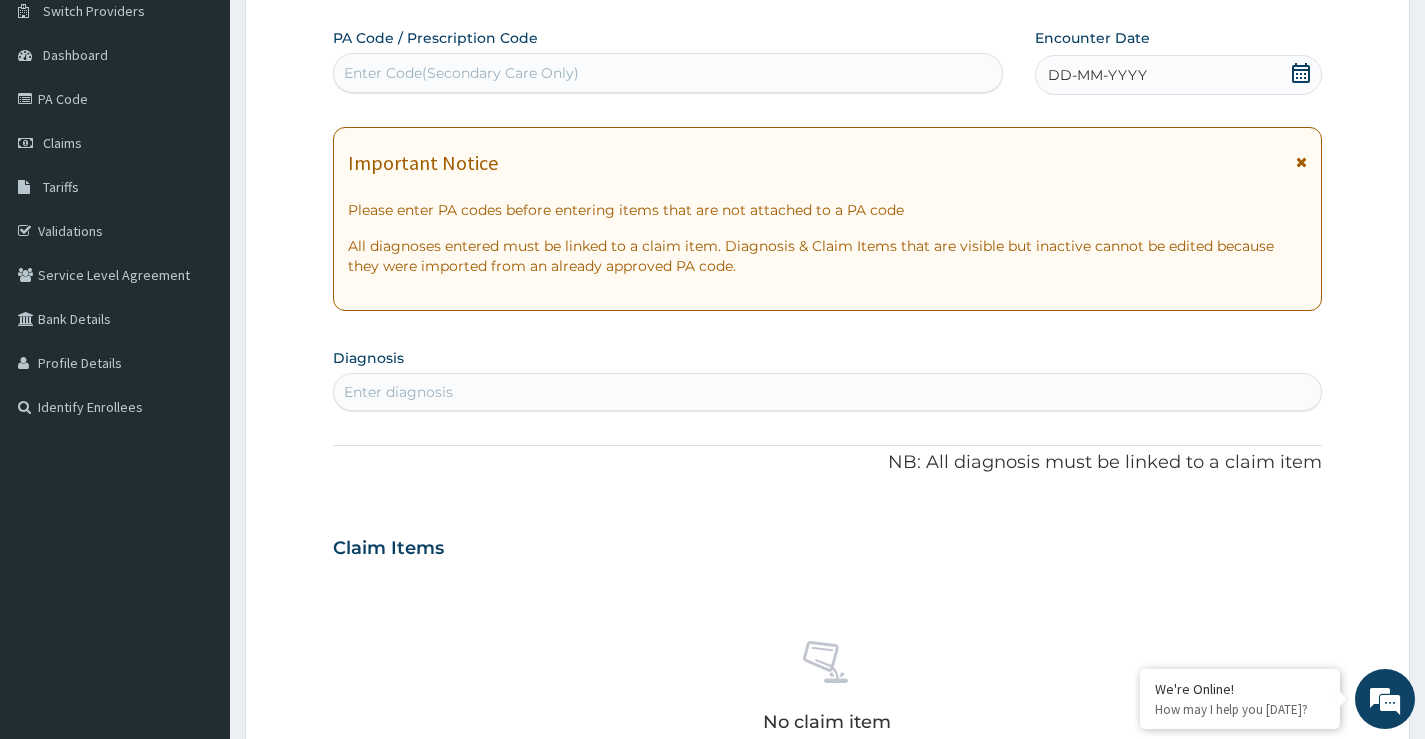 drag, startPoint x: 441, startPoint y: 67, endPoint x: 459, endPoint y: 68, distance: 18.027756 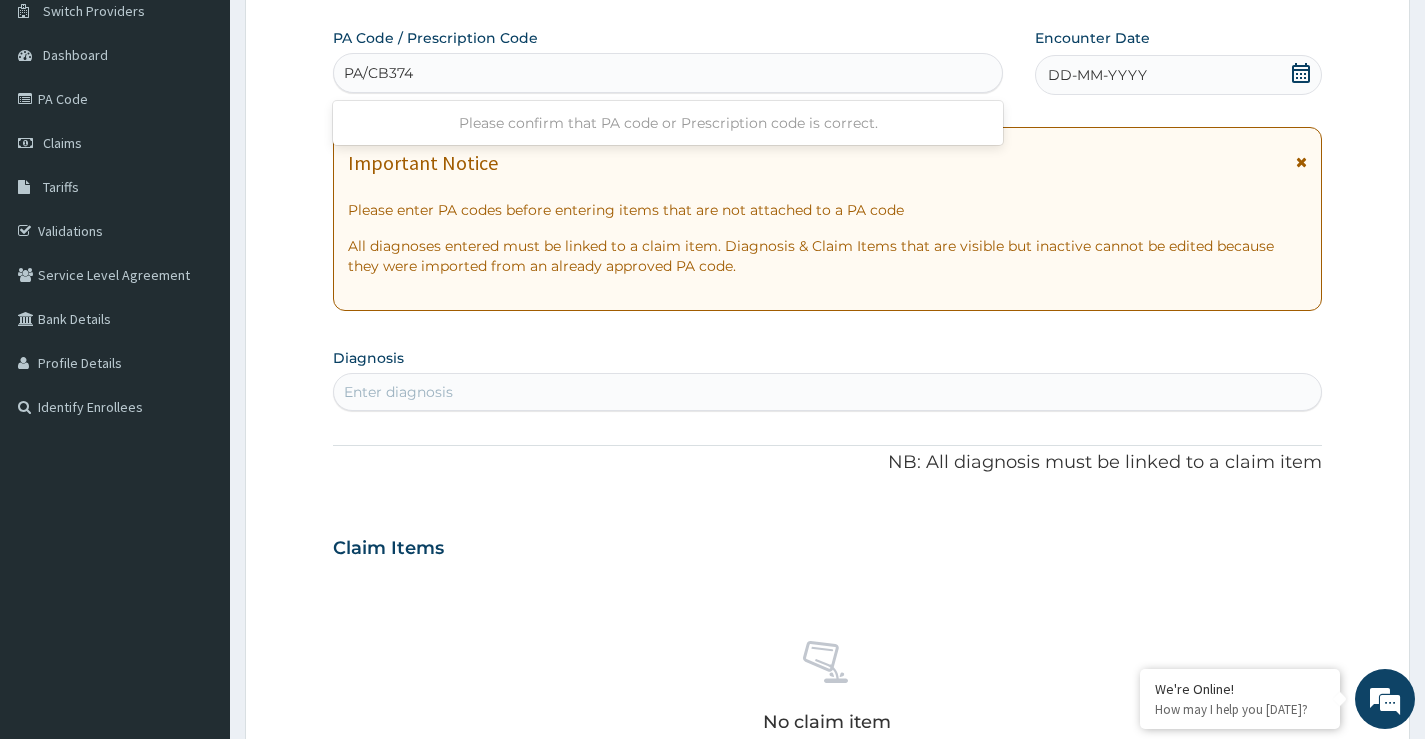 type on "PA/CB374F" 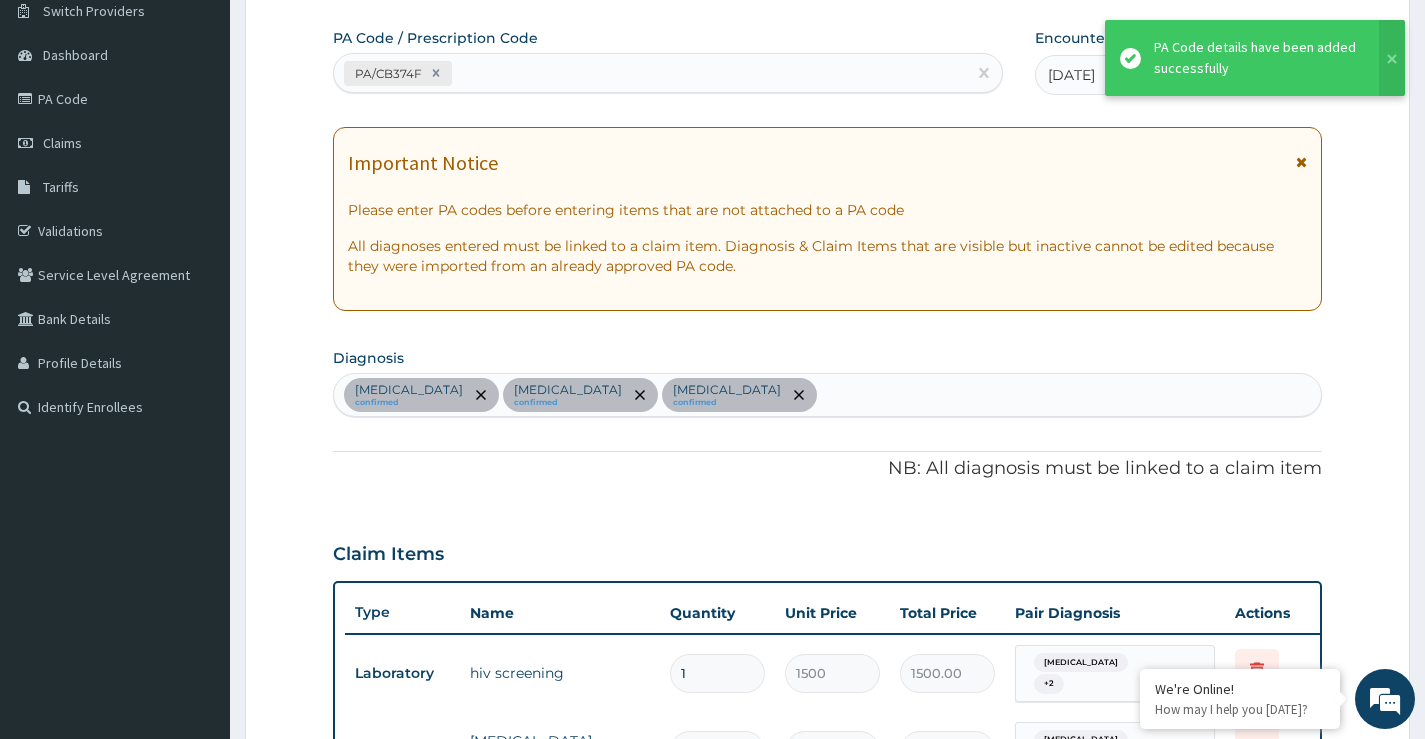 scroll, scrollTop: 889, scrollLeft: 0, axis: vertical 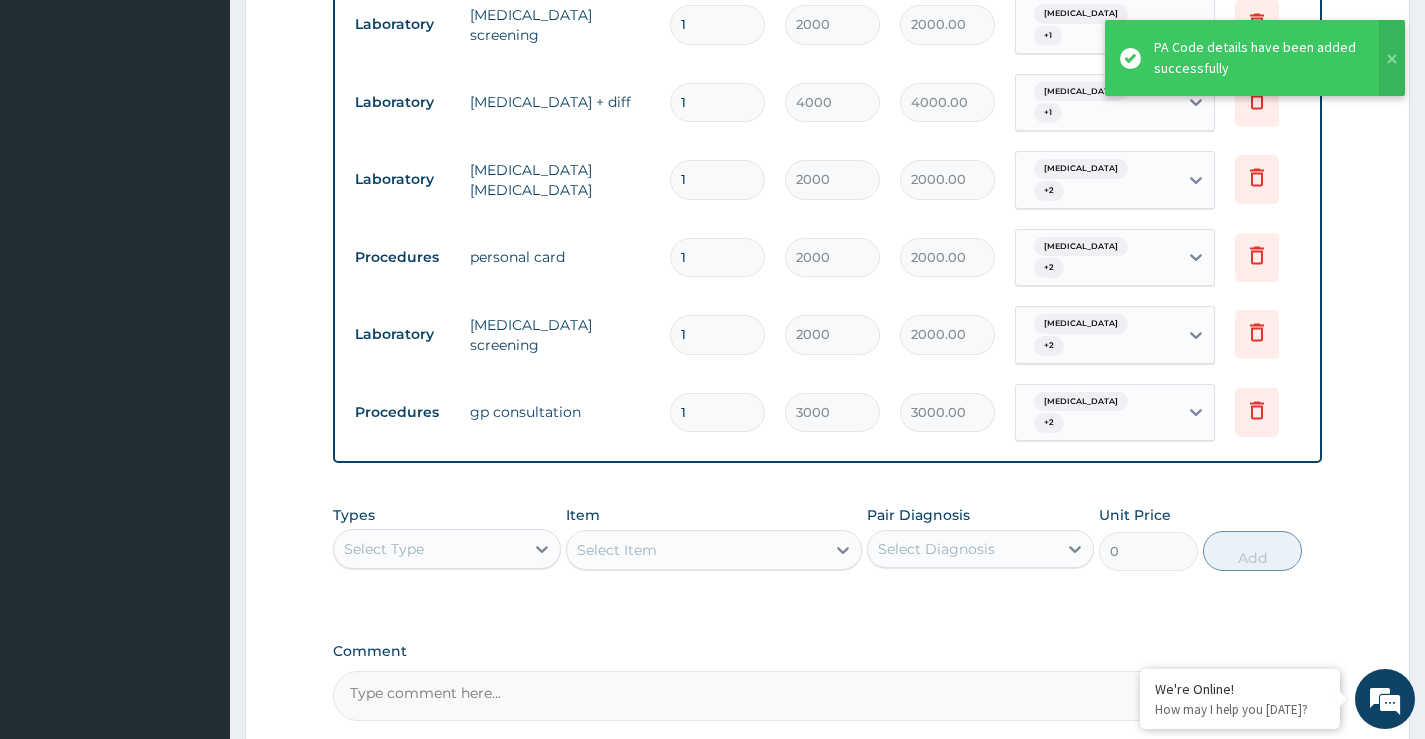 click on "PA Code / Prescription Code PA/CB374F Encounter Date 08-07-2025 Important Notice Please enter PA codes before entering items that are not attached to a PA code   All diagnoses entered must be linked to a claim item. Diagnosis & Claim Items that are visible but inactive cannot be edited because they were imported from an already approved PA code. Diagnosis Pruritus ani confirmed Malaria confirmed Immunosuppression confirmed NB: All diagnosis must be linked to a claim item Claim Items Type Name Quantity Unit Price Total Price Pair Diagnosis Actions Laboratory hiv screening 1 1500 1500.00 Pruritus ani  + 2 Delete Laboratory hepatitis c screening 1 2000 2000.00 Pruritus ani  + 1 Delete Laboratory full blood count + diff 1 4000 4000.00 Malaria  + 1 Delete Laboratory malaria parasite 1 2000 2000.00 Pruritus ani  + 2 Delete Procedures personal card 1 2000 2000.00 Immunosuppression  + 2 Delete Laboratory hepatitis b screening 1 2000 2000.00 Malaria  + 2 Delete Procedures gp consultation 1 3000 3000.00  + 2 Delete 0" at bounding box center (827, 11) 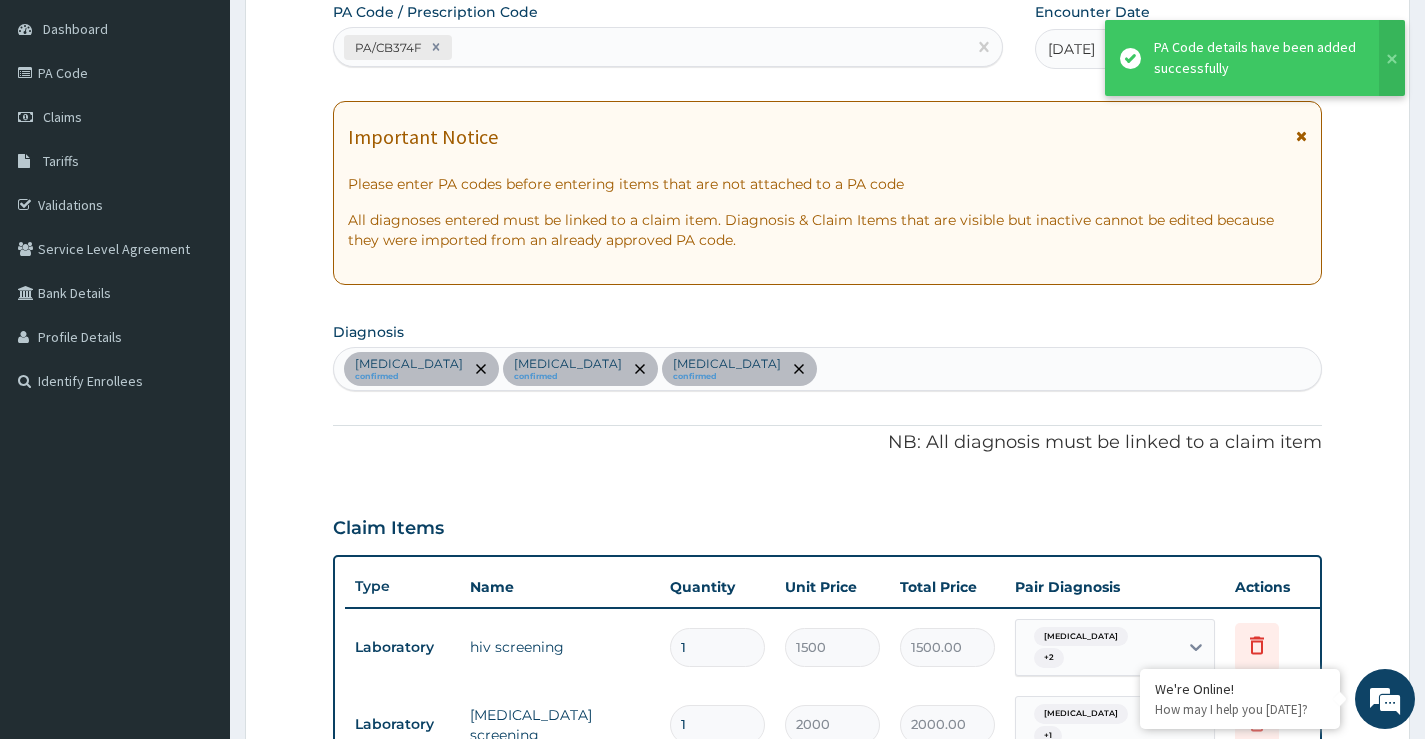scroll, scrollTop: 0, scrollLeft: 0, axis: both 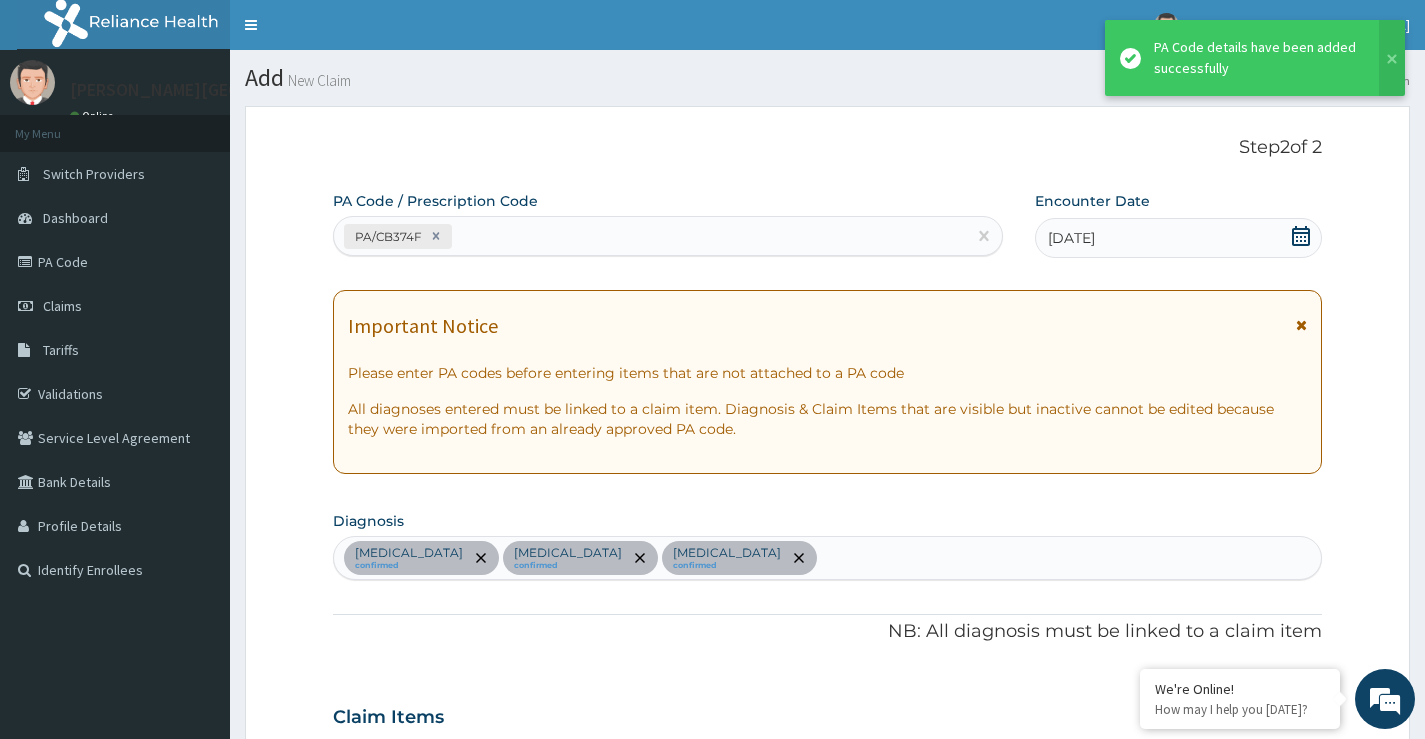 click on "PA/CB374F" at bounding box center (650, 236) 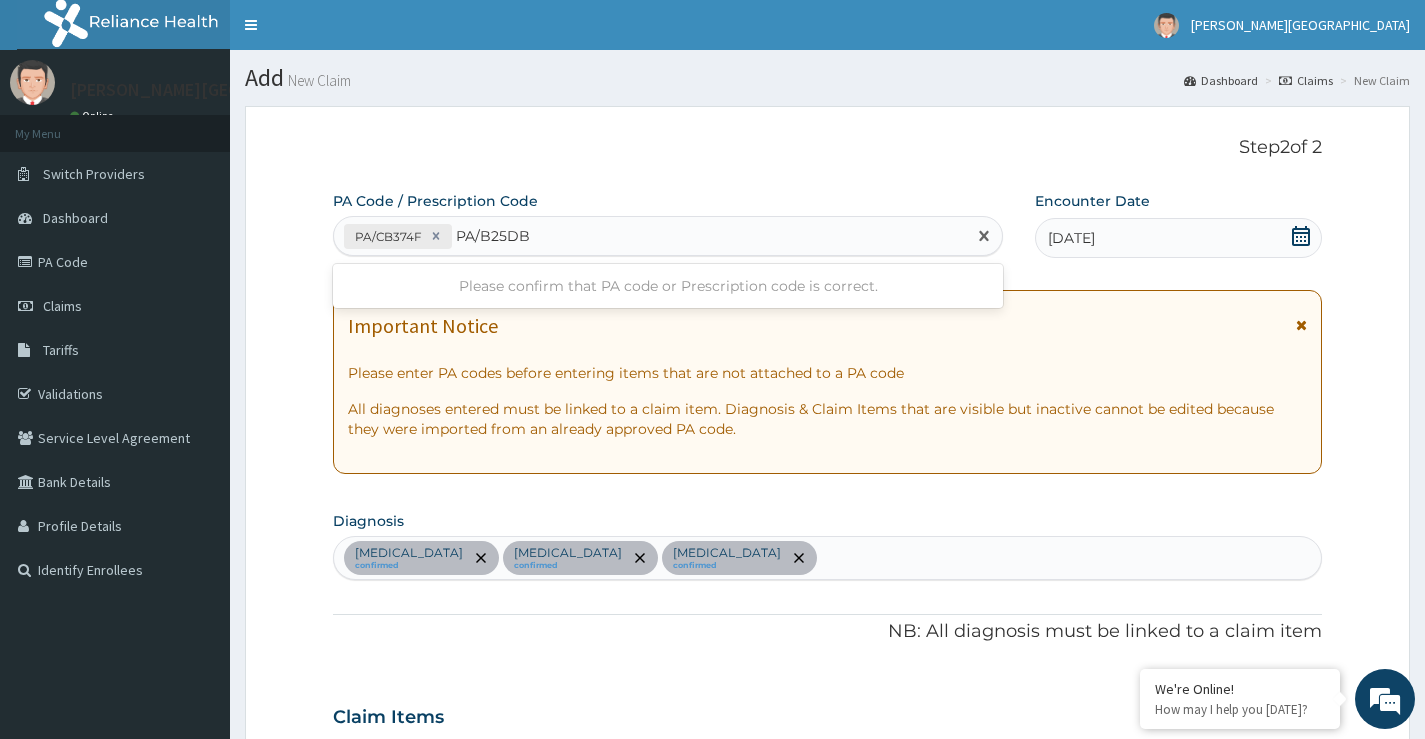 type on "PA/B25DBC" 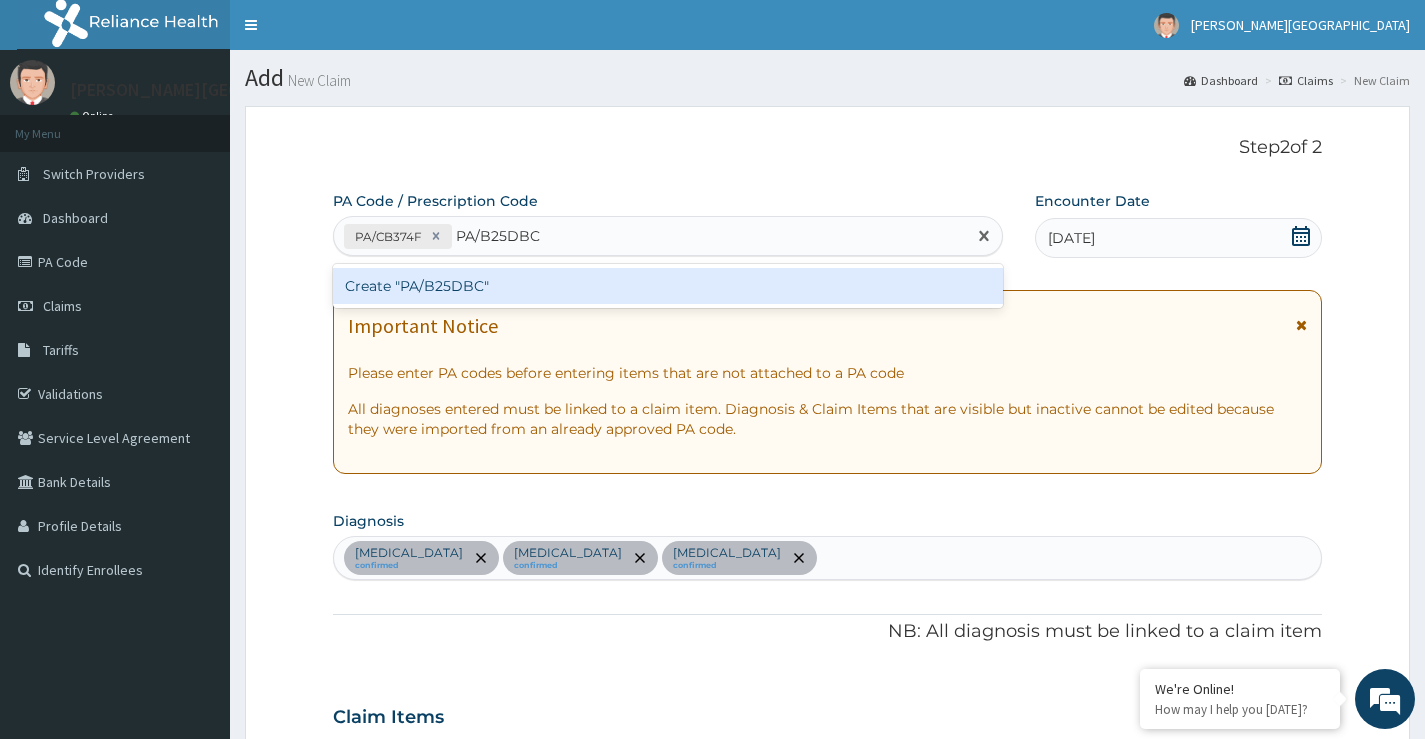 type 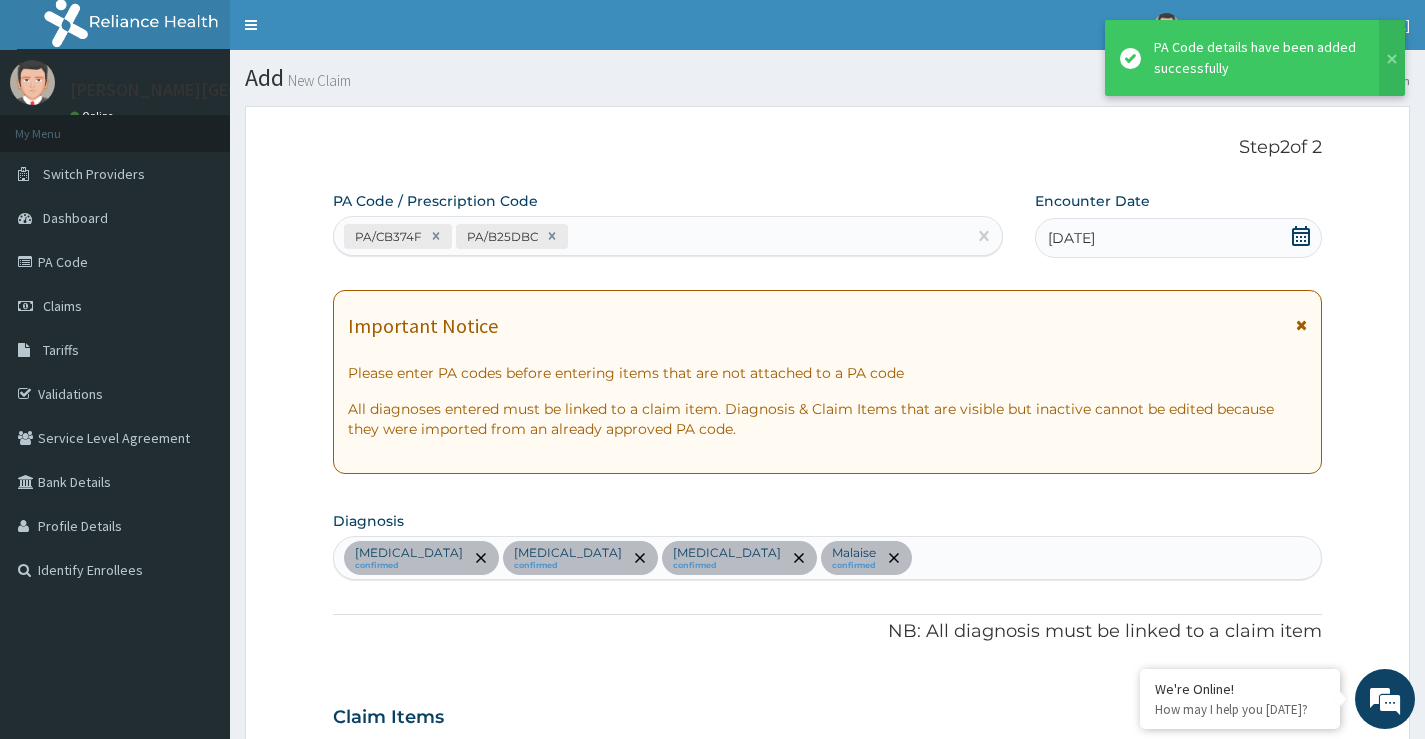 scroll, scrollTop: 1170, scrollLeft: 0, axis: vertical 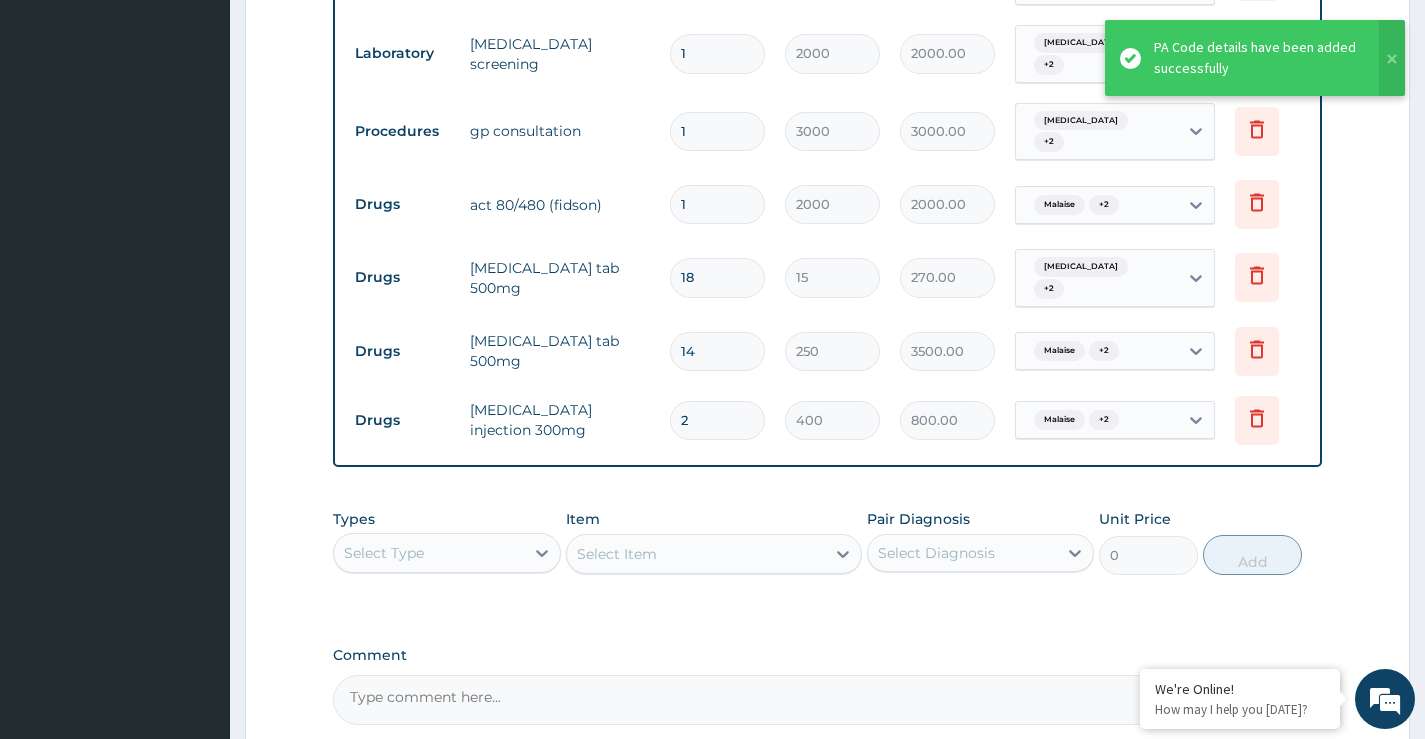click on "Types Select Type Item Select Item Pair Diagnosis Select Diagnosis Unit Price 0 Add" at bounding box center (827, 542) 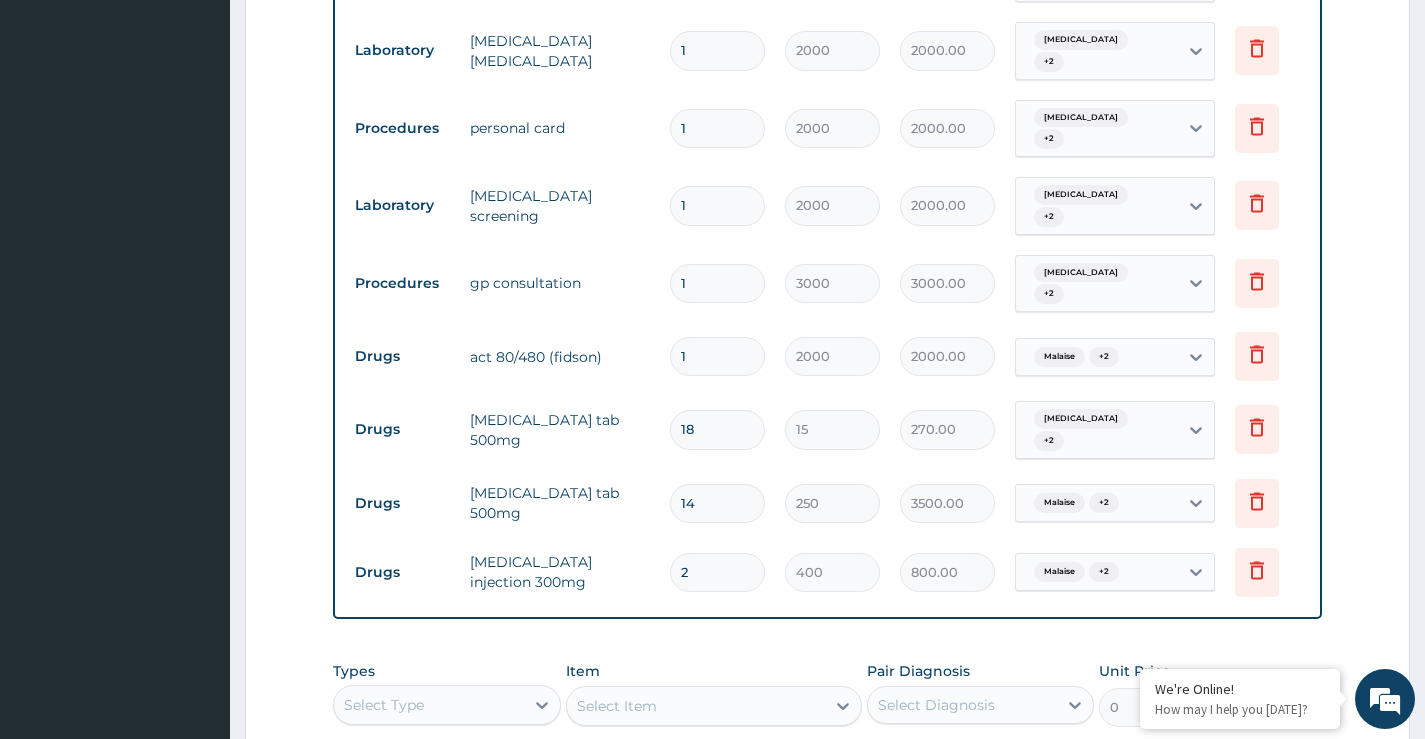 scroll, scrollTop: 770, scrollLeft: 0, axis: vertical 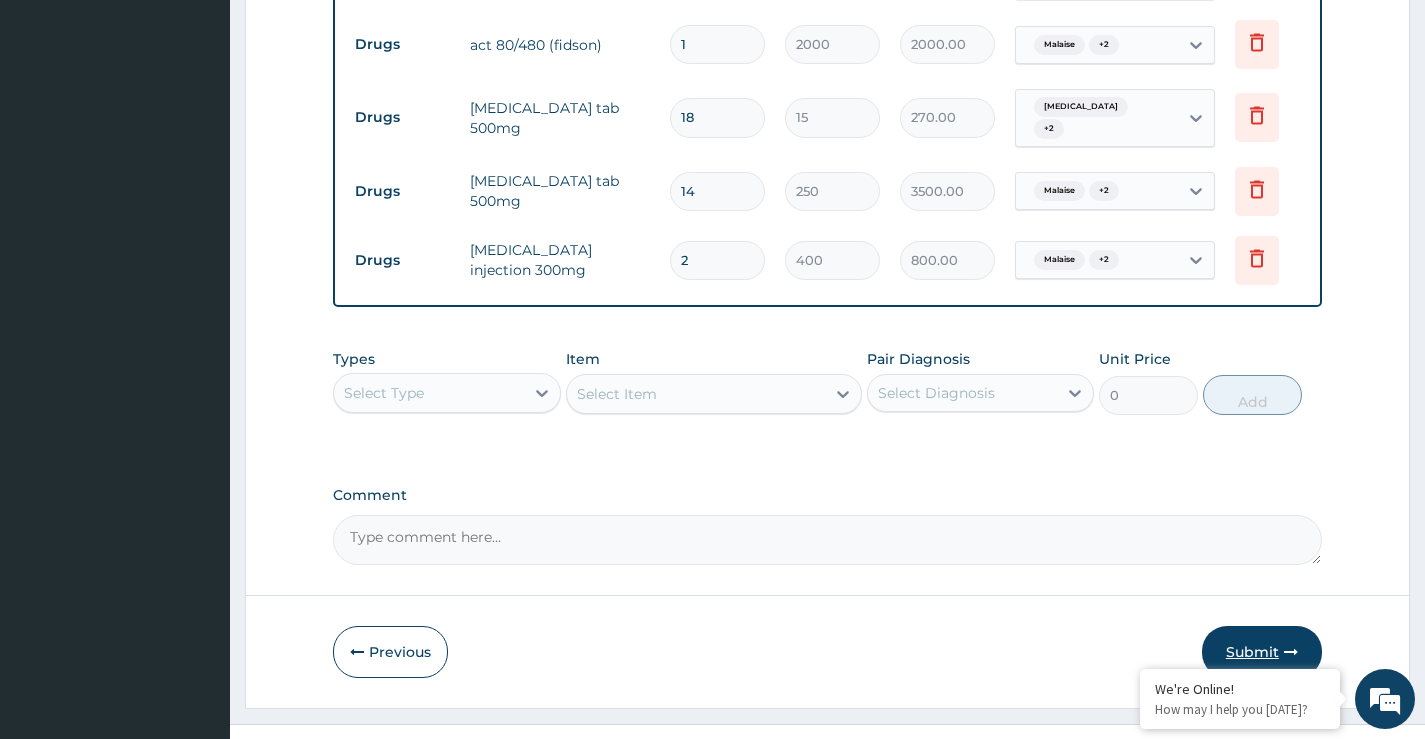 click on "Submit" at bounding box center (1262, 652) 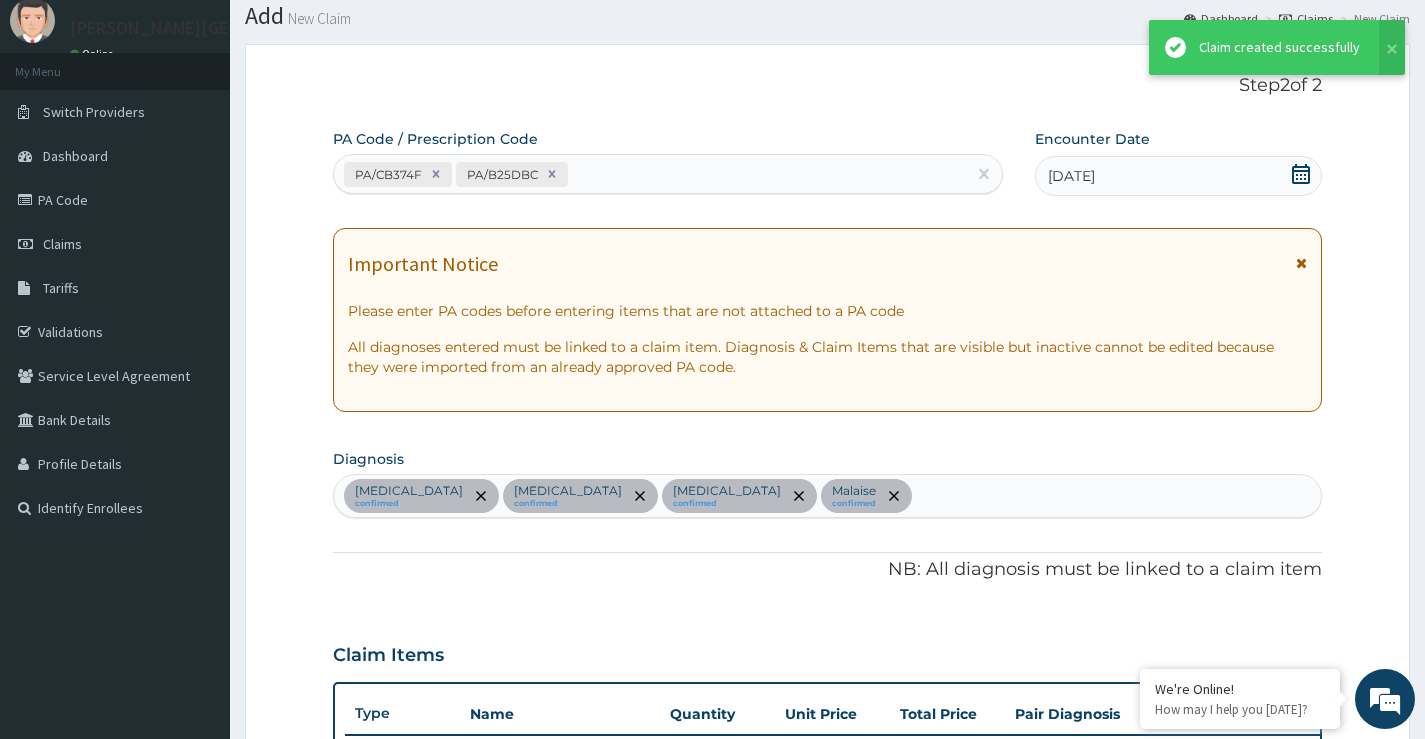 scroll, scrollTop: 1330, scrollLeft: 0, axis: vertical 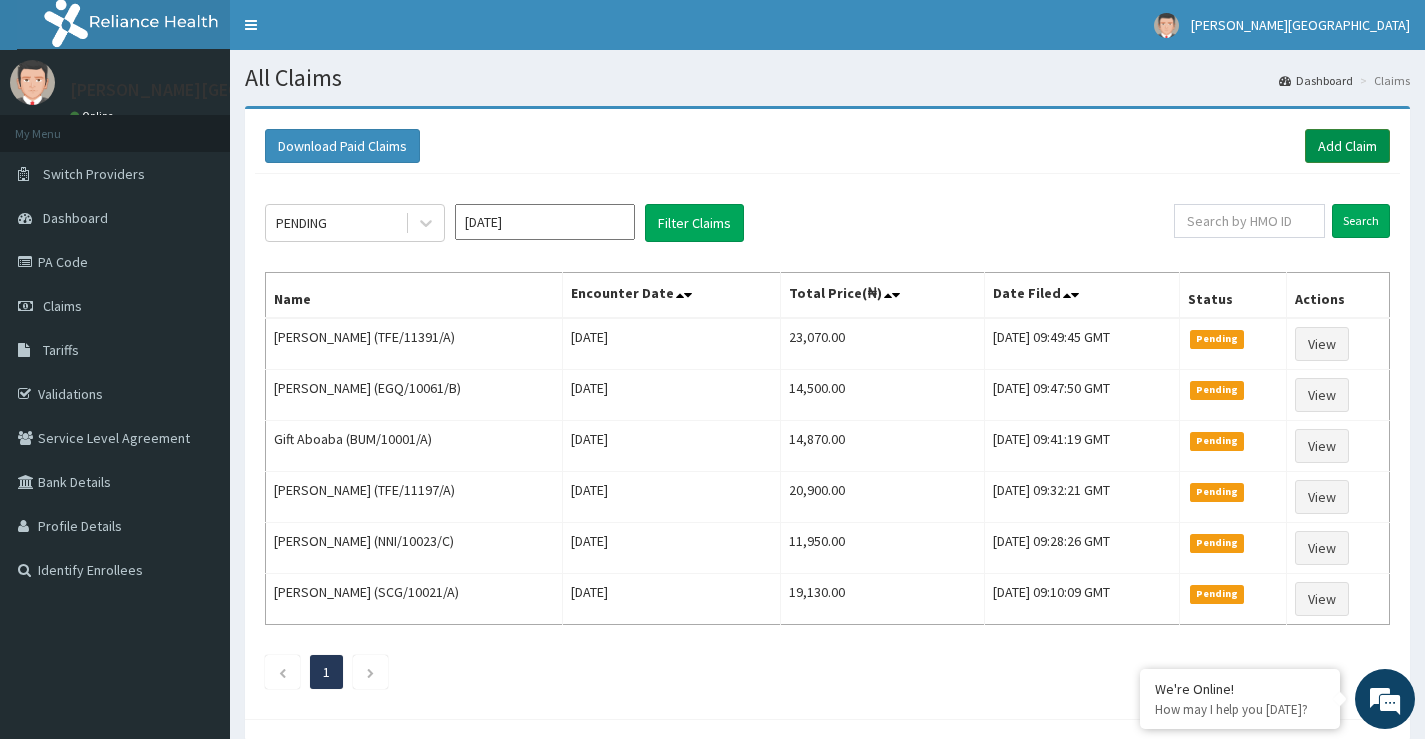 click on "Add Claim" at bounding box center (1347, 146) 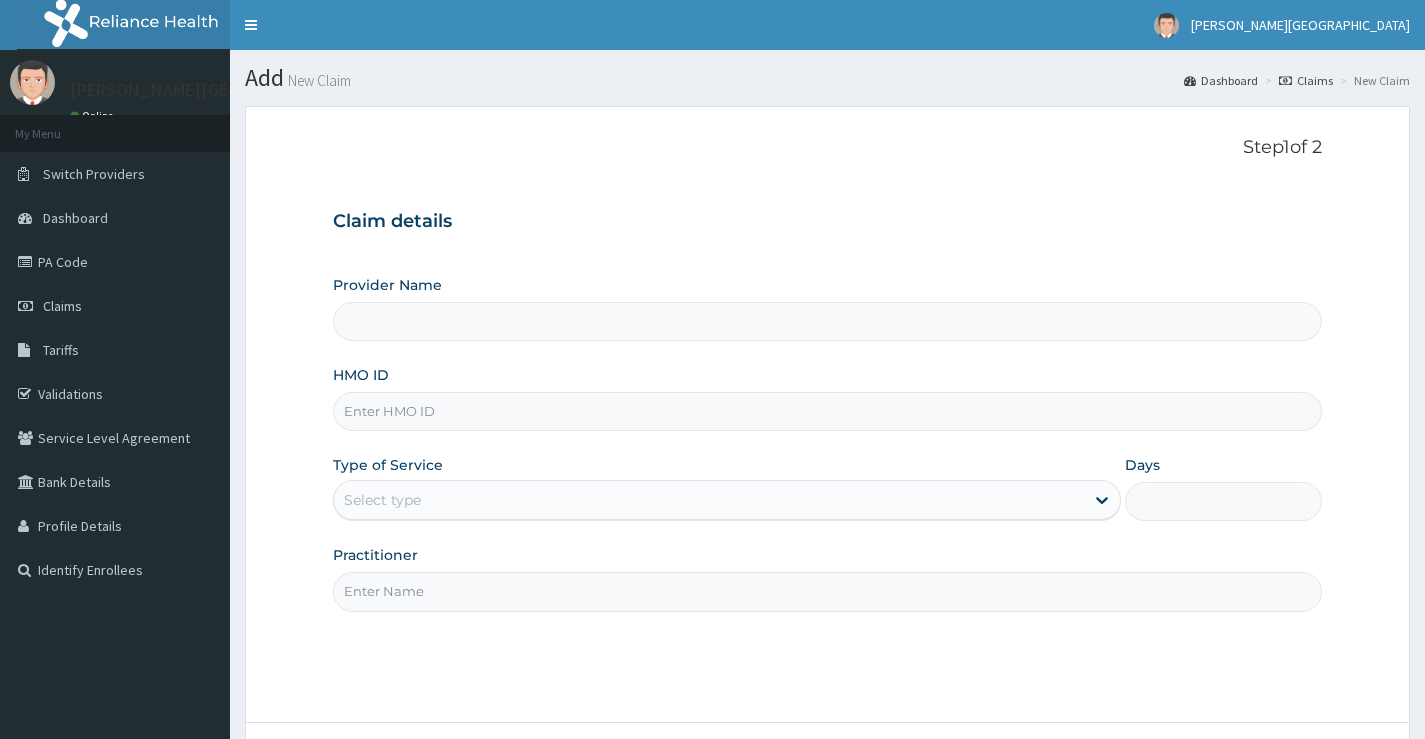 scroll, scrollTop: 0, scrollLeft: 0, axis: both 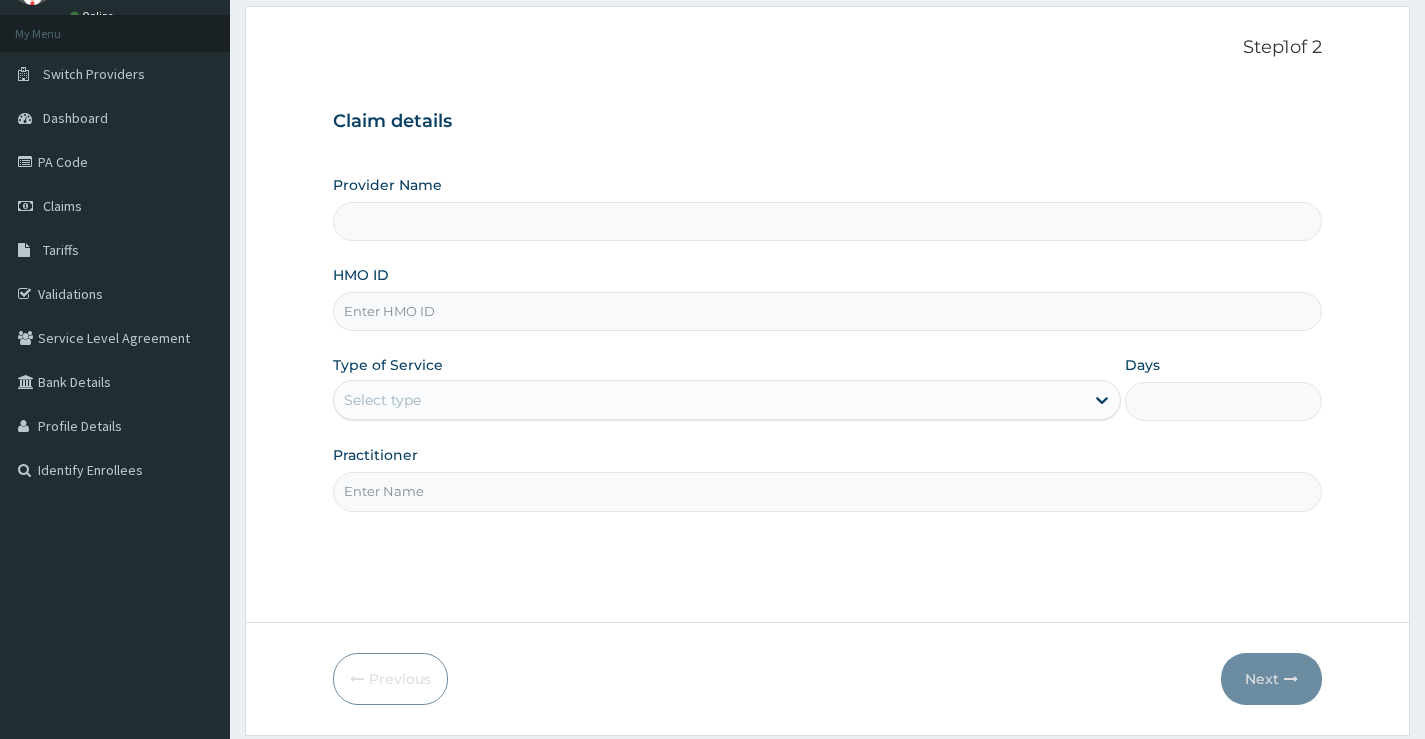 click on "HMO ID" at bounding box center (827, 311) 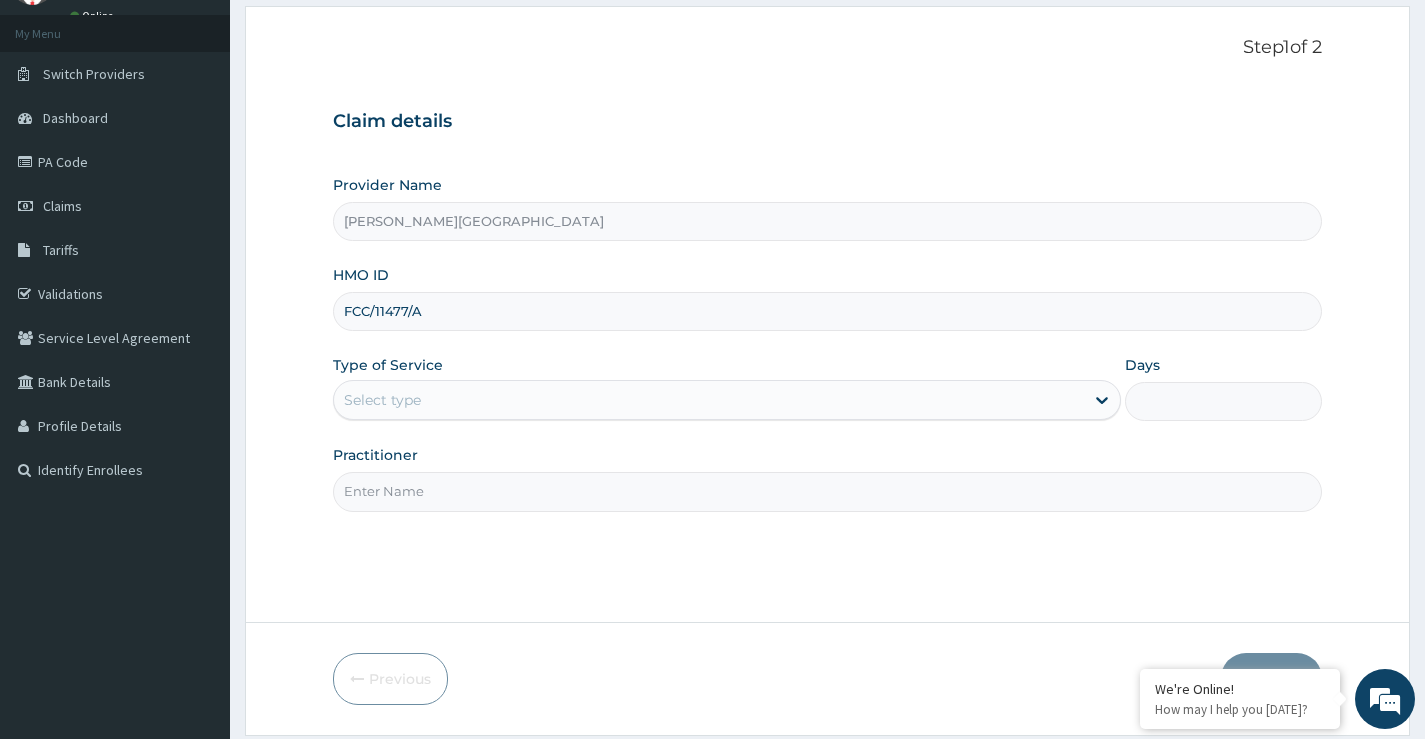 type on "FCC/11477/A" 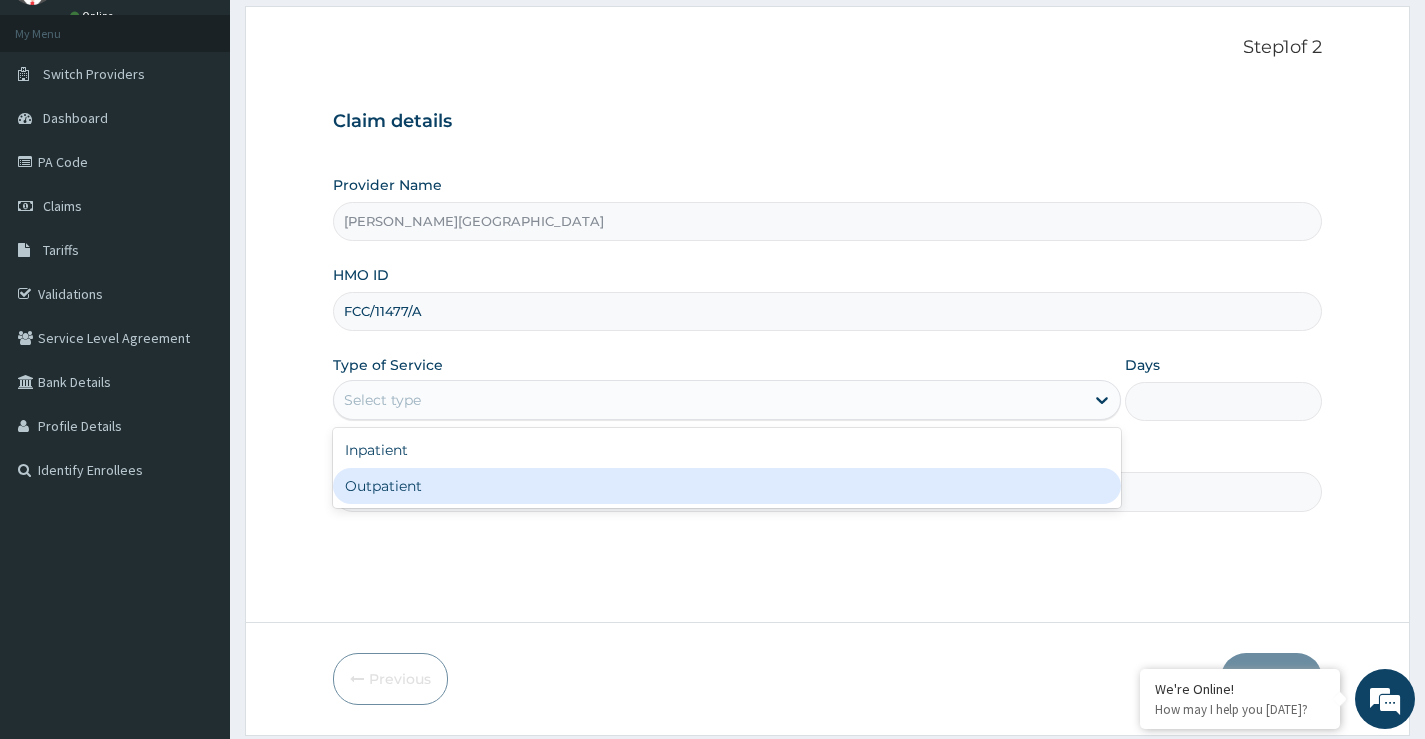 click on "Outpatient" at bounding box center (727, 486) 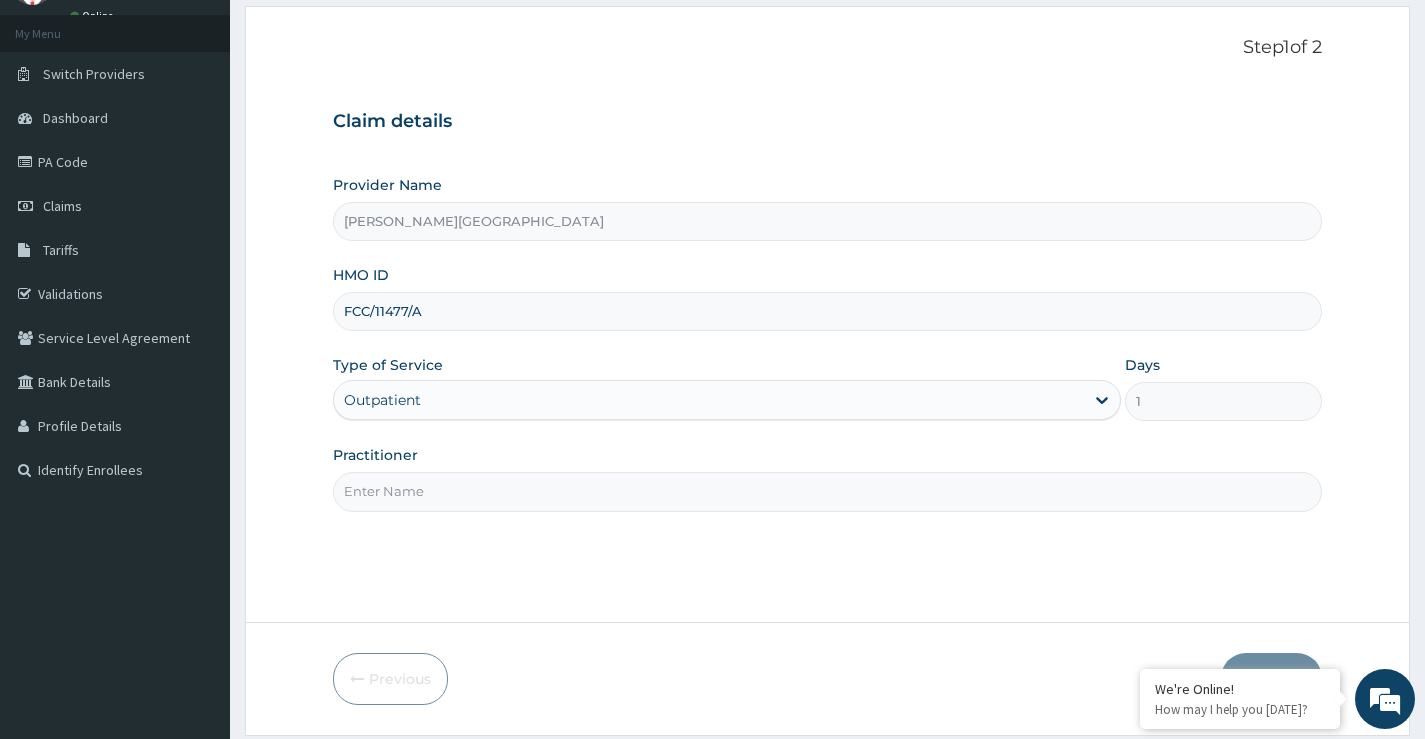 click on "Practitioner" at bounding box center [827, 491] 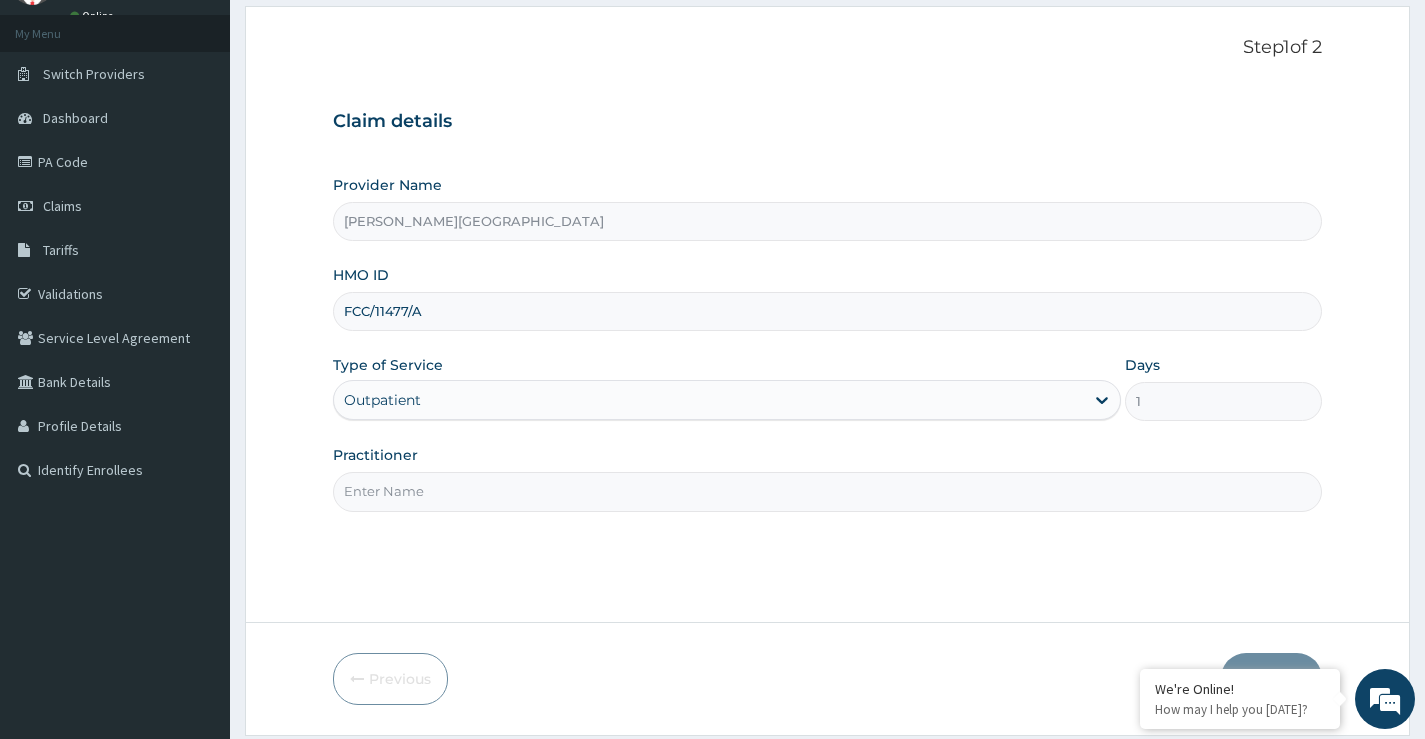 scroll, scrollTop: 0, scrollLeft: 0, axis: both 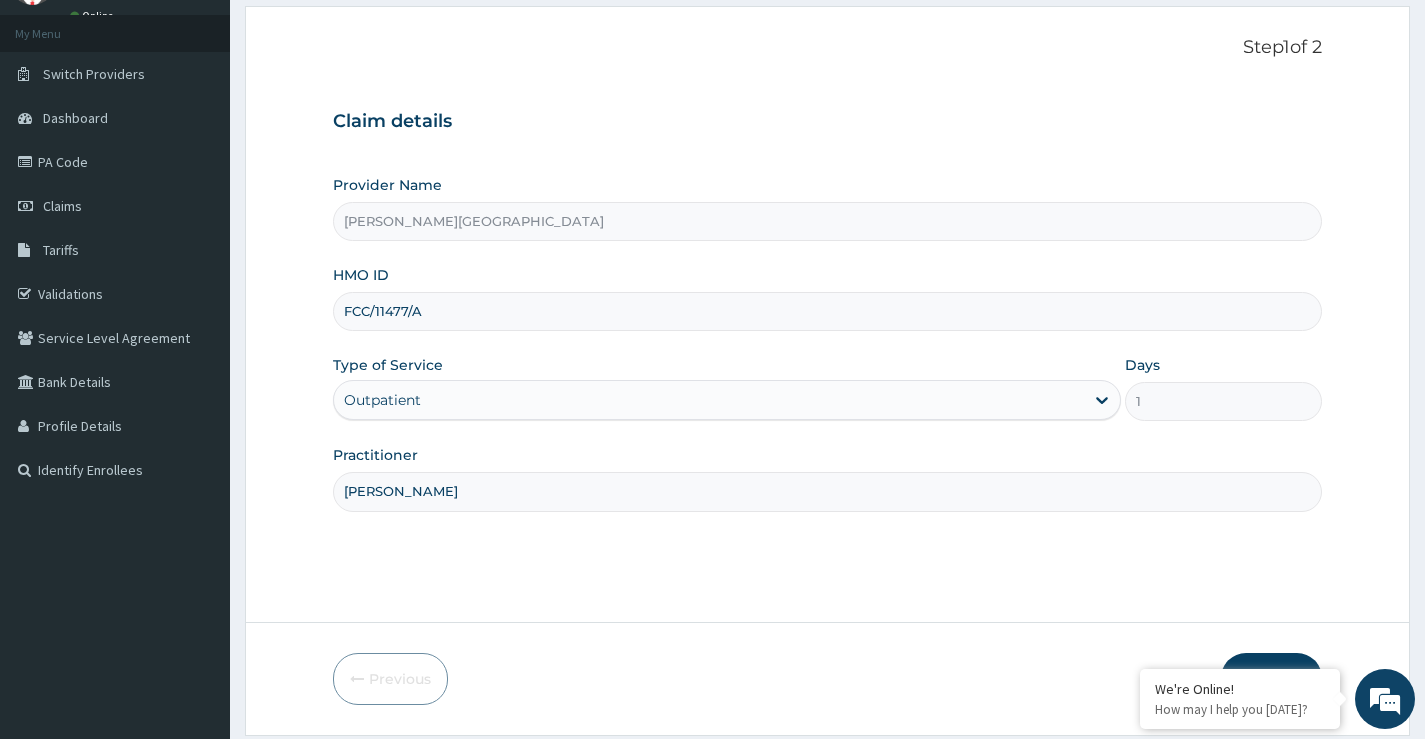 type on "DR POPOOLA" 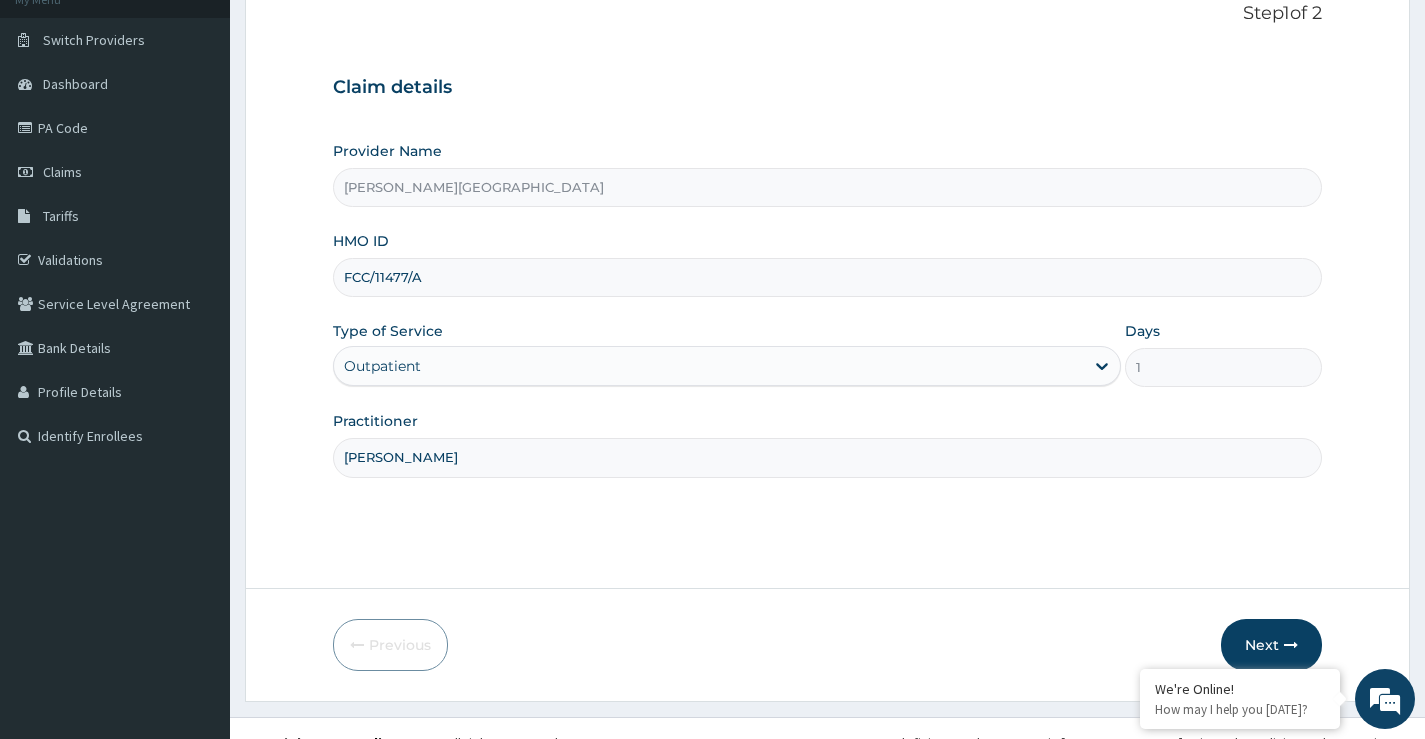 scroll, scrollTop: 163, scrollLeft: 0, axis: vertical 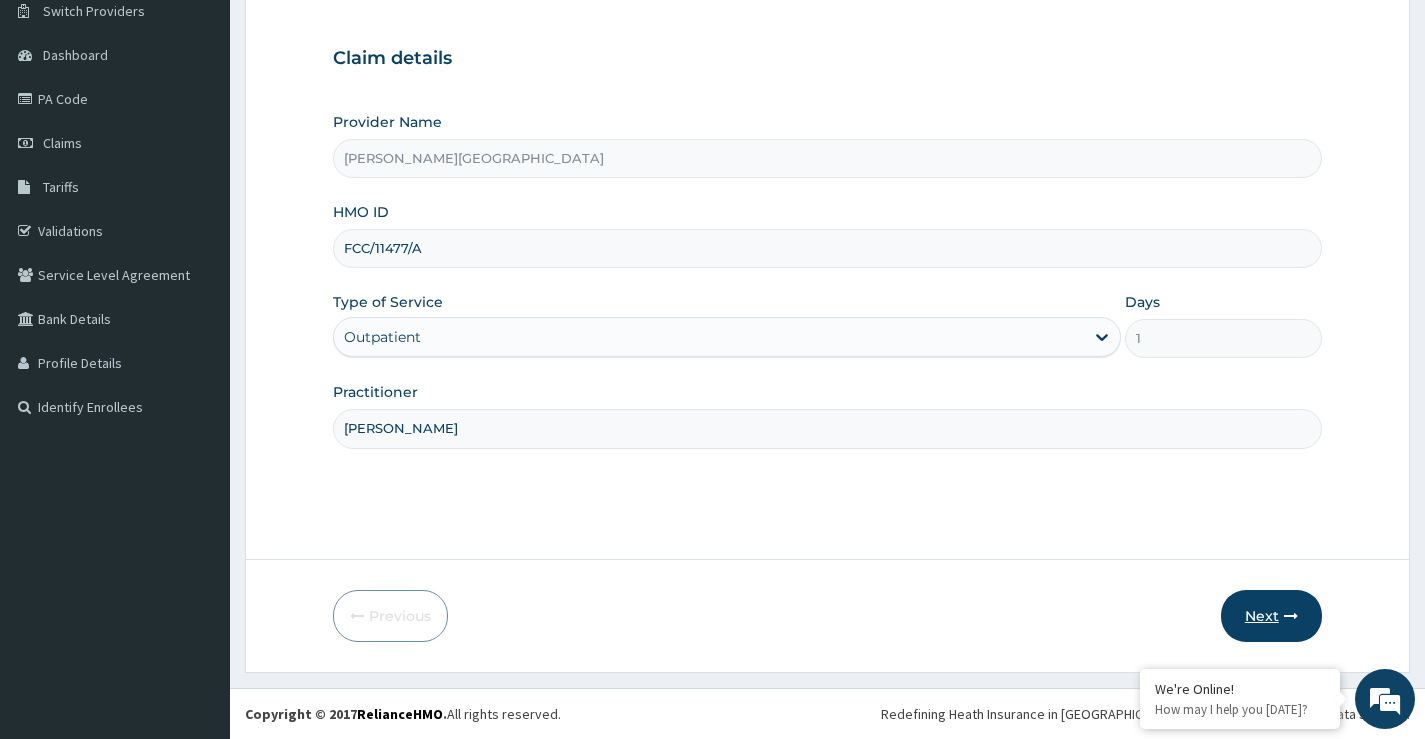 click on "Next" at bounding box center (1271, 616) 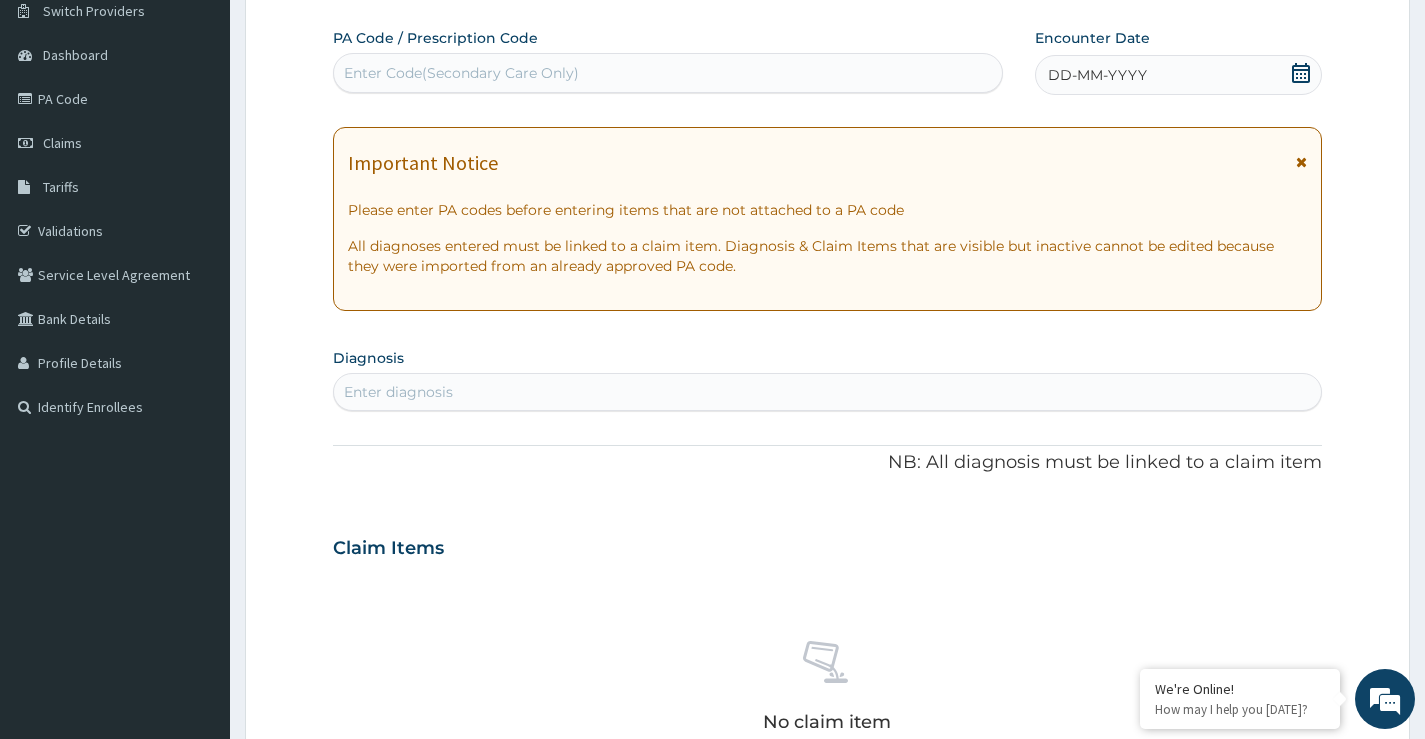 click on "Enter Code(Secondary Care Only)" at bounding box center (668, 73) 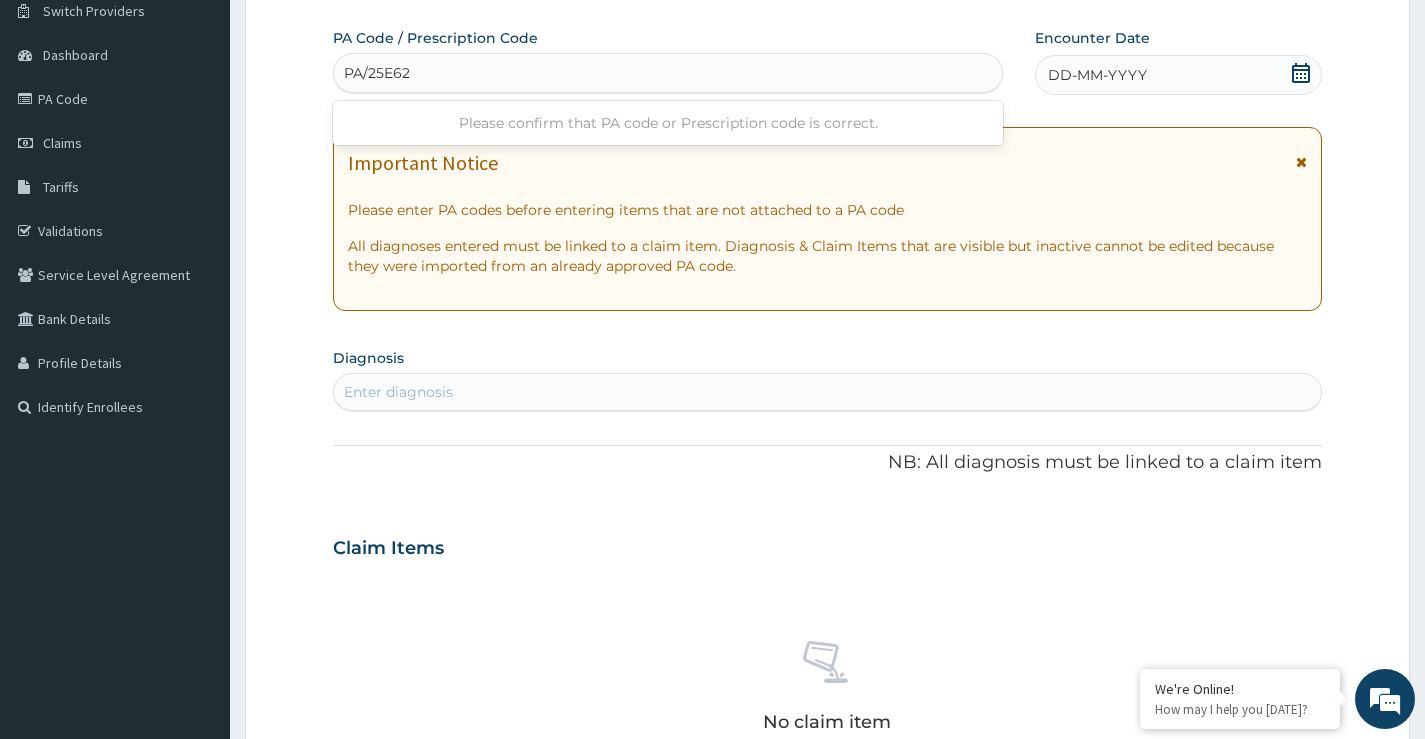 type on "PA/25E622" 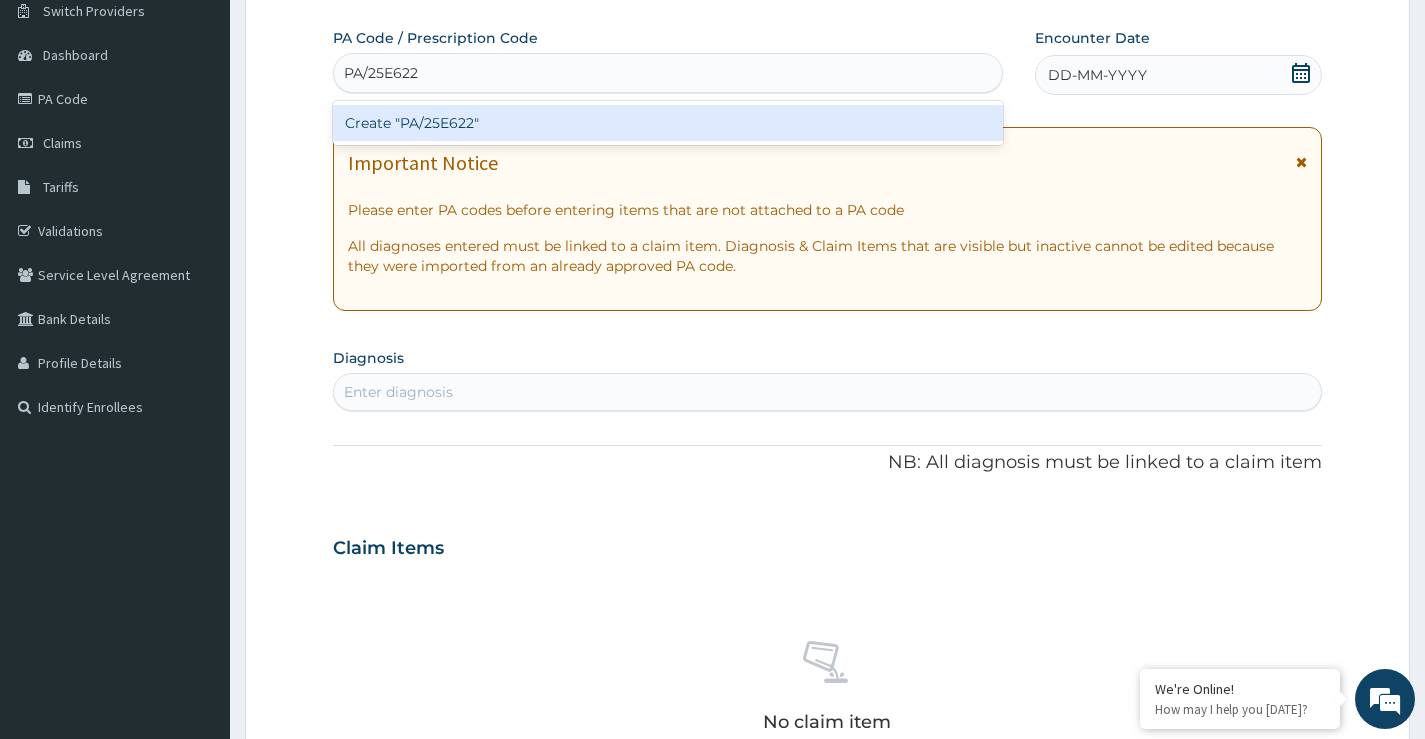 type 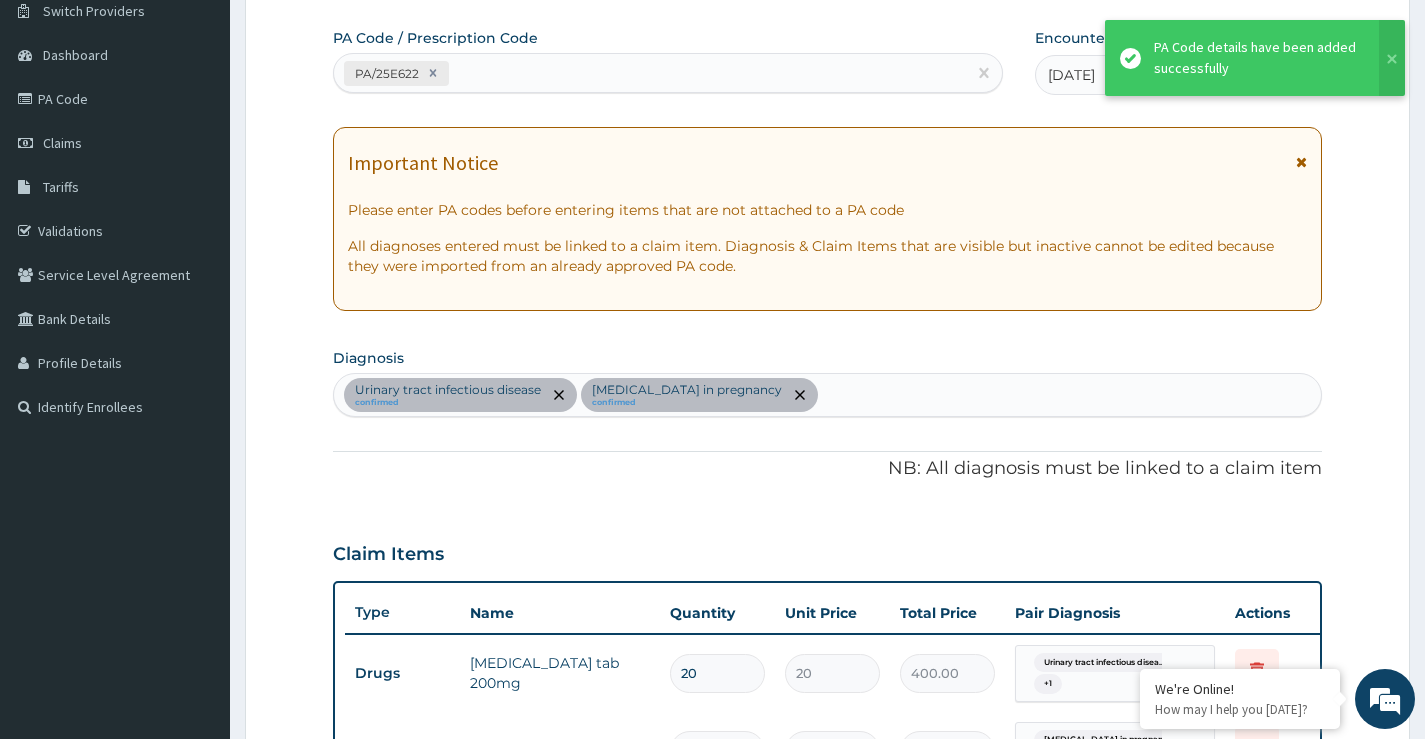 scroll, scrollTop: 699, scrollLeft: 0, axis: vertical 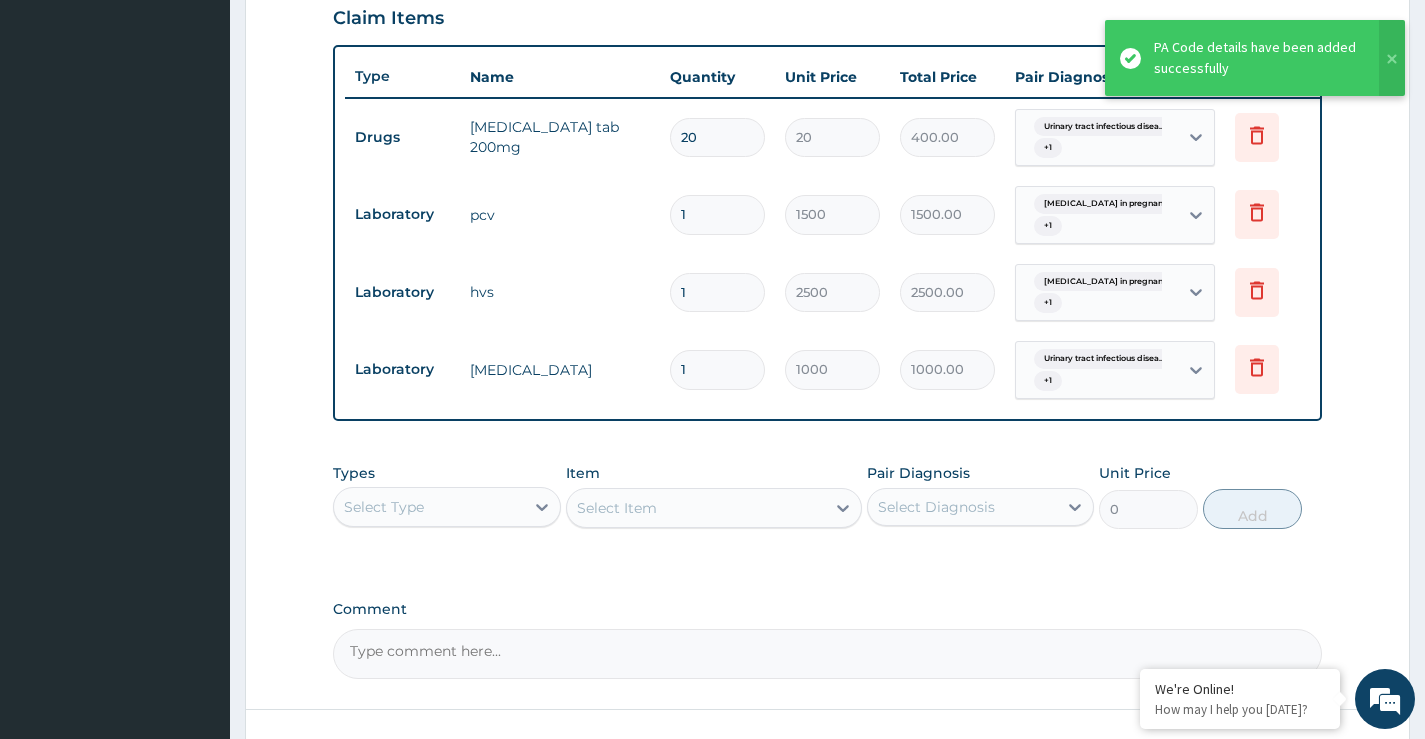 click on "PA Code / Prescription Code PA/25E622 Encounter Date 09-07-2025 Important Notice Please enter PA codes before entering items that are not attached to a PA code   All diagnoses entered must be linked to a claim item. Diagnosis & Claim Items that are visible but inactive cannot be edited because they were imported from an already approved PA code. Diagnosis Urinary tract infectious disease confirmed Bacterial vaginosis in pregnancy confirmed NB: All diagnosis must be linked to a claim item Claim Items Type Name Quantity Unit Price Total Price Pair Diagnosis Actions Drugs metronidazole tab 200mg 20 20 400.00 Urinary tract infectious disea...  + 1 Delete Laboratory pcv  1 1500 1500.00 Bacterial vaginosis in pregnan...  + 1 Delete Laboratory hvs 1 2500 2500.00 Bacterial vaginosis in pregnan...  + 1 Delete Laboratory urinalysis 1 1000 1000.00 Urinary tract infectious disea...  + 1 Delete Types Select Type Item Select Item Pair Diagnosis Select Diagnosis Unit Price 0 Add Comment" at bounding box center [827, 85] 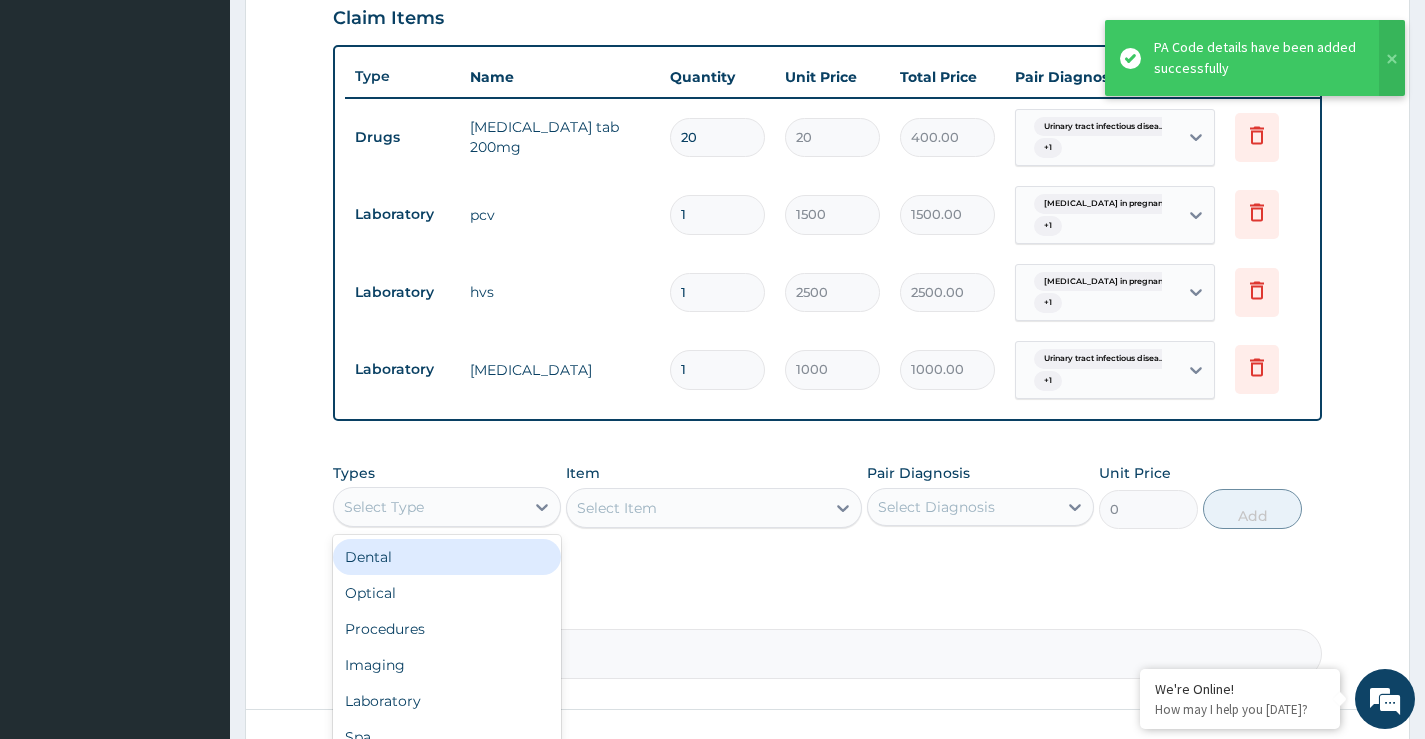 click on "Select Type" at bounding box center (428, 507) 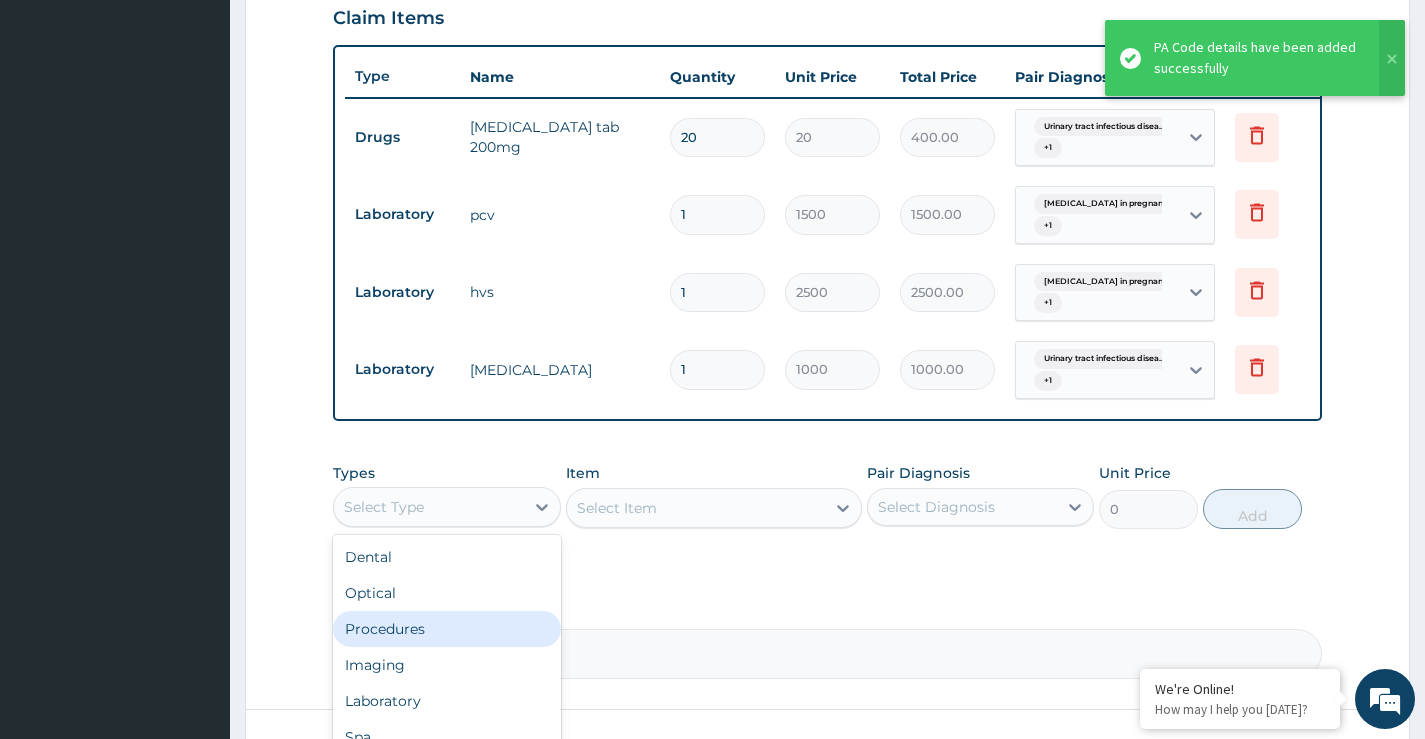 click on "Procedures" at bounding box center (446, 629) 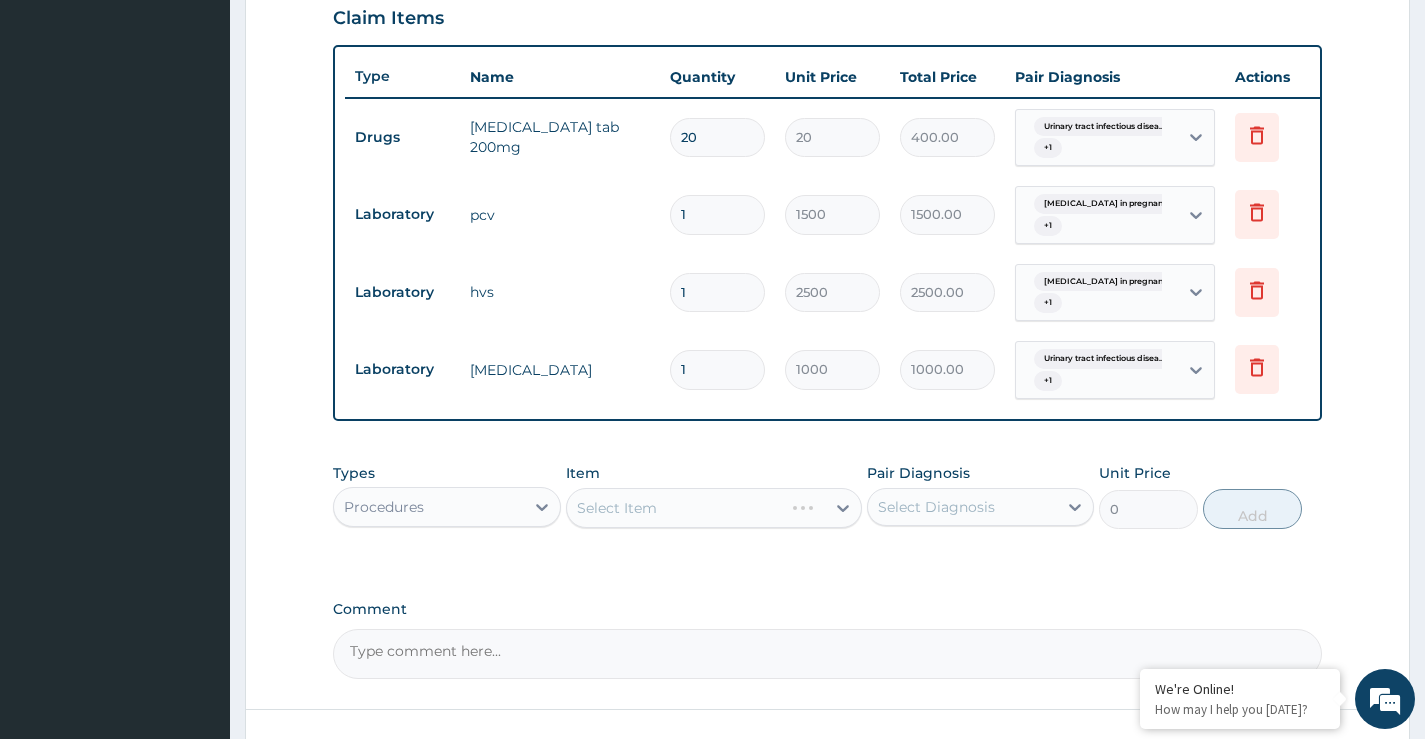 click on "Select Item" at bounding box center (714, 508) 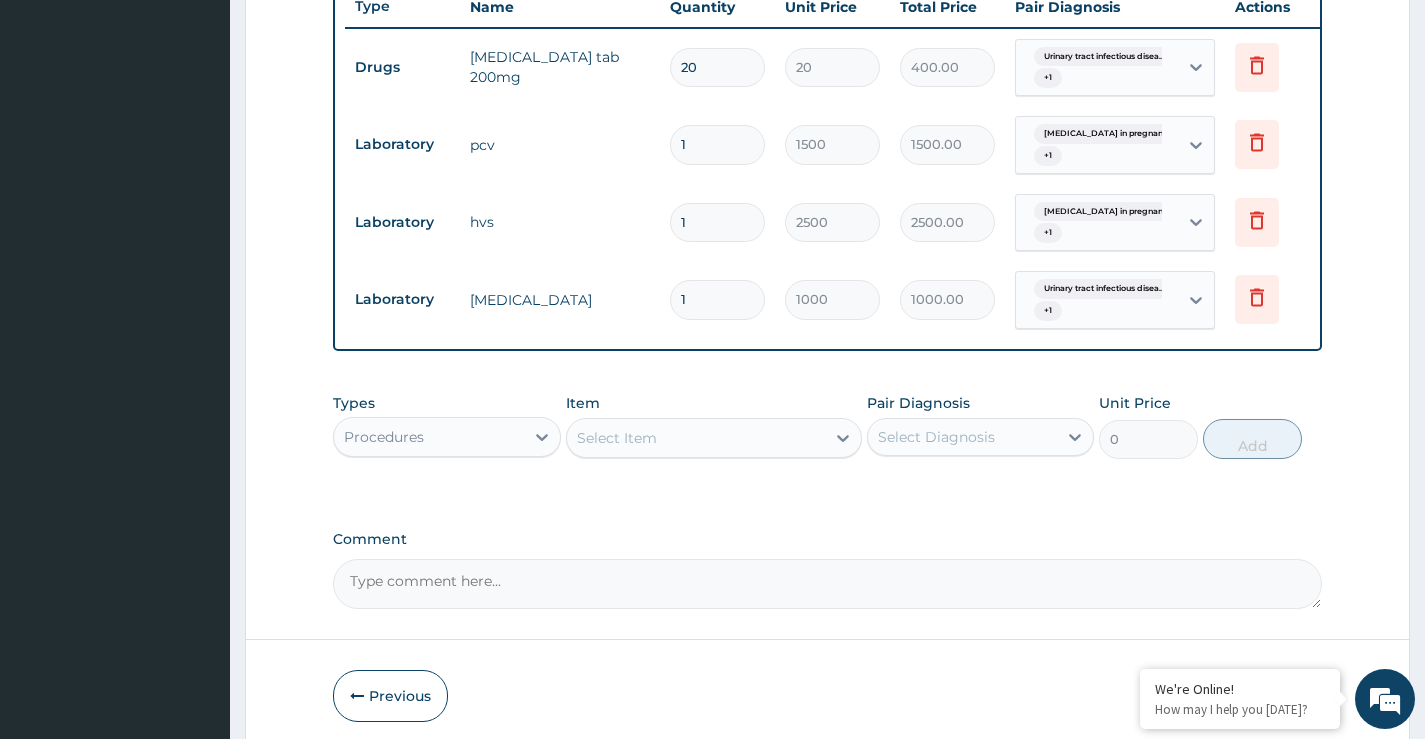scroll, scrollTop: 864, scrollLeft: 0, axis: vertical 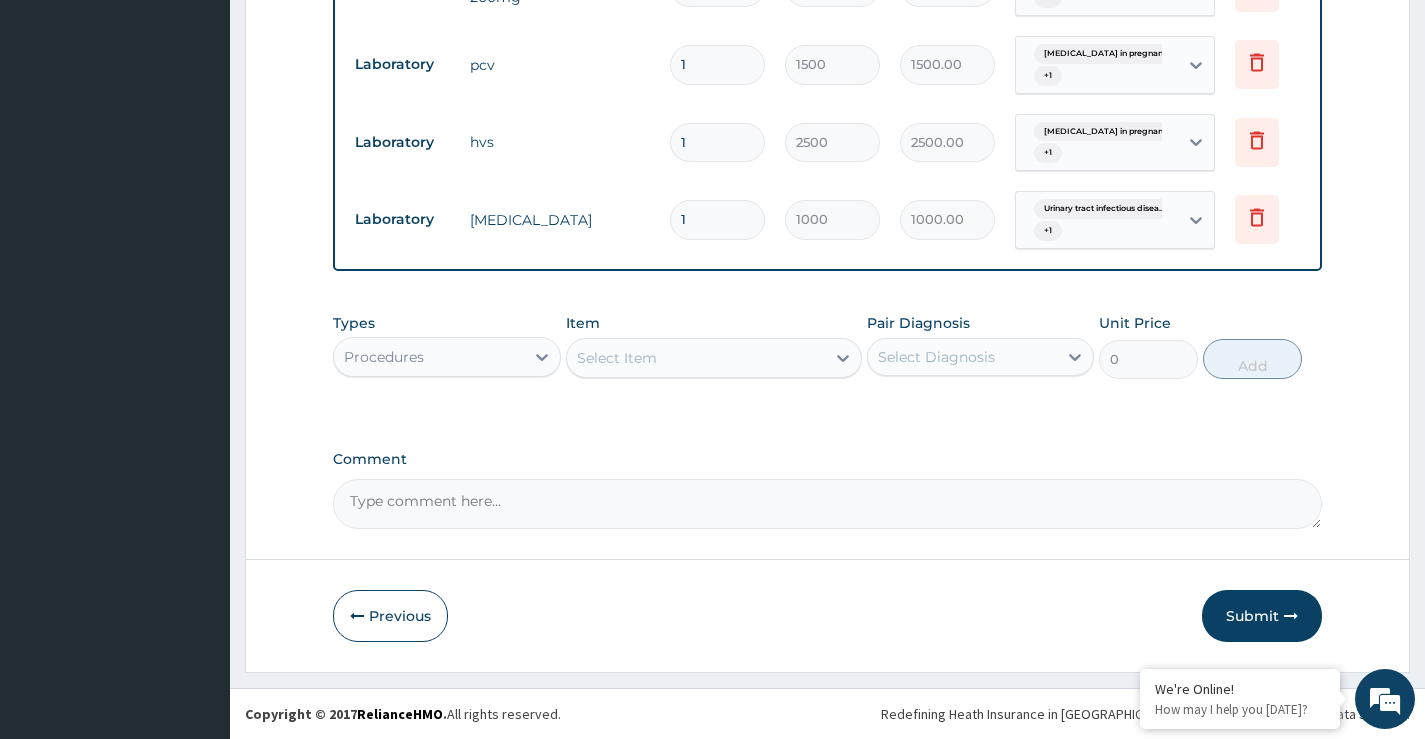 click on "Select Item" at bounding box center (696, 358) 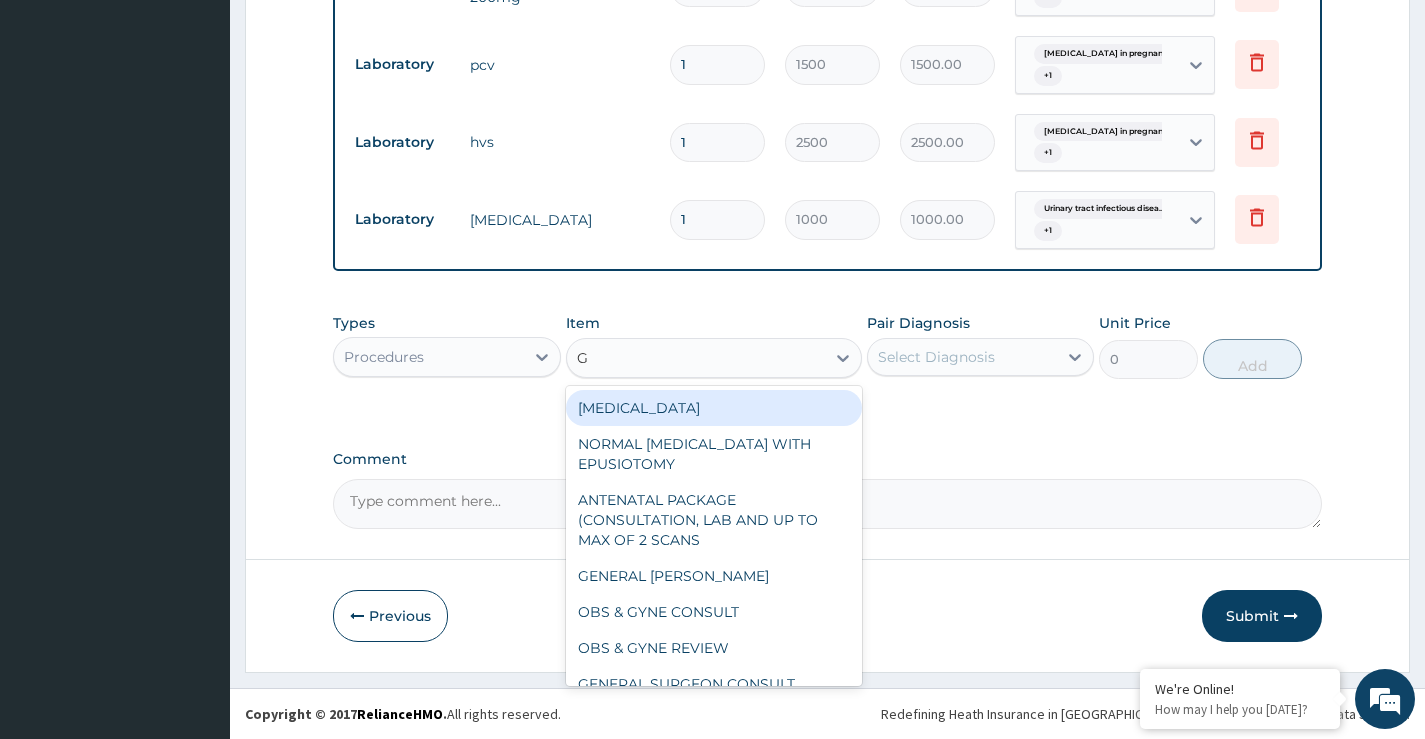 type on "GP" 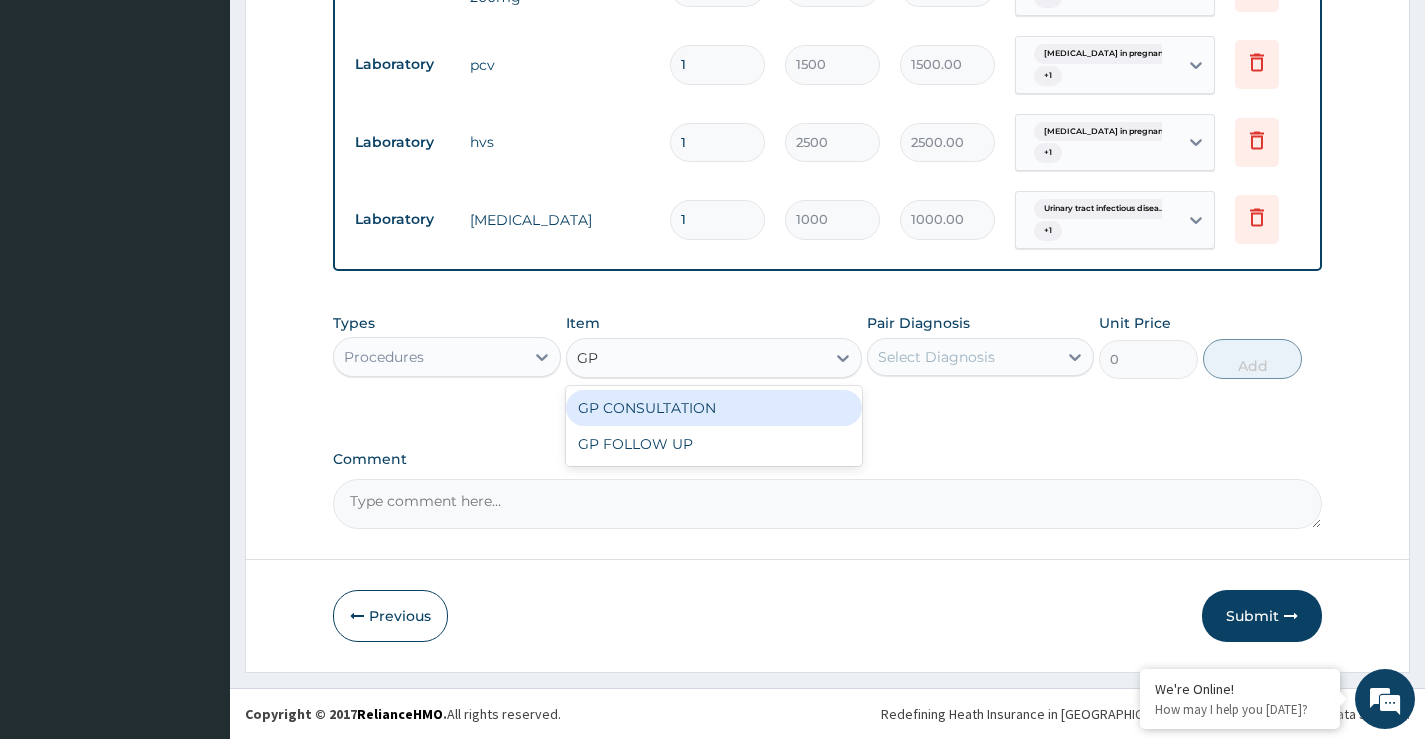 click on "GP CONSULTATION" at bounding box center [714, 408] 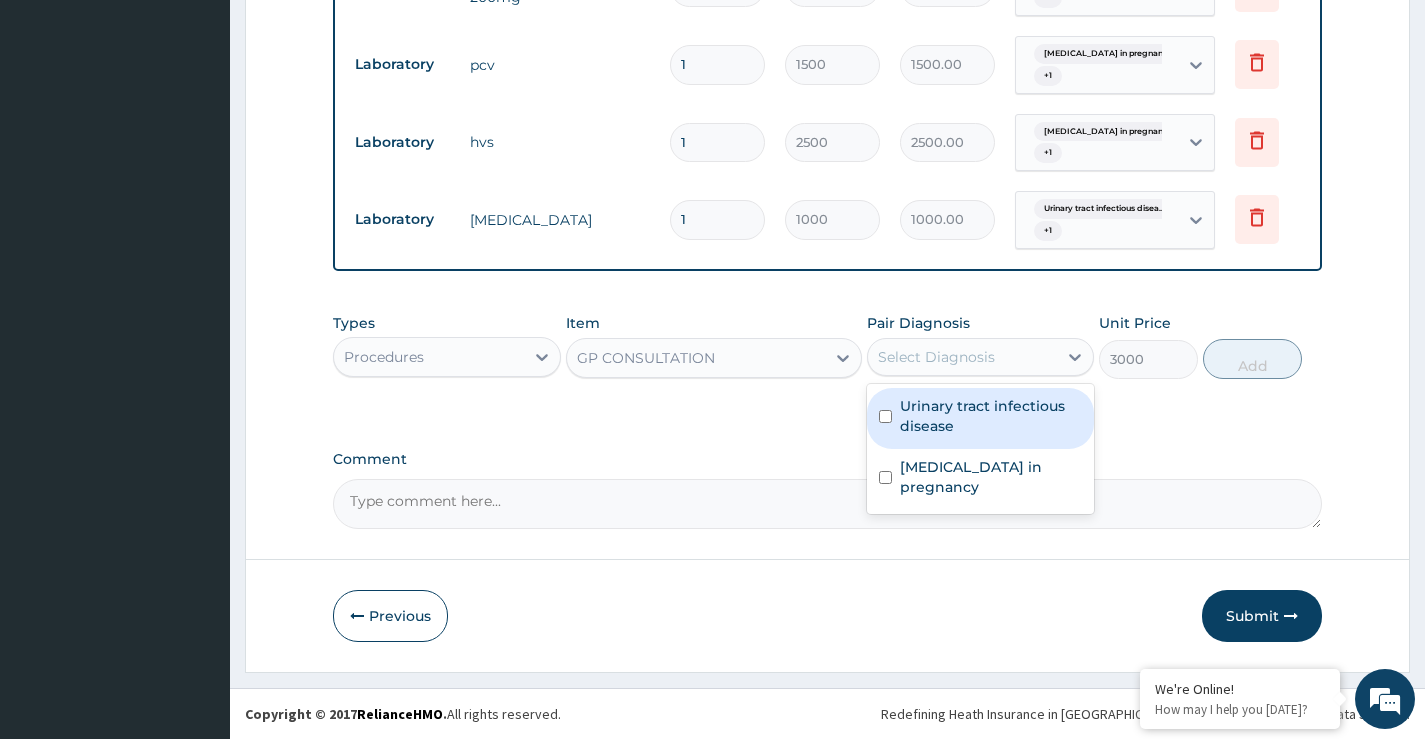 click on "Select Diagnosis" at bounding box center (936, 357) 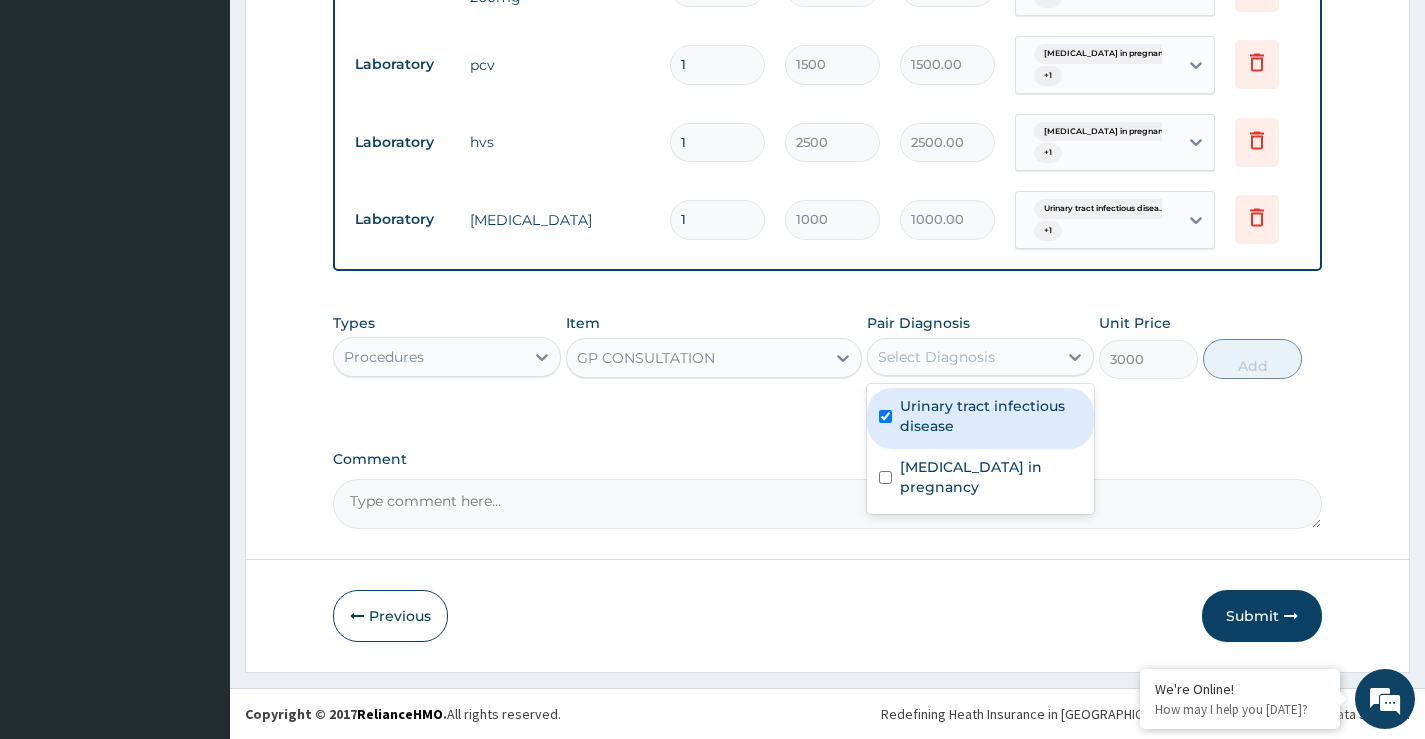 checkbox on "true" 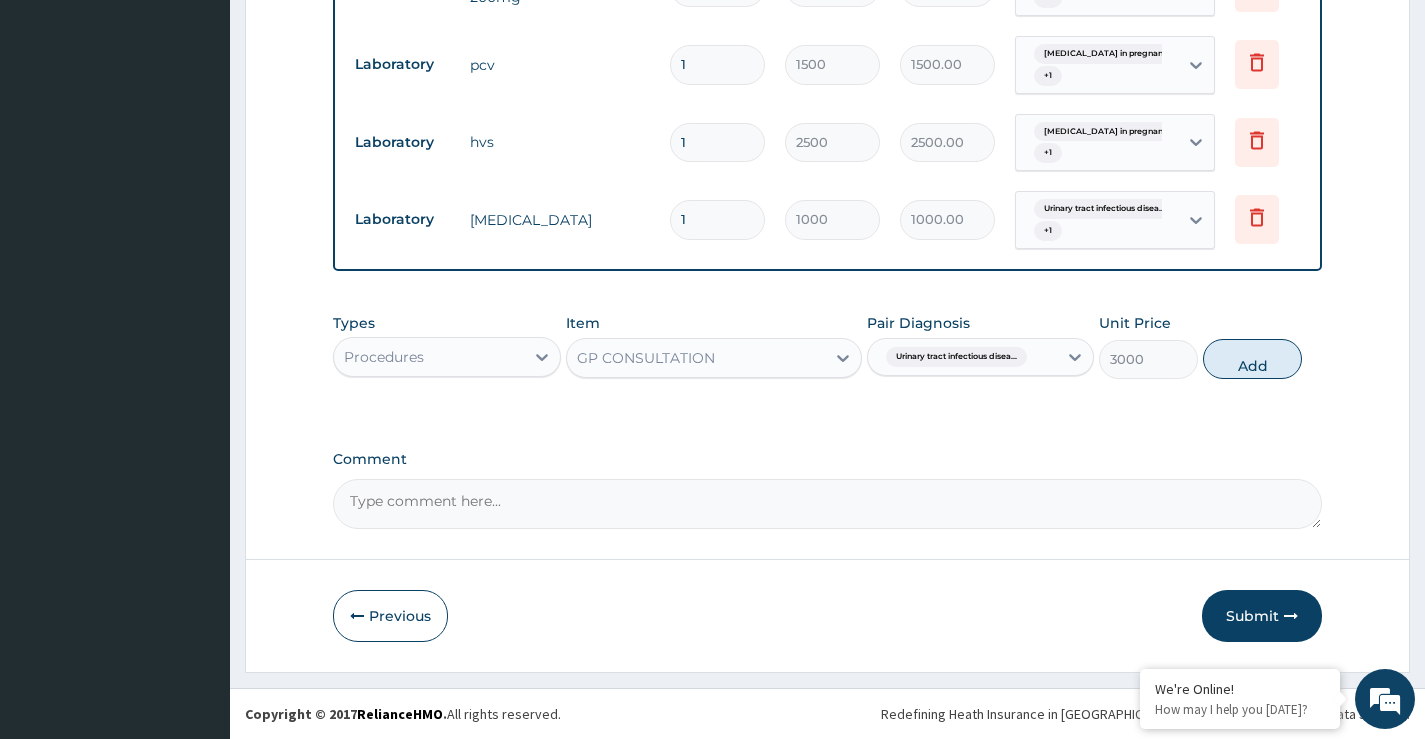 click on "Urinary tract infectious disea..." at bounding box center (956, 357) 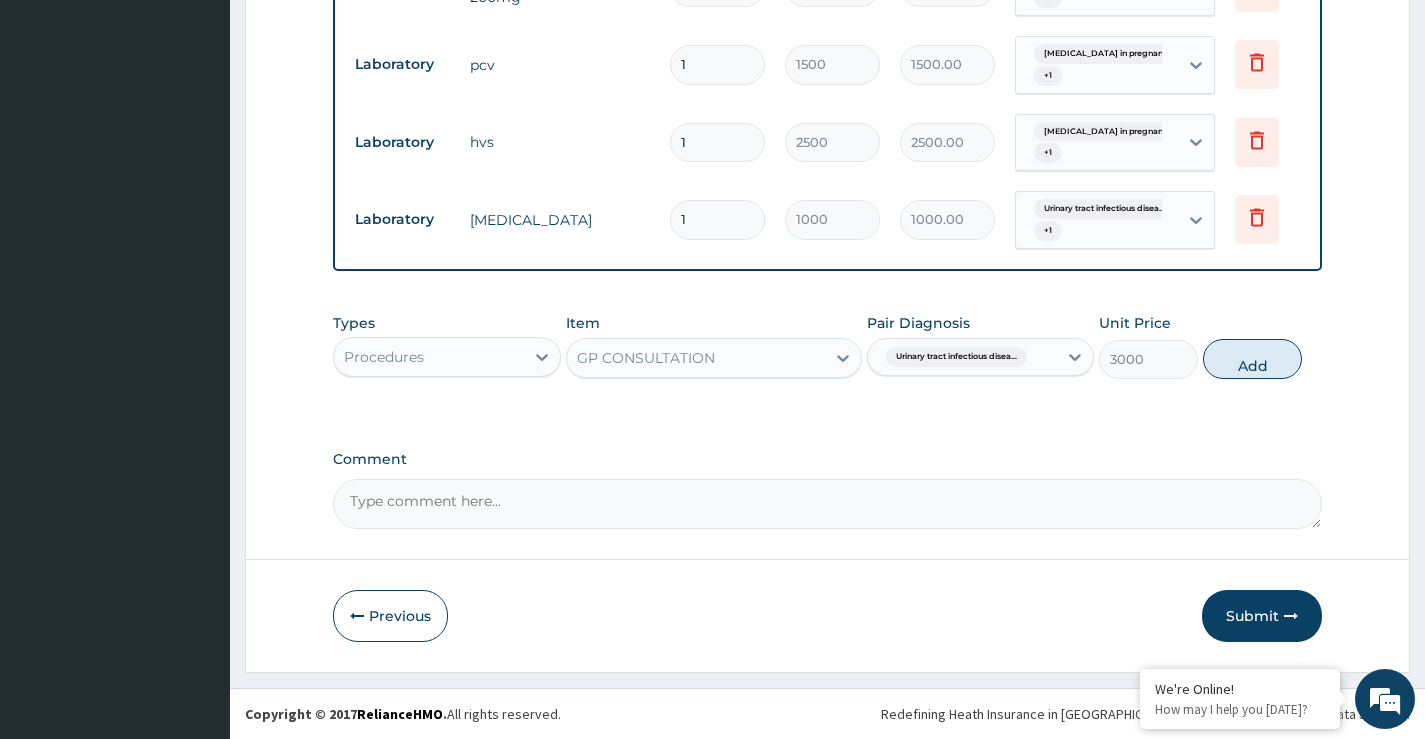 click at bounding box center [1035, 357] 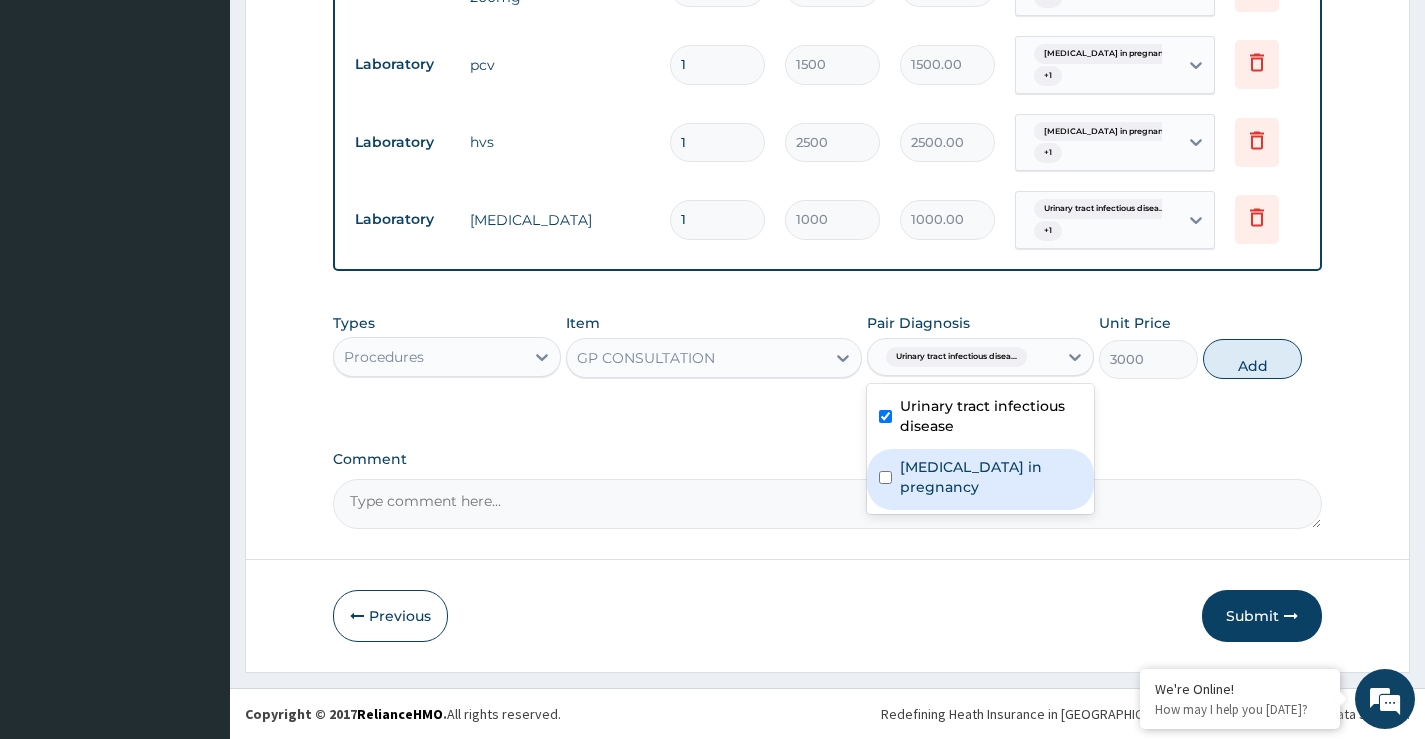 click on "Bacterial vaginosis in pregnancy" at bounding box center [991, 477] 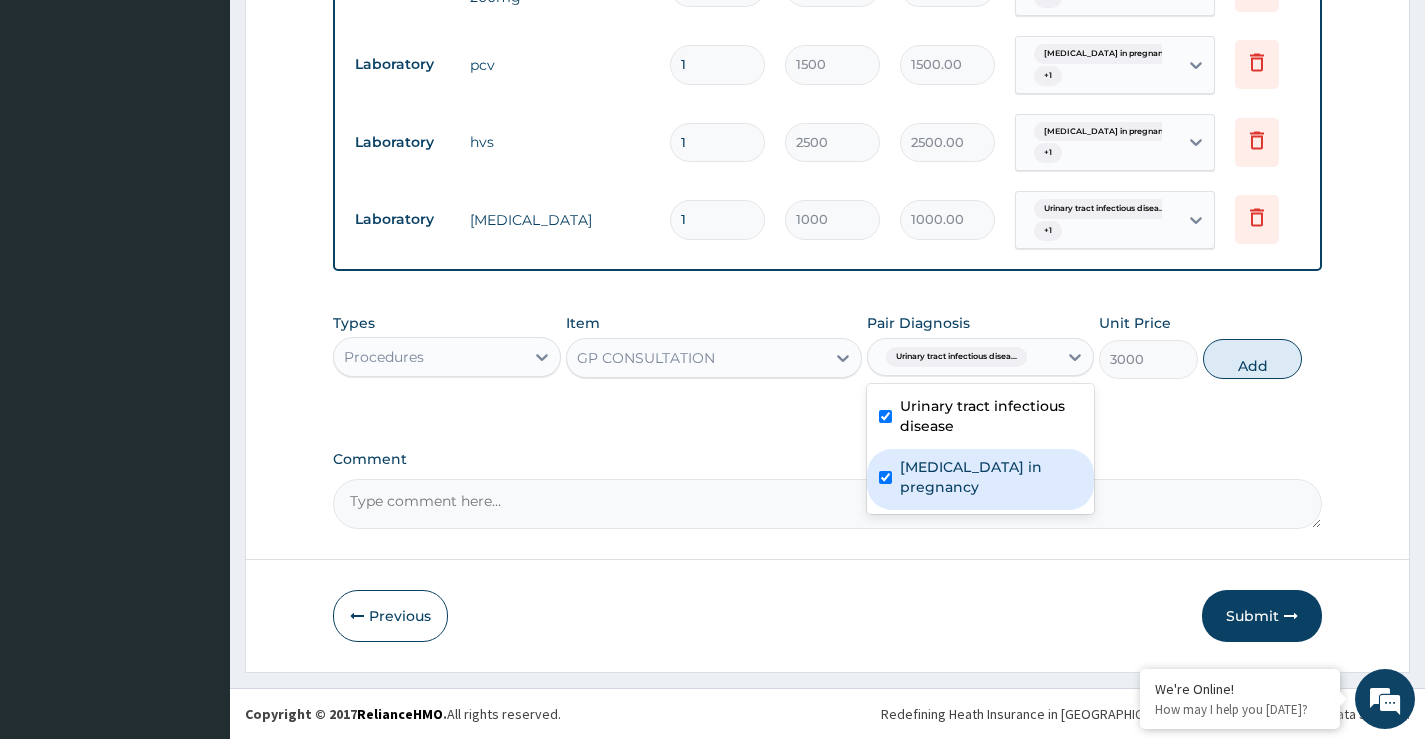 checkbox on "true" 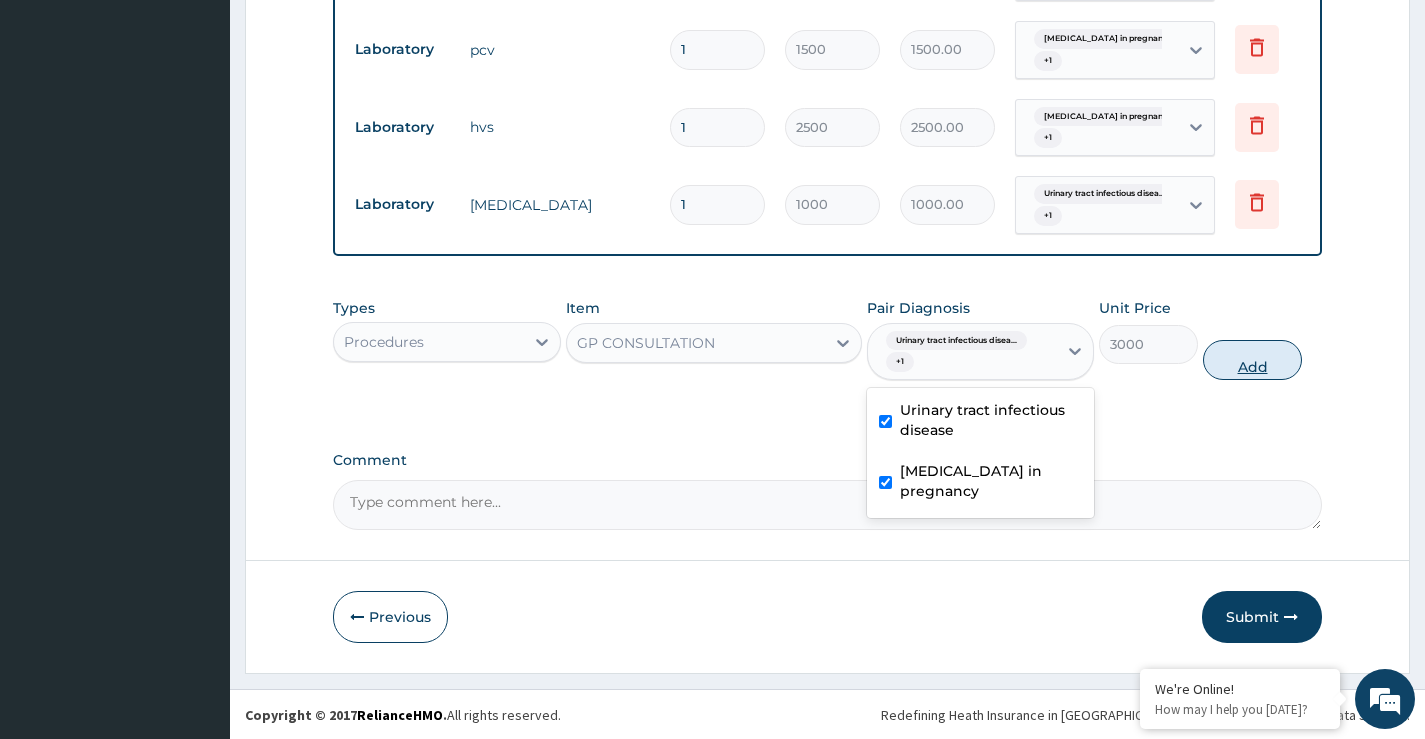 click on "Add" at bounding box center [1252, 360] 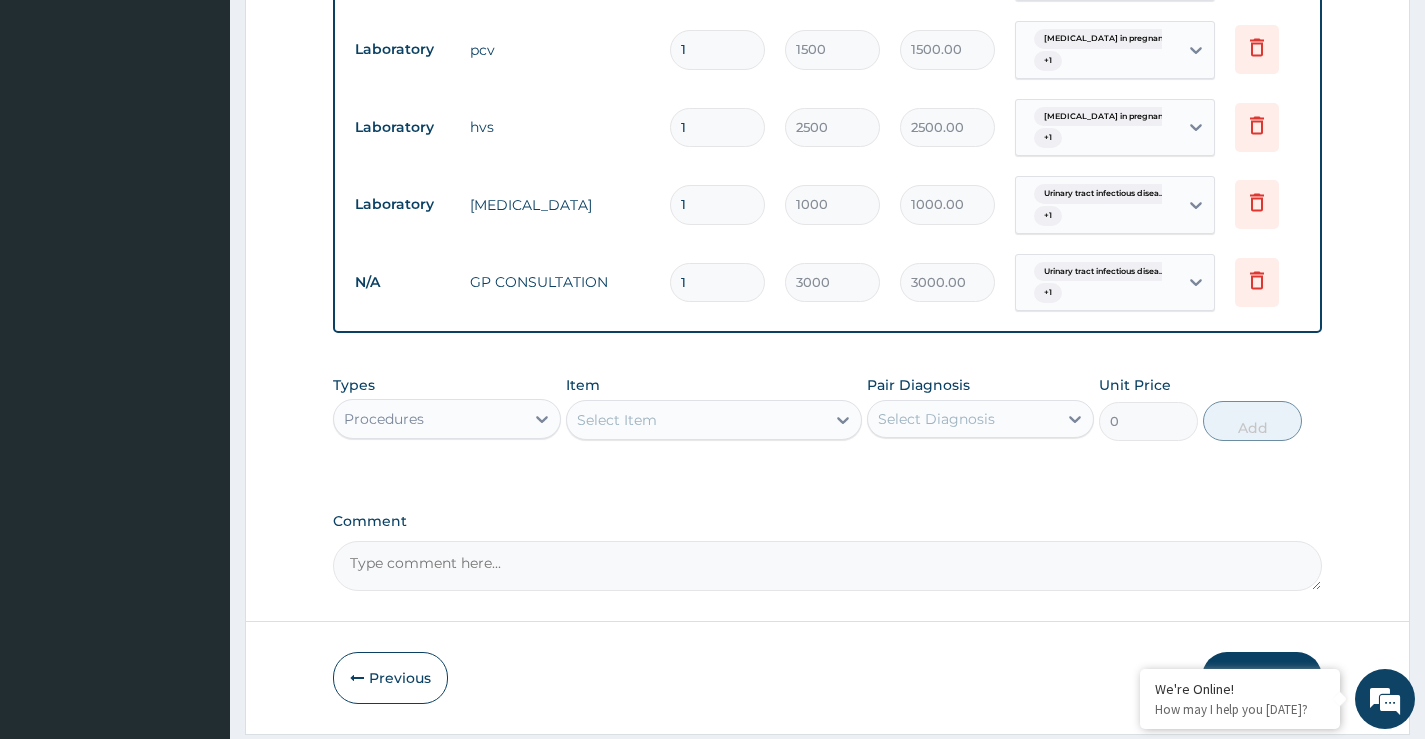 click on "Item Select Item" at bounding box center [714, 408] 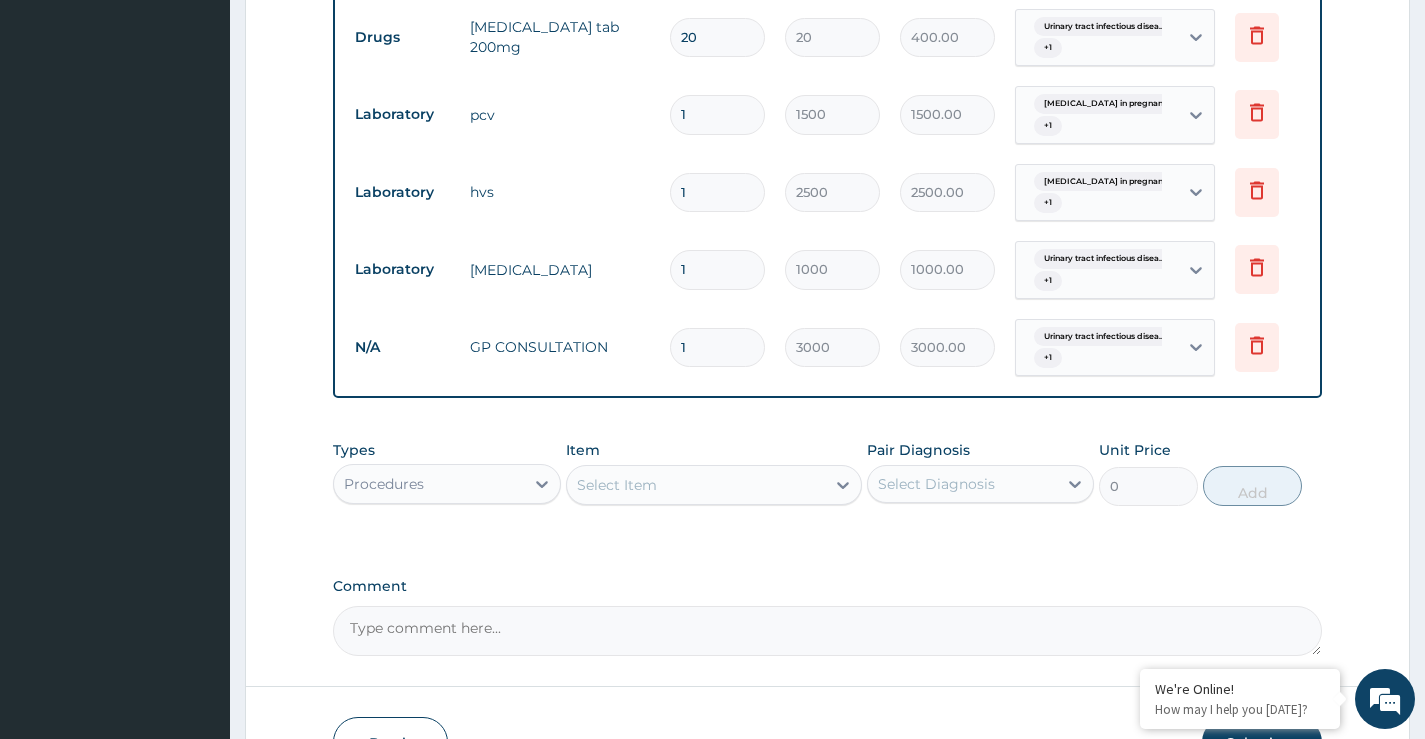 scroll, scrollTop: 764, scrollLeft: 0, axis: vertical 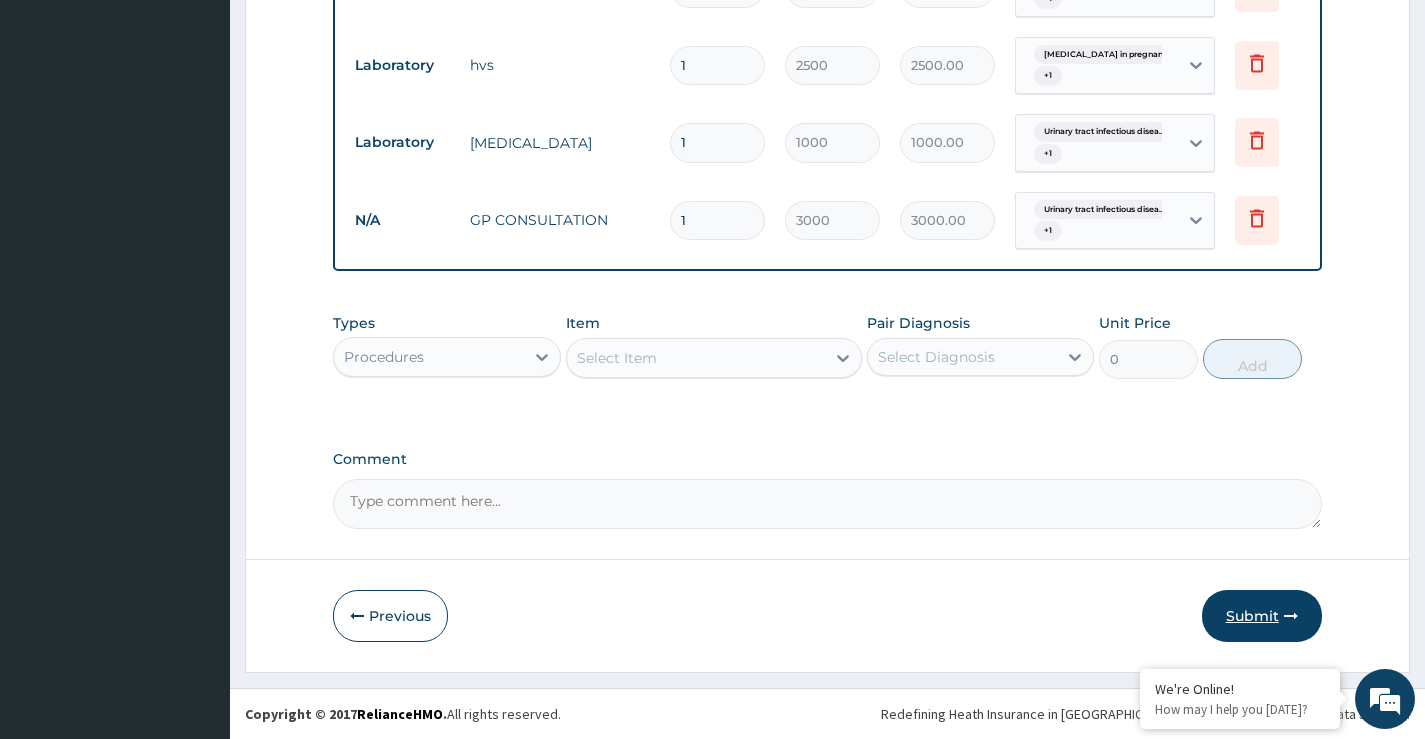 click on "Submit" at bounding box center (1262, 616) 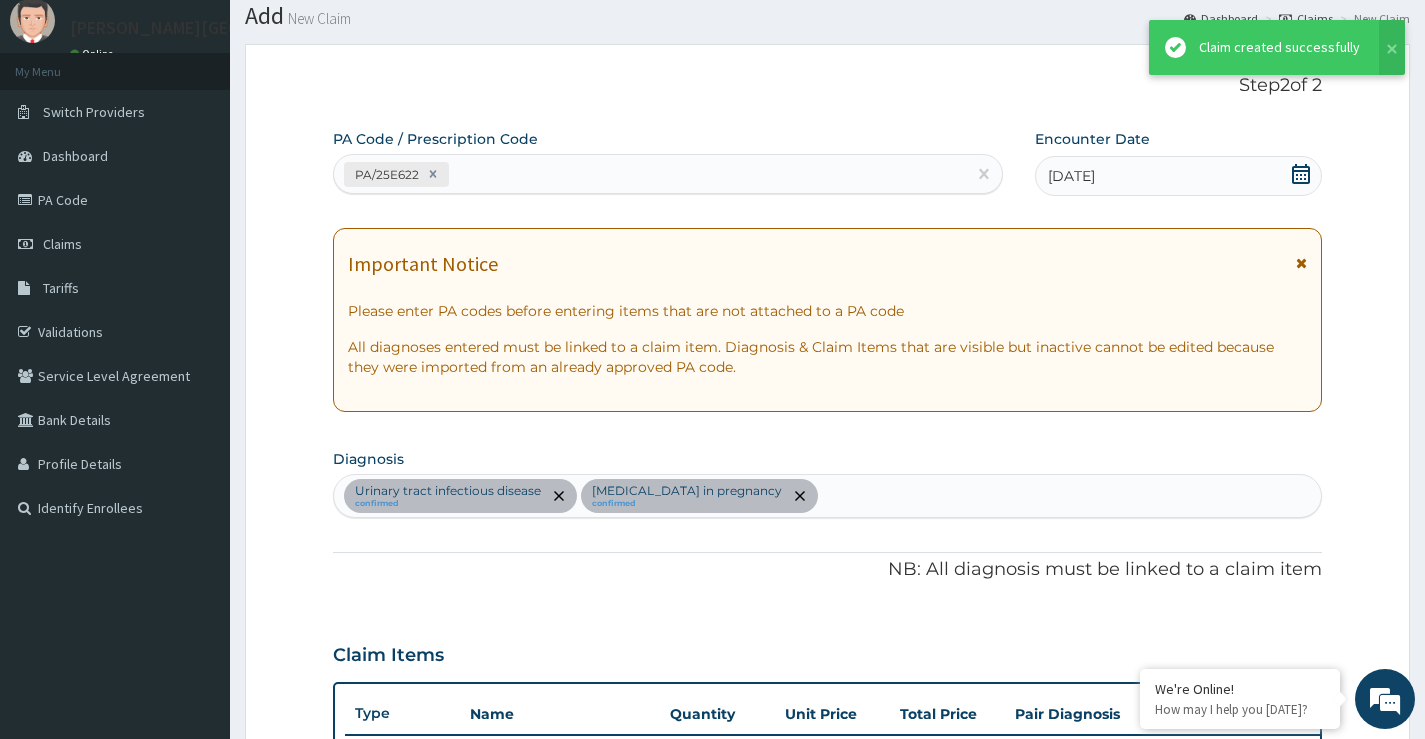 scroll, scrollTop: 941, scrollLeft: 0, axis: vertical 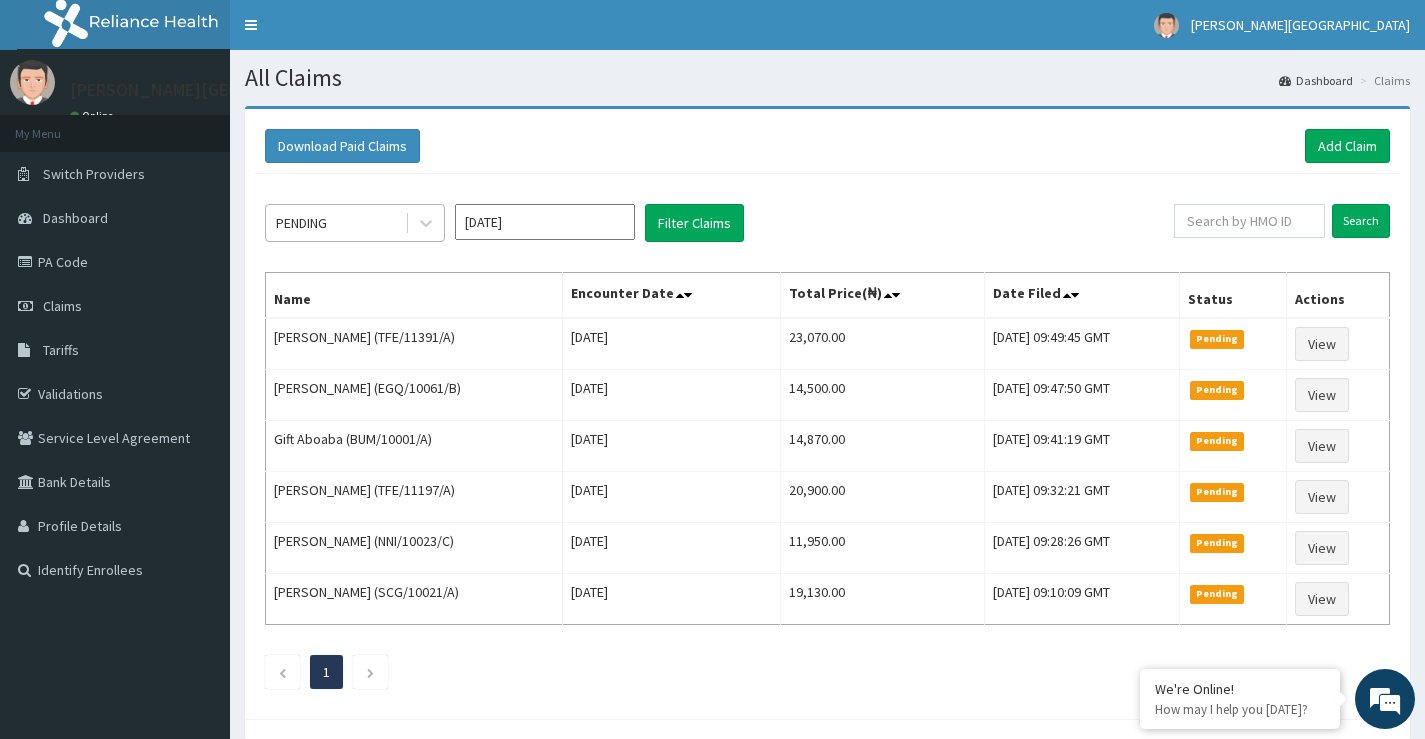 click on "PENDING" at bounding box center (335, 223) 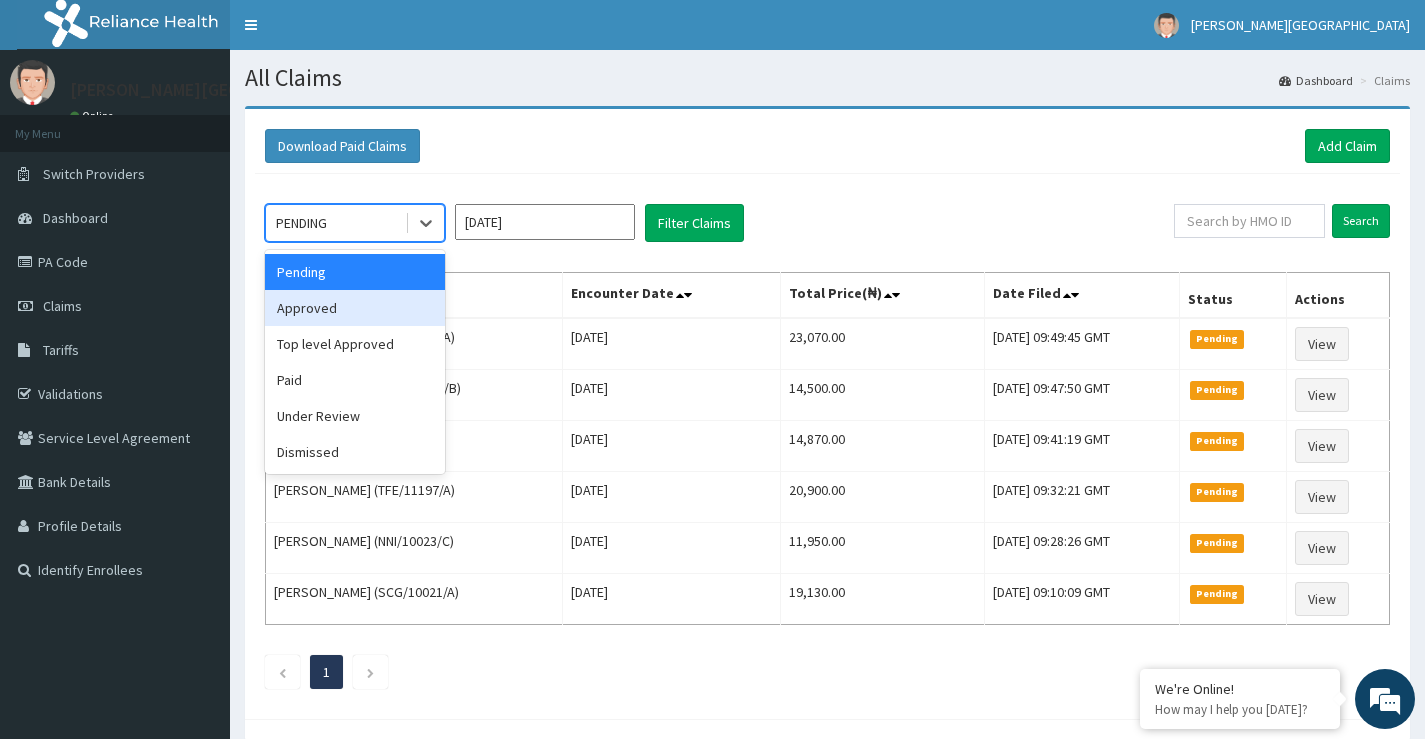 click on "Approved" at bounding box center [355, 308] 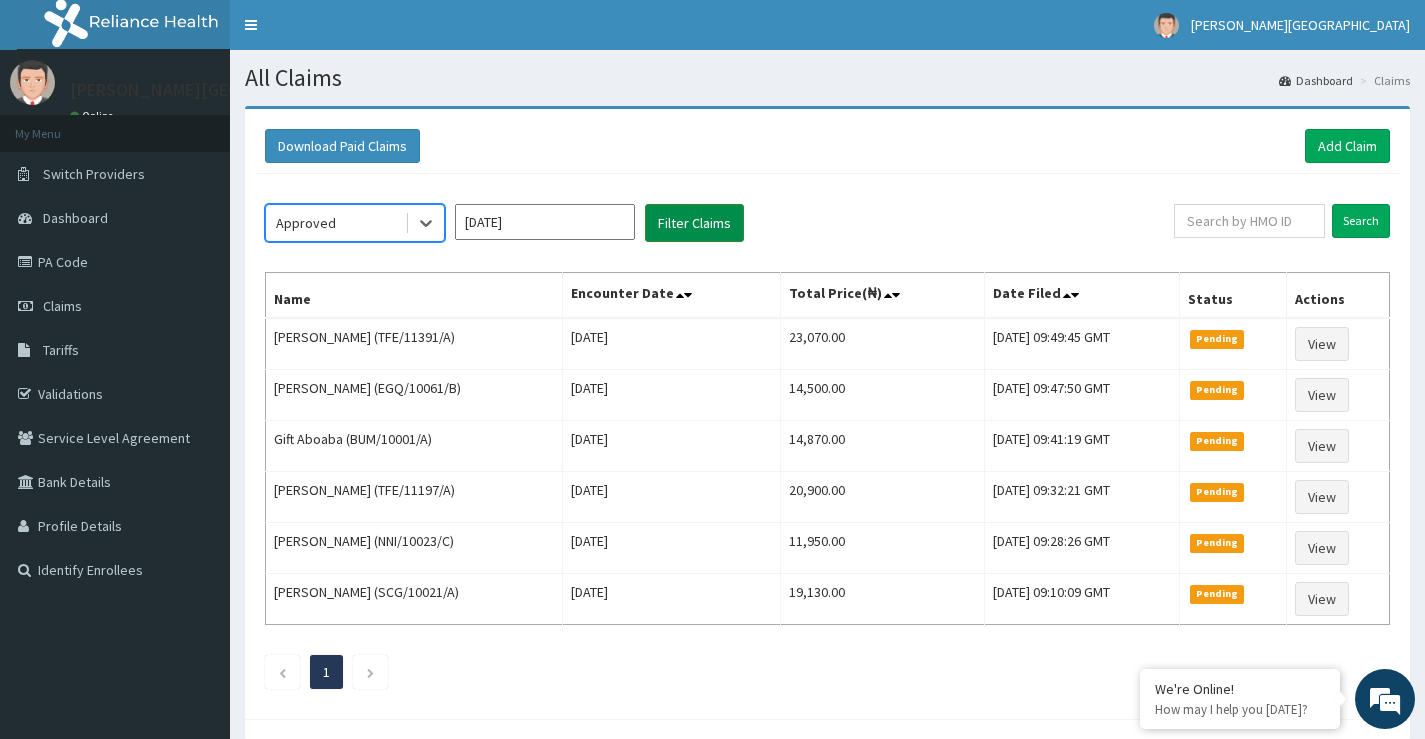 click on "Filter Claims" at bounding box center (694, 223) 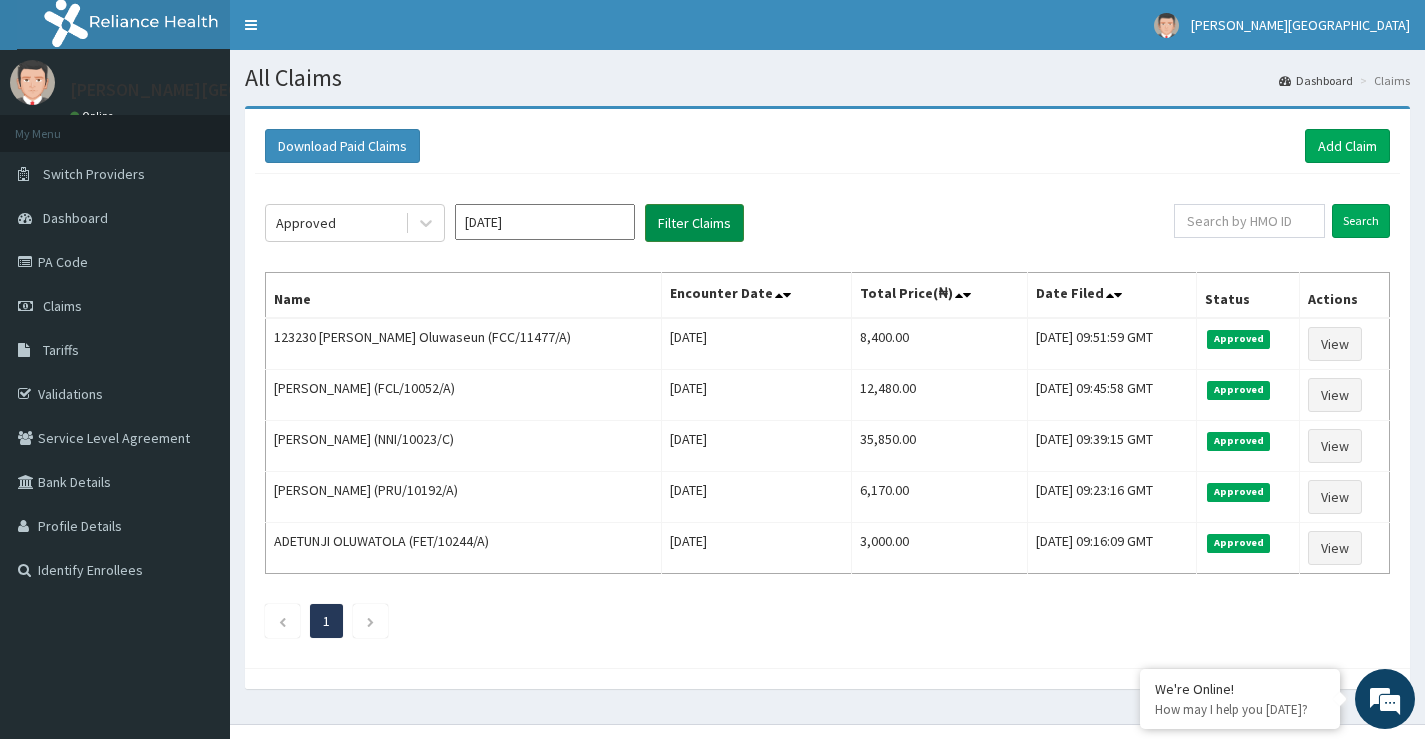 scroll, scrollTop: 0, scrollLeft: 0, axis: both 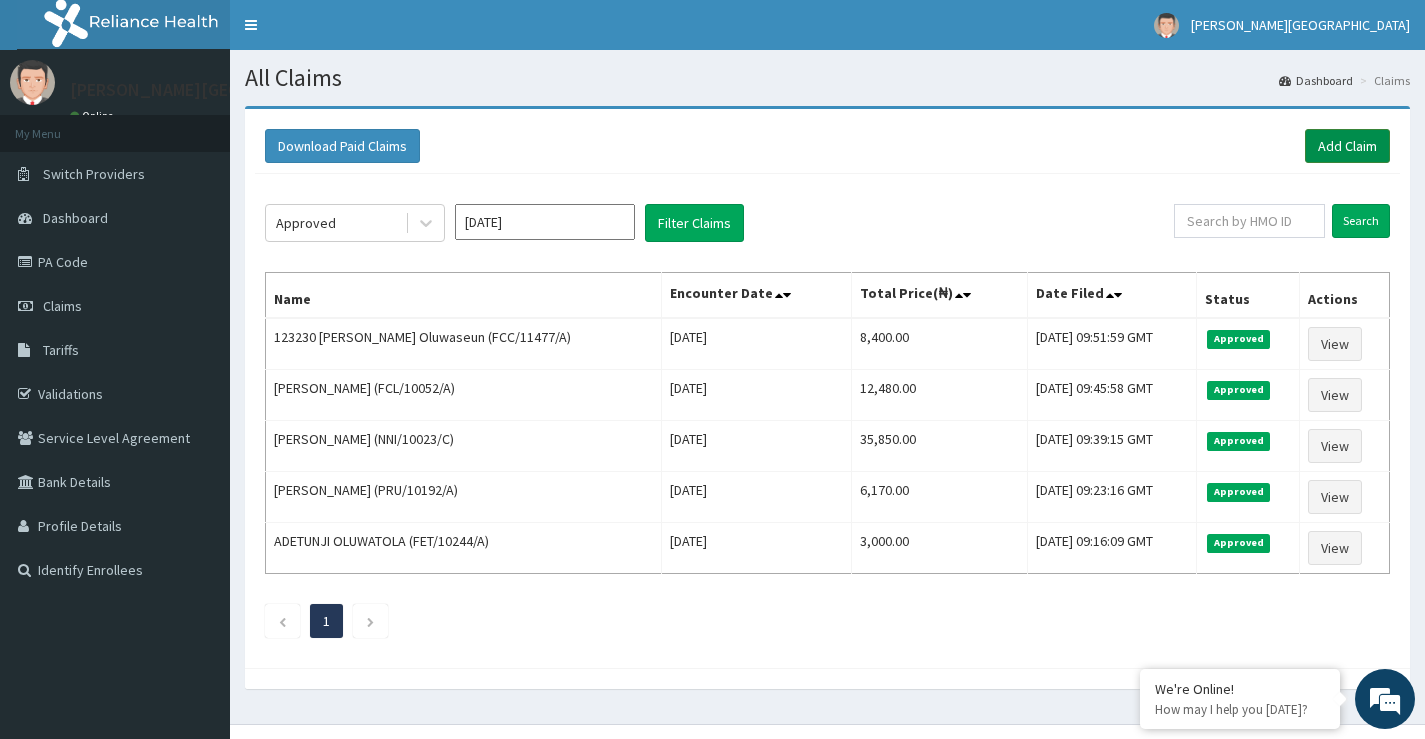 click on "Add Claim" at bounding box center (1347, 146) 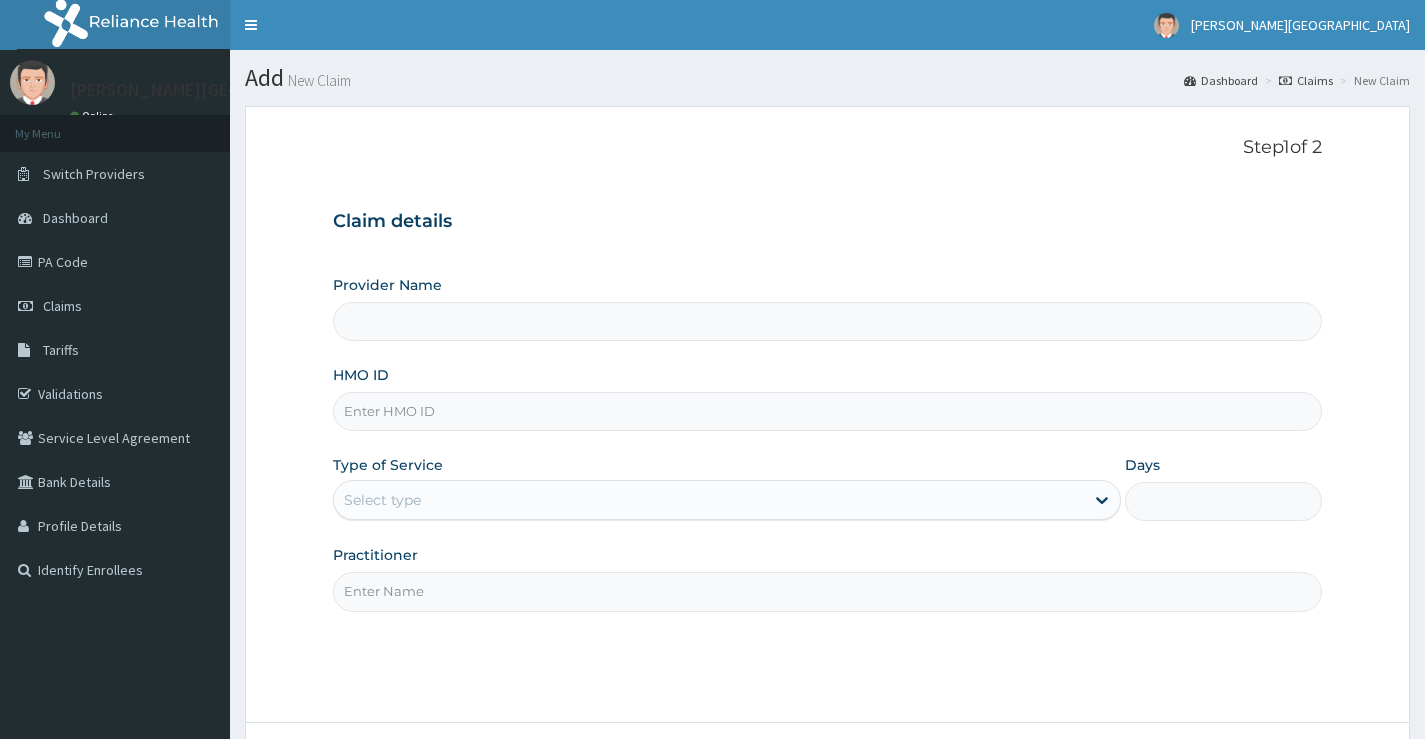 scroll, scrollTop: 0, scrollLeft: 0, axis: both 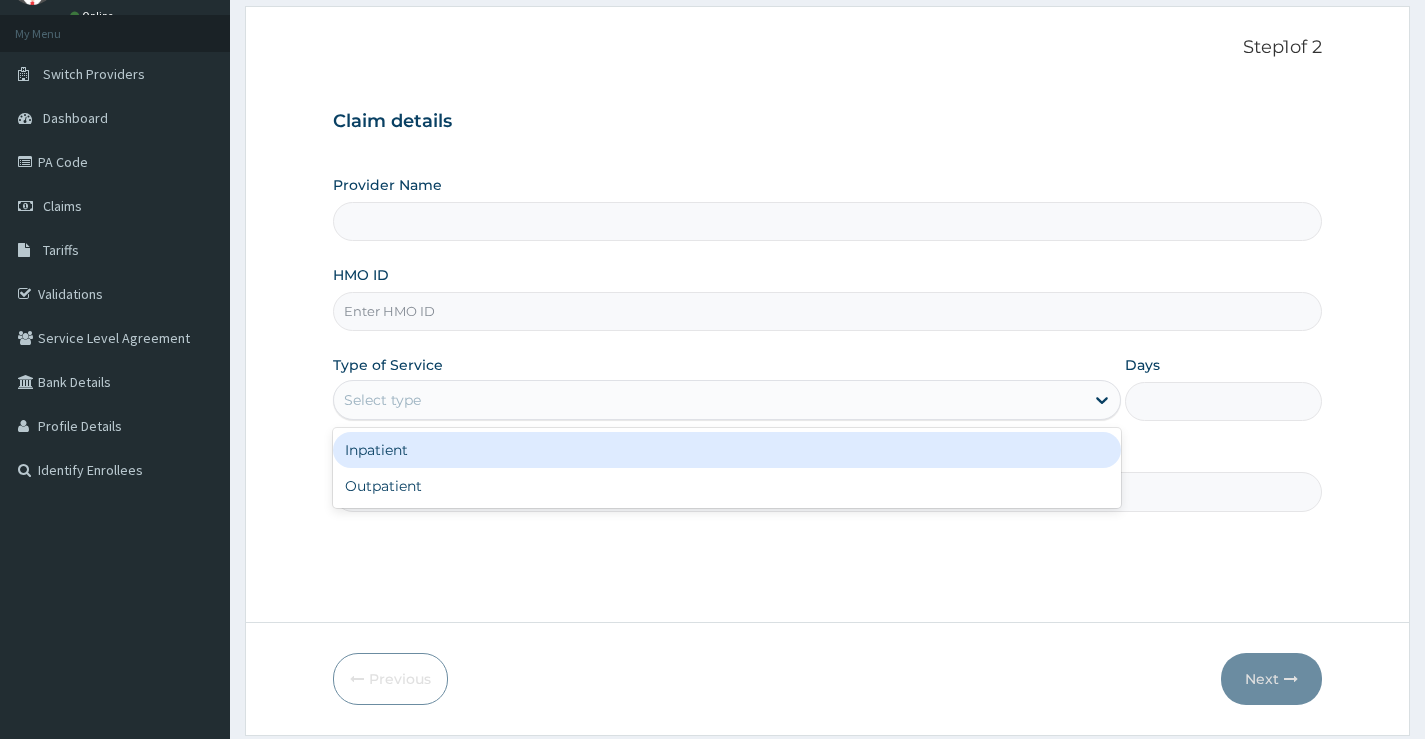 click on "Select type" at bounding box center [709, 400] 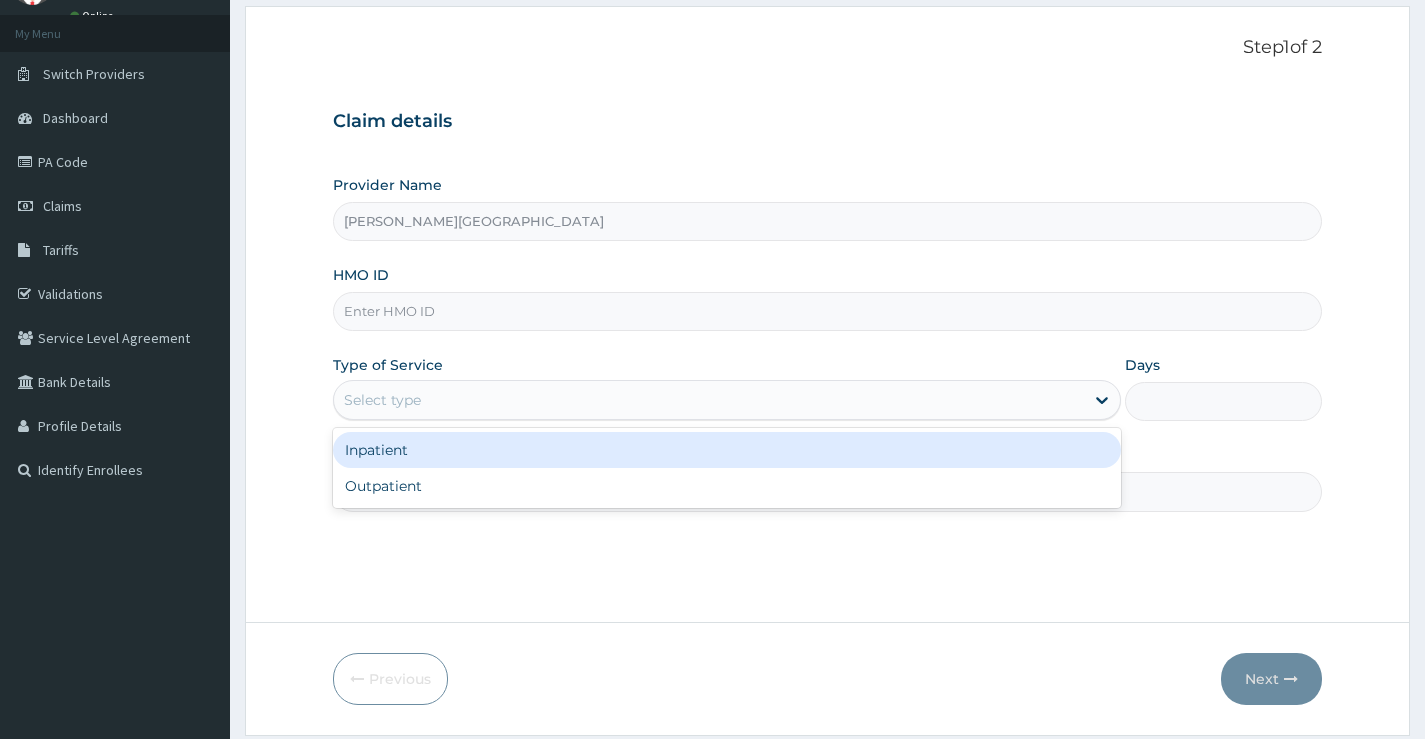 type on "[PERSON_NAME][GEOGRAPHIC_DATA]" 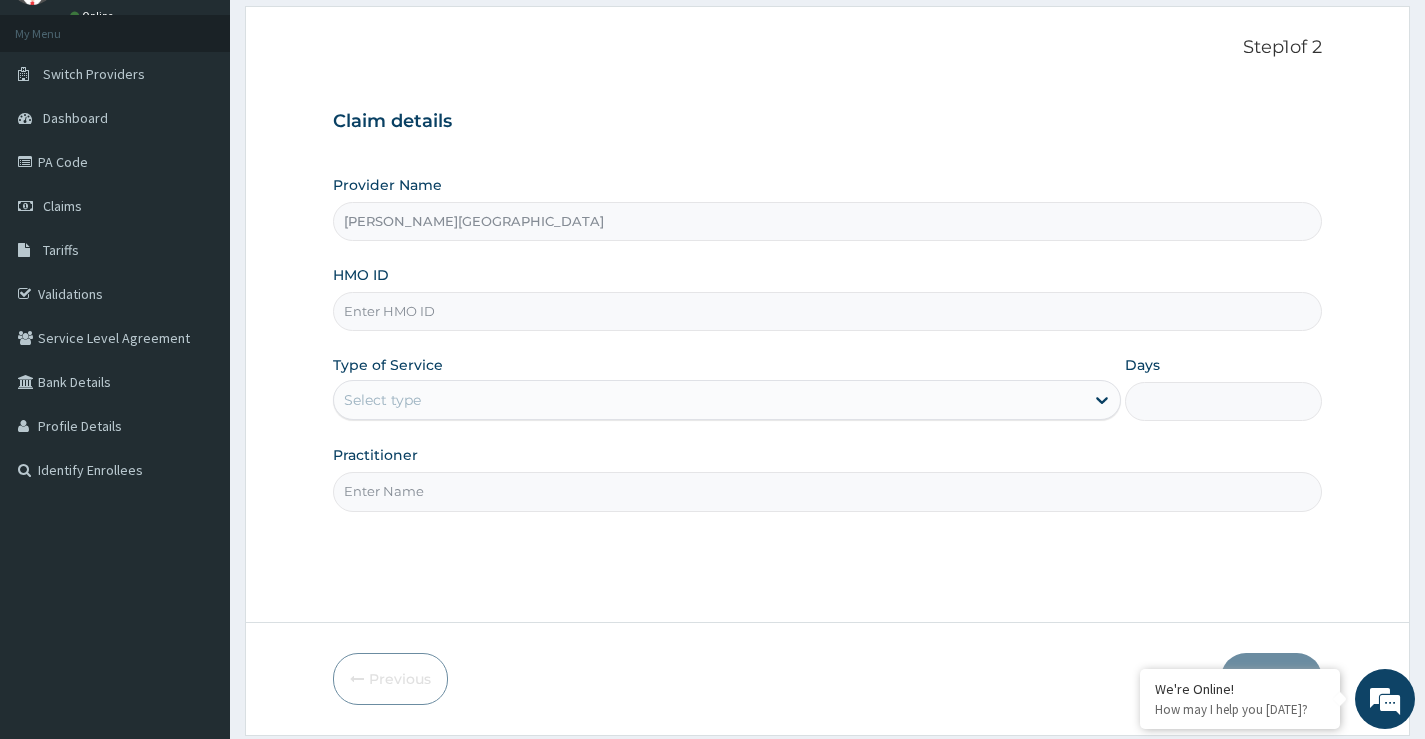click on "HMO ID" at bounding box center (827, 311) 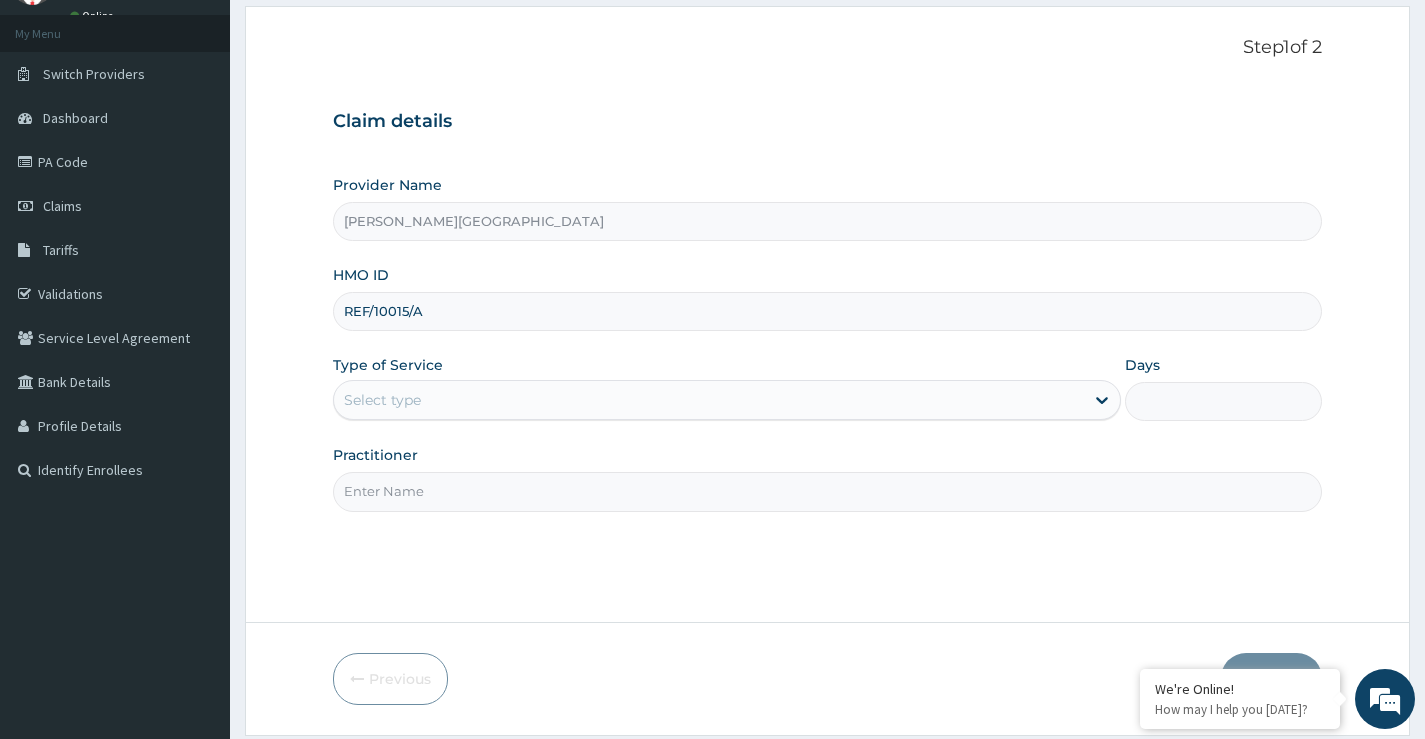 type on "REF/10015/A" 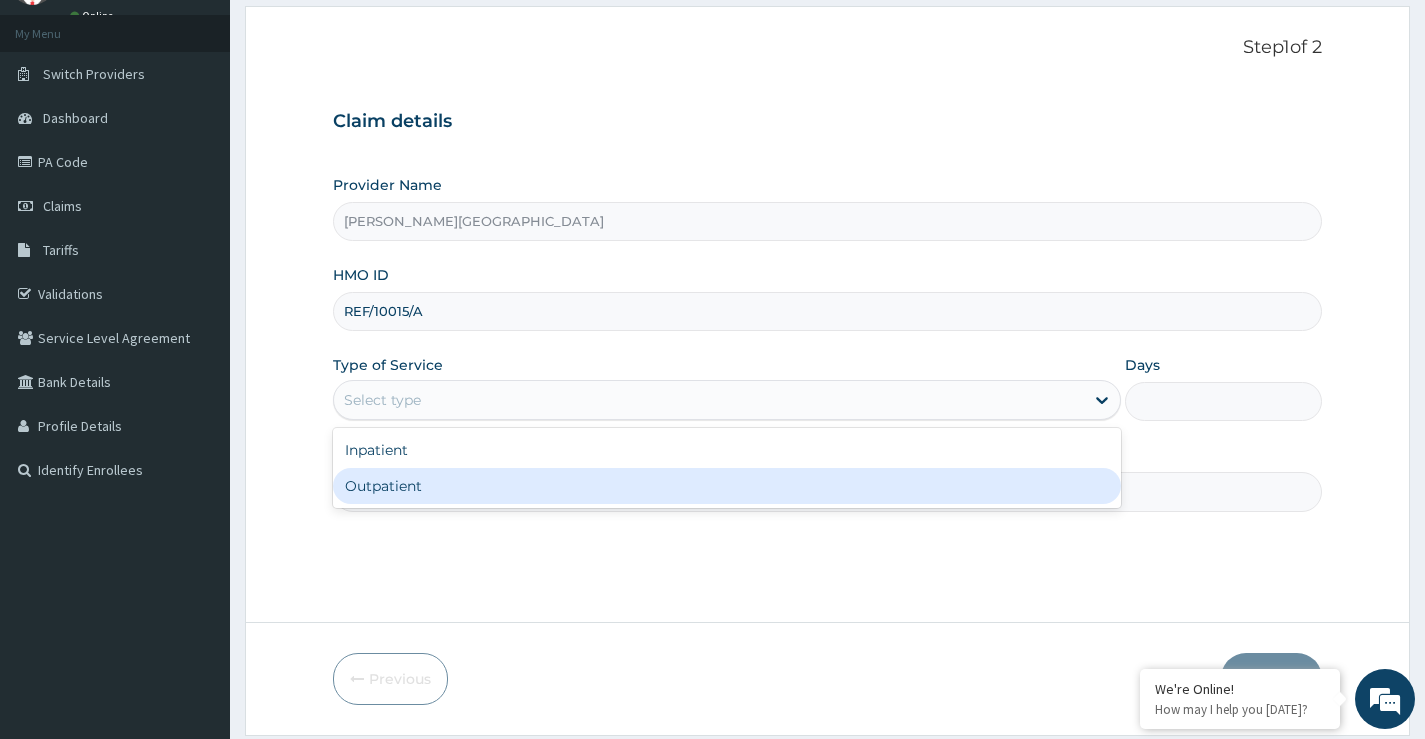 scroll, scrollTop: 0, scrollLeft: 0, axis: both 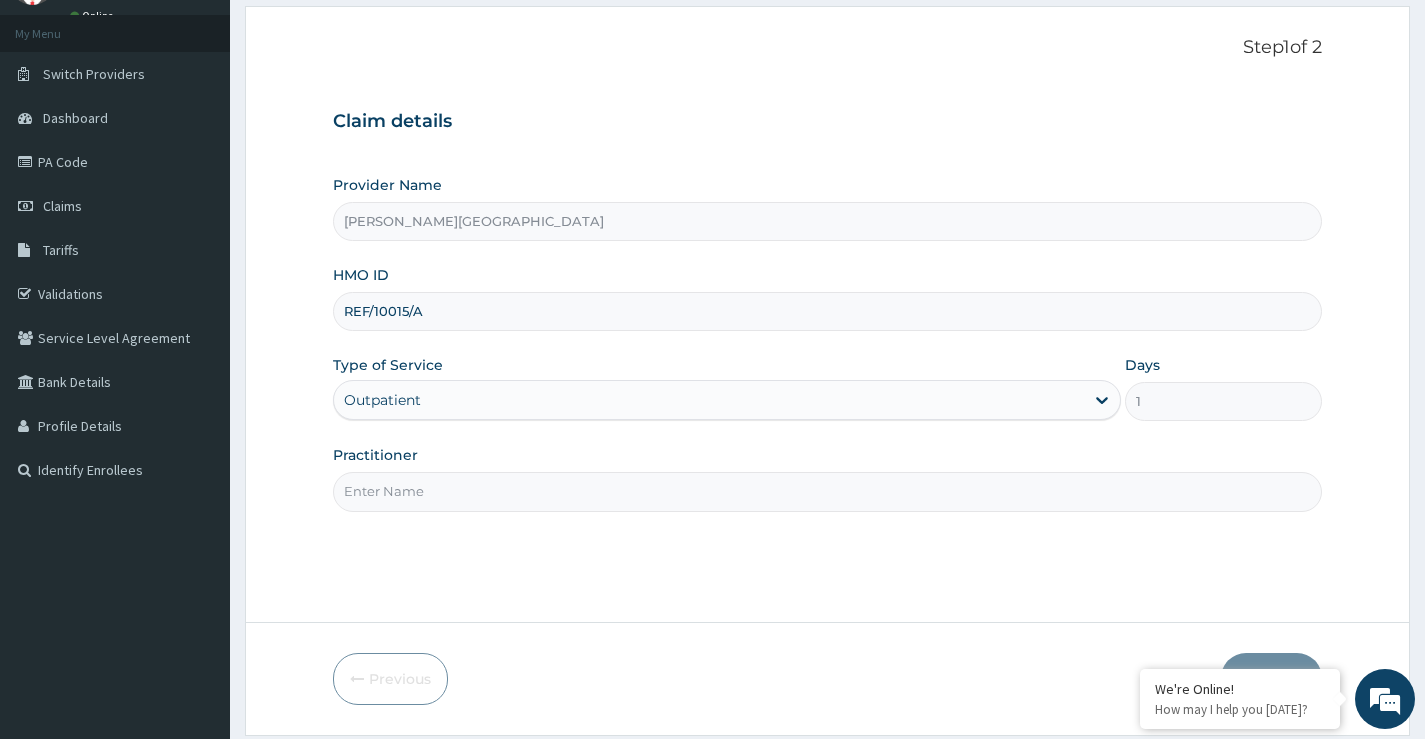 click on "Practitioner" at bounding box center [827, 491] 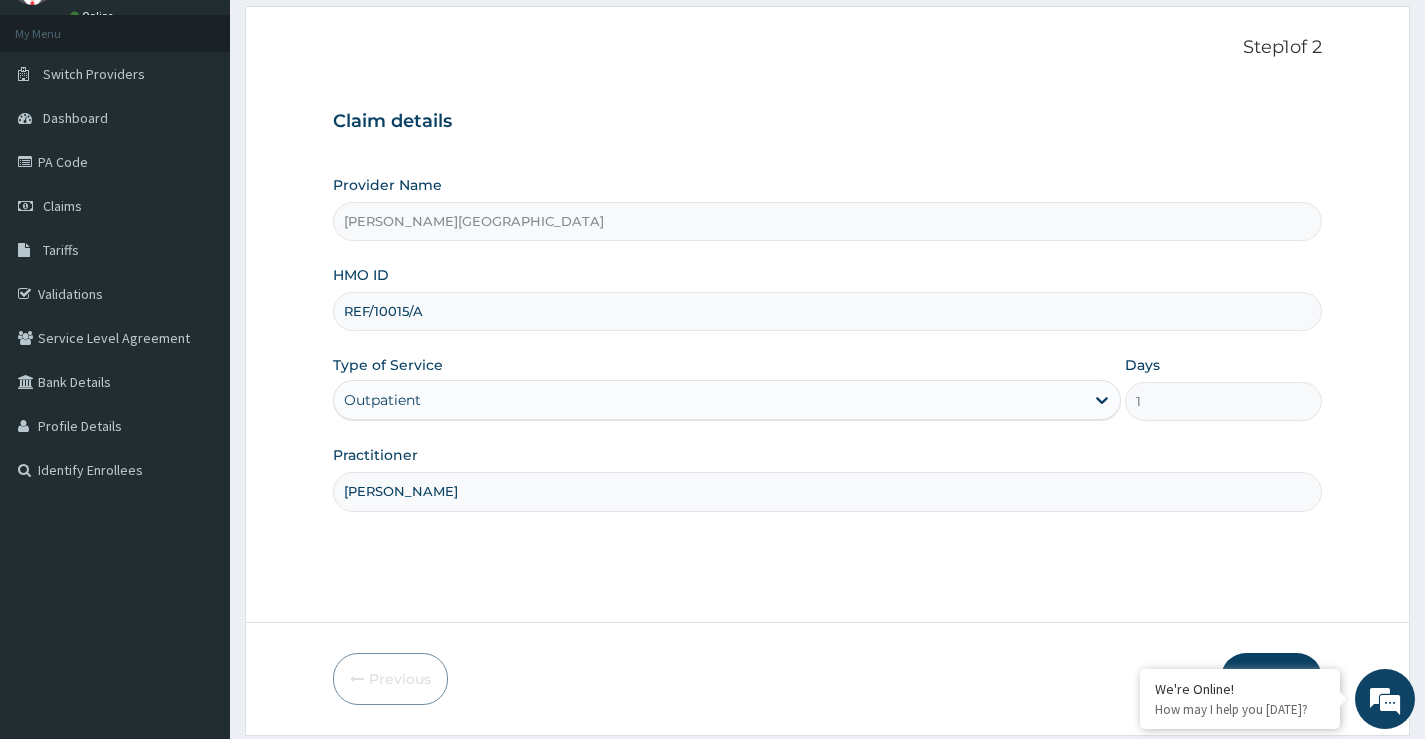 type on "DR OPARA" 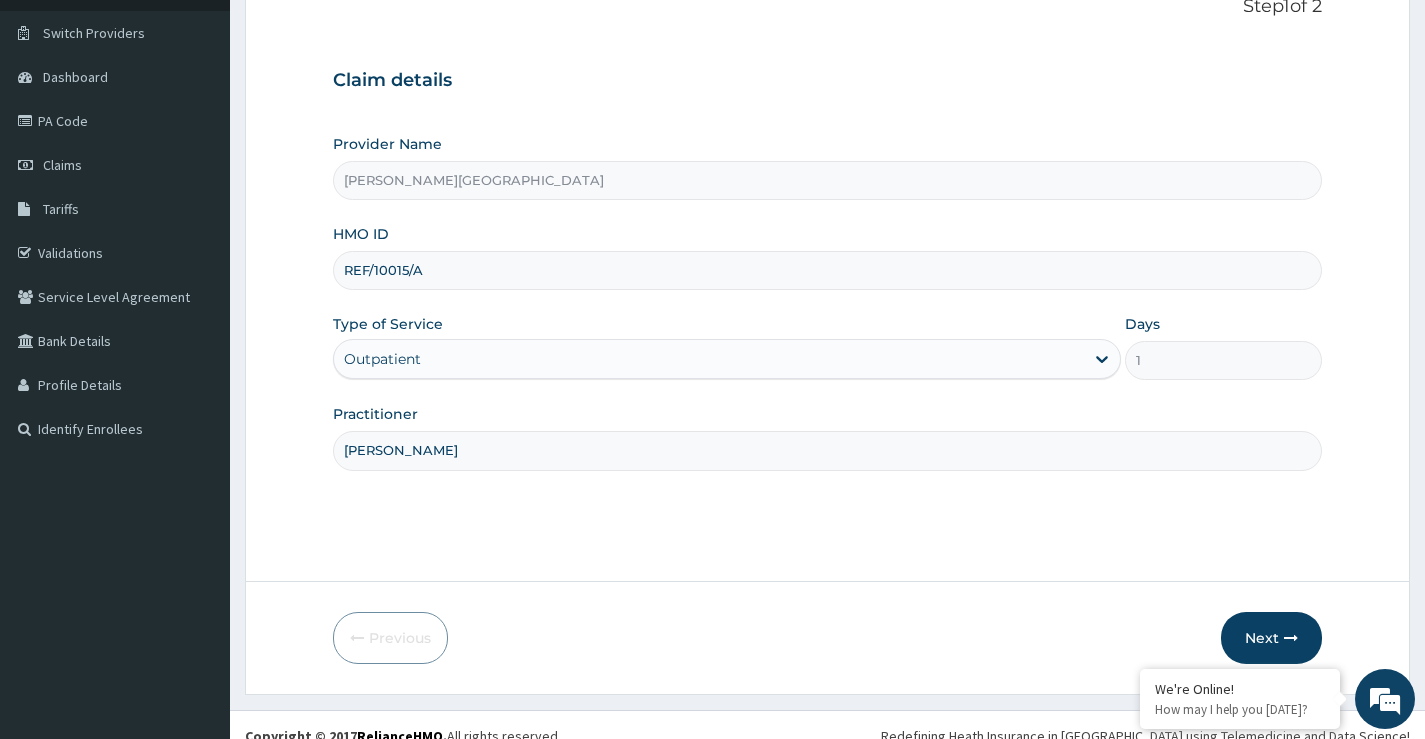 scroll, scrollTop: 163, scrollLeft: 0, axis: vertical 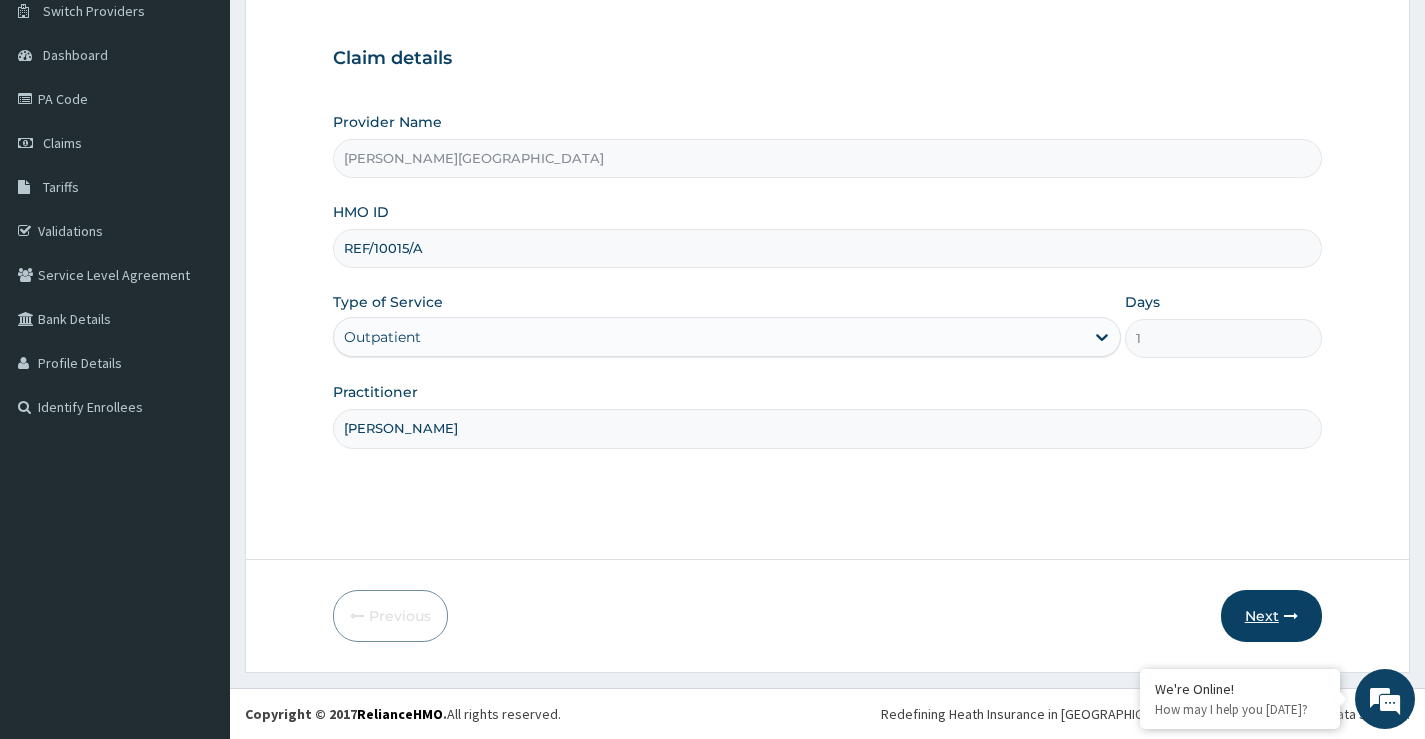 click on "Next" at bounding box center [1271, 616] 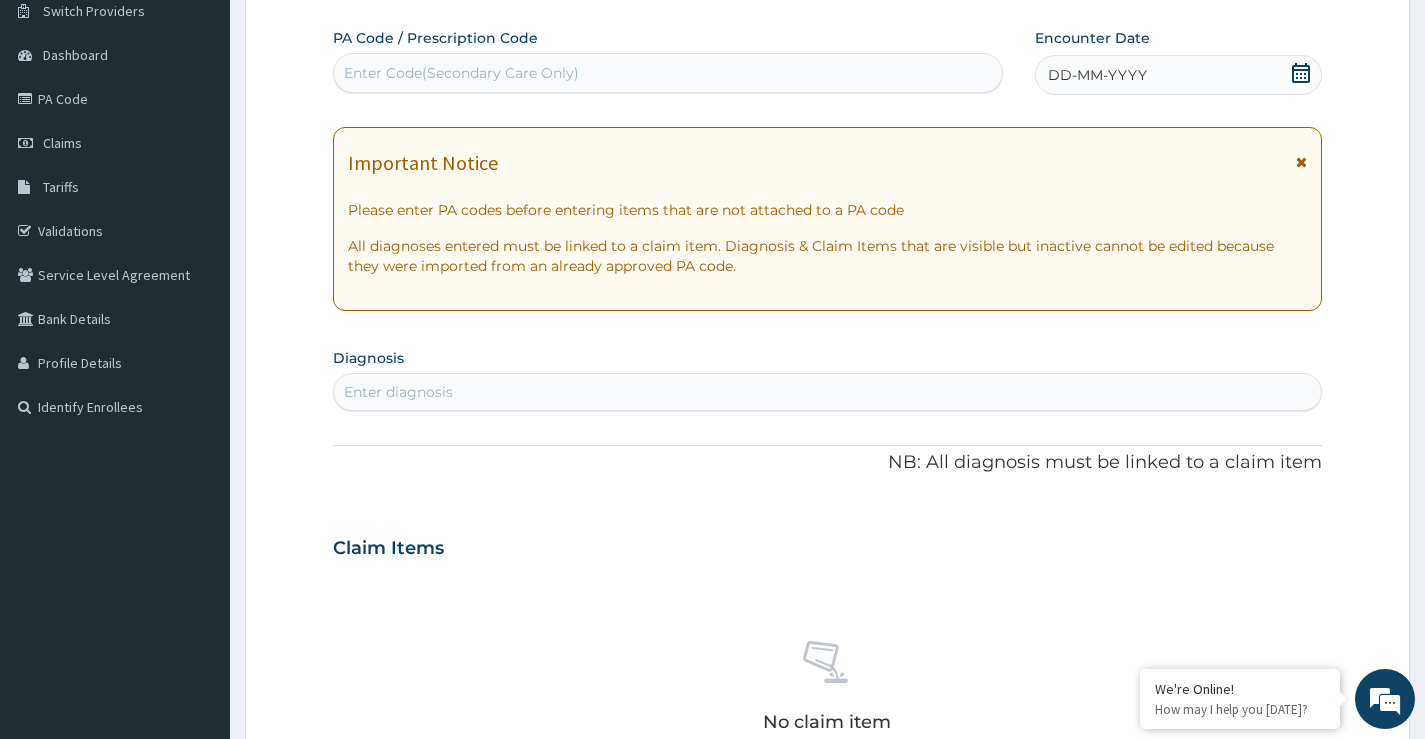 click on "Enter Code(Secondary Care Only)" at bounding box center [668, 73] 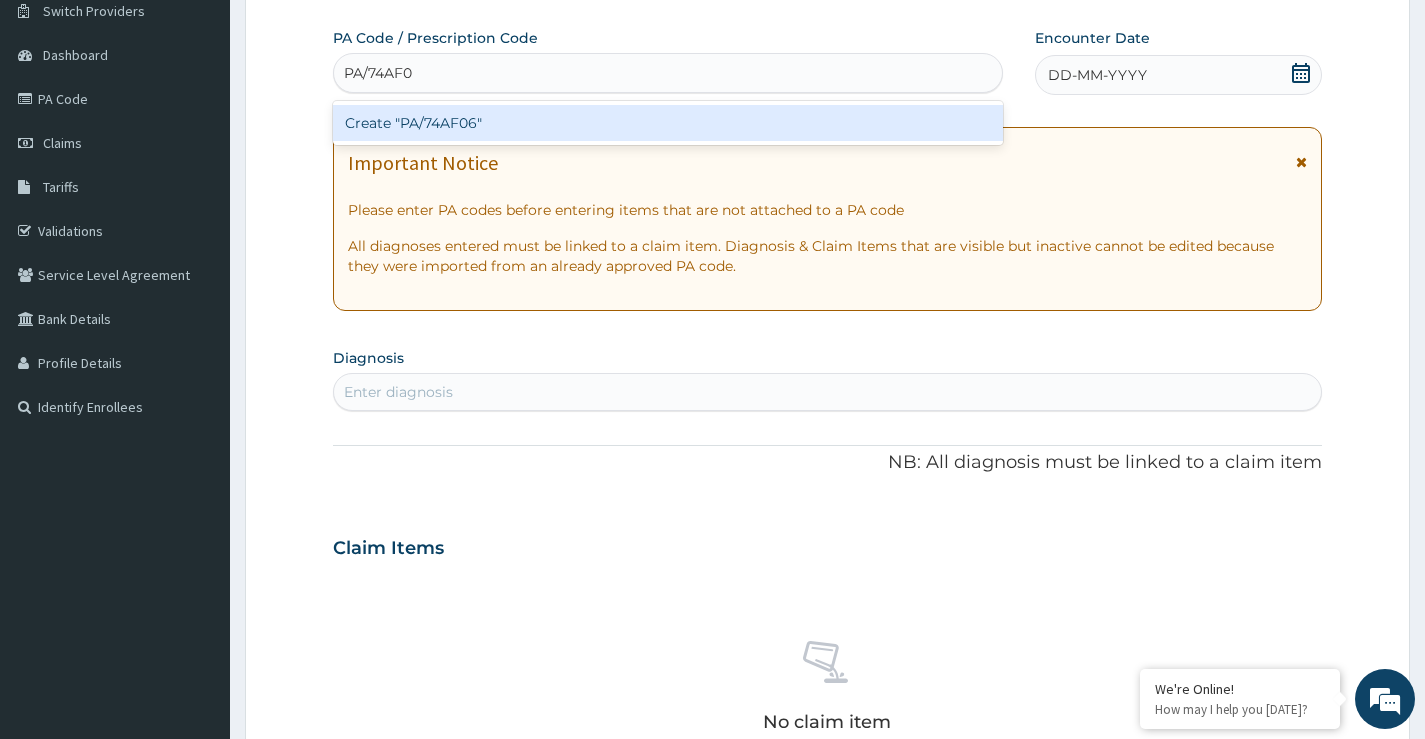 type on "PA/74AF06" 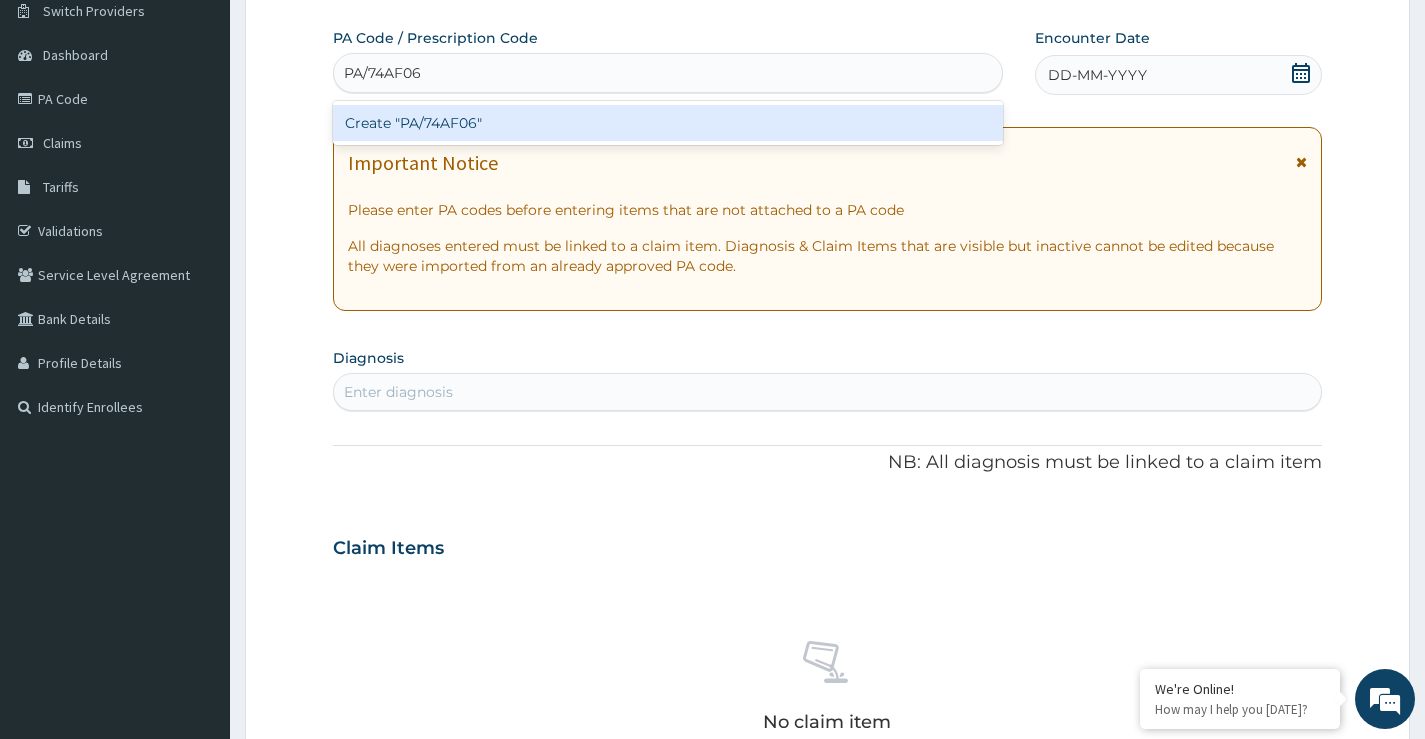 type 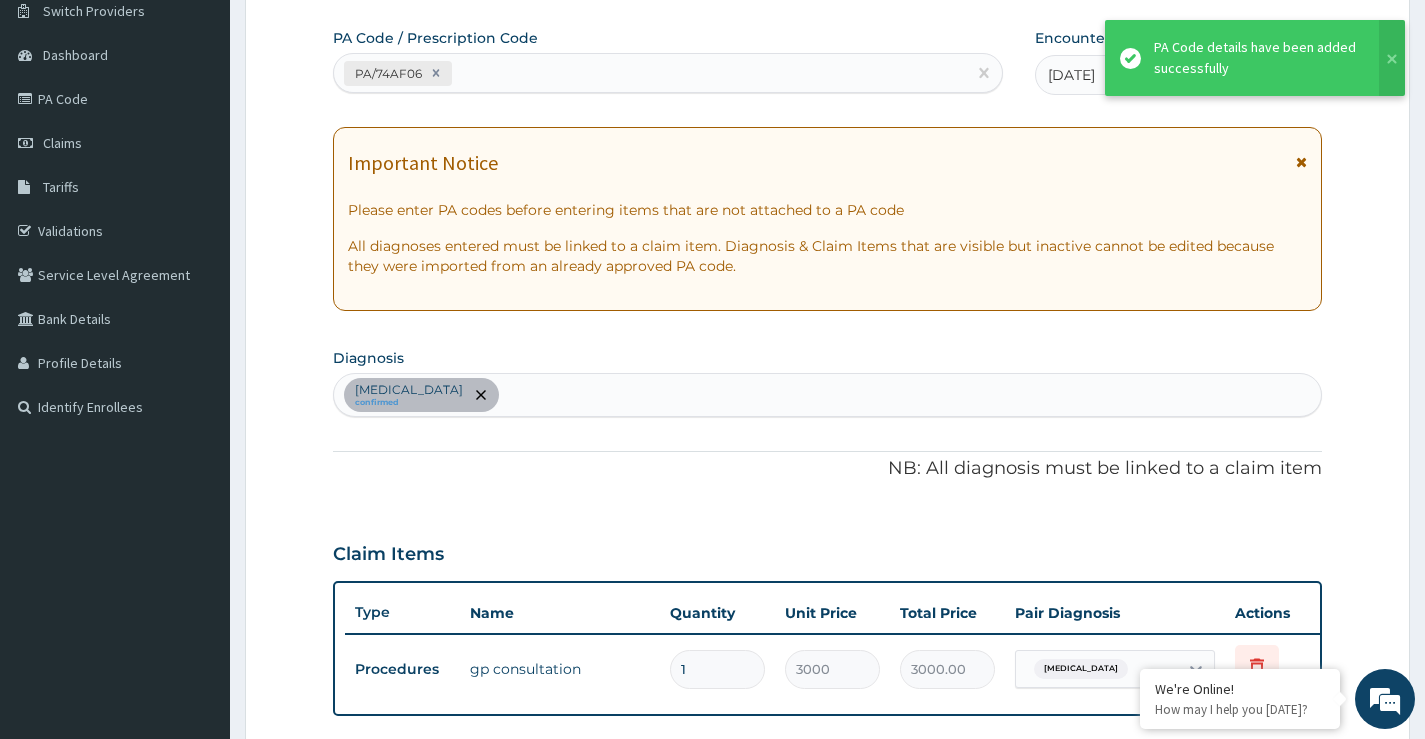 click on "NB: All diagnosis must be linked to a claim item" at bounding box center [827, 469] 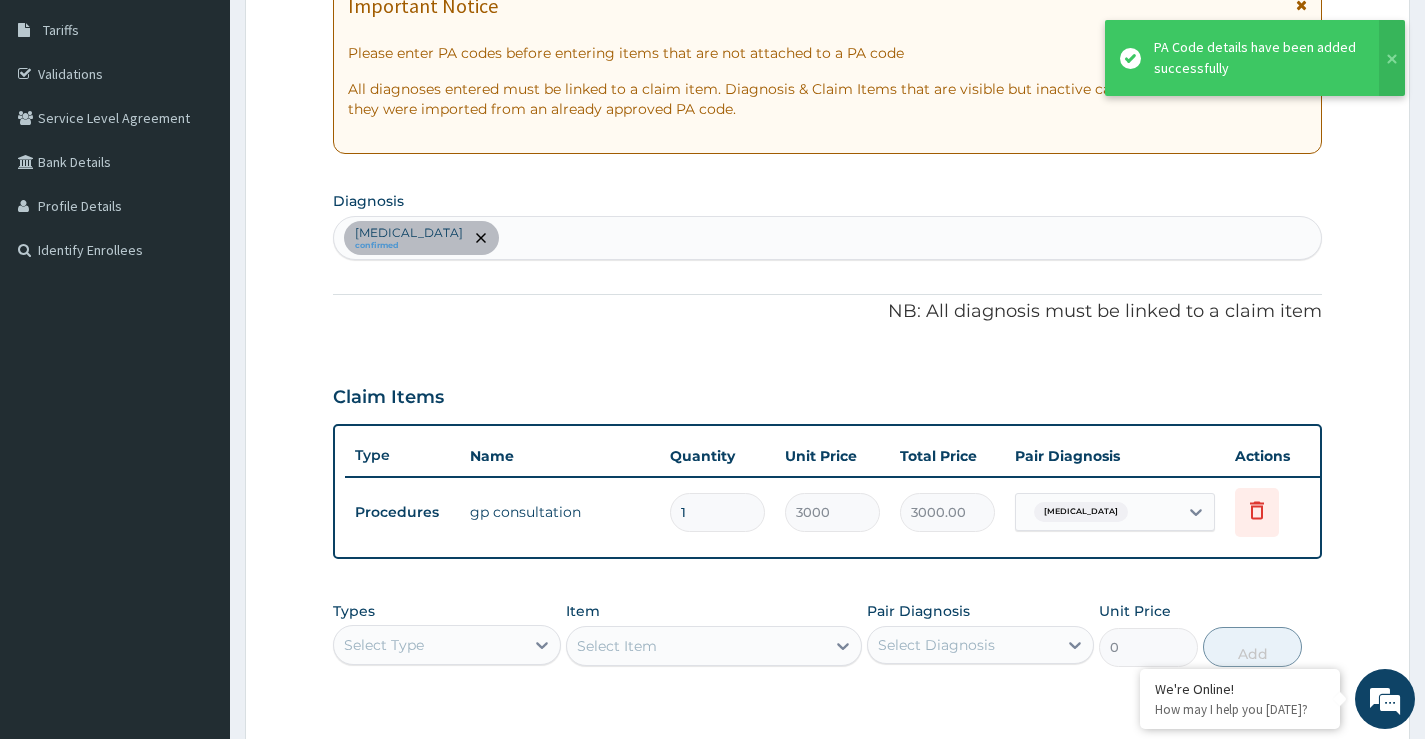 scroll, scrollTop: 363, scrollLeft: 0, axis: vertical 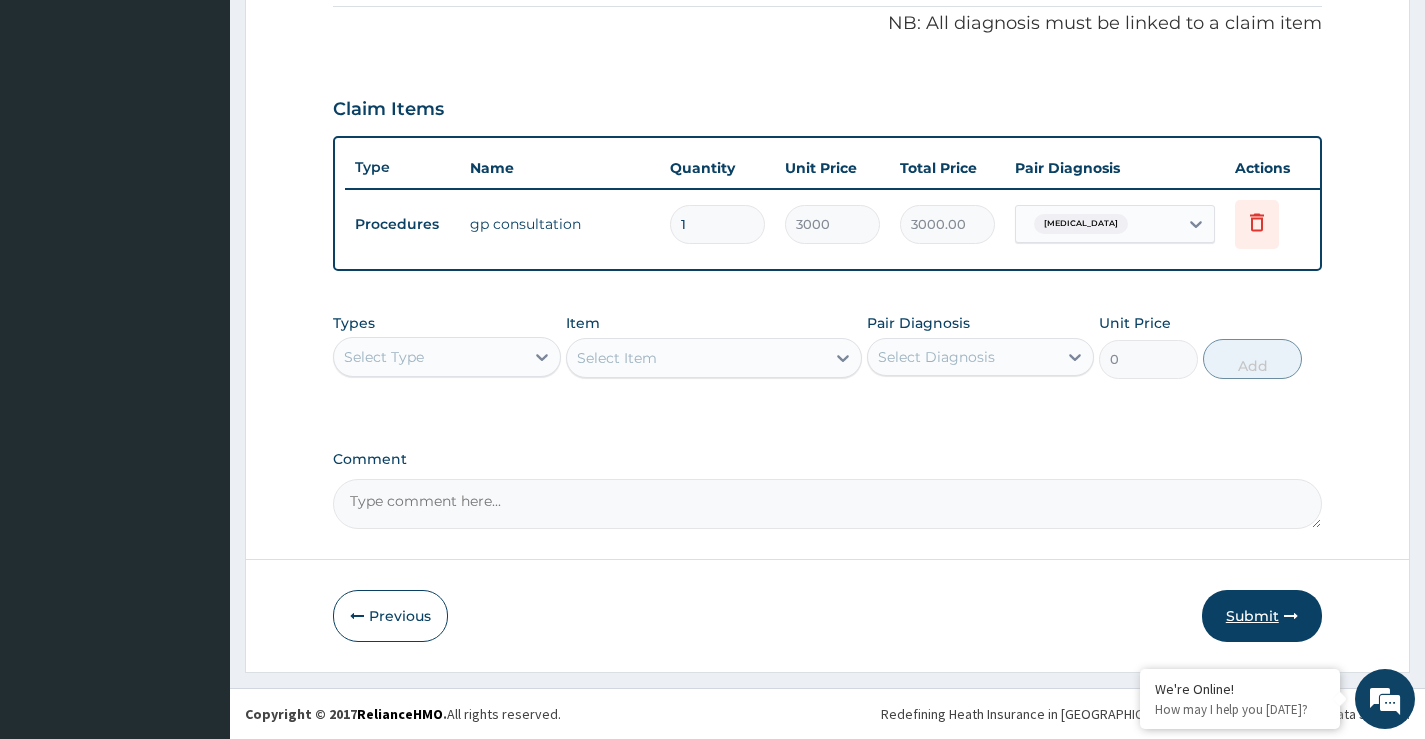click on "Submit" at bounding box center (1262, 616) 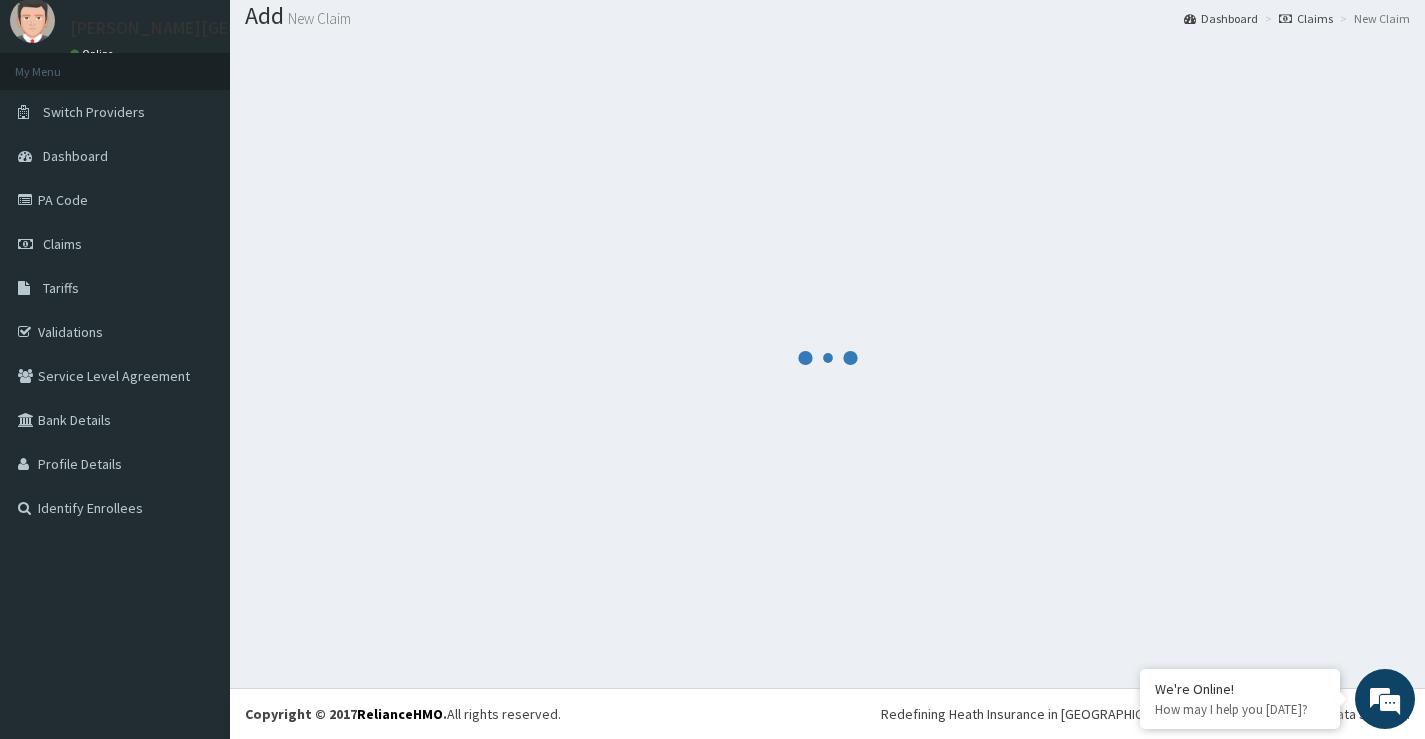scroll, scrollTop: 623, scrollLeft: 0, axis: vertical 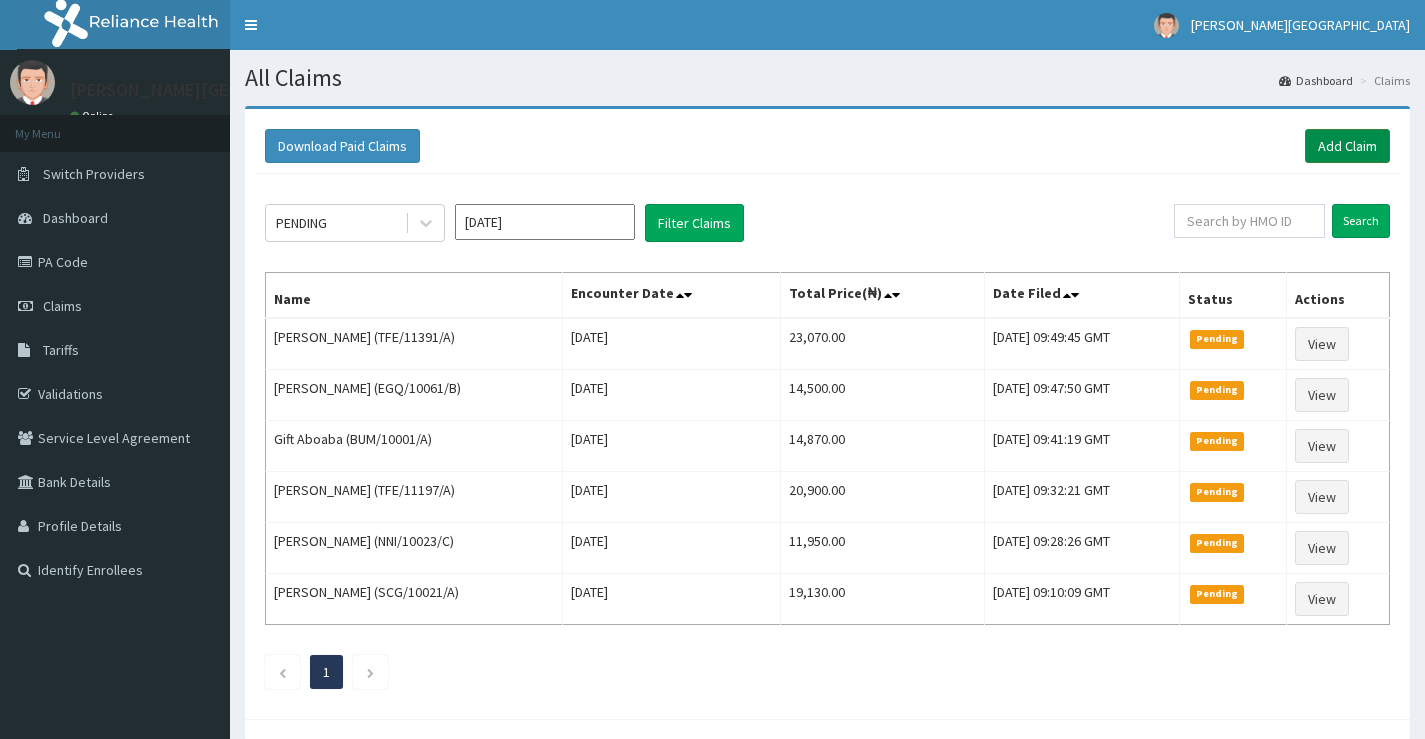 click on "Add Claim" at bounding box center [1347, 146] 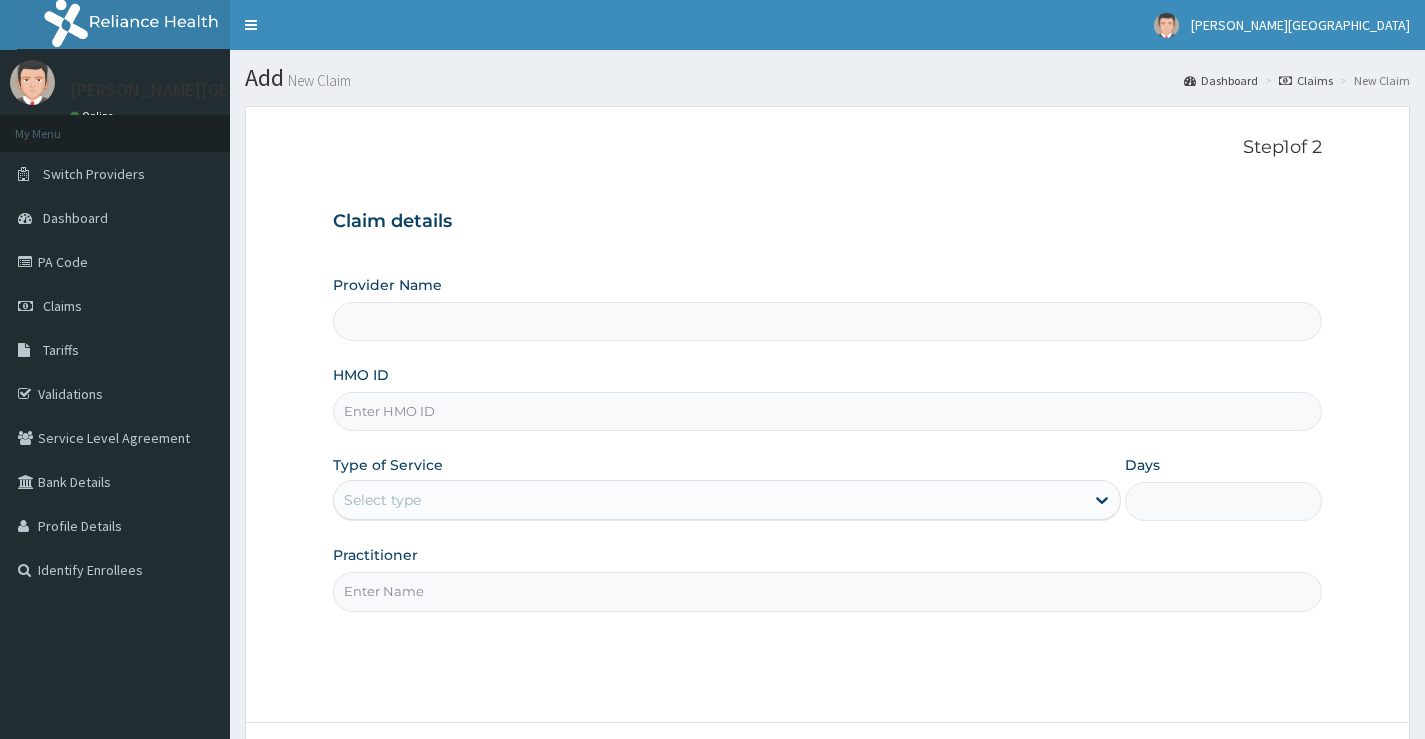 scroll, scrollTop: 0, scrollLeft: 0, axis: both 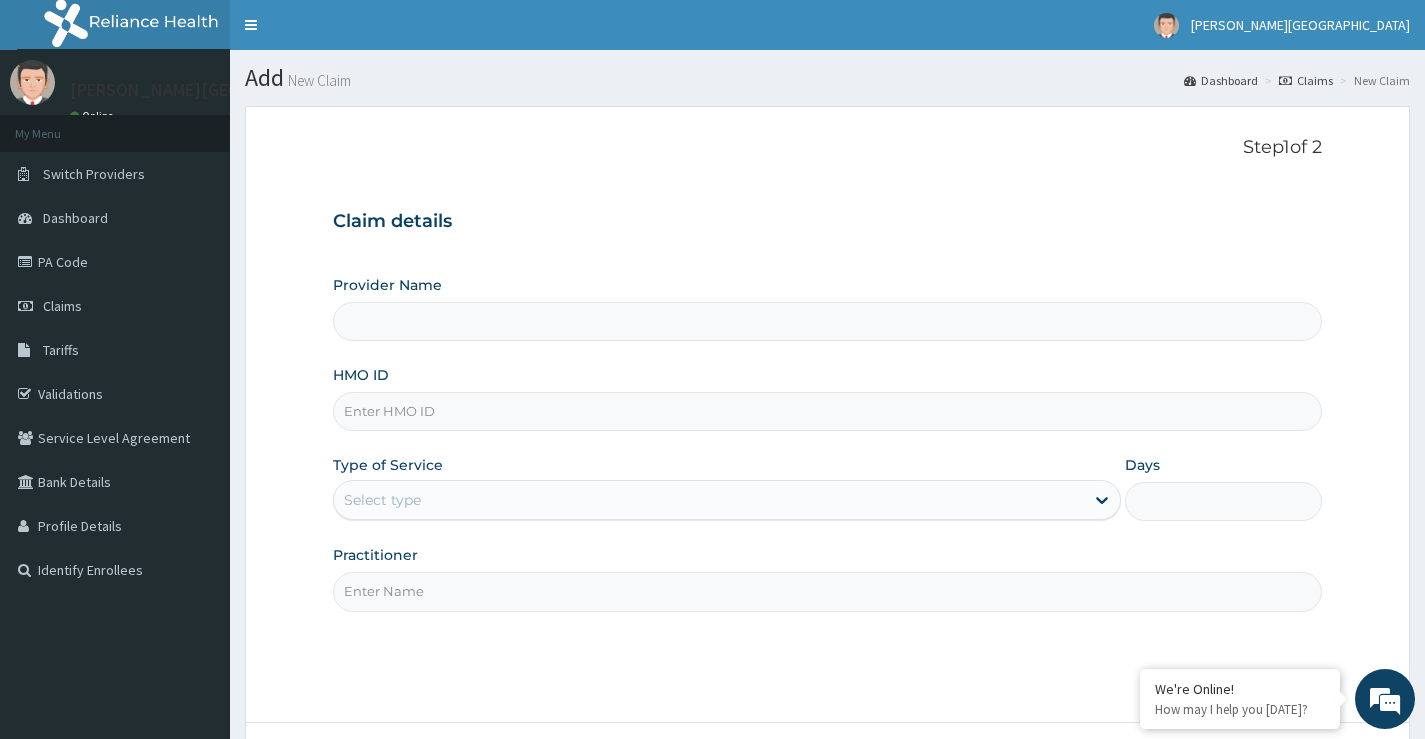 type on "[PERSON_NAME][GEOGRAPHIC_DATA]" 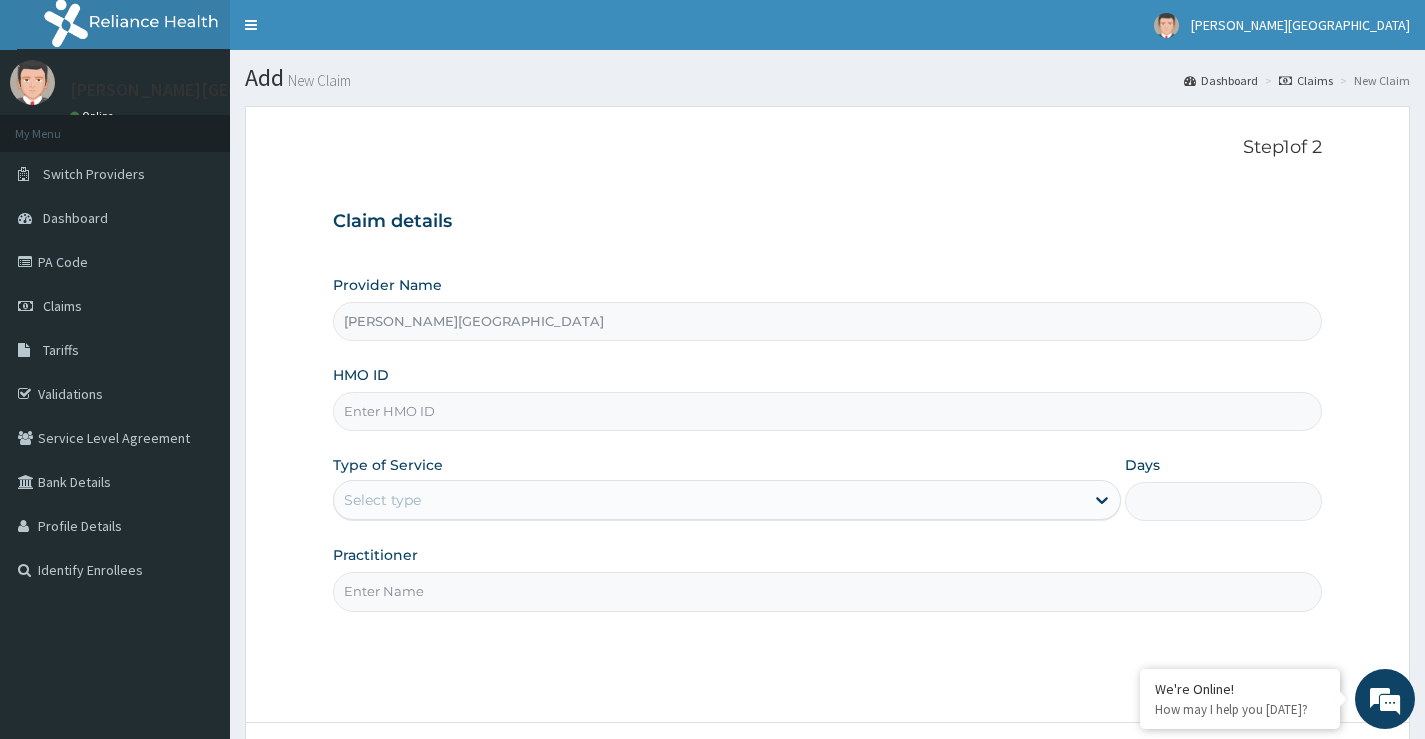 click on "HMO ID" at bounding box center [827, 411] 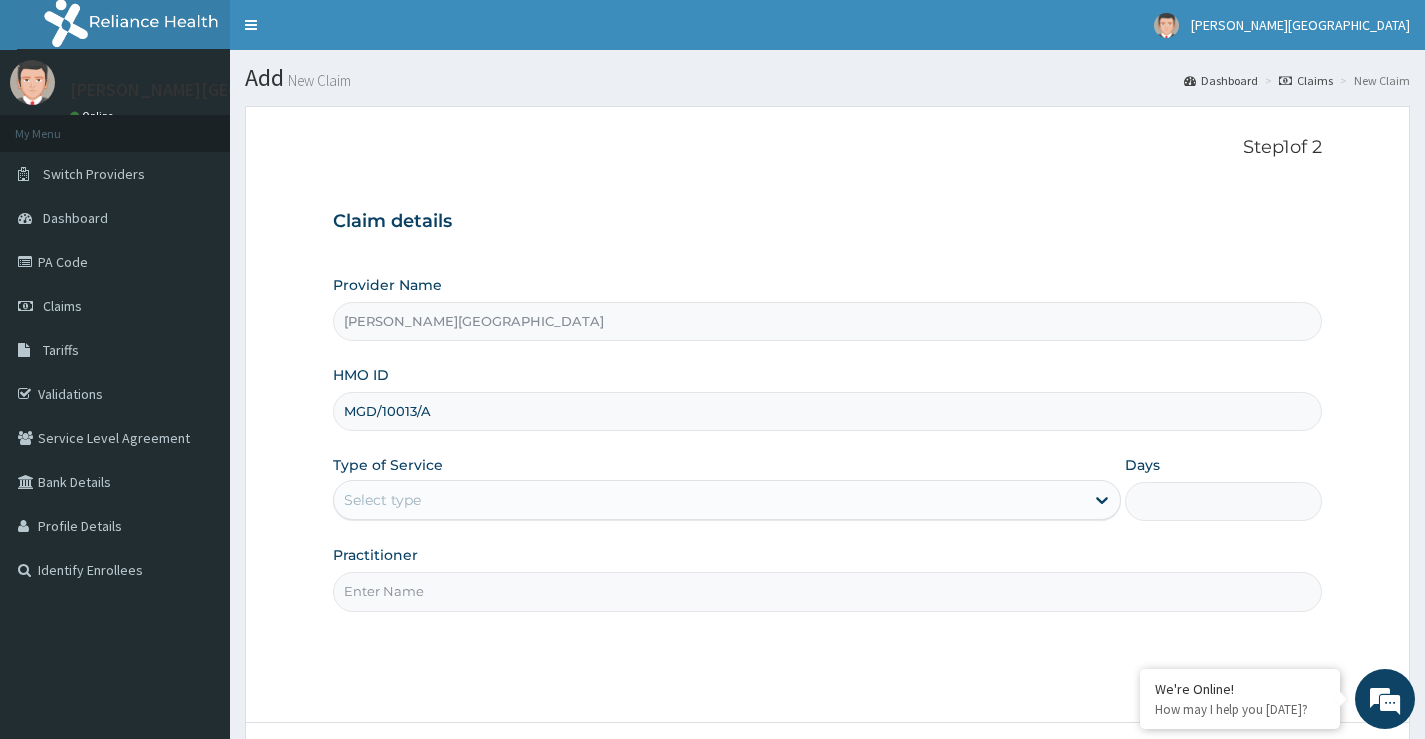 scroll, scrollTop: 0, scrollLeft: 0, axis: both 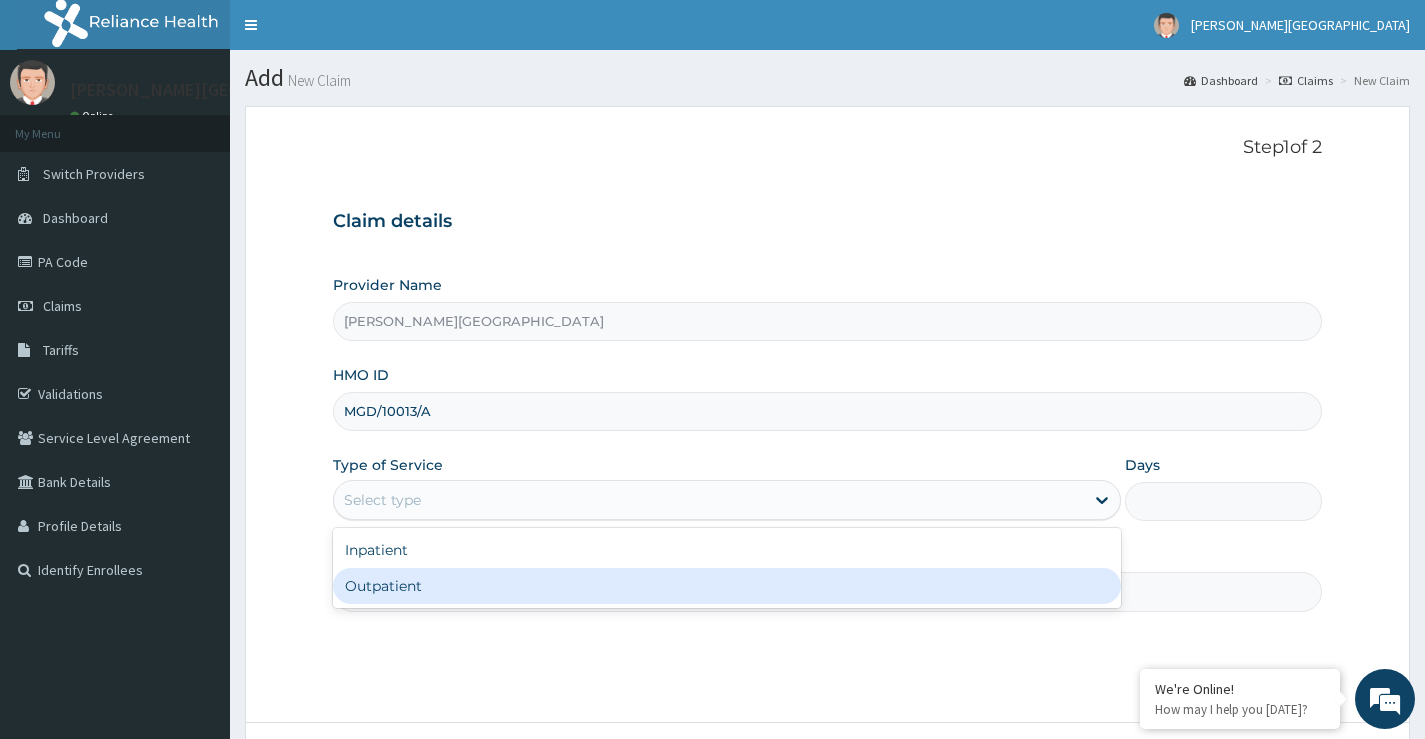 click on "Outpatient" at bounding box center [727, 586] 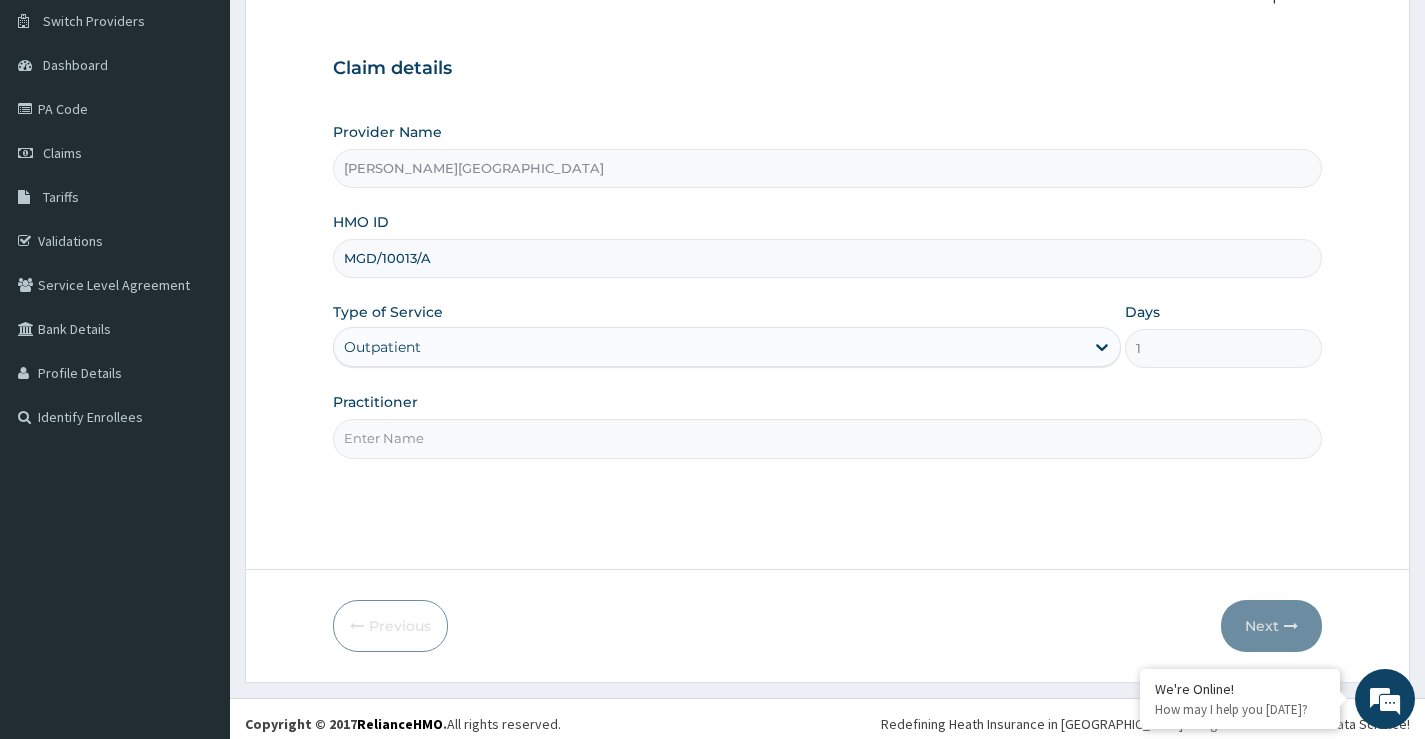 scroll, scrollTop: 163, scrollLeft: 0, axis: vertical 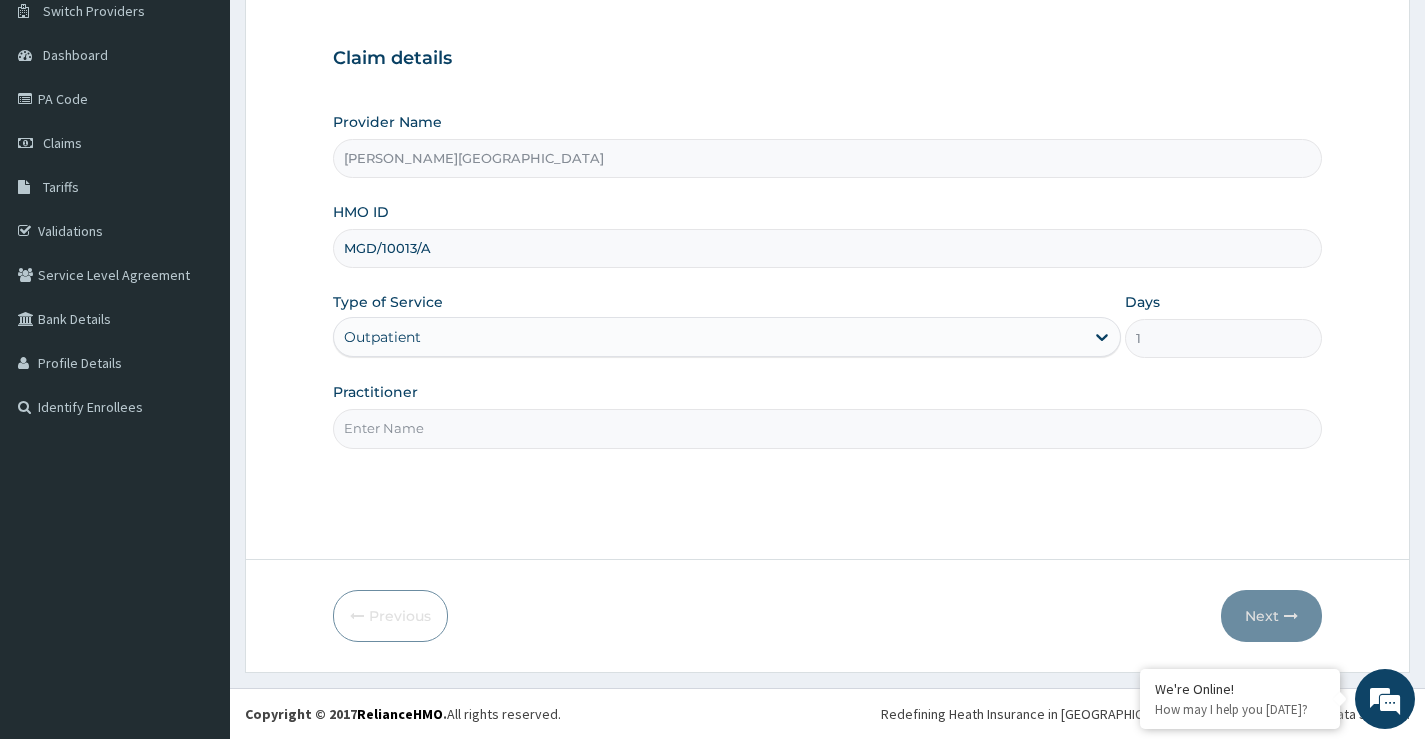 click on "Practitioner" at bounding box center [827, 428] 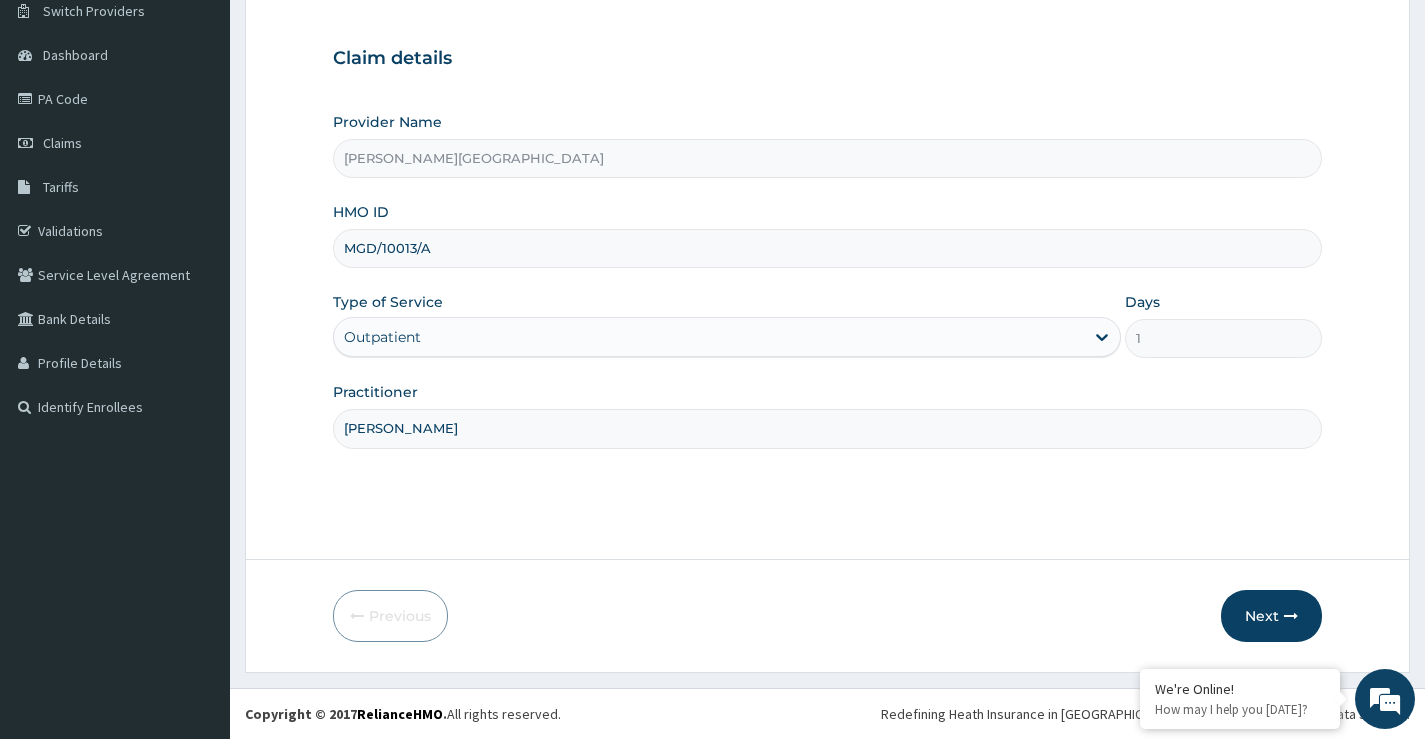 type on "DR POPOOLA" 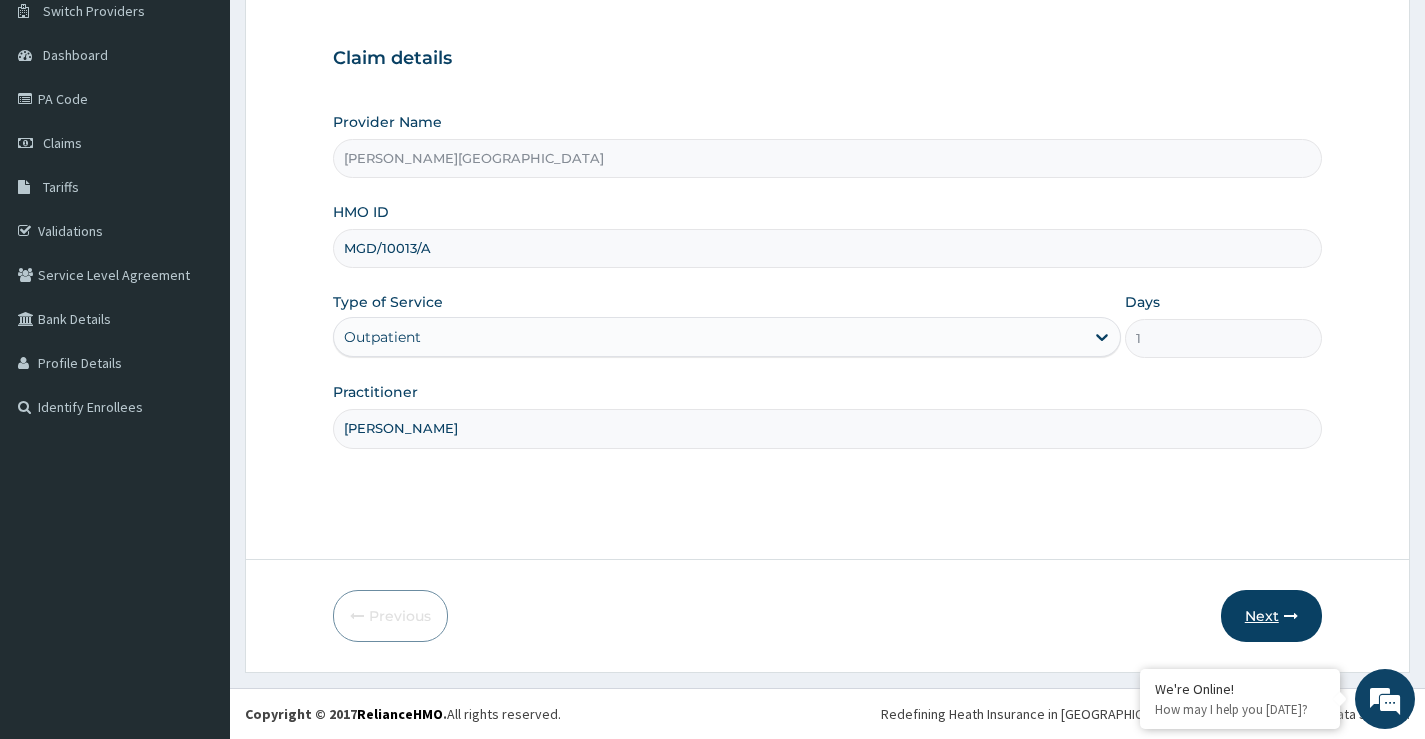 click on "Next" at bounding box center [1271, 616] 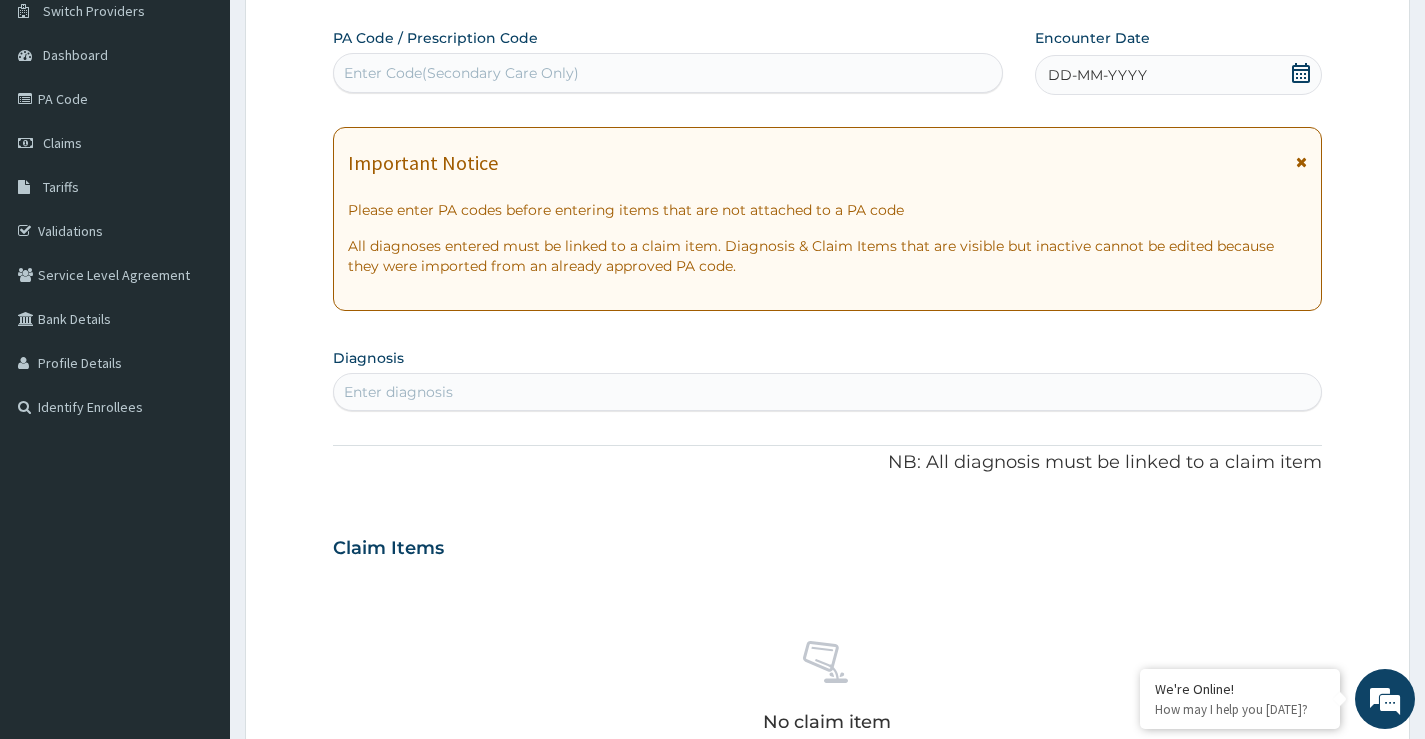 click on "Enter Code(Secondary Care Only)" at bounding box center (461, 73) 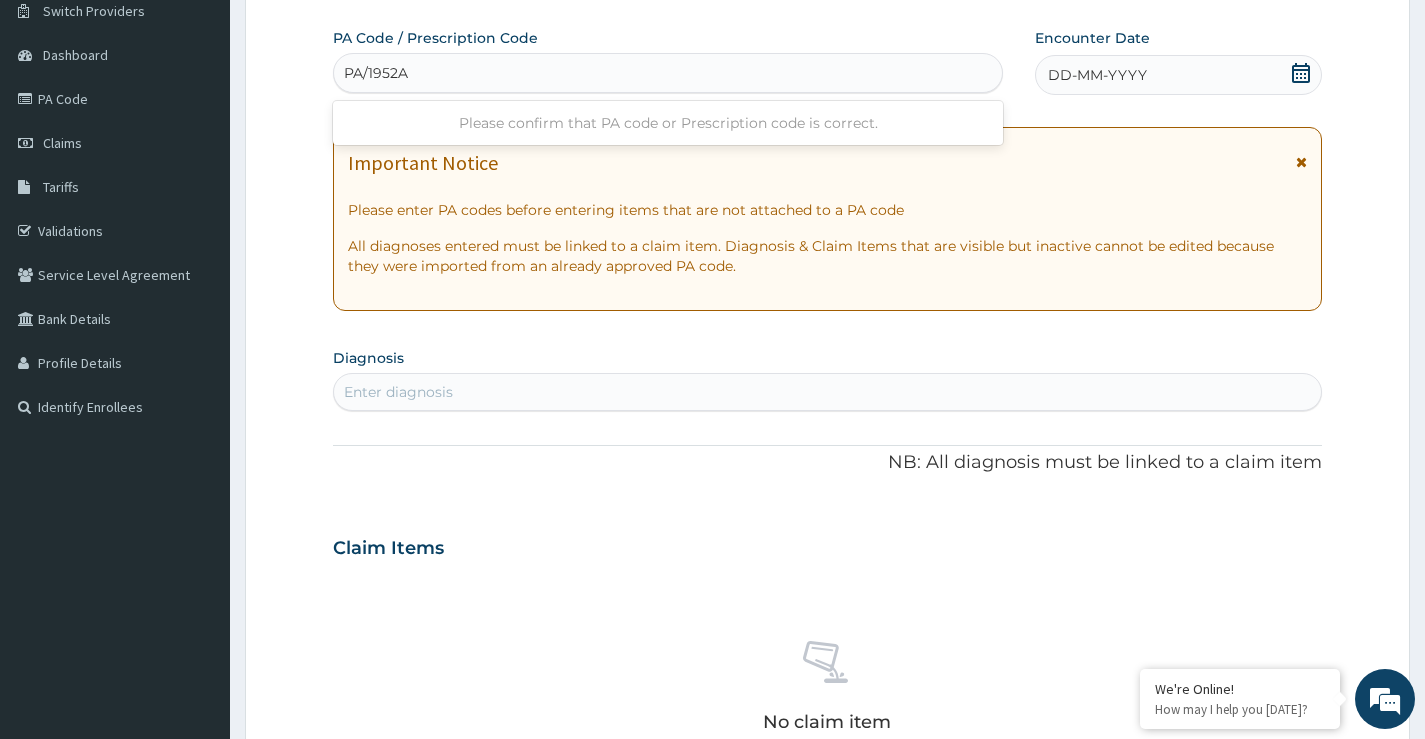 type on "PA/1952A8" 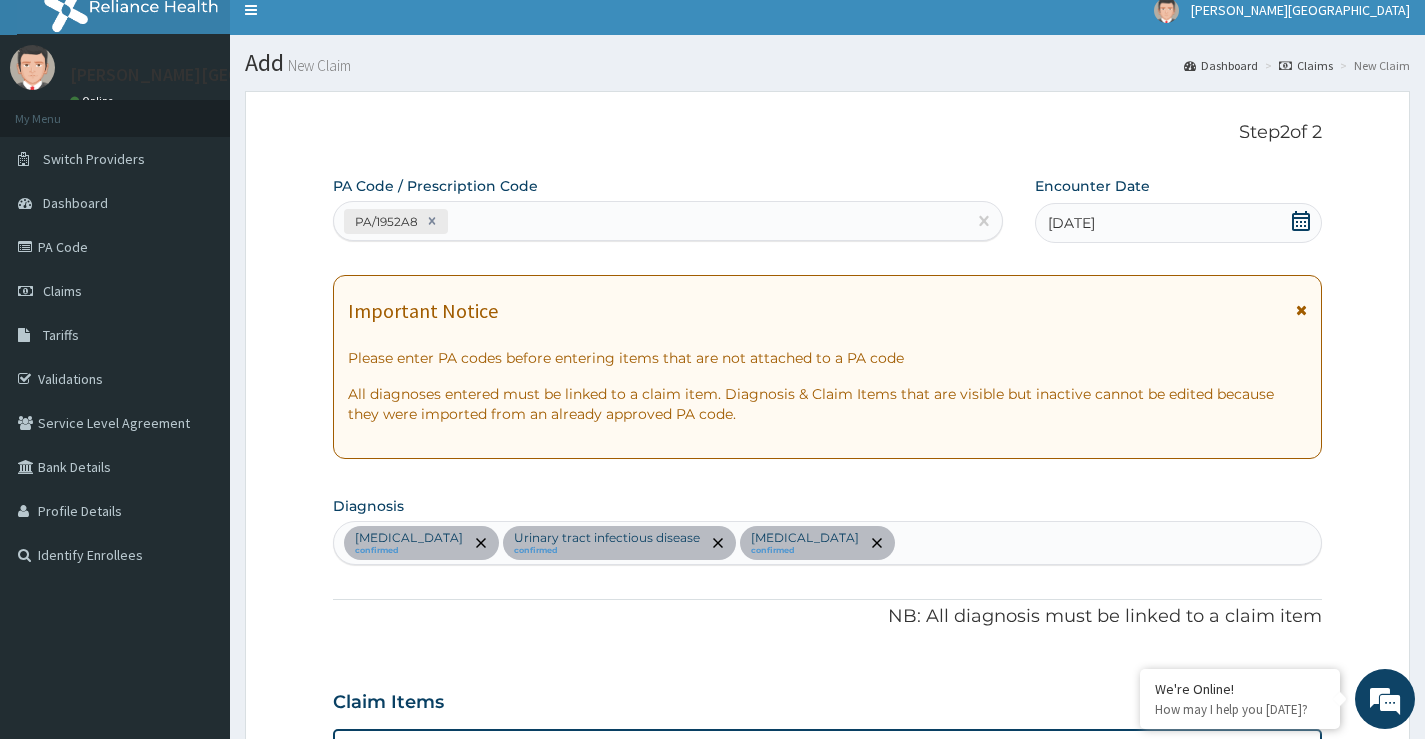 scroll, scrollTop: 0, scrollLeft: 0, axis: both 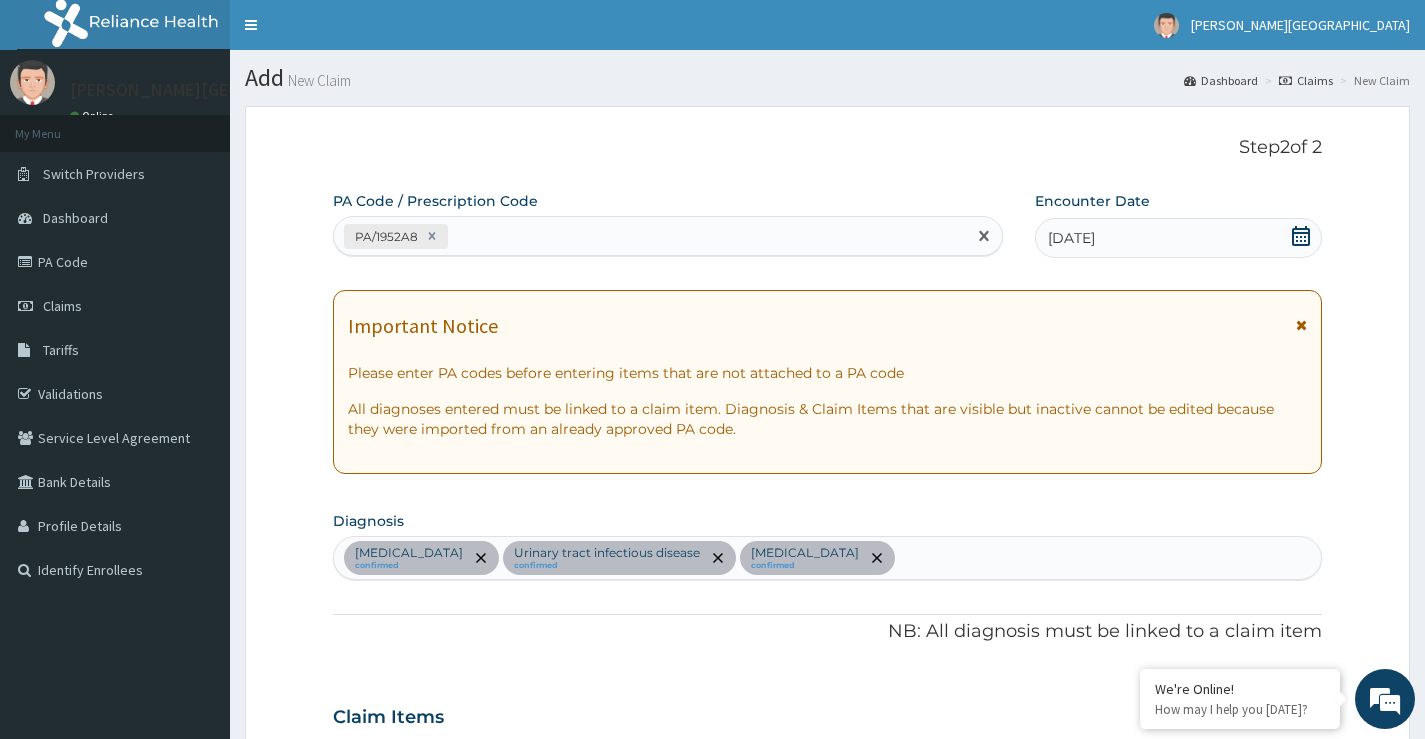 click on "PA/1952A8" at bounding box center [650, 236] 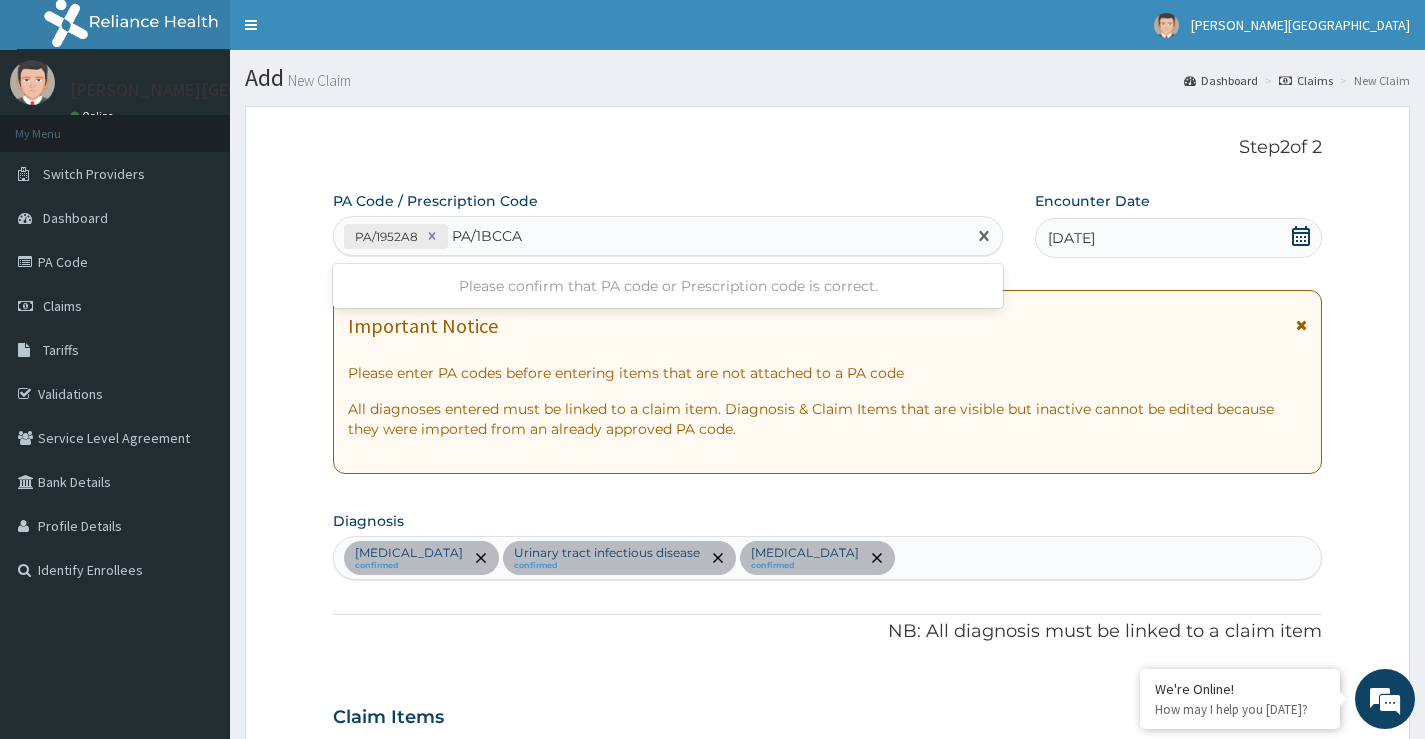 type on "PA/1BCCA7" 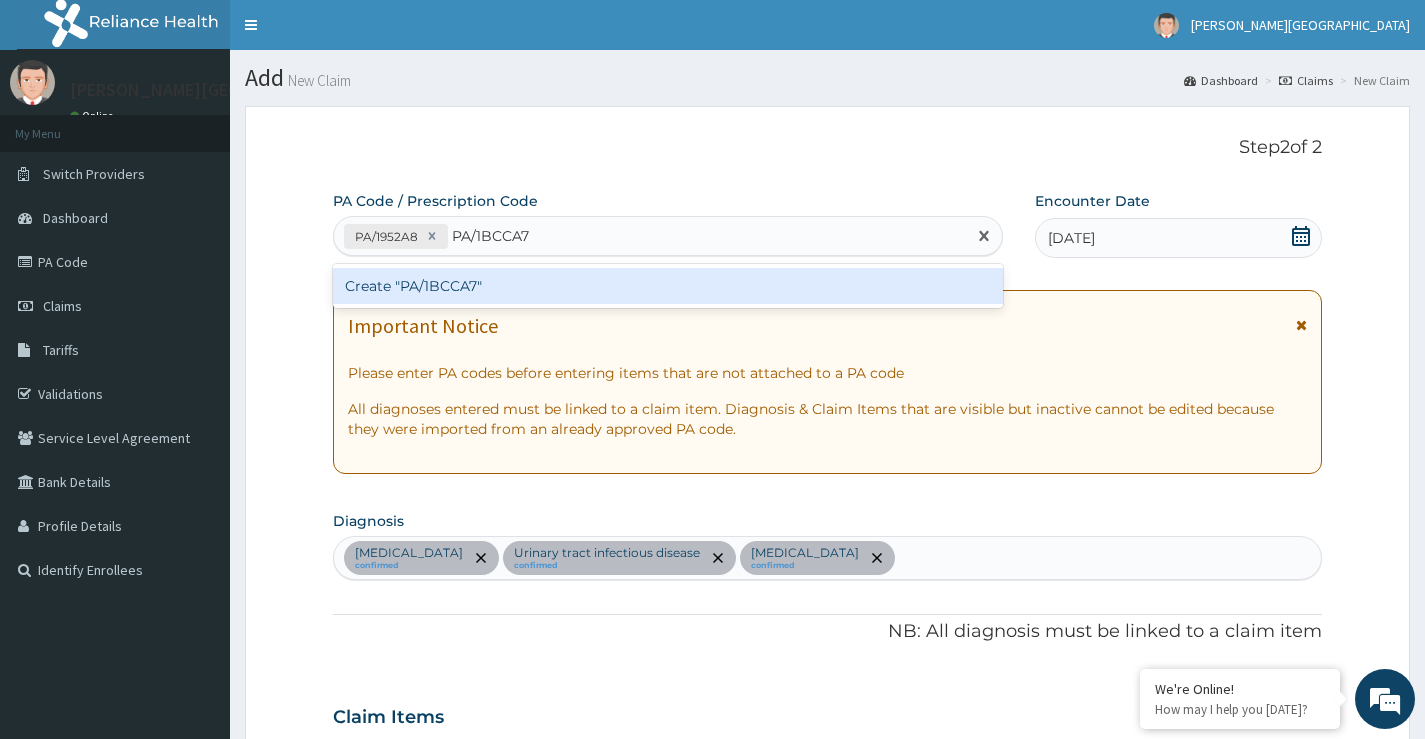 type 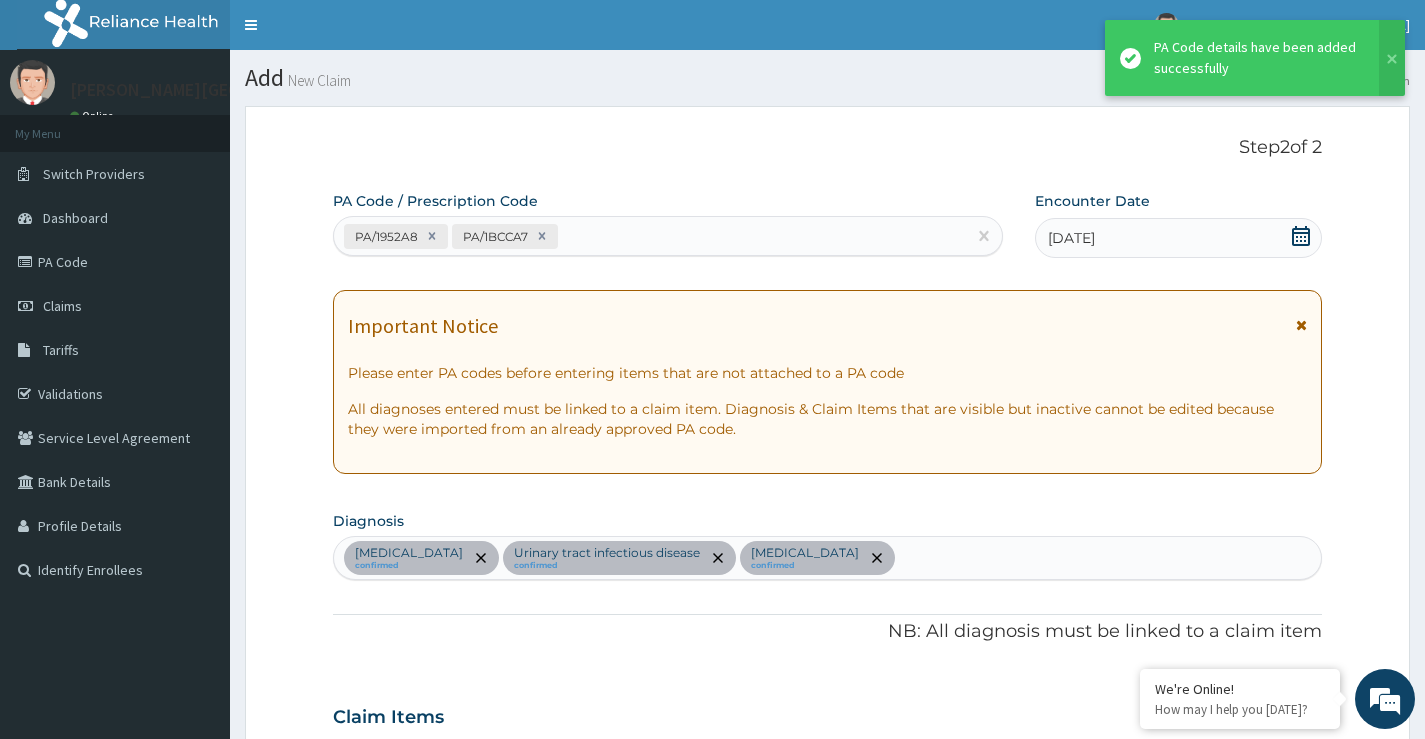 scroll, scrollTop: 1032, scrollLeft: 0, axis: vertical 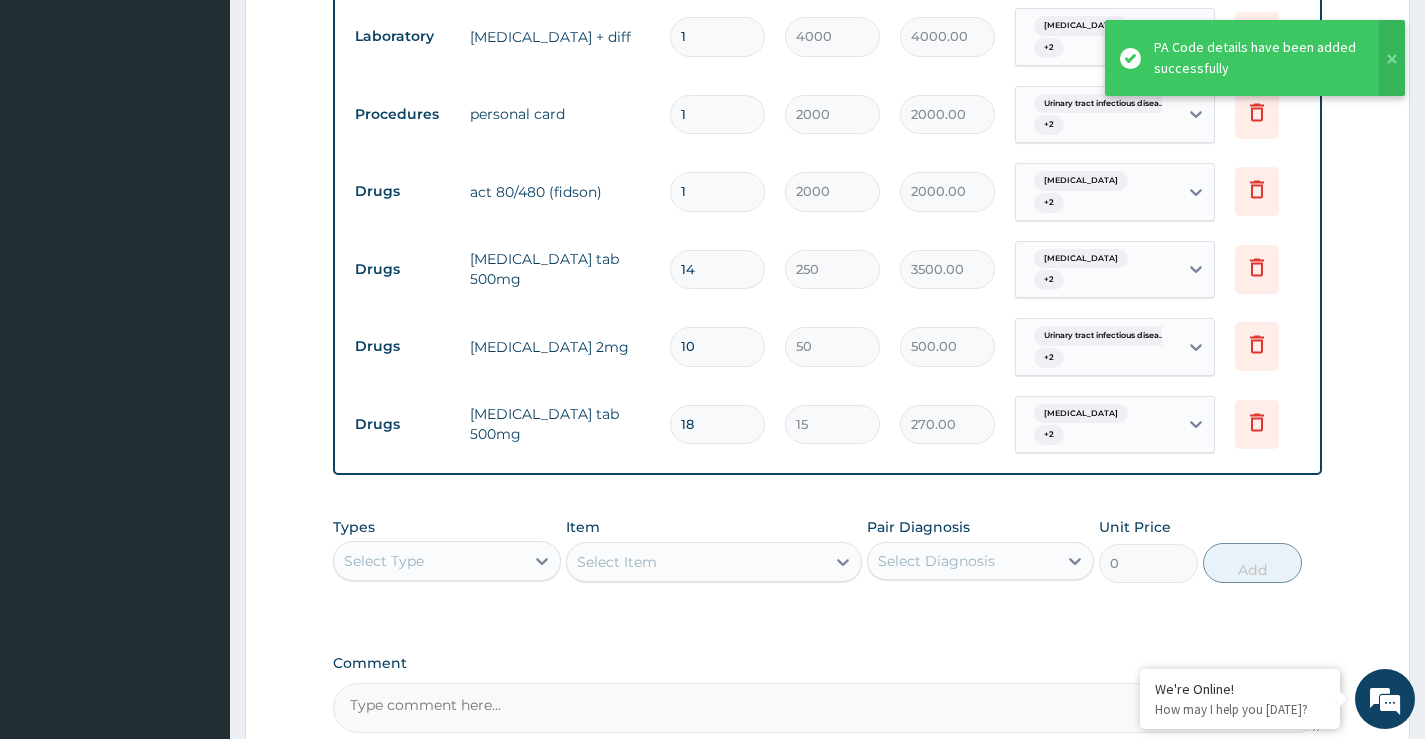 click on "PA Code / Prescription Code PA/1952A8 PA/1BCCA7 Encounter Date 09-07-2025 Important Notice Please enter PA codes before entering items that are not attached to a PA code   All diagnoses entered must be linked to a claim item. Diagnosis & Claim Items that are visible but inactive cannot be edited because they were imported from an already approved PA code. Diagnosis Malaria confirmed Urinary tract infectious disease confirmed Gastroenteritis confirmed NB: All diagnosis must be linked to a claim item Claim Items Type Name Quantity Unit Price Total Price Pair Diagnosis Actions Laboratory malaria parasite 1 2000 2000.00 Malaria  + 2 Delete Procedures gp consultation 1 3000 3000.00 Malaria  + 2 Delete Laboratory urinalysis 1 1000 1000.00 Gastroenteritis  + 2 Delete Laboratory full blood count + diff 1 4000 4000.00 Malaria  + 2 Delete Procedures personal card 1 2000 2000.00 Urinary tract infectious disea...  + 2 Delete Drugs act 80/480 (fidson) 1 2000 2000.00 Gastroenteritis  + 2 Delete Drugs 14 250 3500.00  + 2 10" at bounding box center (827, -54) 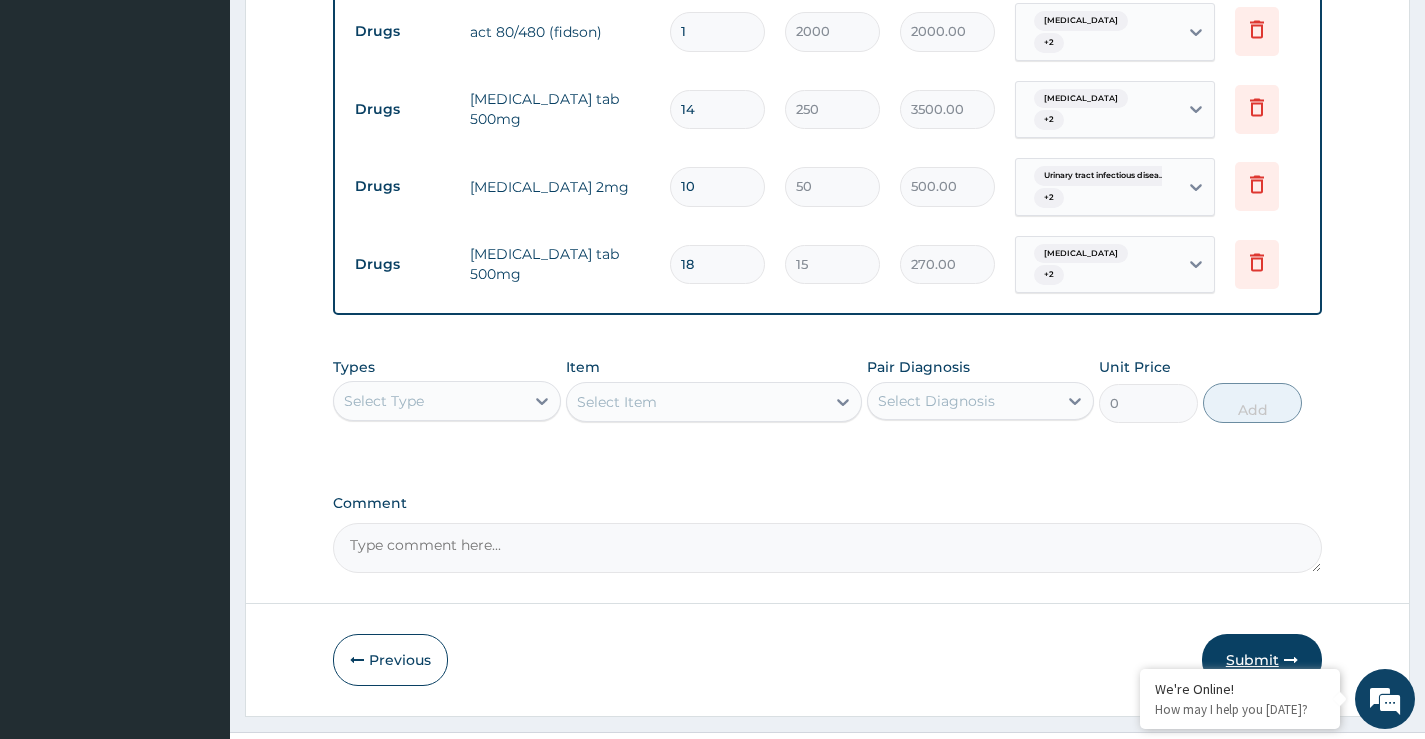 click on "Submit" at bounding box center (1262, 660) 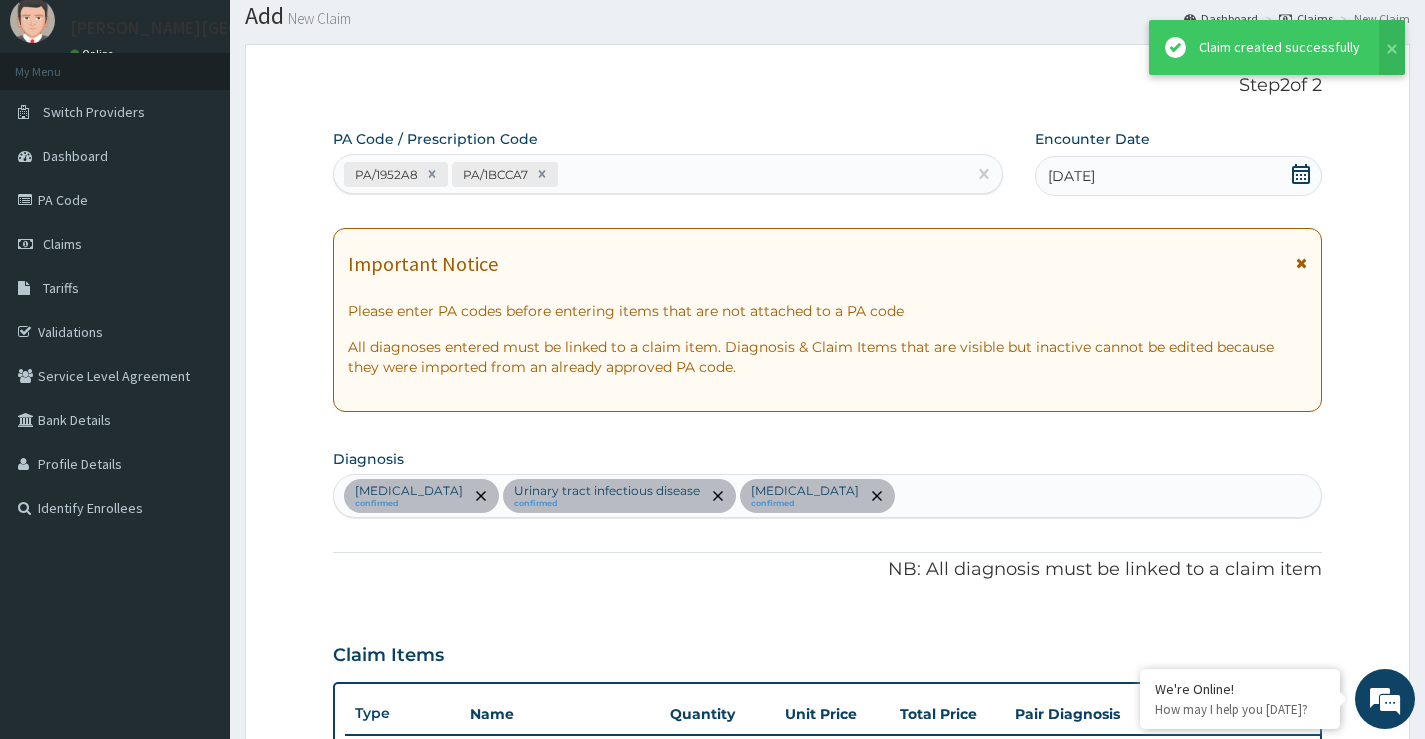scroll, scrollTop: 1192, scrollLeft: 0, axis: vertical 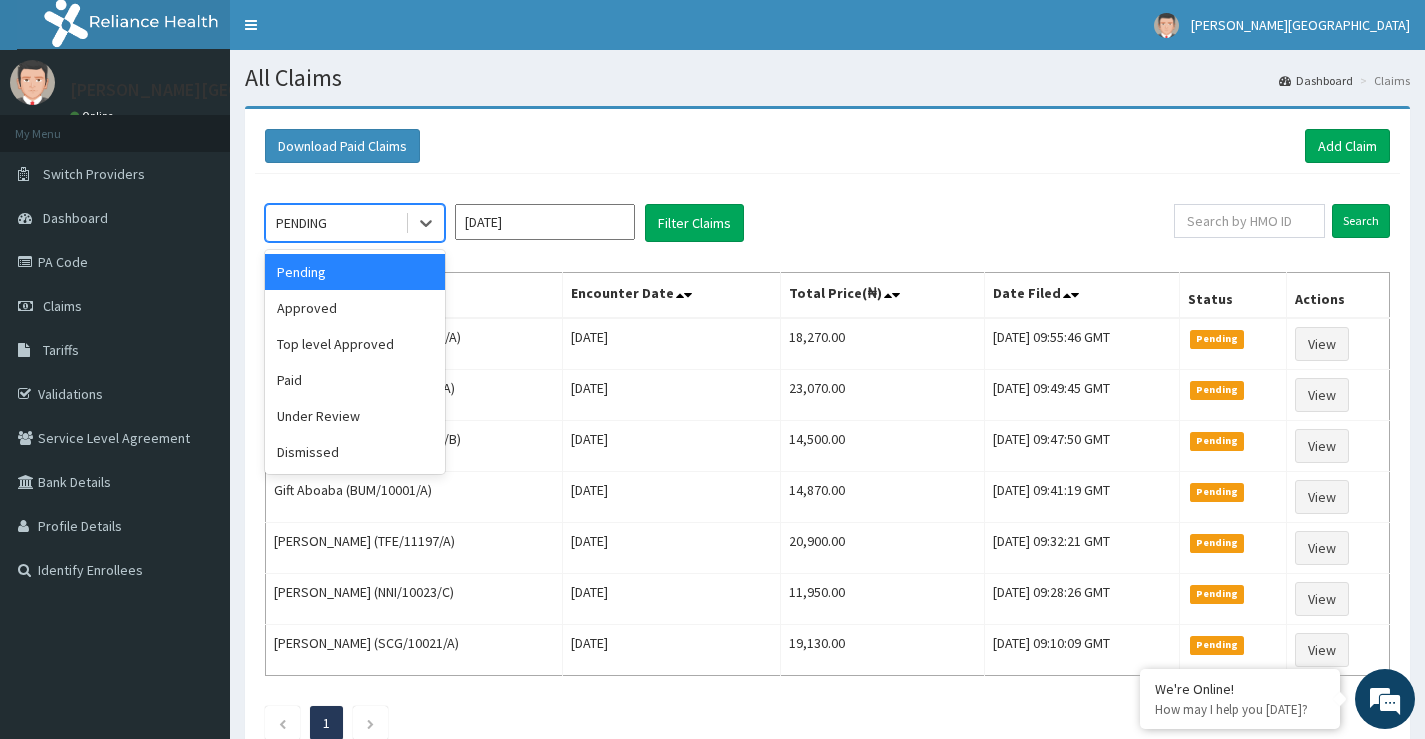 click on "PENDING" at bounding box center [335, 223] 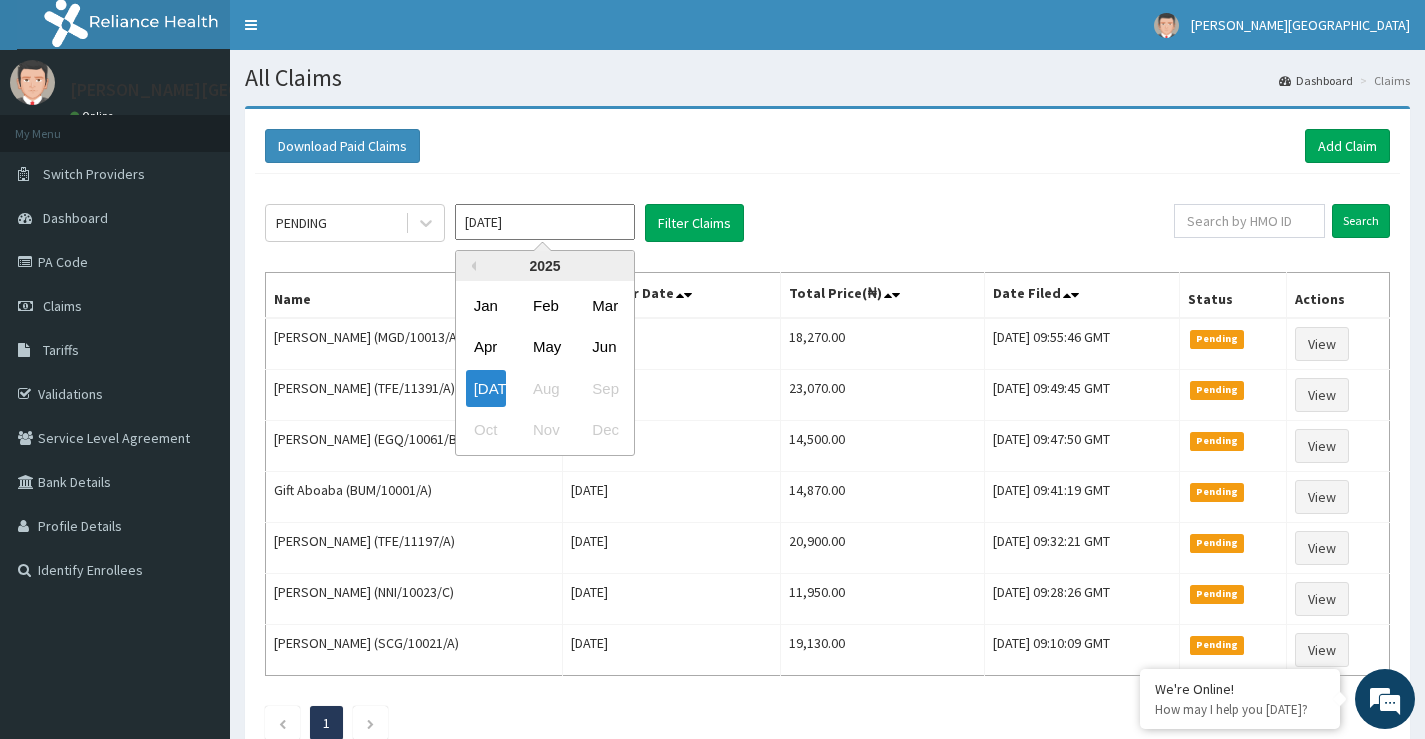 click on "[DATE]" at bounding box center (545, 222) 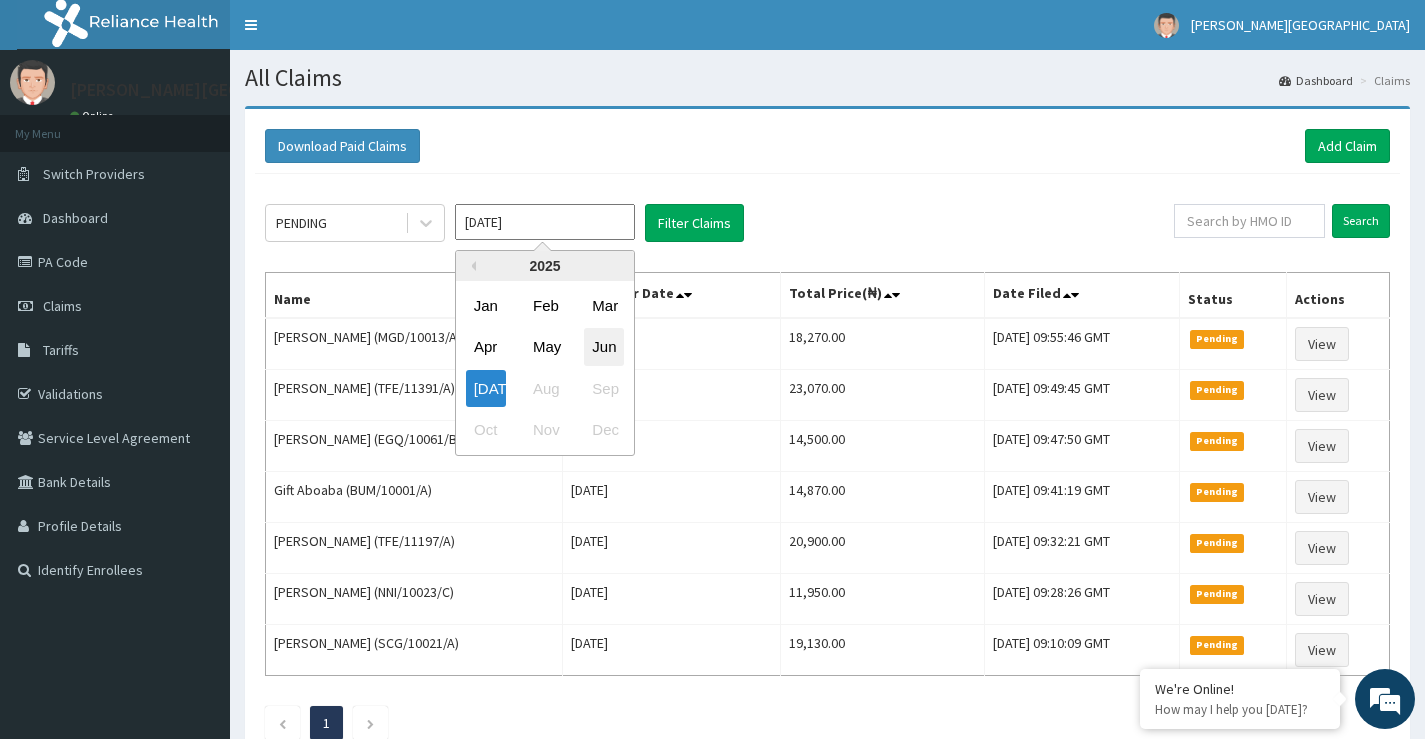 click on "Jun" at bounding box center (604, 347) 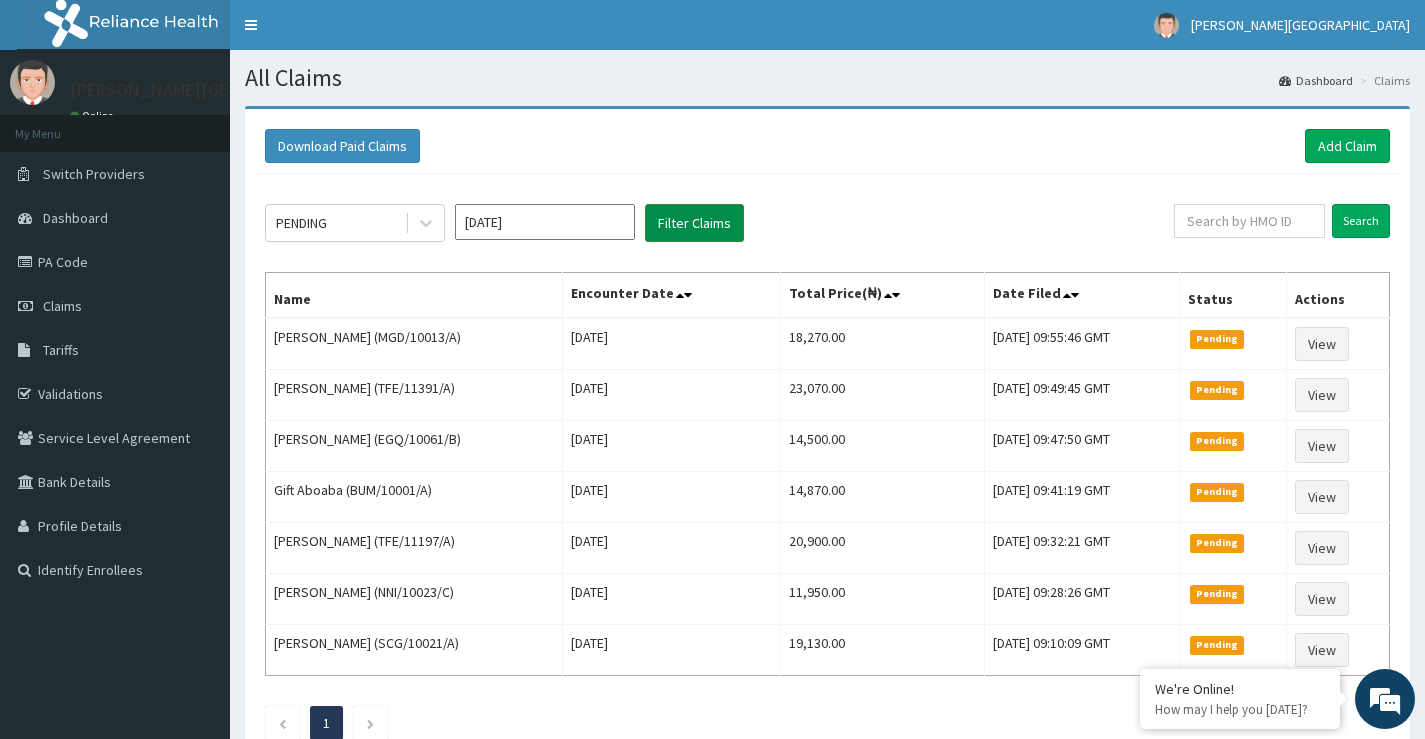 click on "Filter Claims" at bounding box center (694, 223) 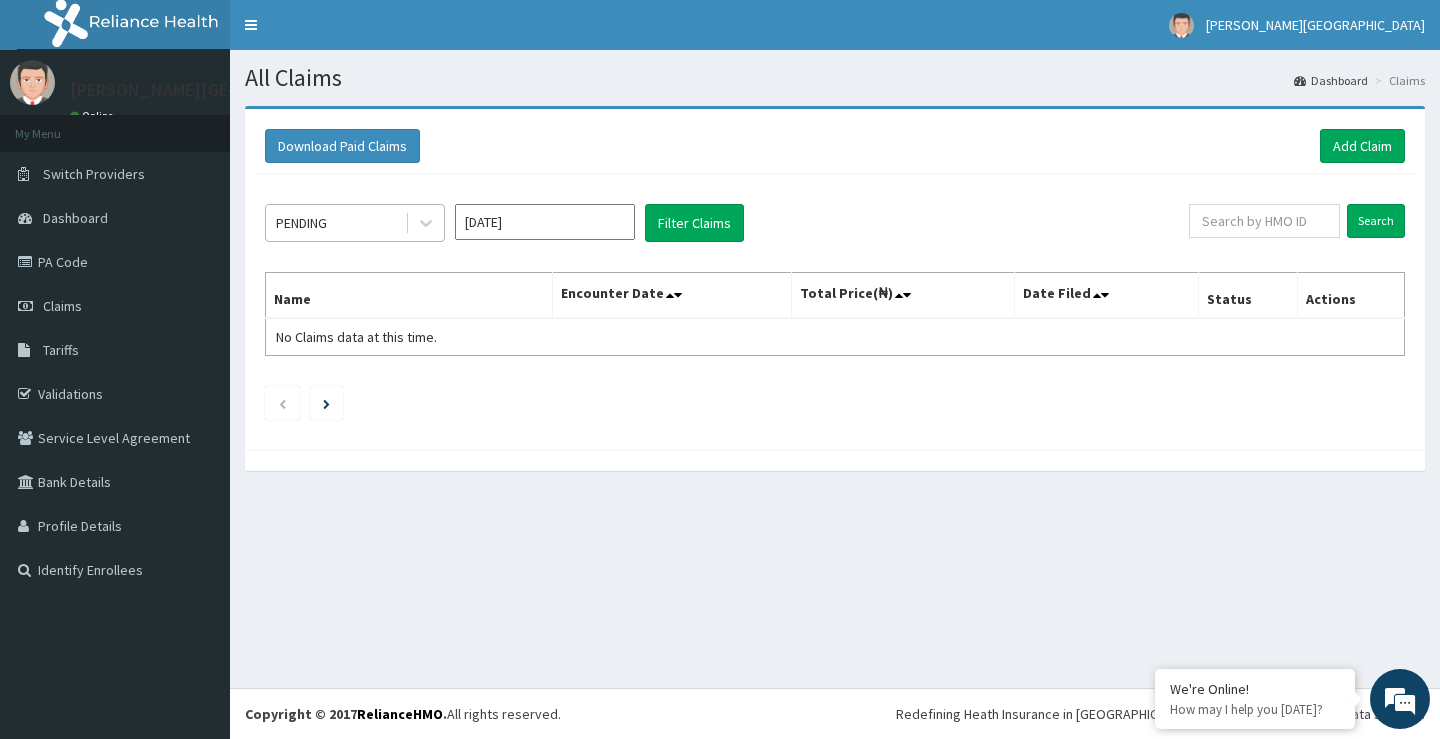 click on "PENDING" at bounding box center (335, 223) 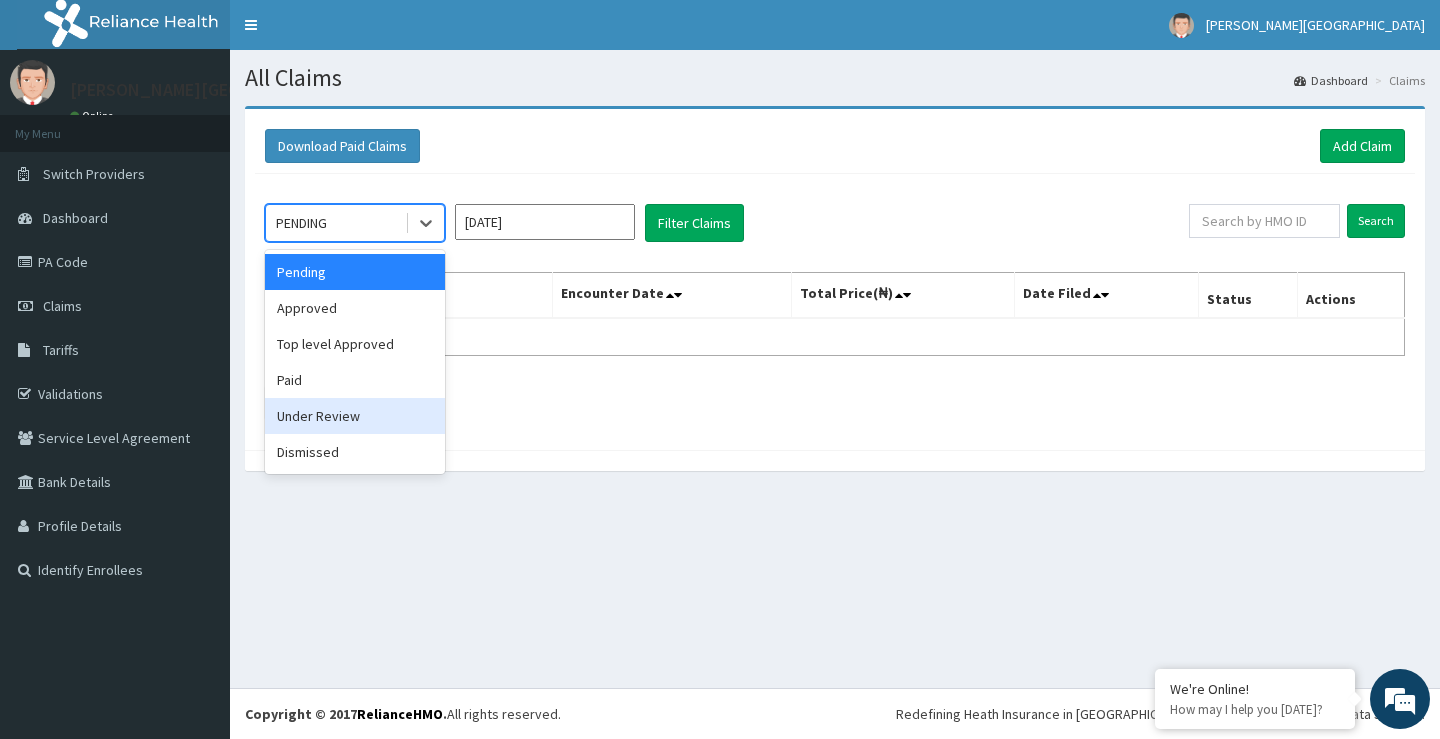 click on "Under Review" at bounding box center (355, 416) 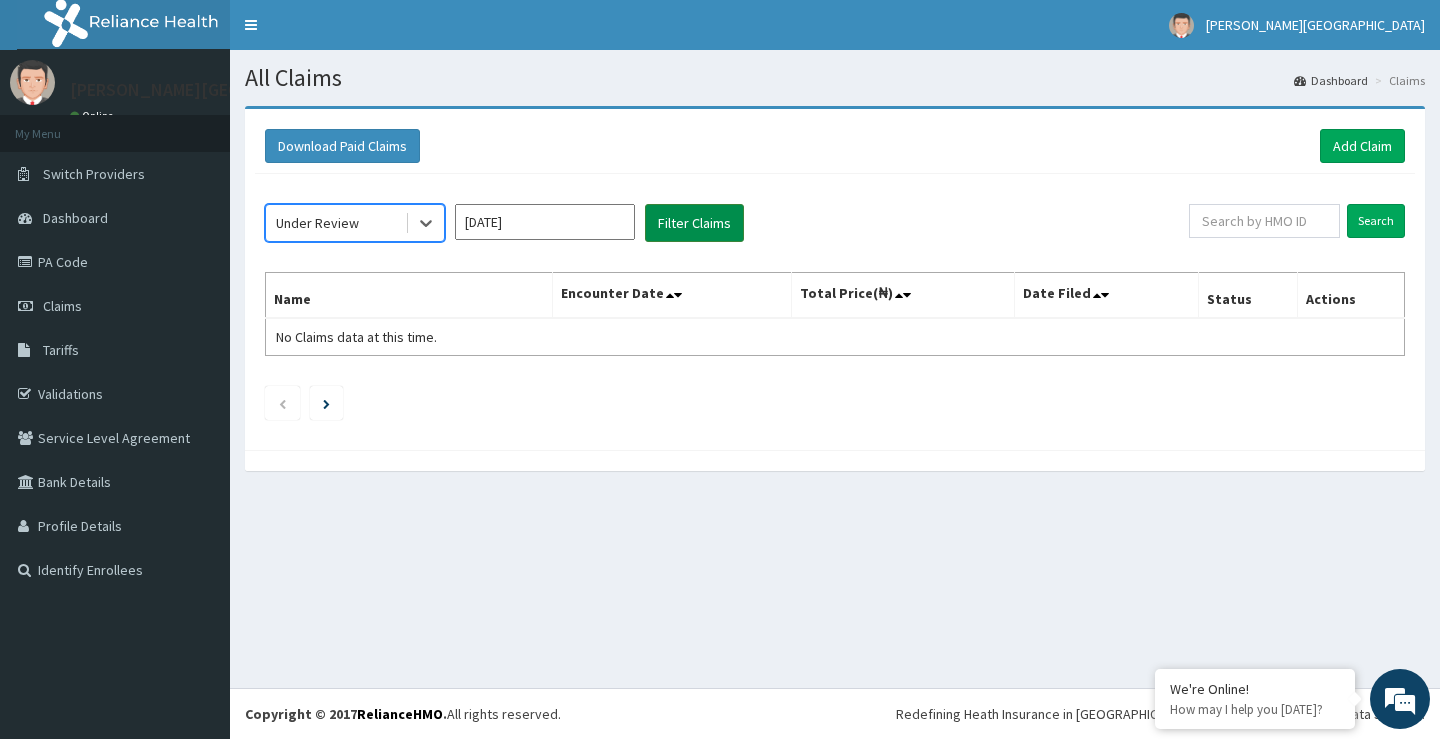 click on "Filter Claims" at bounding box center (694, 223) 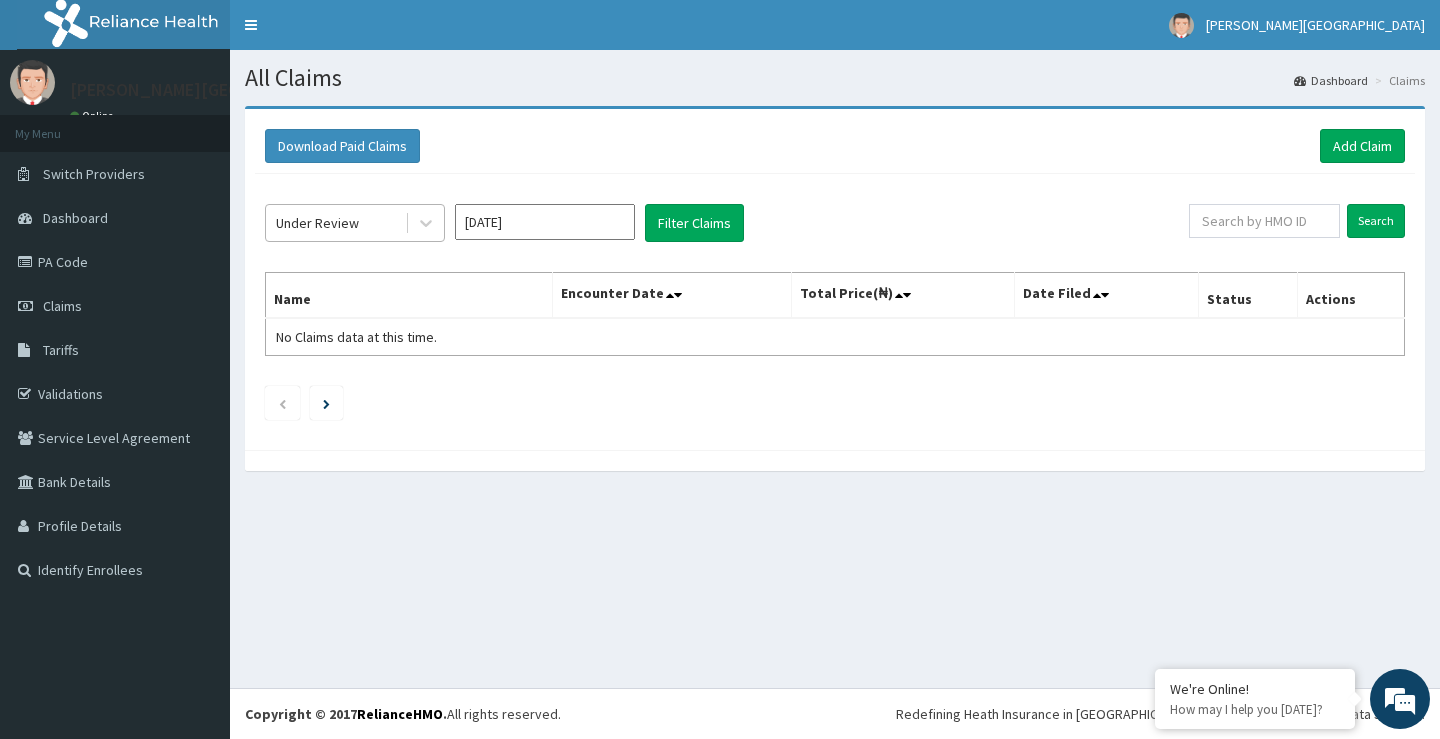 click on "Under Review" at bounding box center (335, 223) 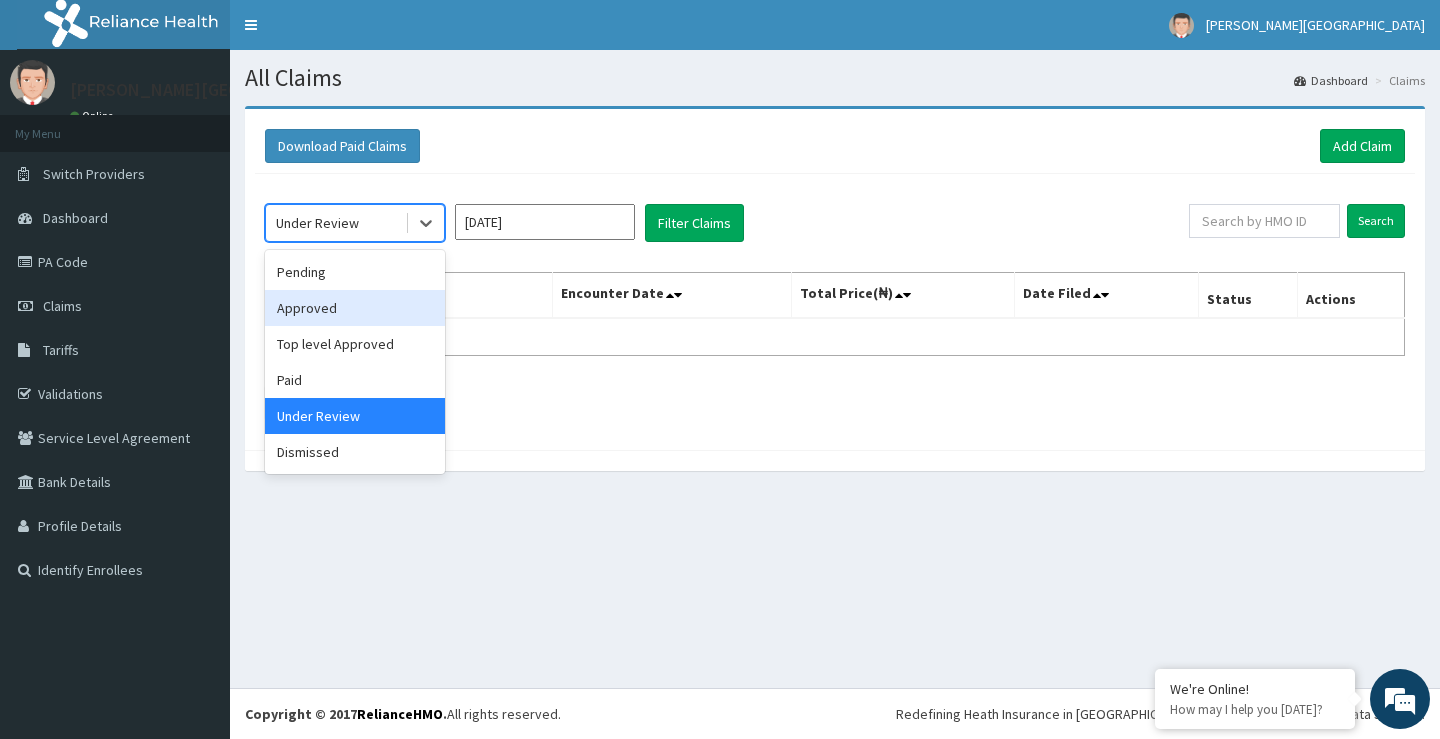 click on "Approved" at bounding box center (355, 308) 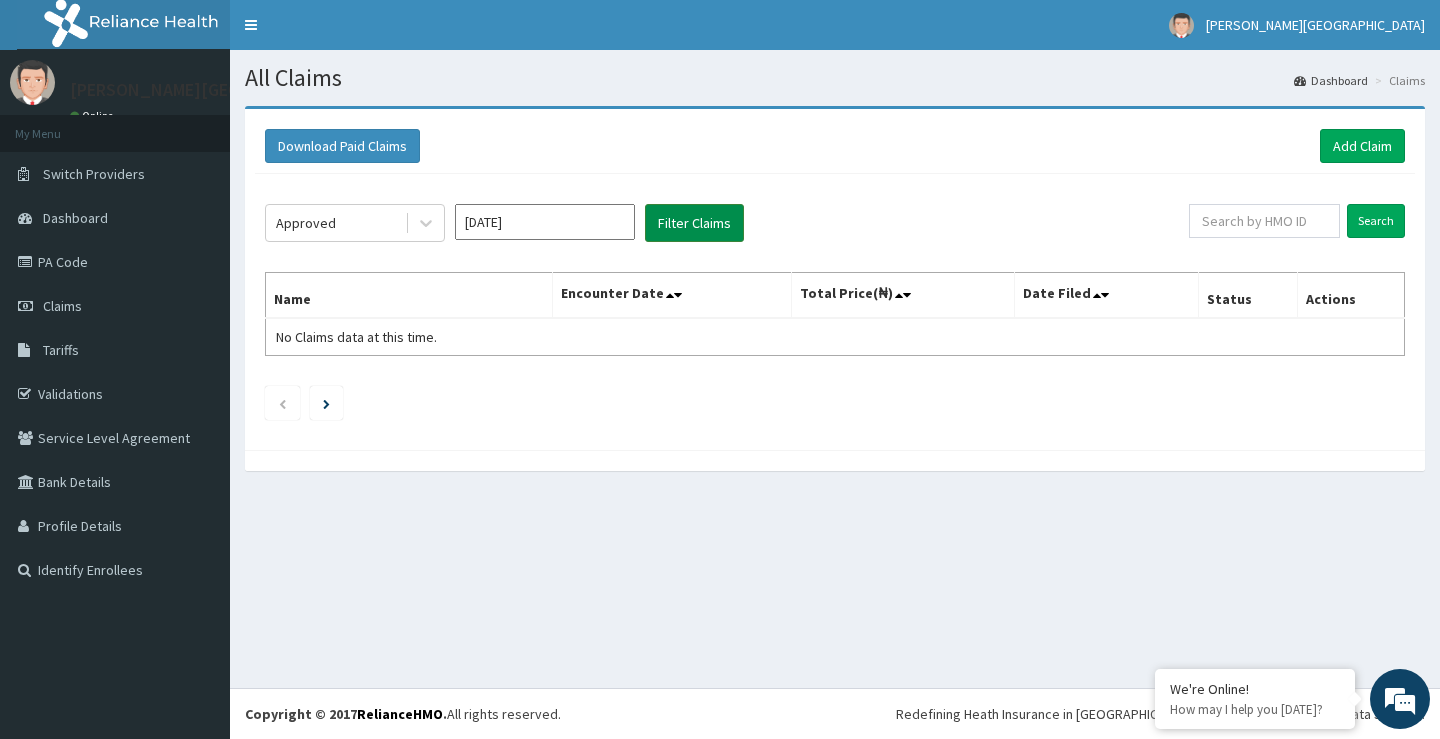 click on "Filter Claims" at bounding box center [694, 223] 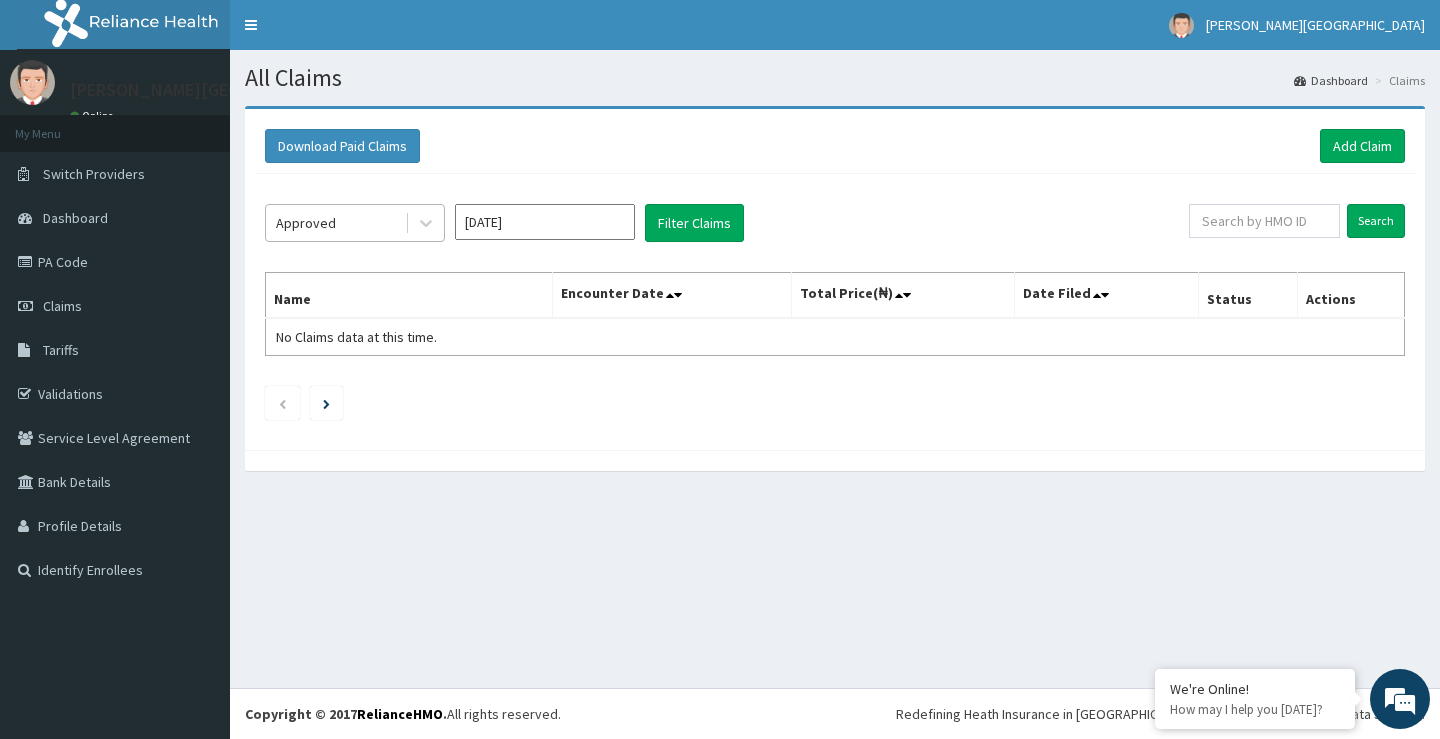 click on "Approved" at bounding box center (335, 223) 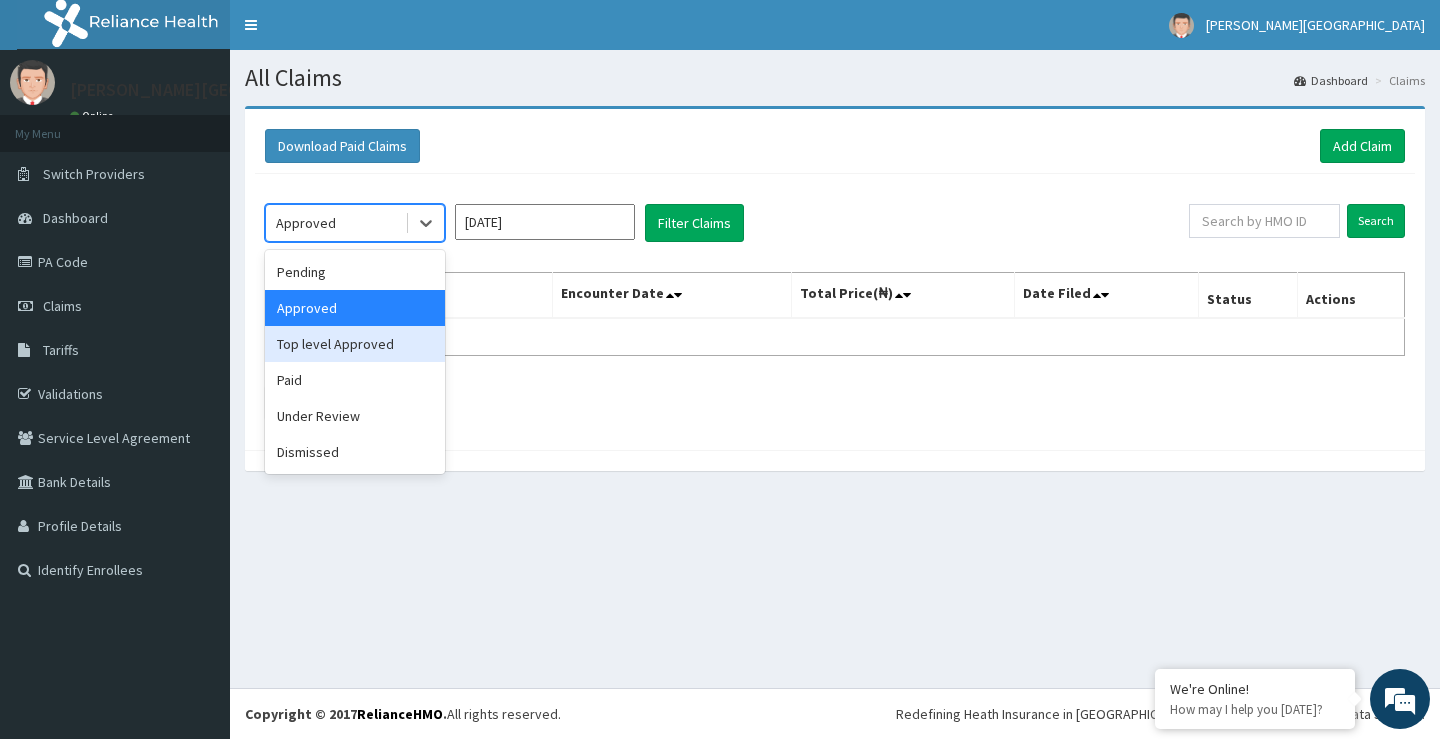 click on "Top level Approved" at bounding box center (355, 344) 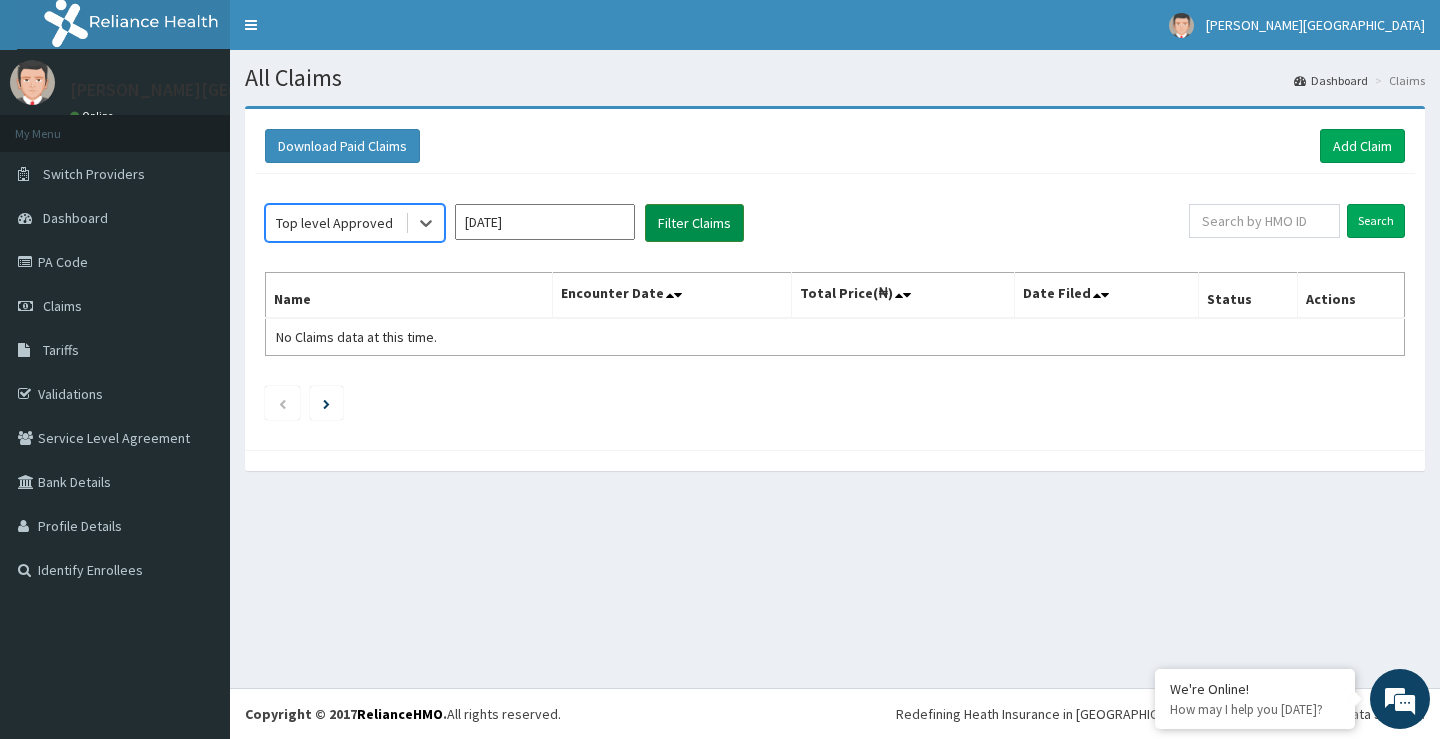 click on "Filter Claims" at bounding box center (694, 223) 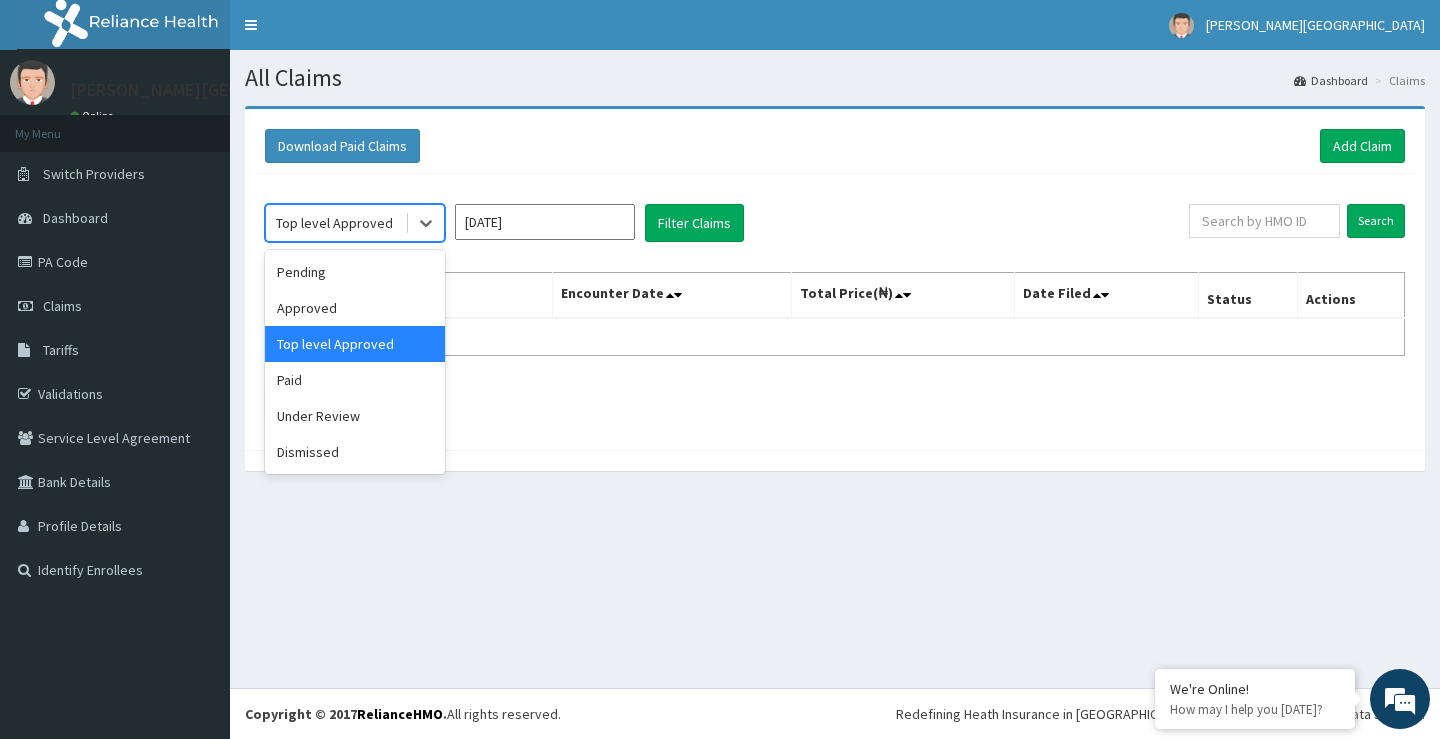 click on "Top level Approved" at bounding box center (334, 223) 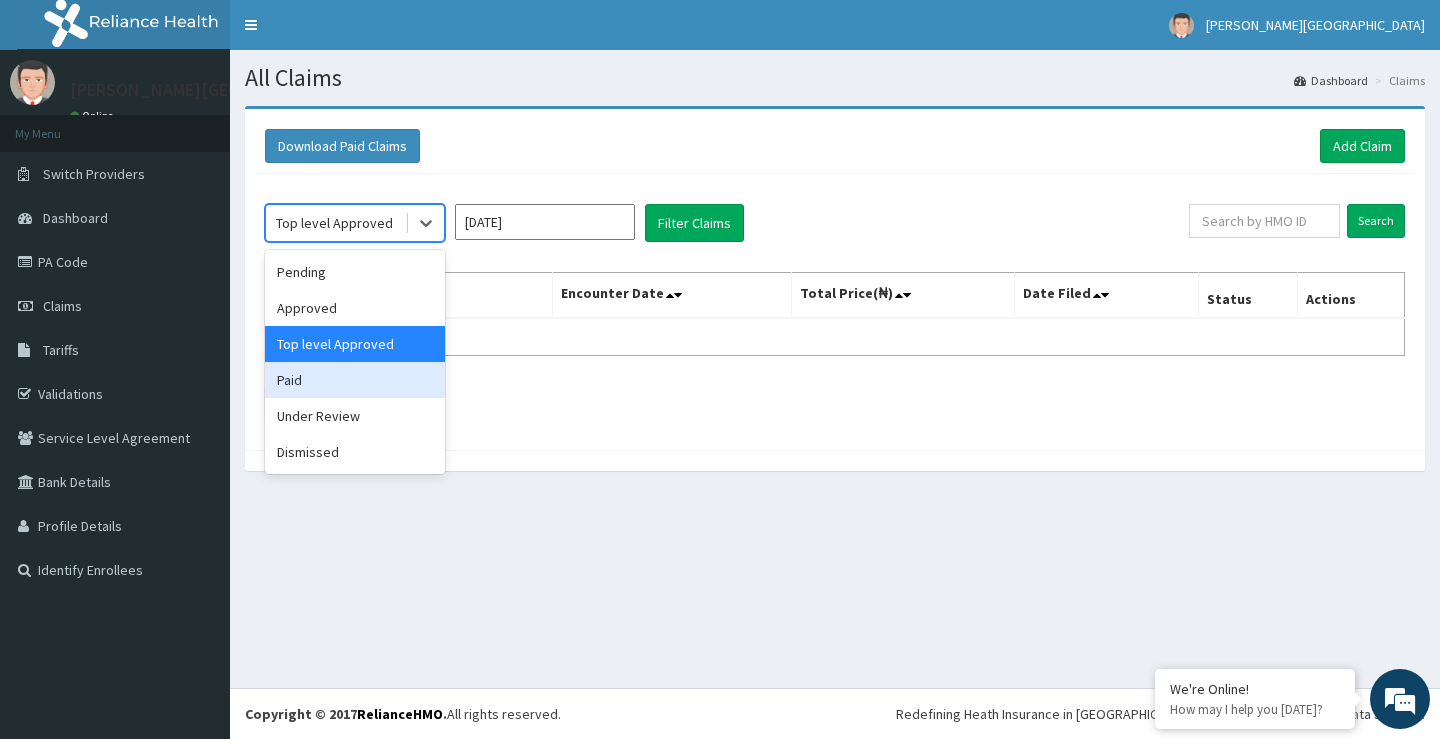 click on "Paid" at bounding box center (355, 380) 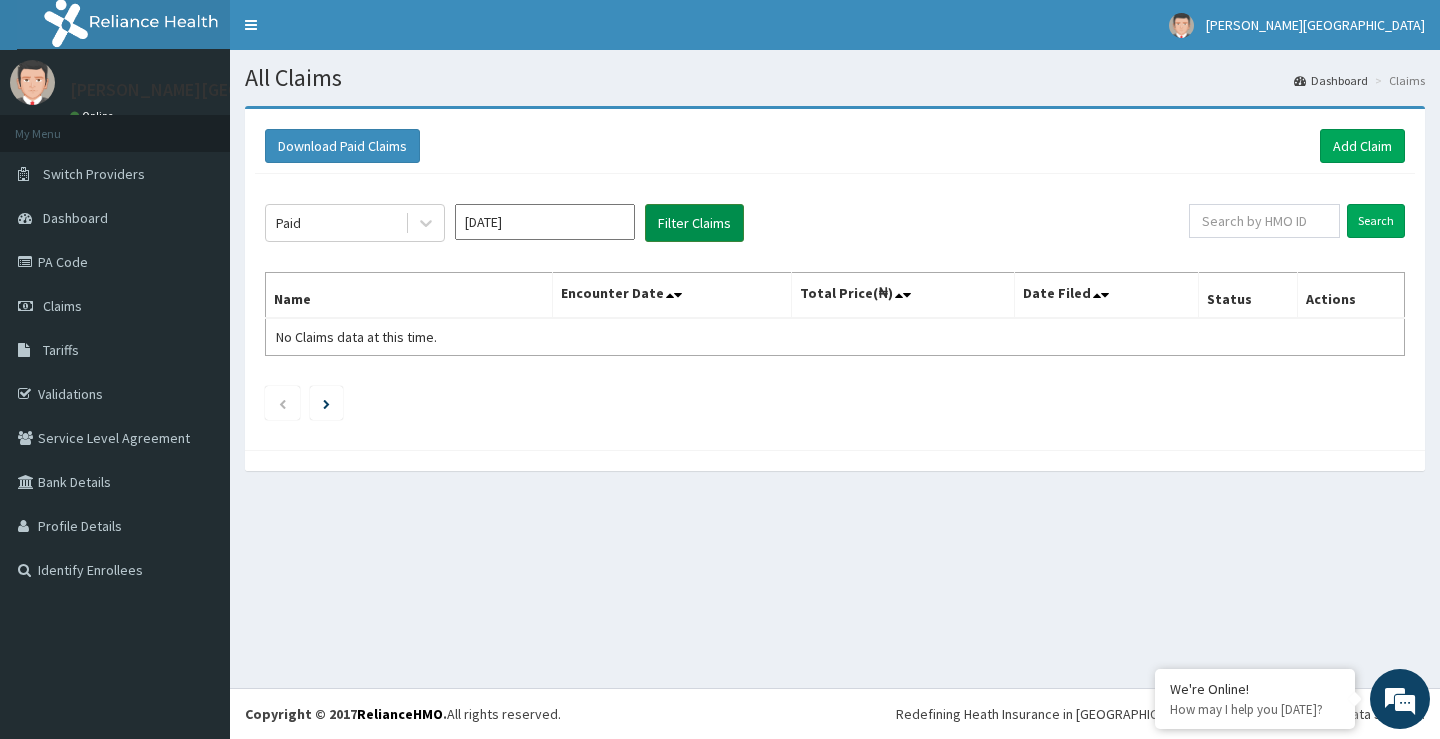 click on "Filter Claims" at bounding box center (694, 223) 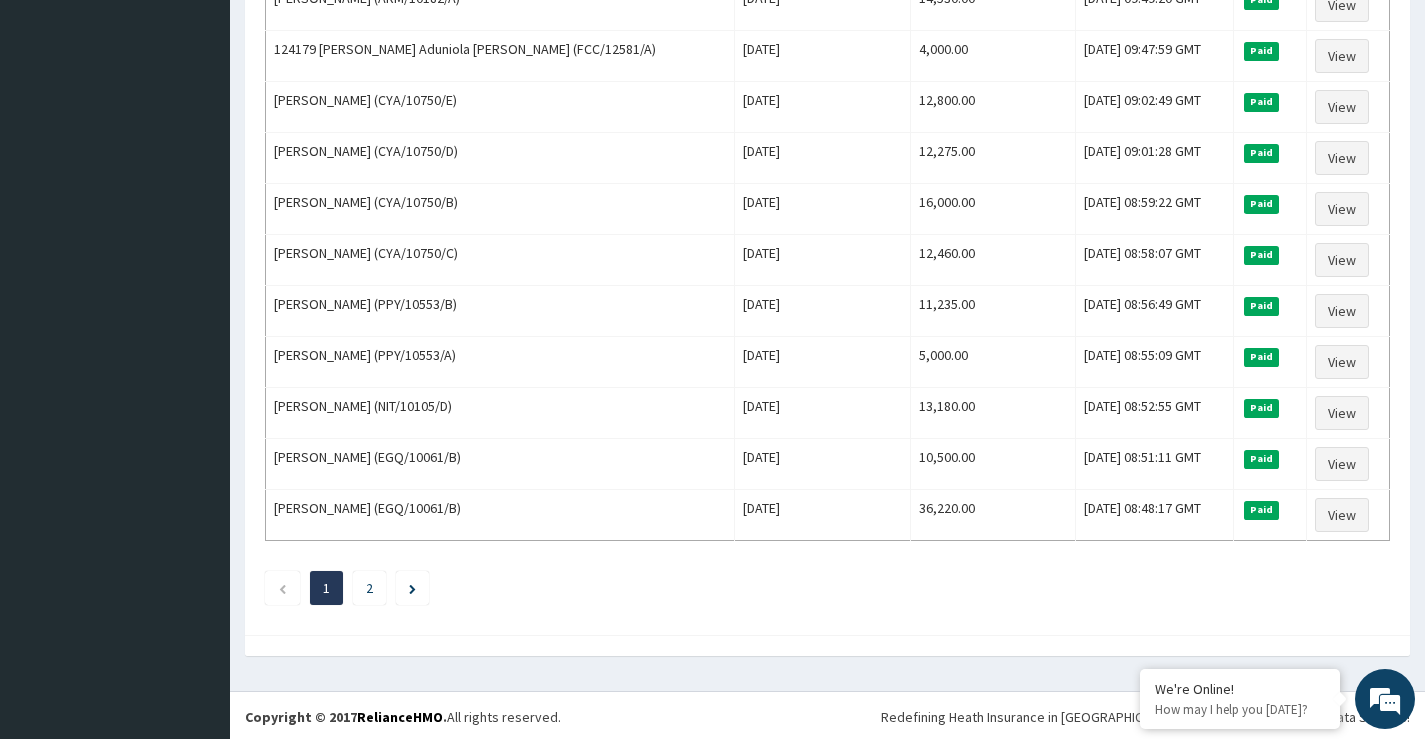 scroll, scrollTop: 2331, scrollLeft: 0, axis: vertical 